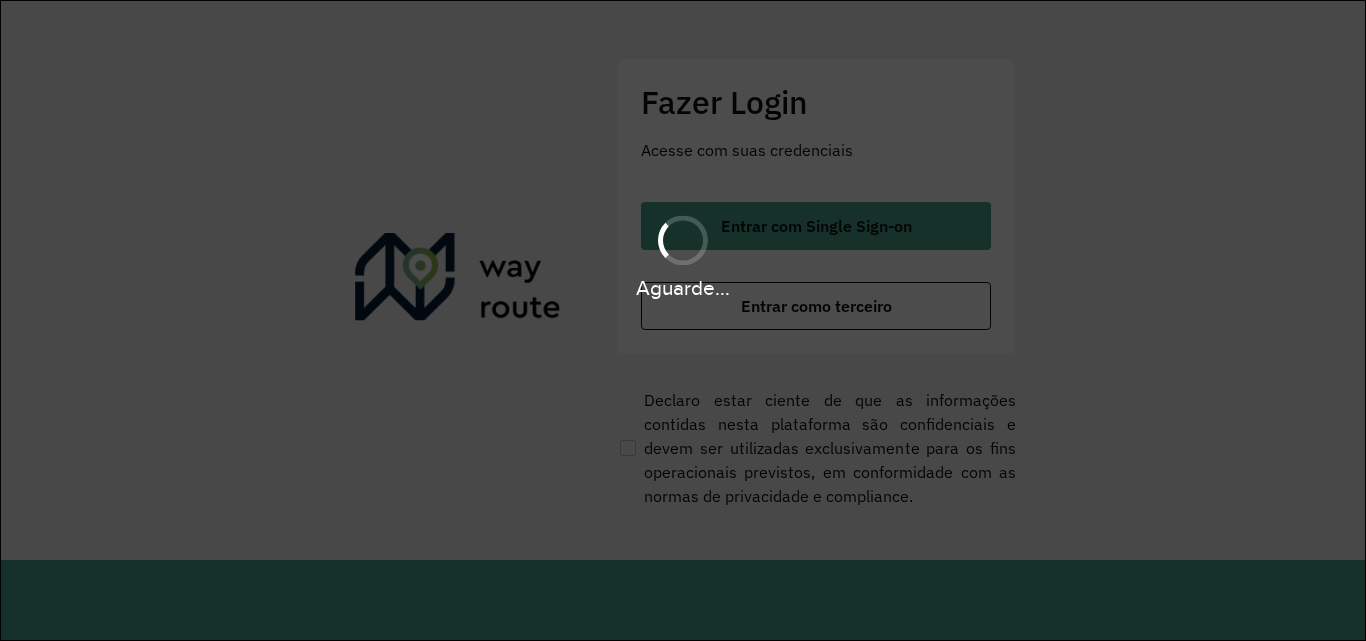 scroll, scrollTop: 0, scrollLeft: 0, axis: both 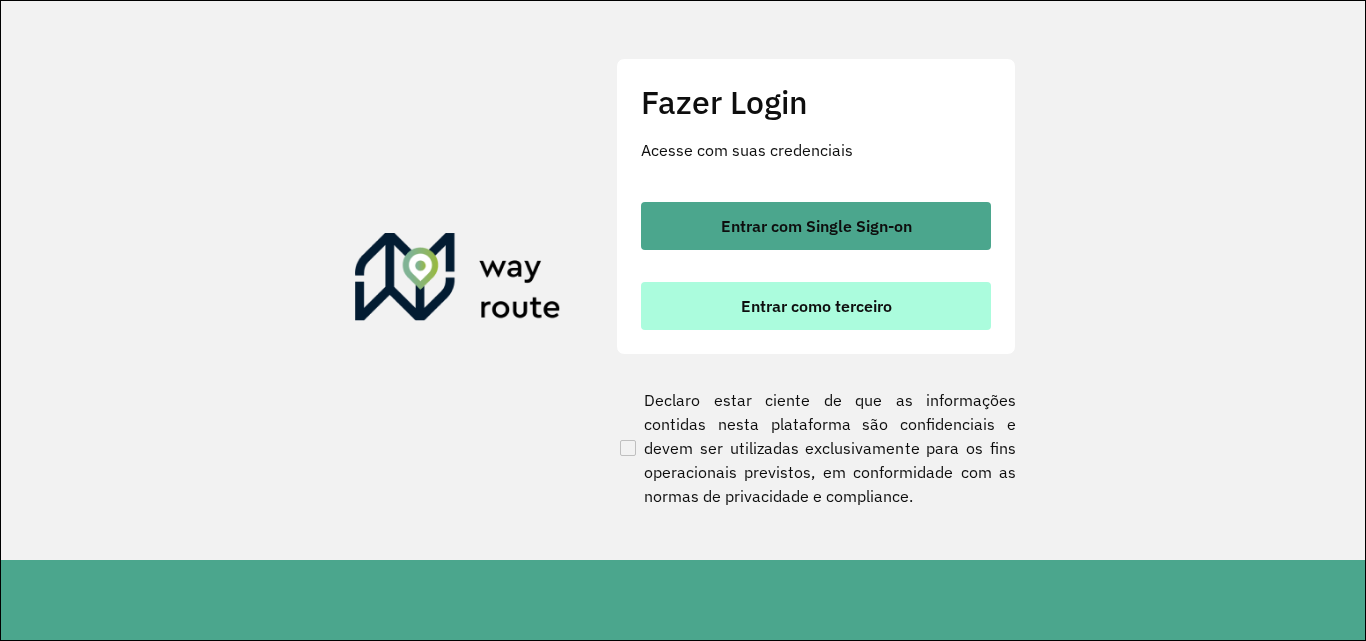 click on "Entrar como terceiro" at bounding box center (816, 306) 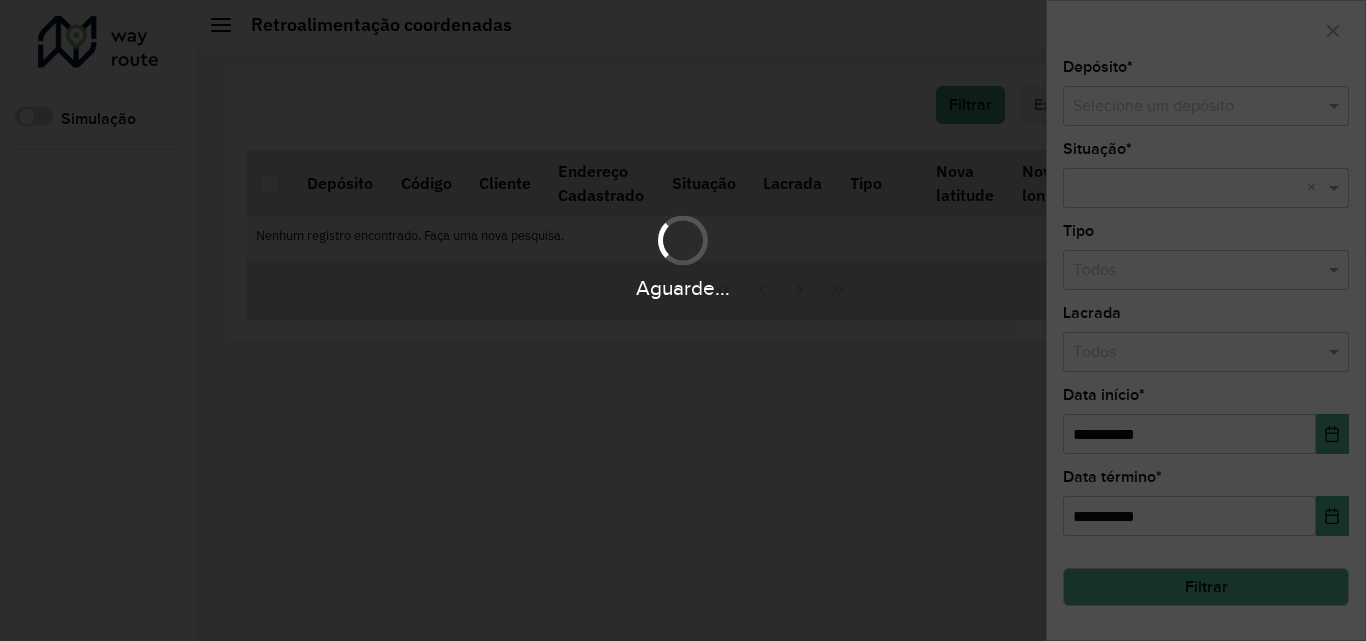 scroll, scrollTop: 0, scrollLeft: 0, axis: both 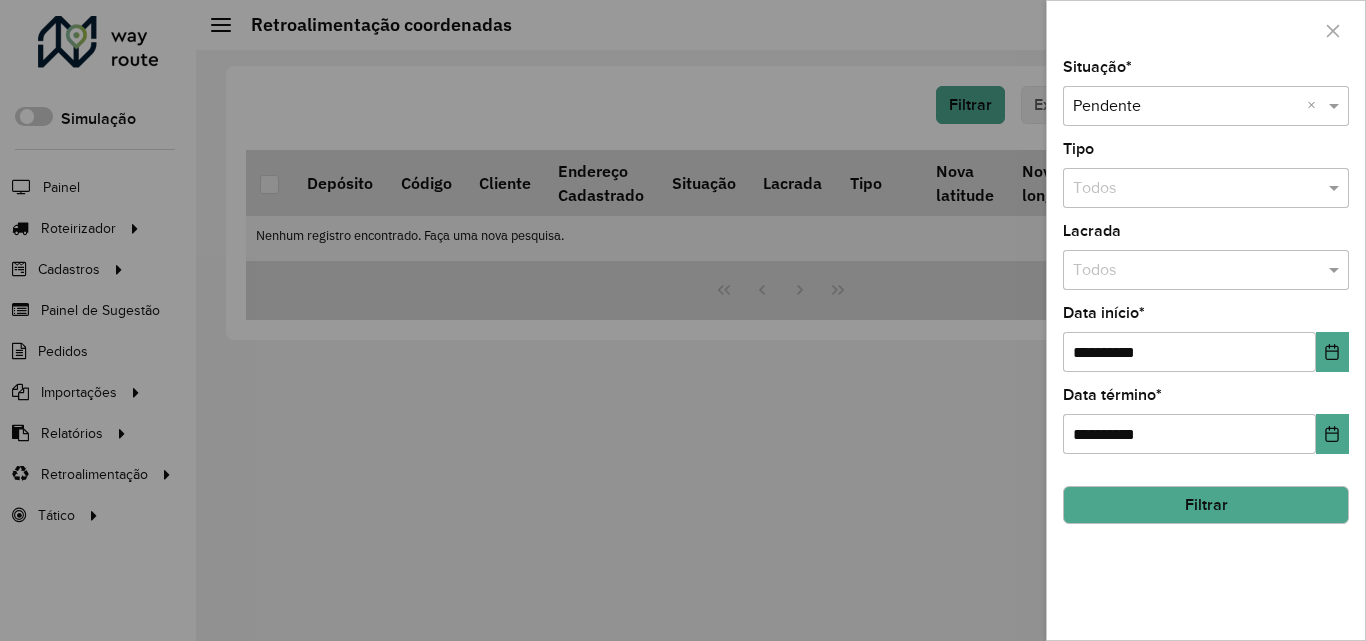 click at bounding box center (683, 320) 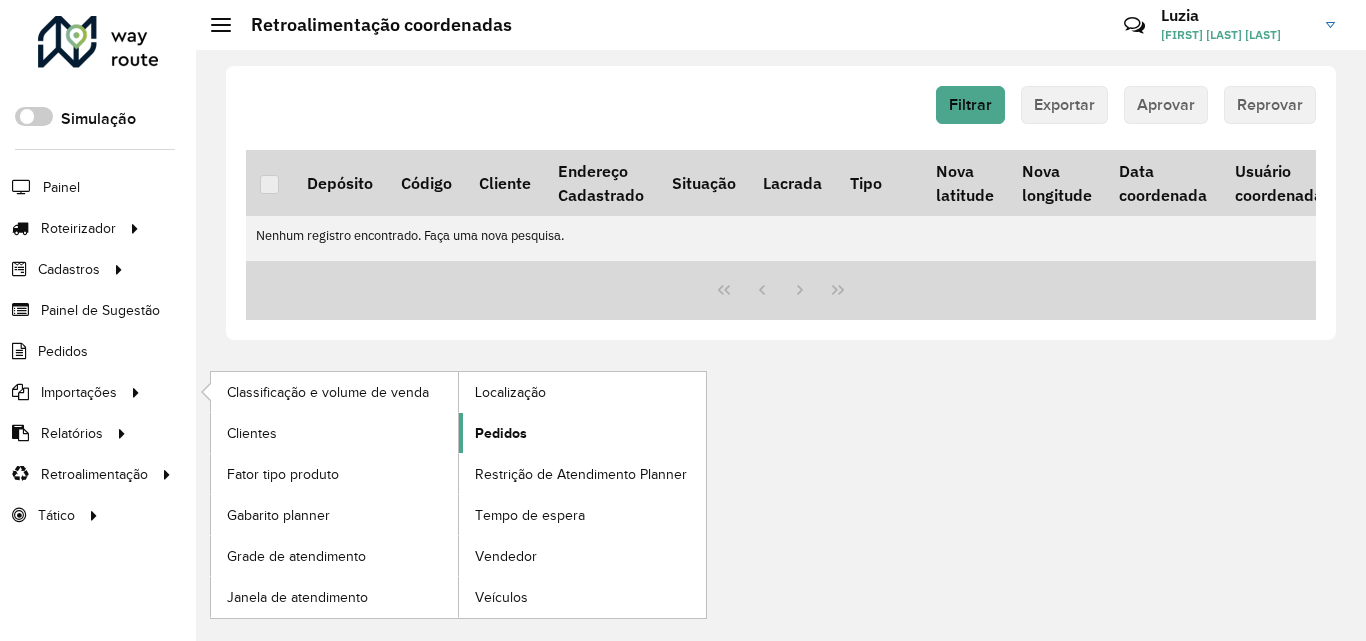 click on "Pedidos" 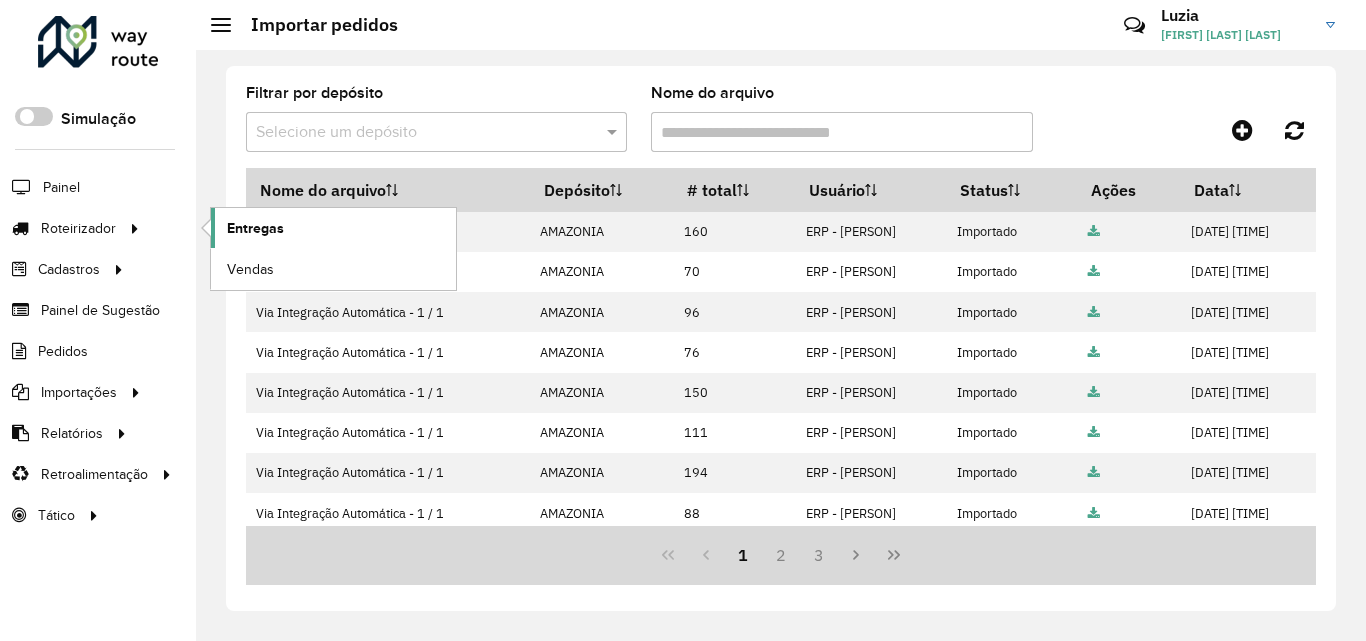 click on "Entregas" 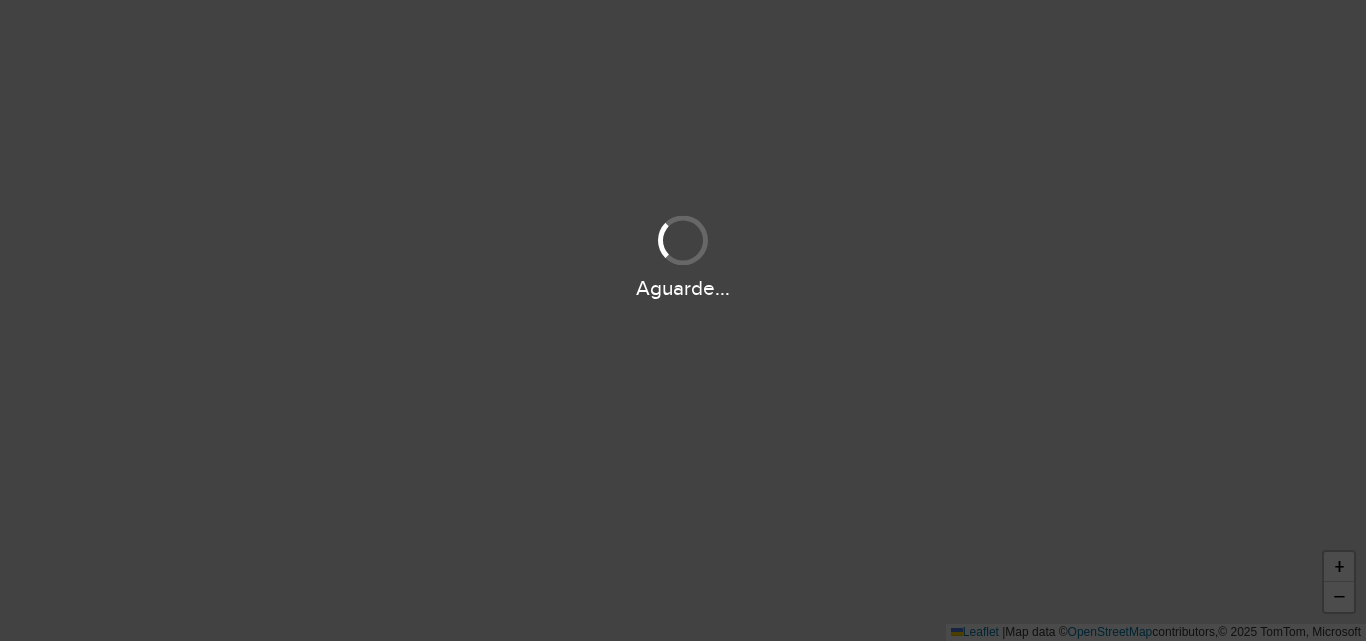scroll, scrollTop: 0, scrollLeft: 0, axis: both 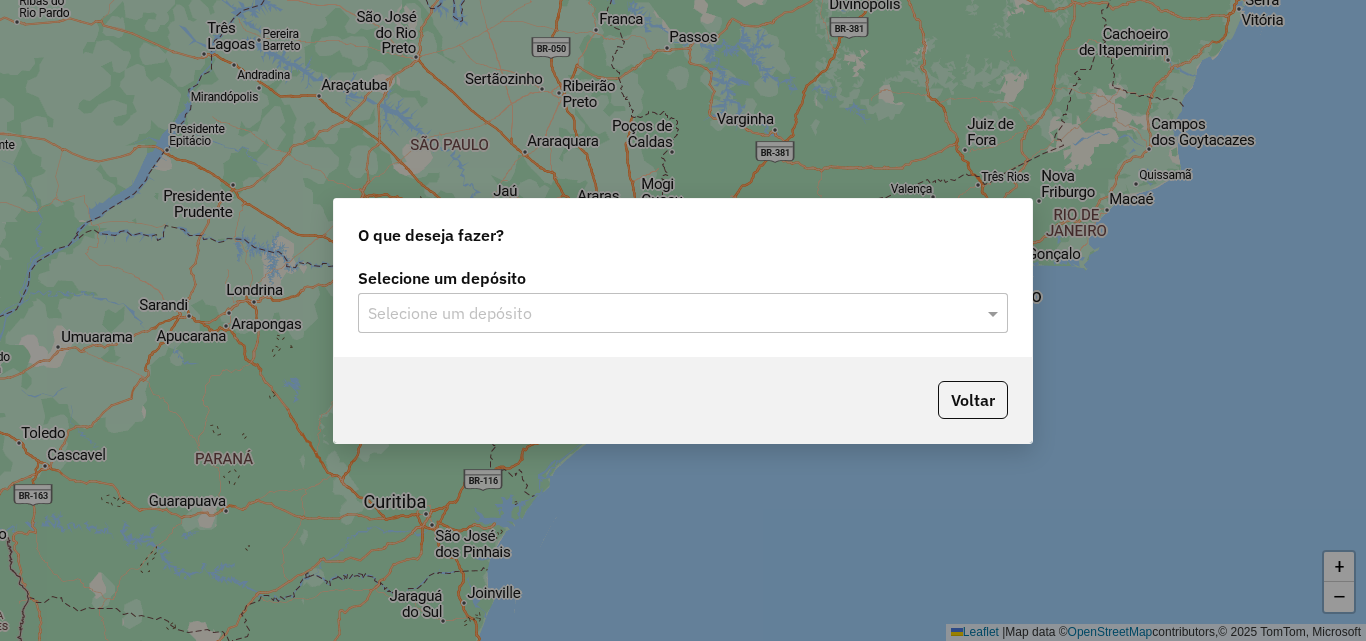 click 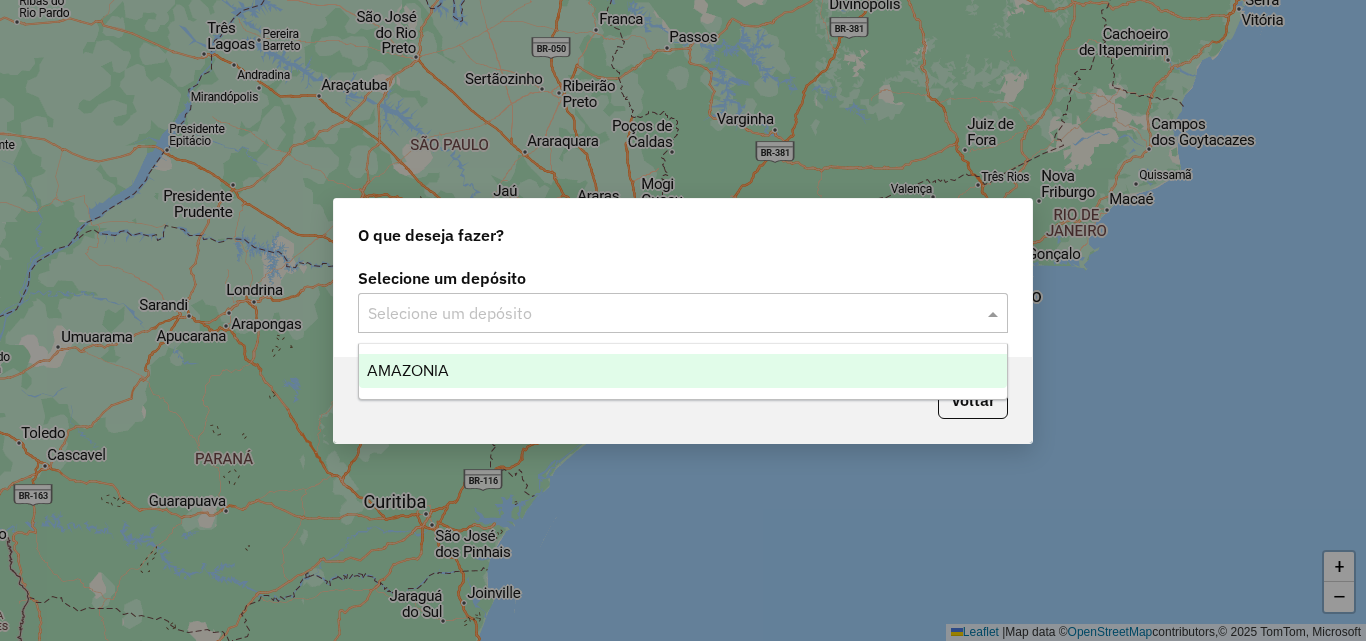 click on "AMAZONIA" at bounding box center [683, 371] 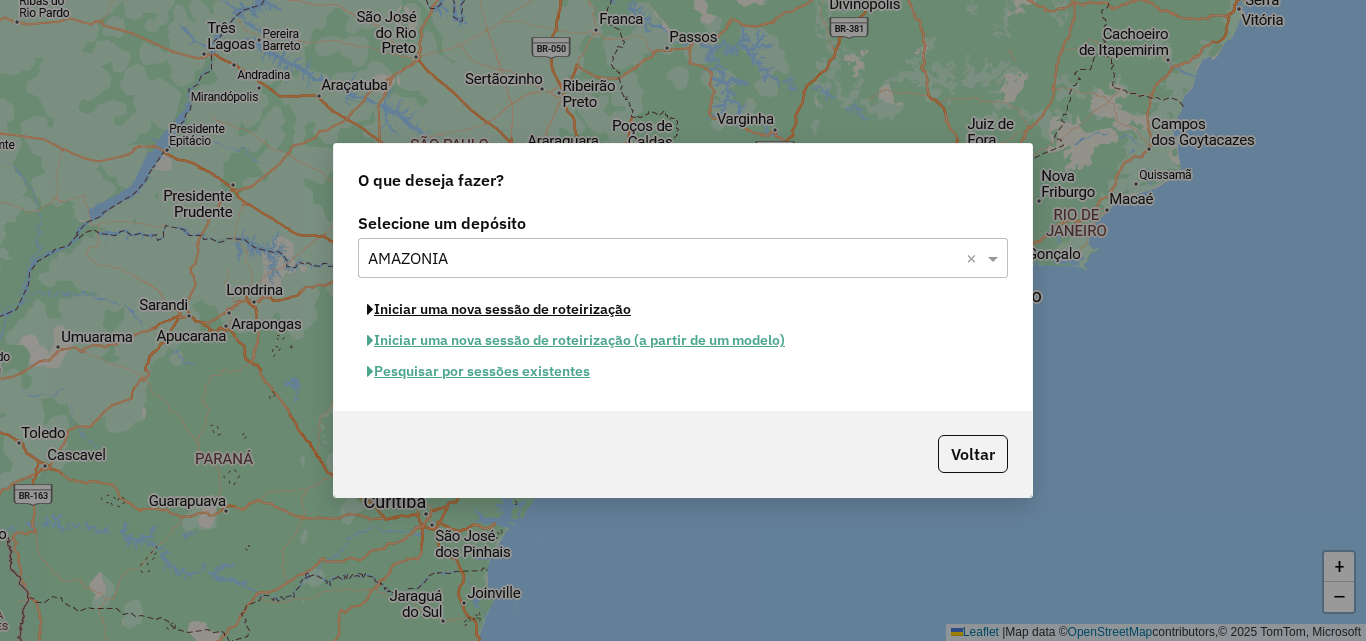 click on "Iniciar uma nova sessão de roteirização" 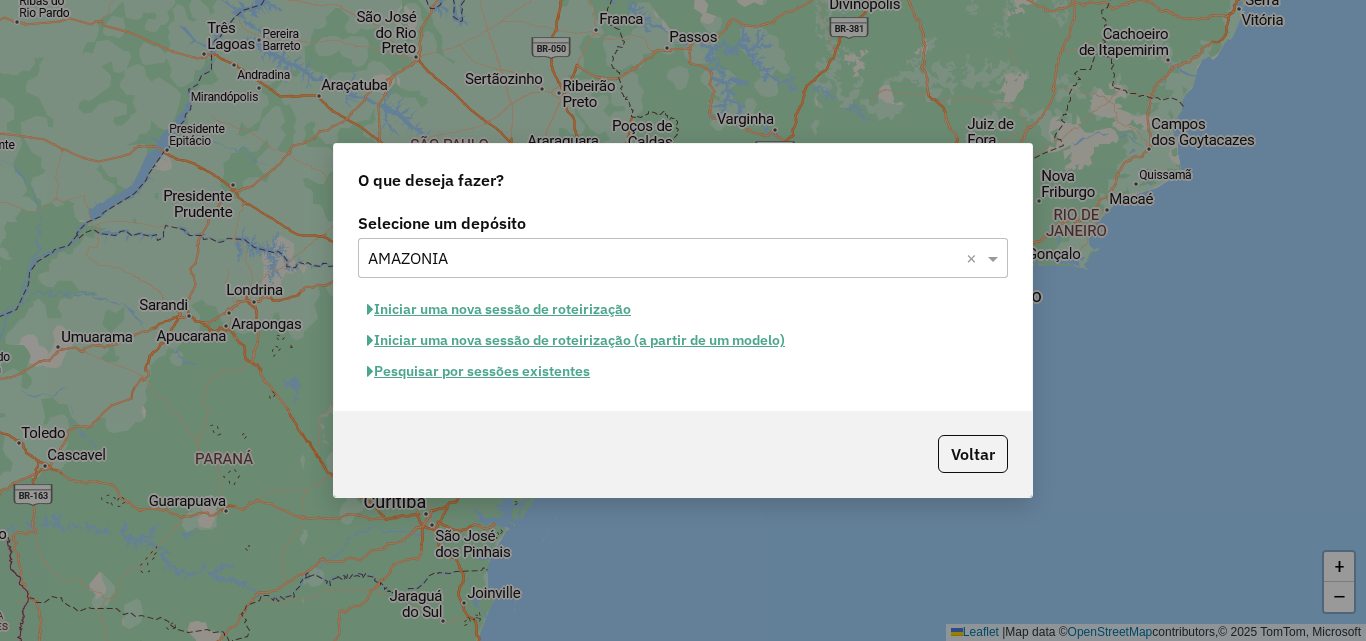 select on "*" 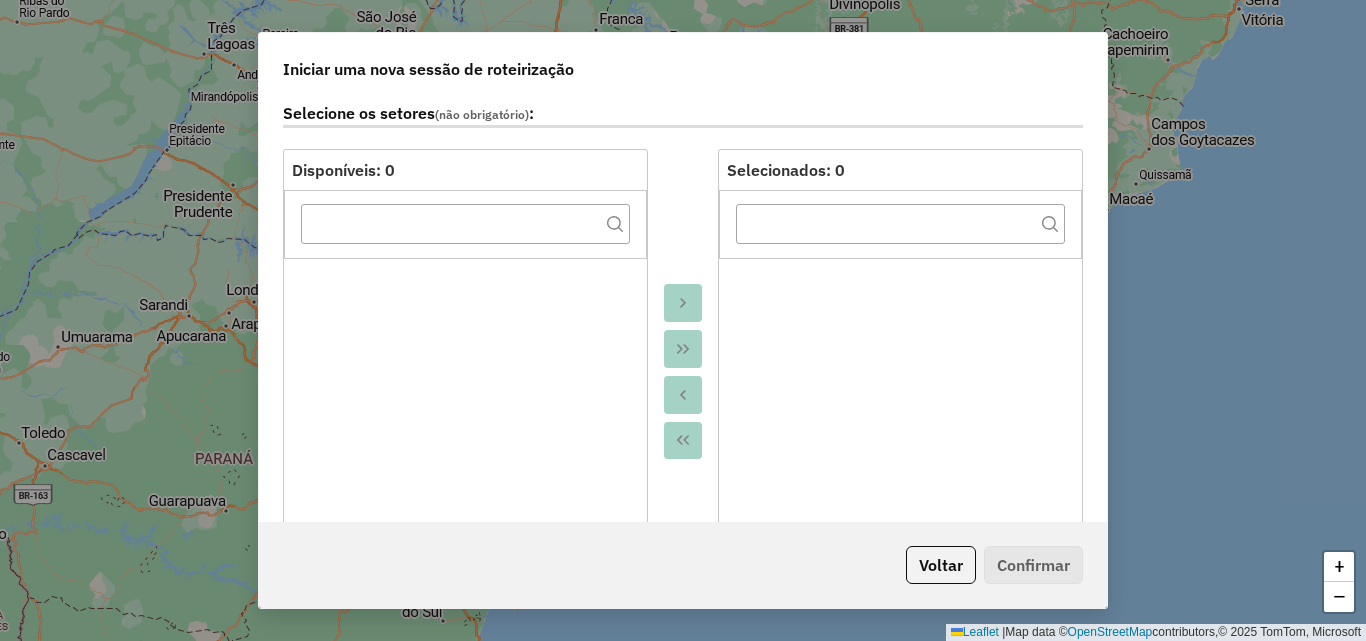scroll, scrollTop: 500, scrollLeft: 0, axis: vertical 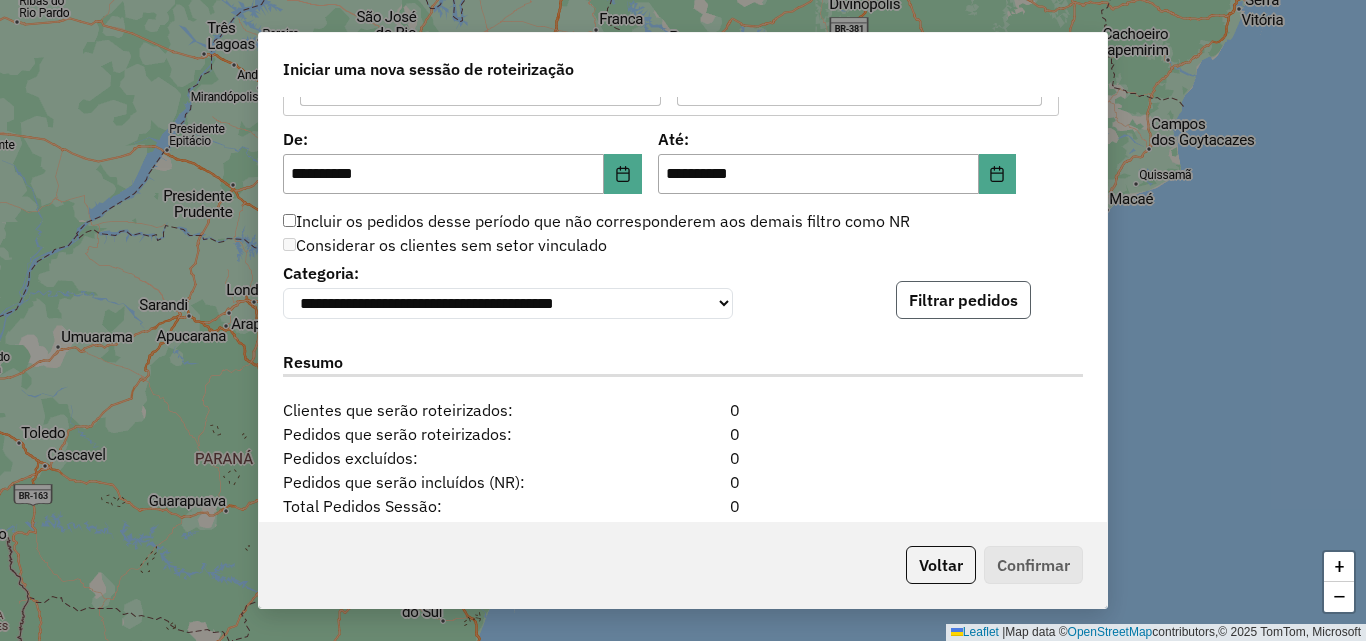 click on "Filtrar pedidos" 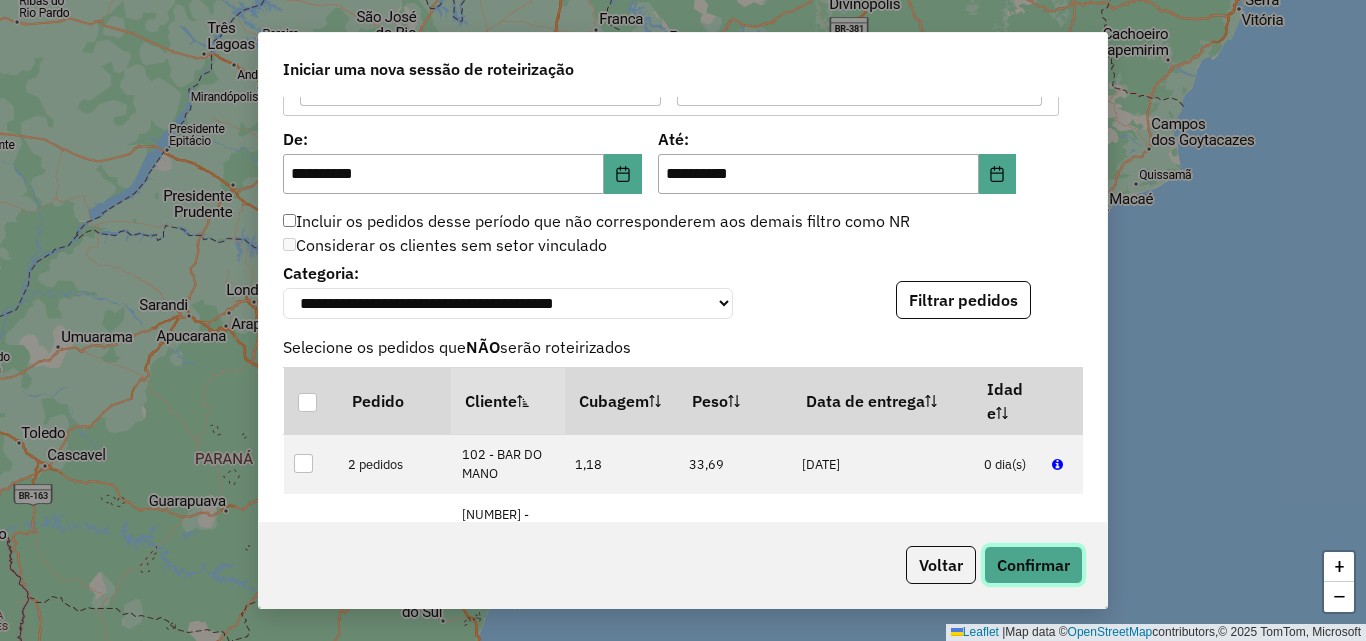 click on "Confirmar" 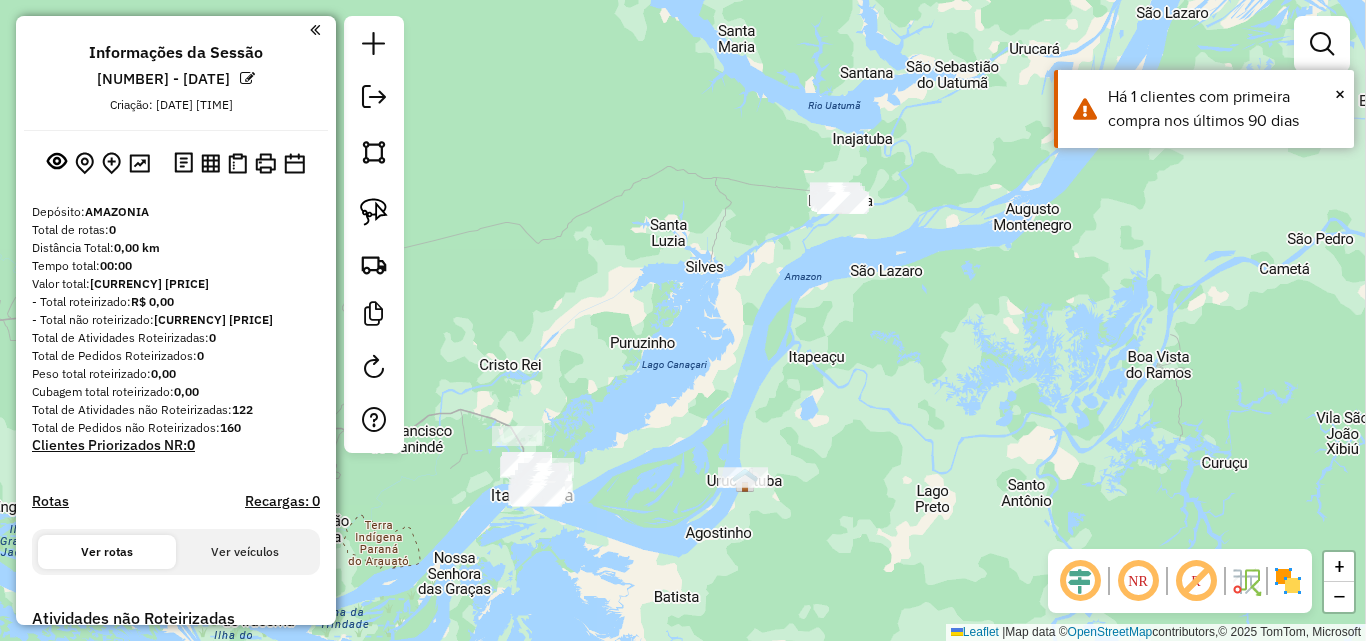 drag, startPoint x: 929, startPoint y: 202, endPoint x: 781, endPoint y: 366, distance: 220.90723 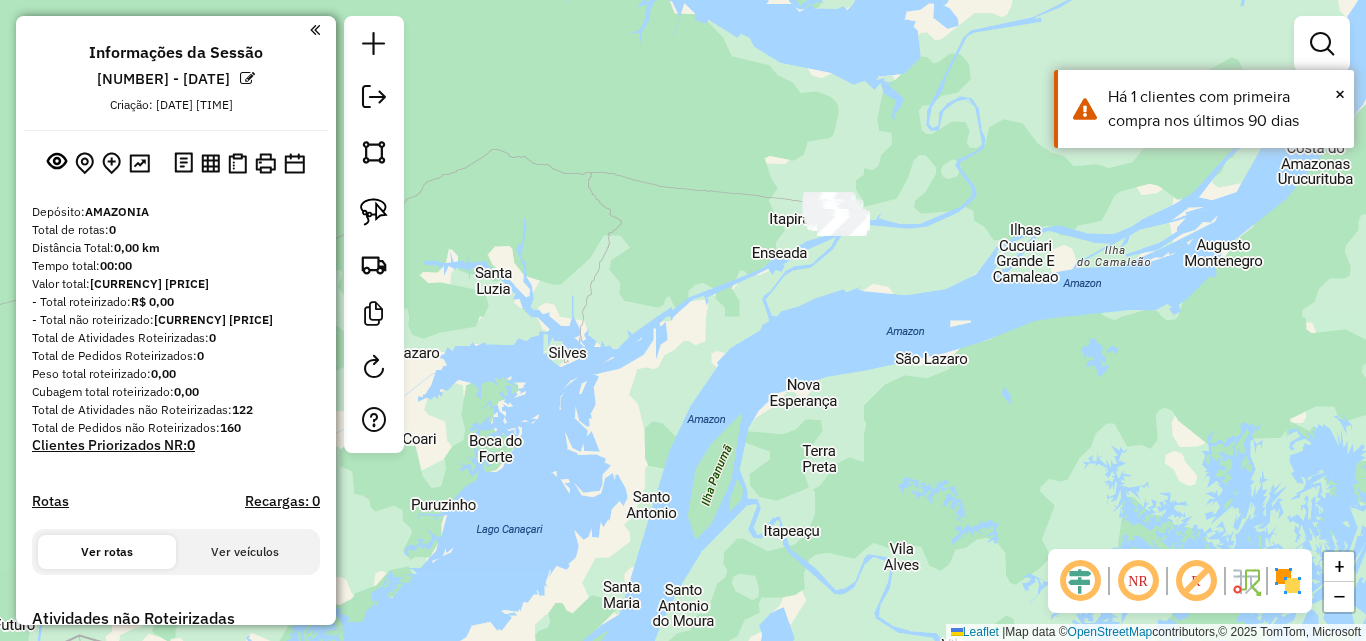 drag, startPoint x: 870, startPoint y: 227, endPoint x: 735, endPoint y: 348, distance: 181.28983 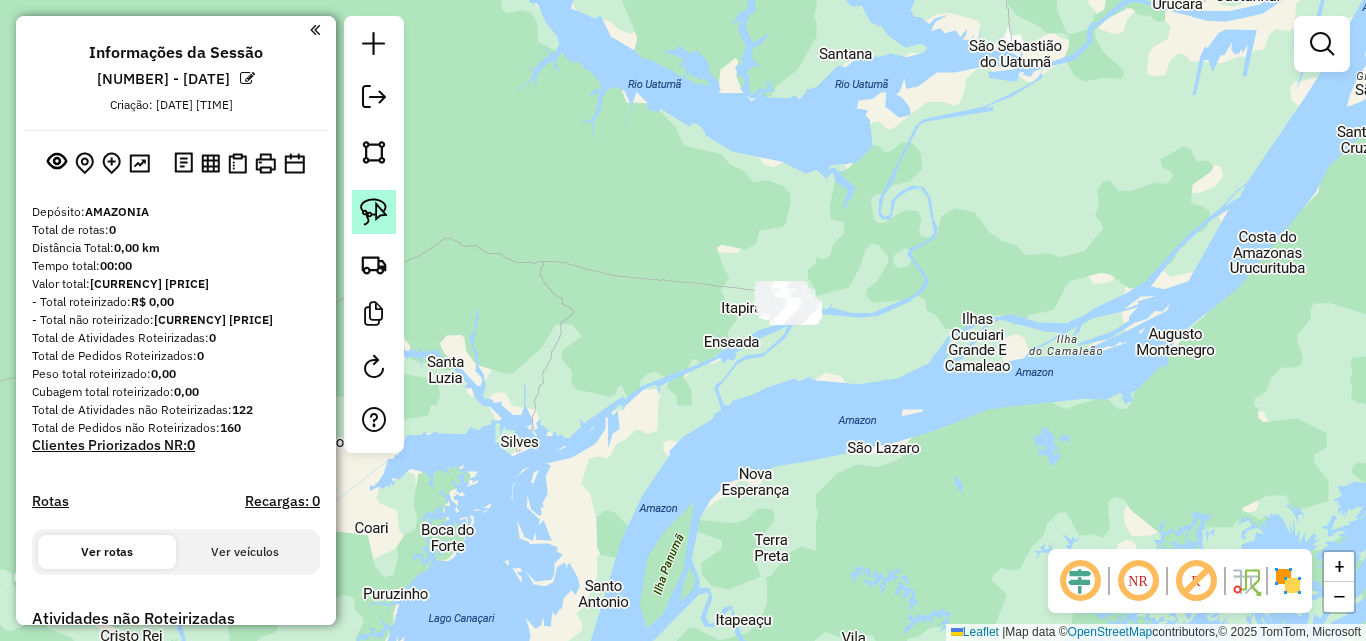 click 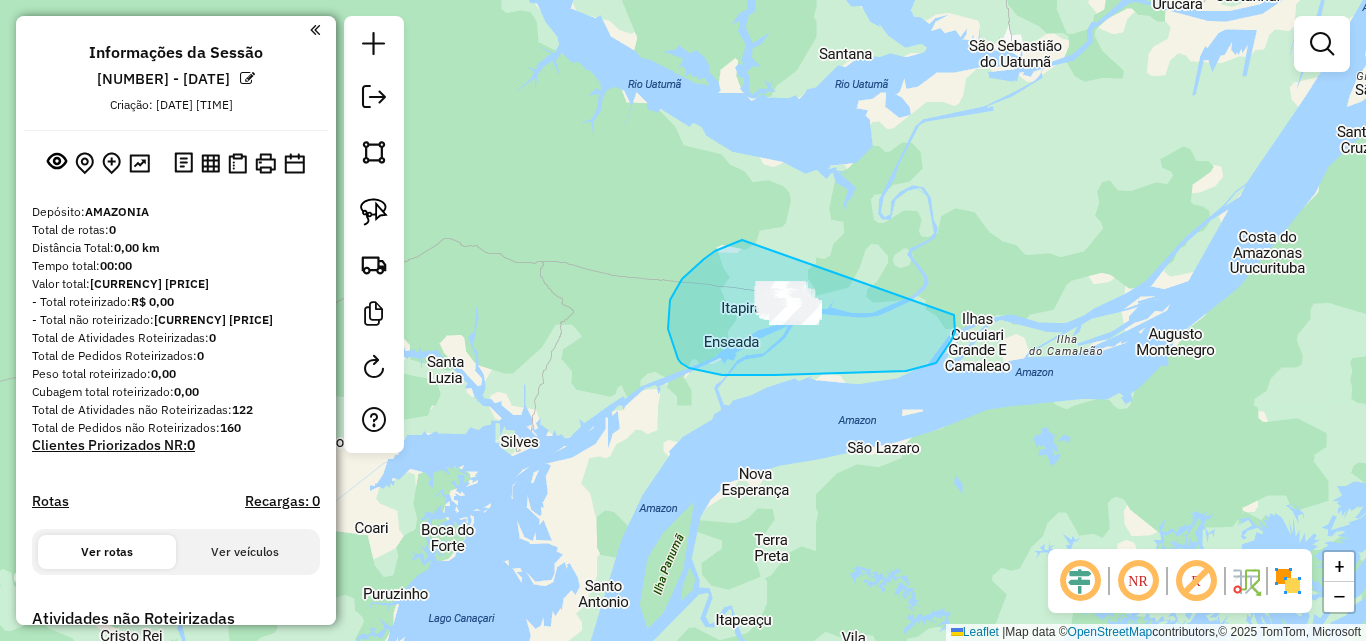 drag, startPoint x: 715, startPoint y: 251, endPoint x: 941, endPoint y: 291, distance: 229.51253 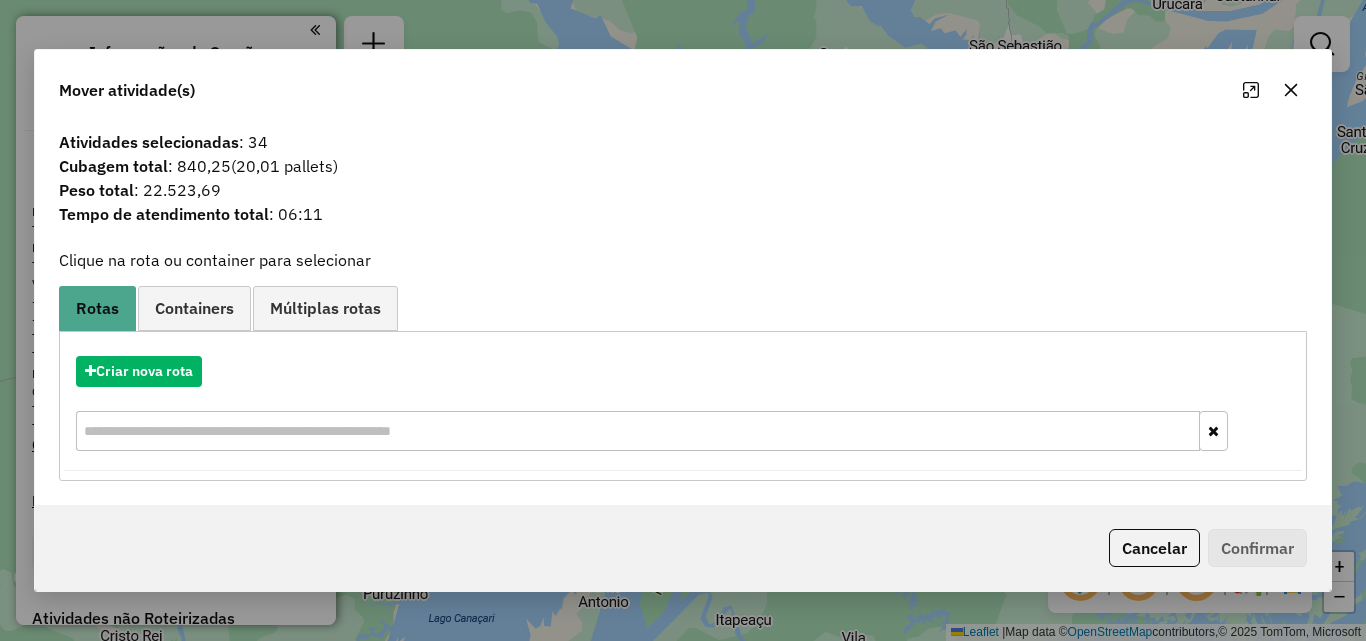 click 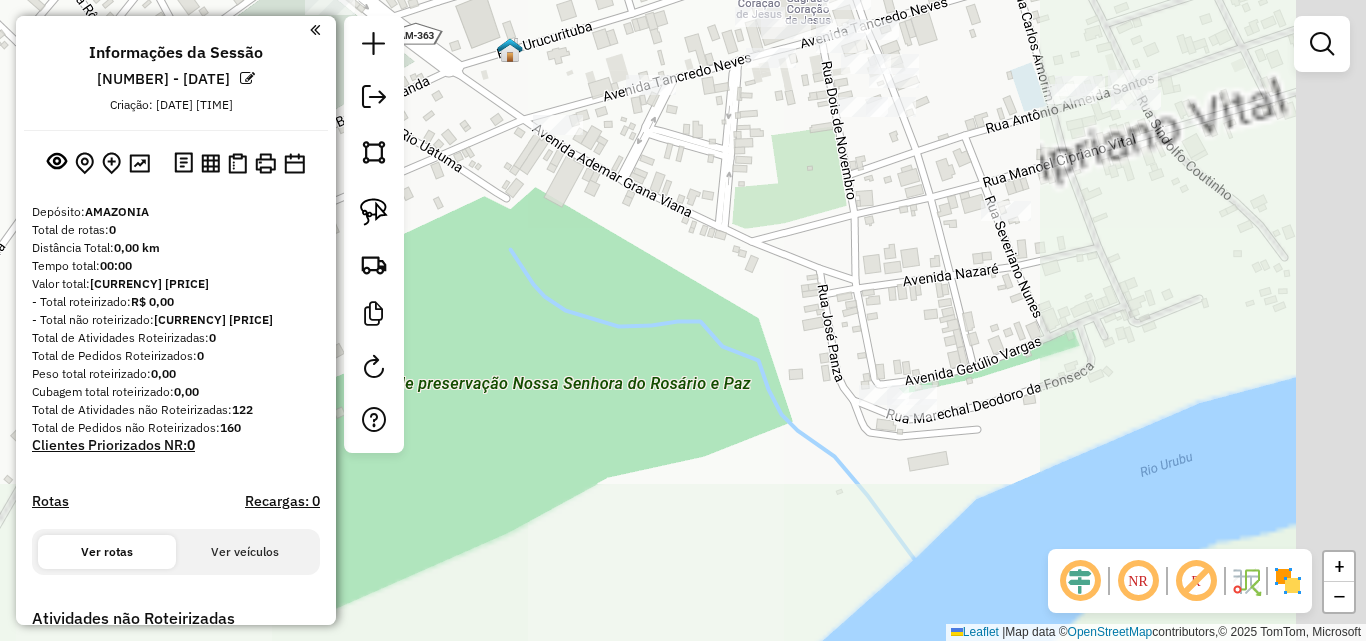 drag, startPoint x: 905, startPoint y: 367, endPoint x: 633, endPoint y: 343, distance: 273.05676 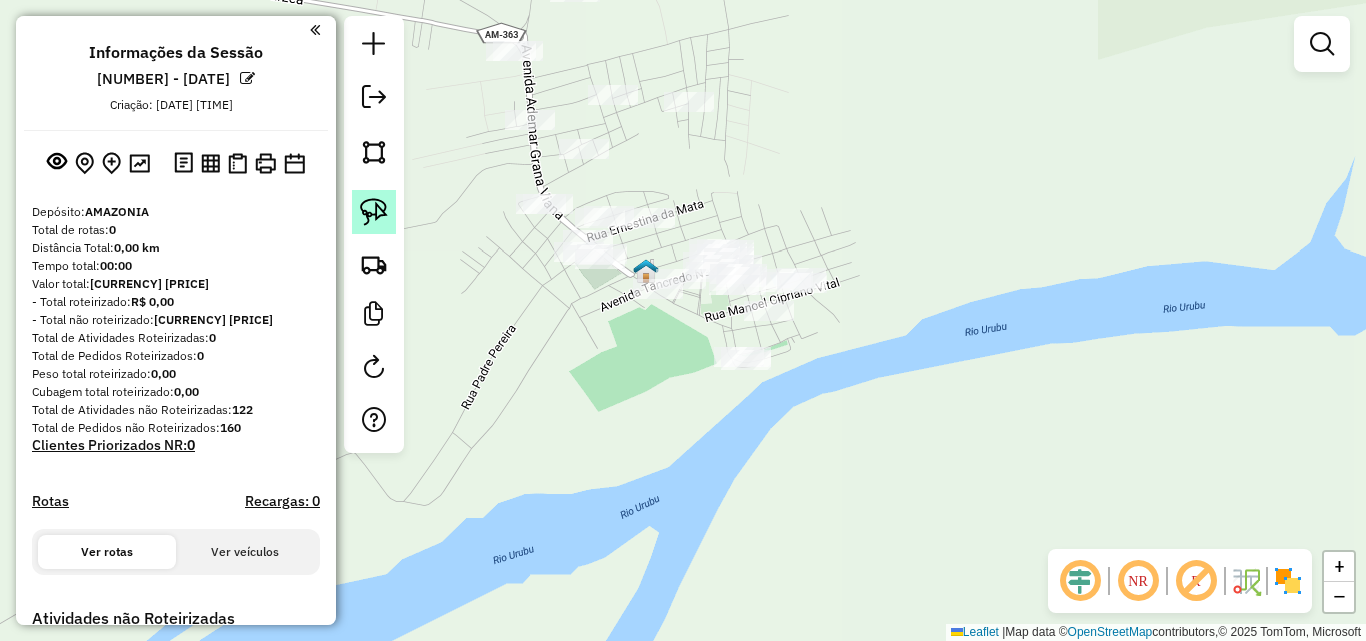 click 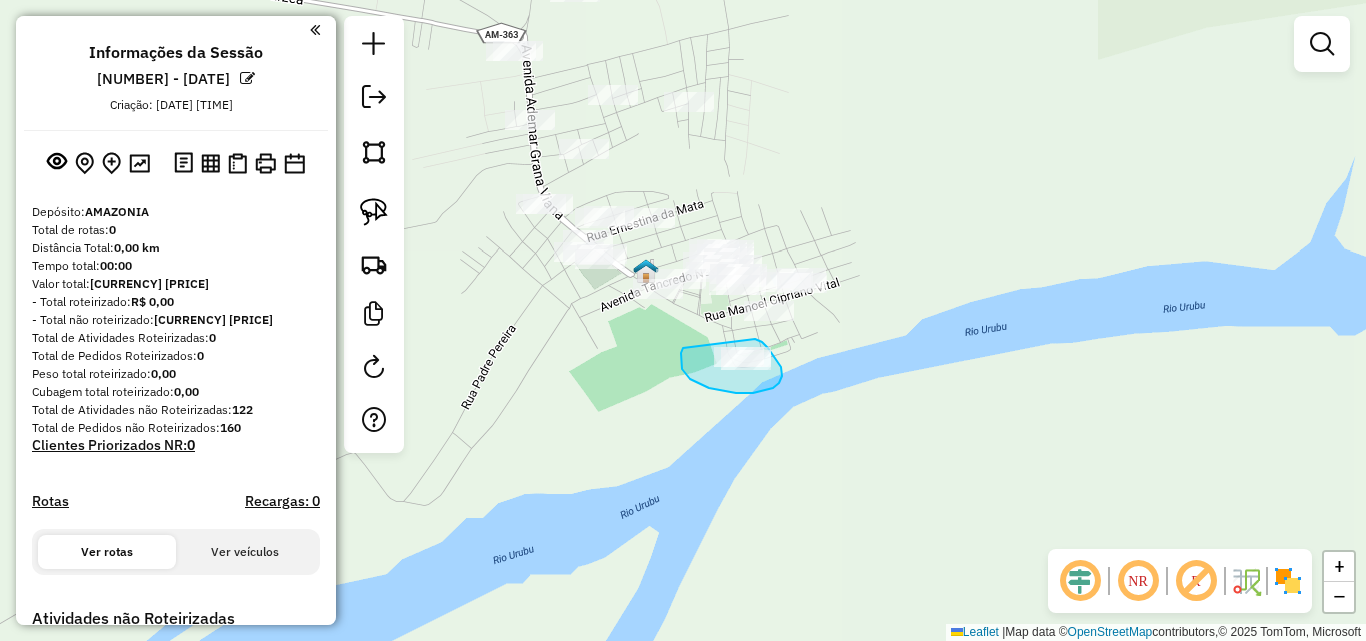 drag, startPoint x: 683, startPoint y: 348, endPoint x: 732, endPoint y: 340, distance: 49.648766 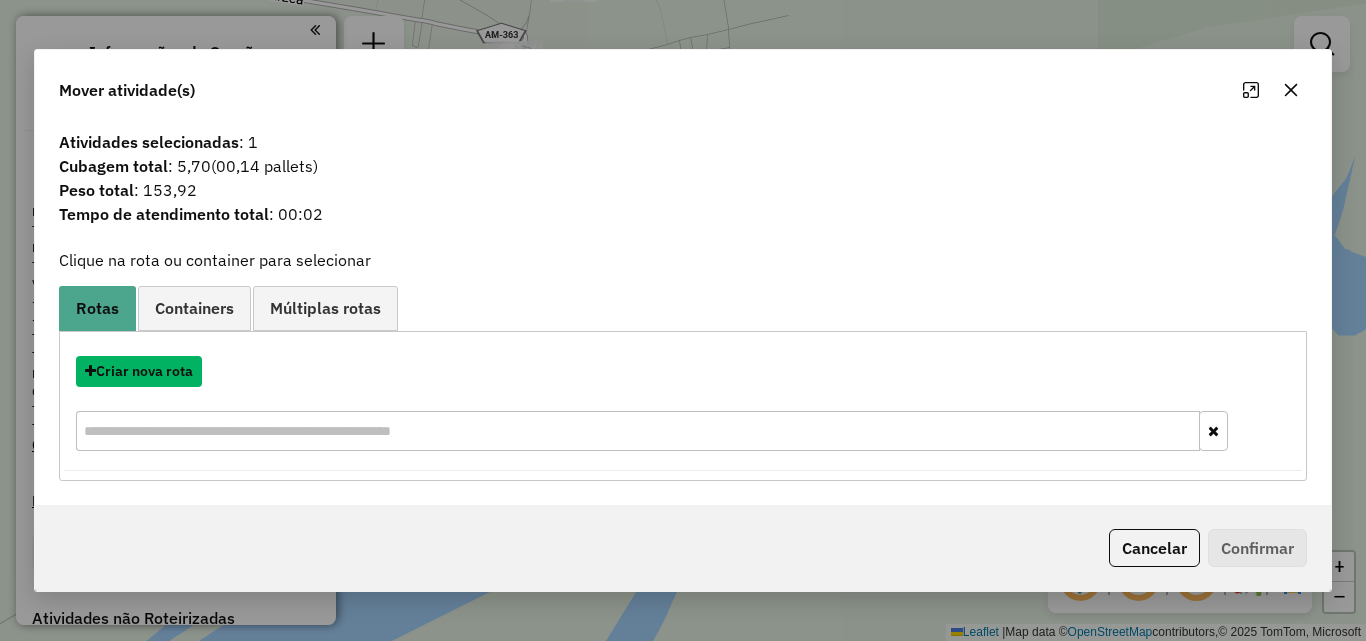 click on "Criar nova rota" at bounding box center (139, 371) 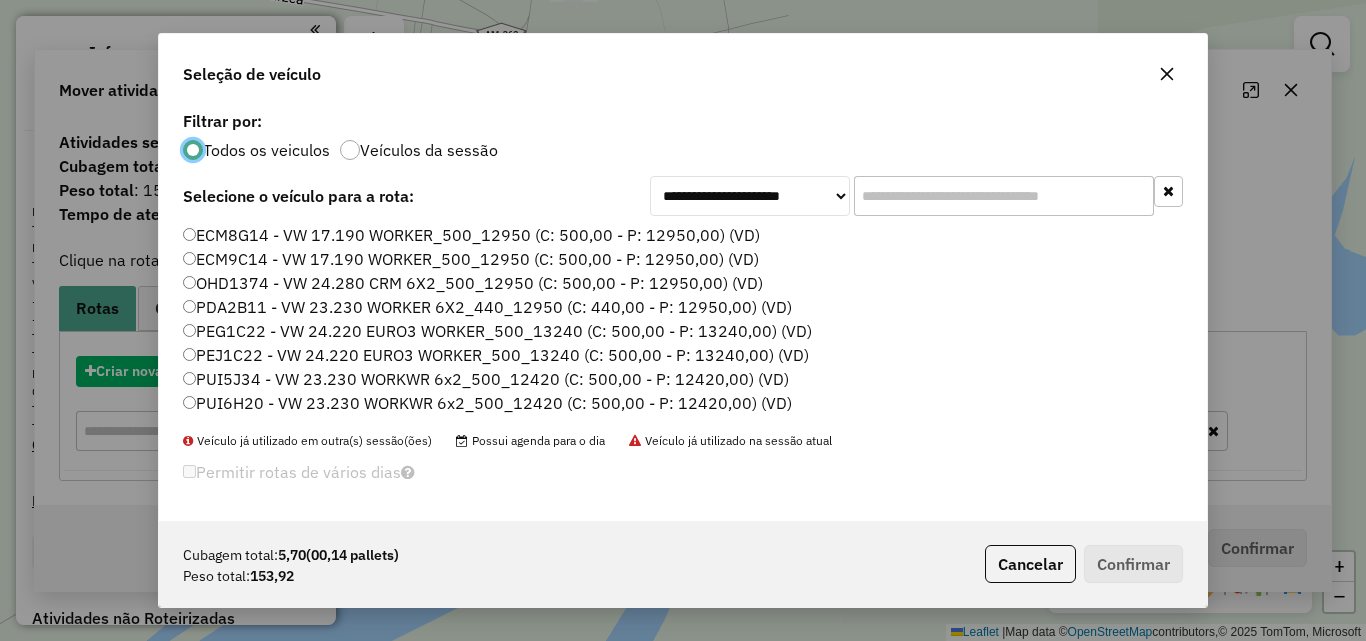 scroll, scrollTop: 11, scrollLeft: 6, axis: both 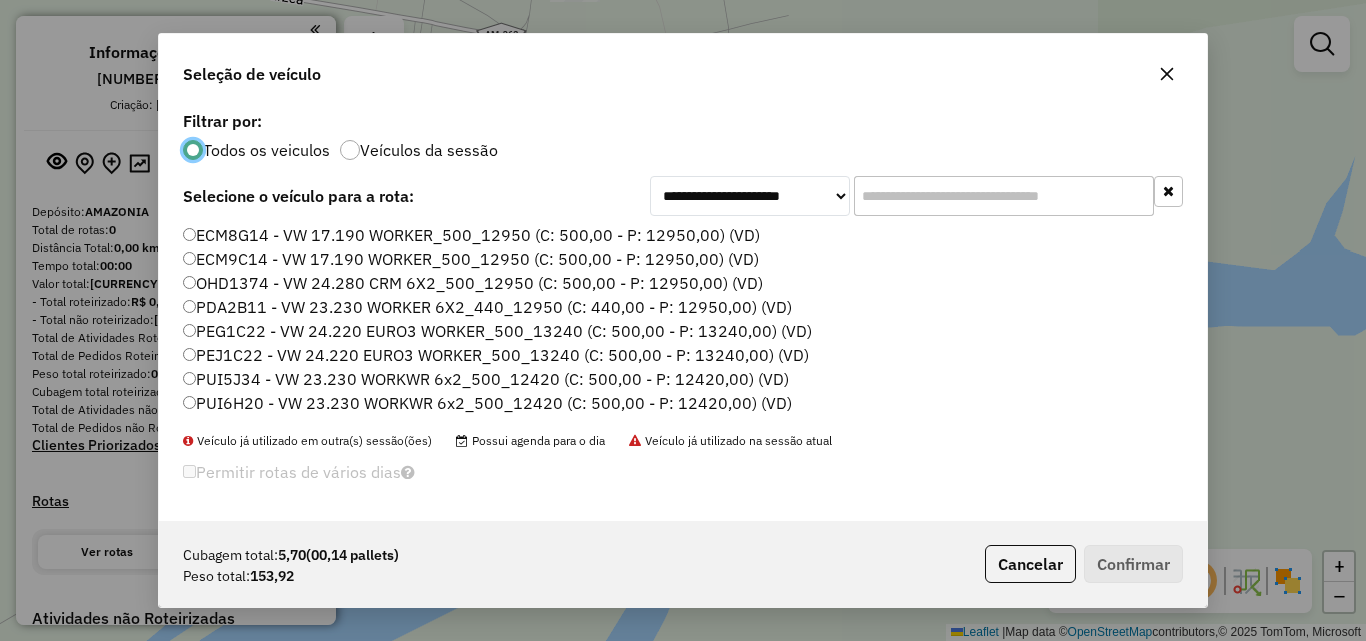 click on "PUI5J34 - VW 23.230 WORKWR 6x2_500_12420 (C: 500,00 - P: 12420,00) (VD)" 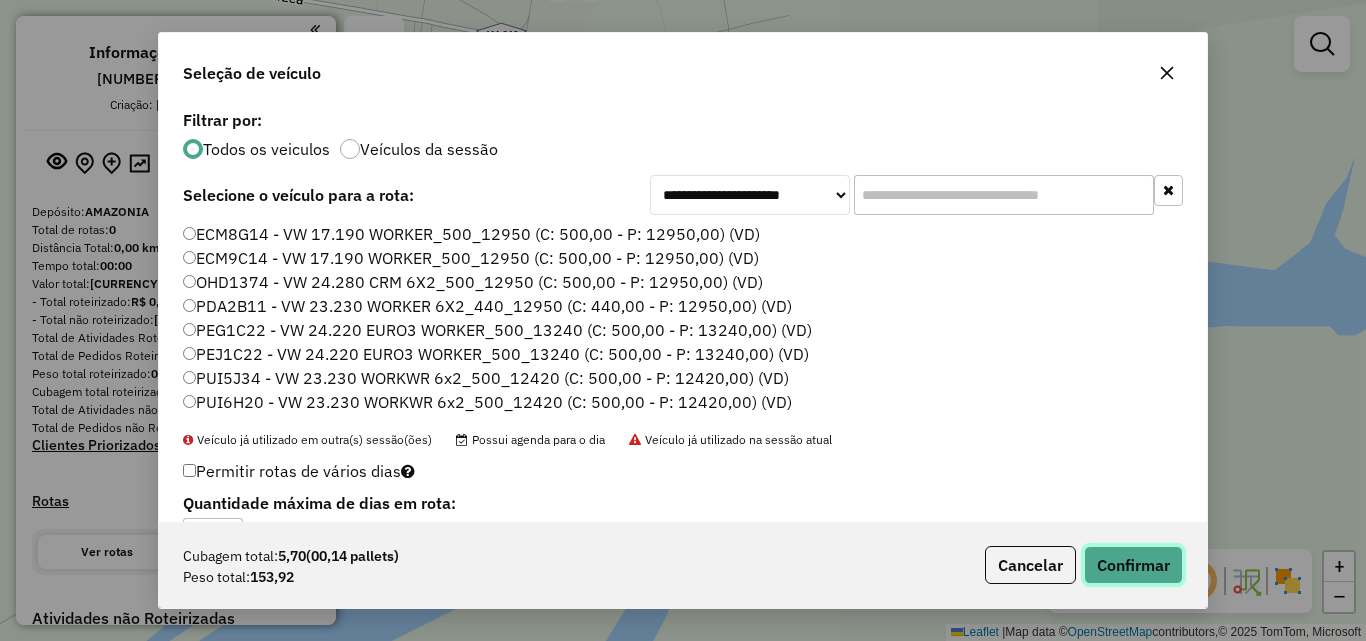 click on "Confirmar" 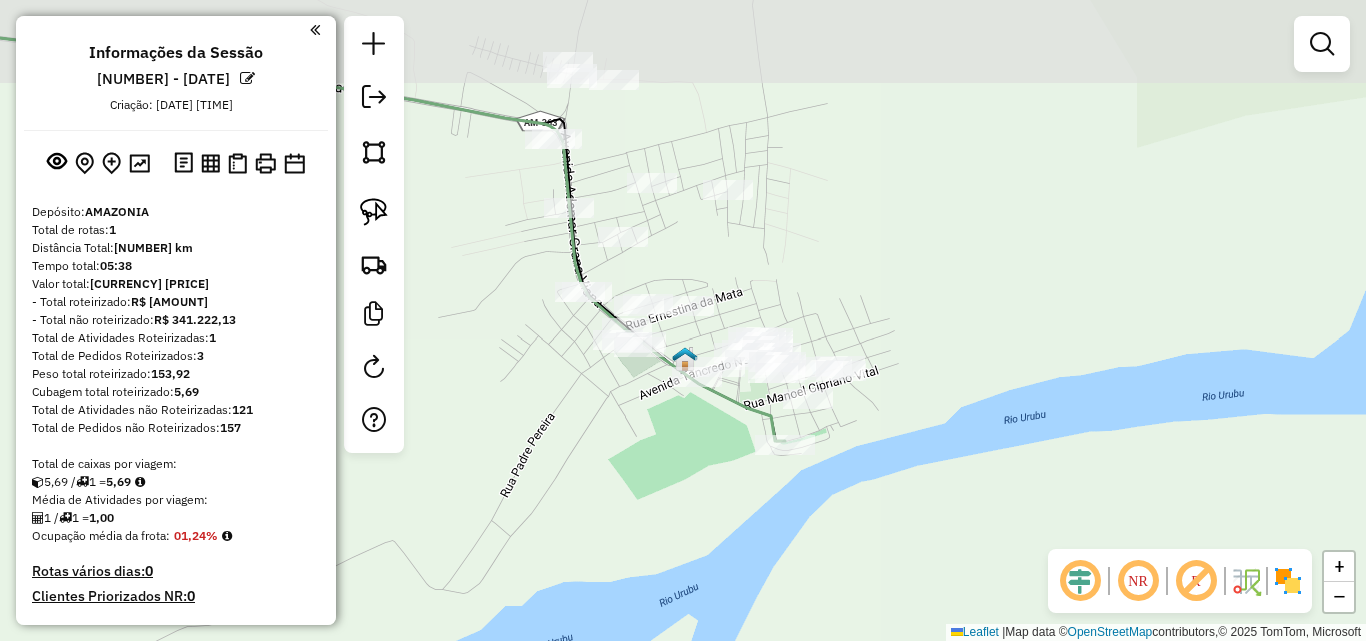 drag, startPoint x: 691, startPoint y: 483, endPoint x: 684, endPoint y: 465, distance: 19.313208 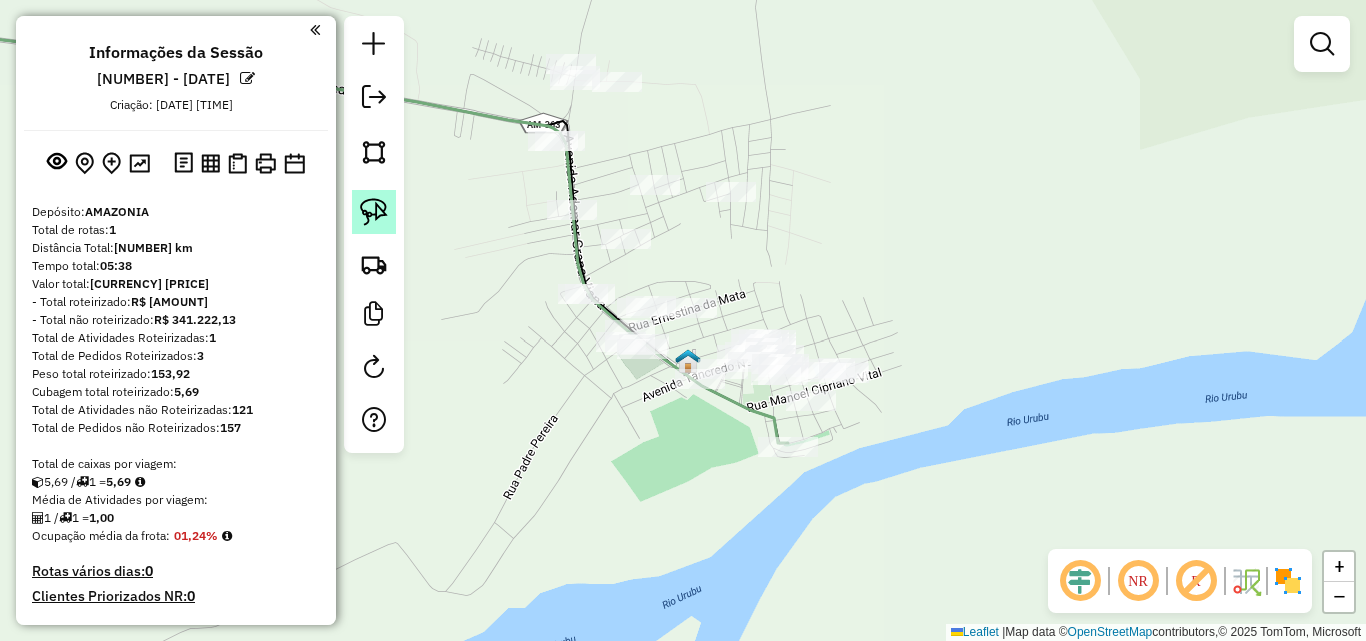 click 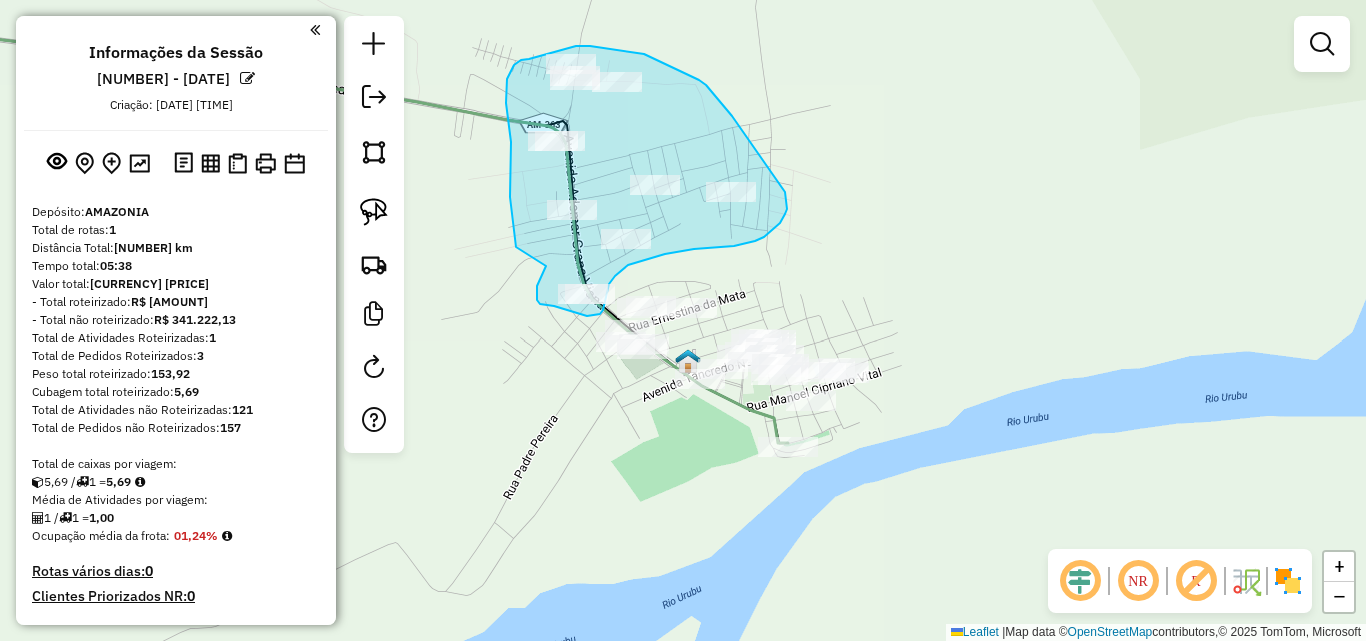 drag, startPoint x: 546, startPoint y: 266, endPoint x: 516, endPoint y: 247, distance: 35.510563 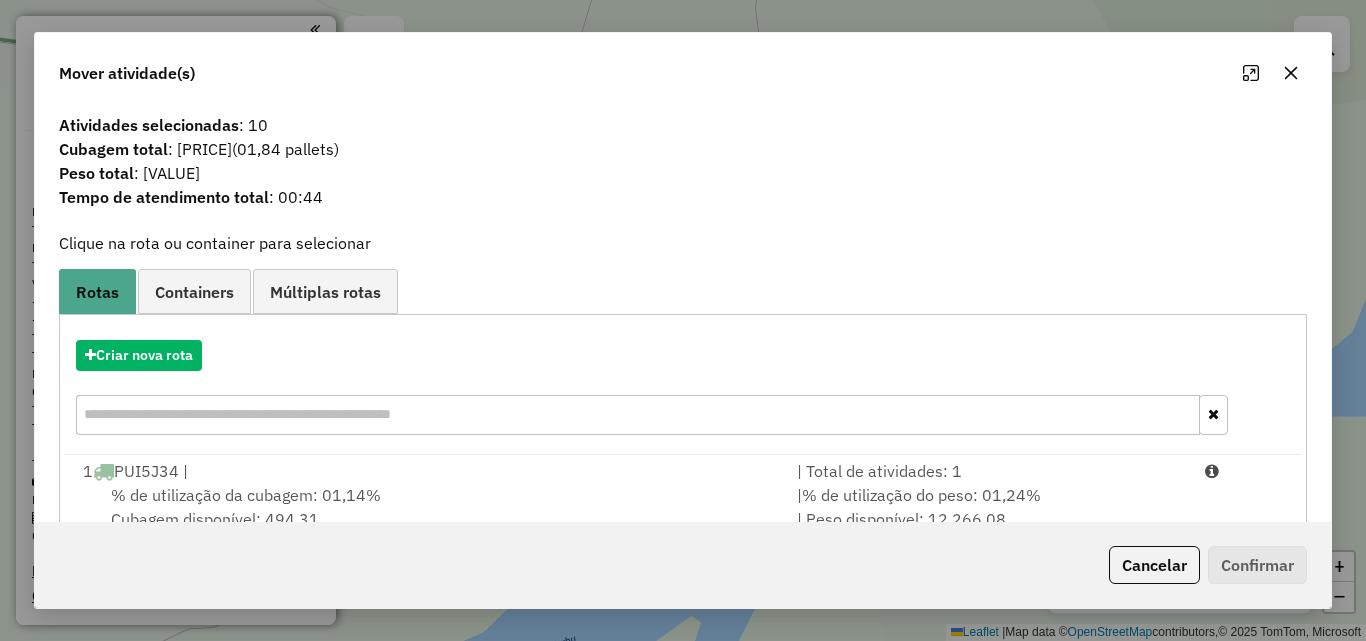 scroll, scrollTop: 48, scrollLeft: 0, axis: vertical 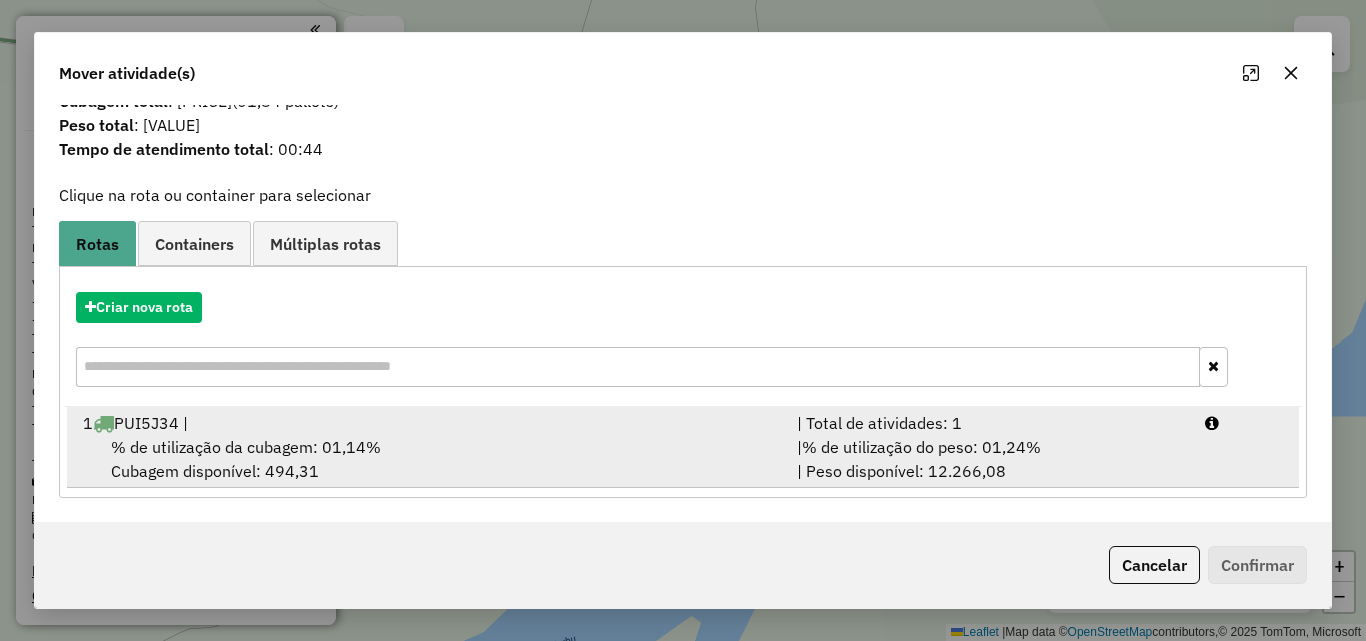 click on "% de utilização da cubagem: 01,14%" at bounding box center (246, 447) 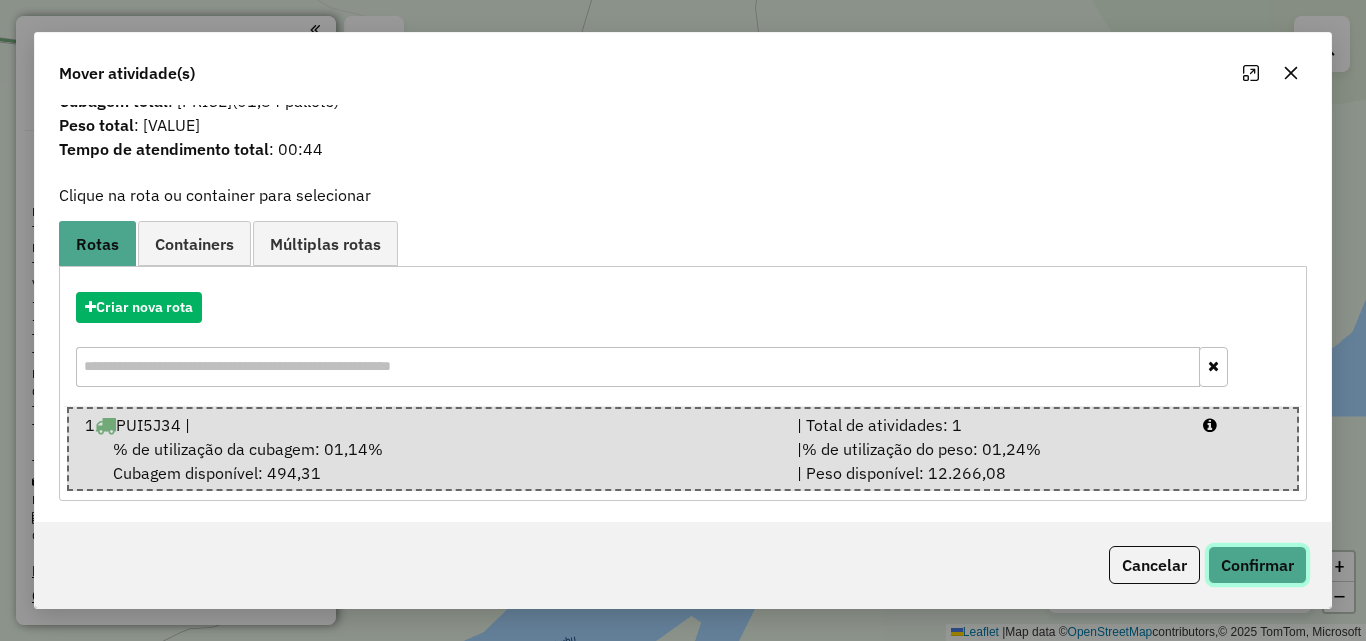 click on "Confirmar" 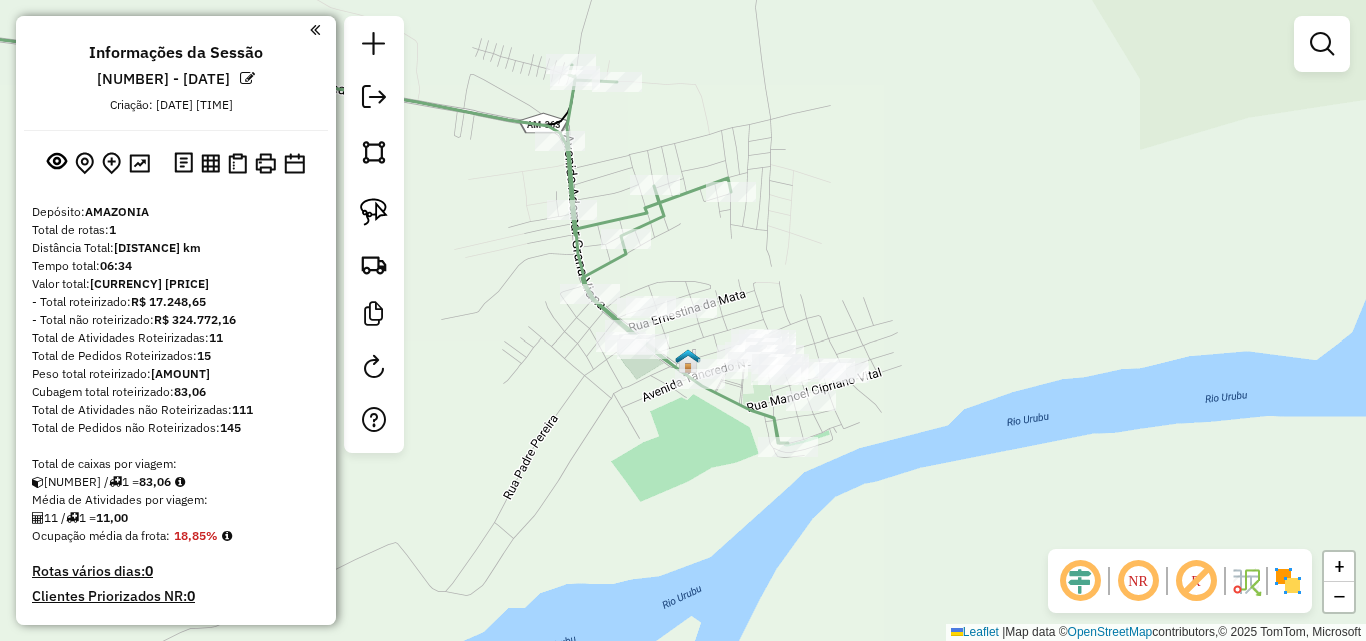 scroll, scrollTop: 0, scrollLeft: 0, axis: both 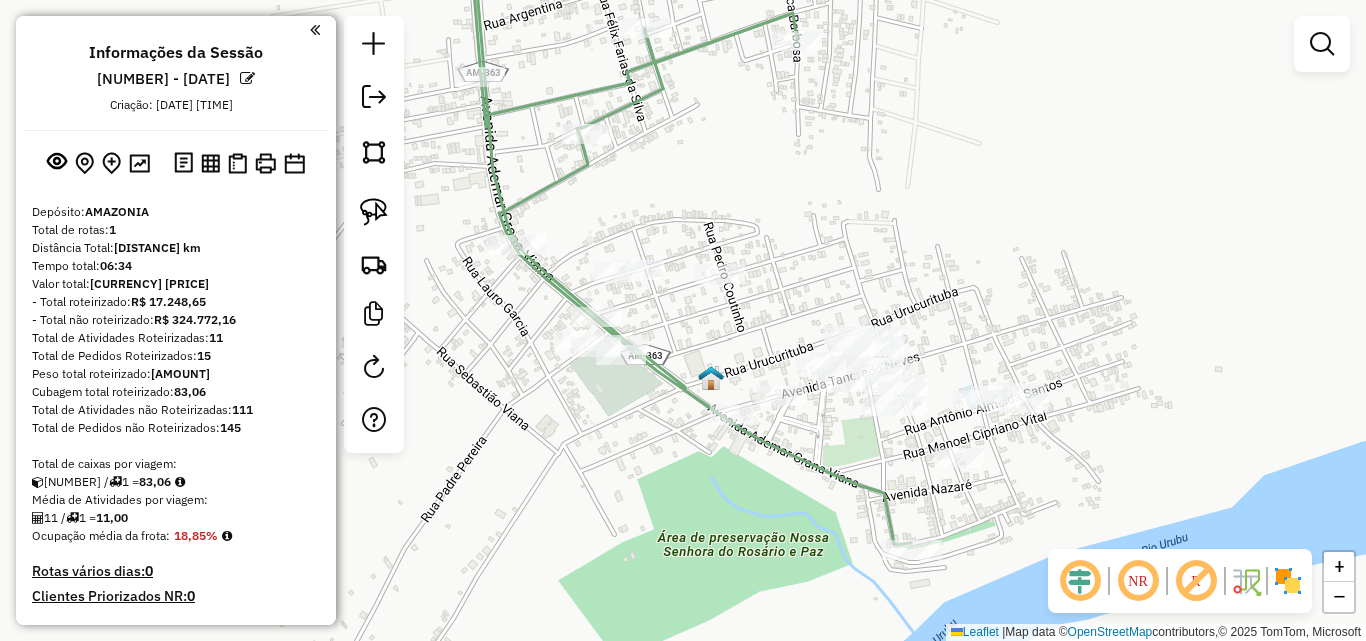 drag, startPoint x: 687, startPoint y: 347, endPoint x: 715, endPoint y: 337, distance: 29.732138 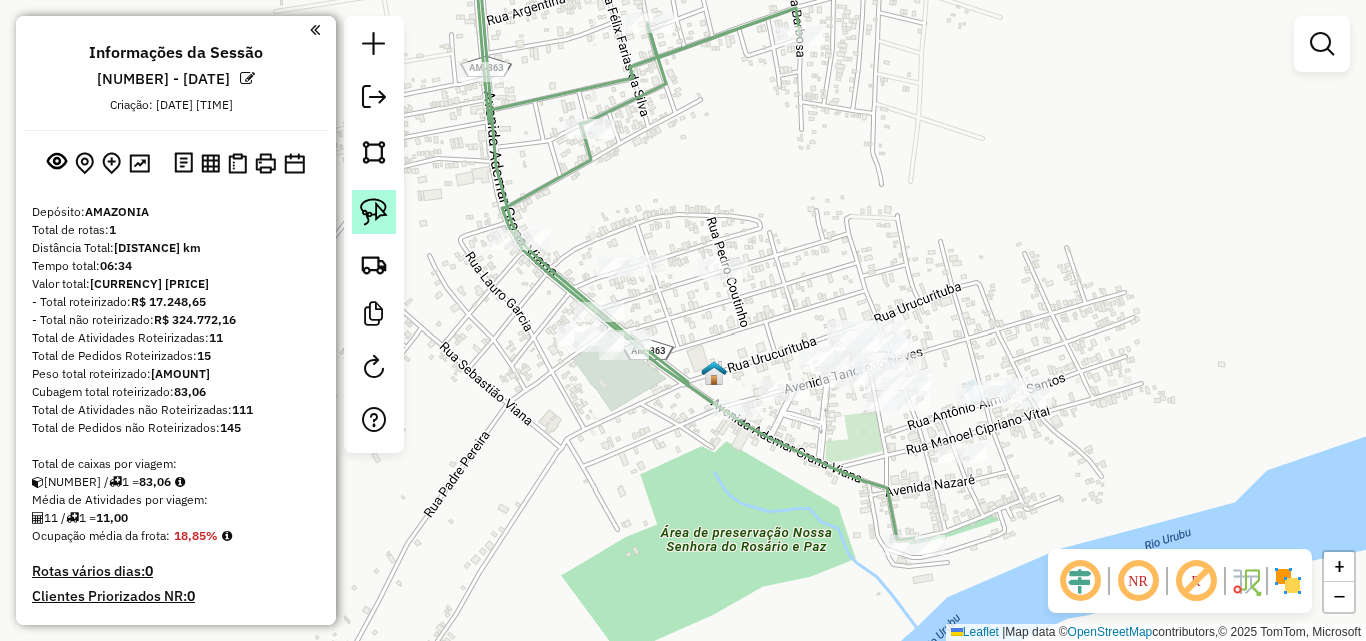 click 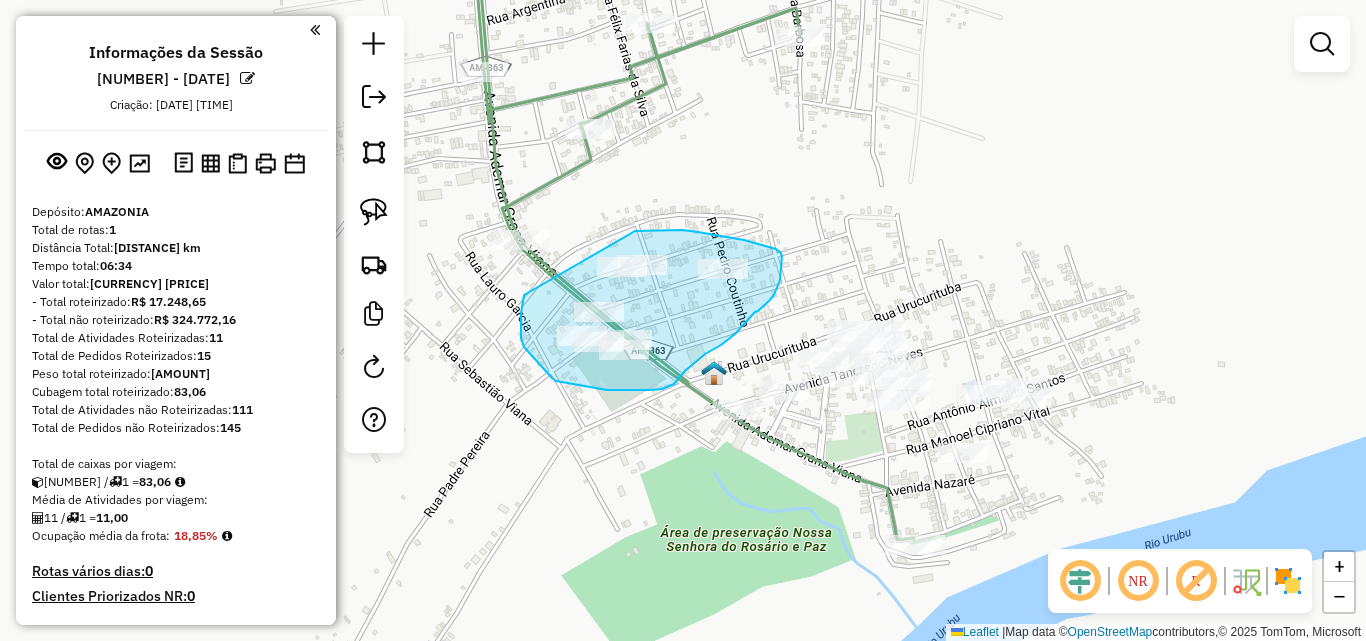 drag, startPoint x: 523, startPoint y: 302, endPoint x: 624, endPoint y: 235, distance: 121.20231 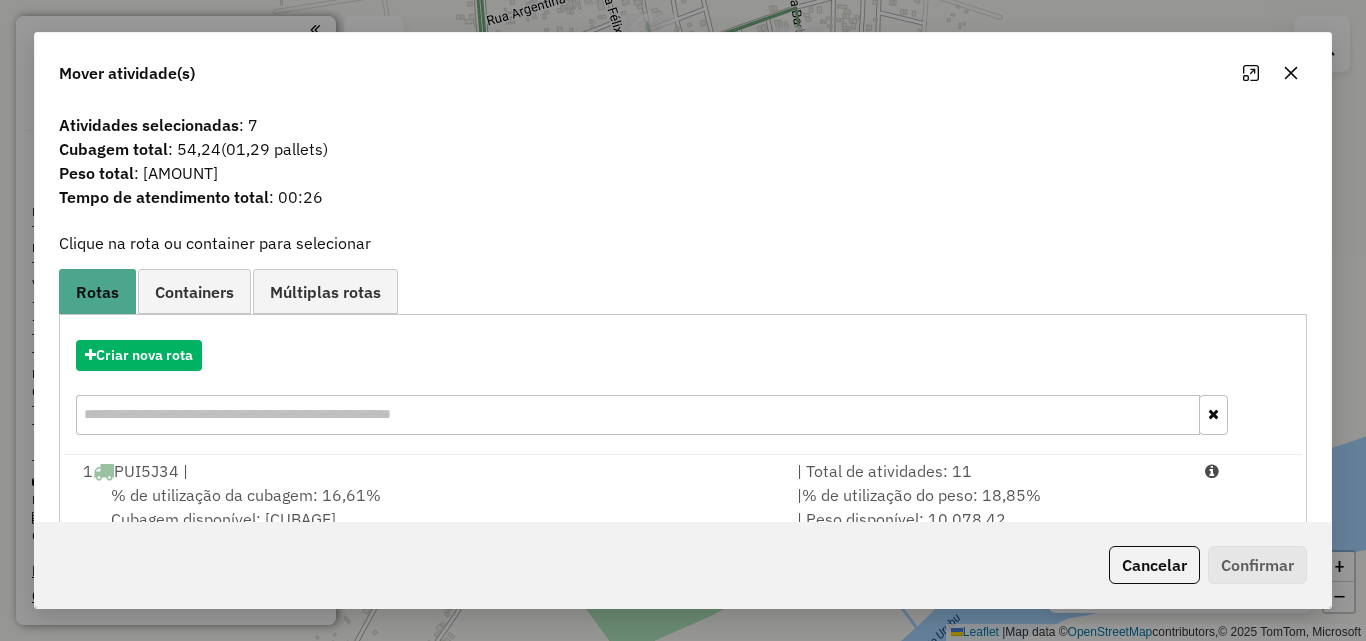scroll, scrollTop: 48, scrollLeft: 0, axis: vertical 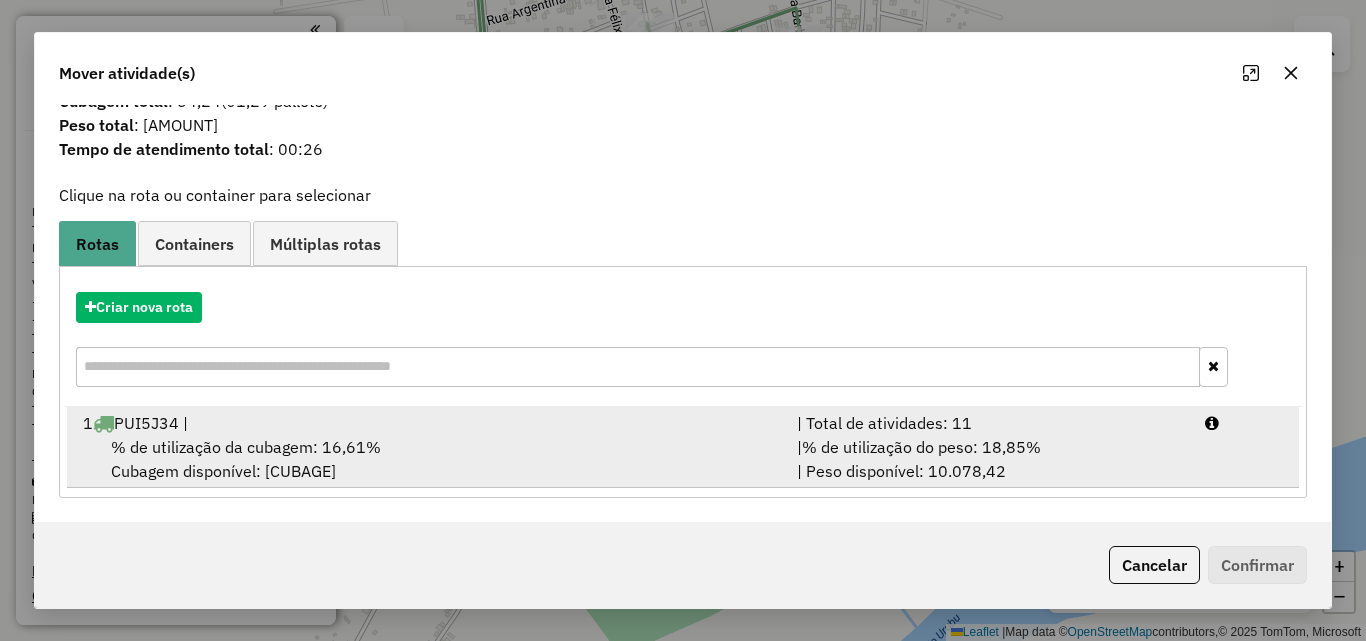click on "1  PUI5J34 |" at bounding box center (428, 423) 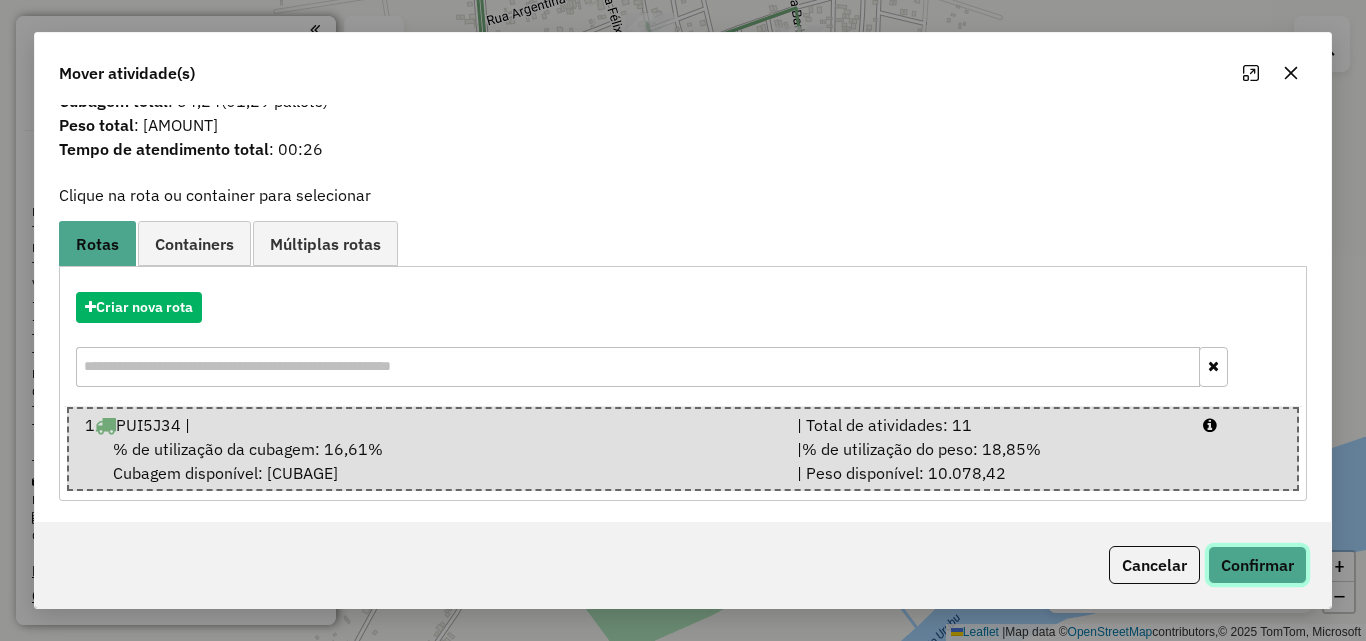 click on "Confirmar" 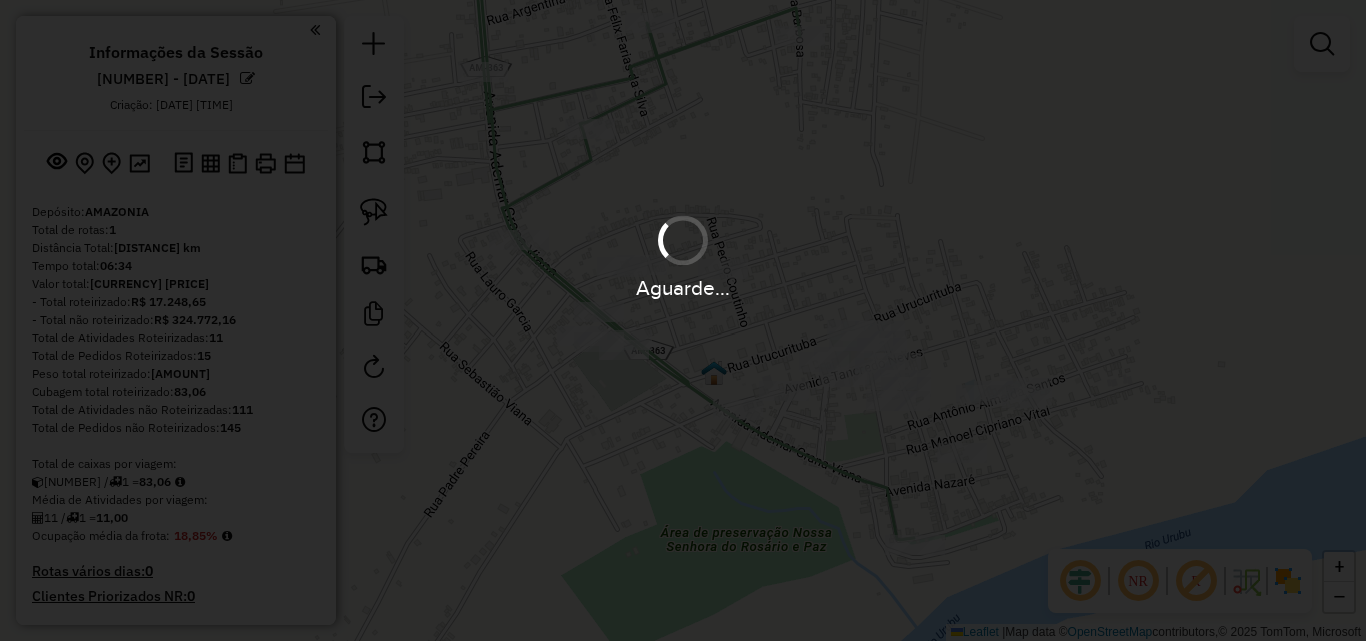 scroll, scrollTop: 0, scrollLeft: 0, axis: both 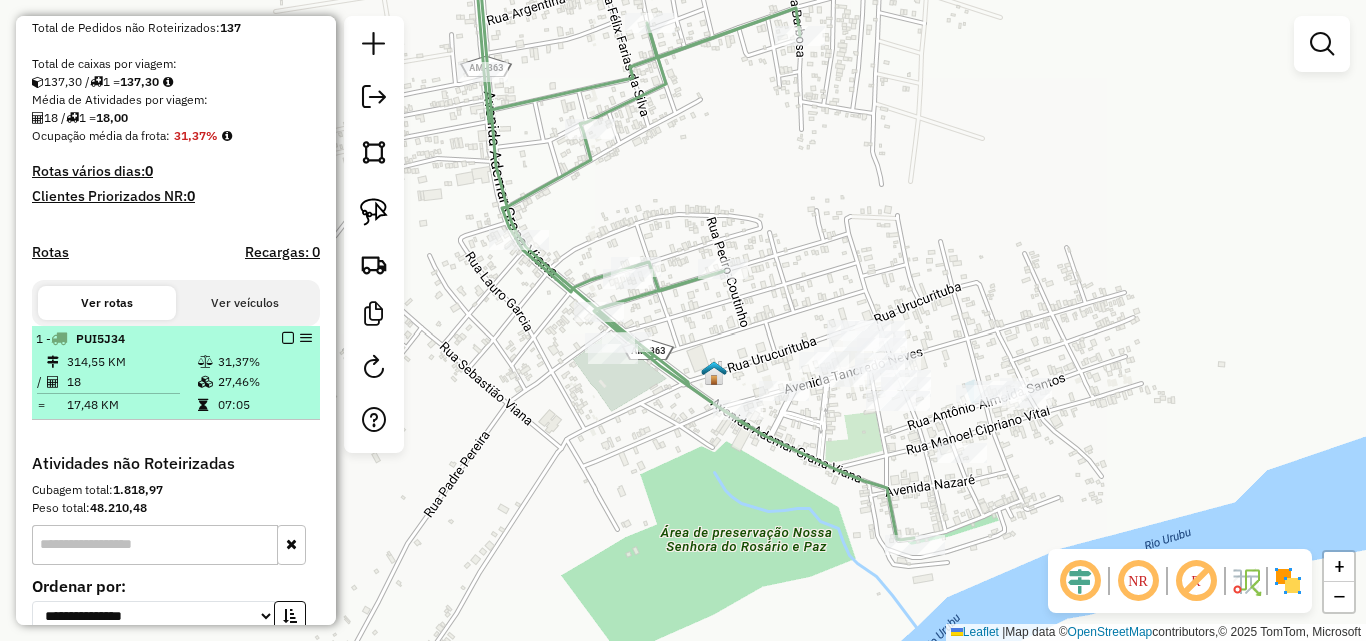 click at bounding box center [108, 393] 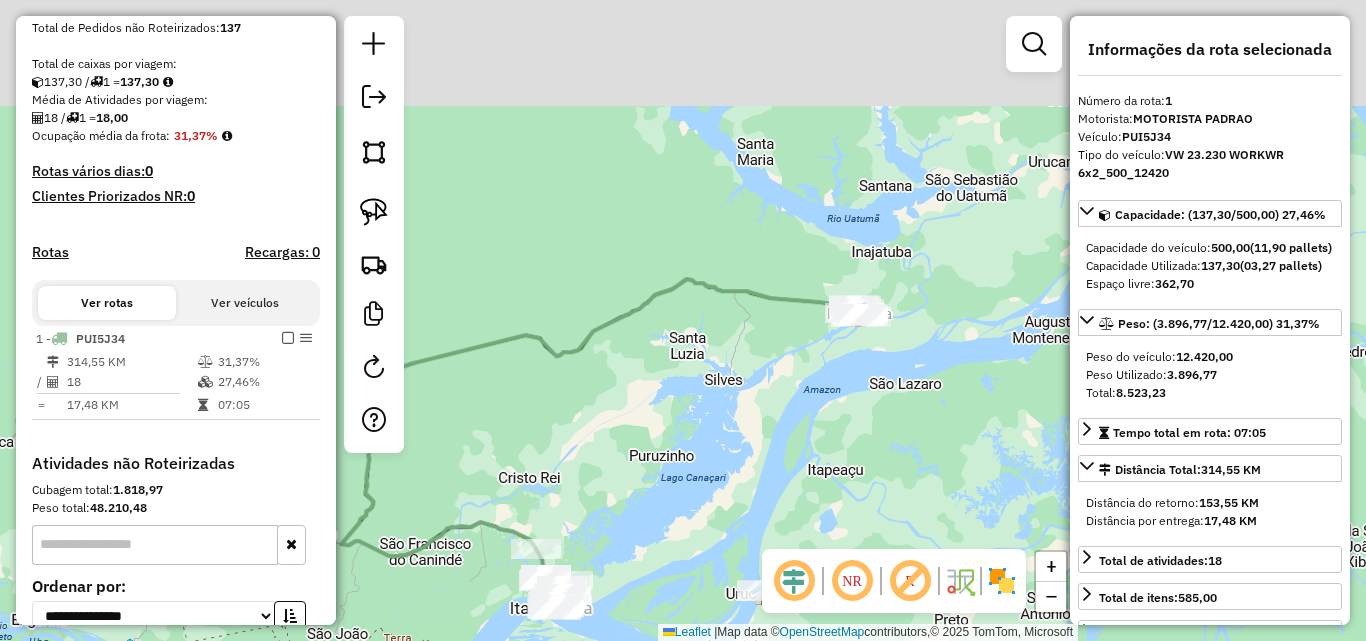 drag, startPoint x: 889, startPoint y: 268, endPoint x: 806, endPoint y: 392, distance: 149.21461 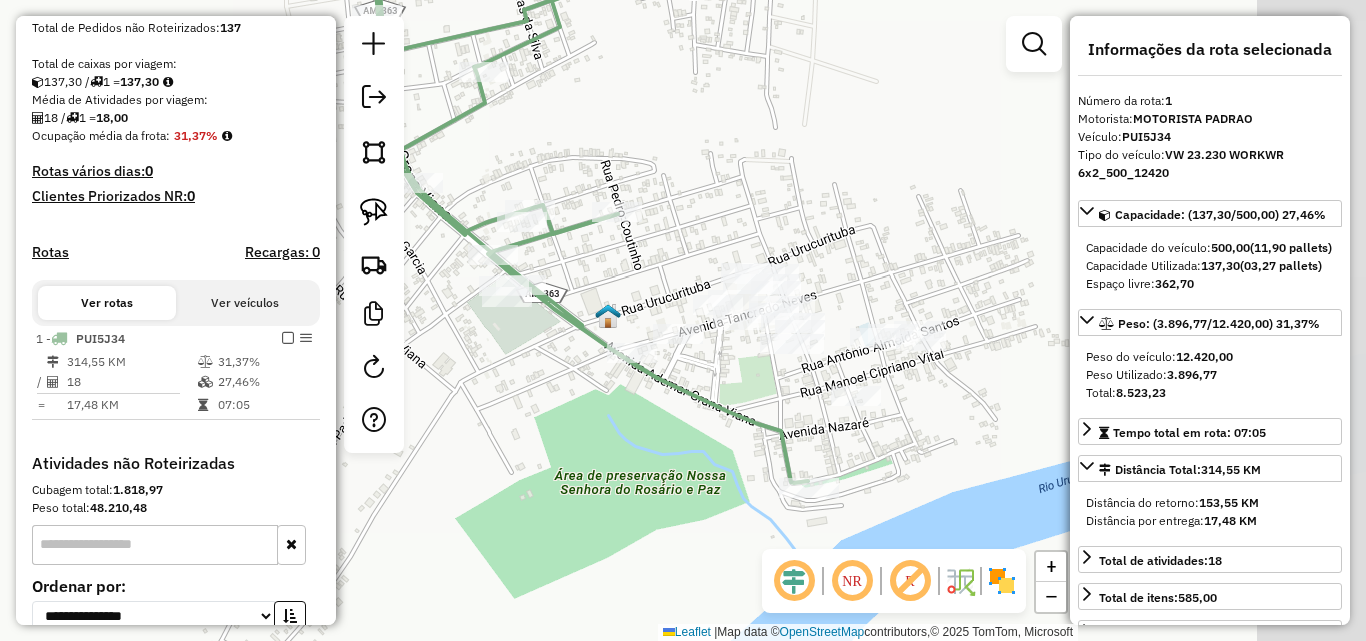 drag, startPoint x: 946, startPoint y: 277, endPoint x: 674, endPoint y: 165, distance: 294.15643 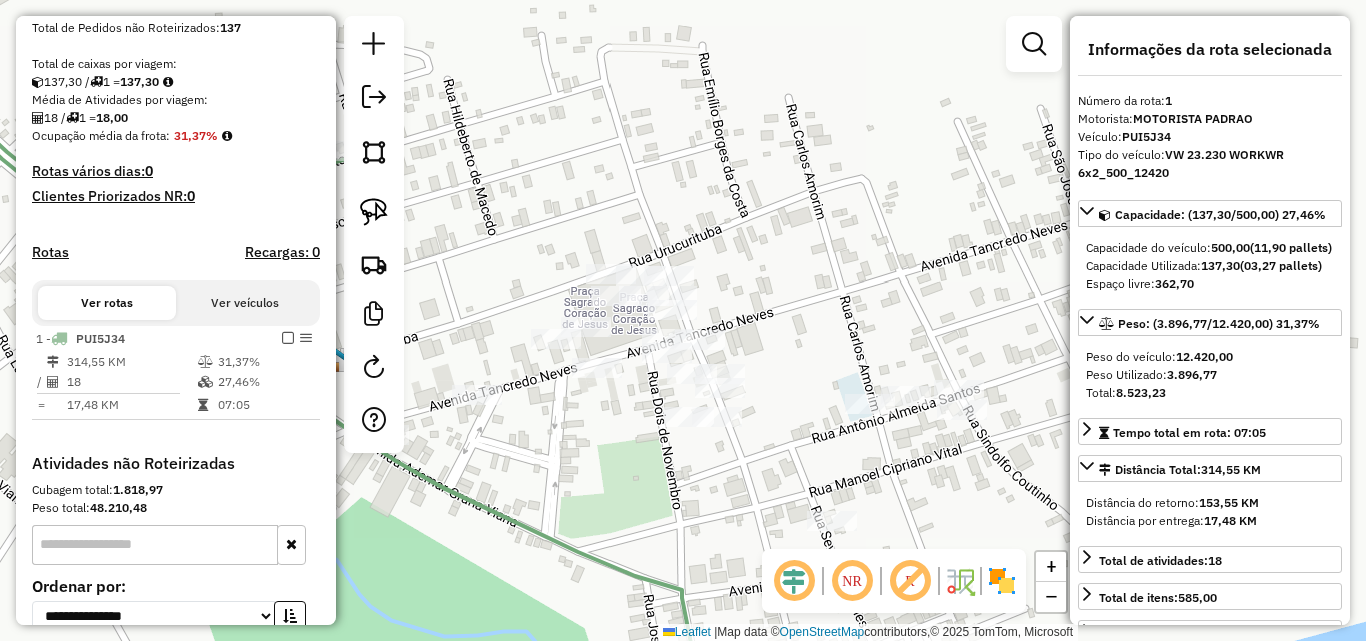 drag, startPoint x: 792, startPoint y: 245, endPoint x: 830, endPoint y: 133, distance: 118.270874 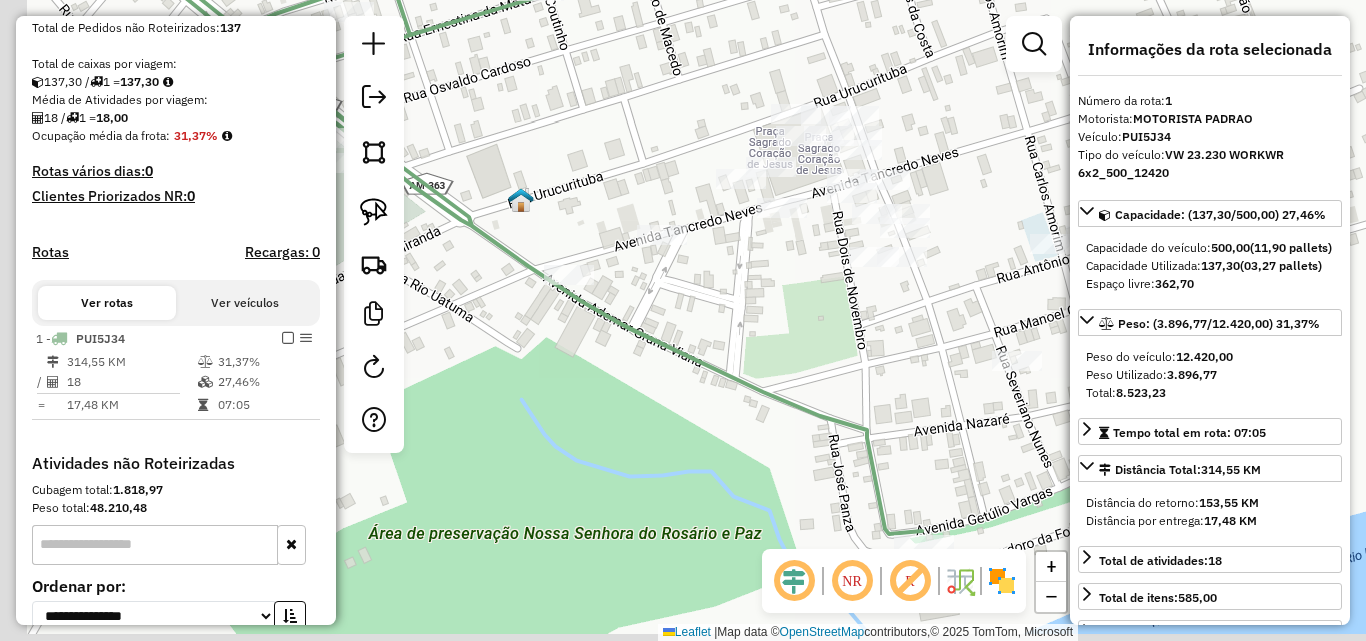 drag, startPoint x: 549, startPoint y: 343, endPoint x: 679, endPoint y: 303, distance: 136.01471 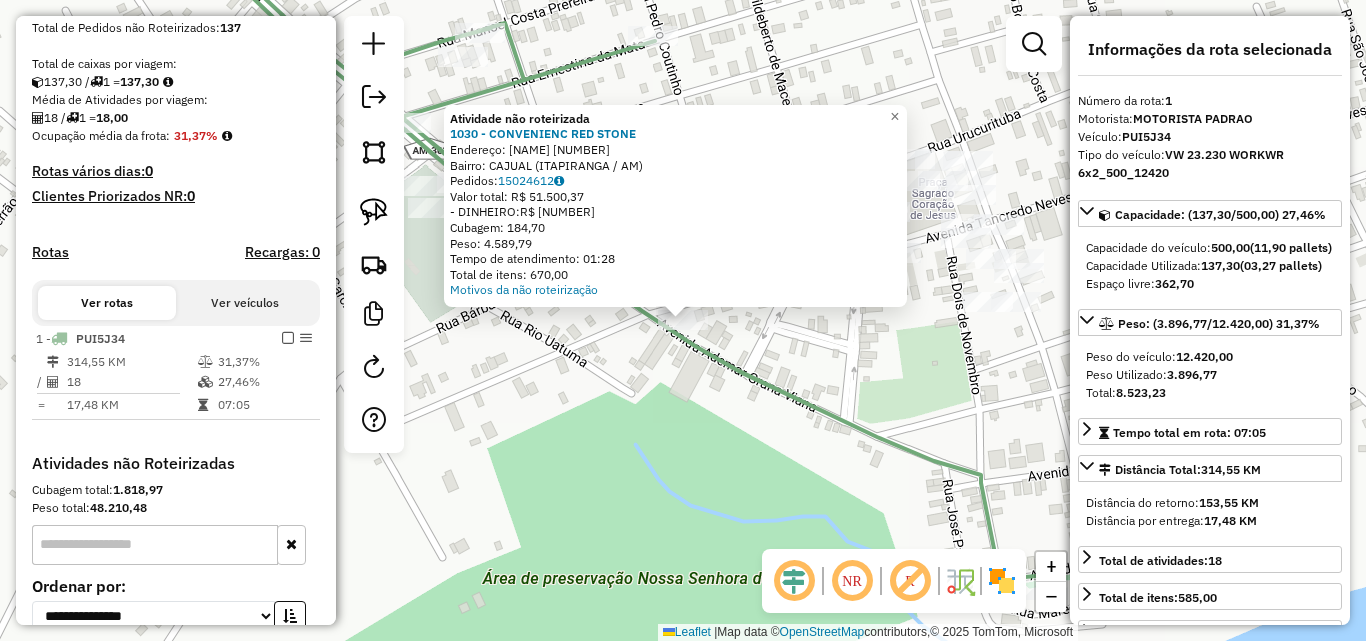 click on "Atividade não roteirizada [CODE] - [BRAND]  Endereço:  [STREET] [NUMBER]   Bairro: [NEIGHBORHOOD] ([CITY] / [STATE])   Pedidos:  [ORDER_ID]   Valor total: [CURRENCY] [AMOUNT]   - [PAYMENT_METHOD]:  [CURRENCY] [AMOUNT]   Cubagem: [CUBAGE]   Peso: [WEIGHT]   Tempo de atendimento: [TIME]   Total de itens: [ITEMS]  Motivos da não roteirização × Janela de atendimento Grade de atendimento Capacidade Transportadoras Veículos Cliente Pedidos  Rotas Selecione os dias de semana para filtrar as janelas de atendimento  Seg   Ter   Qua   Qui   Sex   Sáb   Dom  Informe o período da janela de atendimento: De: [DATE] Até: [DATE]  Filtrar exatamente a janela do cliente  Considerar janela de atendimento padrão  Selecione os dias de semana para filtrar as grades de atendimento  Seg   Ter   Qua   Qui   Sex   Sáb   Dom   Considerar clientes sem dia de atendimento cadastrado  Clientes fora do dia de atendimento selecionado Filtrar as atividades entre os valores definidos abaixo:  Peso mínimo: [WEIGHT]   Peso máximo: [WEIGHT]   Cubagem mínima: [CUBAGE]   Cubagem máxima: [CUBAGE]  +" 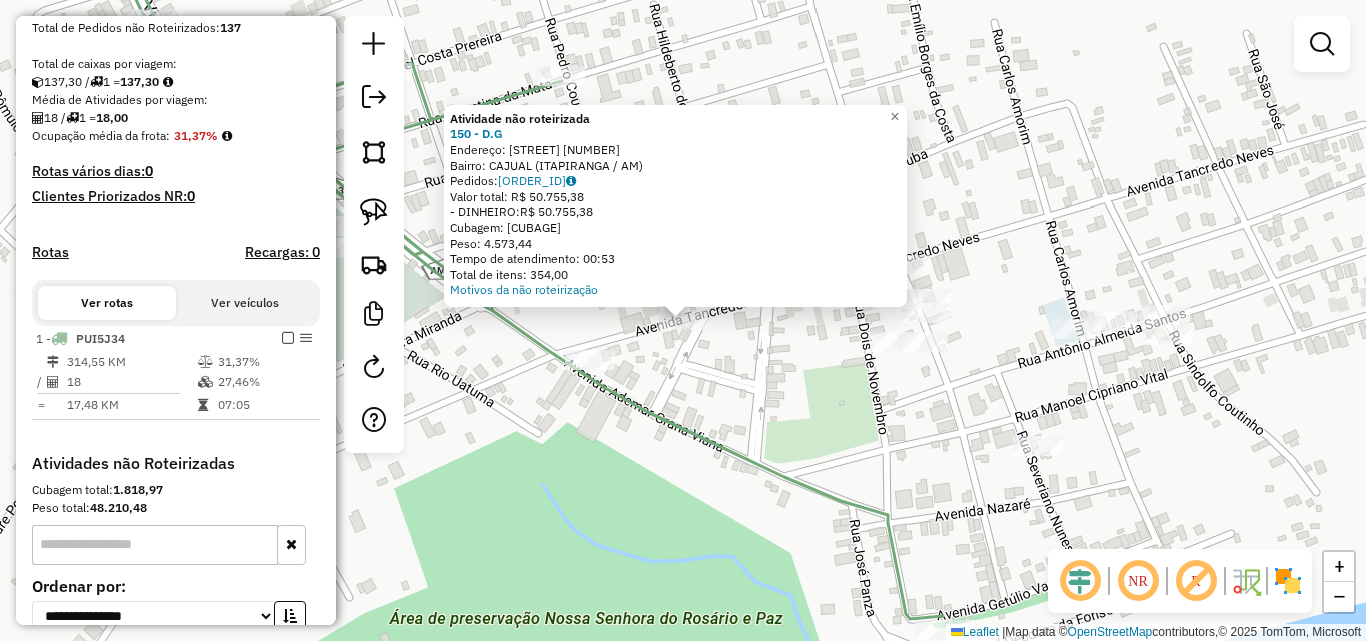 click on "Atividade não roteirizada 150 - D.G  Endereço:  [STREET] [NUMBER]   Bairro: [NEIGHBORHOOD] ([CITY] / [STATE])   Pedidos:  15024649   Valor total: R$ 50.755,38   - DINHEIRO:  R$ 50.755,38   Cubagem: 176,62   Peso: 4.573,44   Tempo de atendimento: 00:53   Total de itens: 354,00  Motivos da não roteirização × Janela de atendimento Grade de atendimento Capacidade Transportadoras Veículos Cliente Pedidos  Rotas Selecione os dias de semana para filtrar as janelas de atendimento  Seg   Ter   Qua   Qui   Sex   Sáb   Dom  Informe o período da janela de atendimento: De: Até:  Filtrar exatamente a janela do cliente  Considerar janela de atendimento padrão  Selecione os dias de semana para filtrar as grades de atendimento  Seg   Ter   Qua   Qui   Sex   Sáb   Dom   Considerar clientes sem dia de atendimento cadastrado  Clientes fora do dia de atendimento selecionado Filtrar as atividades entre os valores definidos abaixo:  Peso mínimo:   Peso máximo:   Cubagem mínima:   Cubagem máxima:   De:   De:" 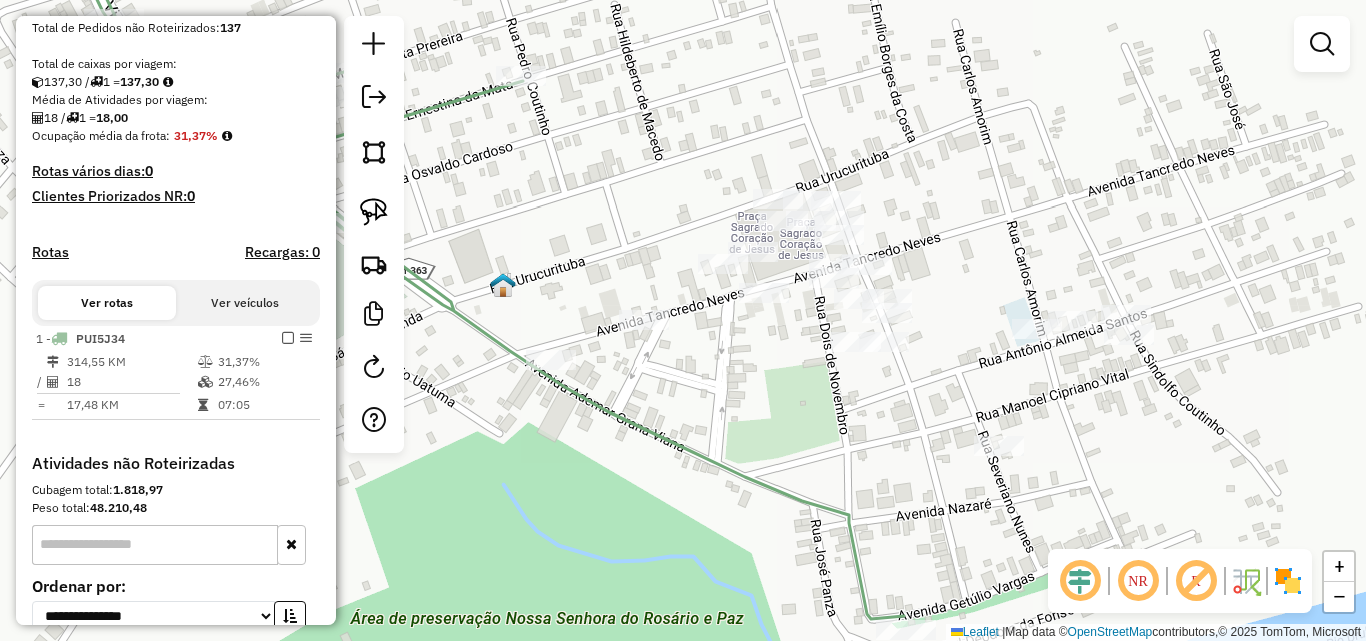 drag, startPoint x: 784, startPoint y: 386, endPoint x: 678, endPoint y: 352, distance: 111.31936 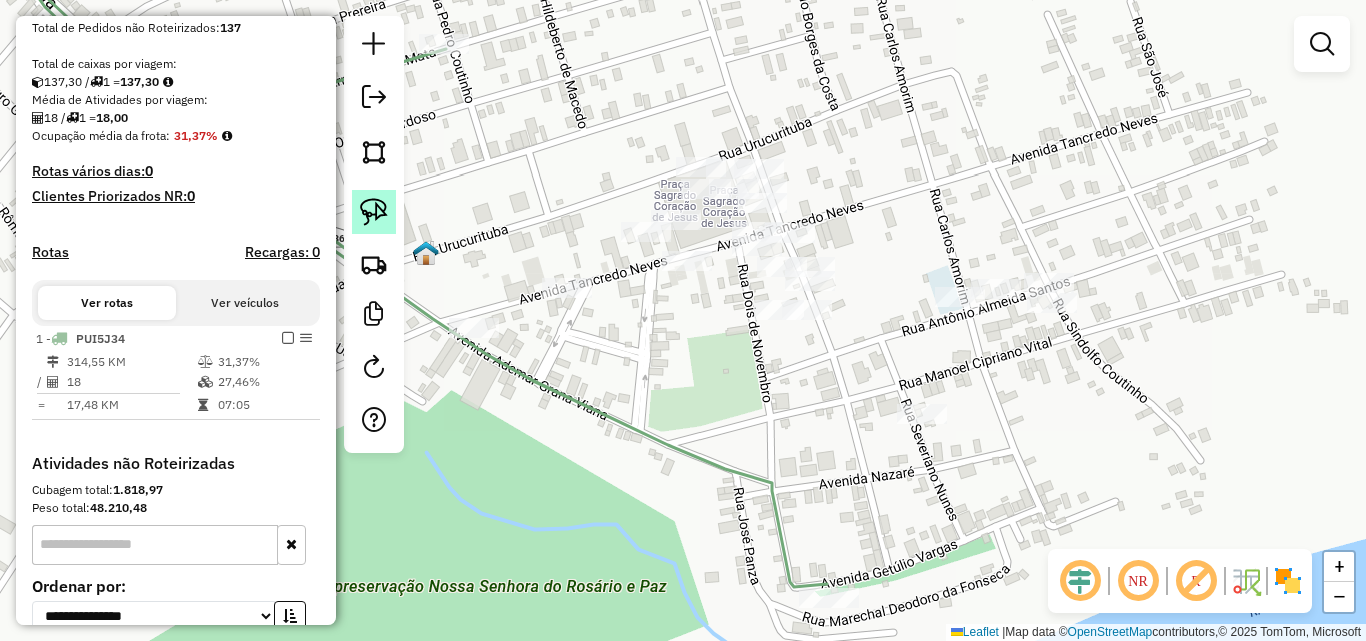 click 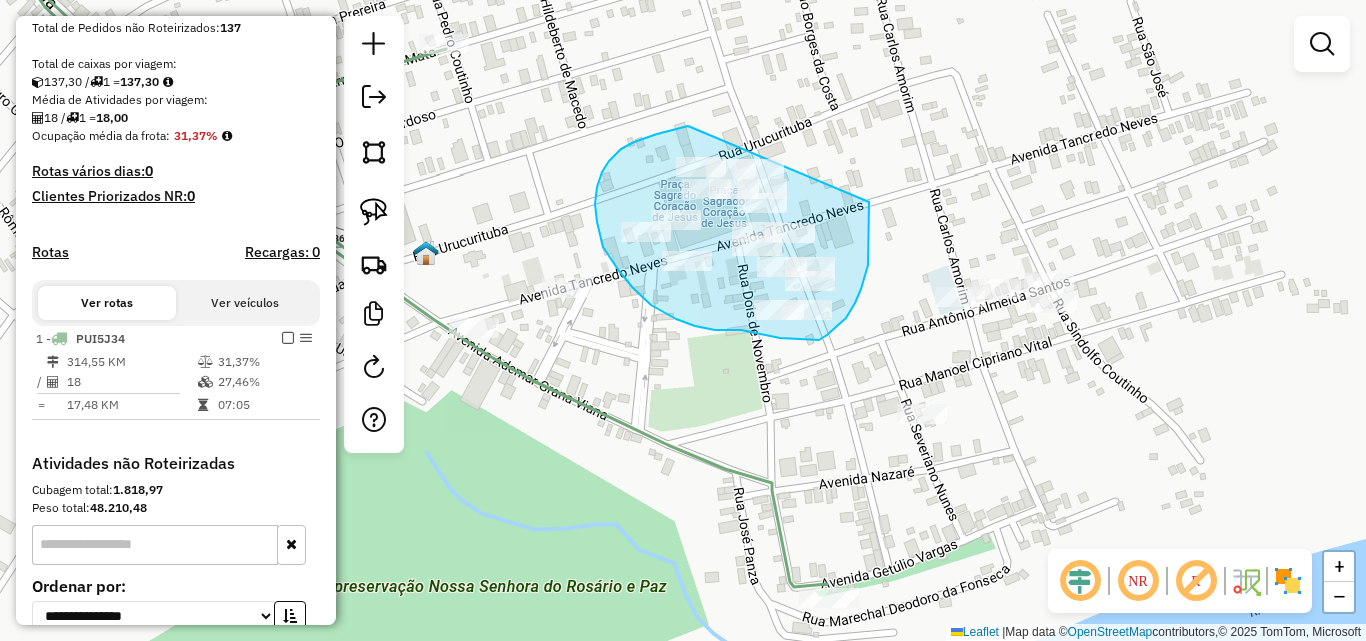 drag, startPoint x: 688, startPoint y: 126, endPoint x: 869, endPoint y: 192, distance: 192.65773 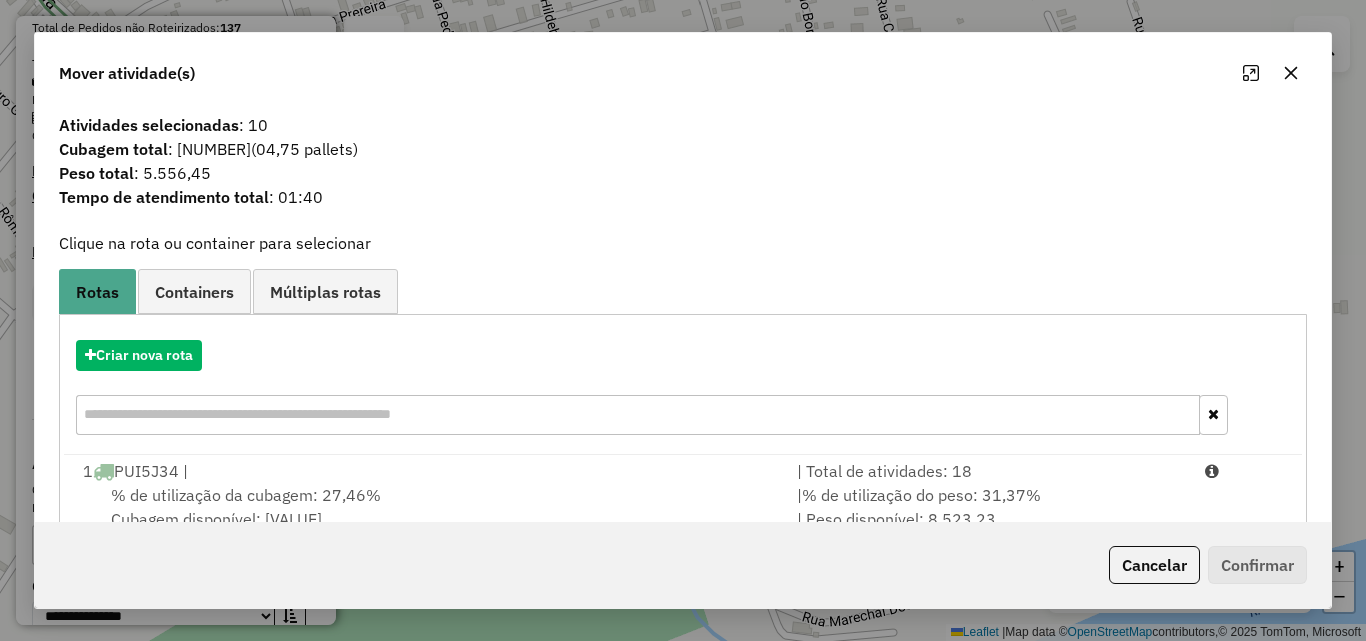 click 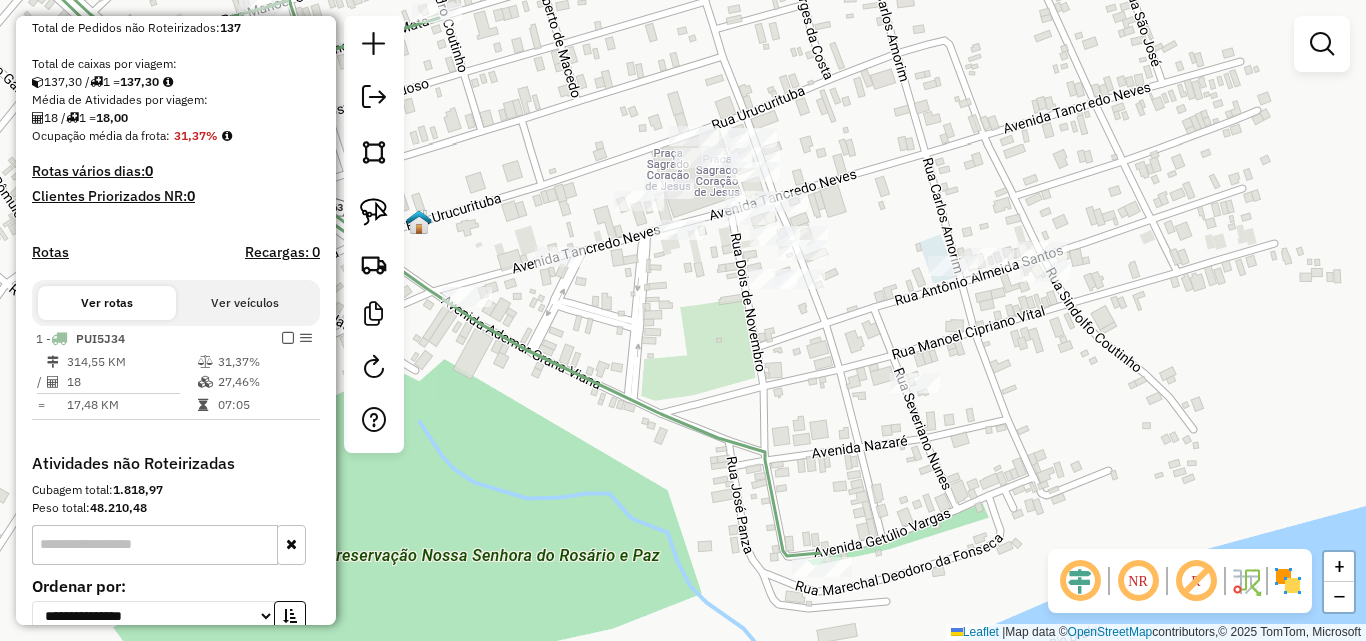 drag, startPoint x: 946, startPoint y: 225, endPoint x: 932, endPoint y: 161, distance: 65.51336 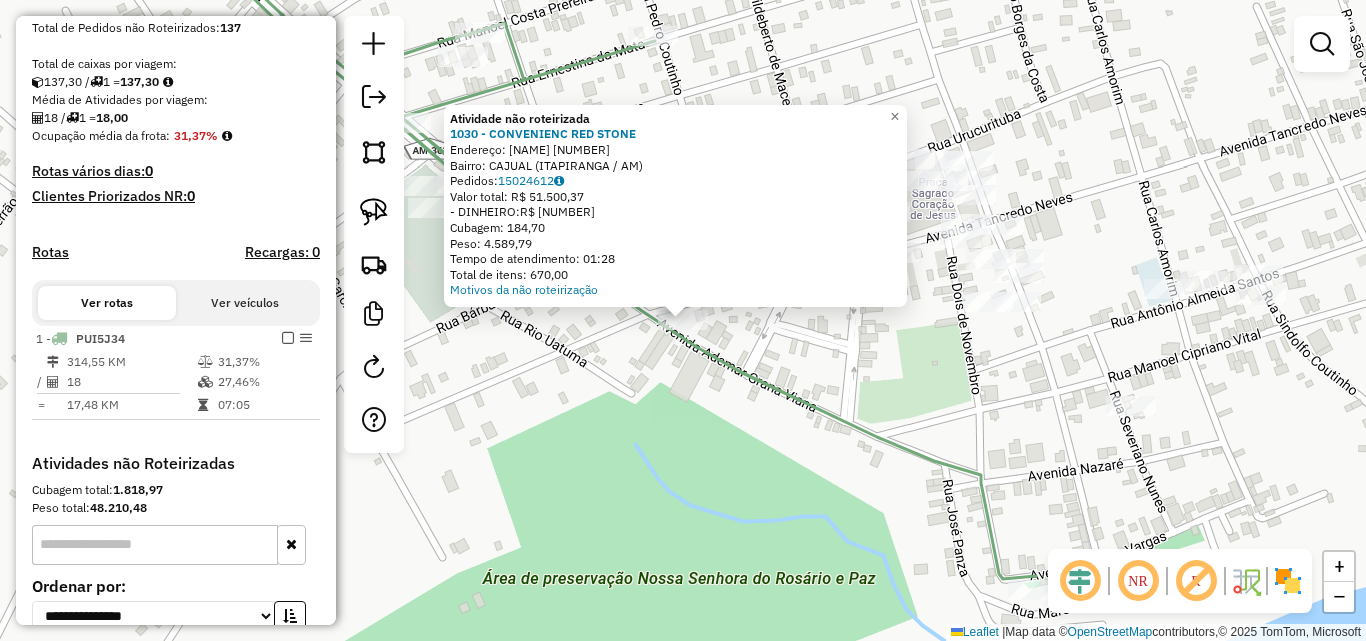 click on "Atividade não roteirizada [CODE] - [BRAND]  Endereço:  [STREET] [NUMBER]   Bairro: [NEIGHBORHOOD] ([CITY] / [STATE])   Pedidos:  [ORDER_ID]   Valor total: [CURRENCY] [AMOUNT]   - [PAYMENT_METHOD]:  [CURRENCY] [AMOUNT]   Cubagem: [CUBAGE]   Peso: [WEIGHT]   Tempo de atendimento: [TIME]   Total de itens: [ITEMS]  Motivos da não roteirização × Janela de atendimento Grade de atendimento Capacidade Transportadoras Veículos Cliente Pedidos  Rotas Selecione os dias de semana para filtrar as janelas de atendimento  Seg   Ter   Qua   Qui   Sex   Sáb   Dom  Informe o período da janela de atendimento: De: [DATE] Até: [DATE]  Filtrar exatamente a janela do cliente  Considerar janela de atendimento padrão  Selecione os dias de semana para filtrar as grades de atendimento  Seg   Ter   Qua   Qui   Sex   Sáb   Dom   Considerar clientes sem dia de atendimento cadastrado  Clientes fora do dia de atendimento selecionado Filtrar as atividades entre os valores definidos abaixo:  Peso mínimo: [WEIGHT]   Peso máximo: [WEIGHT]   Cubagem mínima: [CUBAGE]   Cubagem máxima: [CUBAGE]  +" 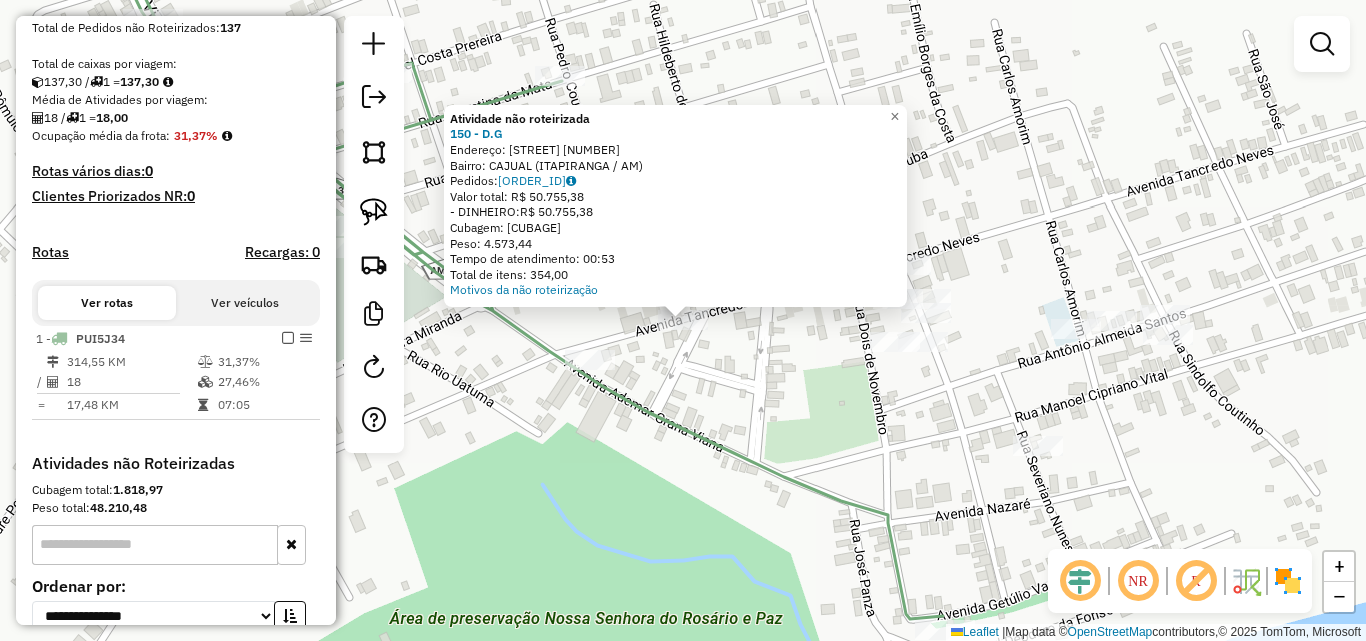 click on "Atividade não roteirizada 150 - D.G  Endereço:  [STREET] [NUMBER]   Bairro: [NEIGHBORHOOD] ([CITY] / [STATE])   Pedidos:  15024649   Valor total: R$ 50.755,38   - DINHEIRO:  R$ 50.755,38   Cubagem: 176,62   Peso: 4.573,44   Tempo de atendimento: 00:53   Total de itens: 354,00  Motivos da não roteirização × Janela de atendimento Grade de atendimento Capacidade Transportadoras Veículos Cliente Pedidos  Rotas Selecione os dias de semana para filtrar as janelas de atendimento  Seg   Ter   Qua   Qui   Sex   Sáb   Dom  Informe o período da janela de atendimento: De: Até:  Filtrar exatamente a janela do cliente  Considerar janela de atendimento padrão  Selecione os dias de semana para filtrar as grades de atendimento  Seg   Ter   Qua   Qui   Sex   Sáb   Dom   Considerar clientes sem dia de atendimento cadastrado  Clientes fora do dia de atendimento selecionado Filtrar as atividades entre os valores definidos abaixo:  Peso mínimo:   Peso máximo:   Cubagem mínima:   Cubagem máxima:   De:   De:" 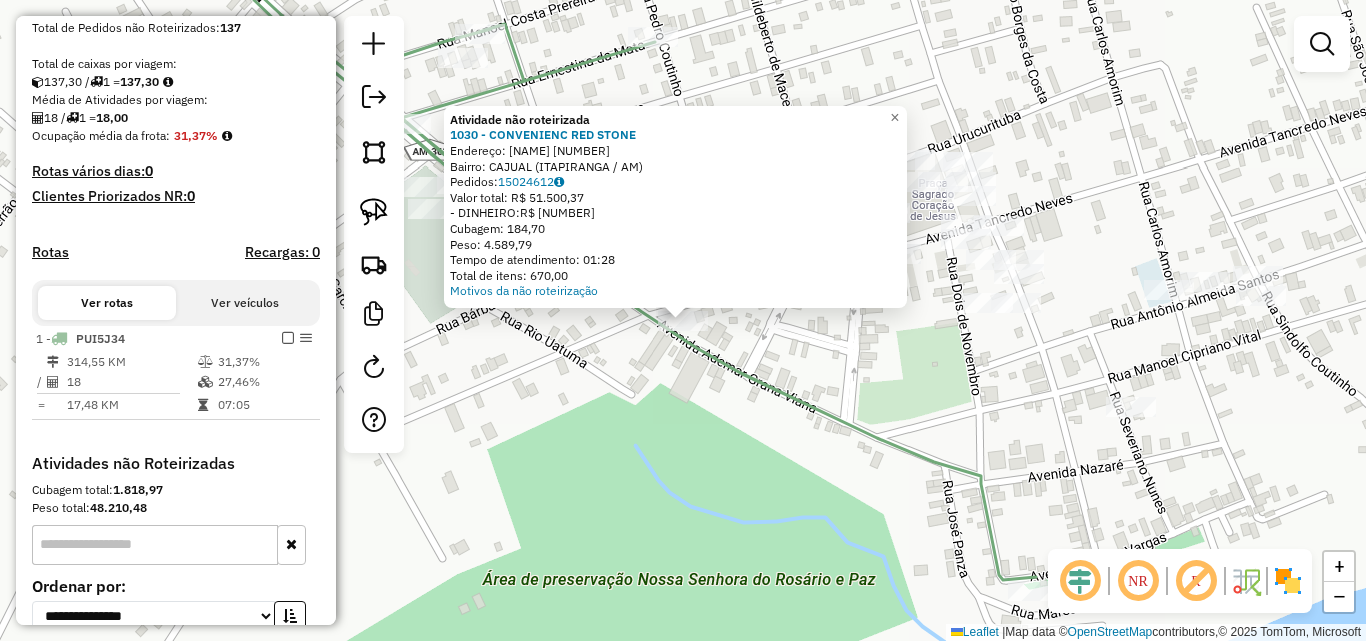 click on "Atividade não roteirizada [CODE] - [BRAND]  Endereço:  [STREET] [NUMBER]   Bairro: [NEIGHBORHOOD] ([CITY] / [STATE])   Pedidos:  [ORDER_ID]   Valor total: [CURRENCY] [AMOUNT]   - [PAYMENT_METHOD]:  [CURRENCY] [AMOUNT]   Cubagem: [CUBAGE]   Peso: [WEIGHT]   Tempo de atendimento: [TIME]   Total de itens: [ITEMS]  Motivos da não roteirização × Janela de atendimento Grade de atendimento Capacidade Transportadoras Veículos Cliente Pedidos  Rotas Selecione os dias de semana para filtrar as janelas de atendimento  Seg   Ter   Qua   Qui   Sex   Sáb   Dom  Informe o período da janela de atendimento: De: [DATE] Até: [DATE]  Filtrar exatamente a janela do cliente  Considerar janela de atendimento padrão  Selecione os dias de semana para filtrar as grades de atendimento  Seg   Ter   Qua   Qui   Sex   Sáb   Dom   Considerar clientes sem dia de atendimento cadastrado  Clientes fora do dia de atendimento selecionado Filtrar as atividades entre os valores definidos abaixo:  Peso mínimo: [WEIGHT]   Peso máximo: [WEIGHT]   Cubagem mínima: [CUBAGE]   Cubagem máxima: [CUBAGE]  +" 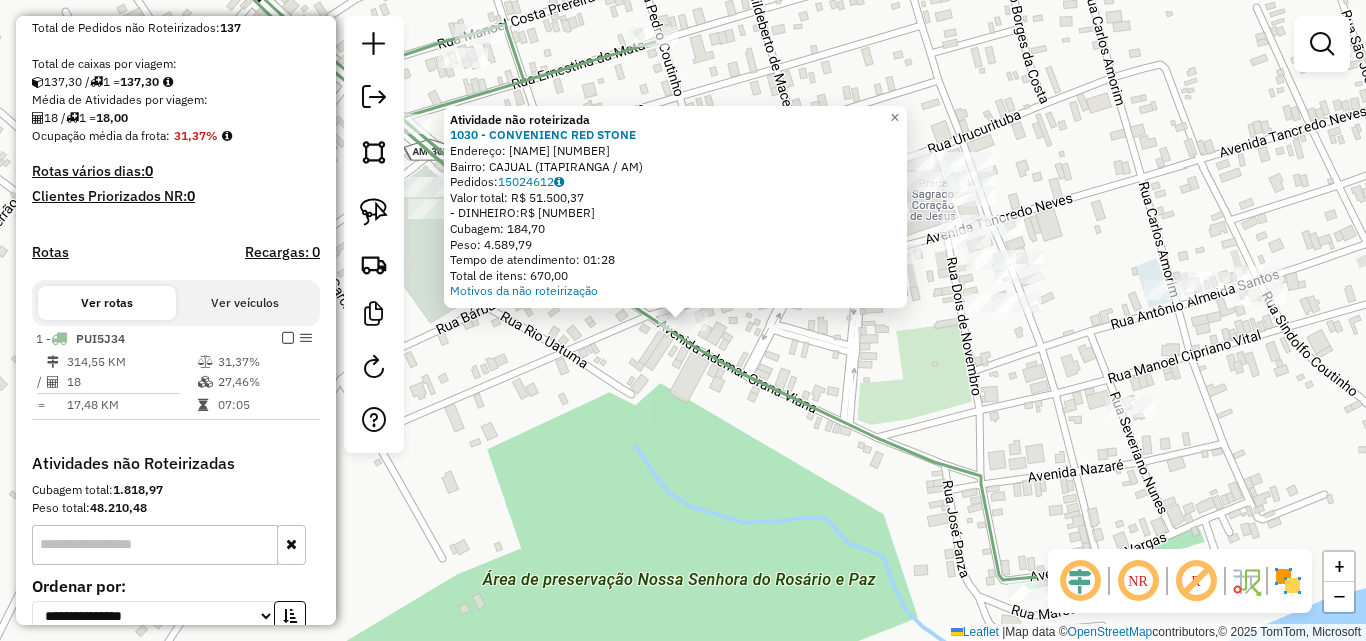 click on "Atividade não roteirizada [CODE] - [BRAND]  Endereço:  [STREET] [NUMBER]   Bairro: [NEIGHBORHOOD] ([CITY] / [STATE])   Pedidos:  [ORDER_ID]   Valor total: [CURRENCY] [AMOUNT]   - [PAYMENT_METHOD]:  [CURRENCY] [AMOUNT]   Cubagem: [CUBAGE]   Peso: [WEIGHT]   Tempo de atendimento: [TIME]   Total de itens: [ITEMS]  Motivos da não roteirização × Janela de atendimento Grade de atendimento Capacidade Transportadoras Veículos Cliente Pedidos  Rotas Selecione os dias de semana para filtrar as janelas de atendimento  Seg   Ter   Qua   Qui   Sex   Sáb   Dom  Informe o período da janela de atendimento: De: [DATE] Até: [DATE]  Filtrar exatamente a janela do cliente  Considerar janela de atendimento padrão  Selecione os dias de semana para filtrar as grades de atendimento  Seg   Ter   Qua   Qui   Sex   Sáb   Dom   Considerar clientes sem dia de atendimento cadastrado  Clientes fora do dia de atendimento selecionado Filtrar as atividades entre os valores definidos abaixo:  Peso mínimo: [WEIGHT]   Peso máximo: [WEIGHT]   Cubagem mínima: [CUBAGE]   Cubagem máxima: [CUBAGE]  +" 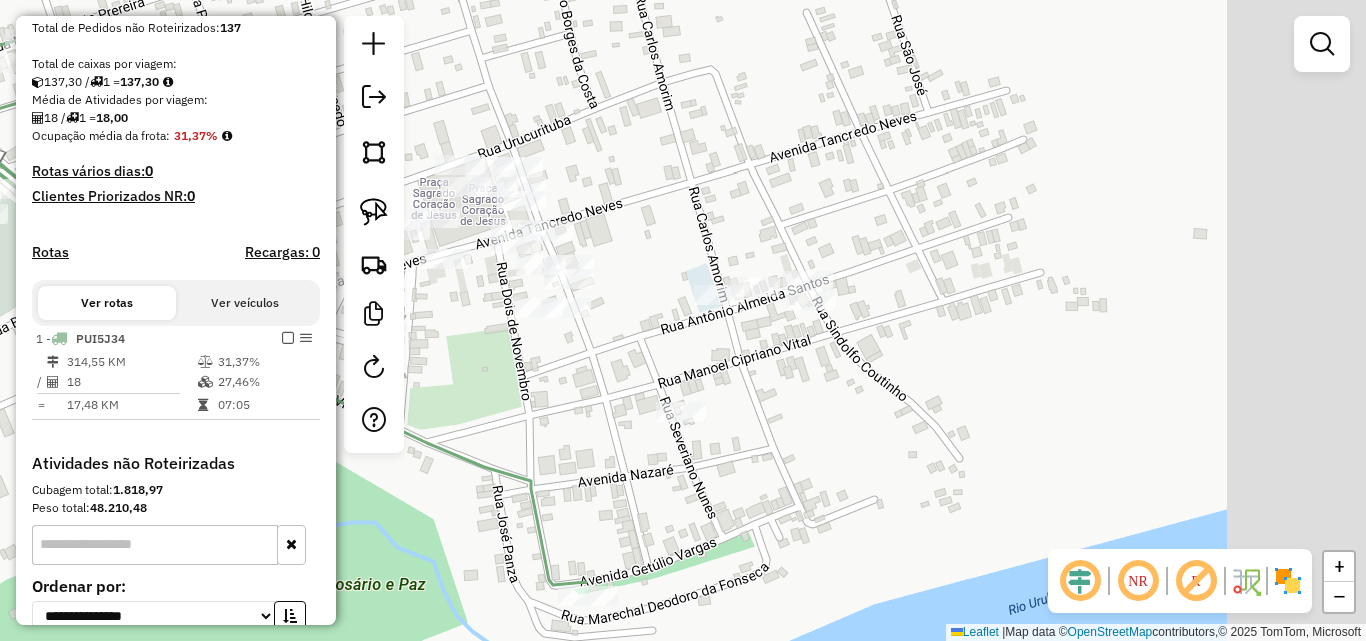 drag, startPoint x: 888, startPoint y: 375, endPoint x: 438, endPoint y: 380, distance: 450.02777 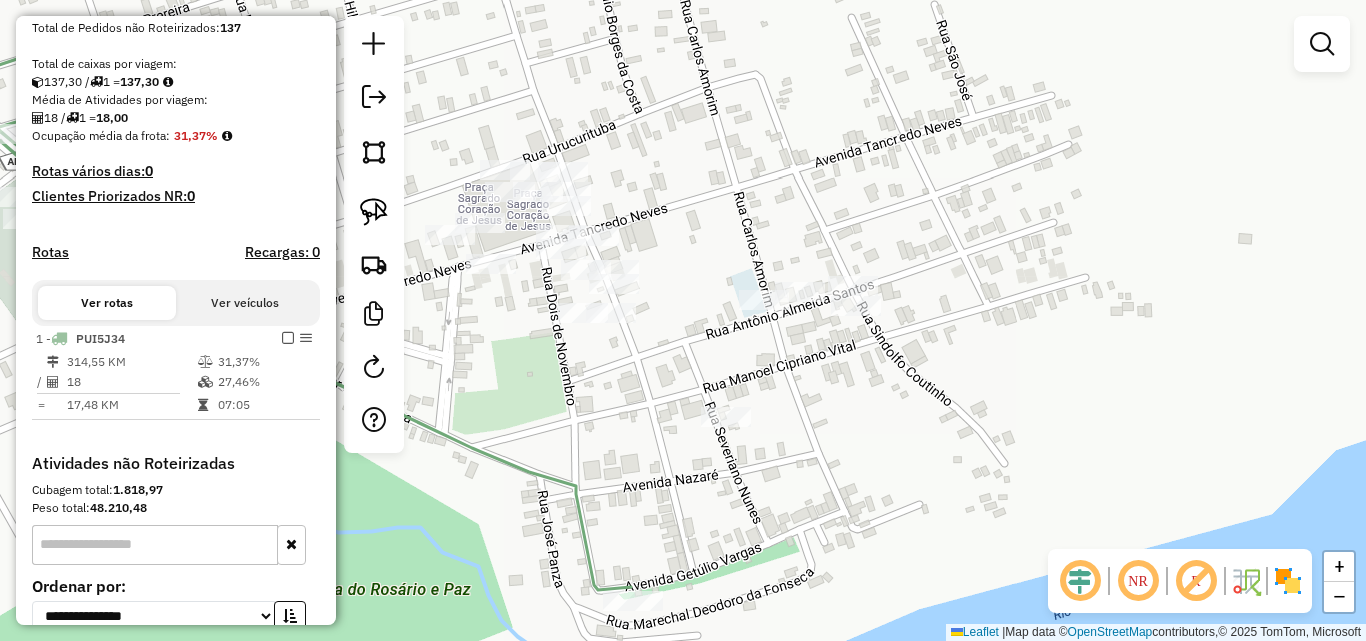 drag, startPoint x: 503, startPoint y: 371, endPoint x: 707, endPoint y: 369, distance: 204.0098 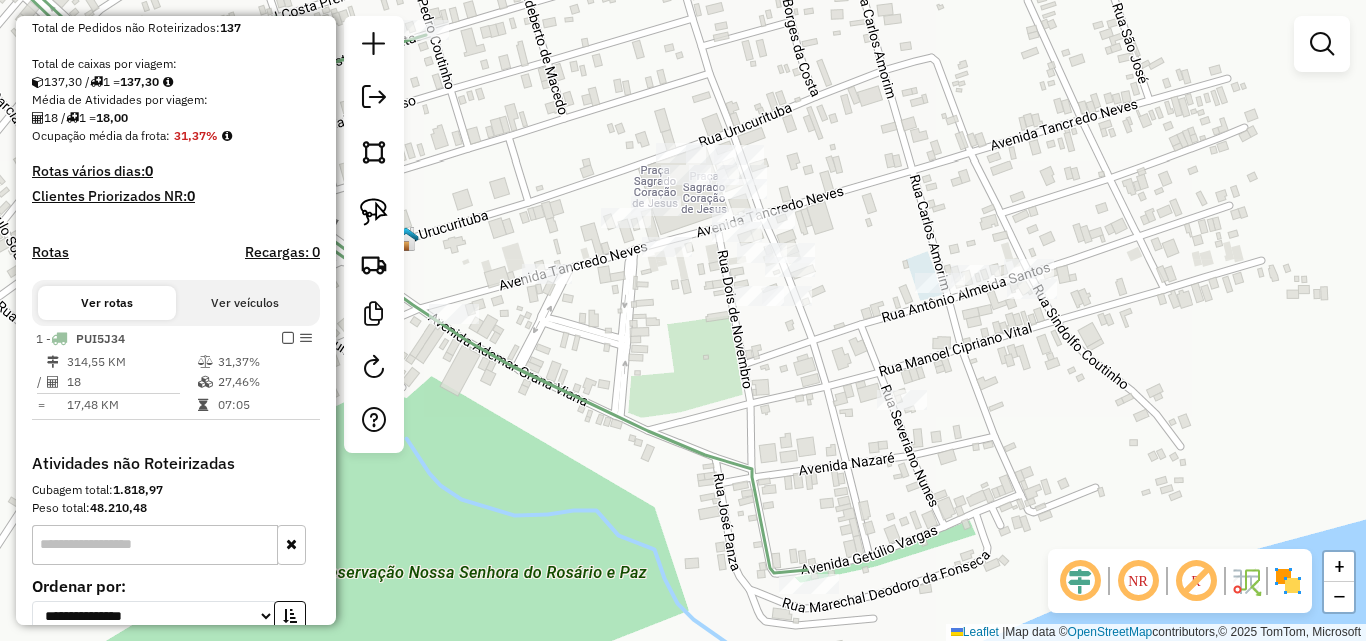 drag, startPoint x: 700, startPoint y: 367, endPoint x: 668, endPoint y: 346, distance: 38.27532 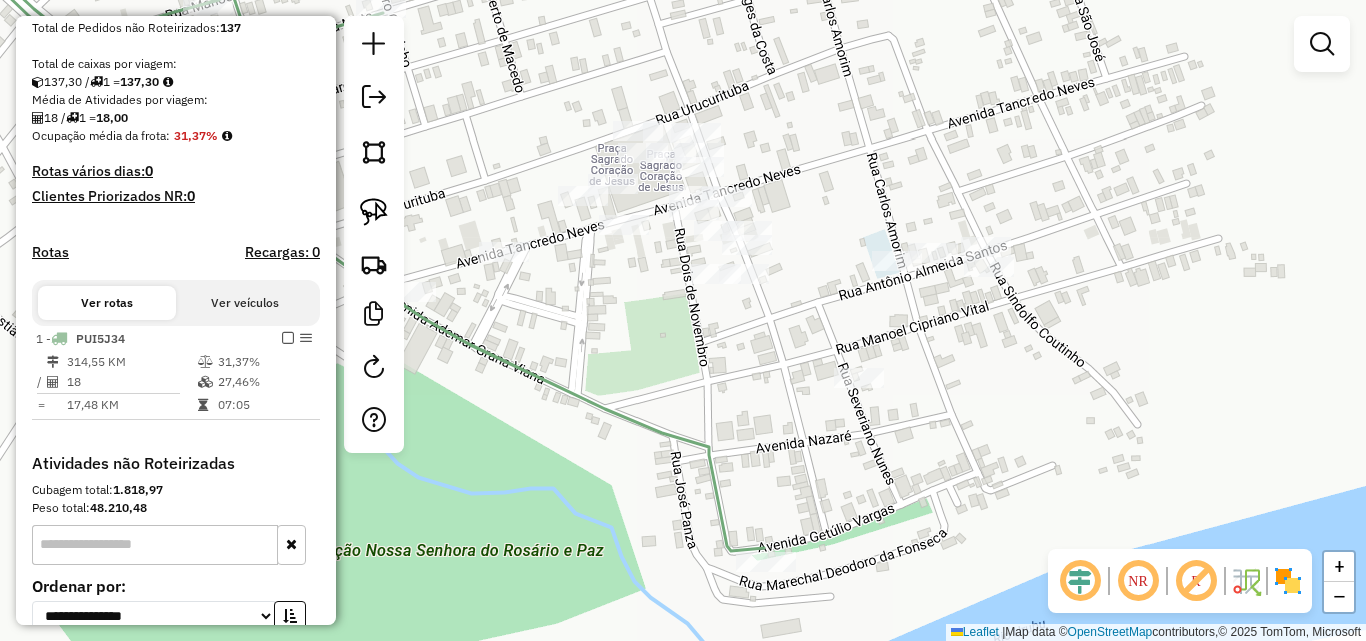 drag, startPoint x: 665, startPoint y: 344, endPoint x: 626, endPoint y: 327, distance: 42.544094 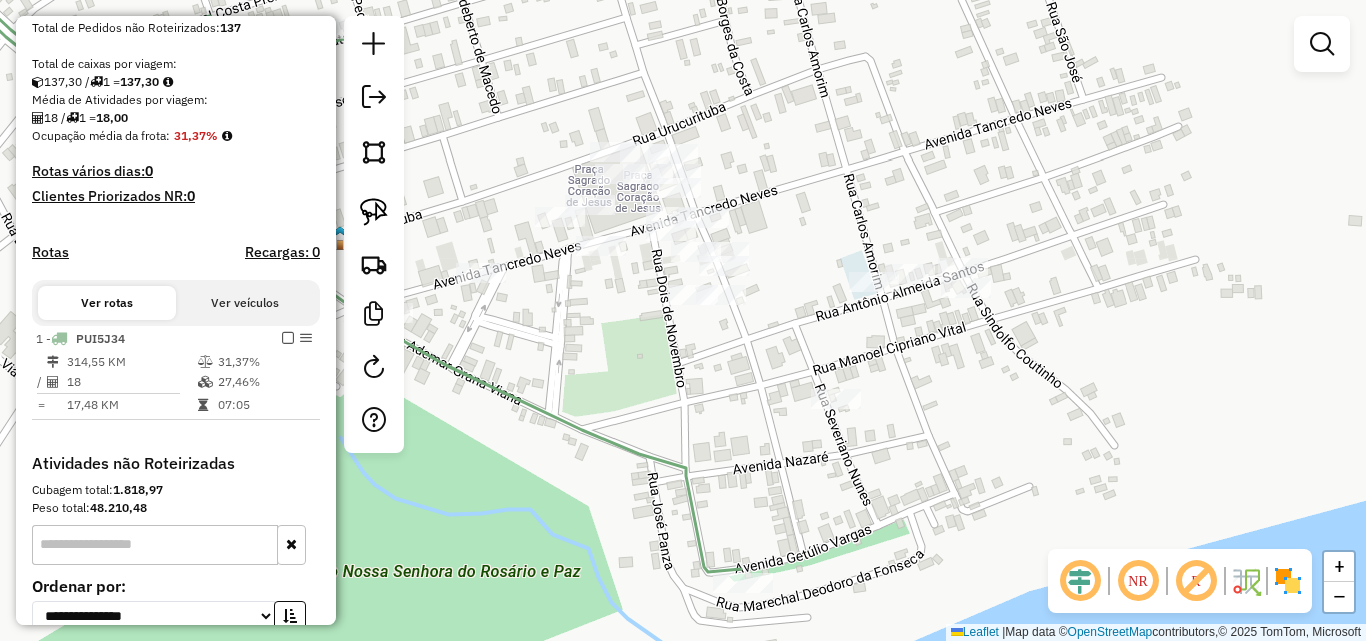 drag, startPoint x: 794, startPoint y: 339, endPoint x: 712, endPoint y: 357, distance: 83.95237 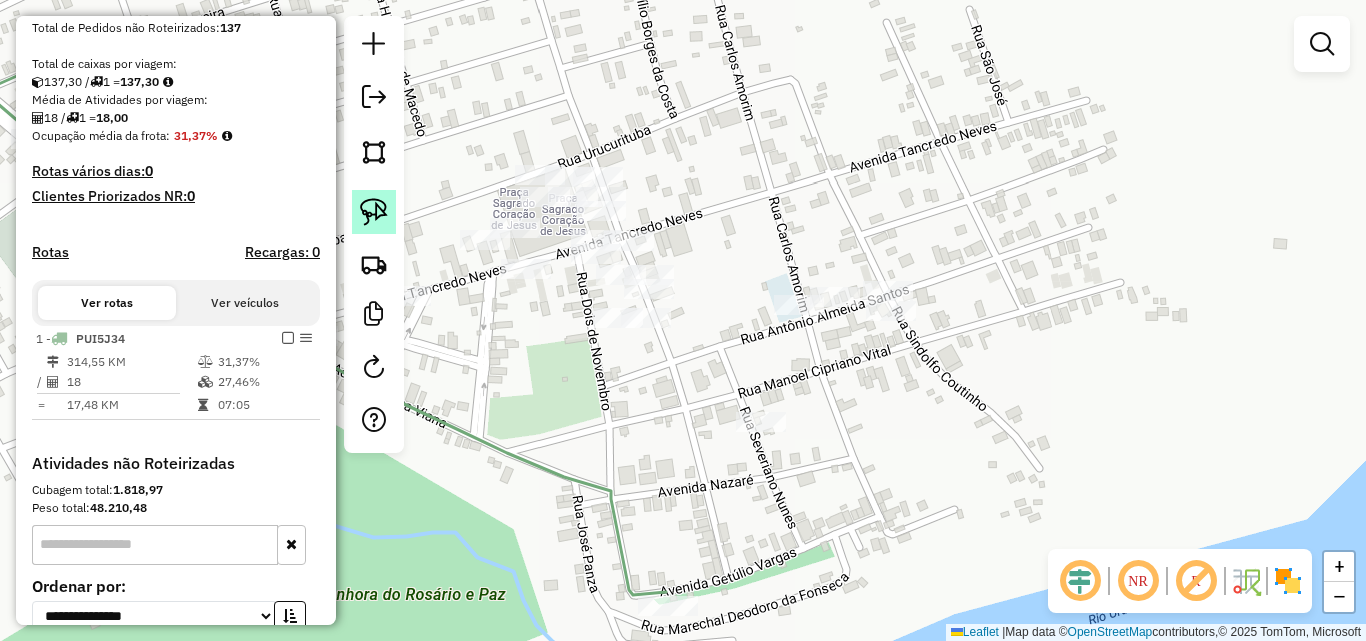 click 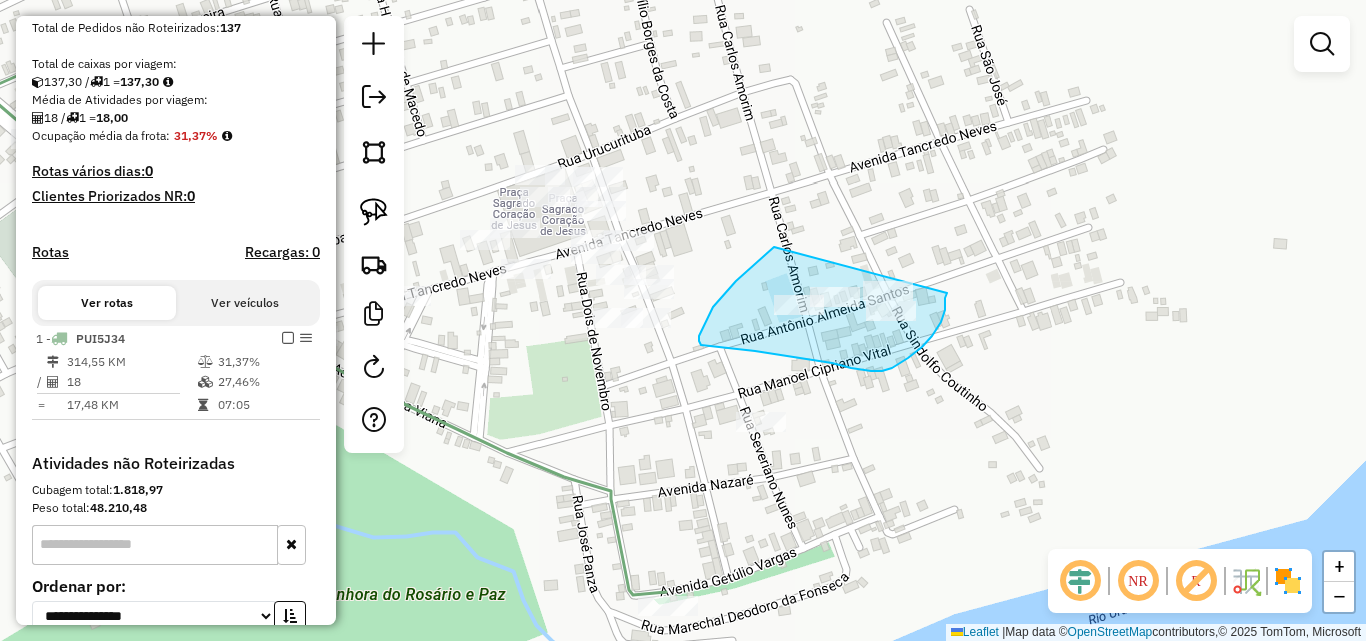 drag, startPoint x: 774, startPoint y: 247, endPoint x: 948, endPoint y: 274, distance: 176.08237 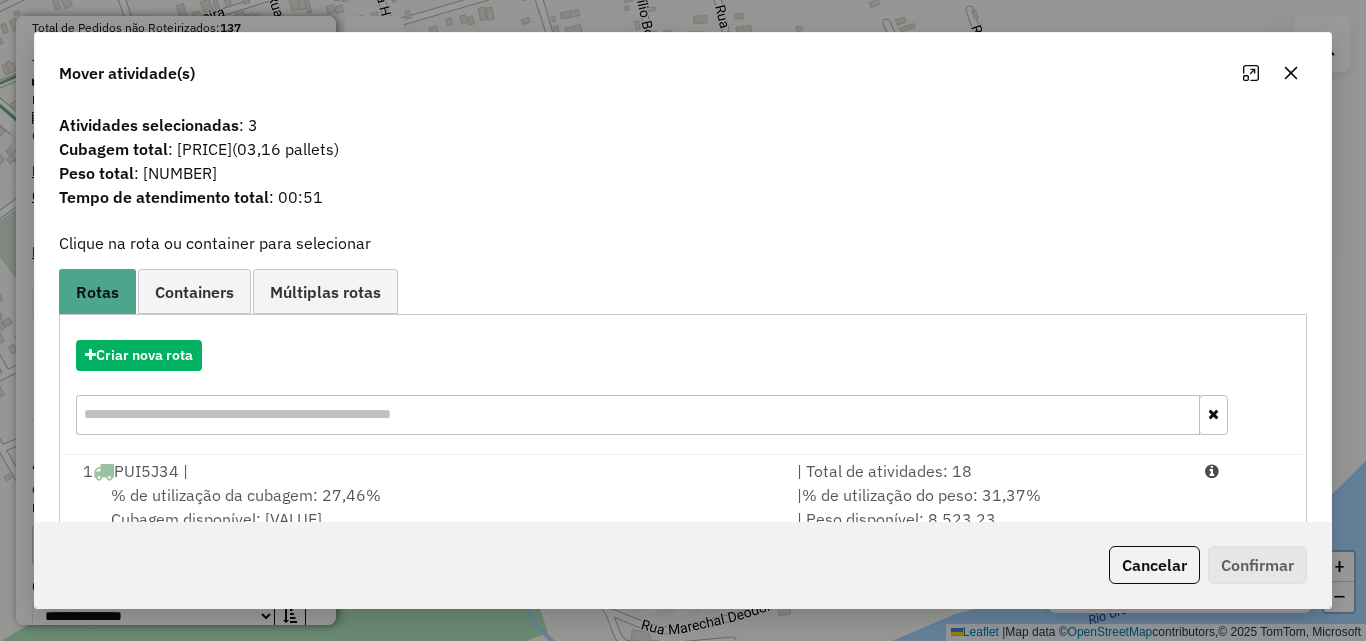 click 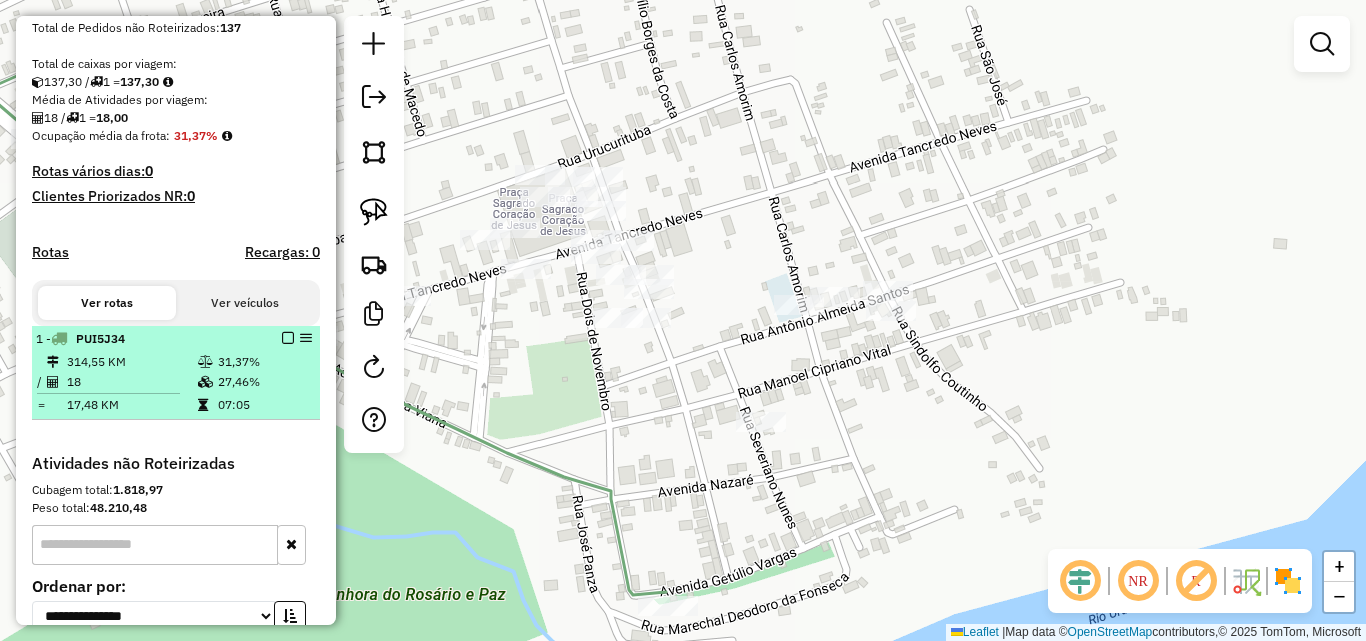click on "31,37%" at bounding box center [264, 362] 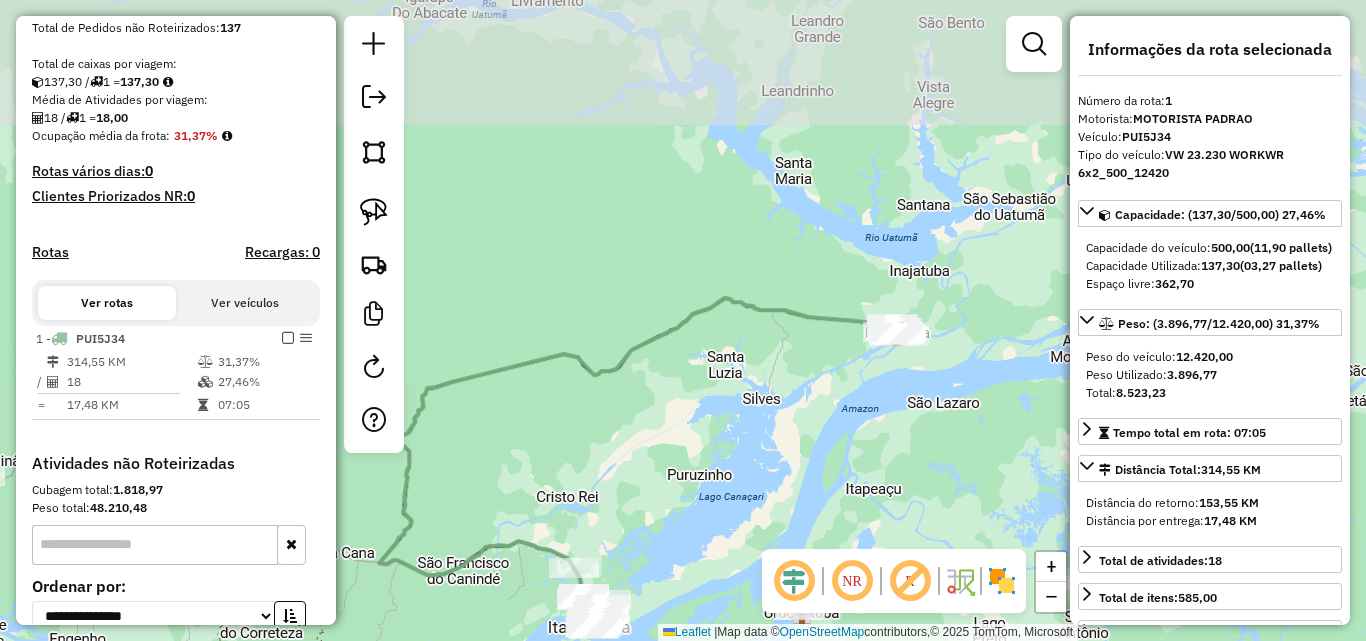 drag, startPoint x: 878, startPoint y: 262, endPoint x: 837, endPoint y: 402, distance: 145.88008 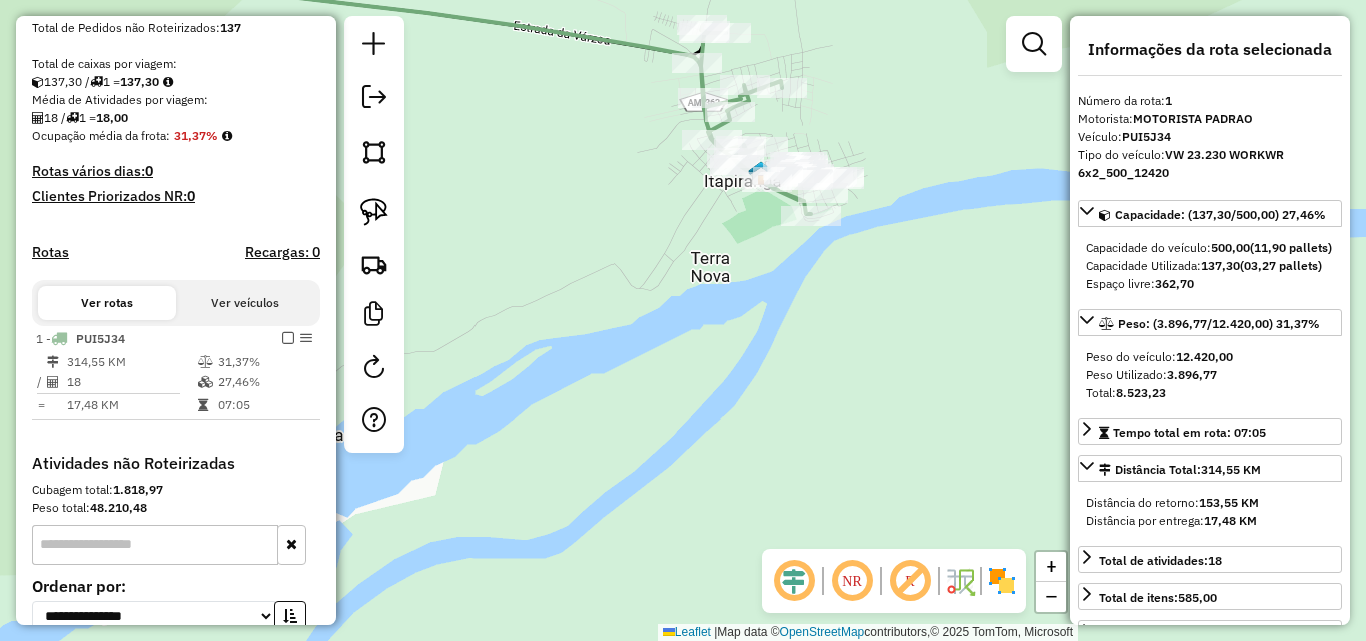 drag, startPoint x: 848, startPoint y: 310, endPoint x: 803, endPoint y: 472, distance: 168.13388 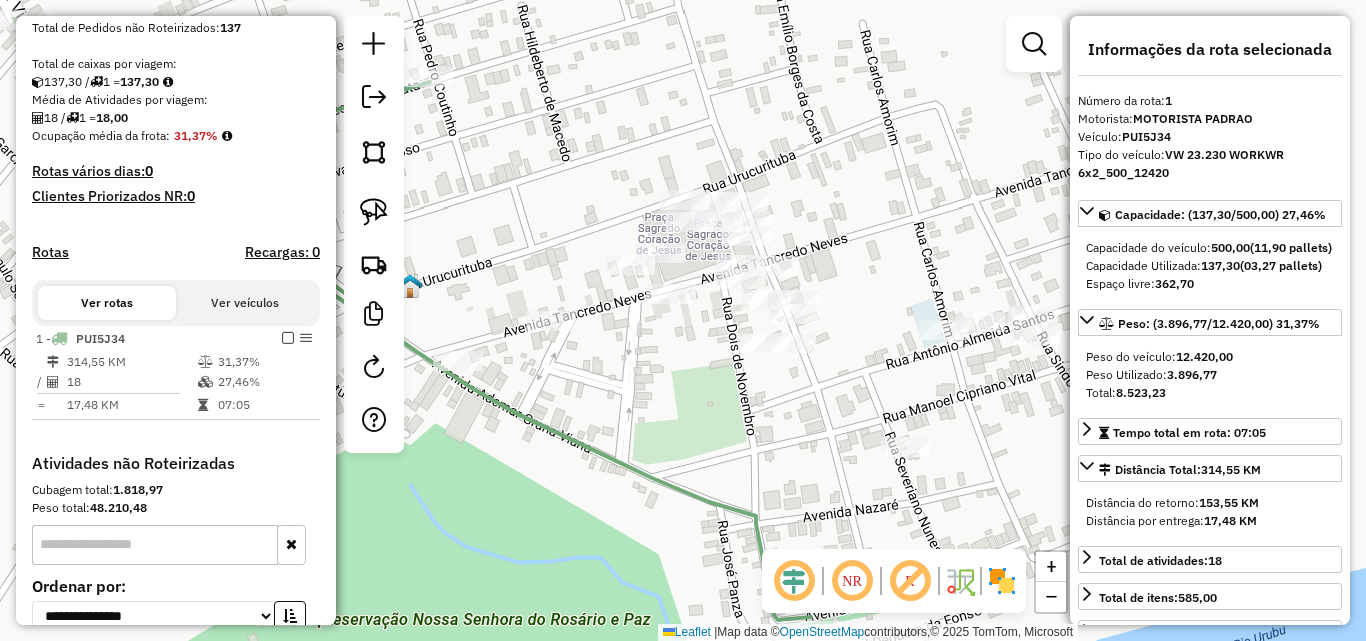 drag, startPoint x: 747, startPoint y: 394, endPoint x: 738, endPoint y: 437, distance: 43.931767 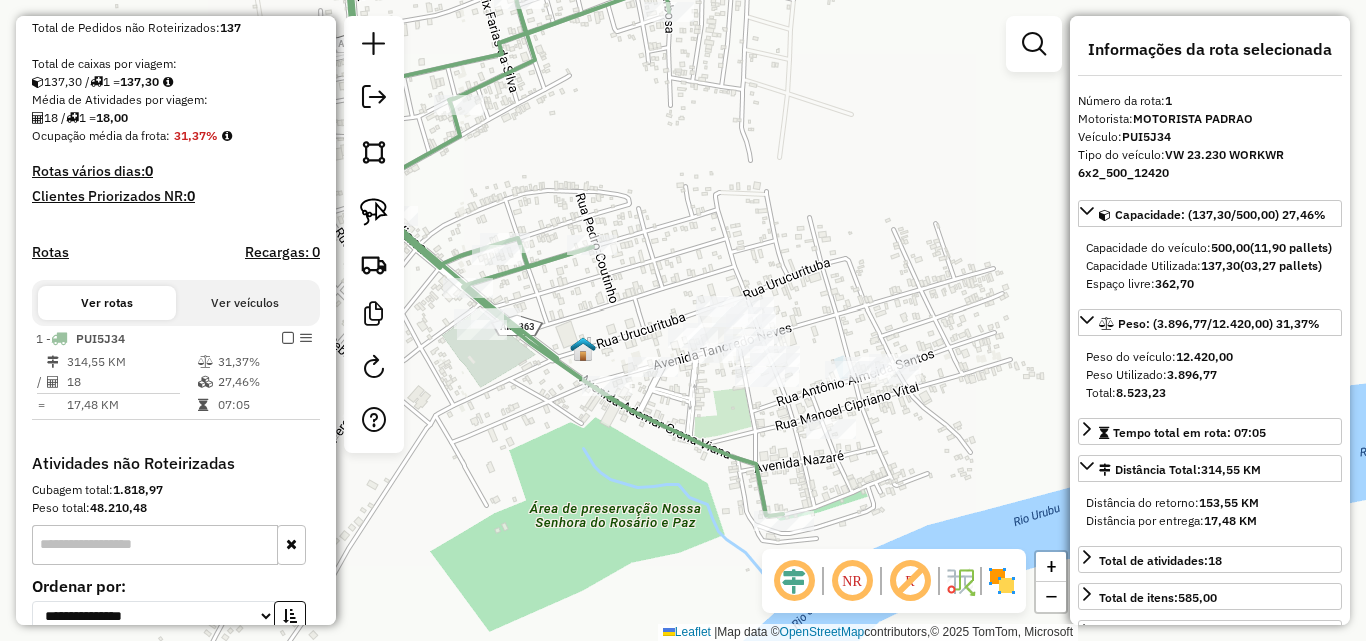 drag, startPoint x: 744, startPoint y: 422, endPoint x: 717, endPoint y: 351, distance: 75.96052 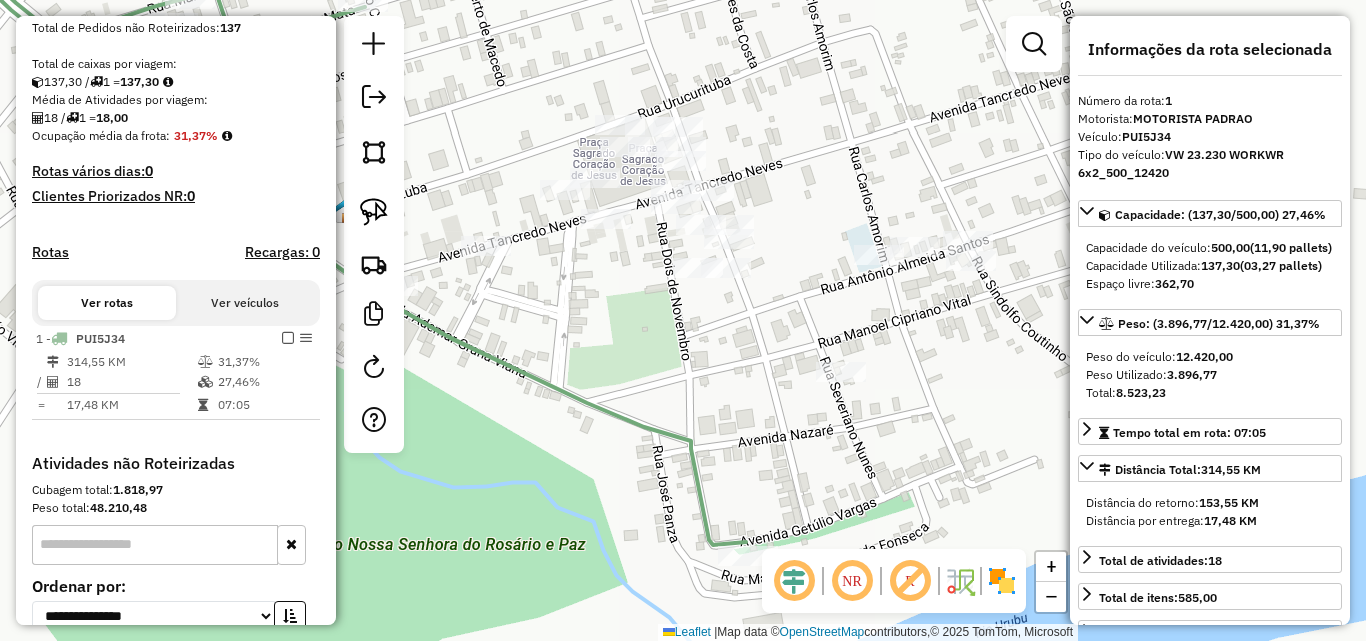 drag, startPoint x: 784, startPoint y: 317, endPoint x: 663, endPoint y: 364, distance: 129.80756 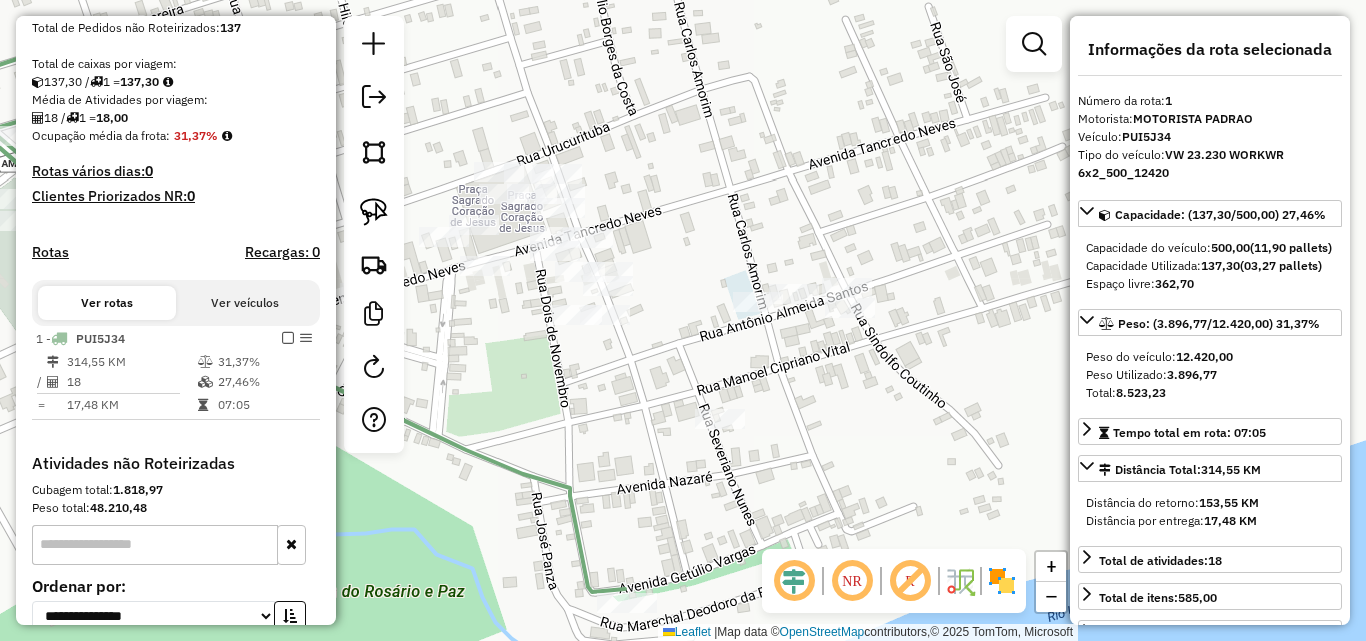 click on "Janela de atendimento Grade de atendimento Capacidade Transportadoras Veículos Cliente Pedidos  Rotas Selecione os dias de semana para filtrar as janelas de atendimento  Seg   Ter   Qua   Qui   Sex   Sáb   Dom  Informe o período da janela de atendimento: De: Até:  Filtrar exatamente a janela do cliente  Considerar janela de atendimento padrão  Selecione os dias de semana para filtrar as grades de atendimento  Seg   Ter   Qua   Qui   Sex   Sáb   Dom   Considerar clientes sem dia de atendimento cadastrado  Clientes fora do dia de atendimento selecionado Filtrar as atividades entre os valores definidos abaixo:  Peso mínimo:   Peso máximo:   Cubagem mínima:   Cubagem máxima:   De:   Até:  Filtrar as atividades entre o tempo de atendimento definido abaixo:  De:   Até:   Considerar capacidade total dos clientes não roteirizados Transportadora: Selecione um ou mais itens Tipo de veículo: Selecione um ou mais itens Veículo: Selecione um ou mais itens Motorista: Selecione um ou mais itens Nome: Rótulo:" 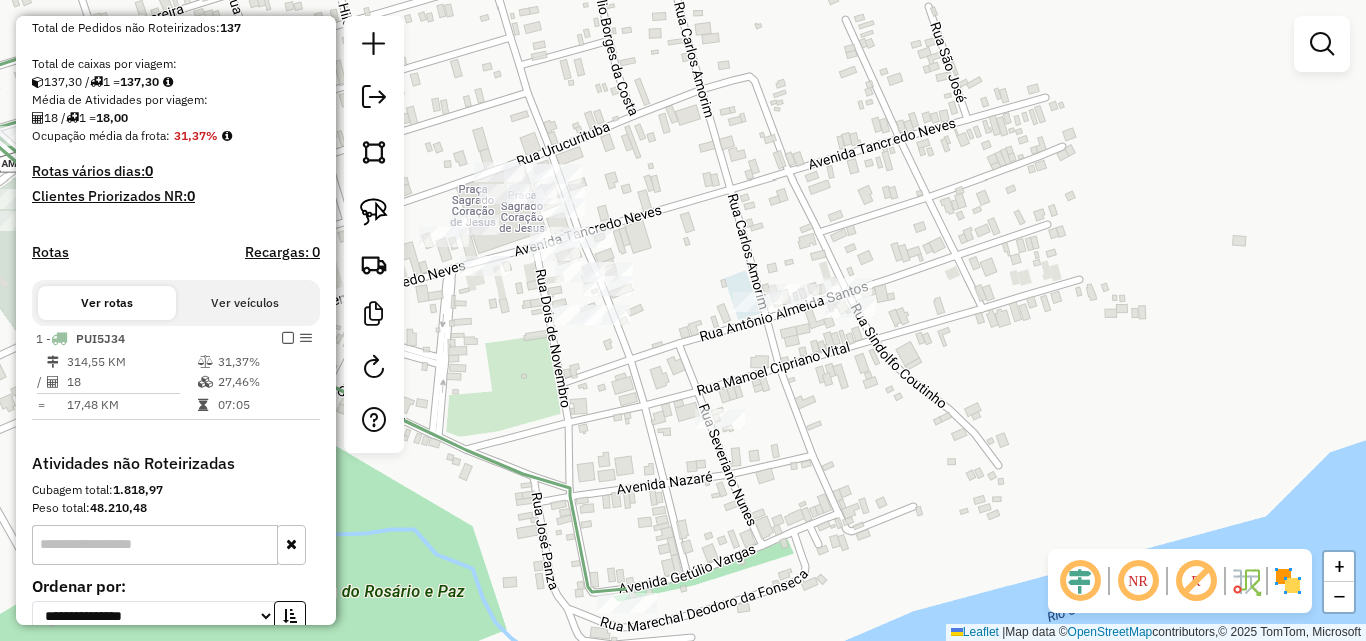 drag, startPoint x: 846, startPoint y: 400, endPoint x: 869, endPoint y: 397, distance: 23.194826 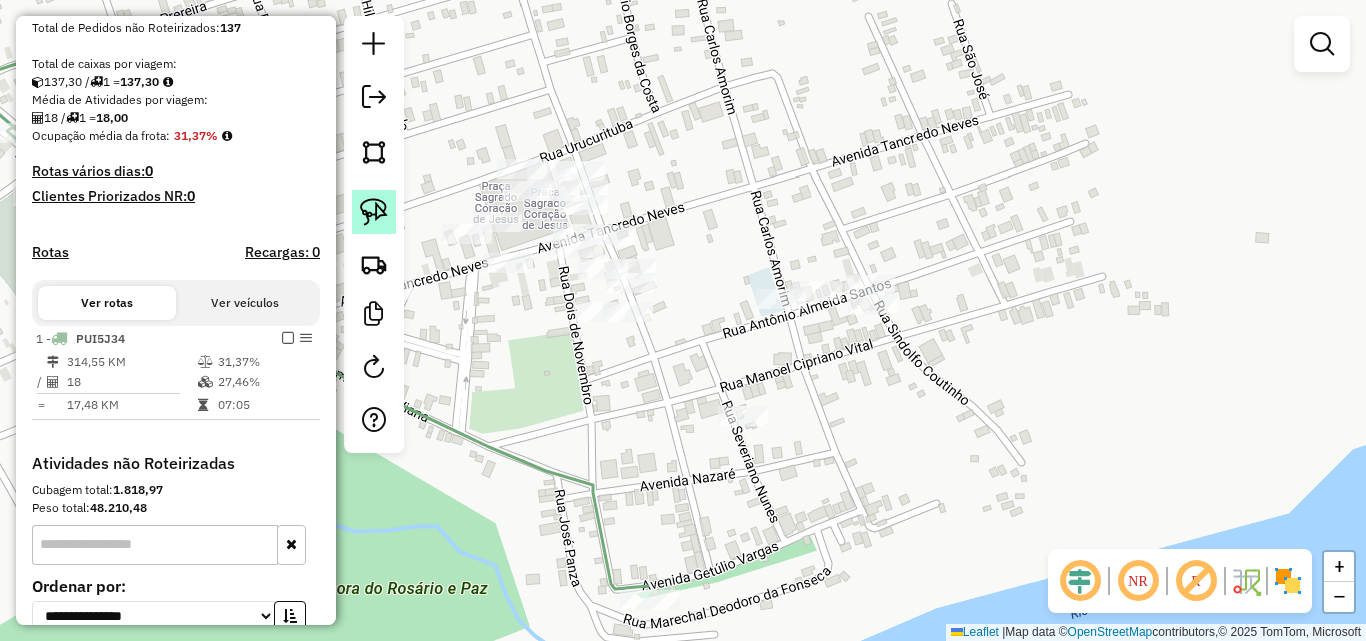 click 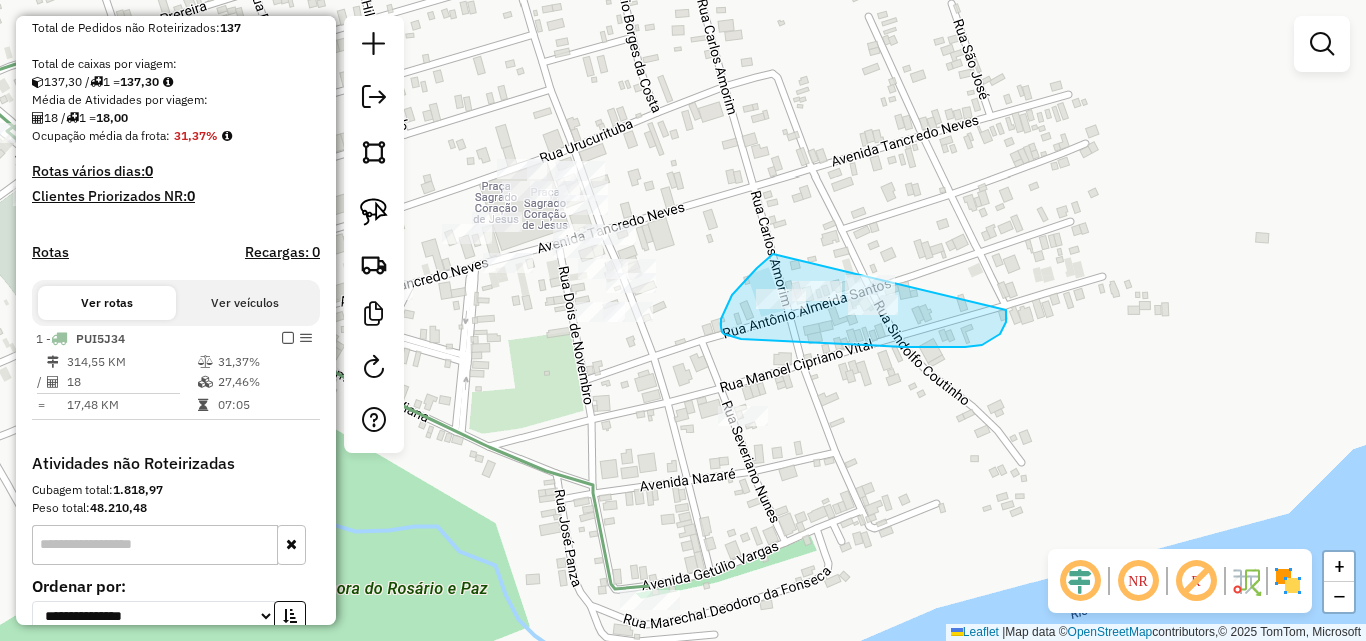 drag, startPoint x: 773, startPoint y: 254, endPoint x: 995, endPoint y: 297, distance: 226.12607 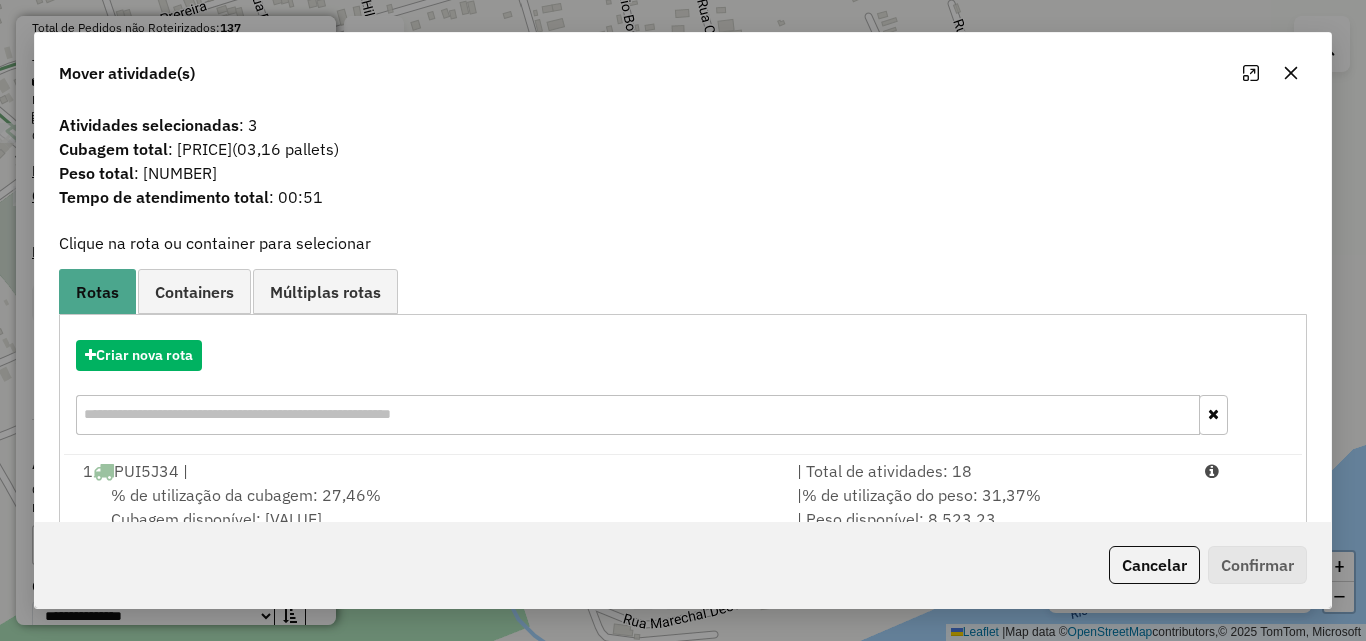 click 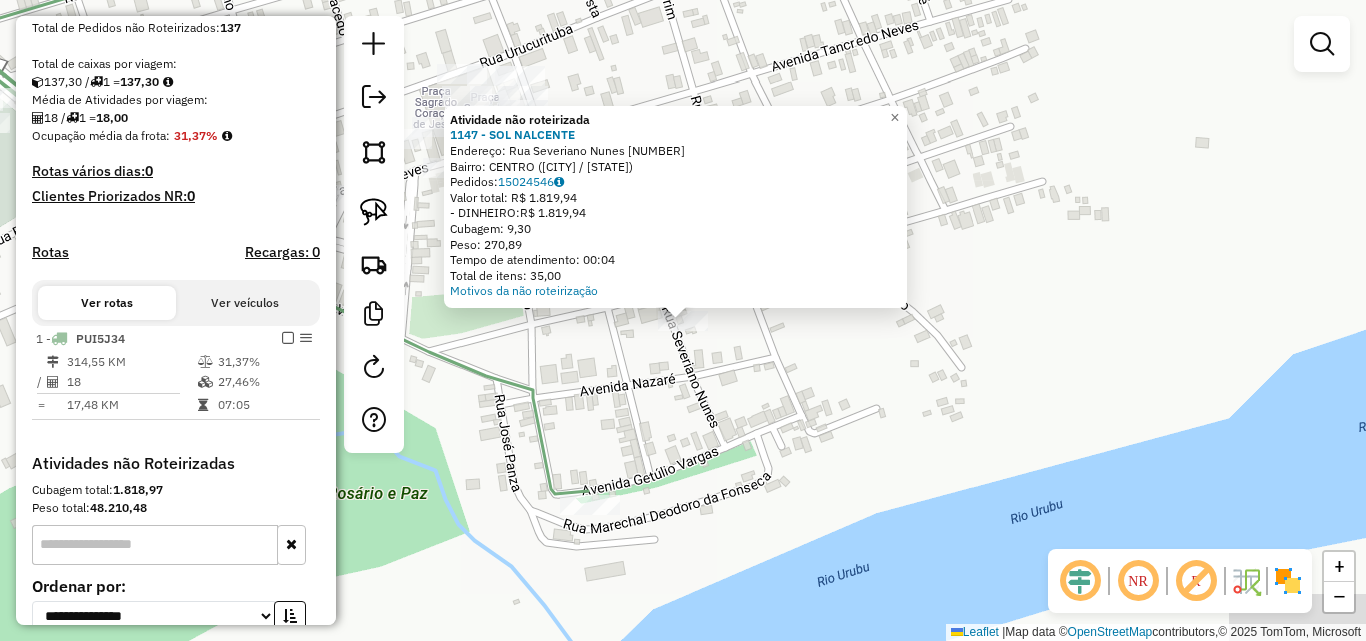 click on "Atividade não roteirizada [NUMBER] - SOL NALCENTE Endereço: Rua Severiano Nunes [NUMBER] Bairro: CENTRO ([CITY] / [STATE]) Pedidos: [NUMBER] Valor total: R$ [NUMBER] - DINHEIRO: R$ [NUMBER] Cubagem: [NUMBER] Peso: [NUMBER] Tempo de atendimento: [TIME] Total de itens: [NUMBER] Motivos da não roteirização × Janela de atendimento Grade de atendimento Capacidade Transportadoras Veículos Cliente Pedidos Rotas Selecione os dias de semana para filtrar as janelas de atendimento Seg Ter Qua Qui Sex Sáb Dom Informe o período da janela de atendimento: De: Até: Filtrar exatamente a janela do cliente Considerar janela de atendimento padrão Selecione os dias de semana para filtrar as grades de atendimento Seg Ter Qua Qui Sex Sáb Dom Considerar clientes sem dia de atendimento cadastrado Clientes fora do dia de atendimento selecionado Filtrar as atividades entre os valores definidos abaixo: Peso mínimo: Peso máximo: Cubagem mínima: Cubagem máxima: De: Até: De:" 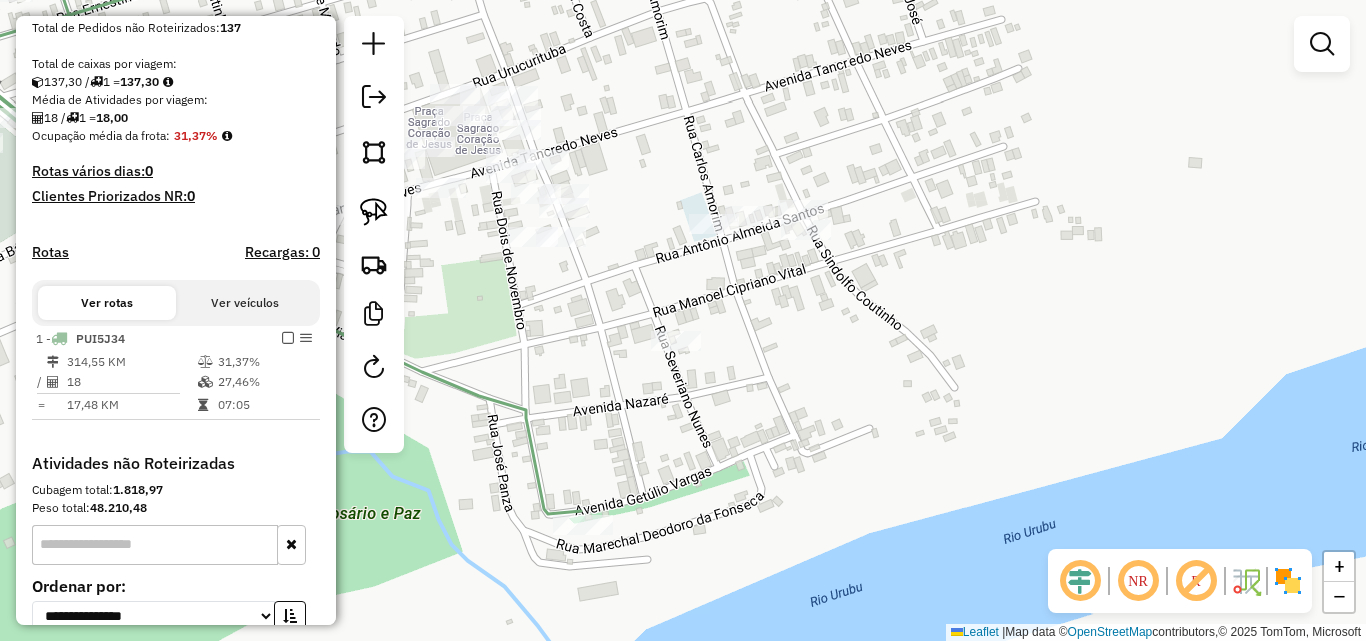 click on "Janela de atendimento Grade de atendimento Capacidade Transportadoras Veículos Cliente Pedidos  Rotas Selecione os dias de semana para filtrar as janelas de atendimento  Seg   Ter   Qua   Qui   Sex   Sáb   Dom  Informe o período da janela de atendimento: De: Até:  Filtrar exatamente a janela do cliente  Considerar janela de atendimento padrão  Selecione os dias de semana para filtrar as grades de atendimento  Seg   Ter   Qua   Qui   Sex   Sáb   Dom   Considerar clientes sem dia de atendimento cadastrado  Clientes fora do dia de atendimento selecionado Filtrar as atividades entre os valores definidos abaixo:  Peso mínimo:   Peso máximo:   Cubagem mínima:   Cubagem máxima:   De:   Até:  Filtrar as atividades entre o tempo de atendimento definido abaixo:  De:   Até:   Considerar capacidade total dos clientes não roteirizados Transportadora: Selecione um ou mais itens Tipo de veículo: Selecione um ou mais itens Veículo: Selecione um ou mais itens Motorista: Selecione um ou mais itens Nome: Rótulo:" 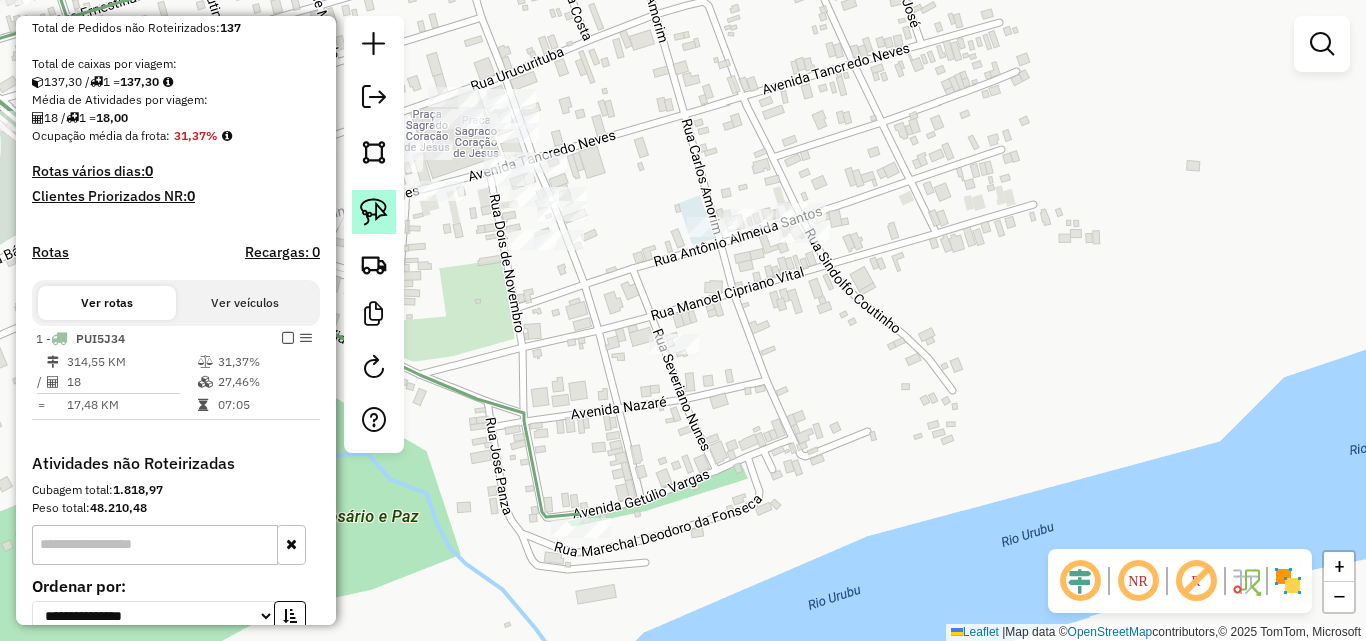 click 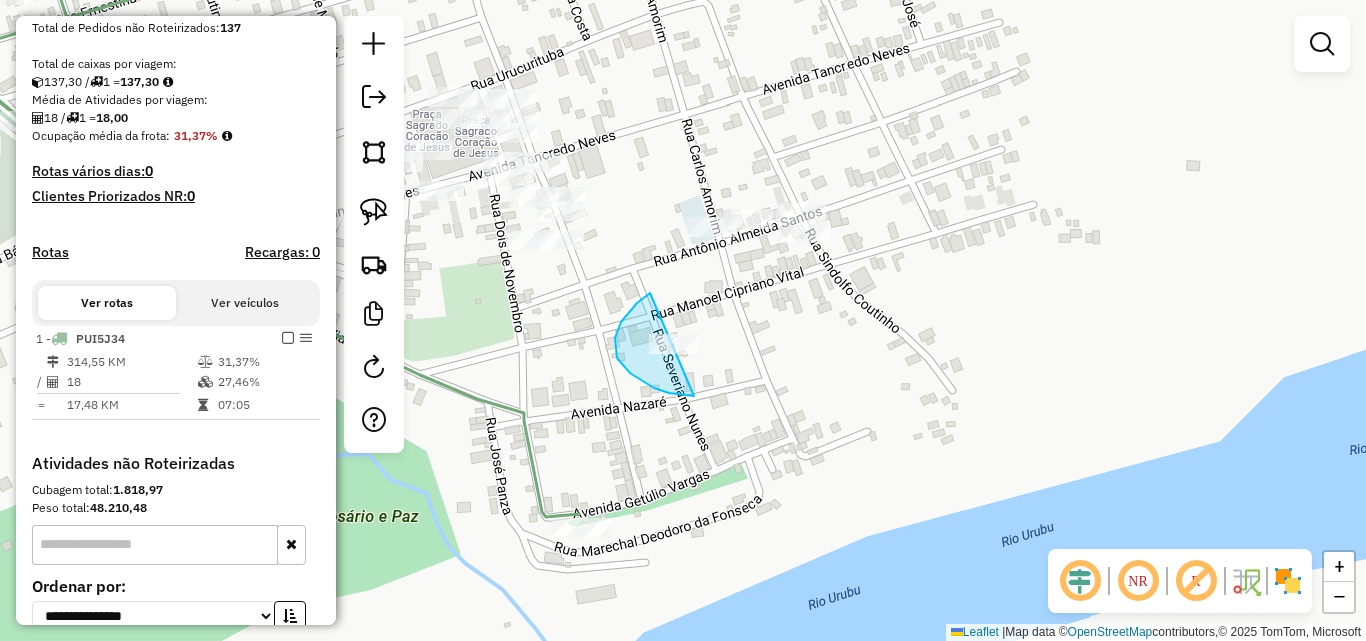 drag, startPoint x: 647, startPoint y: 295, endPoint x: 742, endPoint y: 362, distance: 116.24973 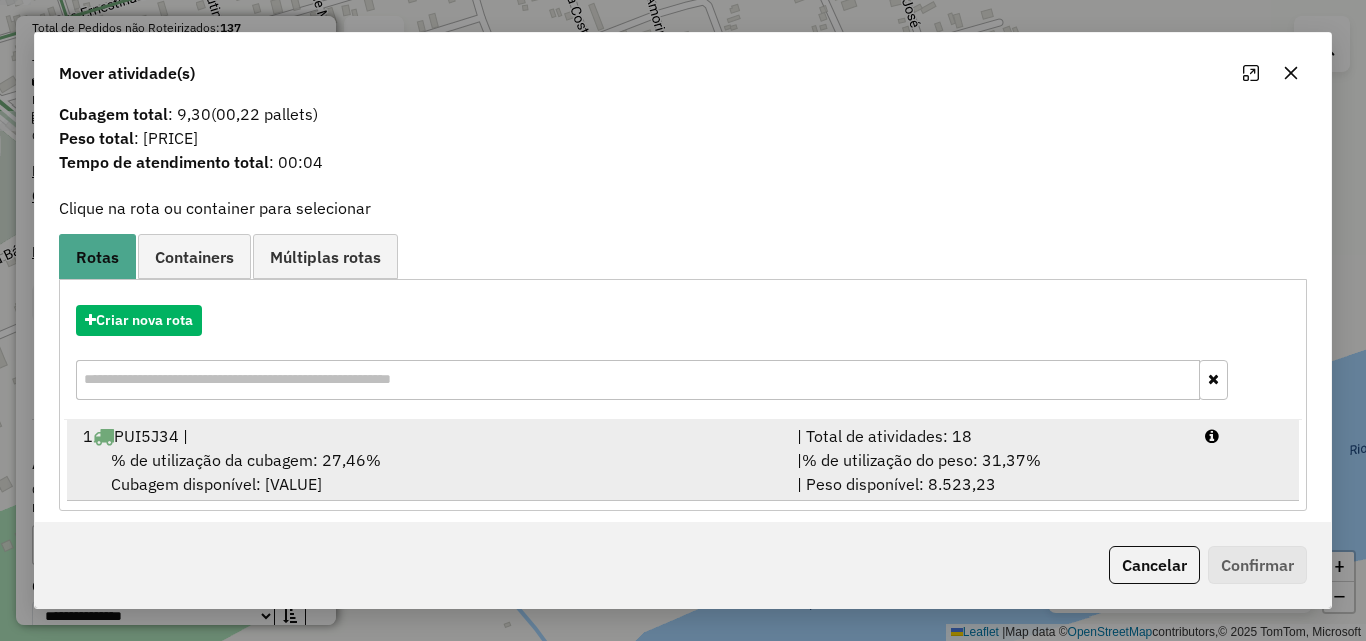 scroll, scrollTop: 48, scrollLeft: 0, axis: vertical 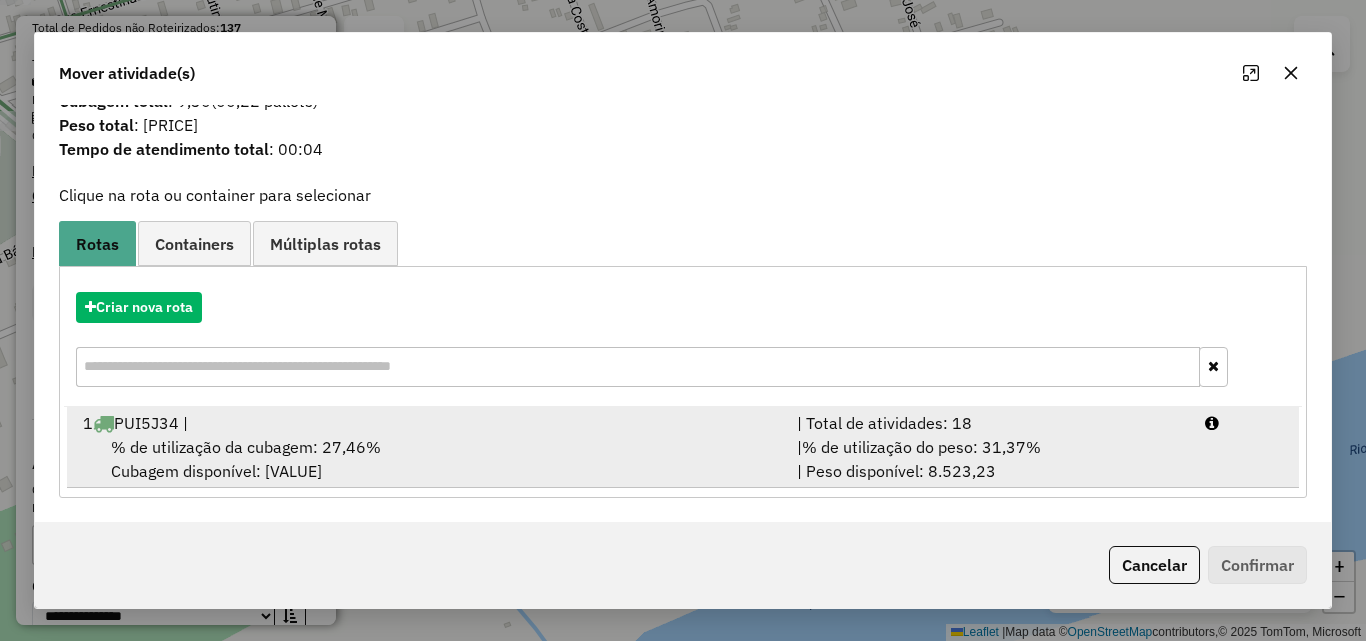 click on "% de utilização da cubagem: 27,46%" at bounding box center (246, 447) 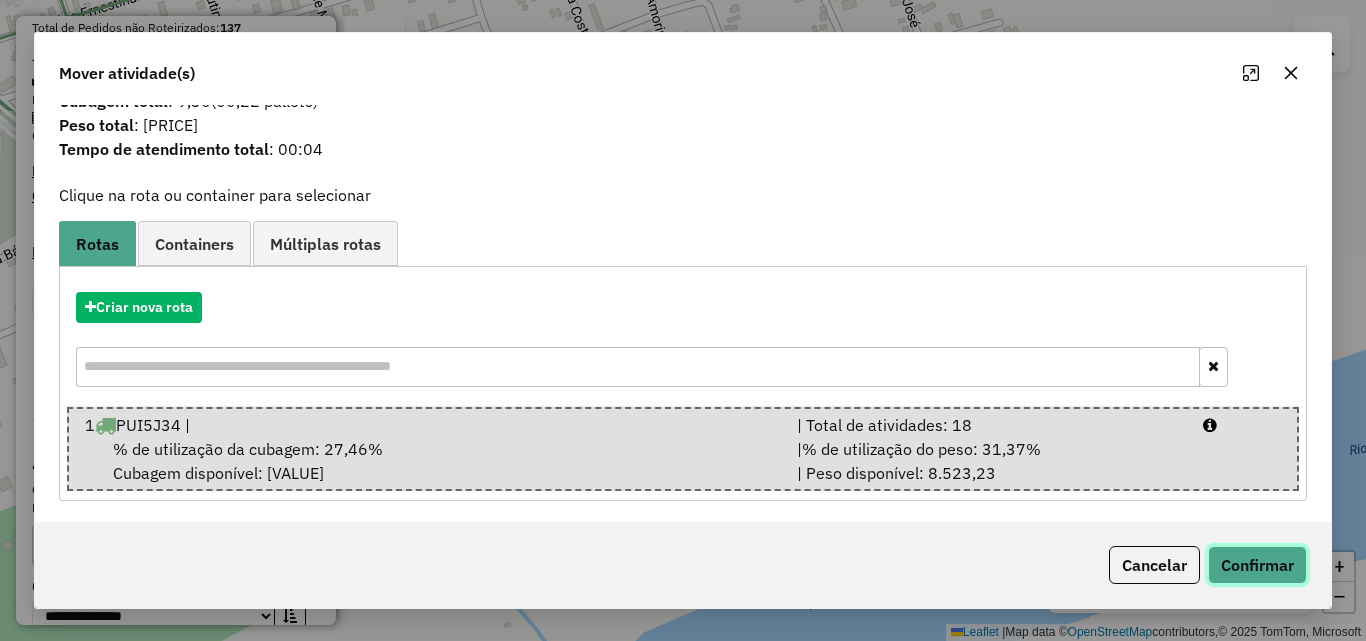 click on "Confirmar" 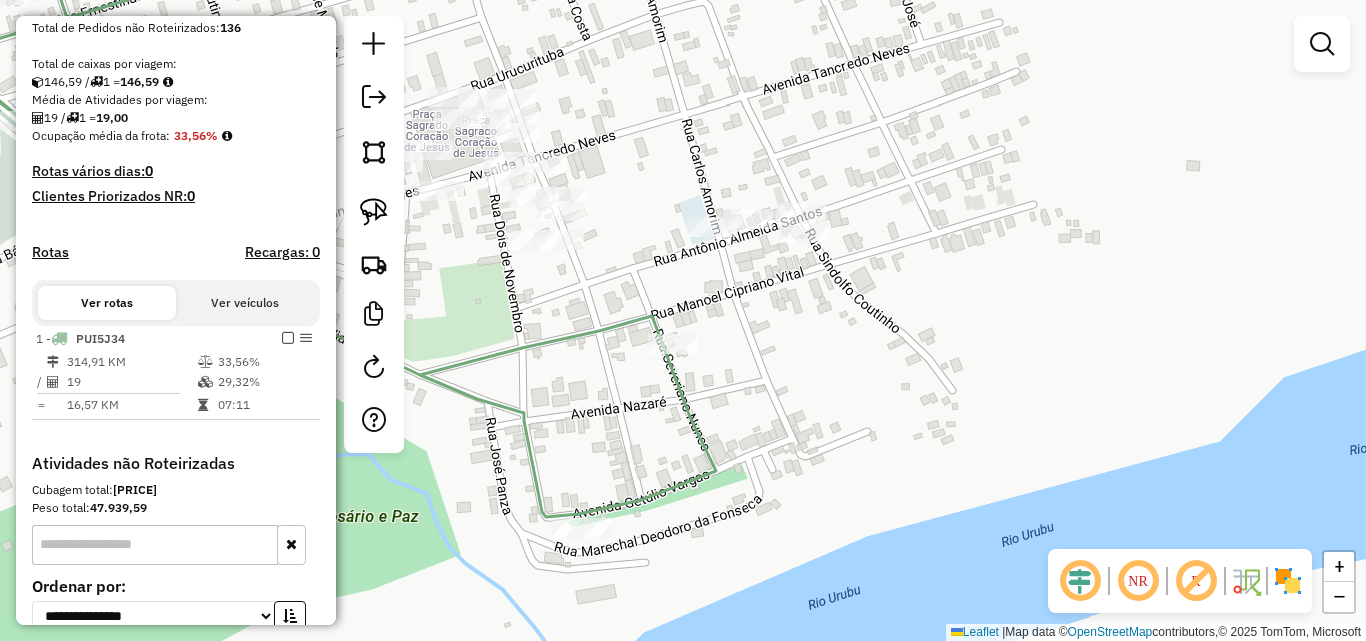 scroll, scrollTop: 0, scrollLeft: 0, axis: both 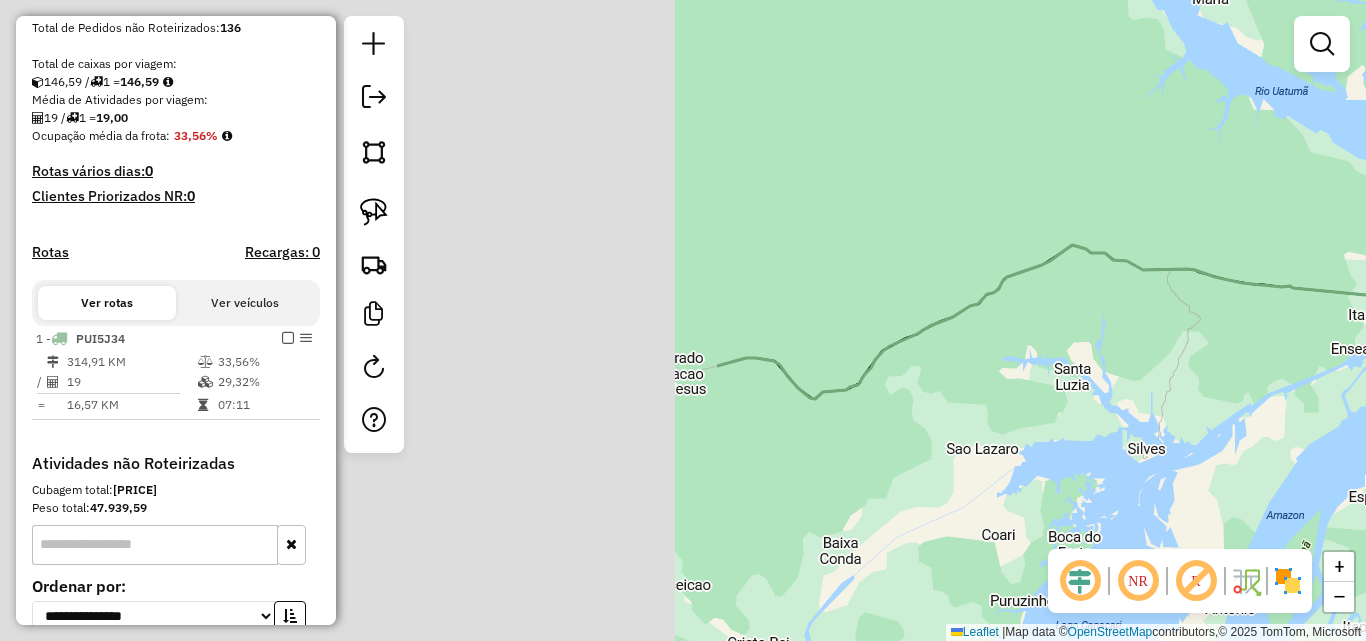 drag, startPoint x: 506, startPoint y: 442, endPoint x: 1133, endPoint y: 379, distance: 630.1571 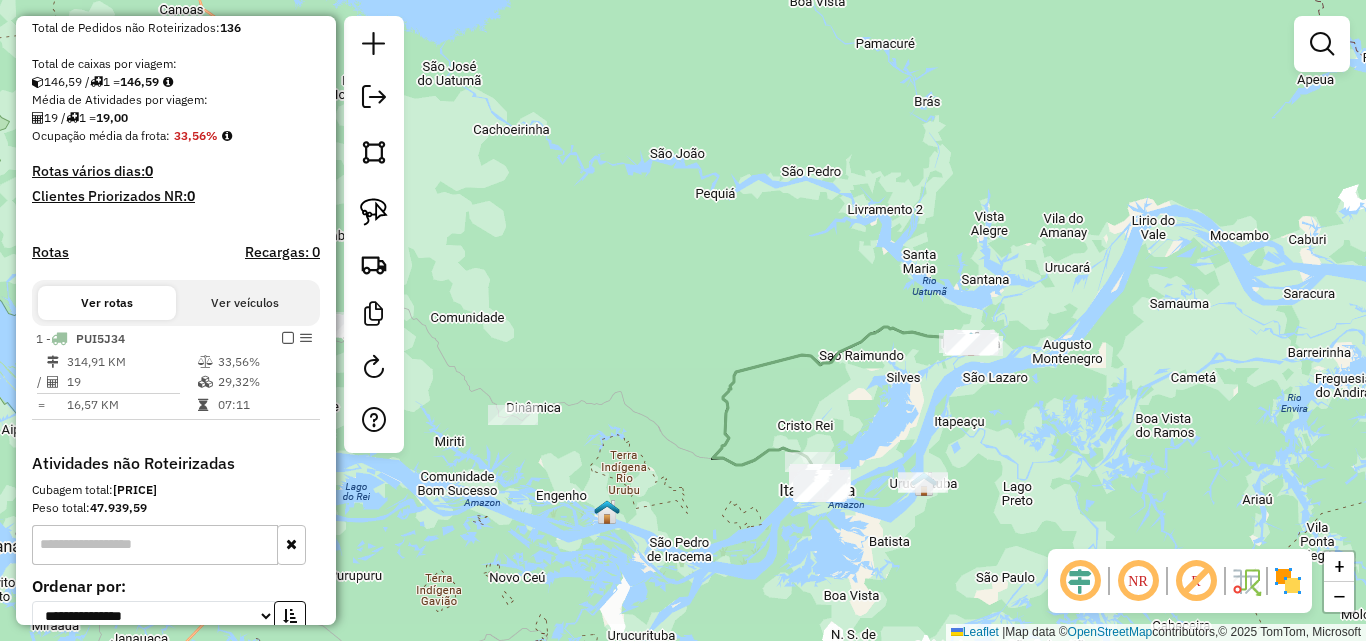 drag, startPoint x: 667, startPoint y: 429, endPoint x: 970, endPoint y: 398, distance: 304.5817 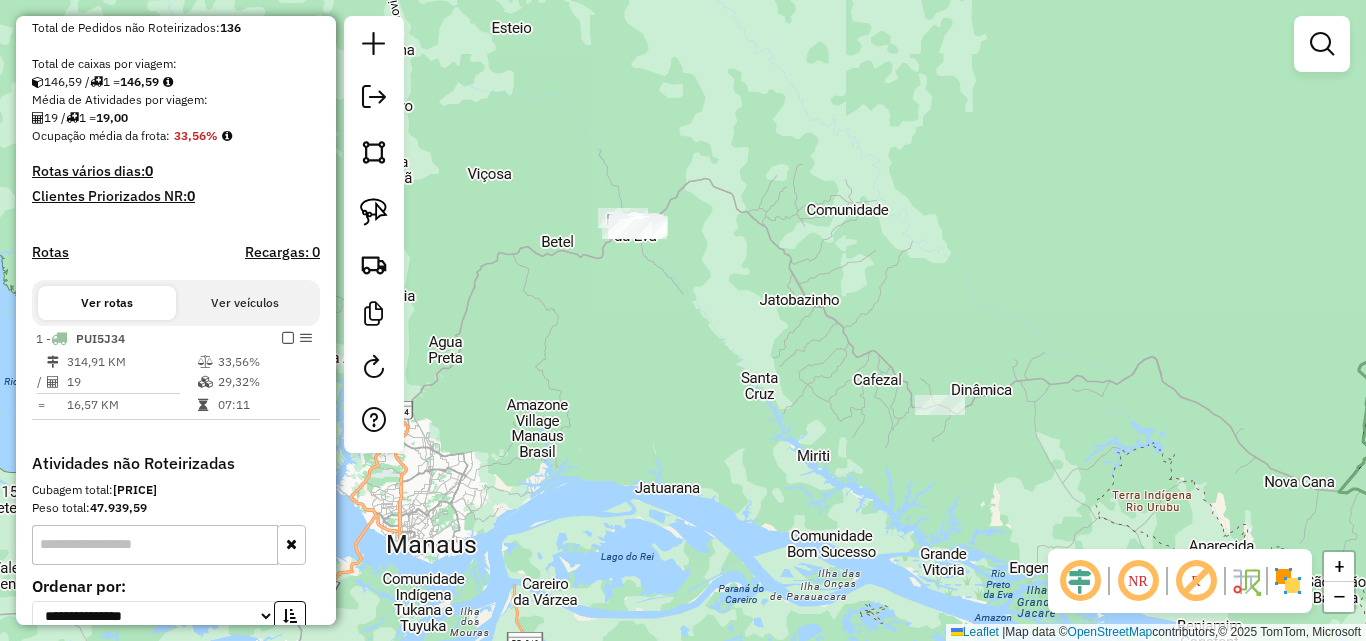 drag, startPoint x: 713, startPoint y: 362, endPoint x: 715, endPoint y: 294, distance: 68.0294 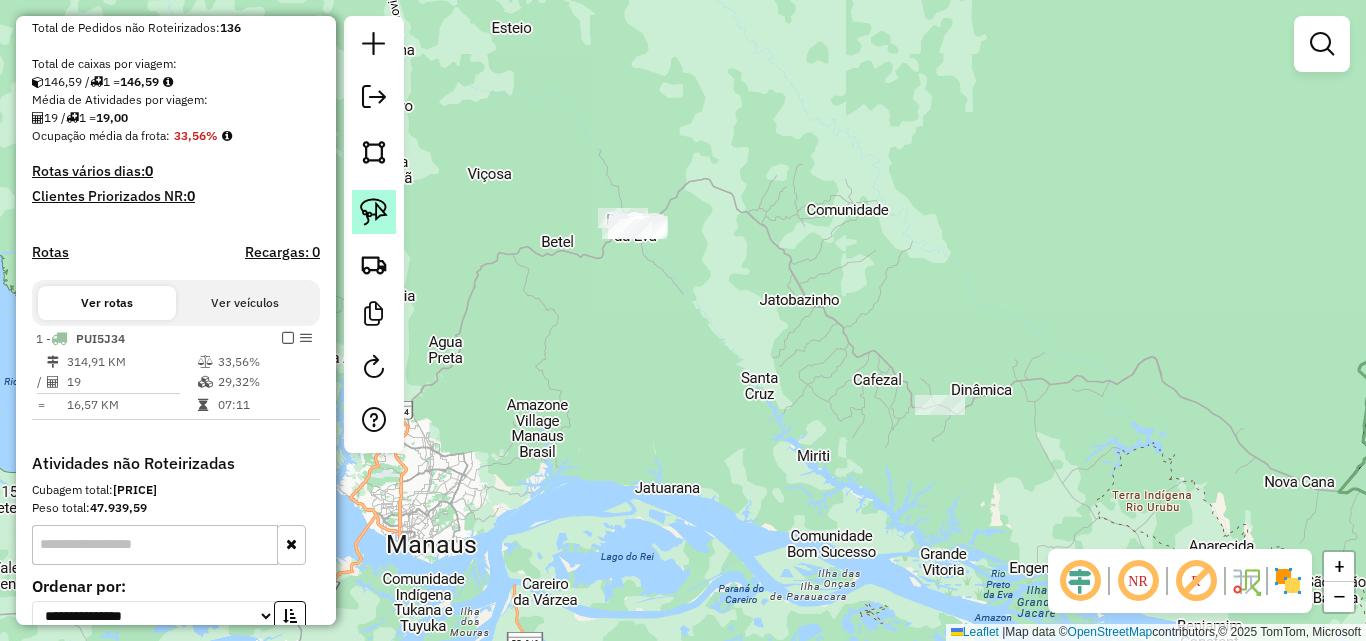 click 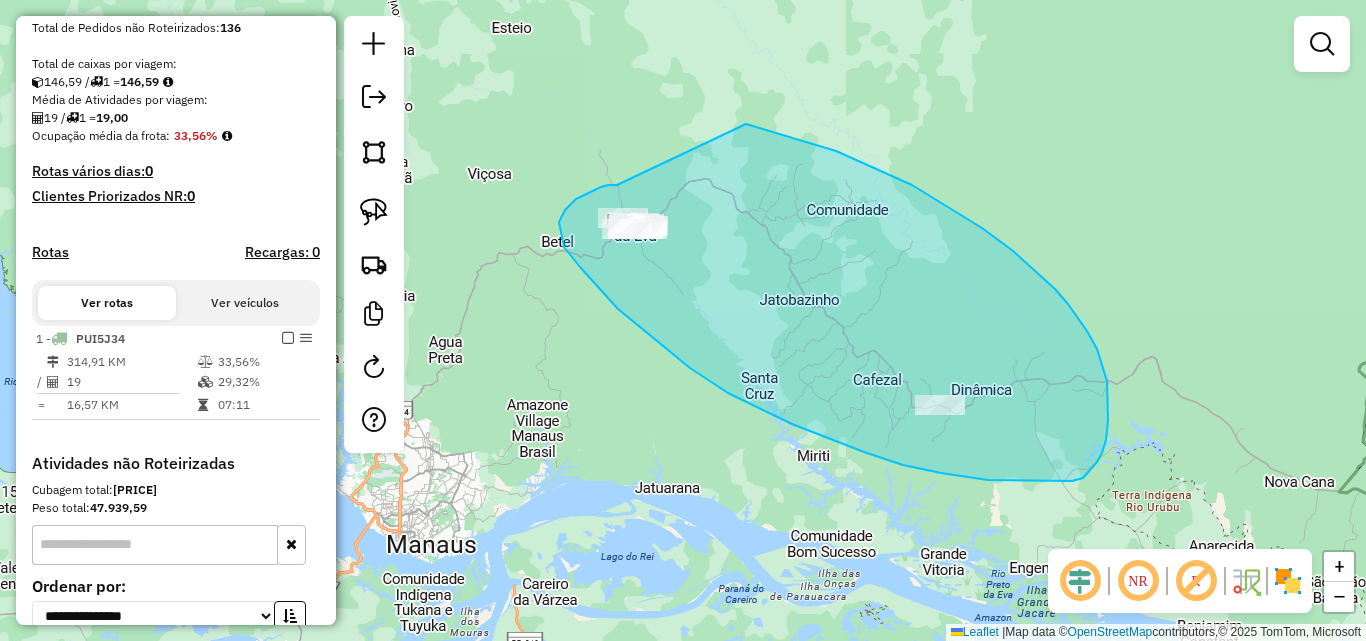 drag, startPoint x: 564, startPoint y: 247, endPoint x: 668, endPoint y: 106, distance: 175.2056 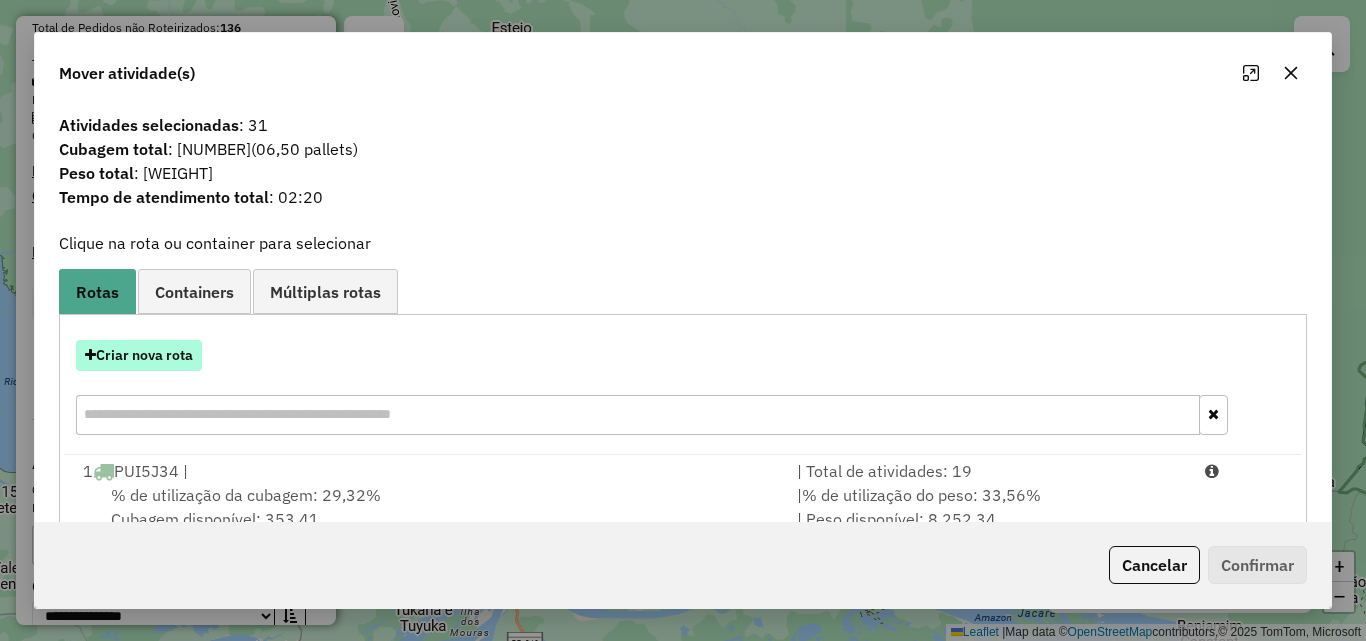 click on "Criar nova rota" at bounding box center (139, 355) 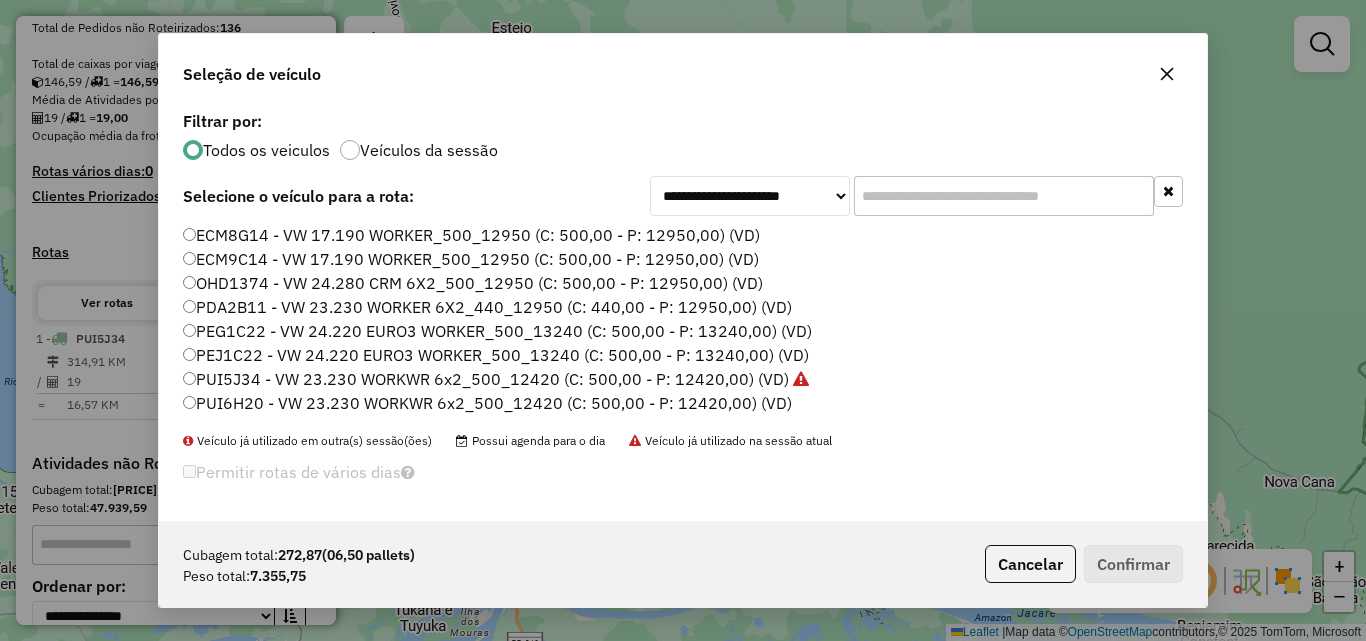 scroll, scrollTop: 11, scrollLeft: 6, axis: both 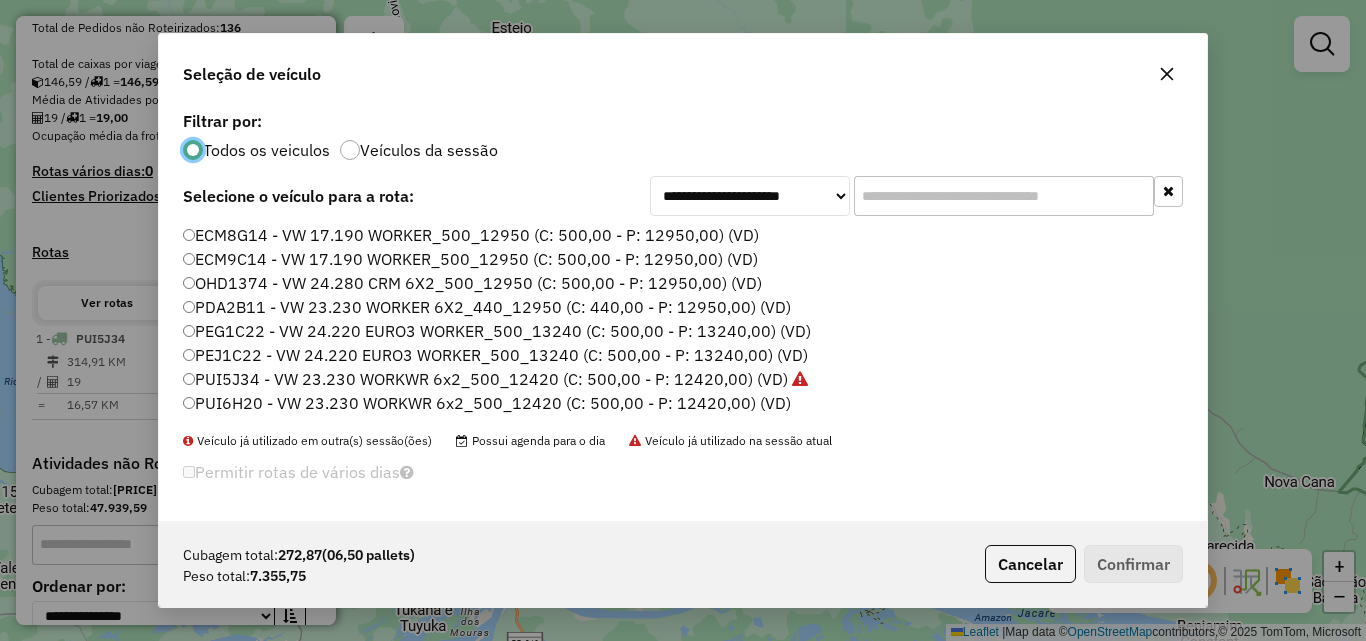 click on "OHD1374 - VW 24.280 CRM 6X2_500_12950 (C: 500,00 - P: 12950,00) (VD)" 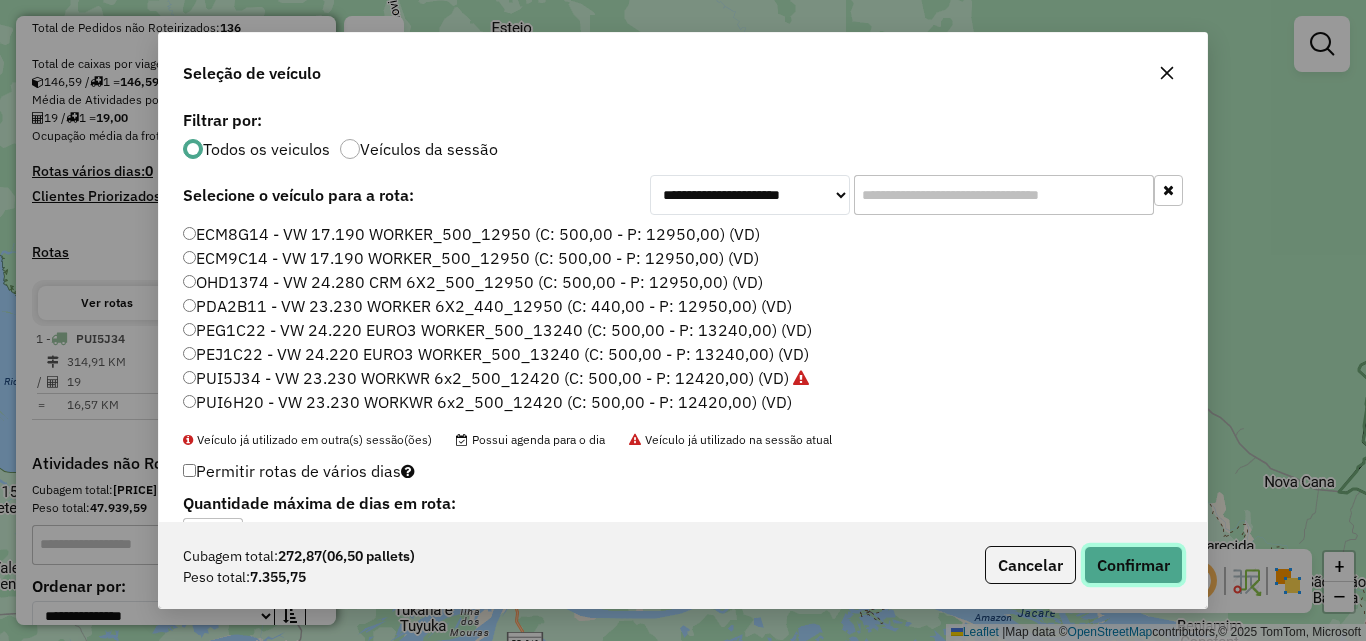 click on "Confirmar" 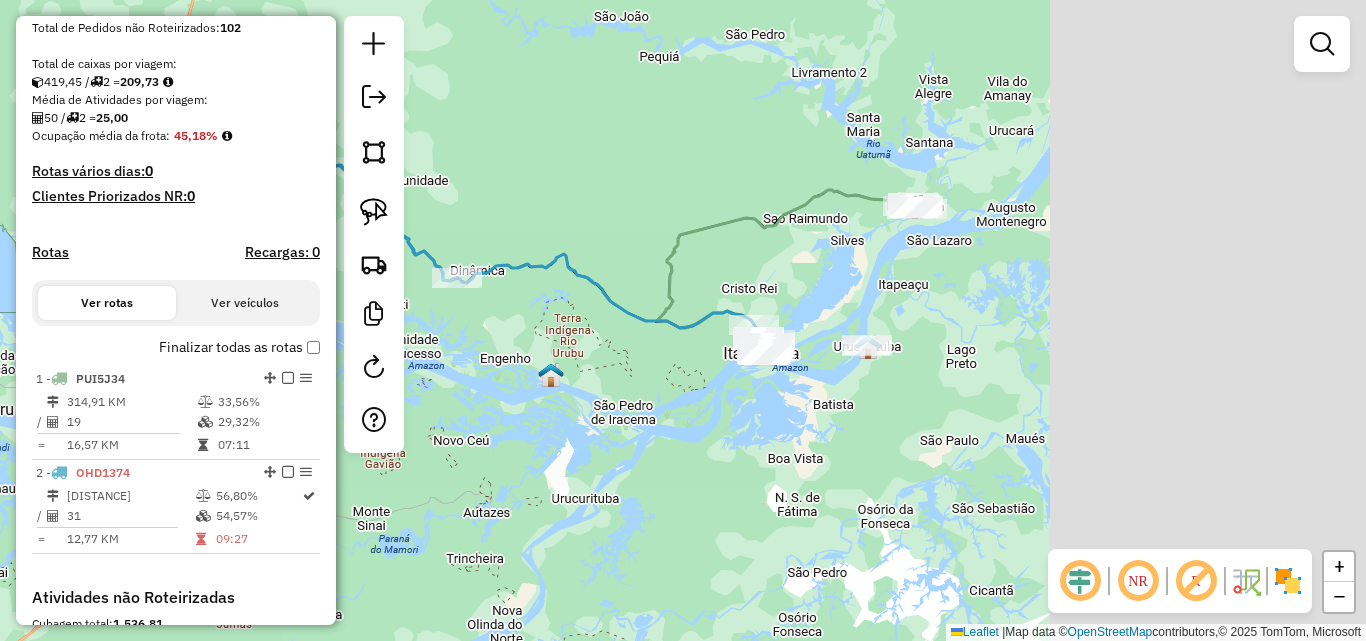 drag, startPoint x: 1101, startPoint y: 290, endPoint x: 528, endPoint y: 218, distance: 577.50586 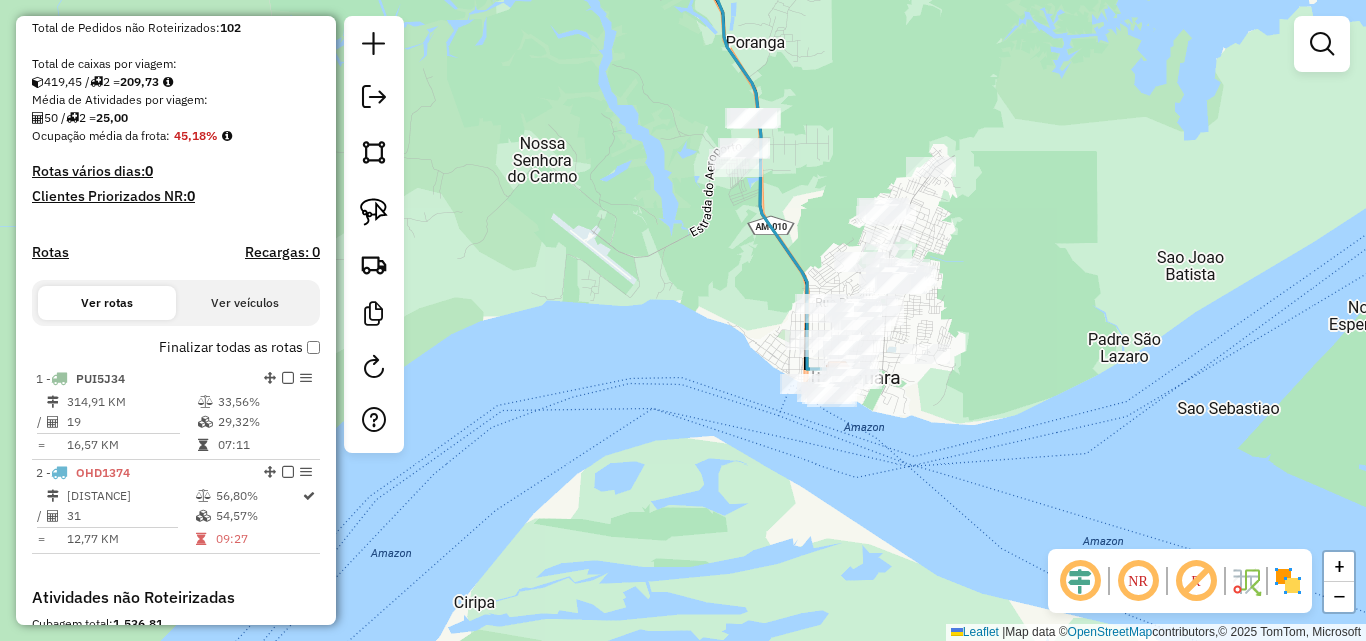 drag, startPoint x: 1064, startPoint y: 265, endPoint x: 973, endPoint y: 318, distance: 105.30907 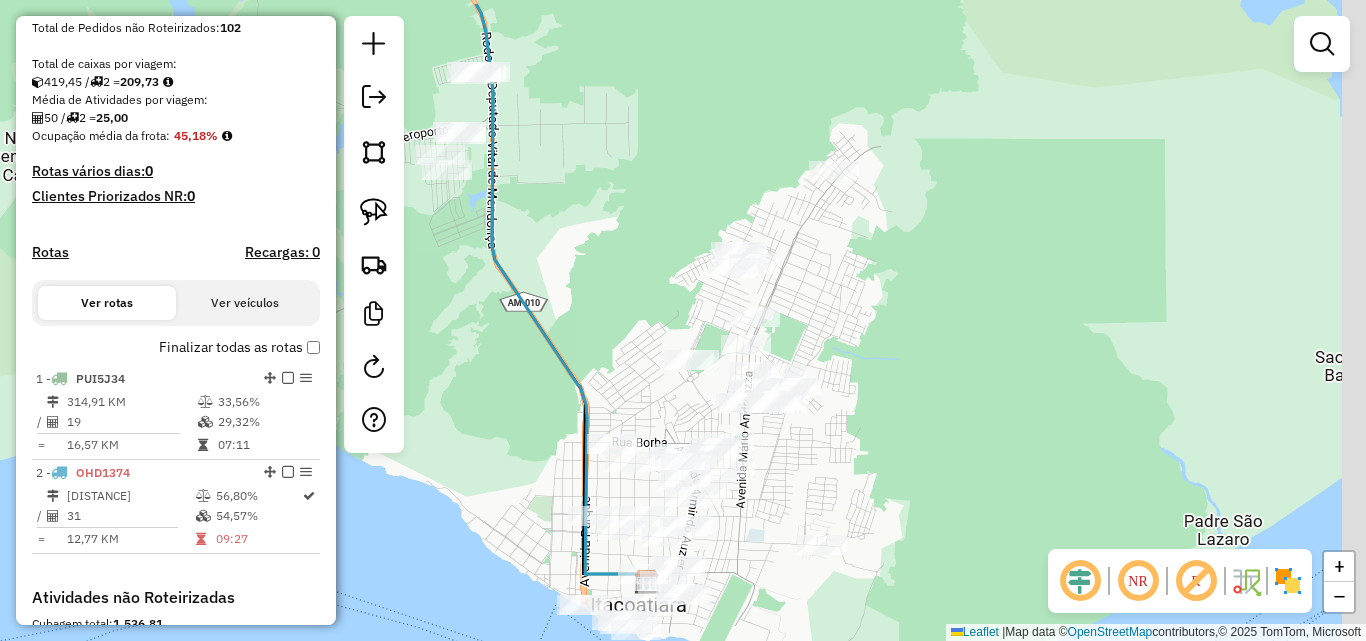 drag, startPoint x: 959, startPoint y: 298, endPoint x: 834, endPoint y: 327, distance: 128.31992 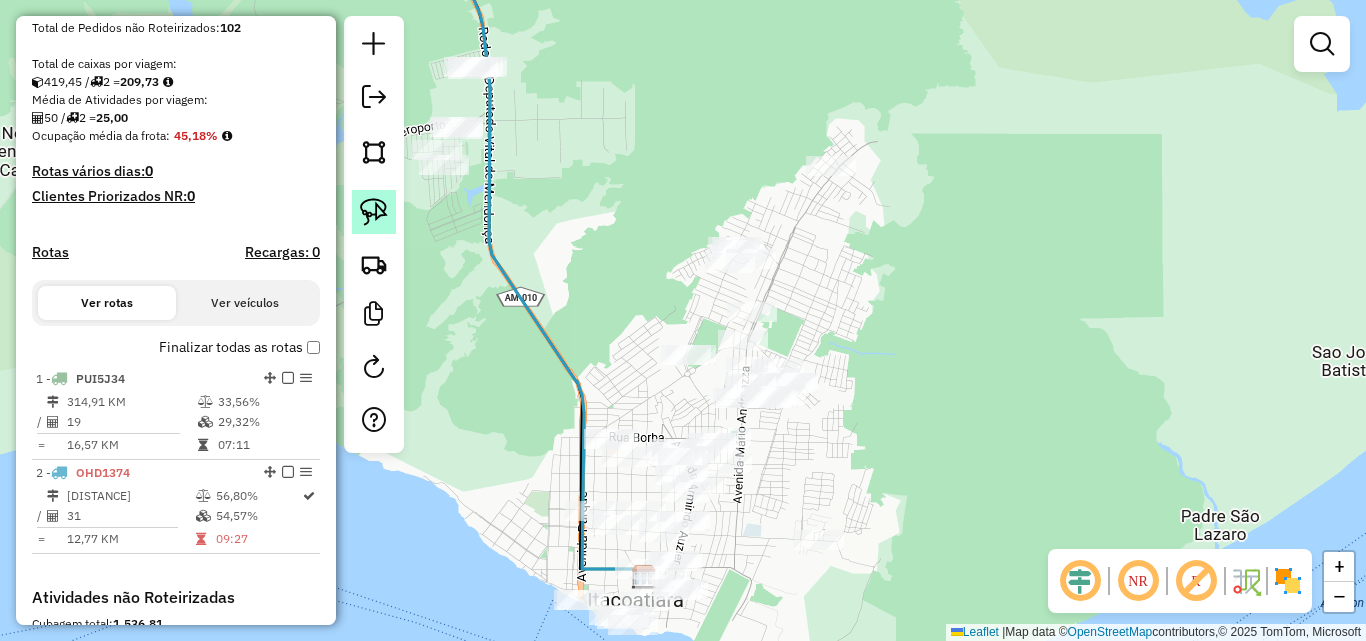 click 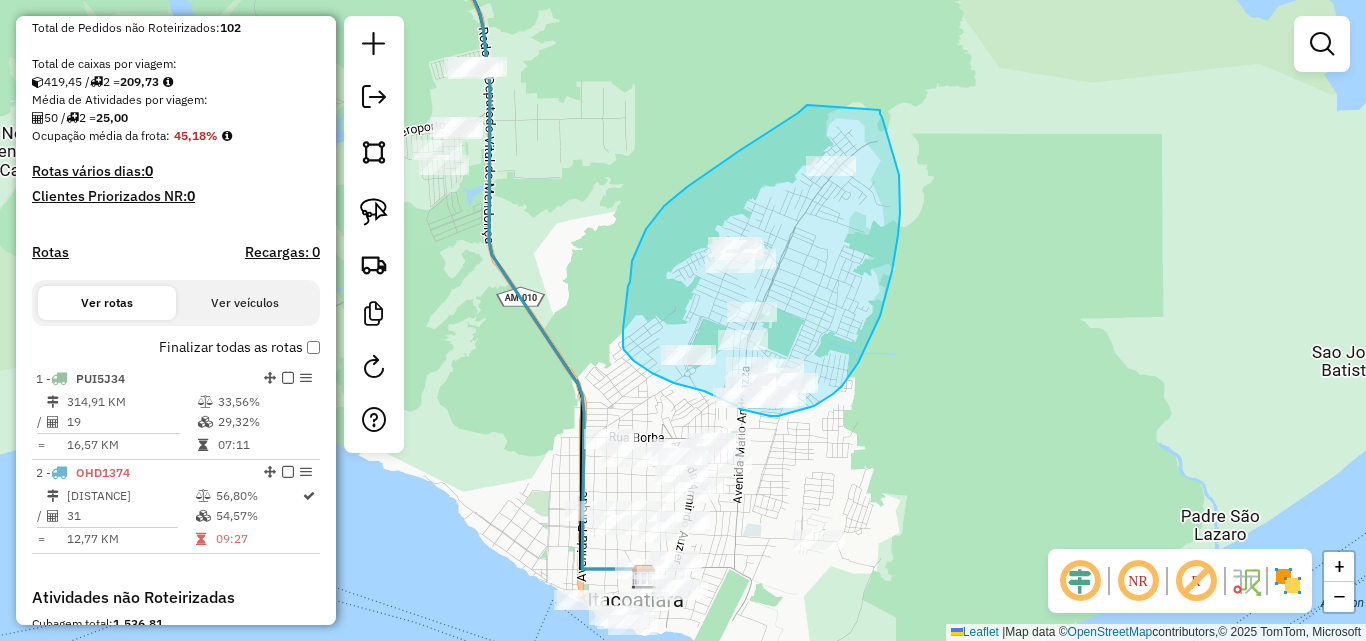 drag, startPoint x: 807, startPoint y: 105, endPoint x: 879, endPoint y: 110, distance: 72.1734 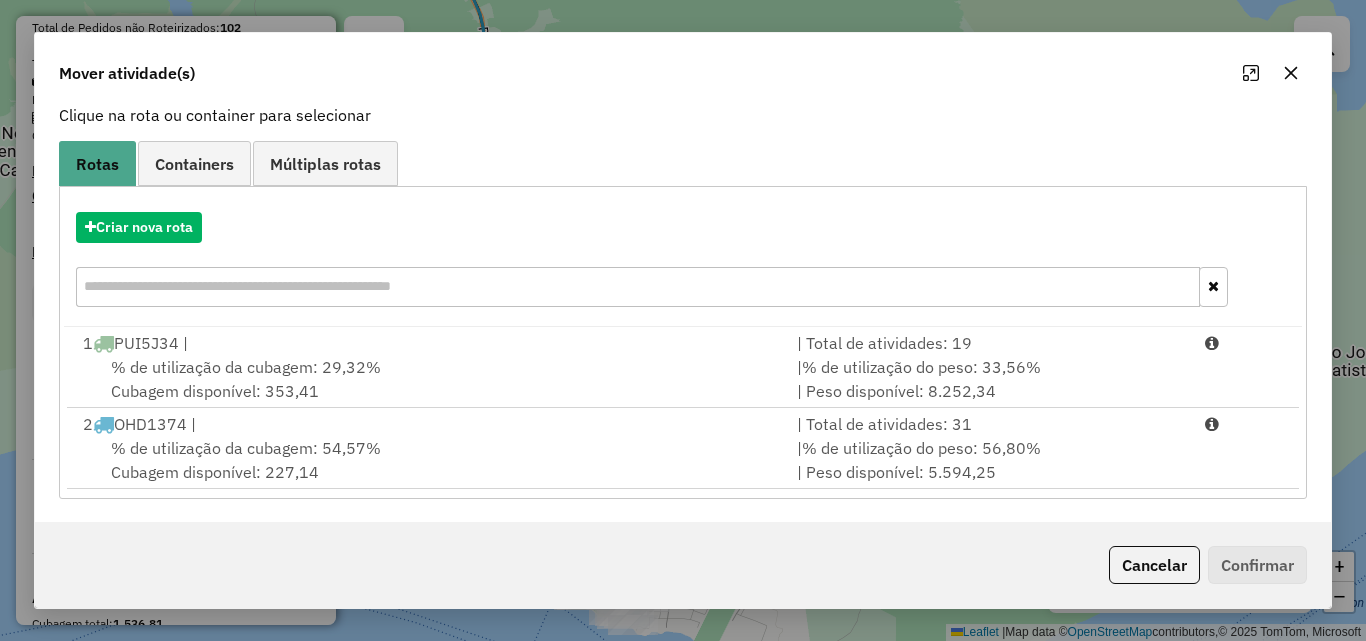 scroll, scrollTop: 129, scrollLeft: 0, axis: vertical 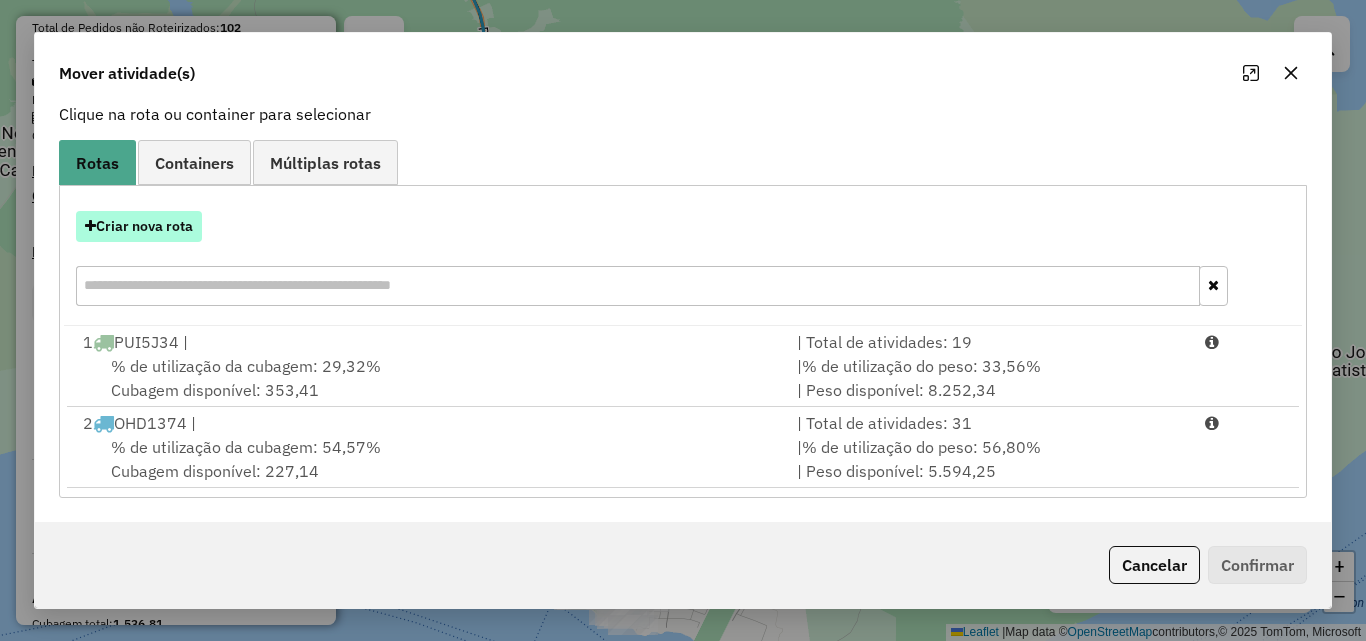 click on "Criar nova rota" at bounding box center [139, 226] 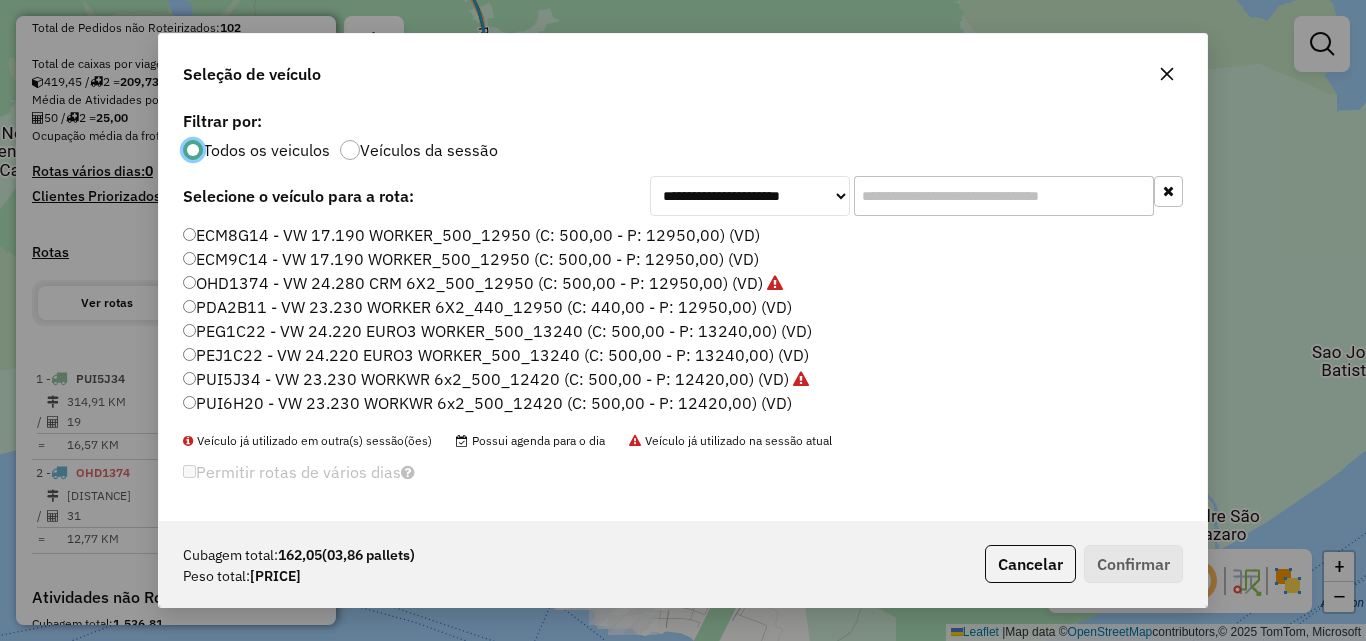 scroll, scrollTop: 11, scrollLeft: 6, axis: both 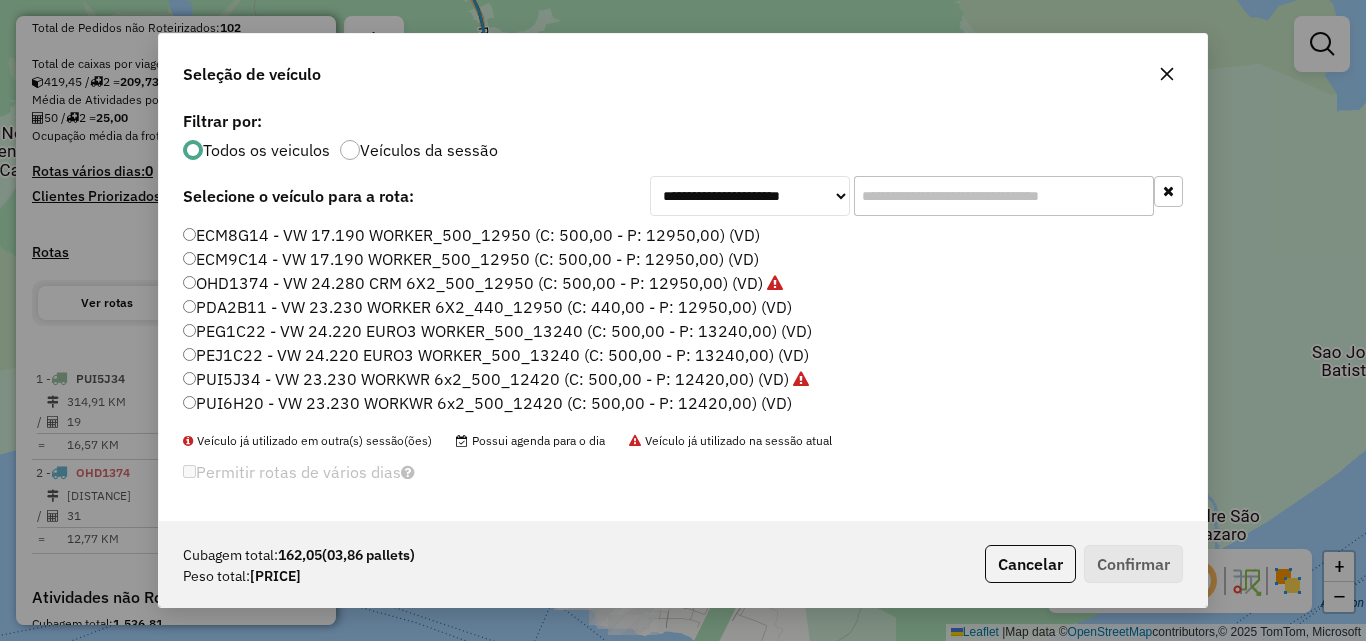click on "PDA2B11 - VW 23.230 WORKER 6X2_440_12950 (C: 440,00 - P: 12950,00) (VD)" 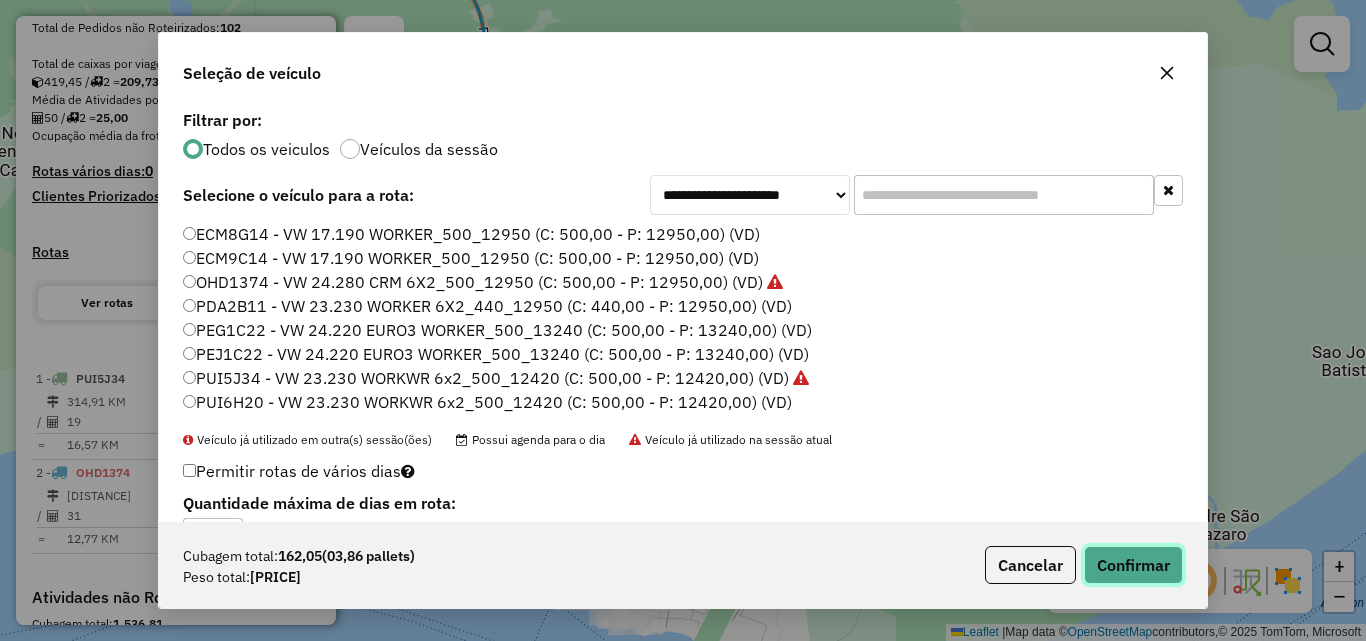 click on "Confirmar" 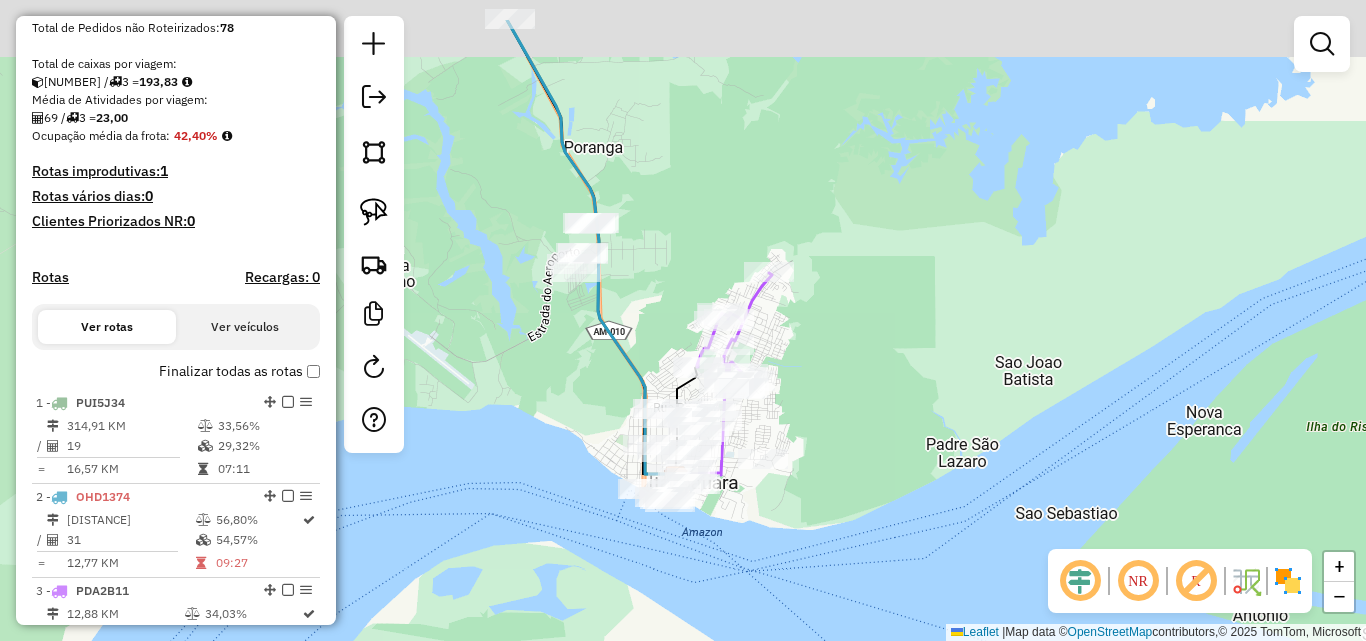 drag, startPoint x: 610, startPoint y: 219, endPoint x: 653, endPoint y: 311, distance: 101.55294 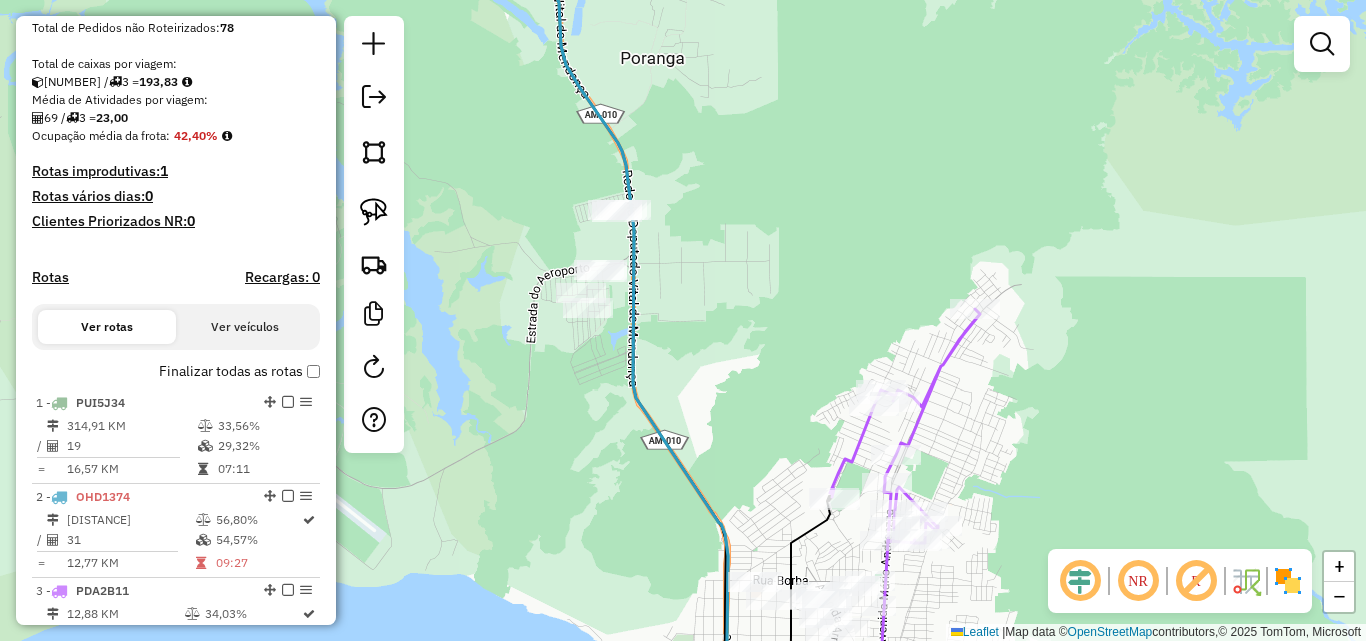 drag, startPoint x: 660, startPoint y: 304, endPoint x: 696, endPoint y: 319, distance: 39 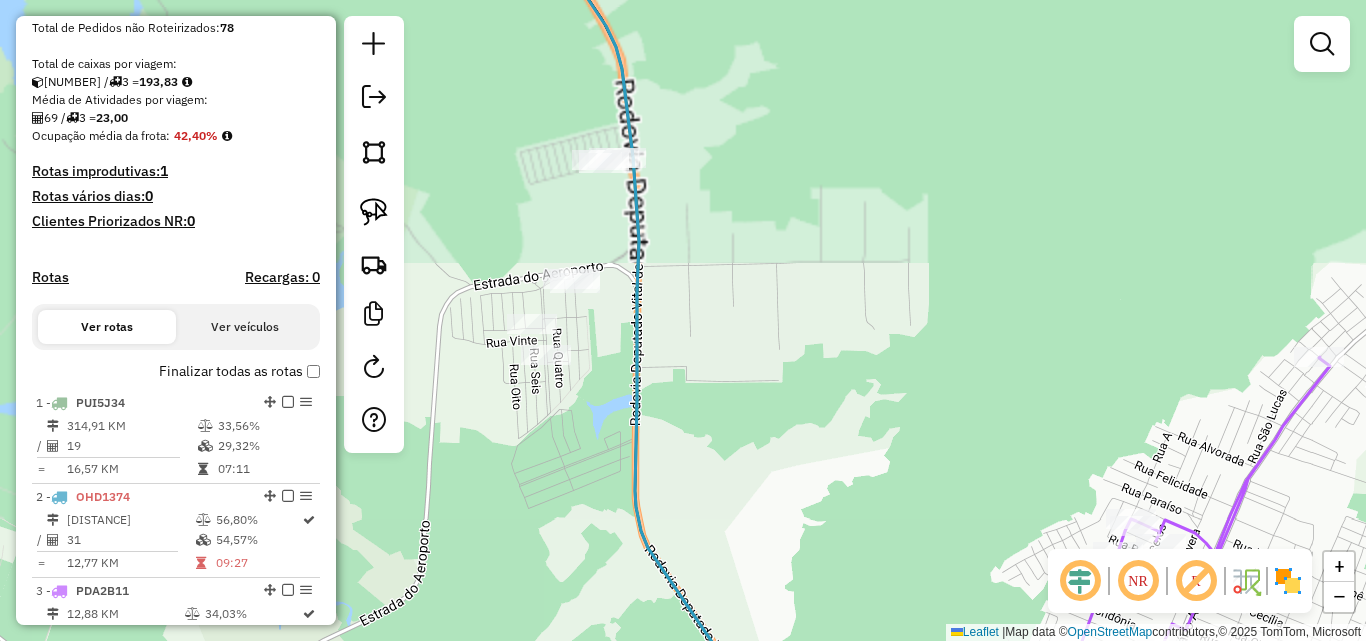drag, startPoint x: 702, startPoint y: 285, endPoint x: 739, endPoint y: 320, distance: 50.931328 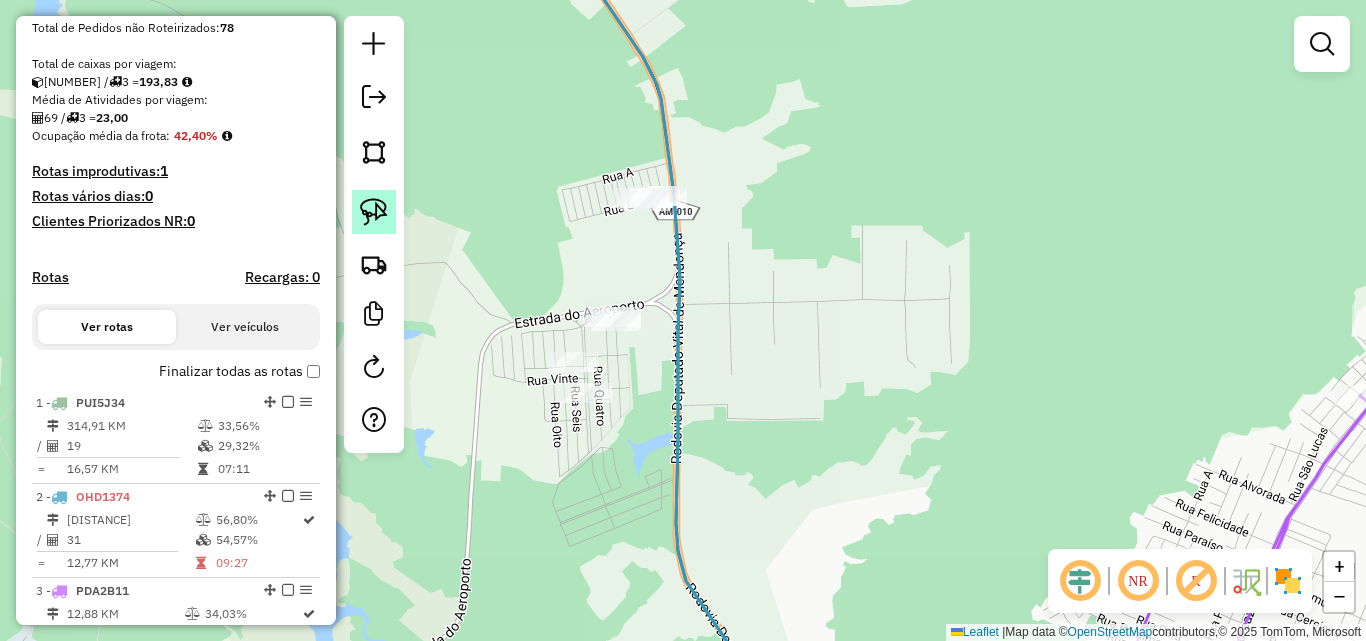 click 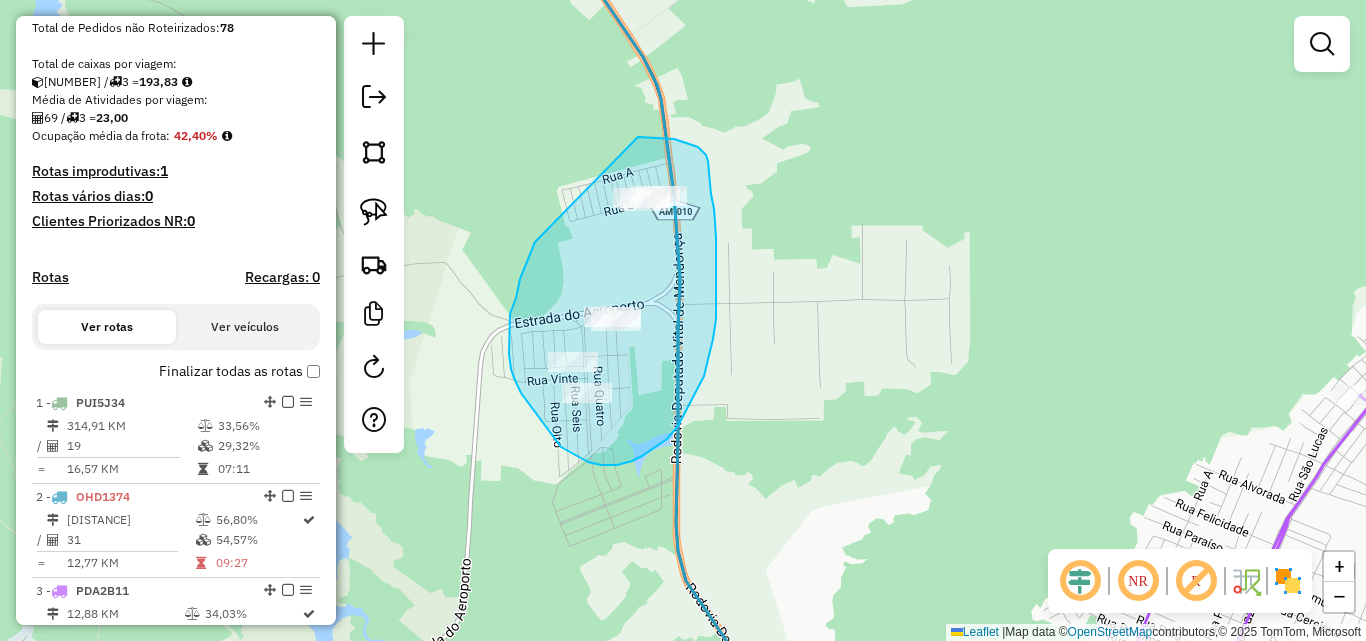 drag, startPoint x: 535, startPoint y: 242, endPoint x: 638, endPoint y: 137, distance: 147.085 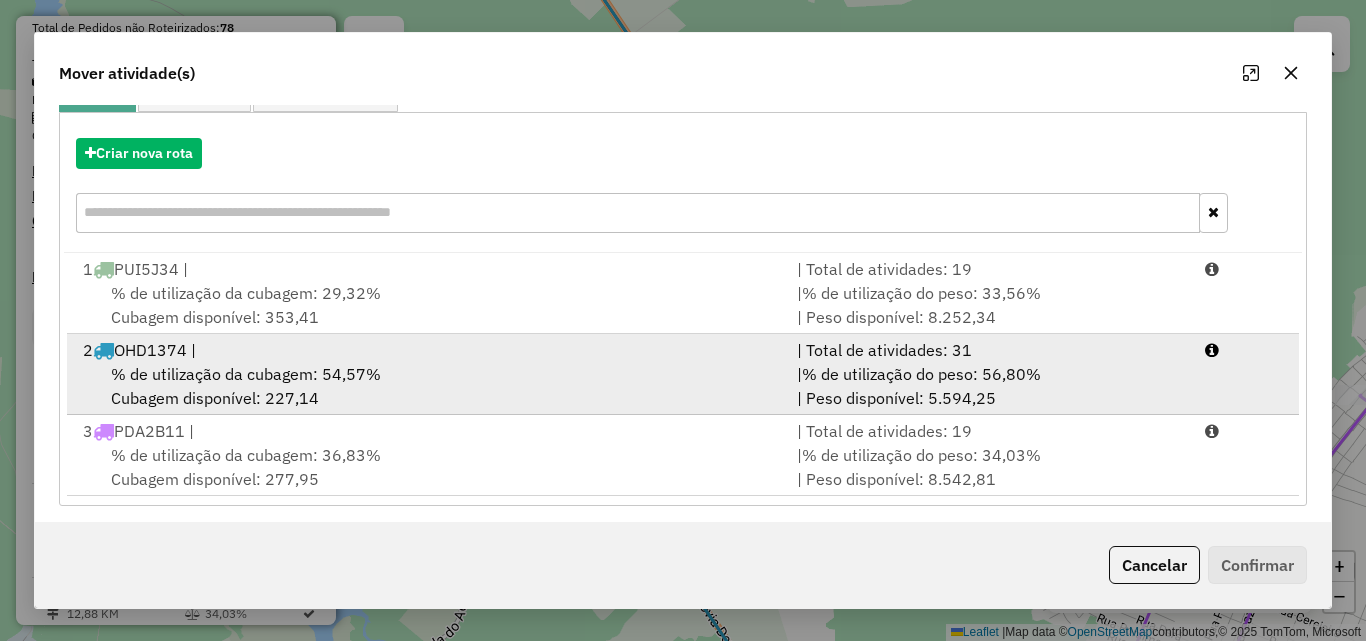 scroll, scrollTop: 210, scrollLeft: 0, axis: vertical 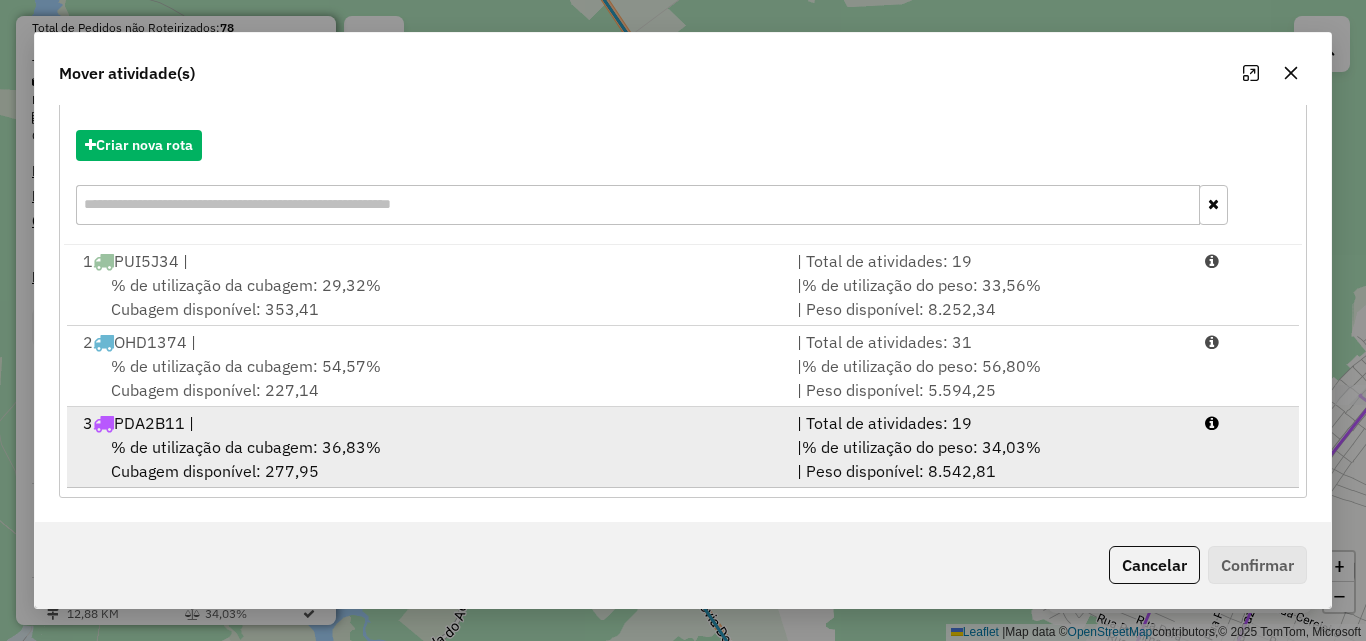 click on "3  PDA2B11 |" at bounding box center [428, 423] 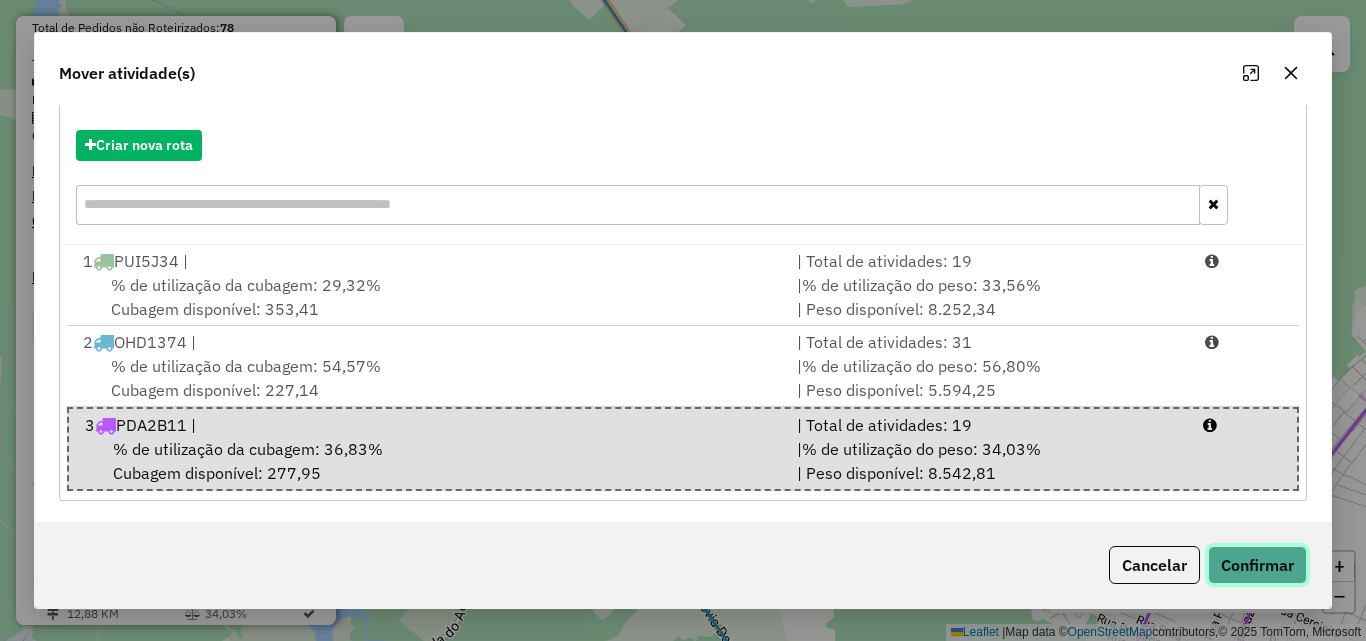 click on "Confirmar" 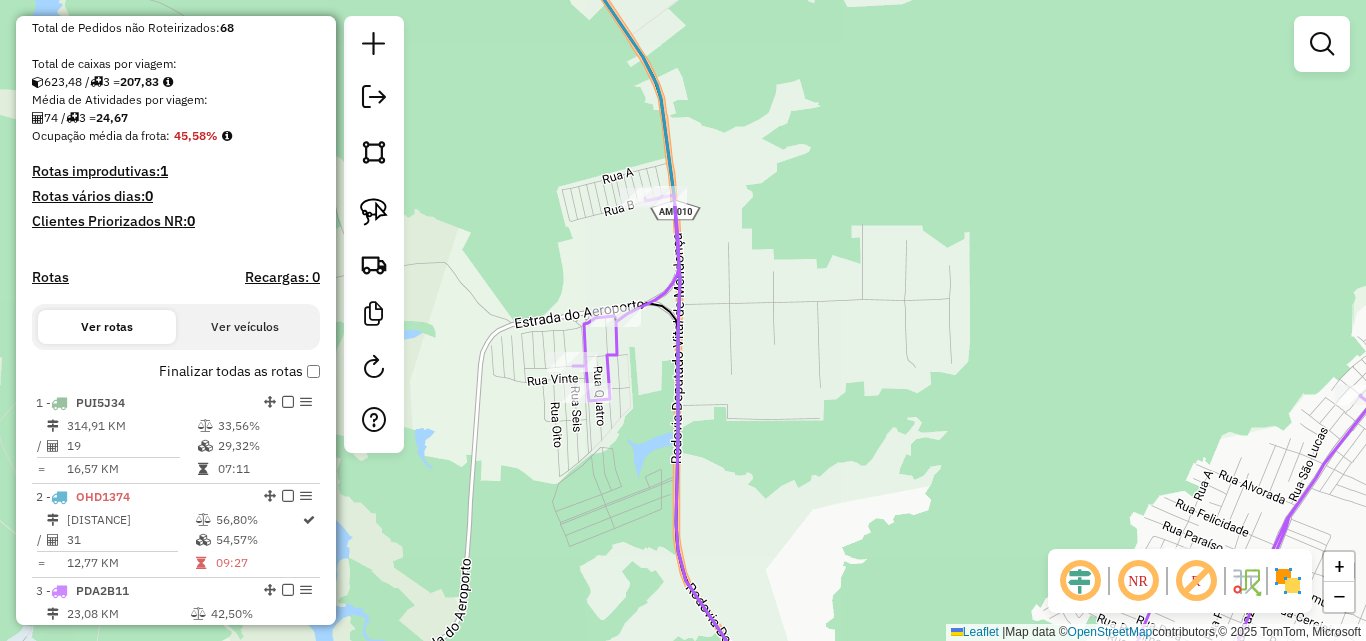 scroll, scrollTop: 0, scrollLeft: 0, axis: both 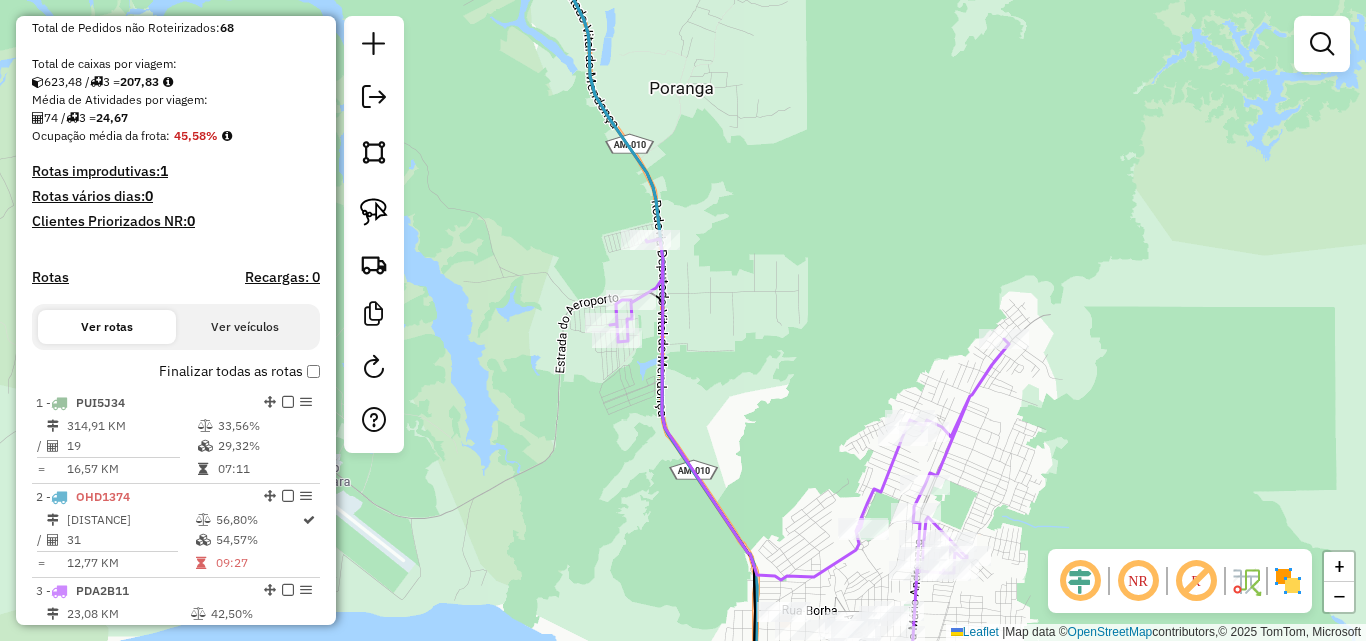 drag, startPoint x: 864, startPoint y: 319, endPoint x: 513, endPoint y: 338, distance: 351.51385 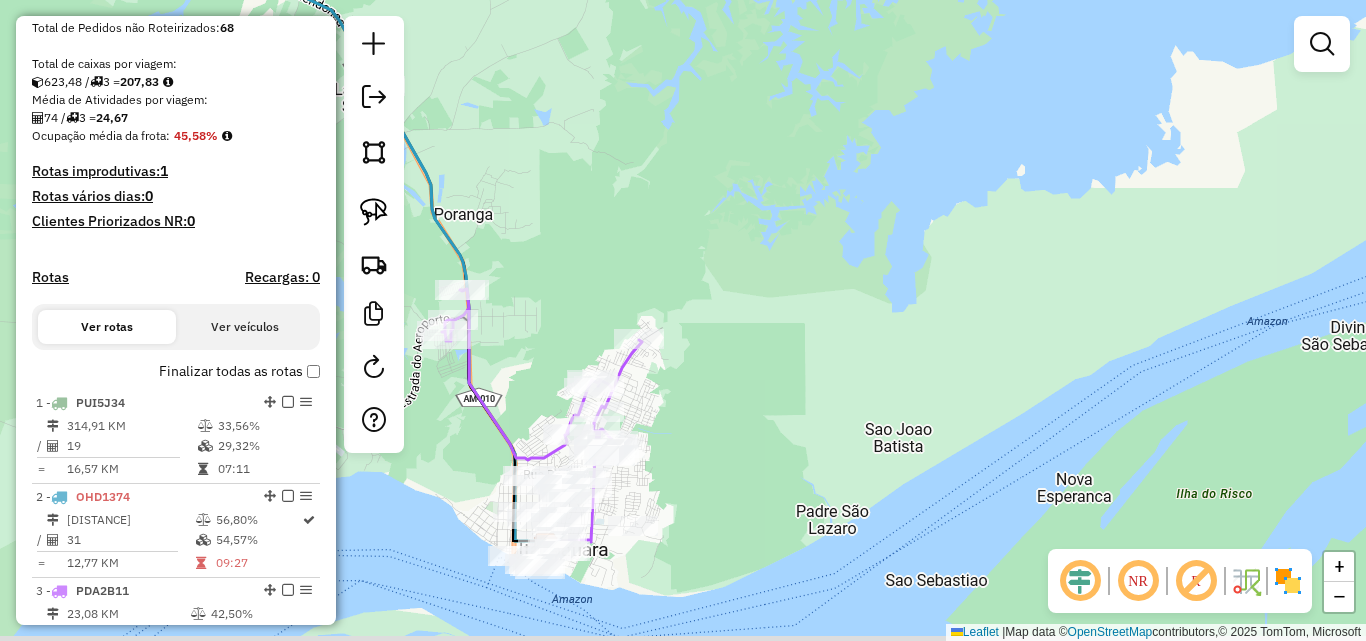 drag, startPoint x: 687, startPoint y: 417, endPoint x: 711, endPoint y: 291, distance: 128.26535 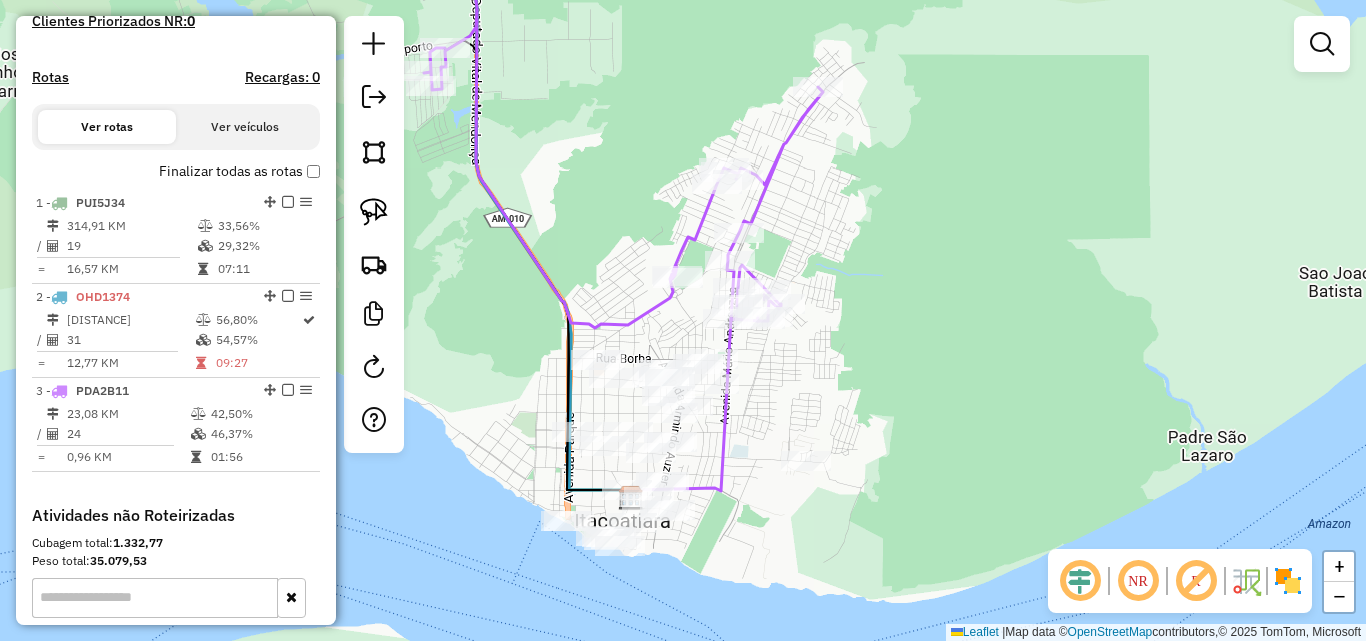 scroll, scrollTop: 700, scrollLeft: 0, axis: vertical 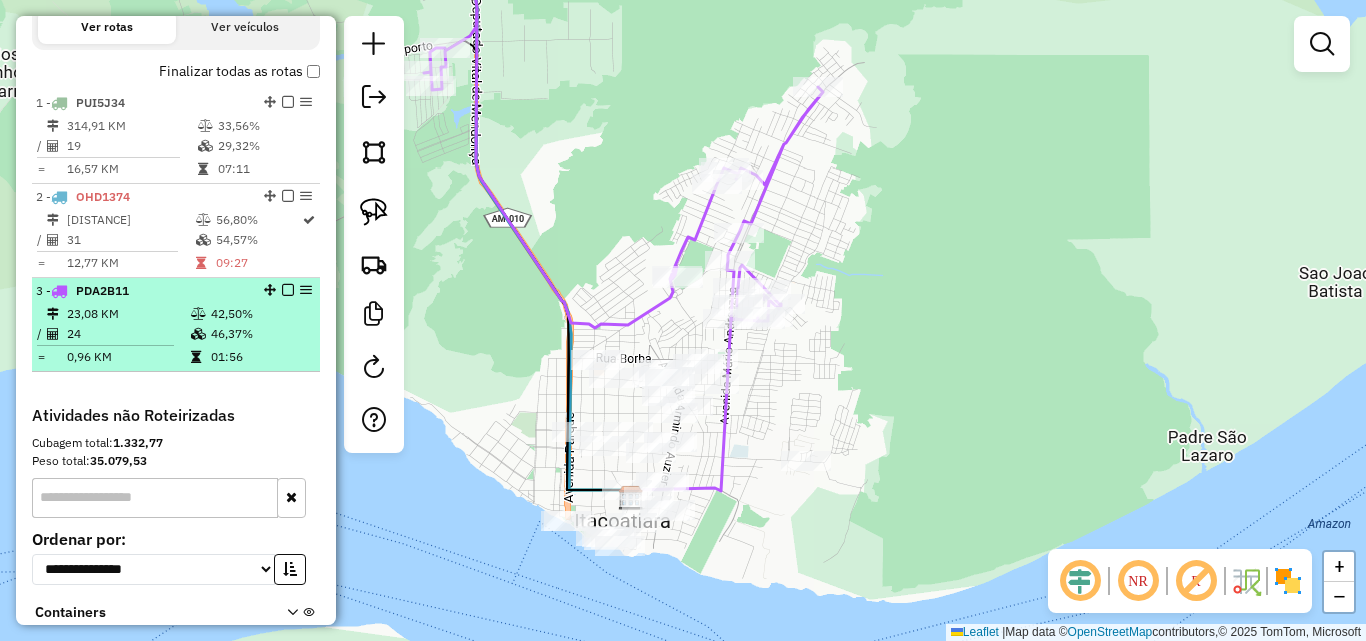 click on "23,08 KM" at bounding box center [128, 314] 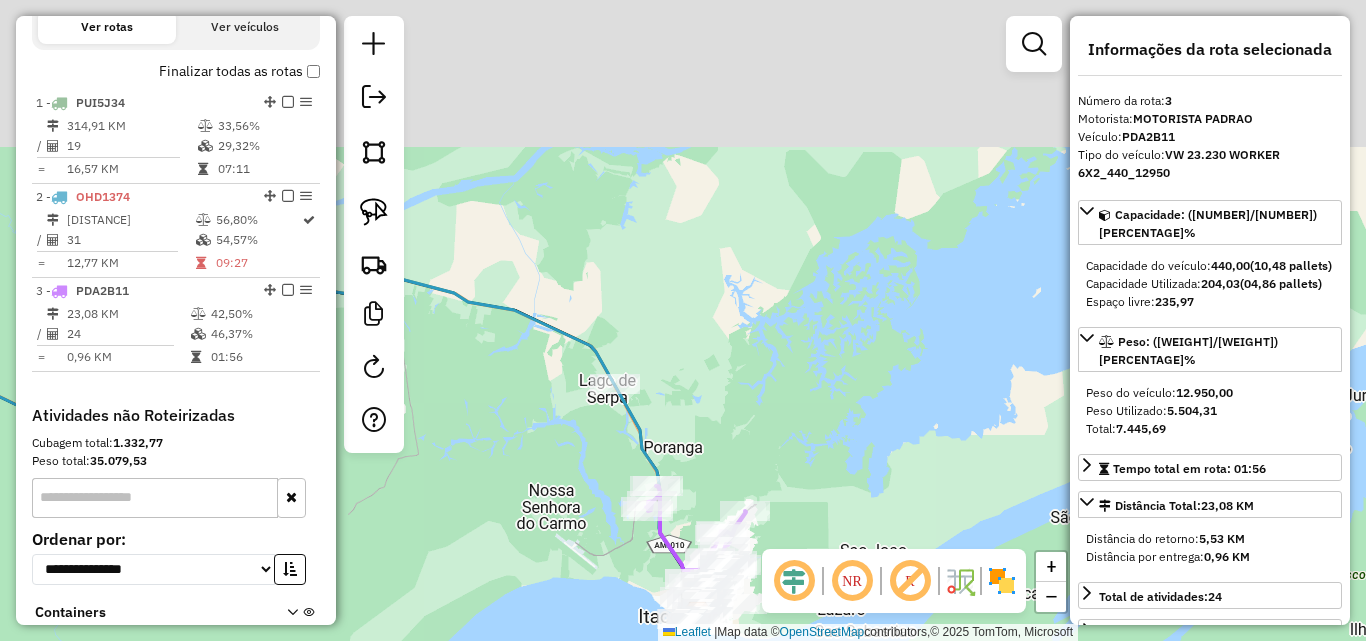 drag, startPoint x: 778, startPoint y: 231, endPoint x: 760, endPoint y: 470, distance: 239.67686 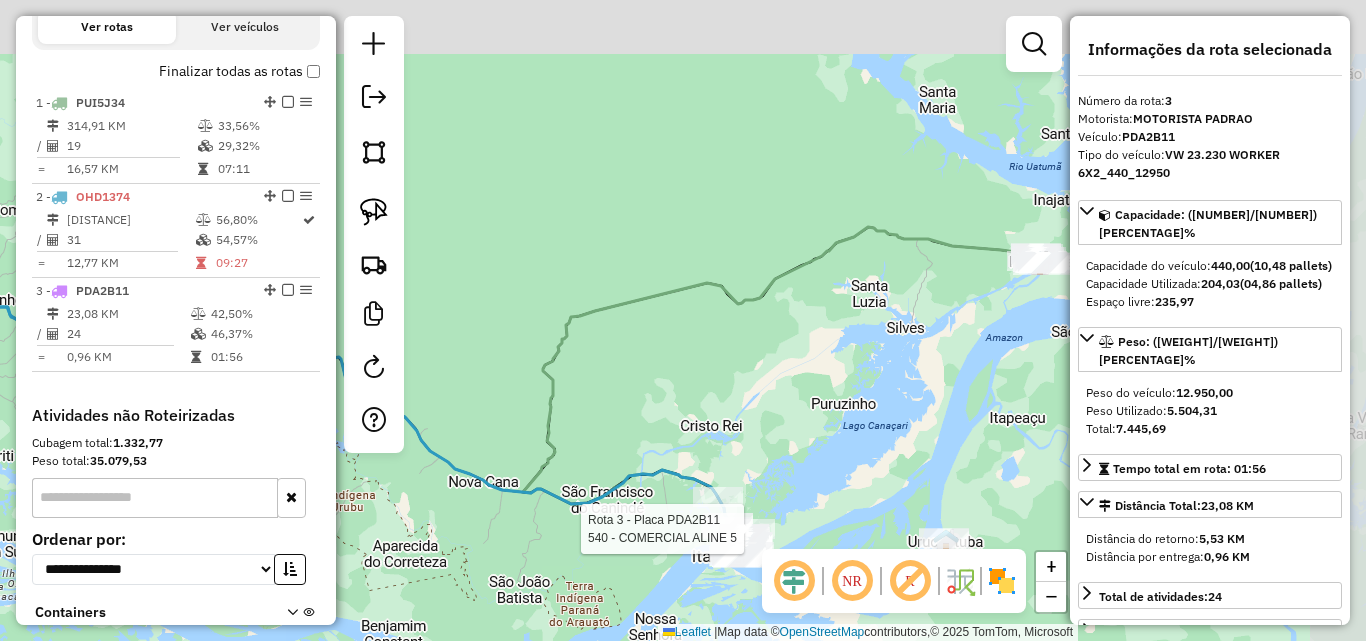 drag, startPoint x: 871, startPoint y: 321, endPoint x: 666, endPoint y: 464, distance: 249.948 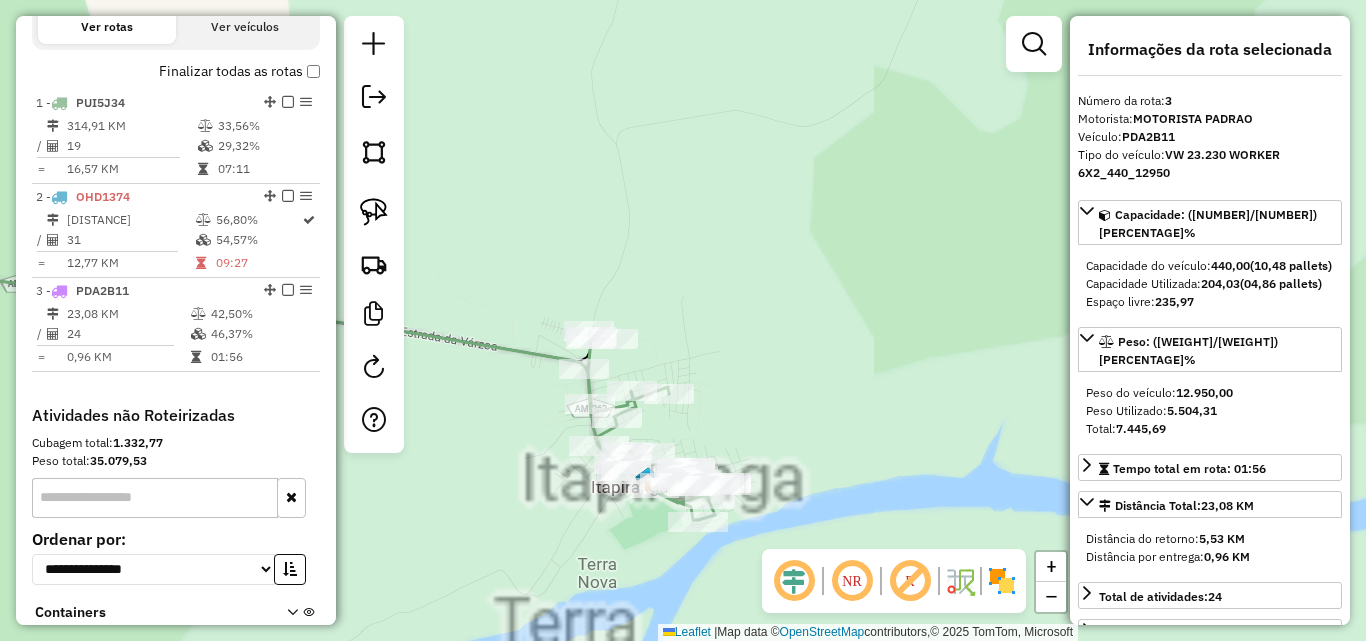 drag, startPoint x: 883, startPoint y: 386, endPoint x: 871, endPoint y: 251, distance: 135.53229 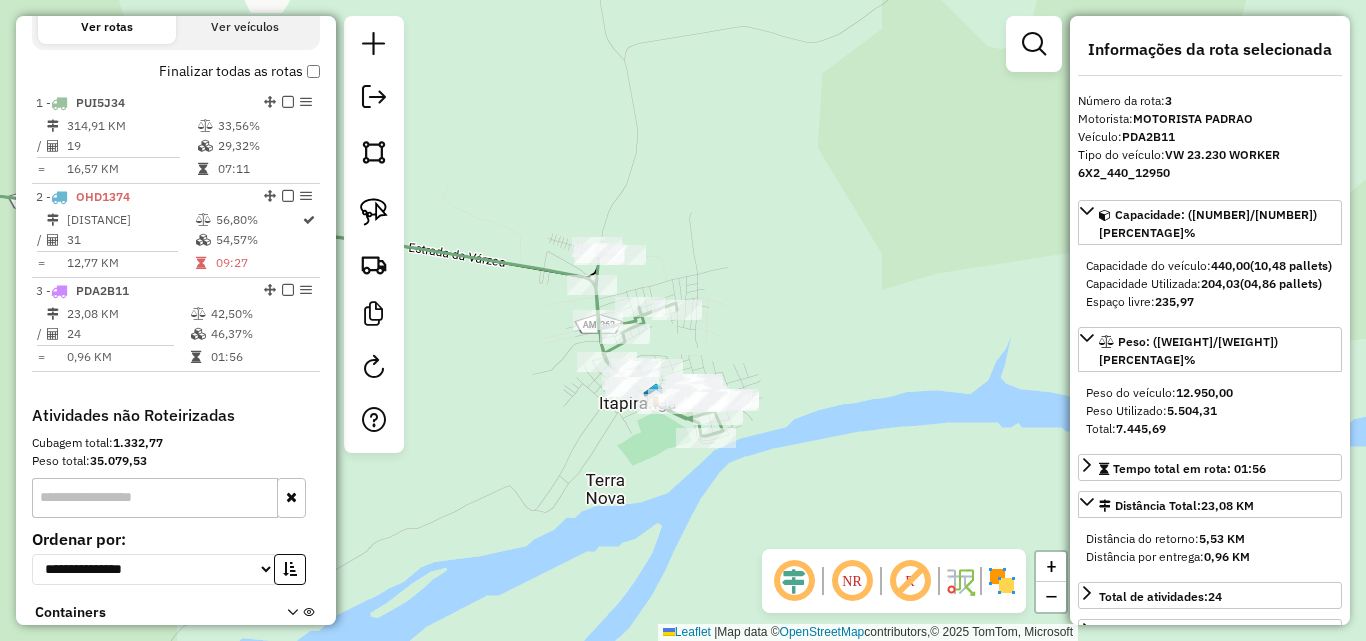 click on "Rota [NUMBER] - Placa [PLATE] [NUMBER] - [BUSINESS_NAME] [NUMBER] Janela de atendimento Grade de atendimento Capacidade Transportadoras Veículos Cliente Pedidos Rotas Selecione os dias de semana para filtrar as janelas de atendimento Seg Ter Qua Qui Sex Sáb Dom Informe o período da janela de atendimento: De: Até: Filtrar exatamente a janela do cliente Considerar janela de atendimento padrão Selecione os dias de semana para filtrar as grades de atendimento Seg Ter Qua Qui Sex Sáb Dom Considerar clientes sem dia de atendimento cadastrado Clientes fora do dia de atendimento selecionado Filtrar as atividades entre os valores definidos abaixo: Peso mínimo: Peso máximo: Cubagem mínima: Cubagem máxima: De: Até: Filtrar as atividades entre o tempo de atendimento definido abaixo: De: Até: Considerar capacidade total dos clientes não roteirizados Transportadora: Selecione um ou mais itens Tipo de veículo: Selecione um ou mais itens Veículo: Selecione um ou mais itens De:" 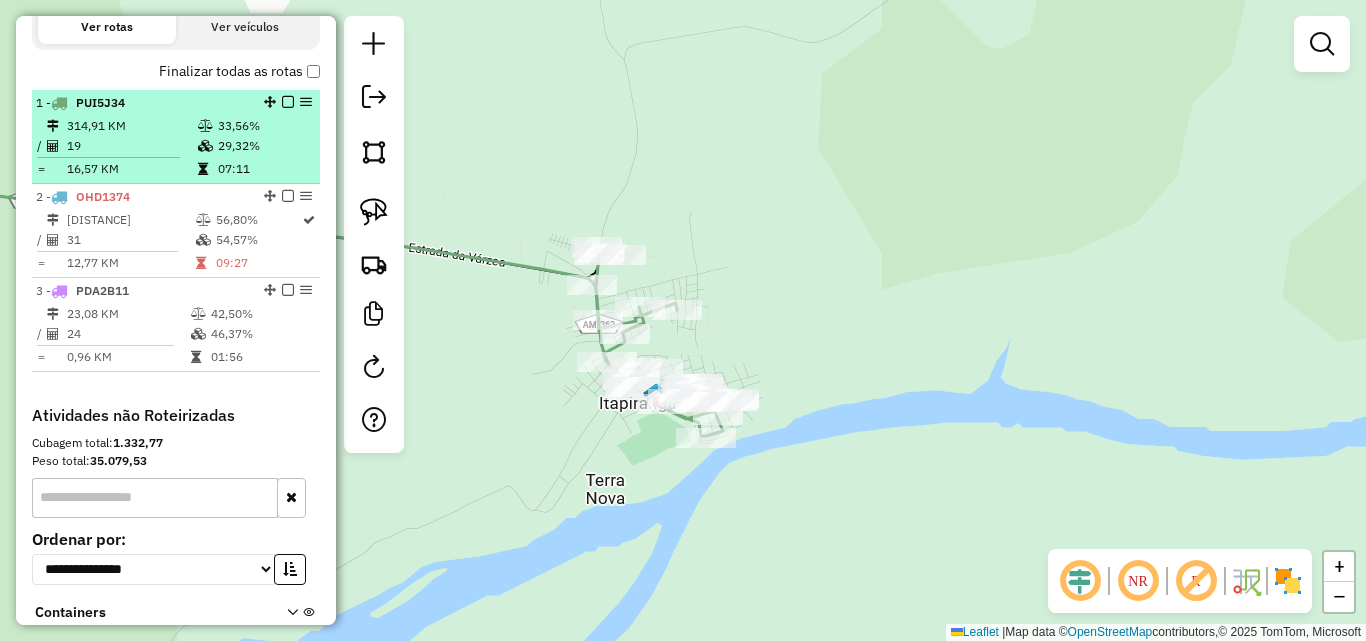 click on "314,91 KM" at bounding box center [131, 126] 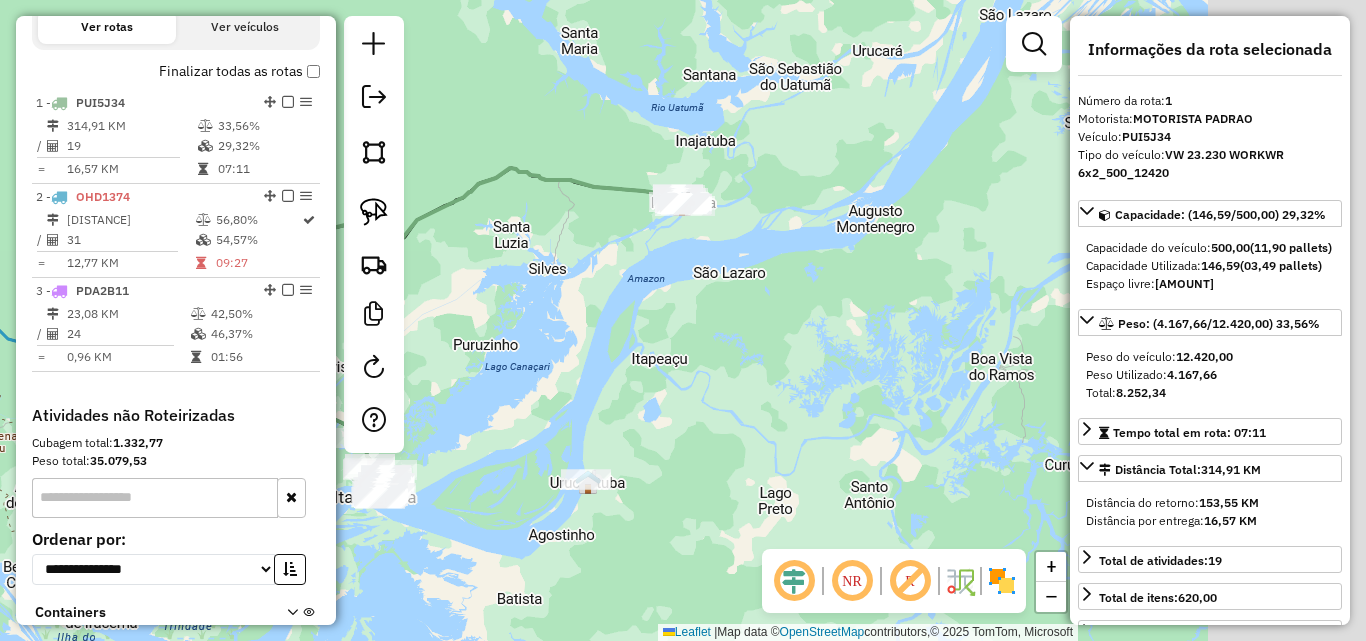 drag, startPoint x: 912, startPoint y: 388, endPoint x: 605, endPoint y: 298, distance: 319.9203 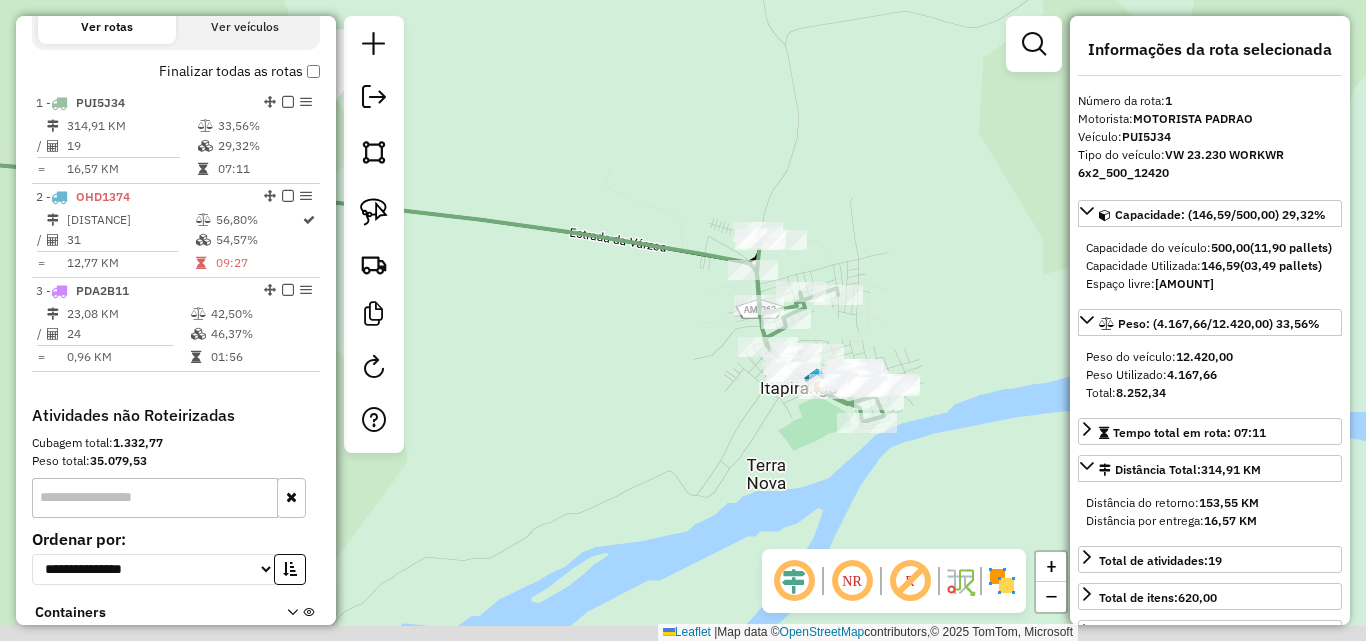 drag, startPoint x: 962, startPoint y: 329, endPoint x: 752, endPoint y: 201, distance: 245.93495 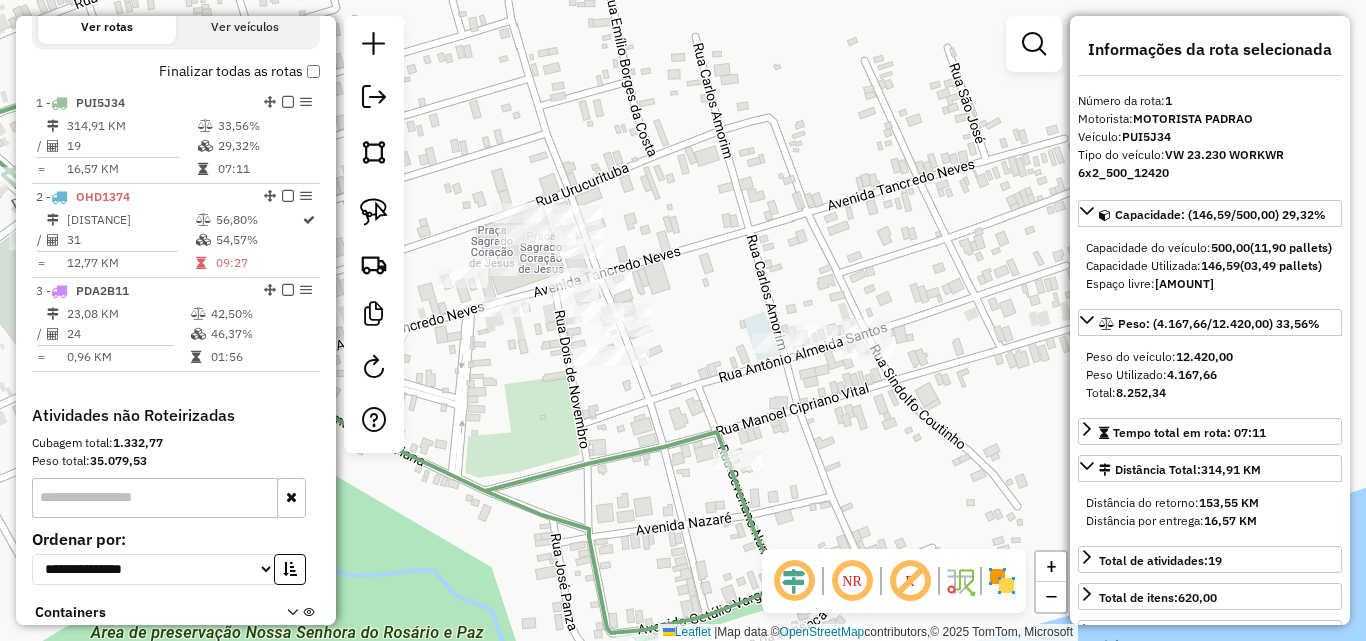 drag, startPoint x: 760, startPoint y: 240, endPoint x: 730, endPoint y: 253, distance: 32.695564 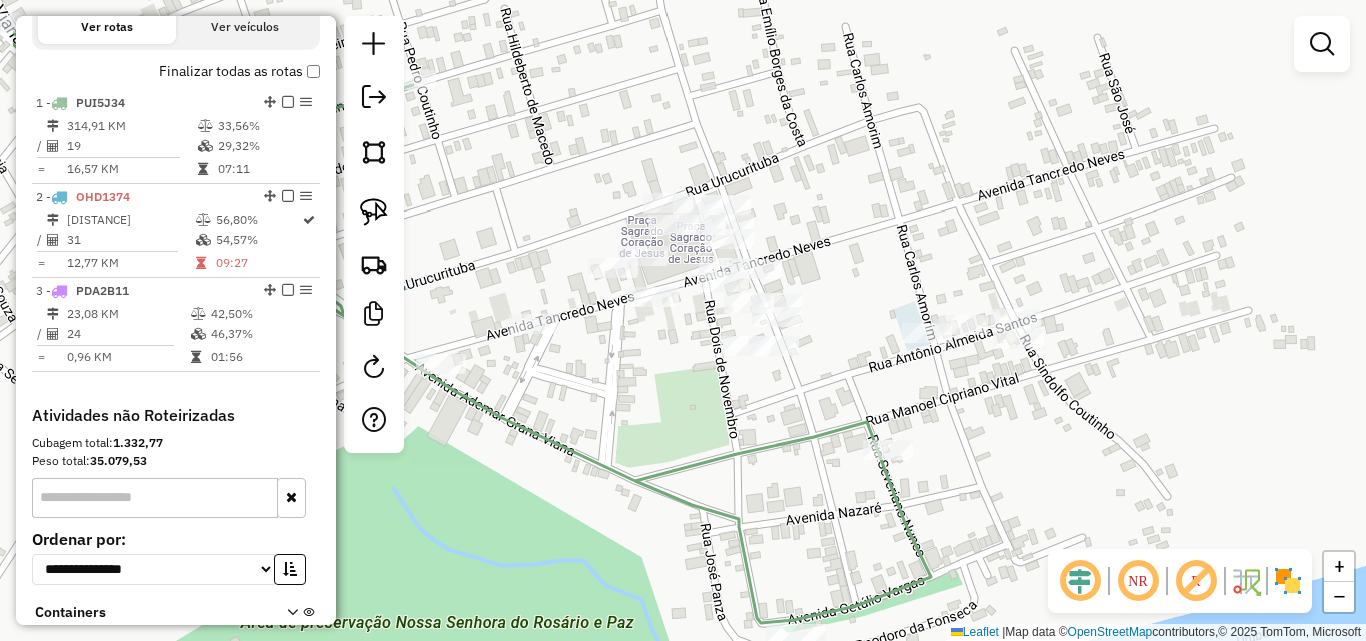 drag, startPoint x: 750, startPoint y: 248, endPoint x: 799, endPoint y: 252, distance: 49.162994 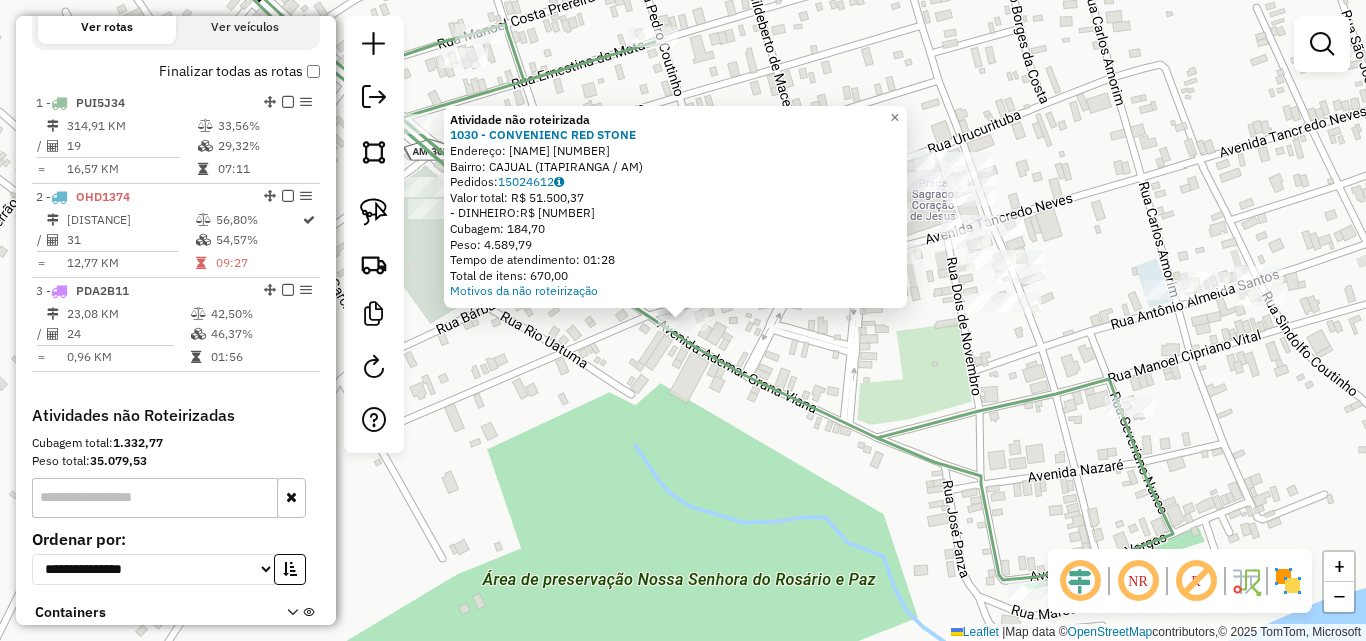 click 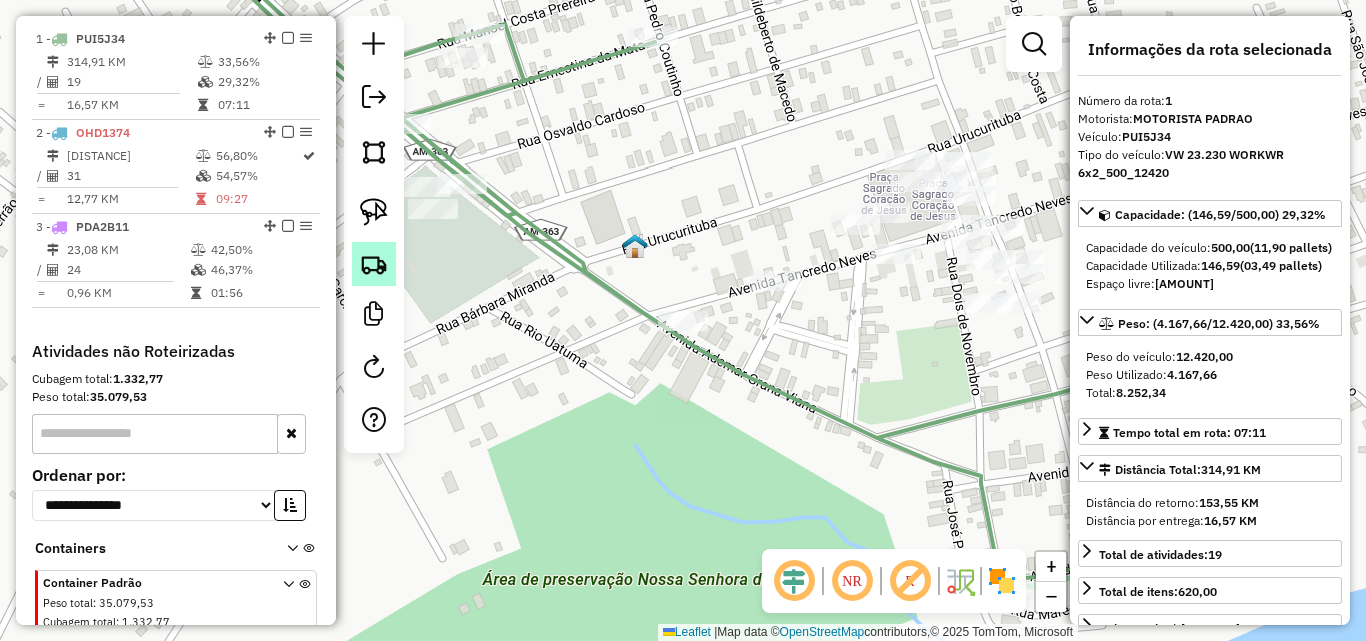 scroll, scrollTop: 774, scrollLeft: 0, axis: vertical 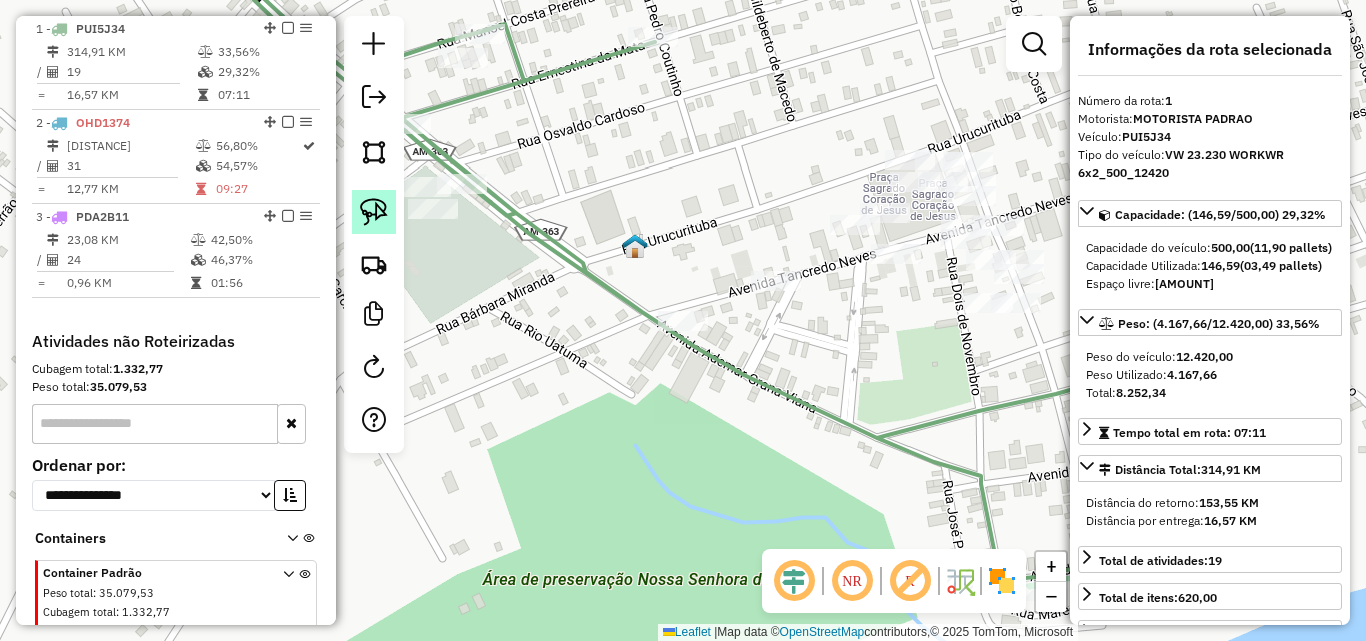 click 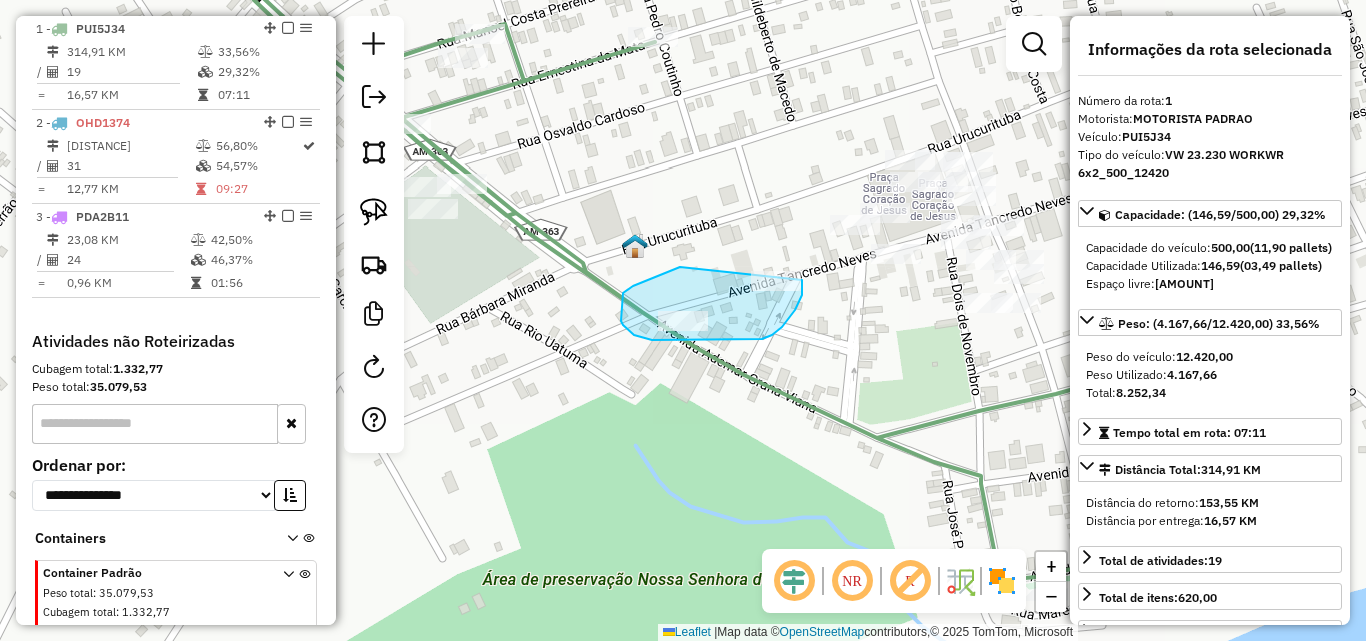 click on "Janela de atendimento Grade de atendimento Capacidade Transportadoras Veículos Cliente Pedidos  Rotas Selecione os dias de semana para filtrar as janelas de atendimento  Seg   Ter   Qua   Qui   Sex   Sáb   Dom  Informe o período da janela de atendimento: De: Até:  Filtrar exatamente a janela do cliente  Considerar janela de atendimento padrão  Selecione os dias de semana para filtrar as grades de atendimento  Seg   Ter   Qua   Qui   Sex   Sáb   Dom   Considerar clientes sem dia de atendimento cadastrado  Clientes fora do dia de atendimento selecionado Filtrar as atividades entre os valores definidos abaixo:  Peso mínimo:   Peso máximo:   Cubagem mínima:   Cubagem máxima:   De:   Até:  Filtrar as atividades entre o tempo de atendimento definido abaixo:  De:   Até:   Considerar capacidade total dos clientes não roteirizados Transportadora: Selecione um ou mais itens Tipo de veículo: Selecione um ou mais itens Veículo: Selecione um ou mais itens Motorista: Selecione um ou mais itens Nome: Rótulo:" 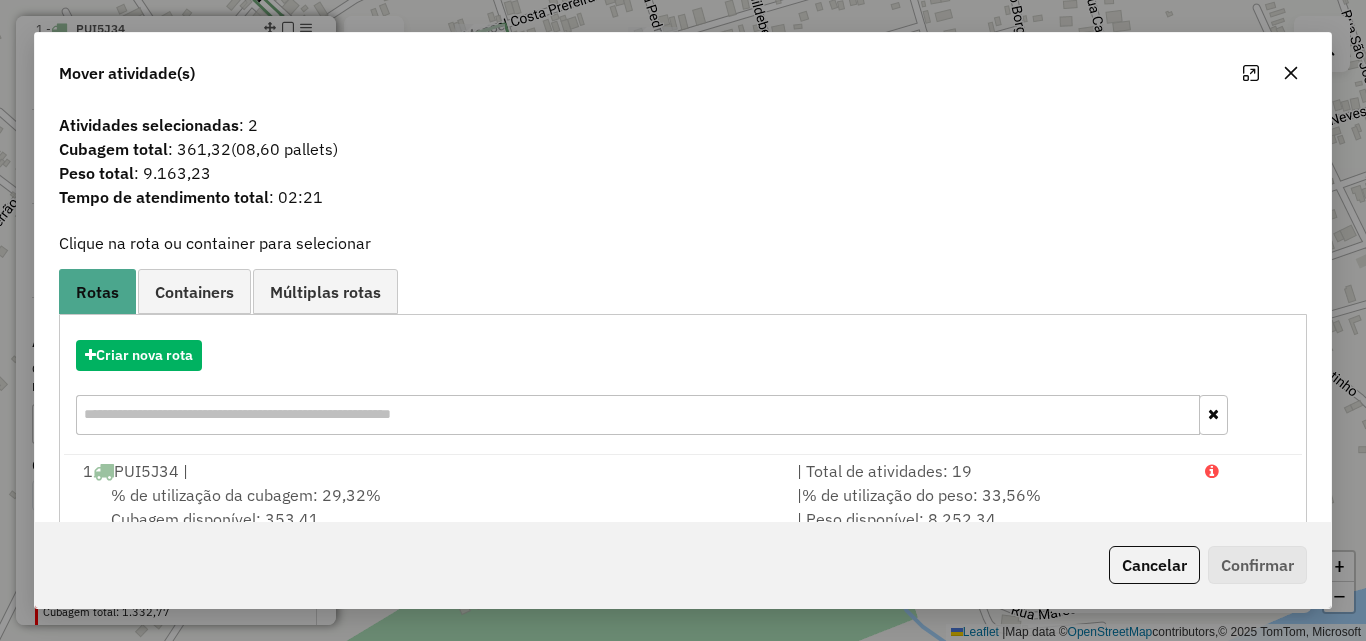 click 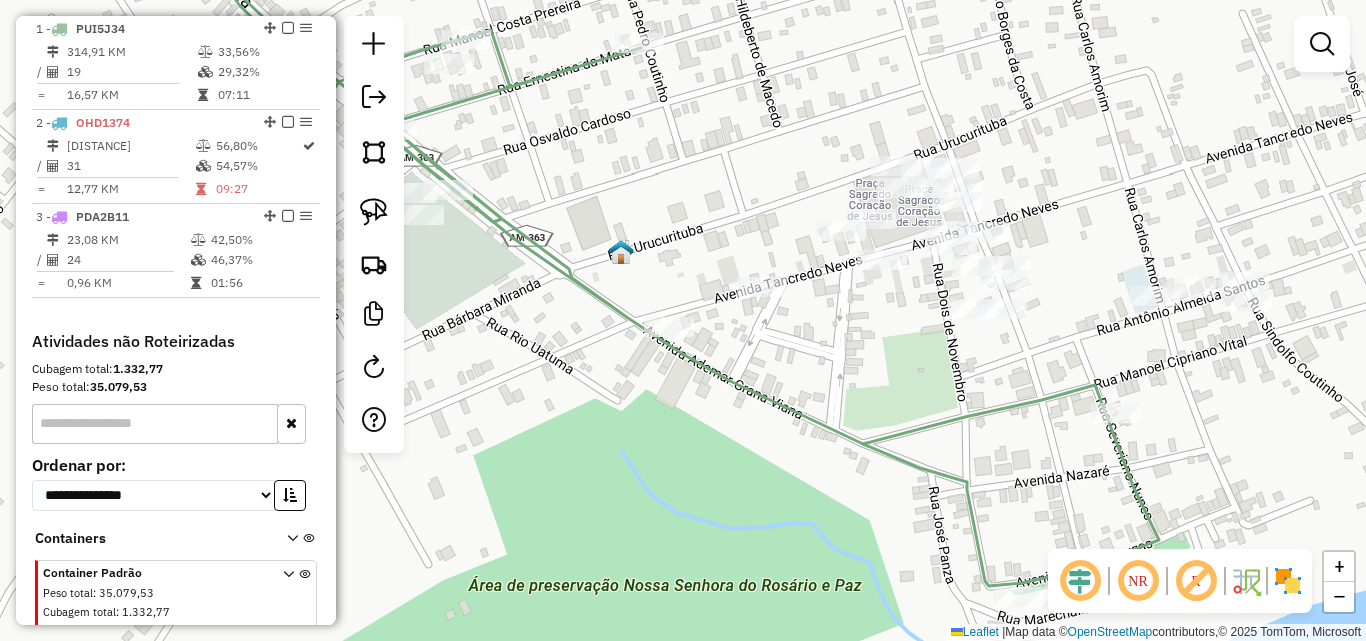 drag, startPoint x: 969, startPoint y: 322, endPoint x: 908, endPoint y: 339, distance: 63.324562 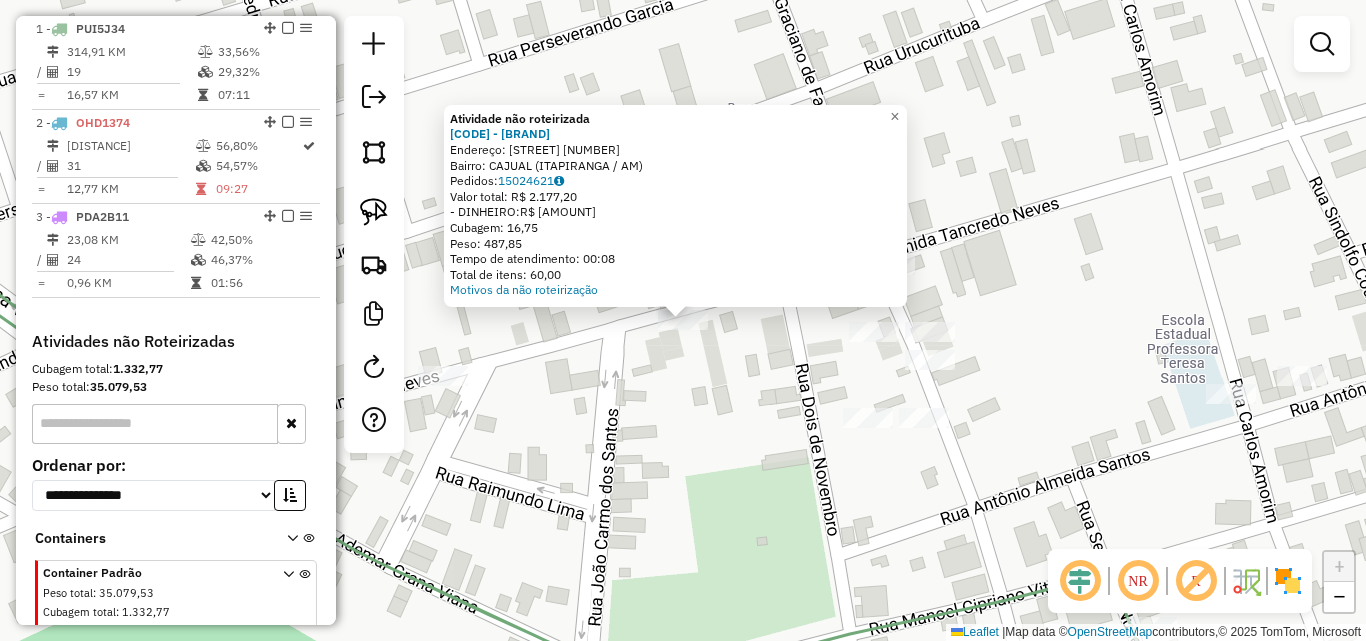 click on "Atividade não roteirizada 228 - MERCADINHO MANUELY Endereço: AVENIDA TRANCREDO NEVES [NUMBER] Bairro: CAJUAL ([CITY] / [STATE]) Pedidos: 15024621 Valor total: R$ 2.177,20 - DINHEIRO: R$ 2.177,20 Cubagem: 16,75 Peso: 487,85 Tempo de atendimento: 00:08 Total de itens: 60,00 Motivos da não roteirização × Janela de atendimento Grade de atendimento Capacidade Transportadoras Veículos Cliente Pedidos Rotas Selecione os dias de semana para filtrar as janelas de atendimento Seg Ter Qua Qui Sex Sáb Dom Informe o período da janela de atendimento: De: Até: Filtrar exatamente a janela do cliente Considerar janela de atendimento padrão Selecione os dias de semana para filtrar as grades de atendimento Seg Ter Qua Qui Sex Sáb Dom Considerar clientes sem dia de atendimento cadastrado Clientes fora do dia de atendimento selecionado Filtrar as atividades entre os valores definidos abaixo: Peso mínimo: Peso máximo: Cubagem mínima: Cubagem máxima: De: De:" 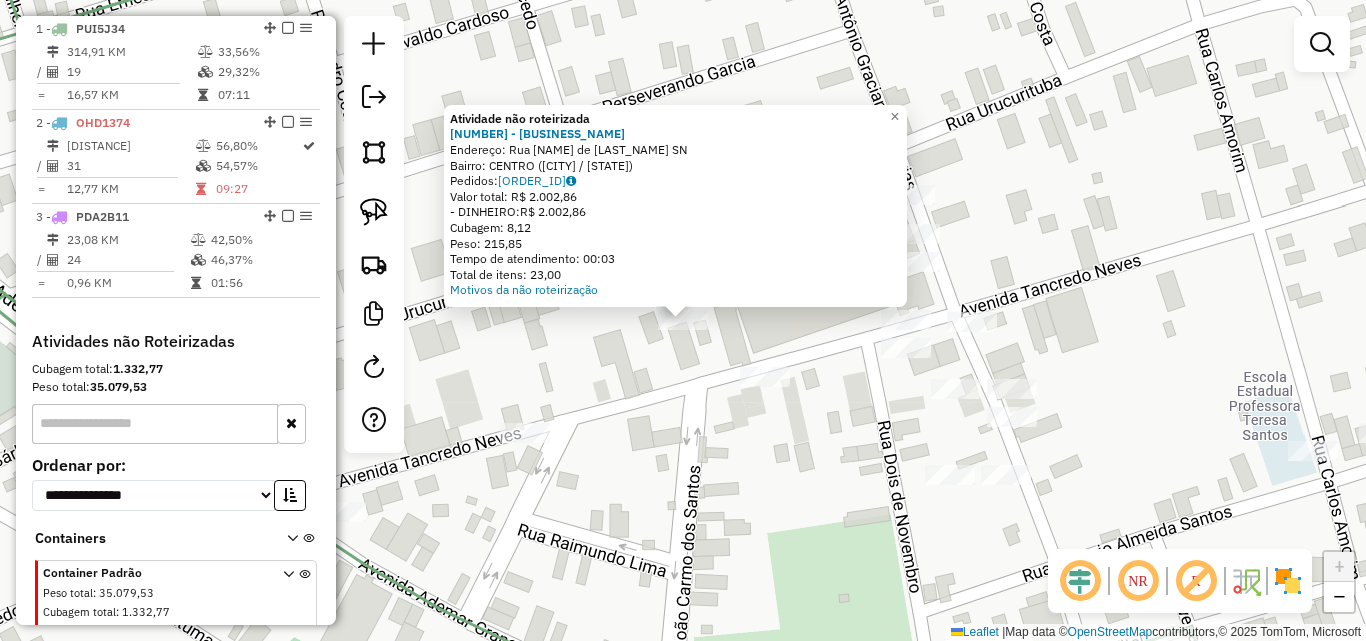 click on "Atividade não roteirizada [NUMBER] - DISK BEER Endereço: Rua Antonio Graciliano de Fari SN Bairro: CENTRO ([CITY] / [STATE]) Pedidos: [NUMBER] Valor total: R$ [NUMBER] - DINHEIRO: R$ [NUMBER] Cubagem: [NUMBER] Peso: [NUMBER] Tempo de atendimento: [TIME] Total de itens: [NUMBER] Motivos da não roteirização × Janela de atendimento Grade de atendimento Capacidade Transportadoras Veículos Cliente Pedidos Rotas Selecione os dias de semana para filtrar as janelas de atendimento Seg Ter Qua Qui Sex Sáb Dom Informe o período da janela de atendimento: De: Até: Filtrar exatamente a janela do cliente Considerar janela de atendimento padrão Selecione os dias de semana para filtrar as grades de atendimento Seg Ter Qua Qui Sex Sáb Dom Considerar clientes sem dia de atendimento cadastrado Clientes fora do dia de atendimento selecionado Filtrar as atividades entre os valores definidos abaixo: Peso mínimo: Peso máximo: Cubagem mínima: Cubagem máxima: De: De:" 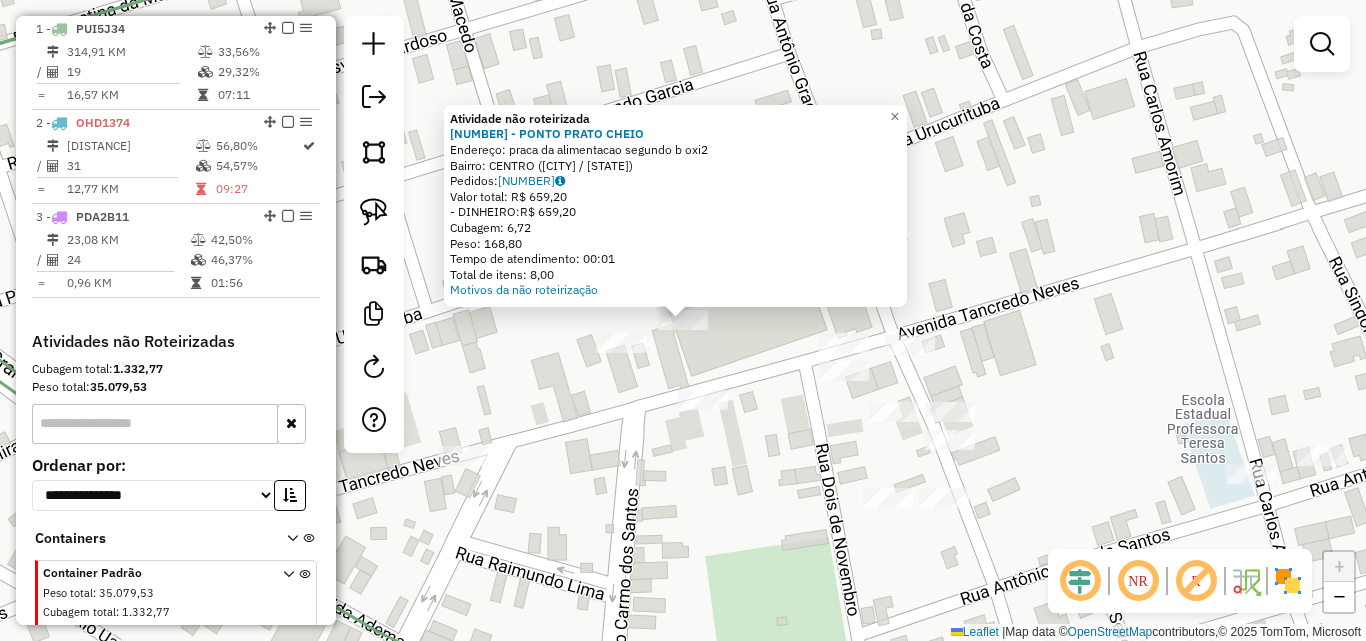 click on "Atividade não roteirizada [NUMBER] - PONTO PRATO CHEIO Endereço: praca da alimentacao segundo b oxi[NUMBER] Bairro: CENTRO ([CITY] / [STATE]) Pedidos: [NUMBER] Valor total: R$ [NUMBER] - DINHEIRO: R$ [NUMBER] Cubagem: [NUMBER] Peso: [NUMBER] Tempo de atendimento: [TIME] Total de itens: [NUMBER] Motivos da não roteirização × Janela de atendimento Grade de atendimento Capacidade Transportadoras Veículos Cliente Pedidos Rotas Selecione os dias de semana para filtrar as janelas de atendimento Seg Ter Qua Qui Sex Sáb Dom Informe o período da janela de atendimento: De: Até: Filtrar exatamente a janela do cliente Considerar janela de atendimento padrão Selecione os dias de semana para filtrar as grades de atendimento Seg Ter Qua Qui Sex Sáb Dom Considerar clientes sem dia de atendimento cadastrado Clientes fora do dia de atendimento selecionado Filtrar as atividades entre os valores definidos abaixo: Peso mínimo: Peso máximo: Cubagem mínima: Cubagem máxima: De: +" 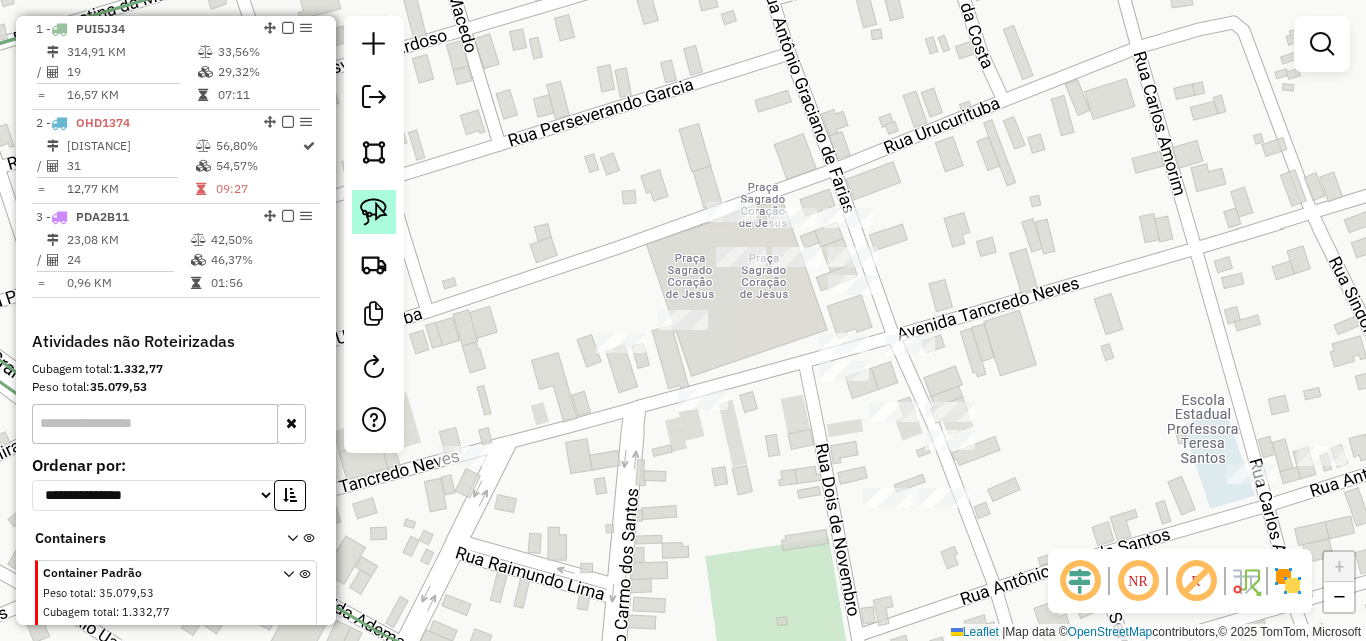 click 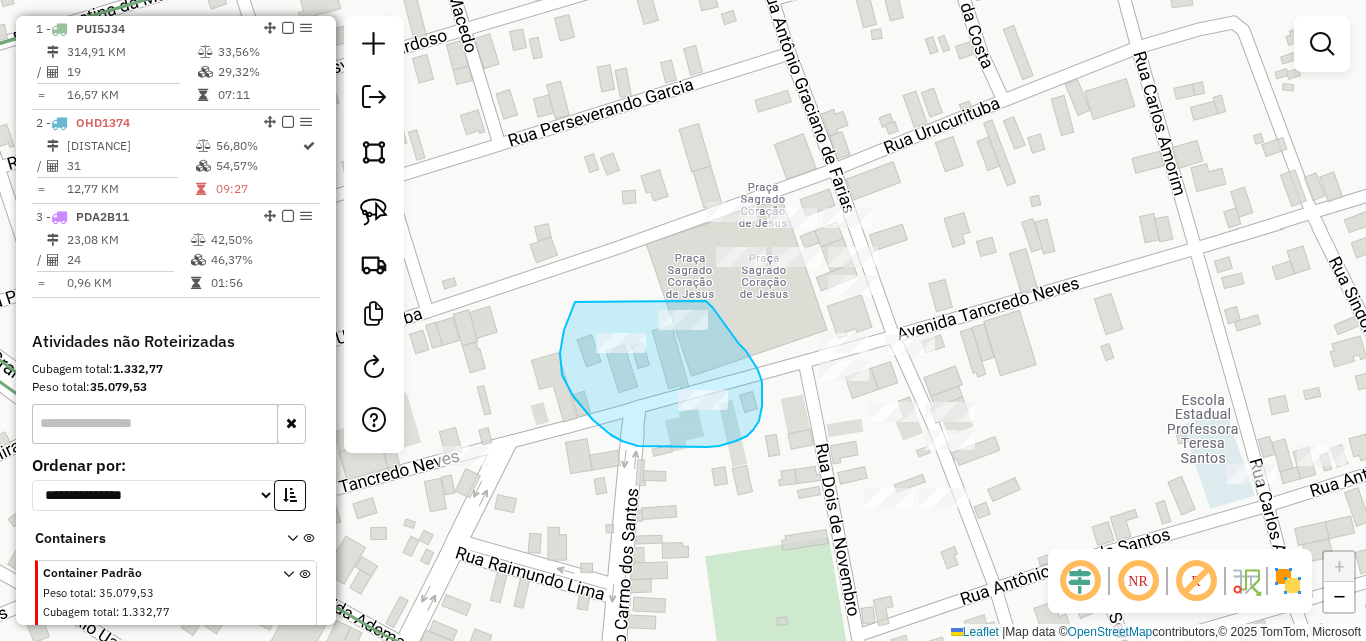 drag, startPoint x: 575, startPoint y: 302, endPoint x: 692, endPoint y: 293, distance: 117.34564 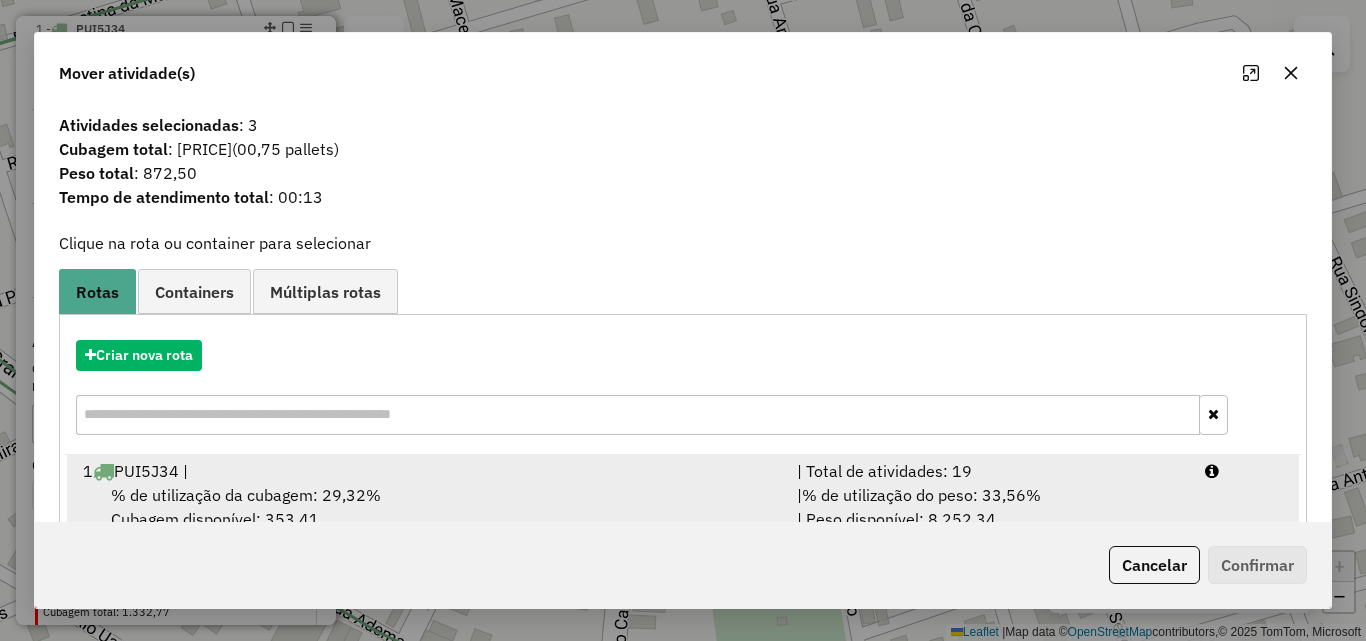 click on "% de utilização da cubagem: 29,32%" at bounding box center (246, 495) 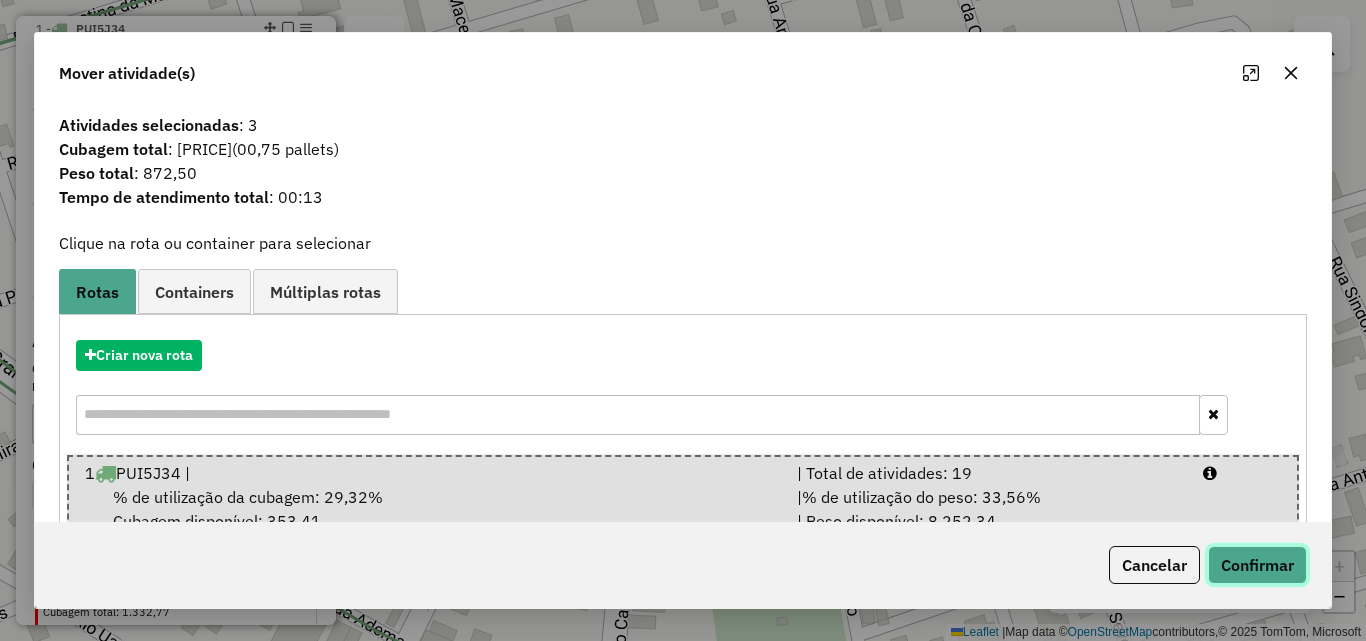 click on "Confirmar" 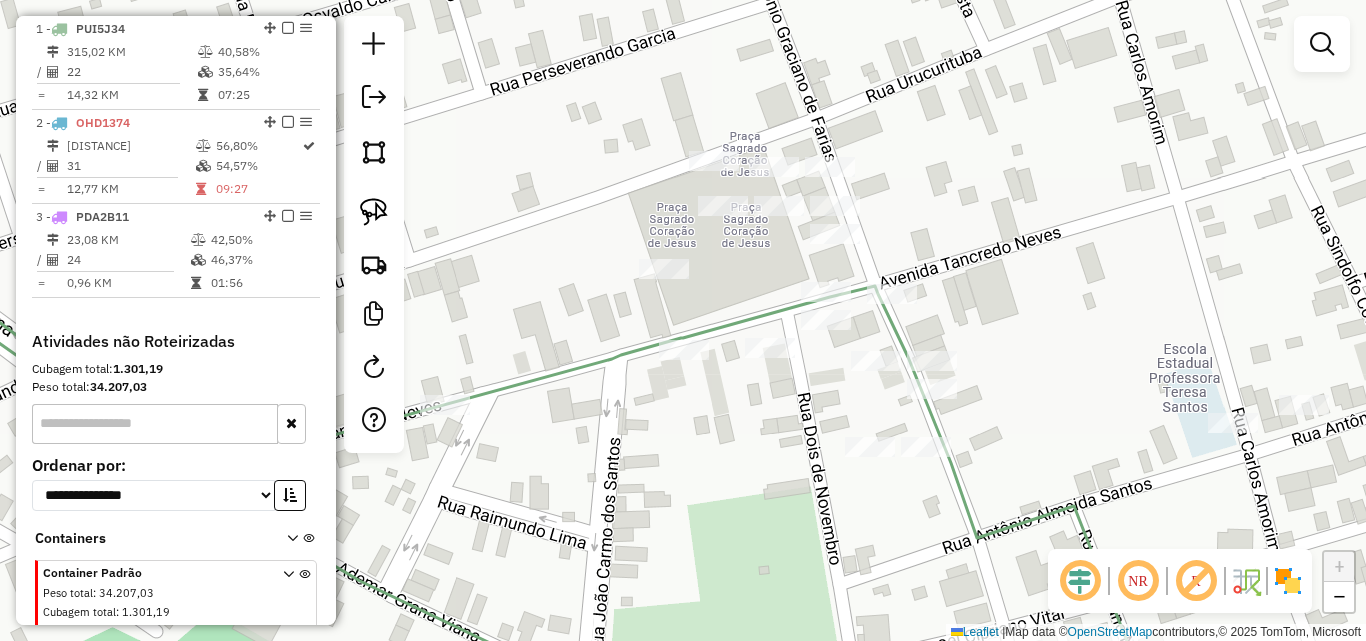 drag, startPoint x: 1022, startPoint y: 329, endPoint x: 994, endPoint y: 278, distance: 58.18075 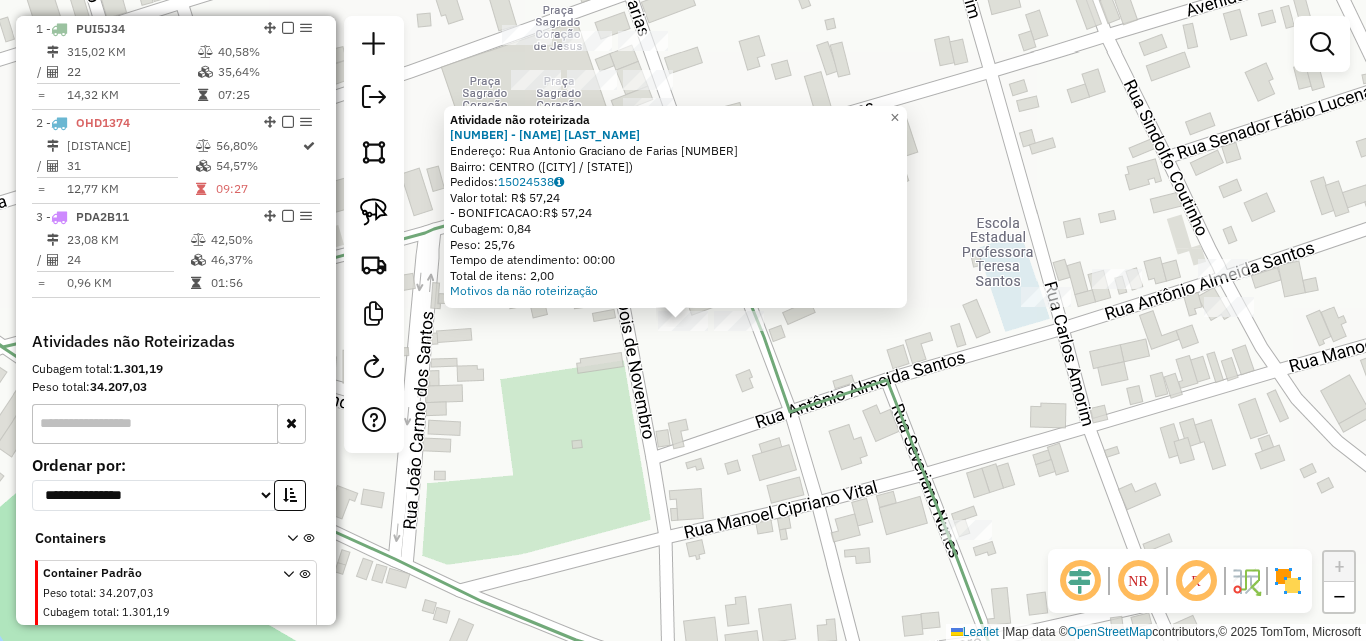 drag, startPoint x: 732, startPoint y: 409, endPoint x: 730, endPoint y: 397, distance: 12.165525 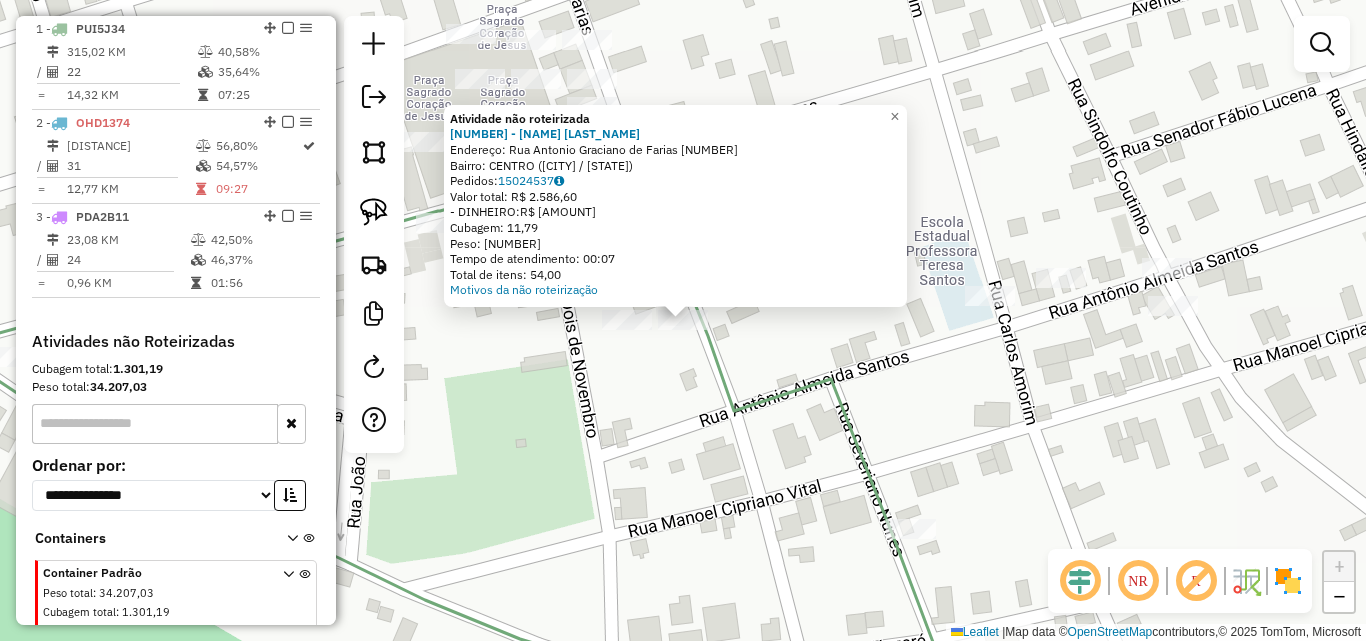 click 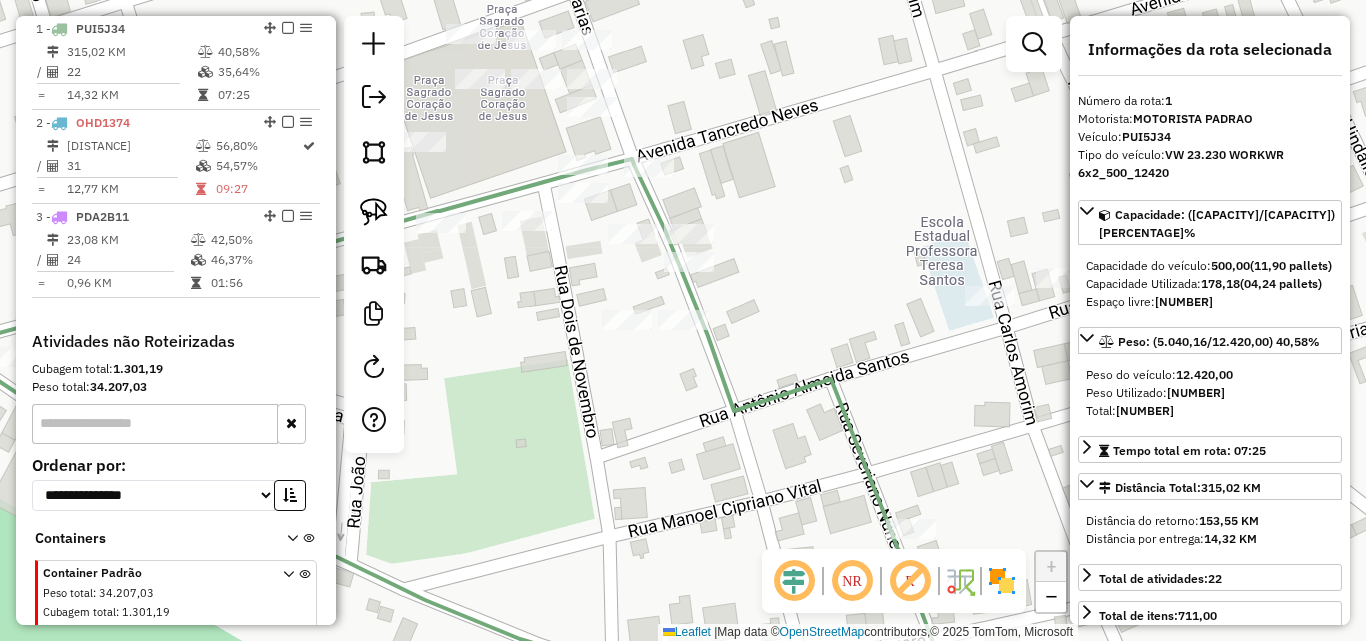click 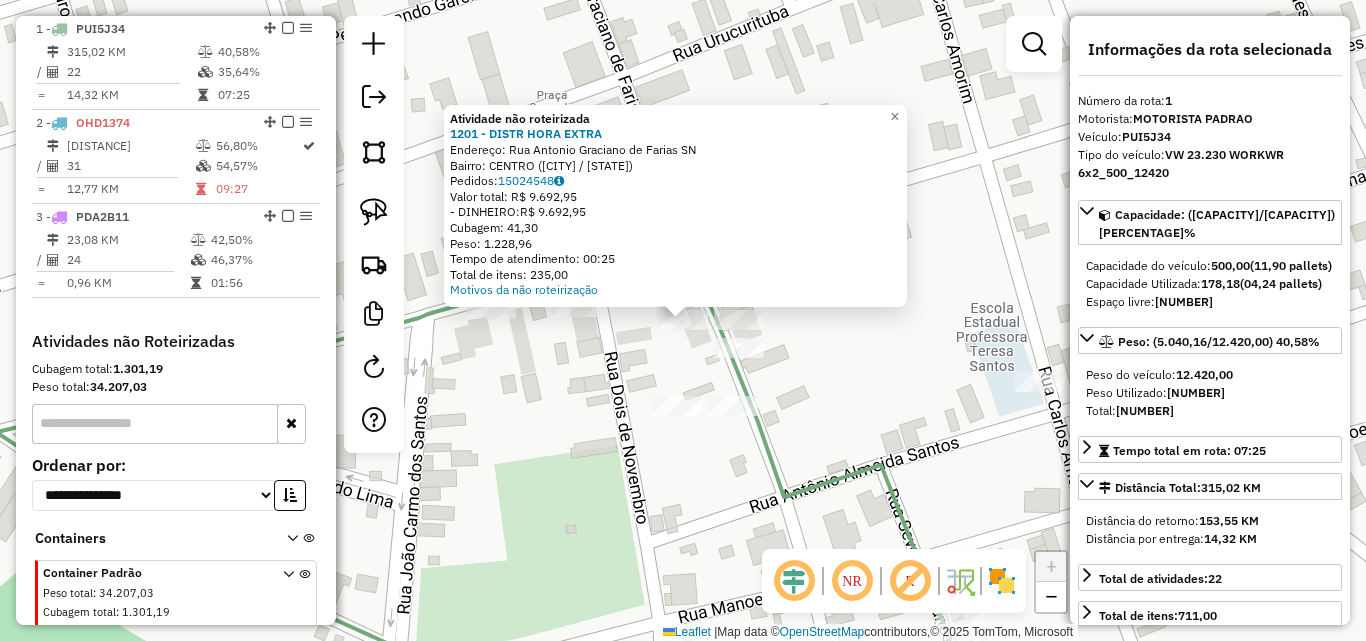 click on "Atividade não roteirizada [NUMBER] - [BRAND]  Endereço:  [STREET] [NUMBER]   Bairro: [CITY] ([CITY] / [STATE])   Pedidos:  [ORDER_ID]   Valor total: R$ [PRICE]   - DINHEIRO:  R$ [PRICE]   Cubagem: [CUBAGE]   Peso: [WEIGHT]   Tempo de atendimento: [TIME]   Total de itens: [ITEMS]  Motivos da não roteirização × Janela de atendimento Grade de atendimento Capacidade Transportadoras Veículos Cliente Pedidos  Rotas Selecione os dias de semana para filtrar as janelas de atendimento  Seg   Ter   Qua   Qui   Sex   Sáb   Dom  Informe o período da janela de atendimento: De: [TIME] Até: [TIME]  Filtrar exatamente a janela do cliente  Considerar janela de atendimento padrão  Selecione os dias de semana para filtrar as grades de atendimento  Seg   Ter   Qua   Qui   Sex   Sáb   Dom   Considerar clientes sem dia de atendimento cadastrado  Clientes fora do dia de atendimento selecionado Filtrar as atividades entre os valores definidos abaixo:  Peso mínimo: [WEIGHT]  Peso máximo: [WEIGHT]  Cubagem mínima: [CUBAGE]  Cubagem máxima: [CUBAGE]  De: [TIME]   Até: [TIME]   De: [TIME]   Até: [TIME]  +" 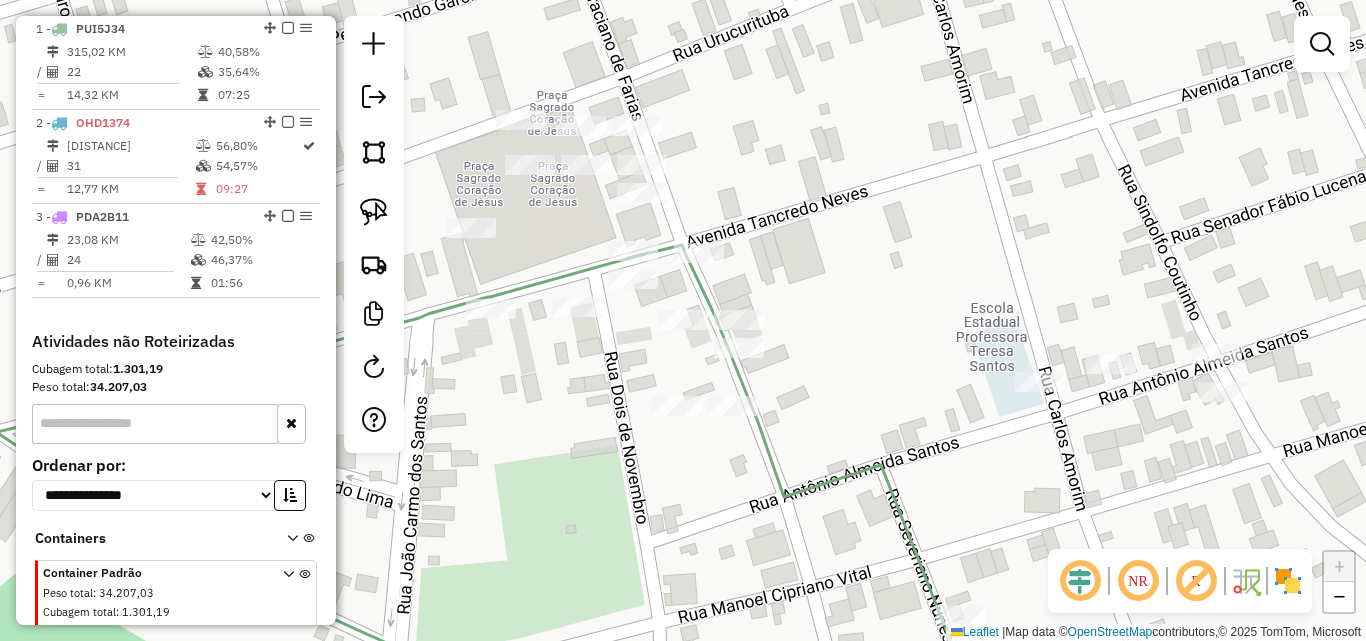 click 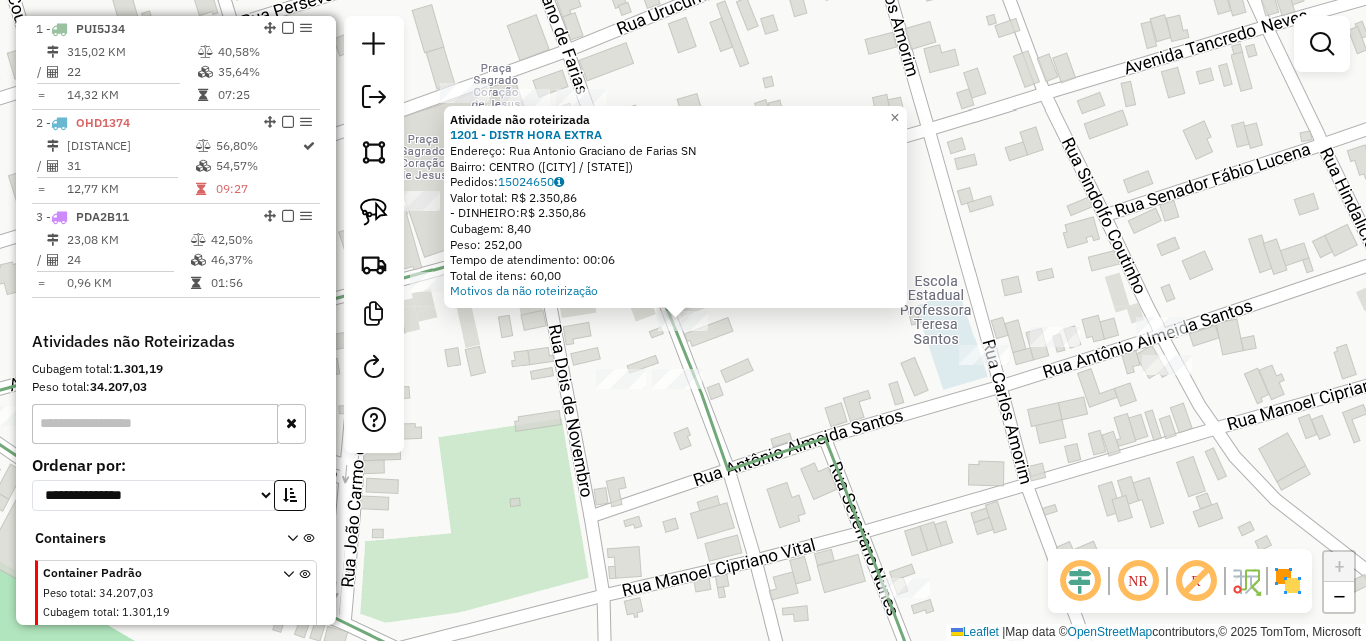 click on "Atividade não roteirizada 1201 - DISTR HORA EXTRA  Endereço:  Rua [NAME] [NUMBER]   Bairro: [NEIGHBORHOOD] ([CITY] / [STATE])   Pedidos:  15024650   Valor total: R$ 2.350,86   - DINHEIRO:  R$ 2.350,86   Cubagem: 8,40   Peso: 252,00   Tempo de atendimento: 00:06   Total de itens: 60,00  Motivos da não roteirização × Janela de atendimento Grade de atendimento Capacidade Transportadoras Veículos Cliente Pedidos  Rotas Selecione os dias de semana para filtrar as janelas de atendimento  Seg   Ter   Qua   Qui   Sex   Sáb   Dom  Informe o período da janela de atendimento: De: Até:  Filtrar exatamente a janela do cliente  Considerar janela de atendimento padrão  Selecione os dias de semana para filtrar as grades de atendimento  Seg   Ter   Qua   Qui   Sex   Sáb   Dom   Considerar clientes sem dia de atendimento cadastrado  Clientes fora do dia de atendimento selecionado Filtrar as atividades entre os valores definidos abaixo:  Peso mínimo:   Peso máximo:   Cubagem mínima:   Cubagem máxima:   De:" 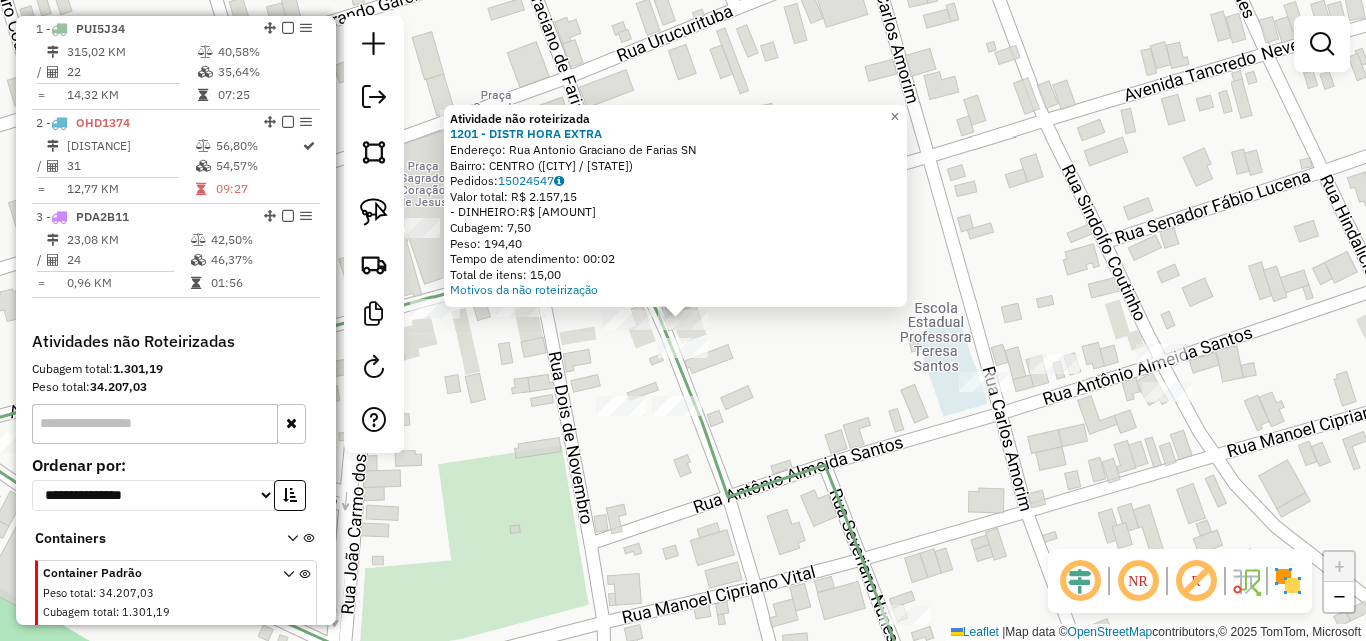 click on "Atividade não roteirizada [NUMBER] - [BUSINESS_NAME] Endereço: Rua [NAME] de [LAST_NAME] SN Bairro: [NEIGHBORHOOD] ([CITY] / [STATE]) Pedidos: [ORDER_ID] Valor total: [CURRENCY] [AMOUNT] - [PAYMENT_METHOD]: [CURRENCY] [AMOUNT] Cubagem: [CUBAGE] Peso: [WEIGHT] Tempo de atendimento: [TIME] Total de itens: [ITEM_COUNT] Motivos da não roteirização × Janela de atendimento Grade de atendimento Capacidade Transportadoras Veículos Cliente Pedidos Rotas Selecione os dias de semana para filtrar as janelas de atendimento Seg Ter Qua Qui Sex Sáb Dom Informe o período da janela de atendimento: De: Até: Filtrar exatamente a janela do cliente Considerar janela de atendimento padrão Selecione os dias de semana para filtrar as grades de atendimento Seg Ter Qua Qui Sex Sáb Dom Considerar clientes sem dia de atendimento cadastrado Clientes fora do dia de atendimento selecionado Filtrar as atividades entre os valores definidos abaixo: Peso mínimo: Peso máximo: Cubagem mínima: Cubagem máxima: De:" 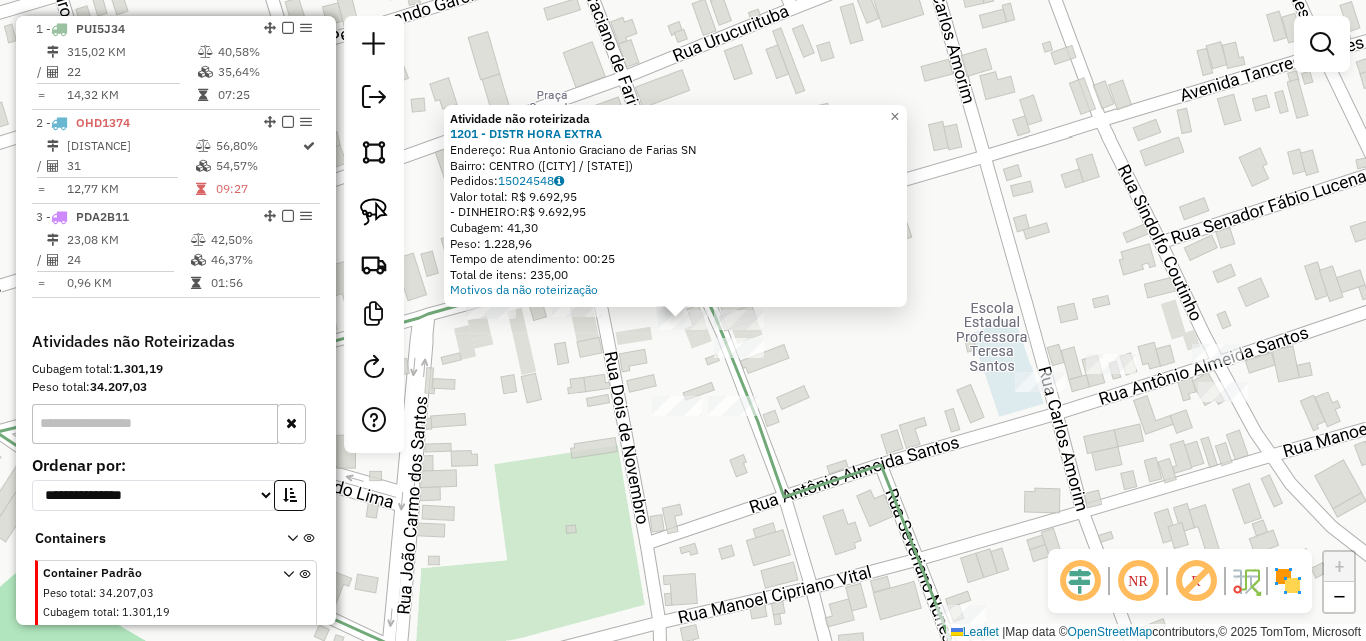 click on "Atividade não roteirizada [NUMBER] - [BRAND]  Endereço:  [STREET] [NUMBER]   Bairro: [CITY] ([CITY] / [STATE])   Pedidos:  [ORDER_ID]   Valor total: R$ [PRICE]   - DINHEIRO:  R$ [PRICE]   Cubagem: [CUBAGE]   Peso: [WEIGHT]   Tempo de atendimento: [TIME]   Total de itens: [ITEMS]  Motivos da não roteirização × Janela de atendimento Grade de atendimento Capacidade Transportadoras Veículos Cliente Pedidos  Rotas Selecione os dias de semana para filtrar as janelas de atendimento  Seg   Ter   Qua   Qui   Sex   Sáb   Dom  Informe o período da janela de atendimento: De: [TIME] Até: [TIME]  Filtrar exatamente a janela do cliente  Considerar janela de atendimento padrão  Selecione os dias de semana para filtrar as grades de atendimento  Seg   Ter   Qua   Qui   Sex   Sáb   Dom   Considerar clientes sem dia de atendimento cadastrado  Clientes fora do dia de atendimento selecionado Filtrar as atividades entre os valores definidos abaixo:  Peso mínimo: [WEIGHT]  Peso máximo: [WEIGHT]  Cubagem mínima: [CUBAGE]  Cubagem máxima: [CUBAGE]  De: [TIME]   Até: [TIME]   De: [TIME]   Até: [TIME]  +" 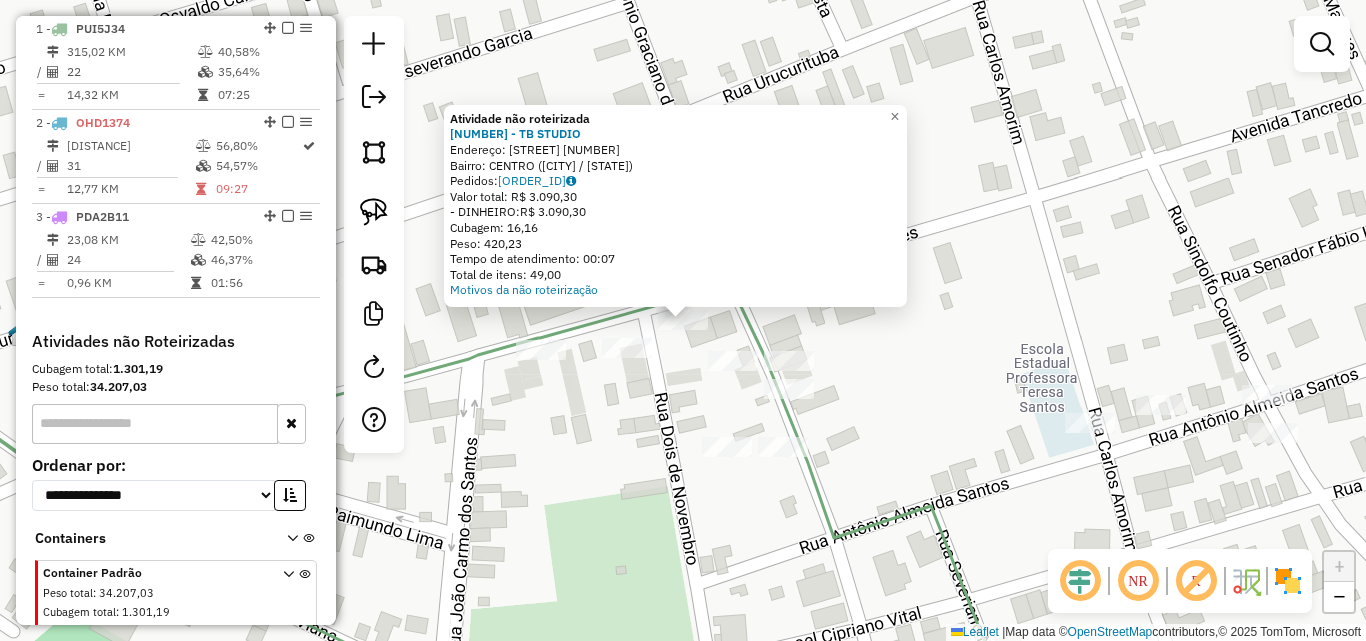 click on "Atividade não roteirizada 652 - TB STUDIO  Endereço:  RUA [NAME] [NUMBER]   Bairro: [NEIGHBORHOOD] ([CITY] / [STATE])   Pedidos:  15024662   Valor total: R$ 3.090,30   - DINHEIRO:  R$ 3.090,30   Cubagem: 16,16   Peso: 420,23   Tempo de atendimento: 00:07   Total de itens: 49,00  Motivos da não roteirização × Janela de atendimento Grade de atendimento Capacidade Transportadoras Veículos Cliente Pedidos  Rotas Selecione os dias de semana para filtrar as janelas de atendimento  Seg   Ter   Qua   Qui   Sex   Sáb   Dom  Informe o período da janela de atendimento: De: Até:  Filtrar exatamente a janela do cliente  Considerar janela de atendimento padrão  Selecione os dias de semana para filtrar as grades de atendimento  Seg   Ter   Qua   Qui   Sex   Sáb   Dom   Considerar clientes sem dia de atendimento cadastrado  Clientes fora do dia de atendimento selecionado Filtrar as atividades entre os valores definidos abaixo:  Peso mínimo:   Peso máximo:   Cubagem mínima:   Cubagem máxima:   De:   De:" 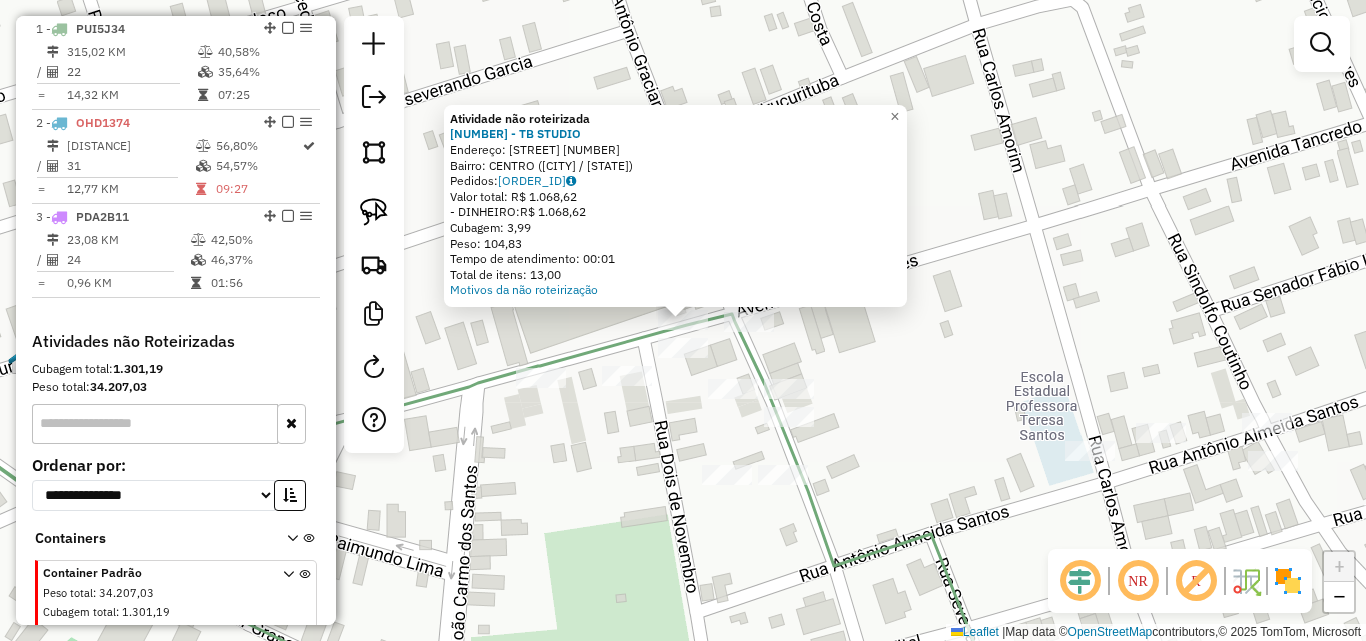 click on "Atividade não roteirizada [NUMBER] - [BUSINESS_NAME]  Endereço:  [STREET] [NUMBER]   Bairro: [NEIGHBORHOOD] ([CITY] / [STATE])   Pedidos:  [ORDER_ID]   Valor total: [CURRENCY] [PRICE]   - [PAYMENT_METHOD]:  [CURRENCY] [PRICE]   Cubagem: [CUBAGE]   Peso: [WEIGHT]   Tempo de atendimento: [TIME]   Total de itens: [ITEMS]  Motivos da não roteirização × Janela de atendimento Grade de atendimento Capacidade Transportadoras Veículos Cliente Pedidos  Rotas Selecione os dias de semana para filtrar as janelas de atendimento  Seg   Ter   Qua   Qui   Sex   Sáb   Dom  Informe o período da janela de atendimento: De: Até:  Filtrar exatamente a janela do cliente  Considerar janela de atendimento padrão  Selecione os dias de semana para filtrar as grades de atendimento  Seg   Ter   Qua   Qui   Sex   Sáb   Dom   Considerar clientes sem dia de atendimento cadastrado  Clientes fora do dia de atendimento selecionado Filtrar as atividades entre os valores definidos abaixo:  Peso mínimo:   Peso máximo:   Cubagem mínima:   Cubagem máxima:   De:   De:" 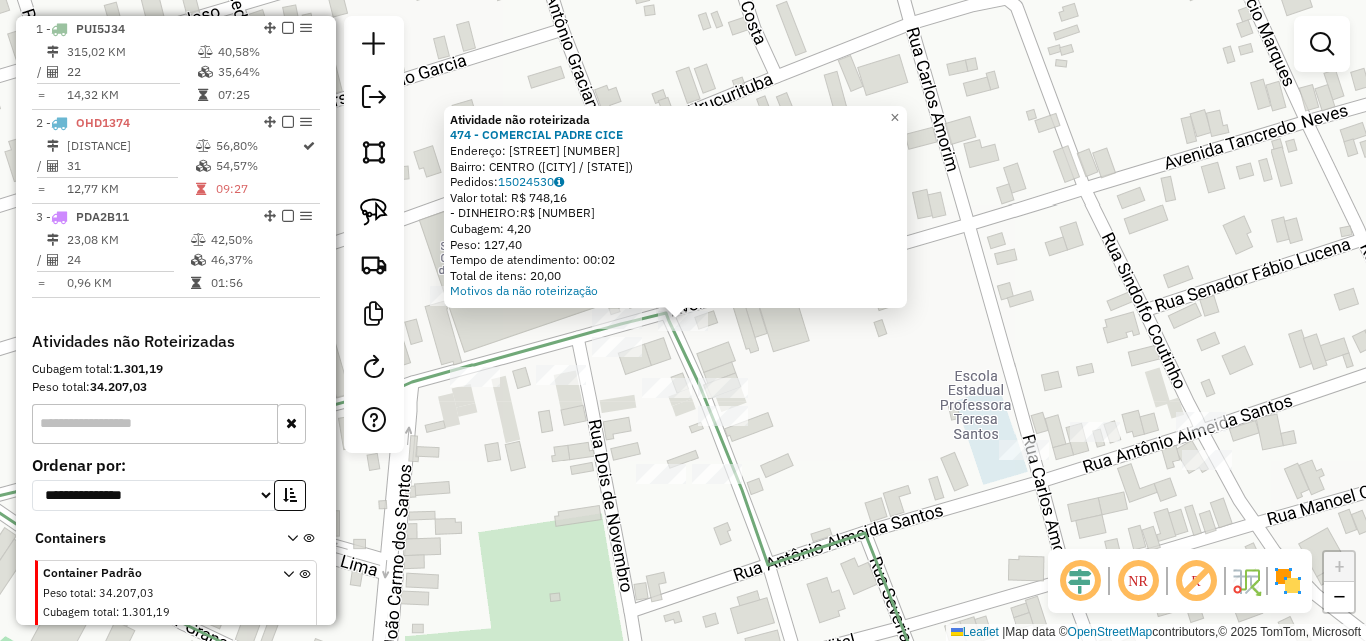 click on "Atividade não roteirizada 474 - COMERCIAL PADRE CICE  Endereço:  av Tancredo Neves [NUMBER]   Bairro: CENTRO ([CITY] / [STATE])   Pedidos:  15024530   Valor total: R$ 748,16   - DINHEIRO:  R$ 748,16   Cubagem: 4,20   Peso: 127,40   Tempo de atendimento: 00:02   Total de itens: 20,00  Motivos da não roteirização × Janela de atendimento Grade de atendimento Capacidade Transportadoras Veículos Cliente Pedidos  Rotas Selecione os dias de semana para filtrar as janelas de atendimento  Seg   Ter   Qua   Qui   Sex   Sáb   Dom  Informe o período da janela de atendimento: De: Até:  Filtrar exatamente a janela do cliente  Considerar janela de atendimento padrão  Selecione os dias de semana para filtrar as grades de atendimento  Seg   Ter   Qua   Qui   Sex   Sáb   Dom   Considerar clientes sem dia de atendimento cadastrado  Clientes fora do dia de atendimento selecionado Filtrar as atividades entre os valores definidos abaixo:  Peso mínimo:   Peso máximo:   Cubagem mínima:   Cubagem máxima:   De:   Até:  De:" 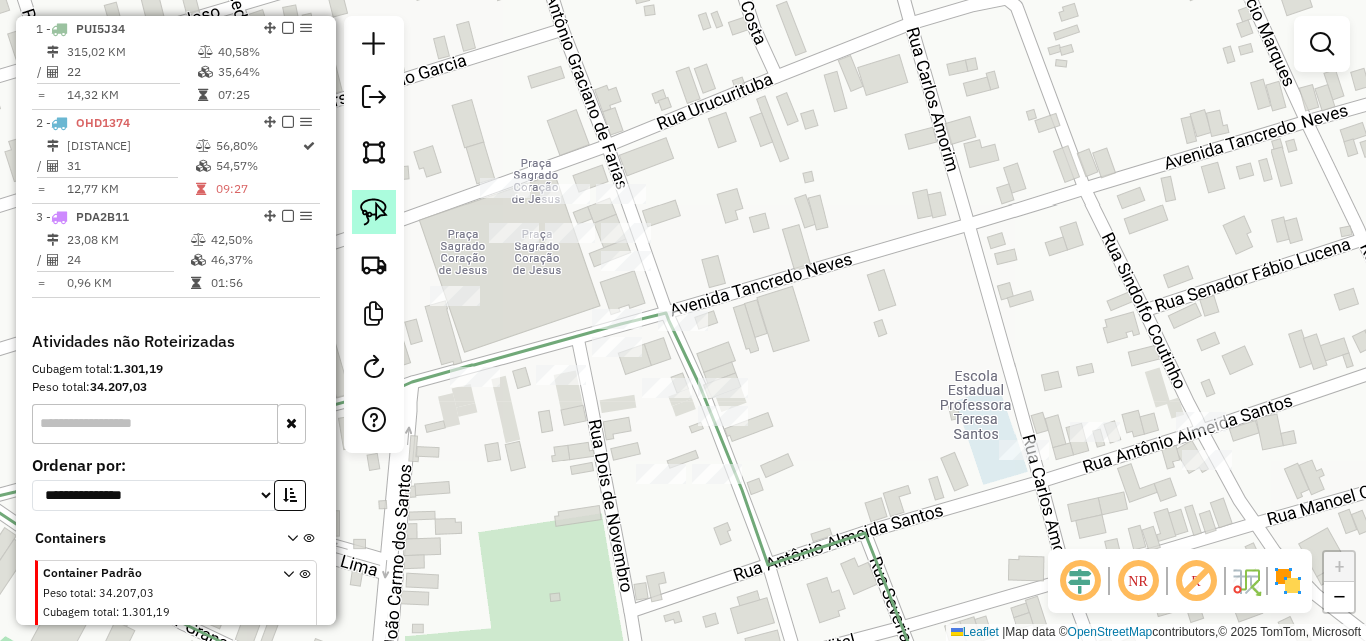 click 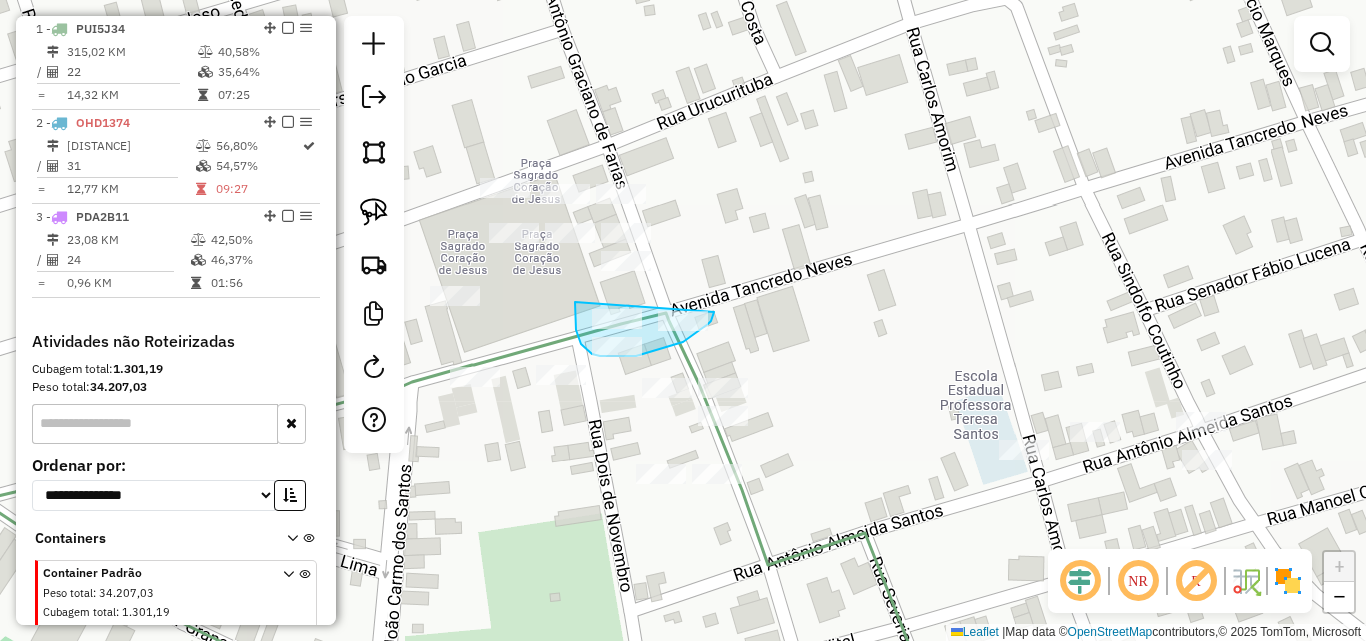 drag, startPoint x: 575, startPoint y: 302, endPoint x: 712, endPoint y: 305, distance: 137.03284 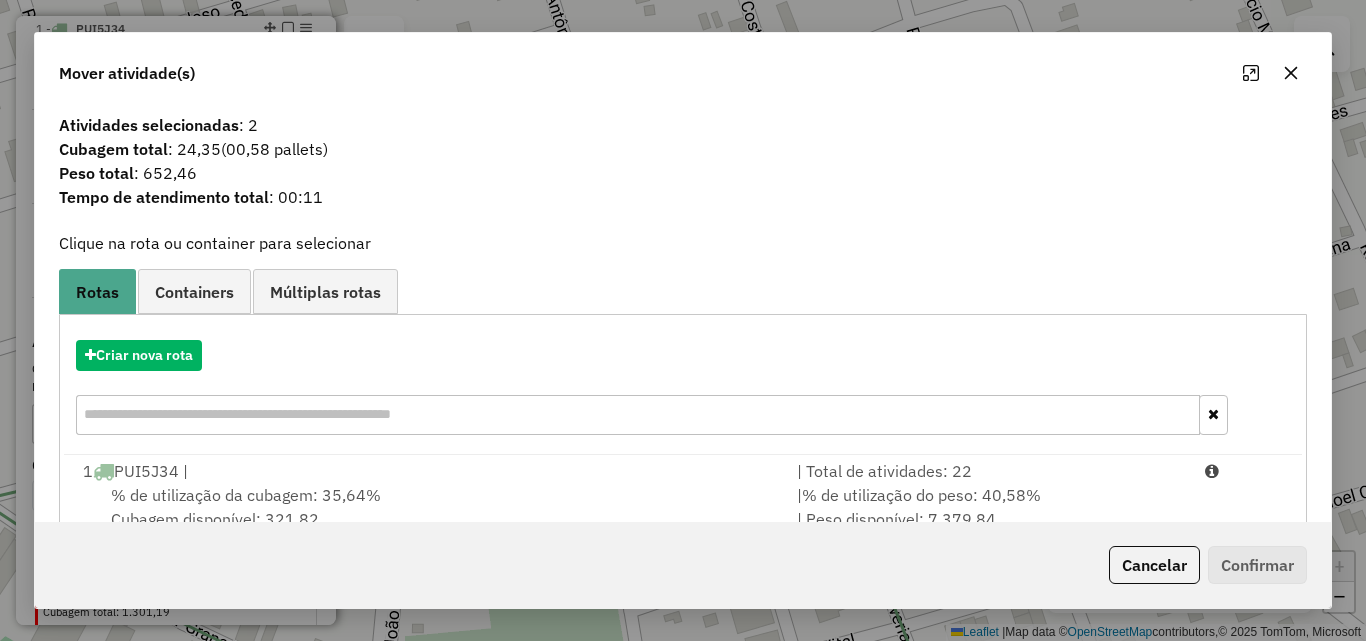 click on "1  PUI5J34 |" at bounding box center [428, 471] 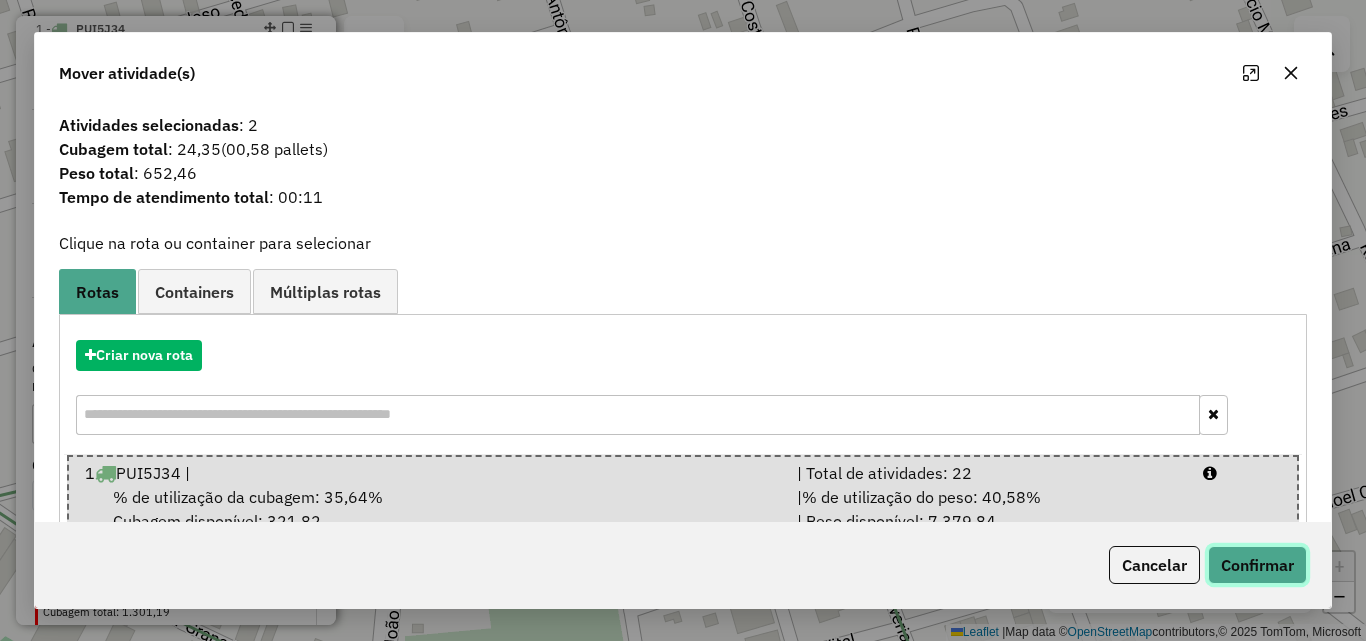 click on "Confirmar" 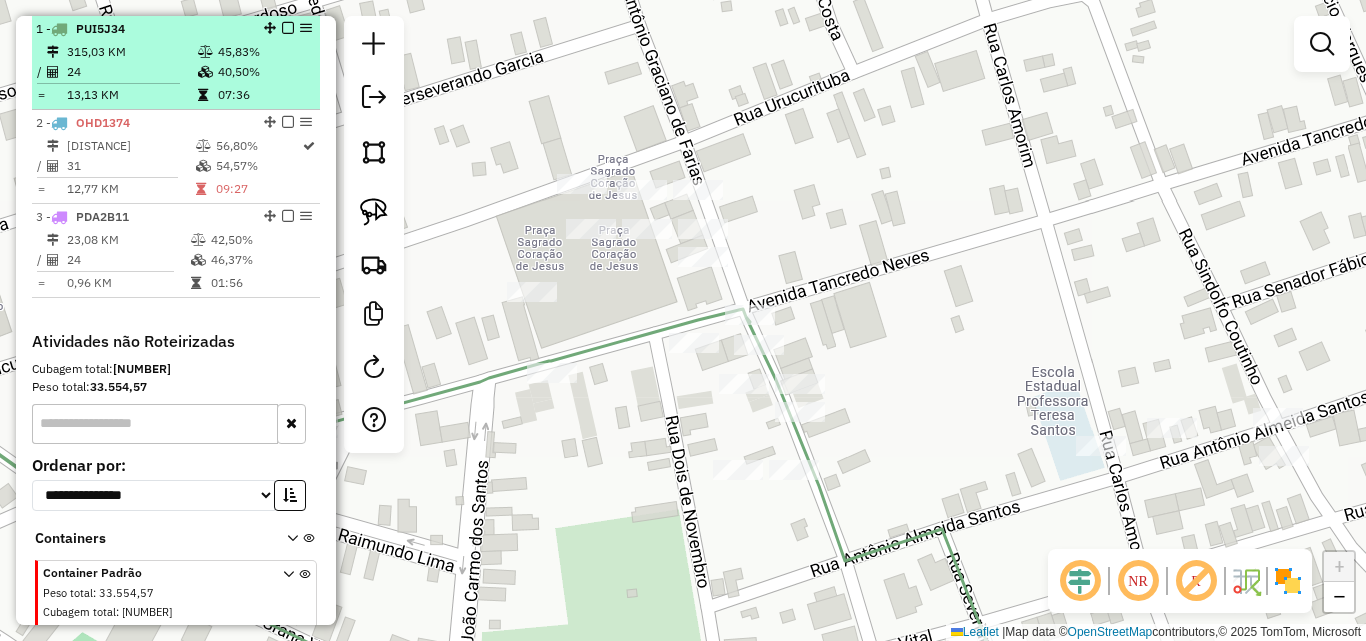 click on "13,13 KM" at bounding box center (131, 95) 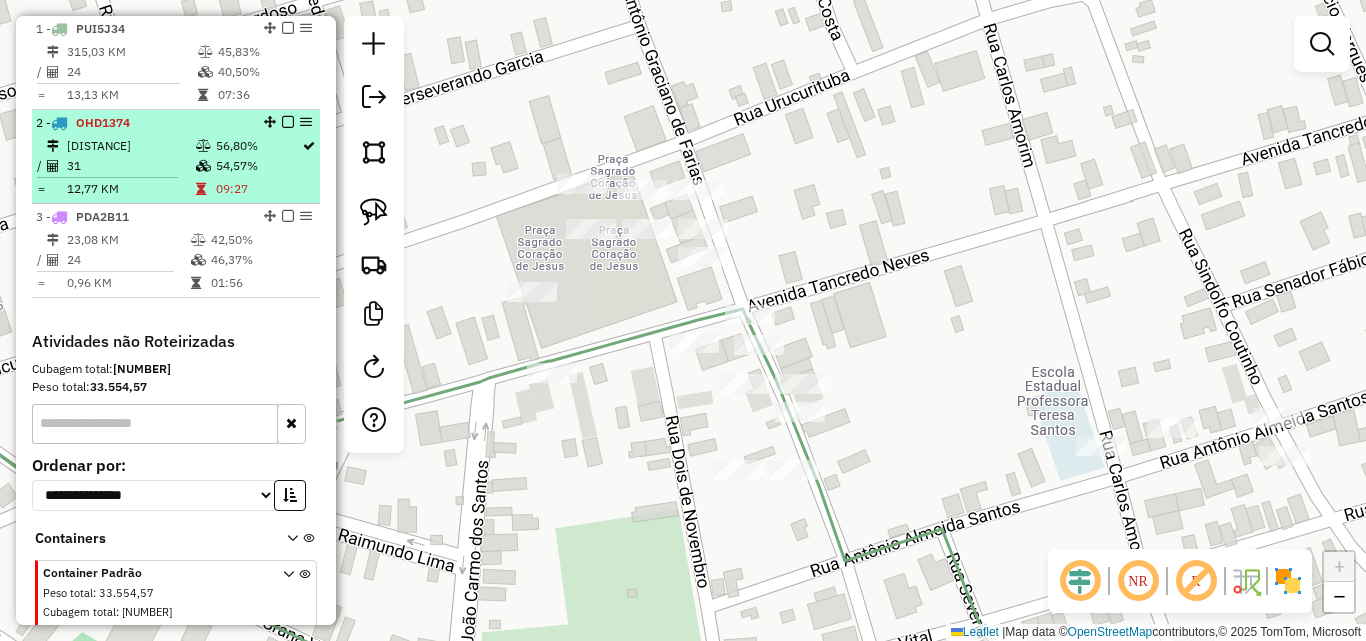 select on "**********" 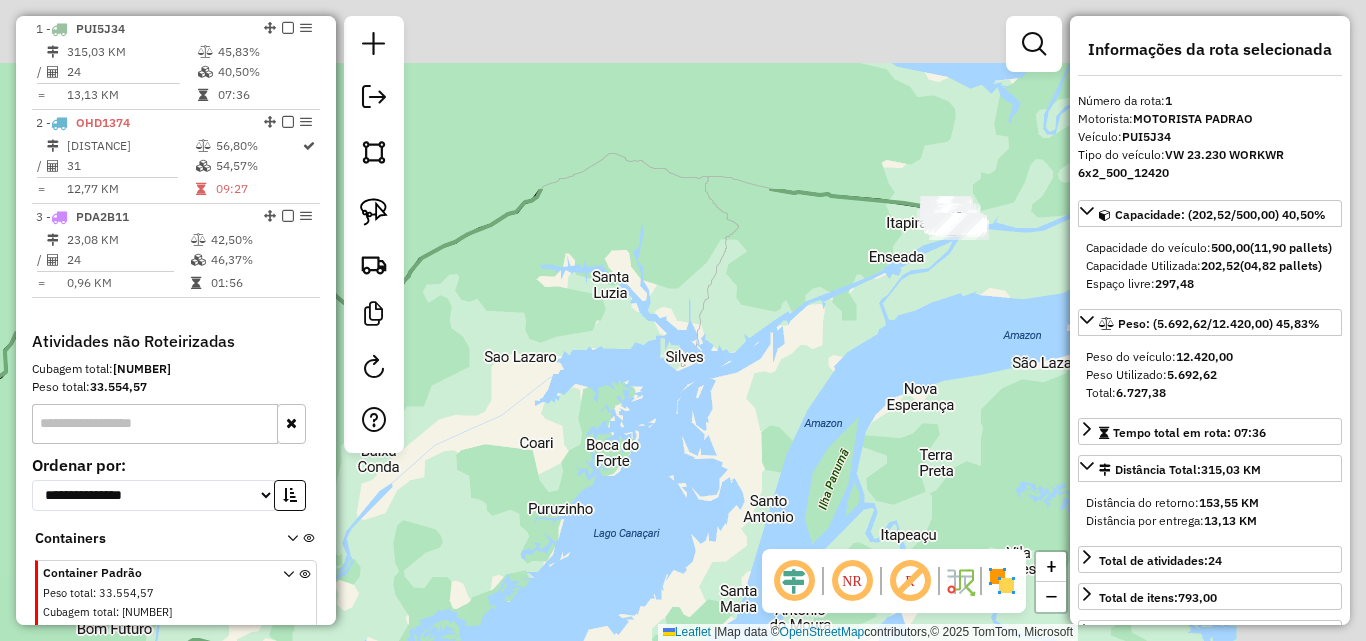 drag, startPoint x: 953, startPoint y: 168, endPoint x: 603, endPoint y: 531, distance: 504.25092 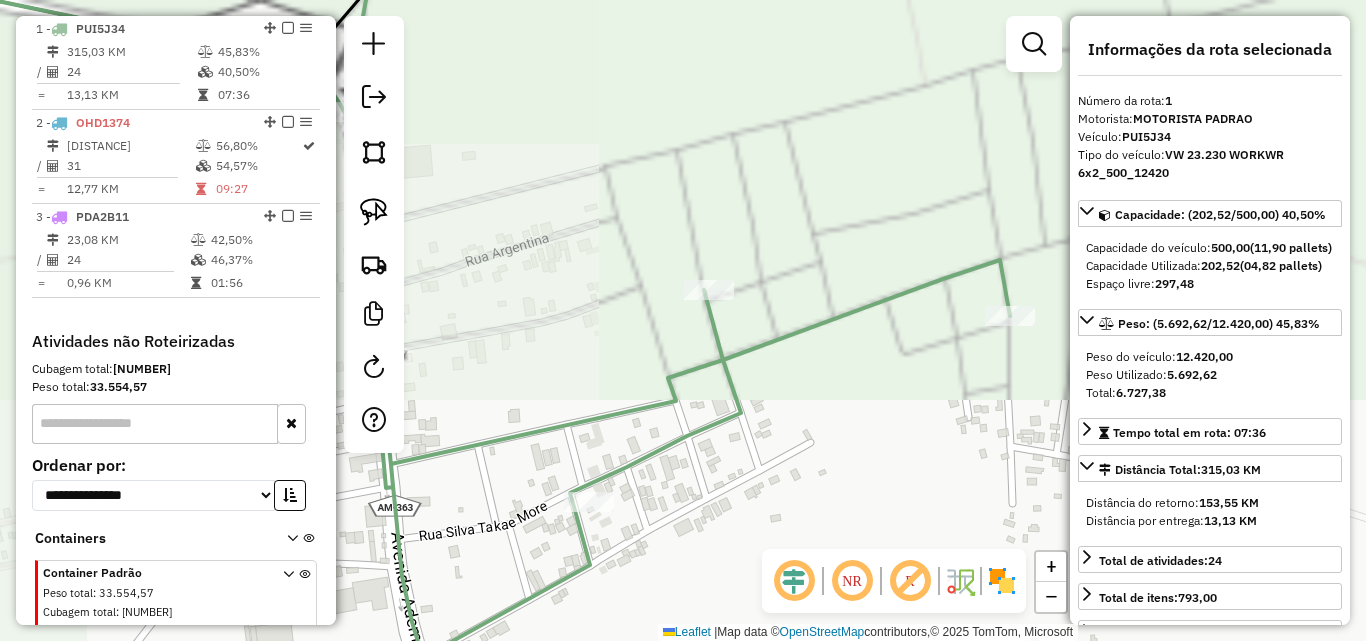 drag, startPoint x: 879, startPoint y: 458, endPoint x: 566, endPoint y: 74, distance: 495.40387 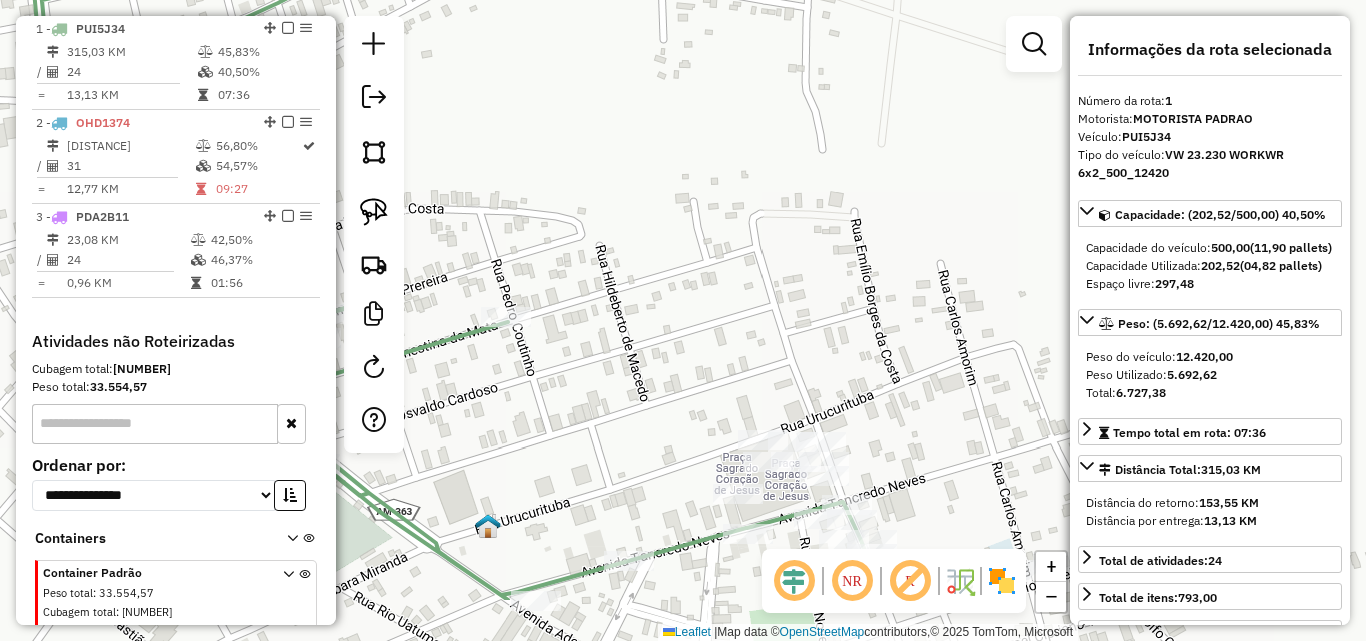 drag, startPoint x: 721, startPoint y: 295, endPoint x: 587, endPoint y: 78, distance: 255.03922 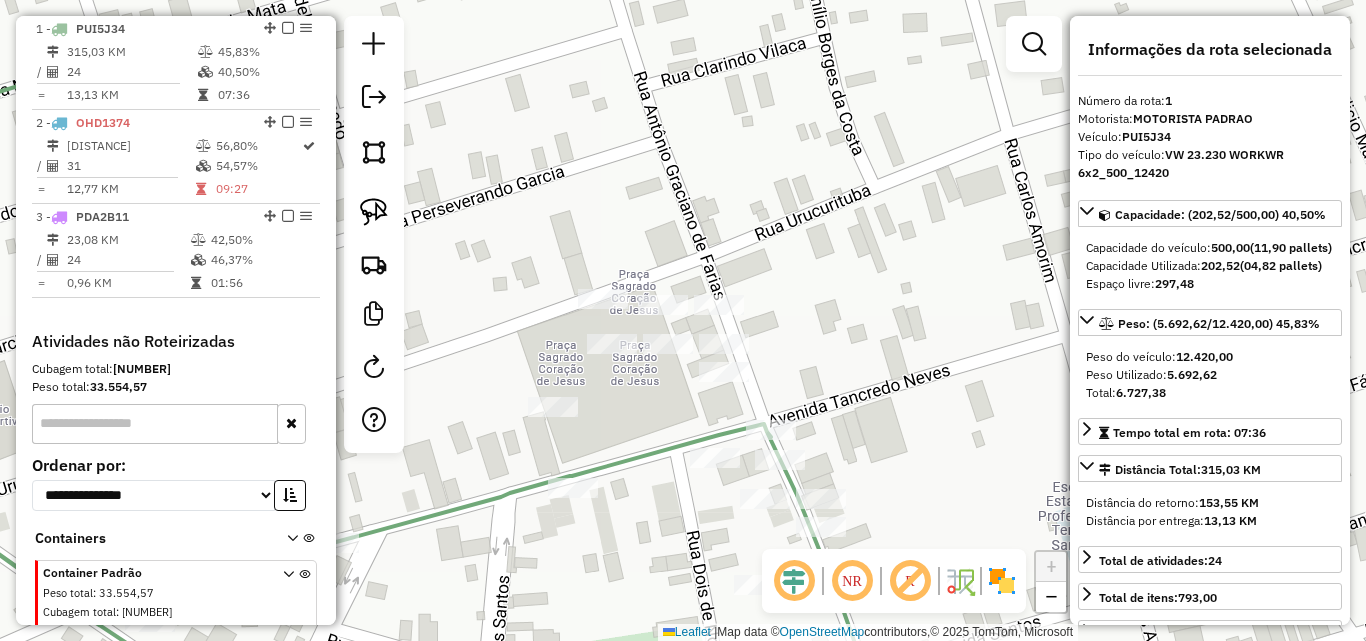 drag, startPoint x: 807, startPoint y: 356, endPoint x: 775, endPoint y: 267, distance: 94.57801 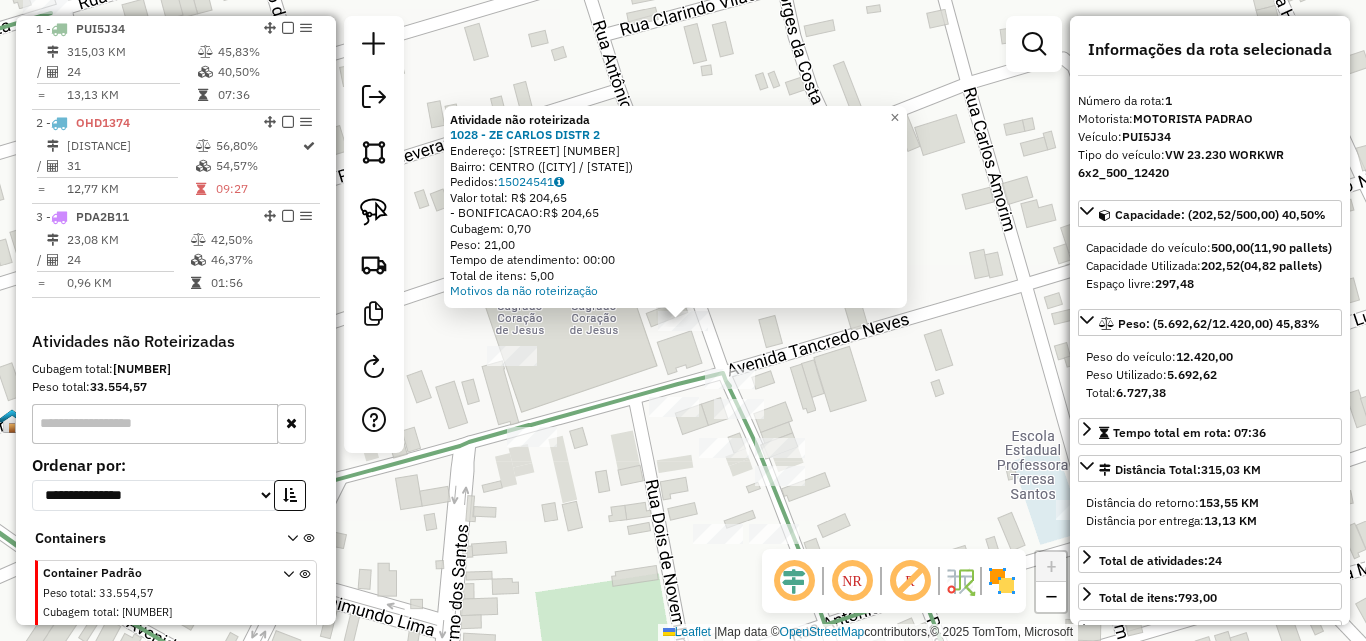click on "Atividade não roteirizada [NUMBER] - ZE CARLOS DISTR [NUMBER] Endereço: Rua Antonio Graciliano de Fari [NUMBER] Bairro: CENTRO ([CITY] / [STATE]) Pedidos: [NUMBER] Valor total: R$ [NUMBER] - BONIFICACAO: R$ [NUMBER] Cubagem: [NUMBER] Peso: [NUMBER] Tempo de atendimento: [TIME] Total de itens: [NUMBER] Motivos da não roteirização × Janela de atendimento Grade de atendimento Capacidade Transportadoras Veículos Cliente Pedidos Rotas Selecione os dias de semana para filtrar as janelas de atendimento Seg Ter Qua Qui Sex Sáb Dom Informe o período da janela de atendimento: De: Até: Filtrar exatamente a janela do cliente Considerar janela de atendimento padrão Selecione os dias de semana para filtrar as grades de atendimento Seg Ter Qua Qui Sex Sáb Dom Considerar clientes sem dia de atendimento cadastrado Clientes fora do dia de atendimento selecionado Filtrar as atividades entre os valores definidos abaixo: Peso mínimo: Peso máximo: Cubagem mínima: Cubagem máxima: De:" 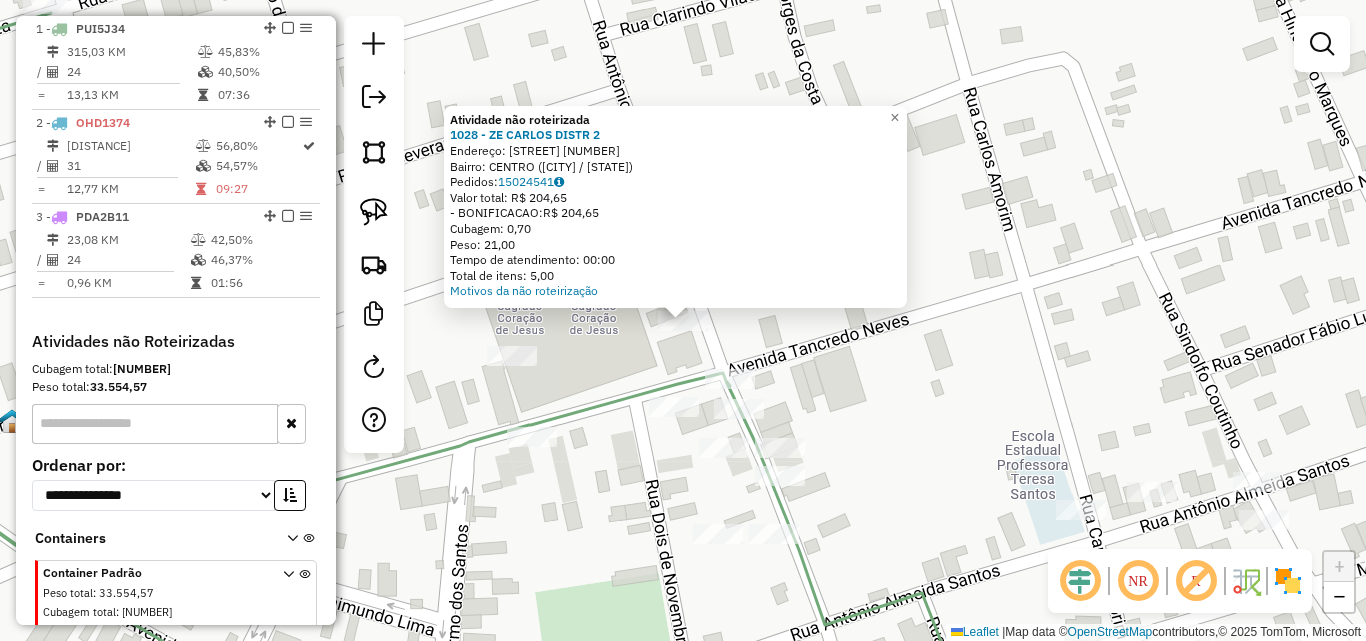 click on "Atividade não roteirizada [NUMBER] - ZE CARLOS DISTR [NUMBER] Endereço: Rua Antonio Graciliano de Fari [NUMBER] Bairro: CENTRO ([CITY] / [STATE]) Pedidos: [NUMBER] Valor total: R$ [NUMBER] - BONIFICACAO: R$ [NUMBER] Cubagem: [NUMBER] Peso: [NUMBER] Tempo de atendimento: [TIME] Total de itens: [NUMBER] Motivos da não roteirização × Janela de atendimento Grade de atendimento Capacidade Transportadoras Veículos Cliente Pedidos Rotas Selecione os dias de semana para filtrar as janelas de atendimento Seg Ter Qua Qui Sex Sáb Dom Informe o período da janela de atendimento: De: Até: Filtrar exatamente a janela do cliente Considerar janela de atendimento padrão Selecione os dias de semana para filtrar as grades de atendimento Seg Ter Qua Qui Sex Sáb Dom Considerar clientes sem dia de atendimento cadastrado Clientes fora do dia de atendimento selecionado Filtrar as atividades entre os valores definidos abaixo: Peso mínimo: Peso máximo: Cubagem mínima: Cubagem máxima: De:" 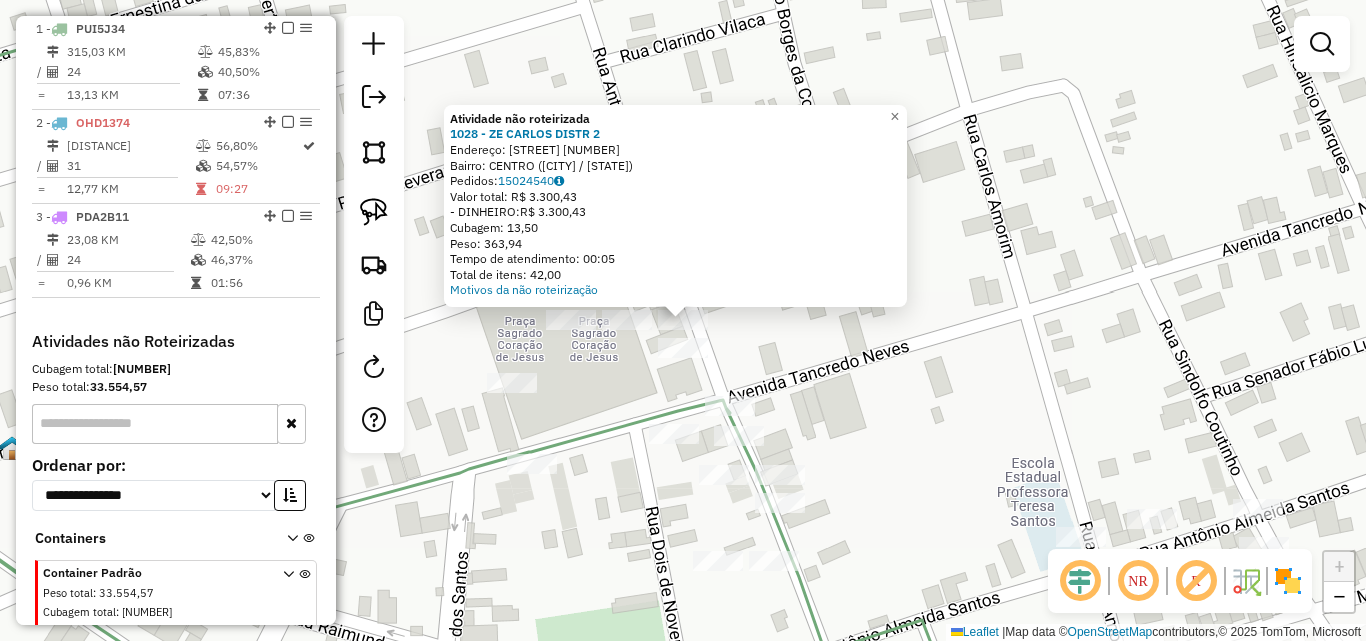 click on "Atividade não roteirizada 1028 - ZE CARLOS DISTR 2  Endereço:  Rua Antonio Graciliano de Fari [NUMBER]   Bairro: CENTRO ([CITY] / [STATE])   Pedidos:  15024540   Valor total: R$ 3.300,43   - DINHEIRO:  R$ 3.300,43   Cubagem: 13,50   Peso: 363,94   Tempo de atendimento: 00:05   Total de itens: 42,00  Motivos da não roteirização × Janela de atendimento Grade de atendimento Capacidade Transportadoras Veículos Cliente Pedidos  Rotas Selecione os dias de semana para filtrar as janelas de atendimento  Seg   Ter   Qua   Qui   Sex   Sáb   Dom  Informe o período da janela de atendimento: De: Até:  Filtrar exatamente a janela do cliente  Considerar janela de atendimento padrão  Selecione os dias de semana para filtrar as grades de atendimento  Seg   Ter   Qua   Qui   Sex   Sáb   Dom   Considerar clientes sem dia de atendimento cadastrado  Clientes fora do dia de atendimento selecionado Filtrar as atividades entre os valores definidos abaixo:  Peso mínimo:   Peso máximo:   Cubagem mínima:   Cubagem máxima:  +" 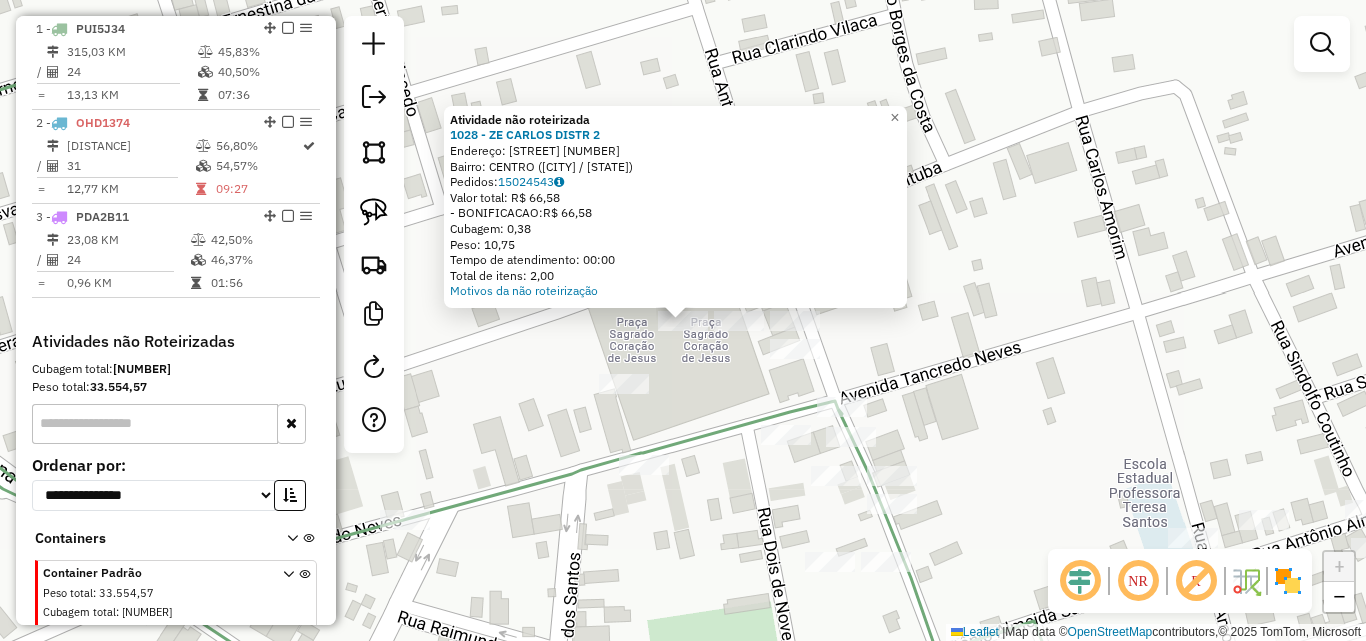 click on "Atividade não roteirizada [NUMBER] - [BRAND]  [NUMBER]  Endereço:  [STREET] [NUMBER]   Bairro: [CITY] ([CITY] / [STATE])   Pedidos:  [ORDER_ID]   Valor total: R$ [PRICE]   - BONIFICACAO:  R$ [PRICE]   Cubagem: [CUBAGE]   Peso: [WEIGHT]   Tempo de atendimento: [TIME]   Total de itens: [ITEMS]  Motivos da não roteirização × Janela de atendimento Grade de atendimento Capacidade Transportadoras Veículos Cliente Pedidos  Rotas Selecione os dias de semana para filtrar as janelas de atendimento  Seg   Ter   Qua   Qui   Sex   Sáb   Dom  Informe o período da janela de atendimento: De: [TIME] Até: [TIME]  Filtrar exatamente a janela do cliente  Considerar janela de atendimento padrão  Selecione os dias de semana para filtrar as grades de atendimento  Seg   Ter   Qua   Qui   Sex   Sáb   Dom   Considerar clientes sem dia de atendimento cadastrado  Clientes fora do dia de atendimento selecionado Filtrar as atividades entre os valores definidos abaixo:  Peso mínimo: [WEIGHT]  Peso máximo: [WEIGHT]  Cubagem mínima: [CUBAGE]  Cubagem máxima: [CUBAGE]  De: [TIME]  +" 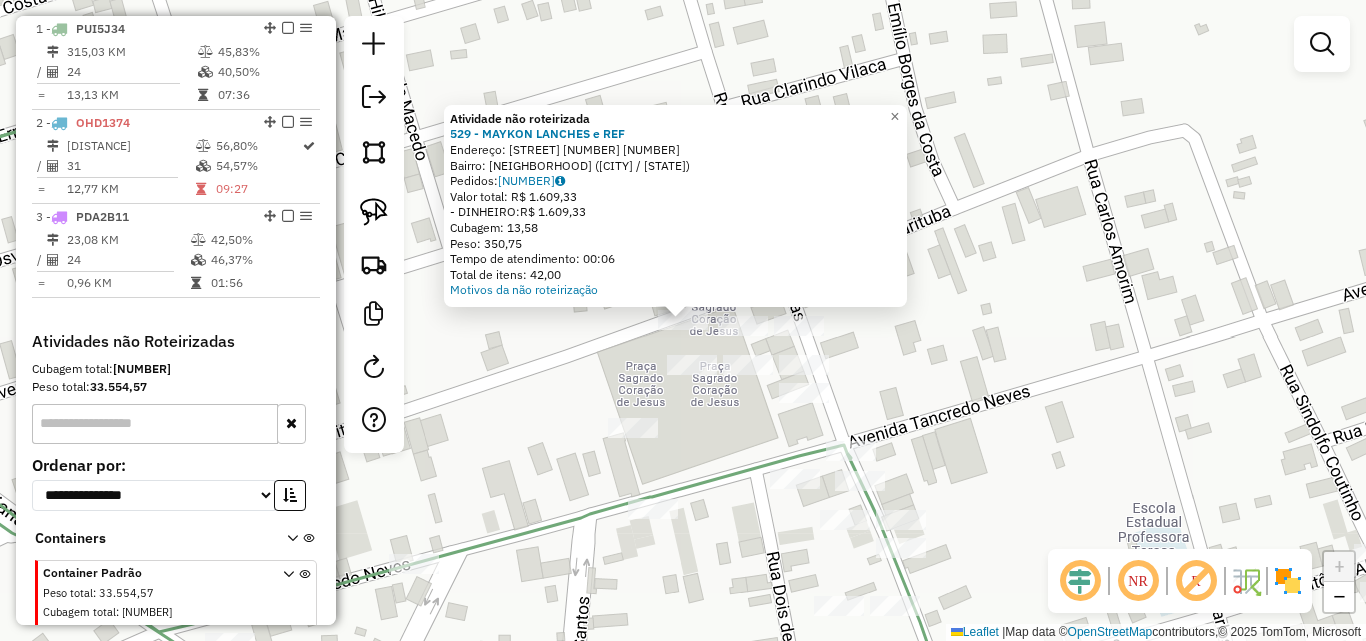click on "Atividade não roteirizada [NUMBER] - [BUSINESS_NAME] Endereço: Rua [NAME] [LAST_NAME] SN Bairro: [NEIGHBORHOOD] ([CITY] / [STATE]) Pedidos: [ORDER_ID] Valor total: [CURRENCY] [AMOUNT] - [PAYMENT_METHOD]: [CURRENCY] [AMOUNT] Cubagem: [CUBAGE] Peso: [WEIGHT] Tempo de atendimento: [TIME] Total de itens: [ITEM_COUNT] Motivos da não roteirização × Janela de atendimento Grade de atendimento Capacidade Transportadoras Veículos Cliente Pedidos Rotas Selecione os dias de semana para filtrar as janelas de atendimento Seg Ter Qua Qui Sex Sáb Dom Informe o período da janela de atendimento: De: Até: Filtrar exatamente a janela do cliente Considerar janela de atendimento padrão Selecione os dias de semana para filtrar as grades de atendimento Seg Ter Qua Qui Sex Sáb Dom Considerar clientes sem dia de atendimento cadastrado Clientes fora do dia de atendimento selecionado Filtrar as atividades entre os valores definidos abaixo: Peso mínimo: Peso máximo: Cubagem mínima: De: Até: De:" 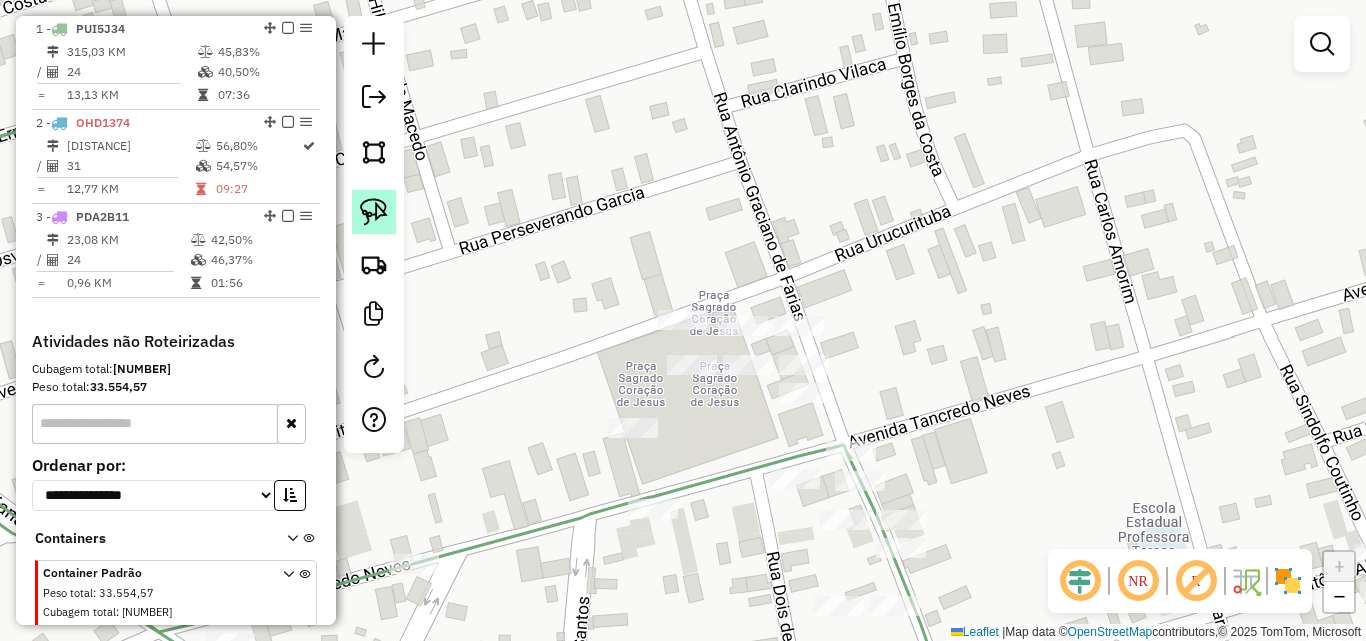 click 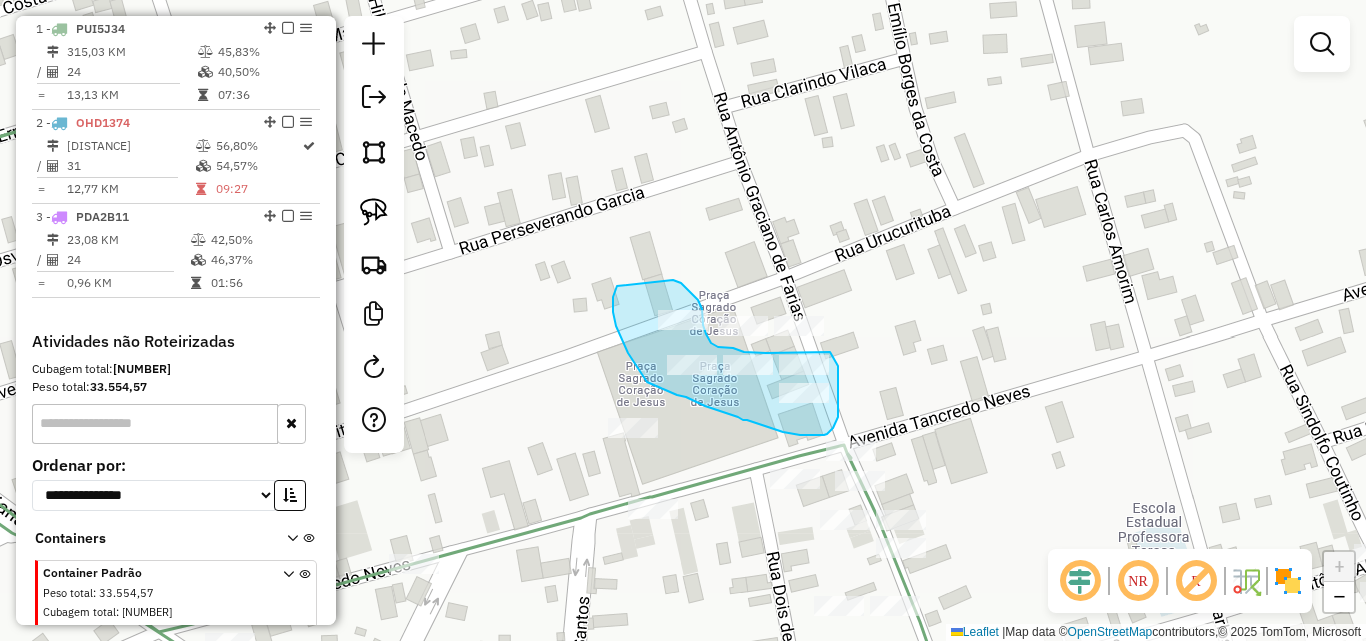 drag, startPoint x: 673, startPoint y: 280, endPoint x: 617, endPoint y: 286, distance: 56.32051 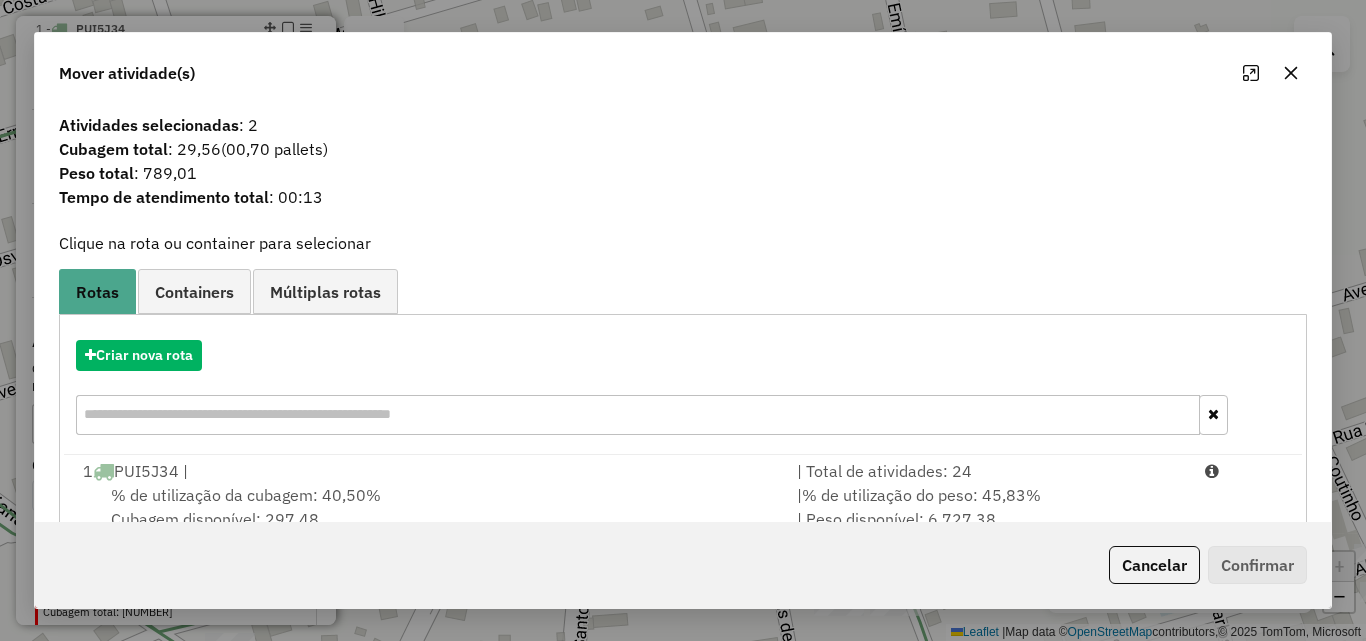 scroll, scrollTop: 100, scrollLeft: 0, axis: vertical 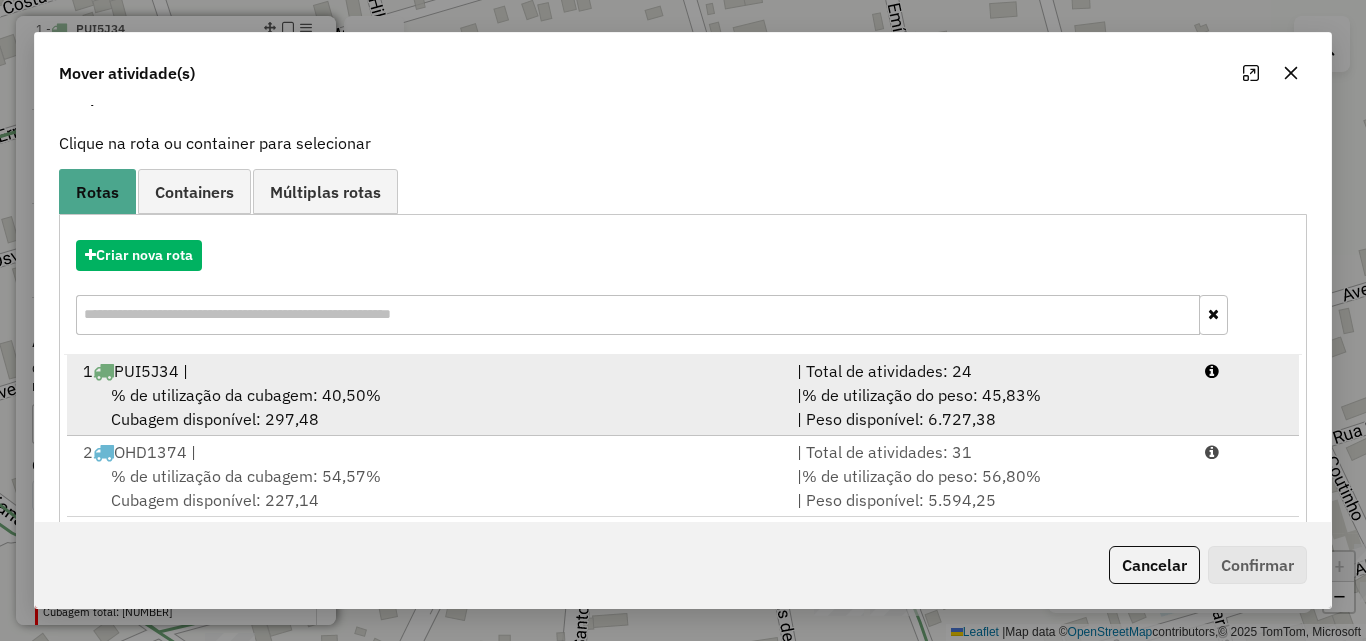 click on "% de utilização da cubagem: 40,50%" at bounding box center [246, 395] 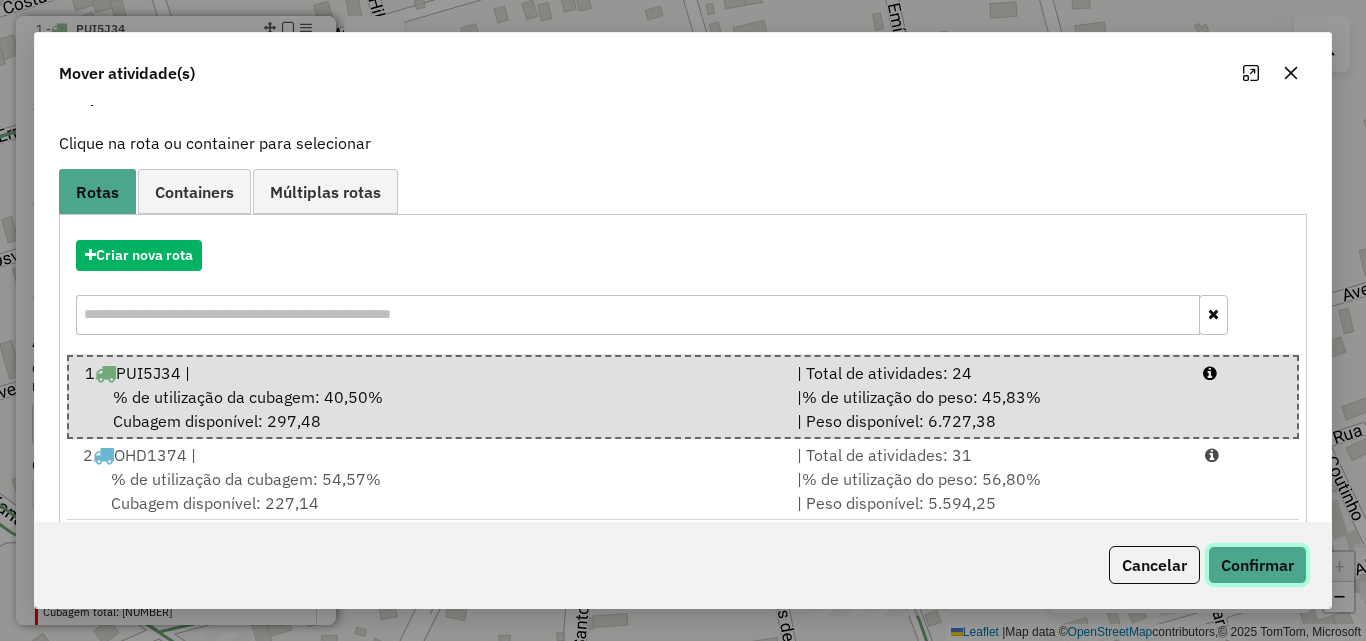 click on "Confirmar" 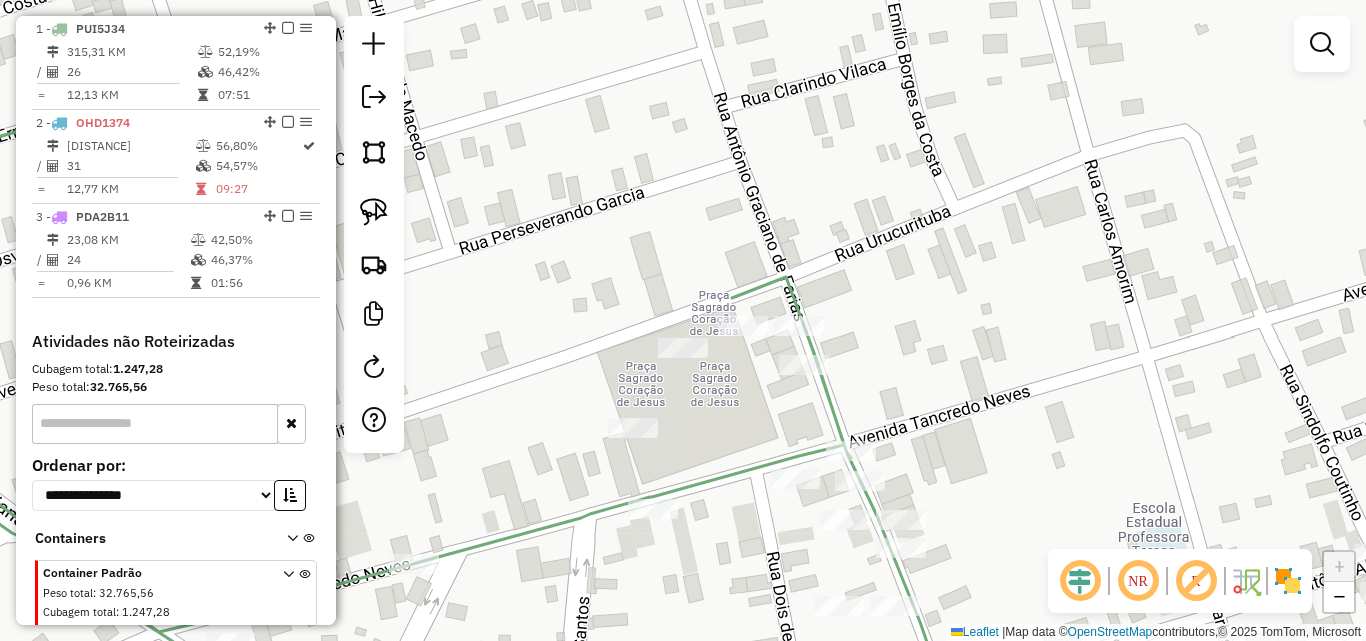 scroll, scrollTop: 0, scrollLeft: 0, axis: both 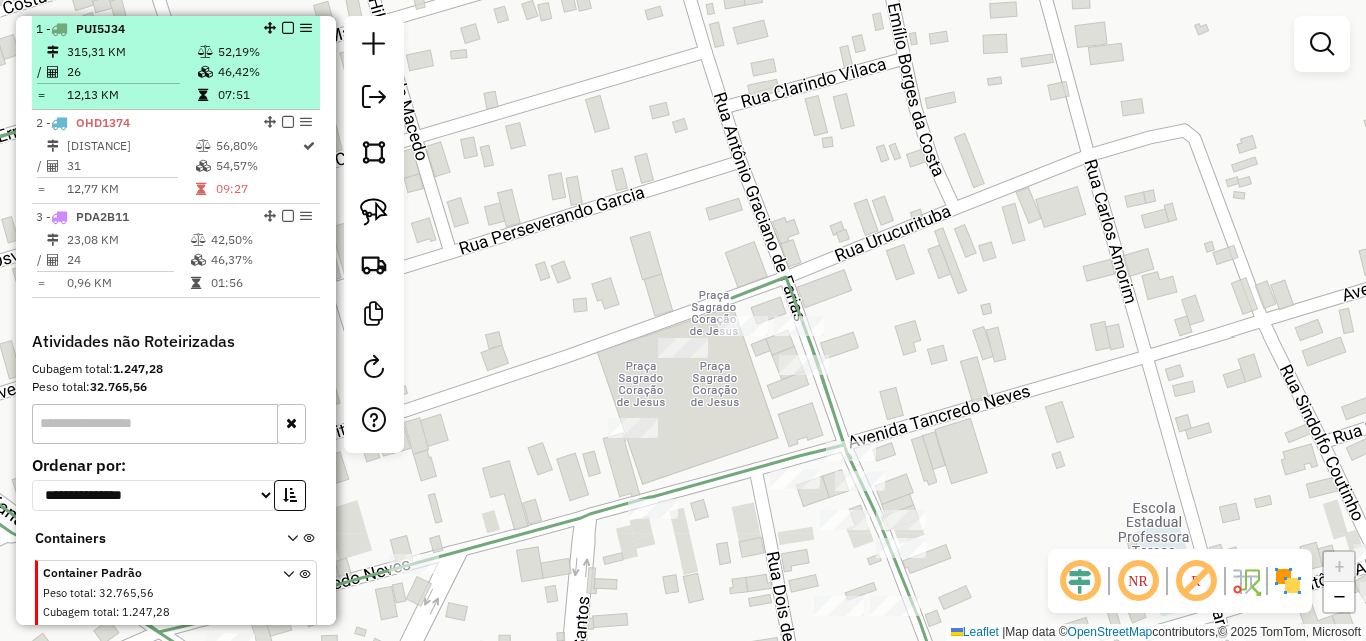 click at bounding box center (205, 72) 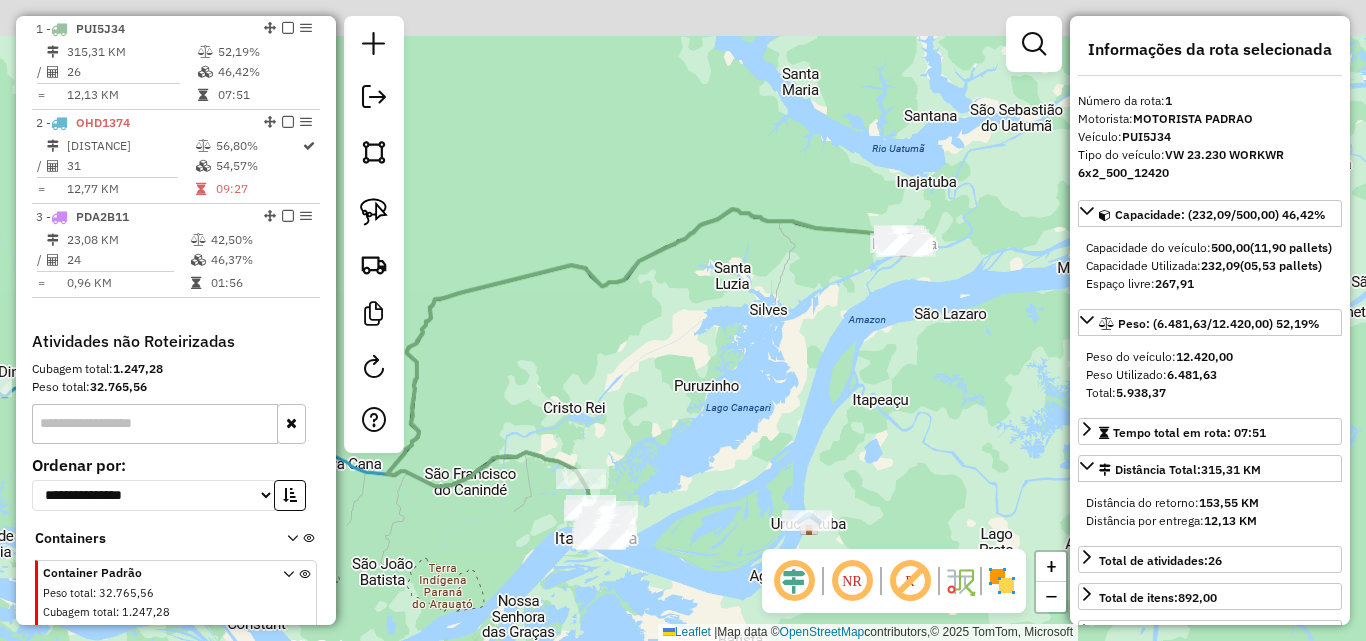 drag, startPoint x: 963, startPoint y: 272, endPoint x: 900, endPoint y: 316, distance: 76.843994 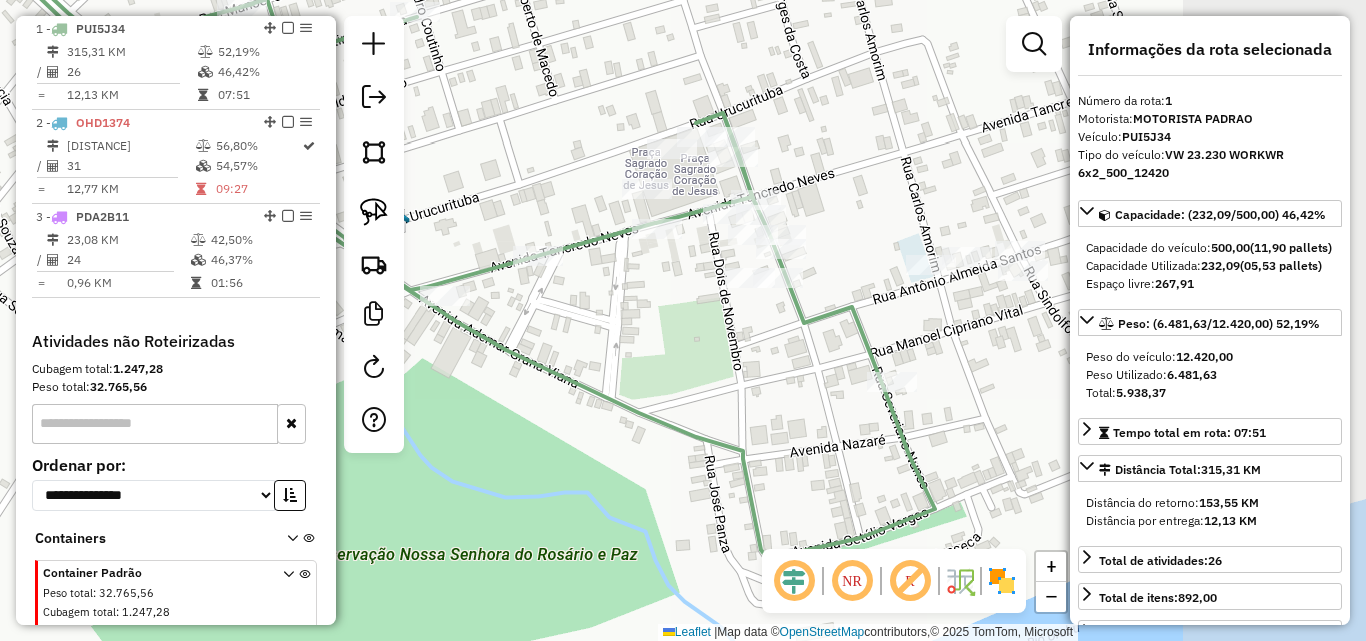 drag, startPoint x: 1015, startPoint y: 149, endPoint x: 851, endPoint y: 141, distance: 164.195 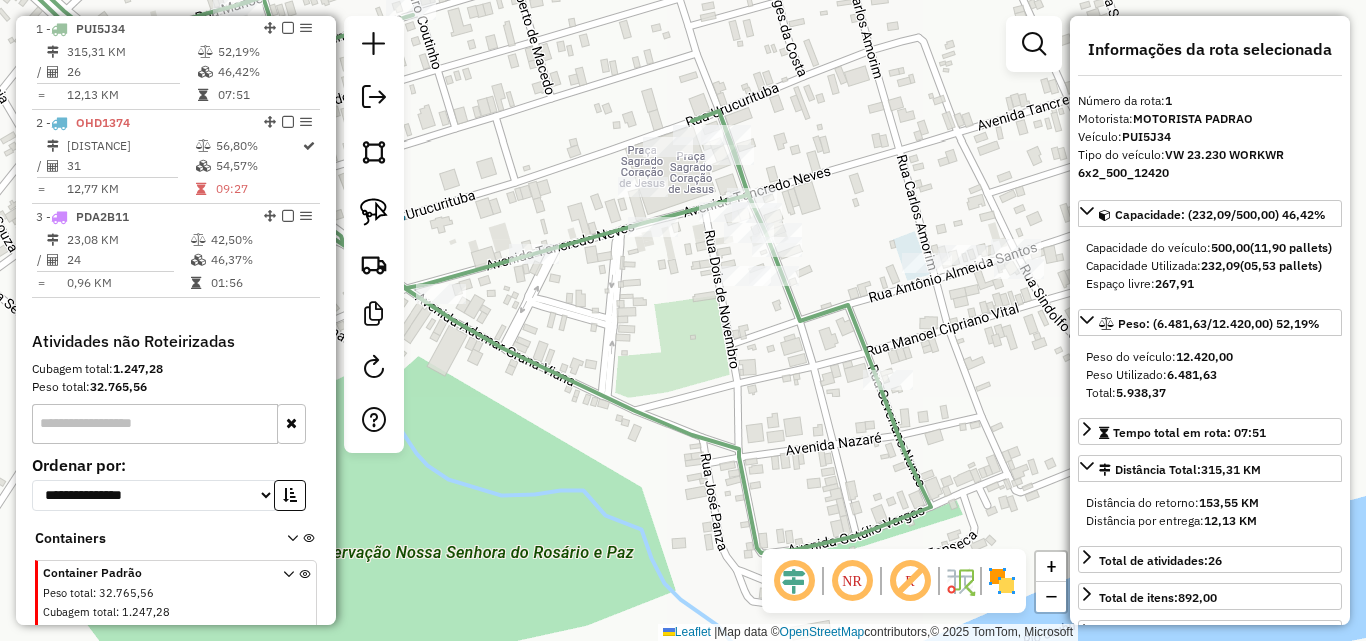 click on "Janela de atendimento Grade de atendimento Capacidade Transportadoras Veículos Cliente Pedidos  Rotas Selecione os dias de semana para filtrar as janelas de atendimento  Seg   Ter   Qua   Qui   Sex   Sáb   Dom  Informe o período da janela de atendimento: De: Até:  Filtrar exatamente a janela do cliente  Considerar janela de atendimento padrão  Selecione os dias de semana para filtrar as grades de atendimento  Seg   Ter   Qua   Qui   Sex   Sáb   Dom   Considerar clientes sem dia de atendimento cadastrado  Clientes fora do dia de atendimento selecionado Filtrar as atividades entre os valores definidos abaixo:  Peso mínimo:   Peso máximo:   Cubagem mínima:   Cubagem máxima:   De:   Até:  Filtrar as atividades entre o tempo de atendimento definido abaixo:  De:   Até:   Considerar capacidade total dos clientes não roteirizados Transportadora: Selecione um ou mais itens Tipo de veículo: Selecione um ou mais itens Veículo: Selecione um ou mais itens Motorista: Selecione um ou mais itens Nome: Rótulo:" 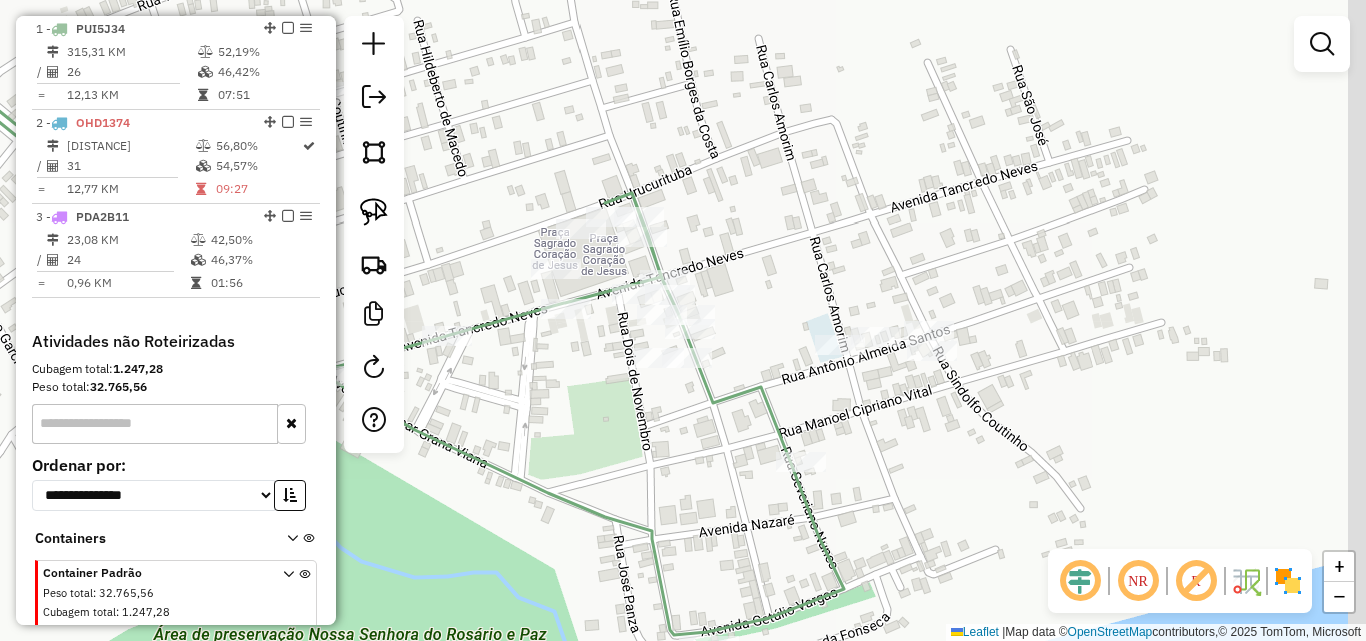 drag, startPoint x: 960, startPoint y: 156, endPoint x: 851, endPoint y: 236, distance: 135.20724 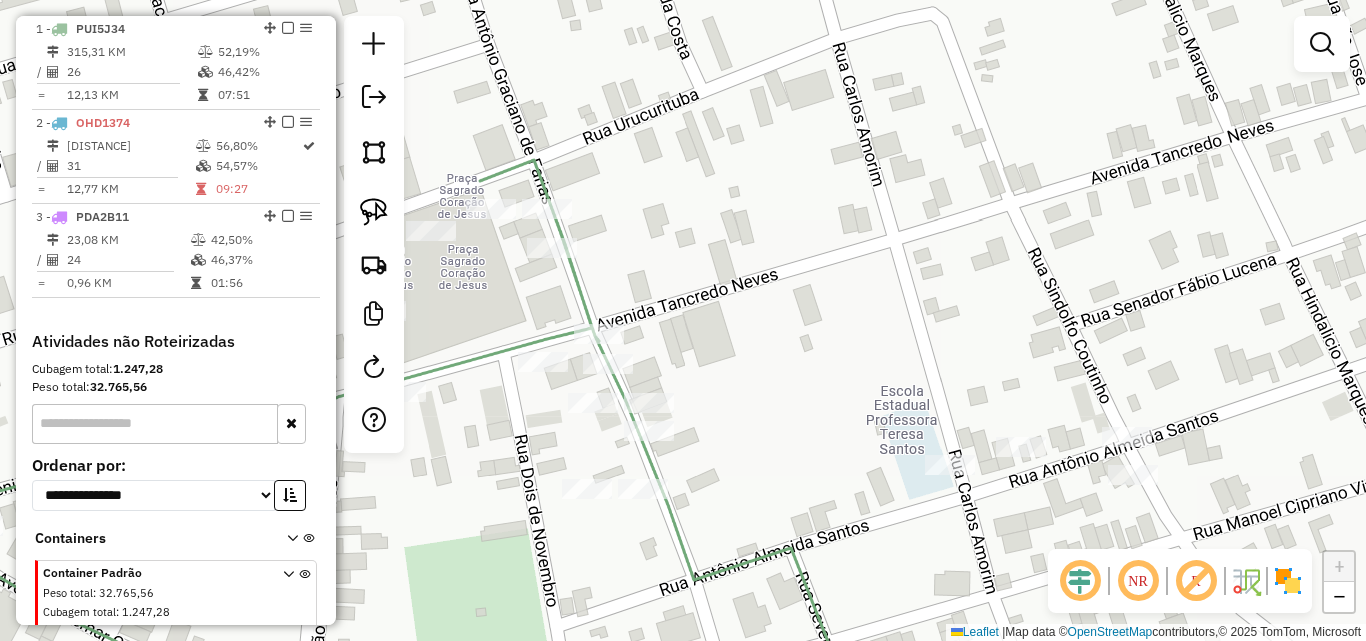 drag, startPoint x: 691, startPoint y: 244, endPoint x: 865, endPoint y: 88, distance: 233.69211 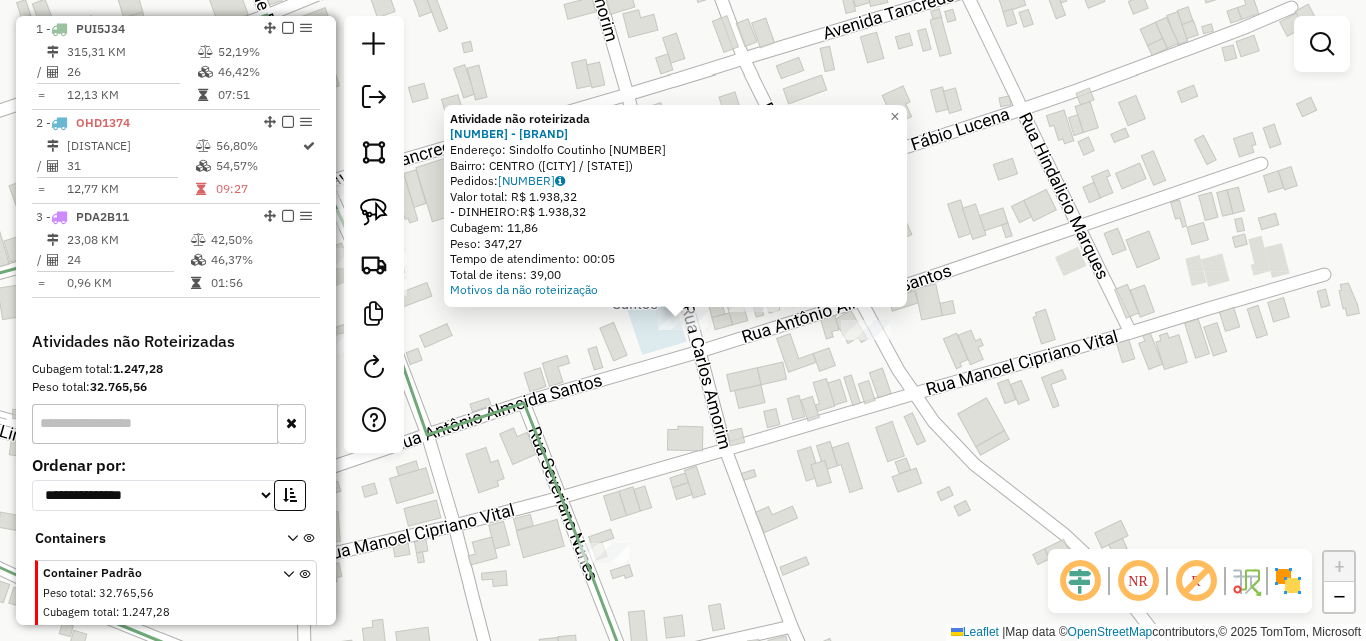 click on "Atividade não roteirizada 237 - MERCADINHO APOEMA  Endereço:  Sindolfo Coutinho [NUMBER]   Bairro: CENTRO ([CITY] / [STATE])   Pedidos:  15024520   Valor total: R$ 1.938,32   - DINHEIRO:  R$ 1.938,32   Cubagem: 11,86   Peso: 347,27   Tempo de atendimento: 00:05   Total de itens: 39,00  Motivos da não roteirização × Janela de atendimento Grade de atendimento Capacidade Transportadoras Veículos Cliente Pedidos  Rotas Selecione os dias de semana para filtrar as janelas de atendimento  Seg   Ter   Qua   Qui   Sex   Sáb   Dom  Informe o período da janela de atendimento: De: Até:  Filtrar exatamente a janela do cliente  Considerar janela de atendimento padrão  Selecione os dias de semana para filtrar as grades de atendimento  Seg   Ter   Qua   Qui   Sex   Sáb   Dom   Considerar clientes sem dia de atendimento cadastrado  Clientes fora do dia de atendimento selecionado Filtrar as atividades entre os valores definidos abaixo:  Peso mínimo:   Peso máximo:   Cubagem mínima:   Cubagem máxima:   De:   Até:  De:" 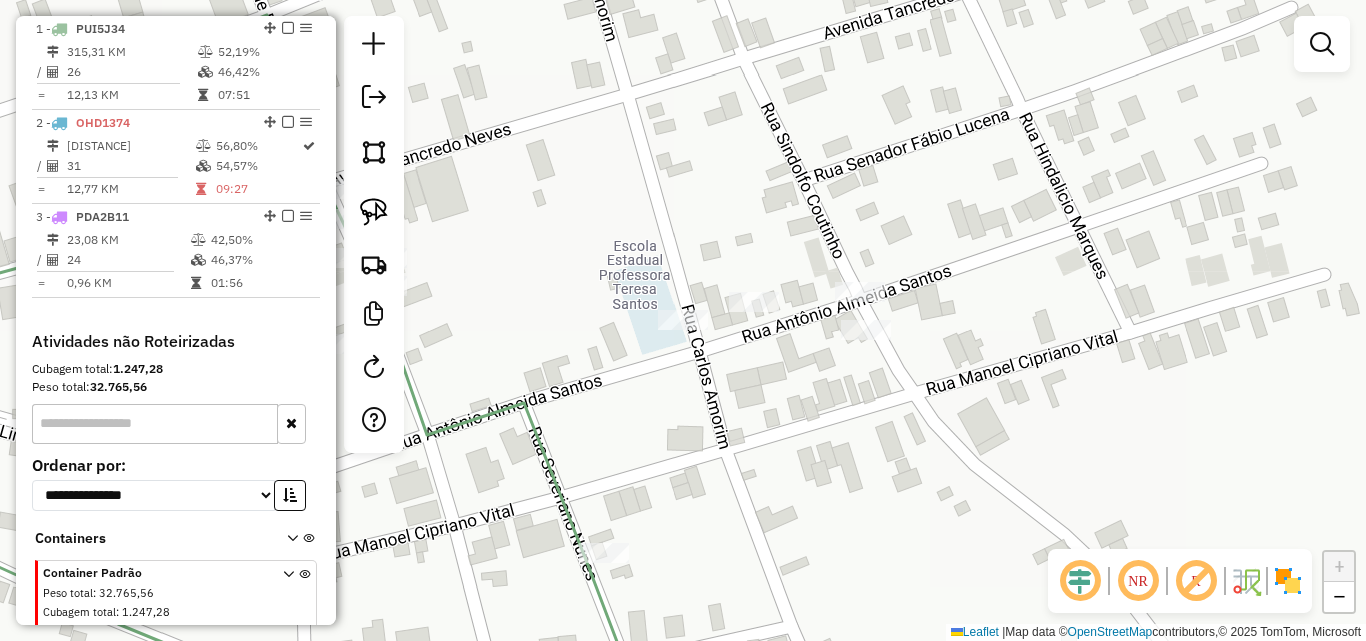 click on "Janela de atendimento Grade de atendimento Capacidade Transportadoras Veículos Cliente Pedidos  Rotas Selecione os dias de semana para filtrar as janelas de atendimento  Seg   Ter   Qua   Qui   Sex   Sáb   Dom  Informe o período da janela de atendimento: De: Até:  Filtrar exatamente a janela do cliente  Considerar janela de atendimento padrão  Selecione os dias de semana para filtrar as grades de atendimento  Seg   Ter   Qua   Qui   Sex   Sáb   Dom   Considerar clientes sem dia de atendimento cadastrado  Clientes fora do dia de atendimento selecionado Filtrar as atividades entre os valores definidos abaixo:  Peso mínimo:   Peso máximo:   Cubagem mínima:   Cubagem máxima:   De:   Até:  Filtrar as atividades entre o tempo de atendimento definido abaixo:  De:   Até:   Considerar capacidade total dos clientes não roteirizados Transportadora: Selecione um ou mais itens Tipo de veículo: Selecione um ou mais itens Veículo: Selecione um ou mais itens Motorista: Selecione um ou mais itens Nome: Rótulo:" 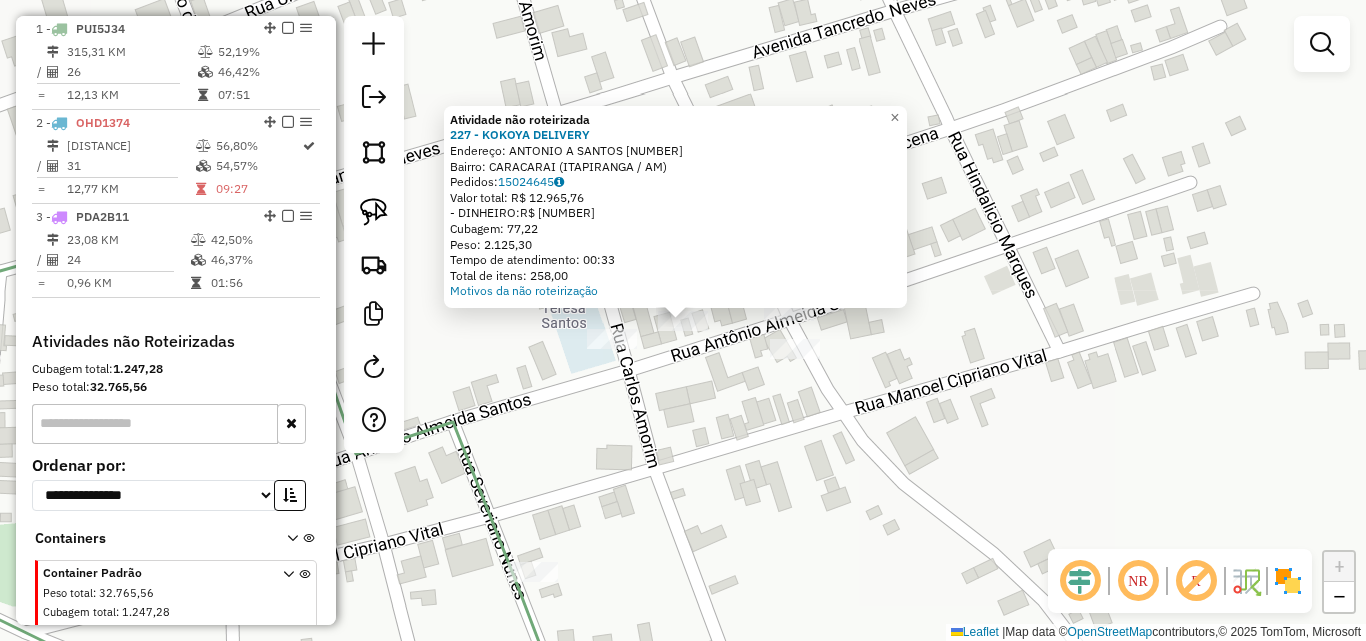 click on "Atividade não roteirizada [NUMBER] - KOKOYA DELIVERY Endereço: ANTONIO A SANTOS [NUMBER] Bairro: CARACARAI ([CITY] / [STATE]) Pedidos: [NUMBER] Valor total: R$ [NUMBER] - DINHEIRO: R$ [NUMBER] Cubagem: [NUMBER] Peso: [NUMBER] Tempo de atendimento: [TIME] Total de itens: [NUMBER] Motivos da não roteirização × Janela de atendimento Grade de atendimento Capacidade Transportadoras Veículos Cliente Pedidos Rotas Selecione os dias de semana para filtrar as janelas de atendimento Seg Ter Qua Qui Sex Sáb Dom Informe o período da janela de atendimento: De: Até: Filtrar exatamente a janela do cliente Considerar janela de atendimento padrão Selecione os dias de semana para filtrar as grades de atendimento Seg Ter Qua Qui Sex Sáb Dom Considerar clientes sem dia de atendimento cadastrado Clientes fora do dia de atendimento selecionado Filtrar as atividades entre os valores definidos abaixo: Peso mínimo: Peso máximo: Cubagem mínima: Cubagem máxima: De: Até:" 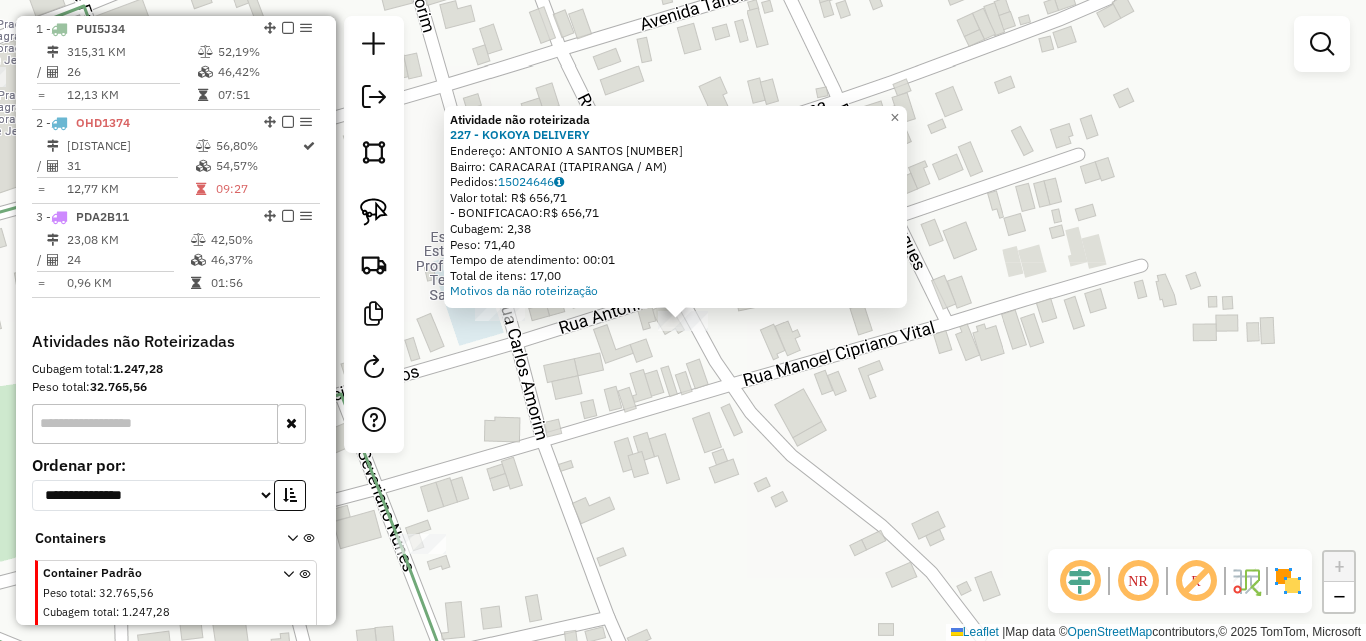 click on "Atividade não roteirizada 227 - KOKOYA DELIVERY  Endereço:  ANTONIO A SANTOS [NUMBER]   Bairro: CARACARAI ([CITY] / [STATE])   Pedidos:  15024646   Valor total: R$ 656,71   - BONIFICACAO:  R$ 656,71   Cubagem: 2,38   Peso: 71,40   Tempo de atendimento: 00:01   Total de itens: 17,00  Motivos da não roteirização × Janela de atendimento Grade de atendimento Capacidade Transportadoras Veículos Cliente Pedidos  Rotas Selecione os dias de semana para filtrar as janelas de atendimento  Seg   Ter   Qua   Qui   Sex   Sáb   Dom  Informe o período da janela de atendimento: De: Até:  Filtrar exatamente a janela do cliente  Considerar janela de atendimento padrão  Selecione os dias de semana para filtrar as grades de atendimento  Seg   Ter   Qua   Qui   Sex   Sáb   Dom   Considerar clientes sem dia de atendimento cadastrado  Clientes fora do dia de atendimento selecionado Filtrar as atividades entre os valores definidos abaixo:  Peso mínimo:   Peso máximo:   Cubagem mínima:   Cubagem máxima:   De:   Até:  De:   Até:  +" 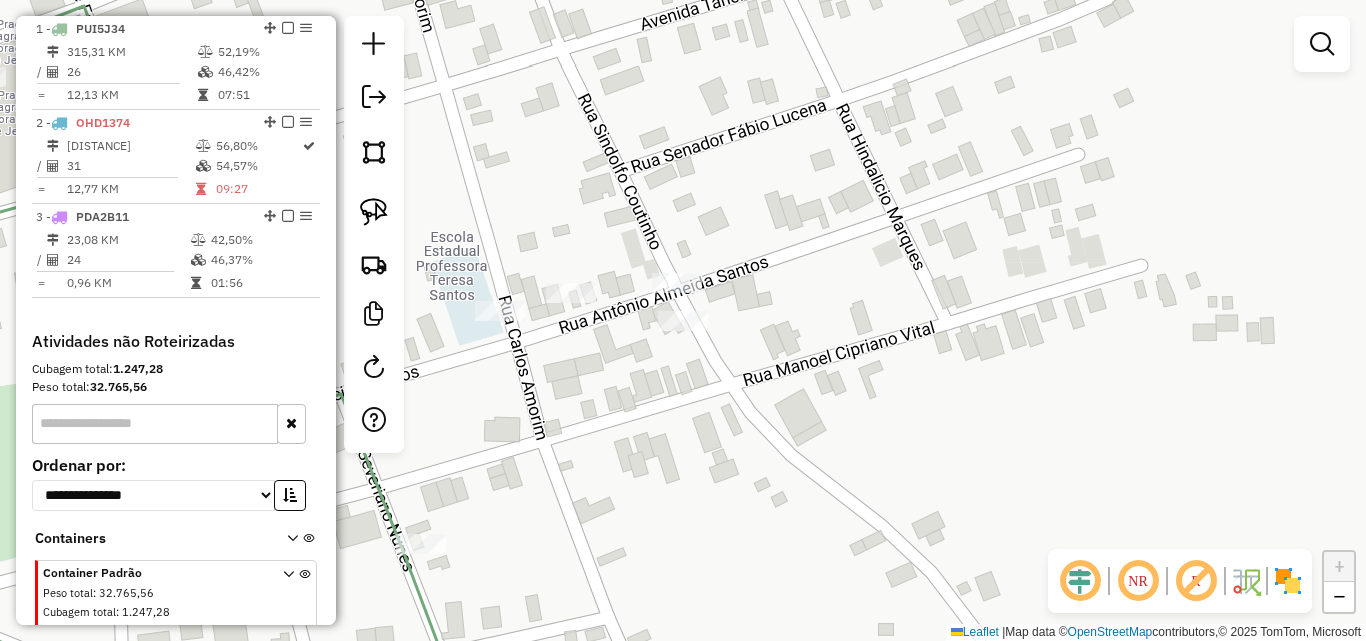 drag, startPoint x: 632, startPoint y: 402, endPoint x: 1002, endPoint y: 355, distance: 372.97318 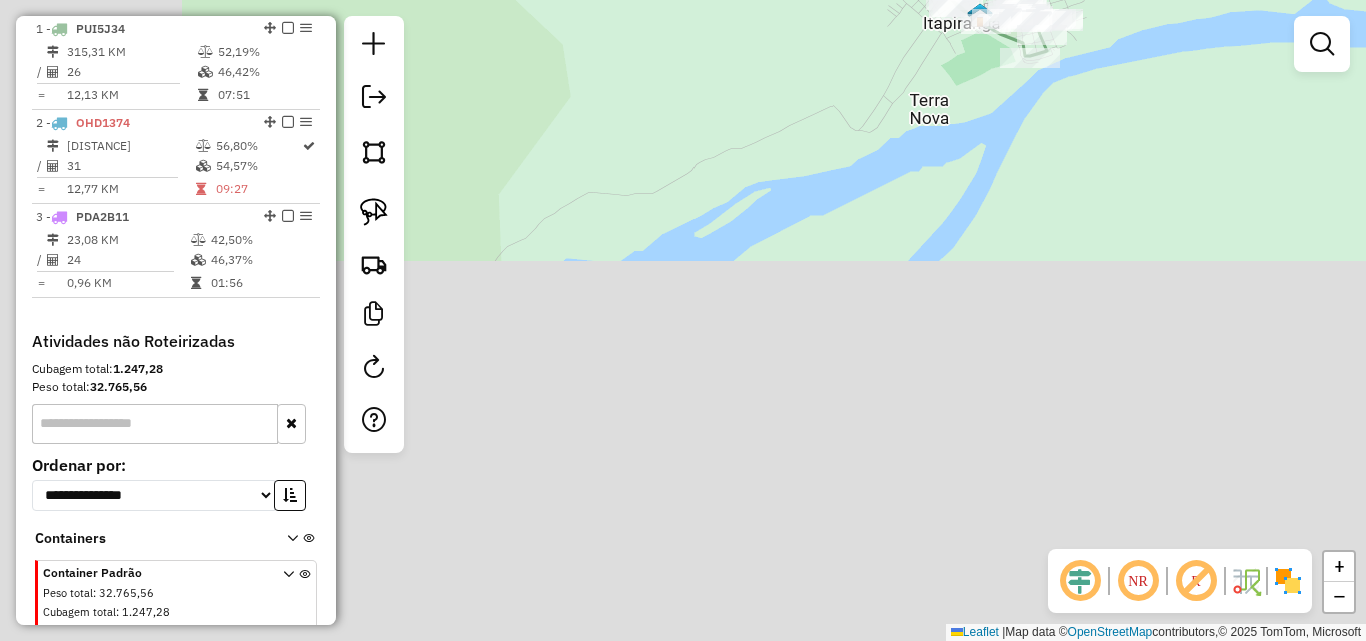 drag, startPoint x: 726, startPoint y: 527, endPoint x: 961, endPoint y: 74, distance: 510.32733 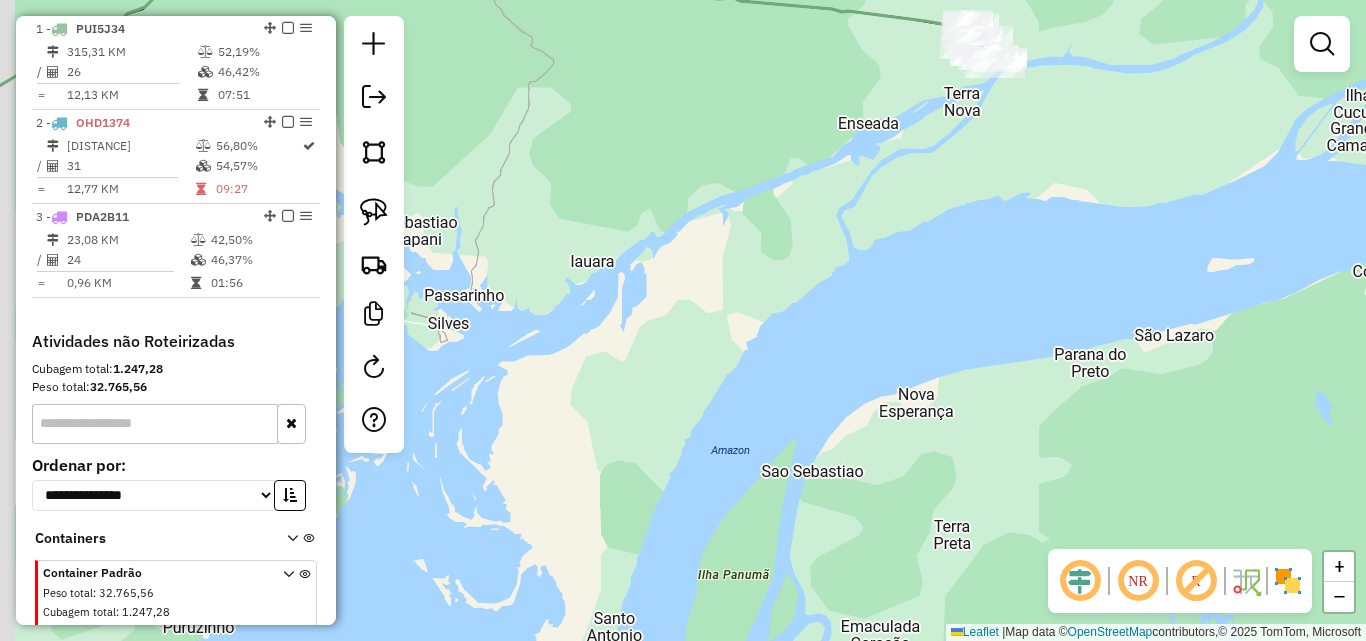 drag, startPoint x: 709, startPoint y: 486, endPoint x: 948, endPoint y: 93, distance: 459.96738 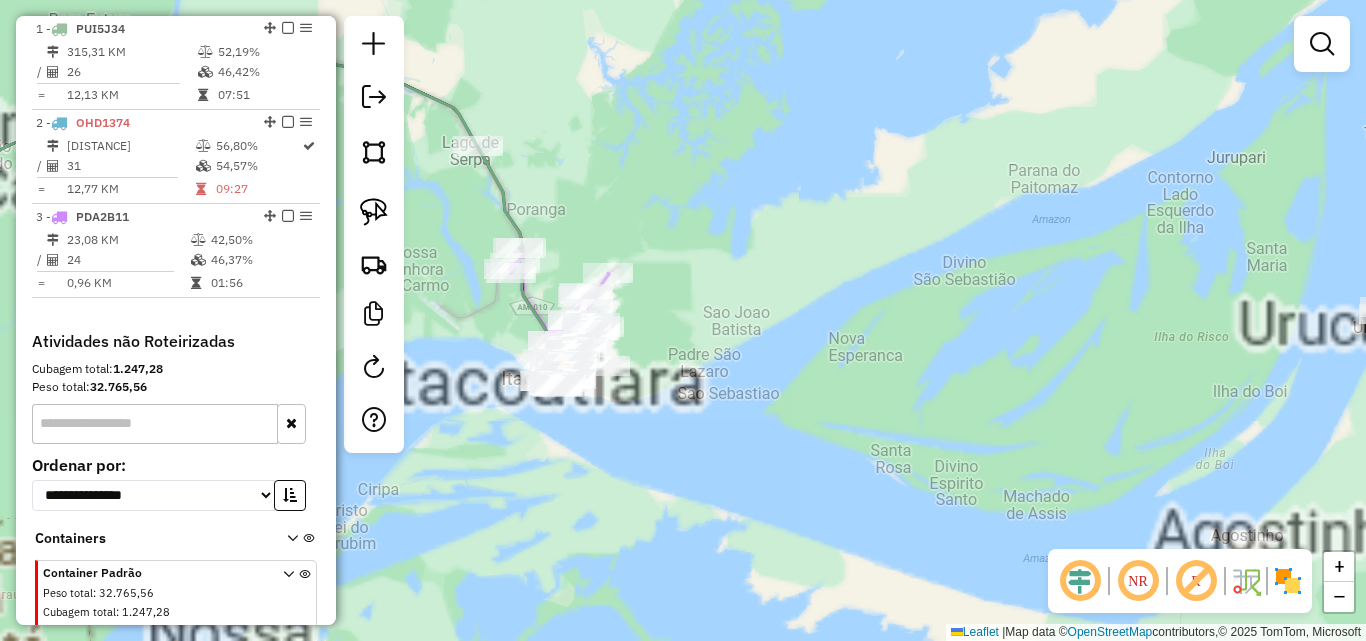 drag, startPoint x: 679, startPoint y: 275, endPoint x: 1004, endPoint y: 375, distance: 340.03677 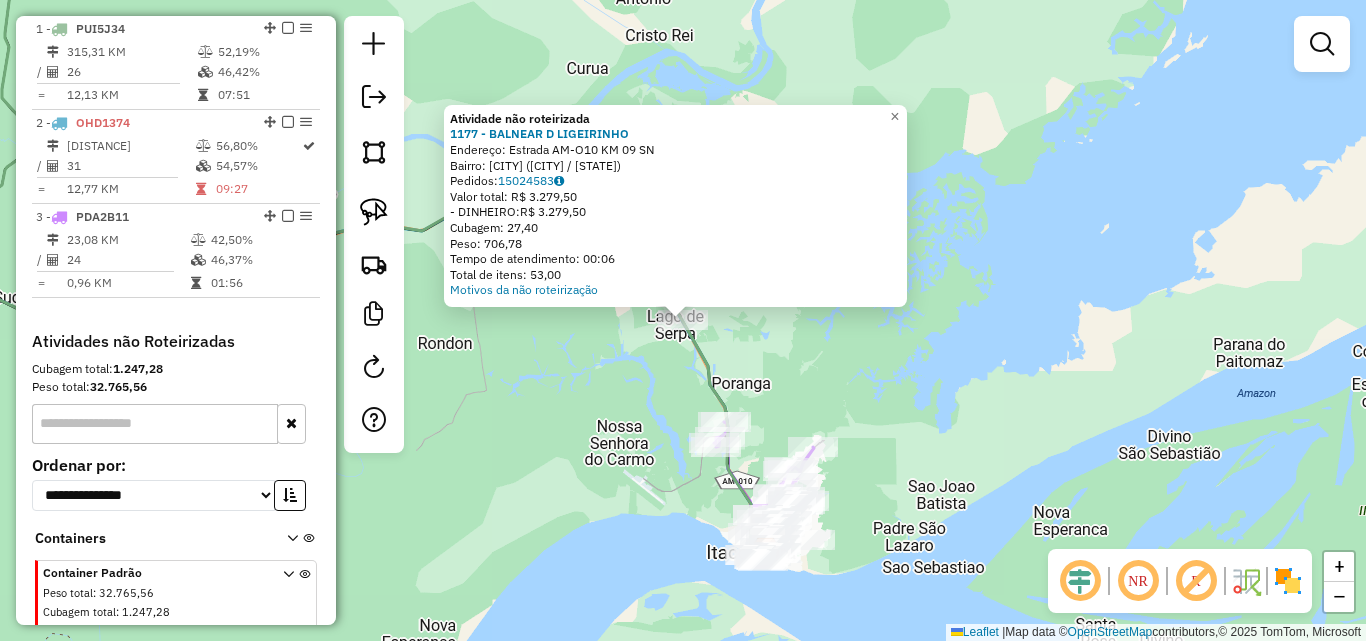 click on "Atividade não roteirizada 1177 - BALNEAR D LIGEIRINHO  Endereço:  [STREET] [NUMBER]   Bairro: [NEIGHBORHOOD] ([CITY] / [STATE])   Pedidos:  15024583   Valor total: R$ 3.279,50   - DINHEIRO:  R$ 3.279,50   Cubagem: 27,40   Peso: 706,78   Tempo de atendimento: 00:06   Total de itens: 53,00  Motivos da não roteirização × Janela de atendimento Grade de atendimento Capacidade Transportadoras Veículos Cliente Pedidos  Rotas Selecione os dias de semana para filtrar as janelas de atendimento  Seg   Ter   Qua   Qui   Sex   Sáb   Dom  Informe o período da janela de atendimento: De: Até:  Filtrar exatamente a janela do cliente  Considerar janela de atendimento padrão  Selecione os dias de semana para filtrar as grades de atendimento  Seg   Ter   Qua   Qui   Sex   Sáb   Dom   Considerar clientes sem dia de atendimento cadastrado  Clientes fora do dia de atendimento selecionado Filtrar as atividades entre os valores definidos abaixo:  Peso mínimo:   Peso máximo:   Cubagem mínima:   Cubagem máxima:   De:  De:" 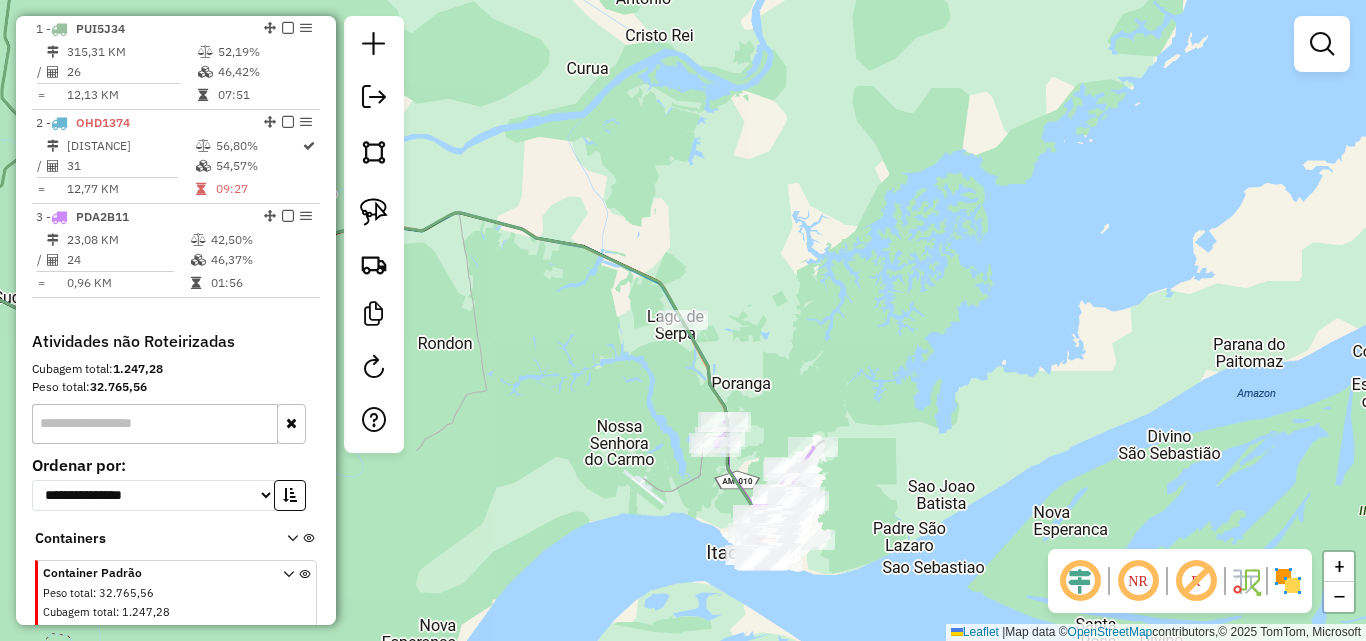 click 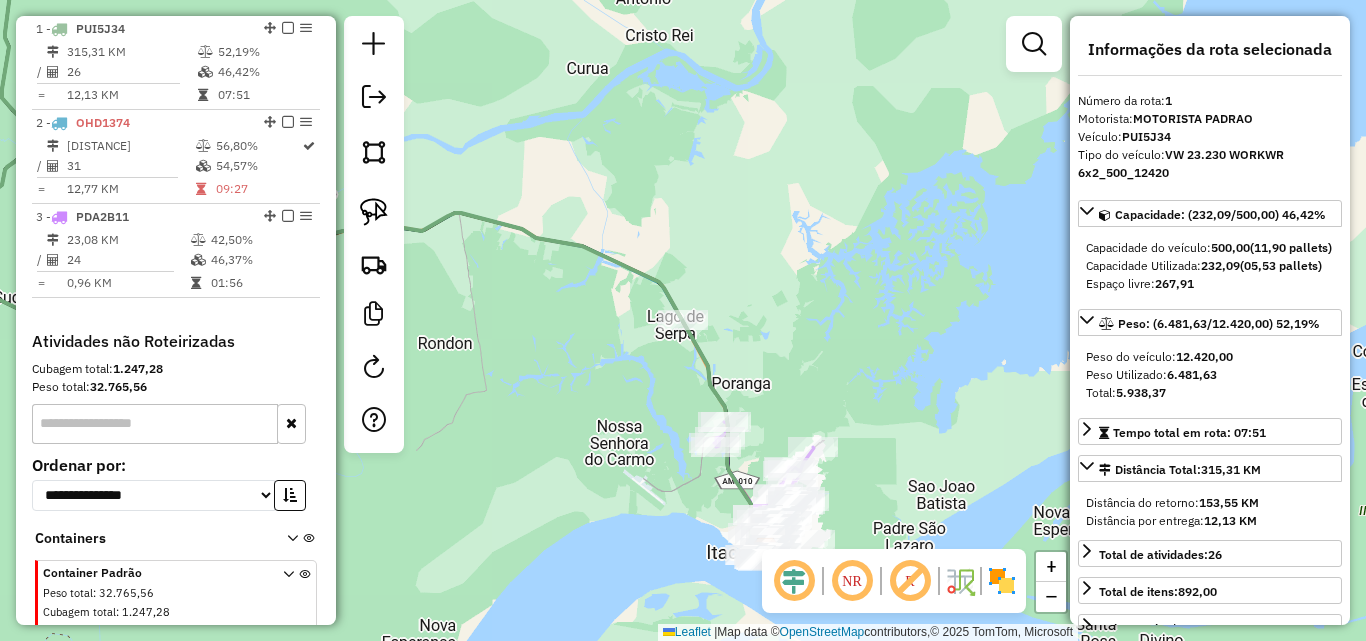 click 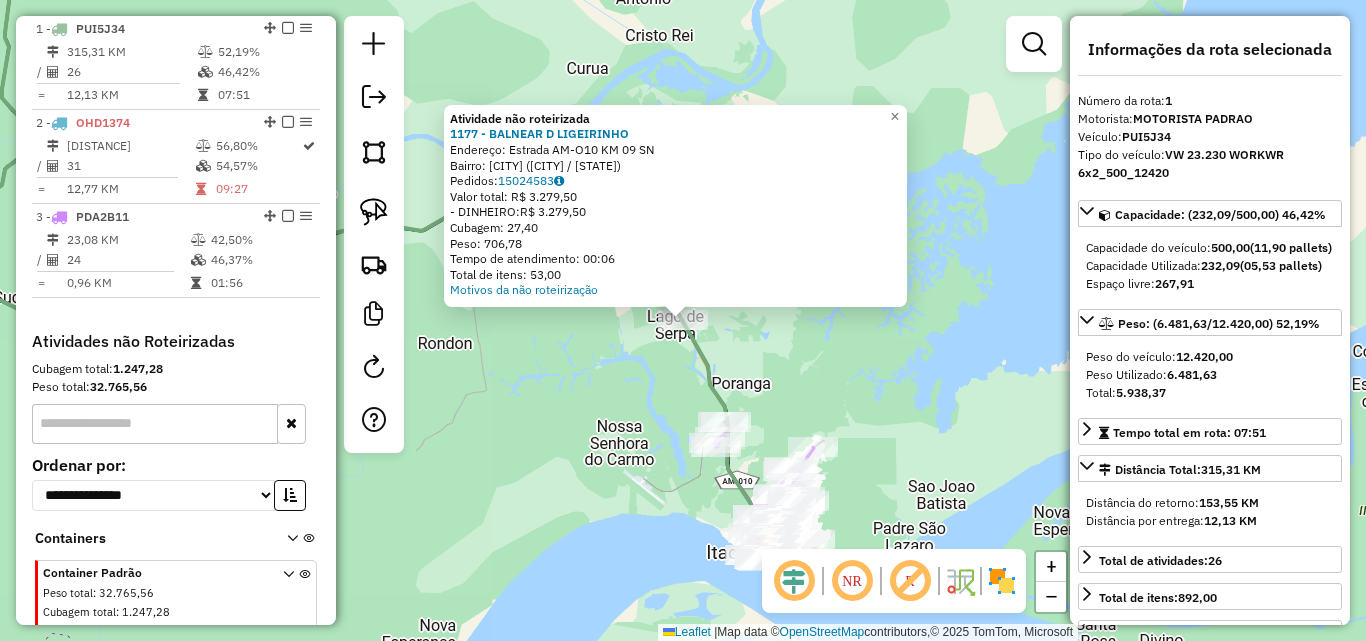 click on "Atividade não roteirizada 1177 - BALNEAR D LIGEIRINHO  Endereço:  [STREET] [NUMBER]   Bairro: [NEIGHBORHOOD] ([CITY] / [STATE])   Pedidos:  15024583   Valor total: R$ 3.279,50   - DINHEIRO:  R$ 3.279,50   Cubagem: 27,40   Peso: 706,78   Tempo de atendimento: 00:06   Total de itens: 53,00  Motivos da não roteirização × Janela de atendimento Grade de atendimento Capacidade Transportadoras Veículos Cliente Pedidos  Rotas Selecione os dias de semana para filtrar as janelas de atendimento  Seg   Ter   Qua   Qui   Sex   Sáb   Dom  Informe o período da janela de atendimento: De: Até:  Filtrar exatamente a janela do cliente  Considerar janela de atendimento padrão  Selecione os dias de semana para filtrar as grades de atendimento  Seg   Ter   Qua   Qui   Sex   Sáb   Dom   Considerar clientes sem dia de atendimento cadastrado  Clientes fora do dia de atendimento selecionado Filtrar as atividades entre os valores definidos abaixo:  Peso mínimo:   Peso máximo:   Cubagem mínima:   Cubagem máxima:   De:  De:" 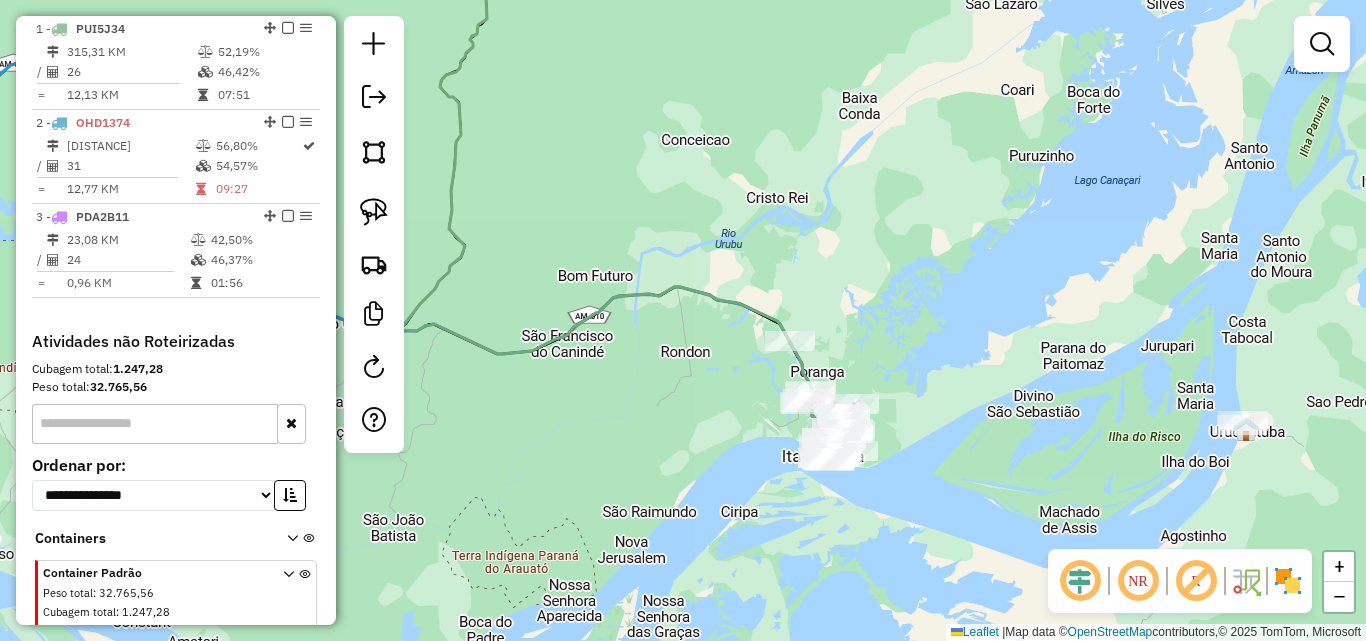 drag, startPoint x: 922, startPoint y: 413, endPoint x: 798, endPoint y: 274, distance: 186.2713 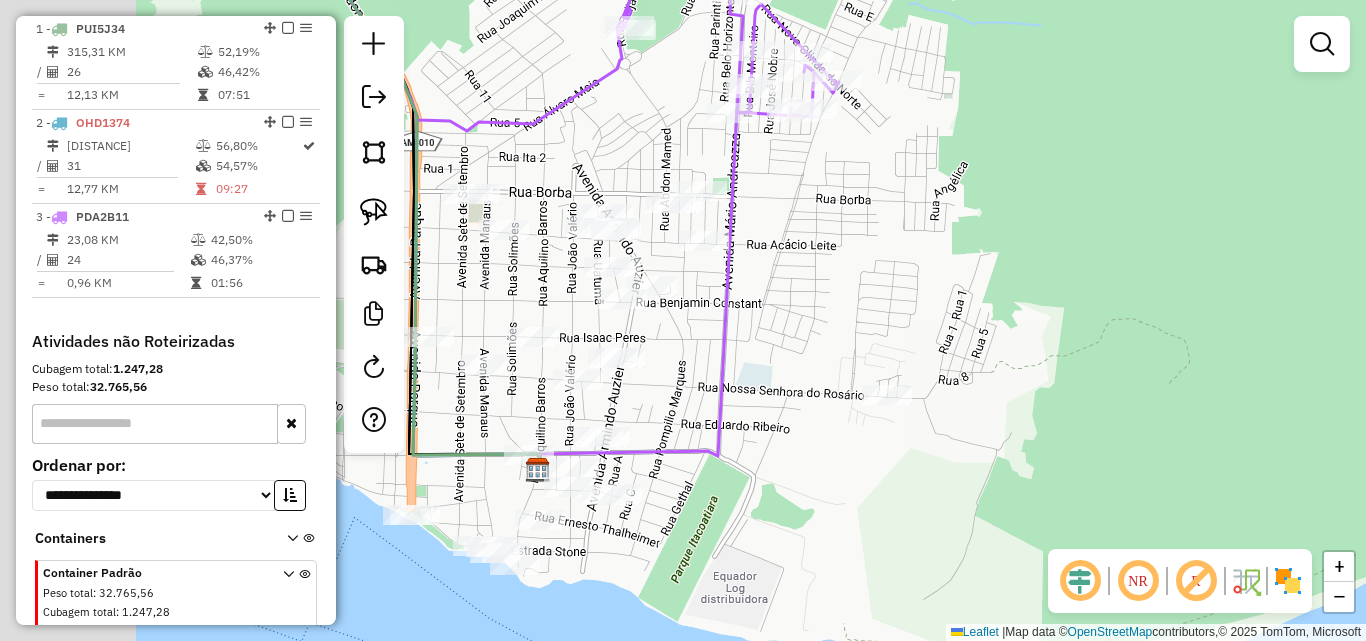 drag, startPoint x: 863, startPoint y: 333, endPoint x: 1025, endPoint y: 292, distance: 167.10774 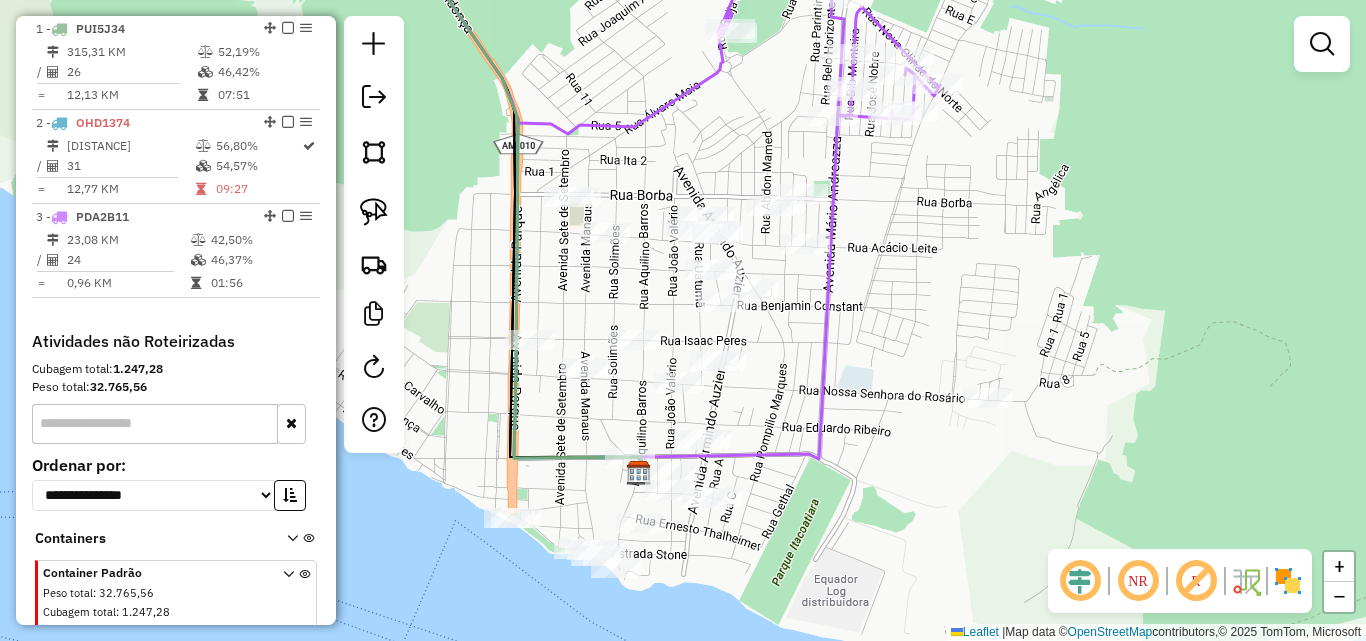 drag, startPoint x: 796, startPoint y: 297, endPoint x: 862, endPoint y: 376, distance: 102.941734 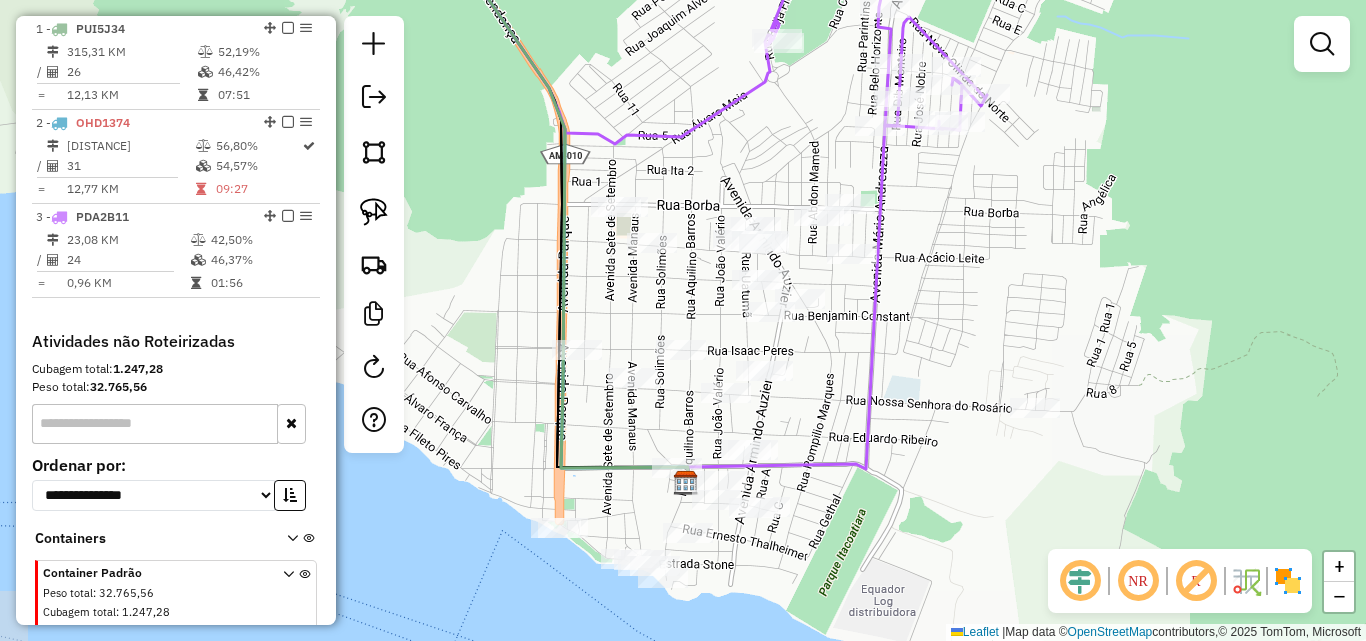 drag, startPoint x: 675, startPoint y: 340, endPoint x: 680, endPoint y: 281, distance: 59.211487 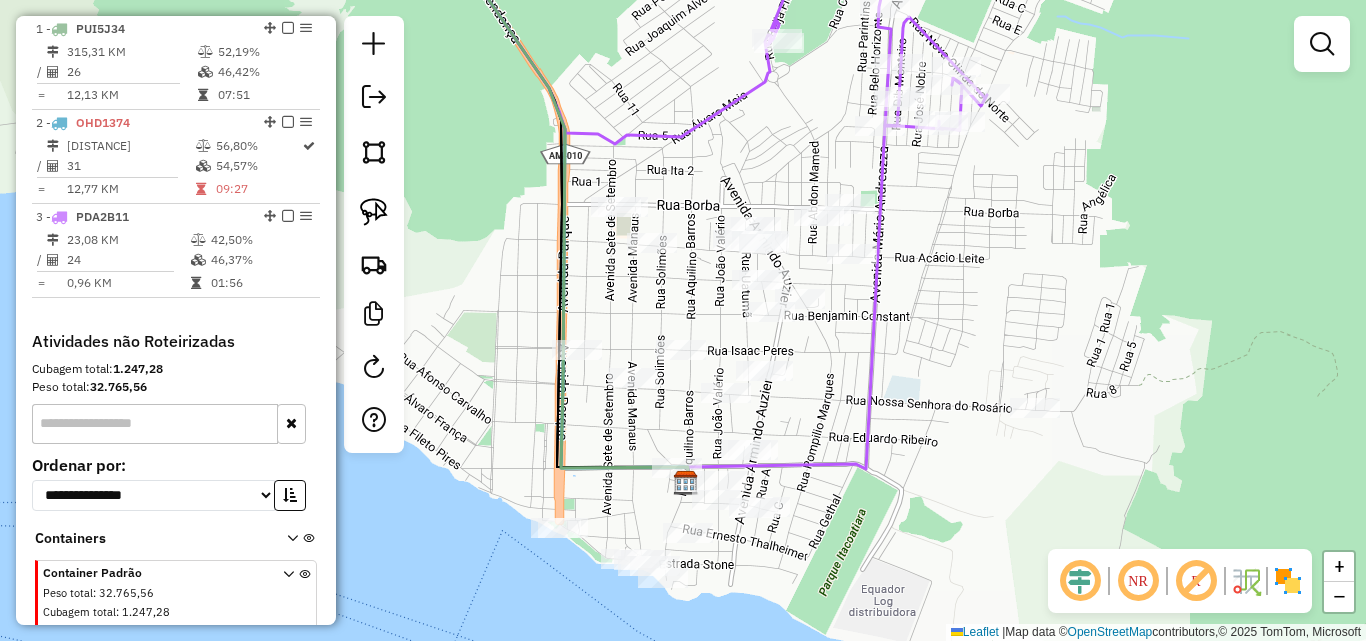 click 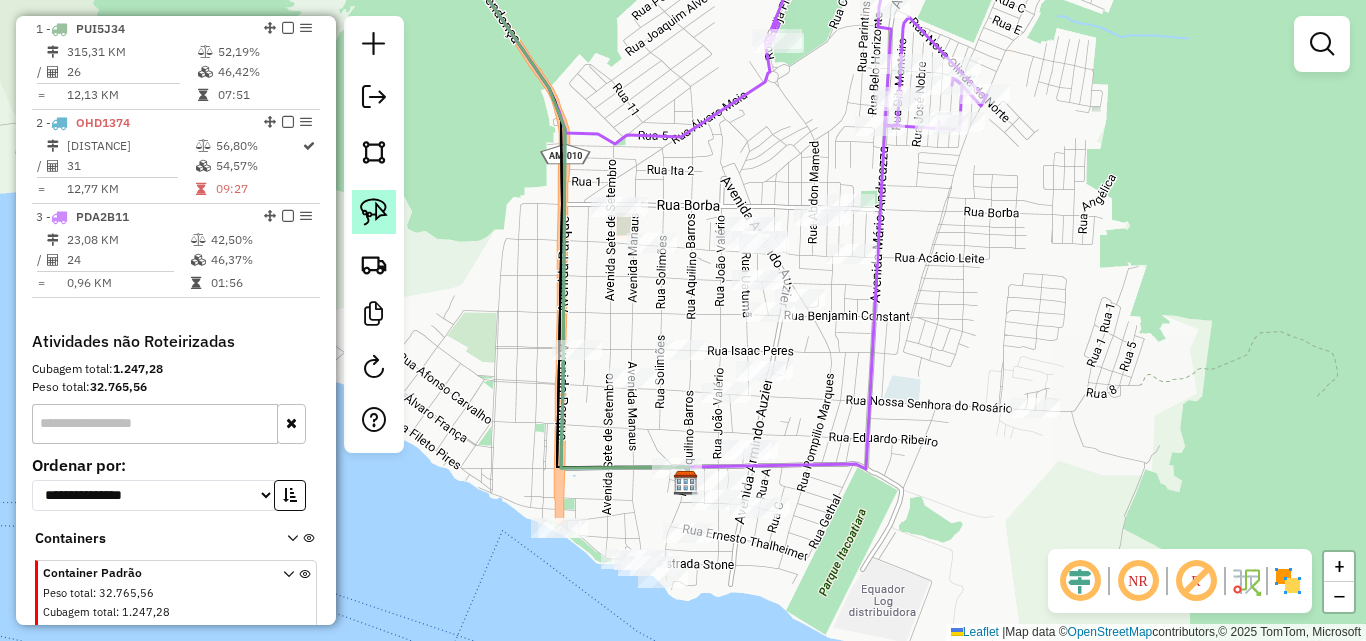 click 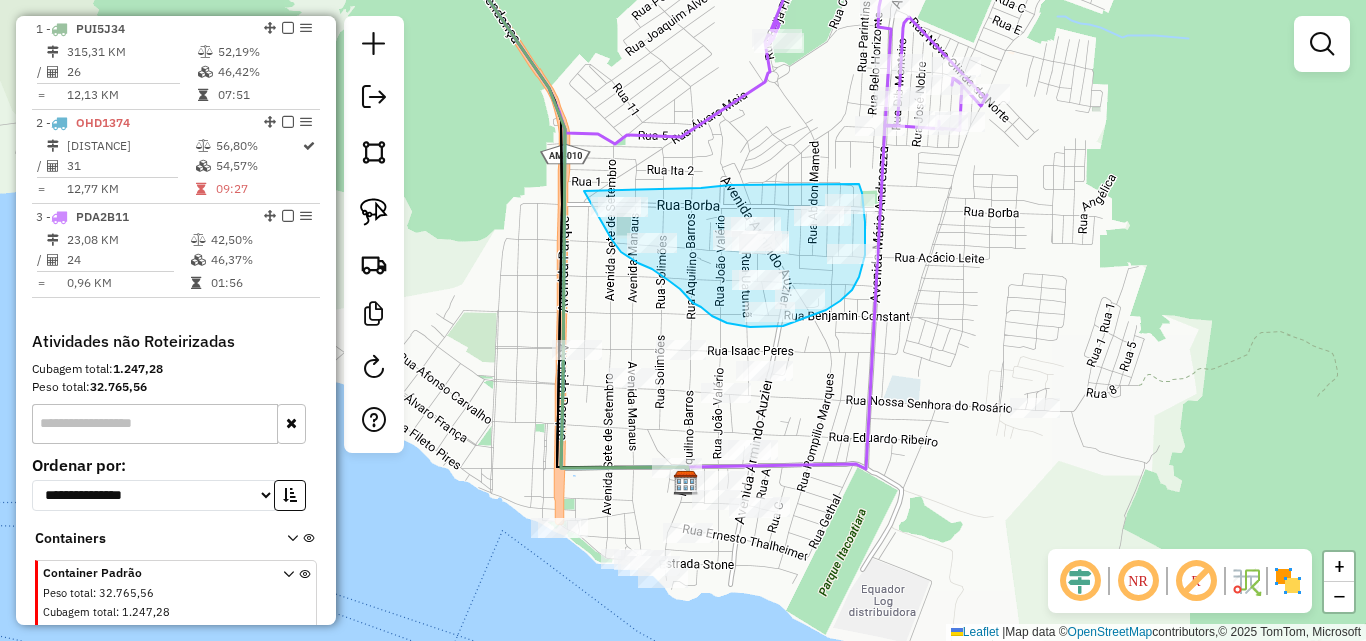 drag, startPoint x: 584, startPoint y: 191, endPoint x: 611, endPoint y: 236, distance: 52.478565 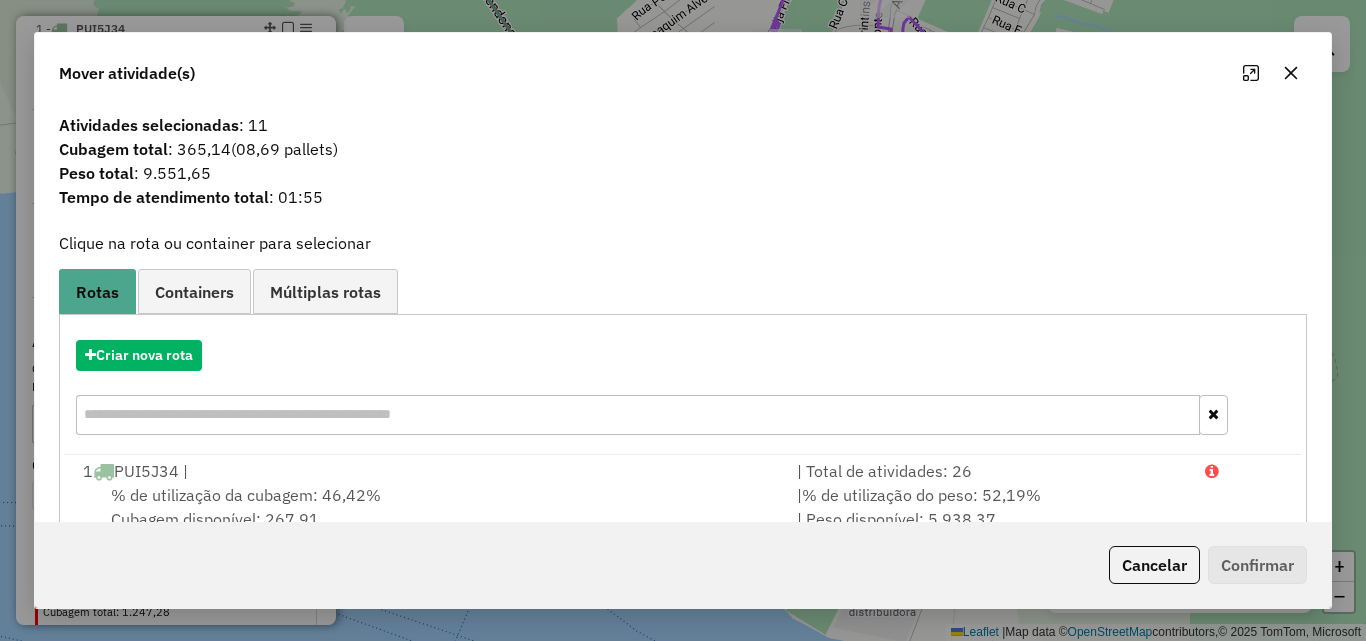 click 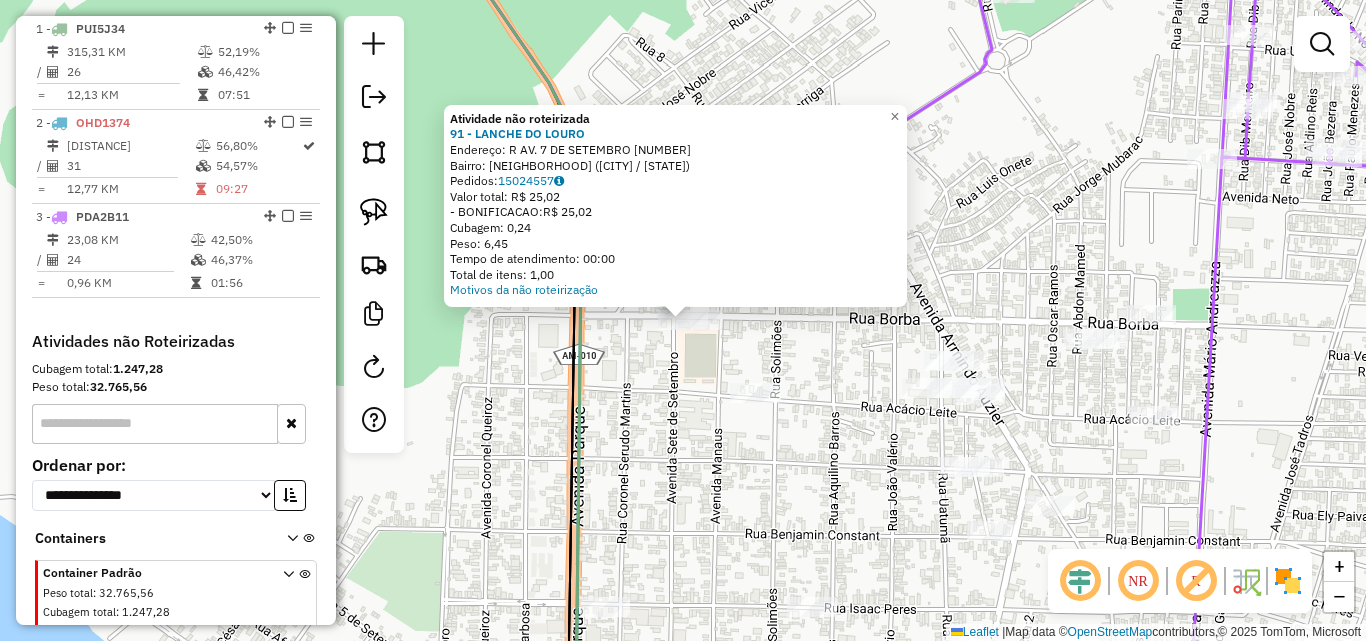 click on "Atividade não roteirizada [NUMBER] - [BUSINESS_NAME]  Endereço:  [STREET] [NUMBER]   Bairro: [NEIGHBORHOOD] ([CITY] / [STATE])   Pedidos:  [ORDER_ID]   Valor total: [CURRENCY] [PRICE]   - [PAYMENT_METHOD]:  [CURRENCY] [PRICE]   Cubagem: [CUBAGE]   Peso: [WEIGHT]   Tempo de atendimento: [TIME]   Total de itens: [ITEMS]  Motivos da não roteirização × Janela de atendimento Grade de atendimento Capacidade Transportadoras Veículos Cliente Pedidos  Rotas Selecione os dias de semana para filtrar as janelas de atendimento  Seg   Ter   Qua   Qui   Sex   Sáb   Dom  Informe o período da janela de atendimento: De: Até:  Filtrar exatamente a janela do cliente  Considerar janela de atendimento padrão  Selecione os dias de semana para filtrar as grades de atendimento  Seg   Ter   Qua   Qui   Sex   Sáb   Dom   Considerar clientes sem dia de atendimento cadastrado  Clientes fora do dia de atendimento selecionado Filtrar as atividades entre os valores definidos abaixo:  Peso mínimo:   Peso máximo:   Cubagem mínima:   Cubagem máxima:   De:   Até:" 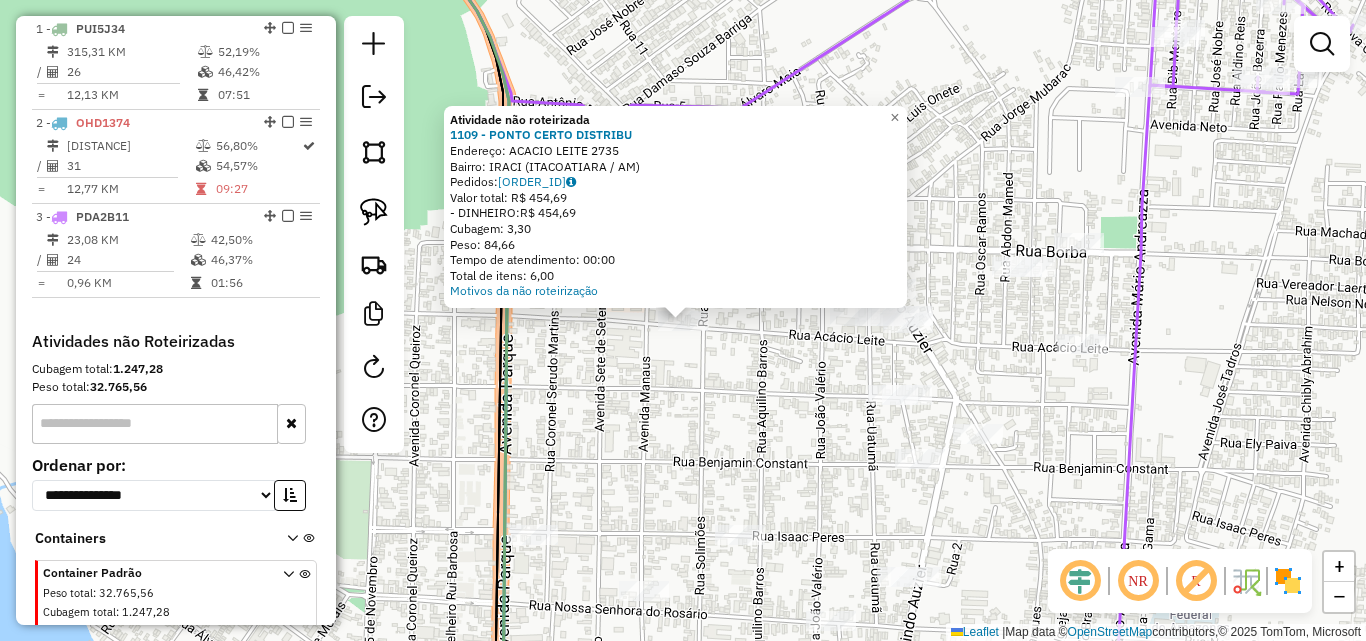 click on "Atividade não roteirizada [NUMBER] - [BUSINESS_NAME] Endereço: [STREET] [NUMBER] Bairro: [NEIGHBORHOOD] ([CITY] / [STATE]) Pedidos: [ORDER_ID] Valor total: [CURRENCY] [PRICE] - [PAYMENT_METHOD]: [CURRENCY] [PRICE] Cubagem: [CUBAGE] Peso: [WEIGHT] Tempo de atendimento: [TIME] Total de itens: [ITEMS] Motivos da não roteirização × Janela de atendimento Grade de atendimento Capacidade Transportadoras Veículos Cliente Pedidos Rotas Selecione os dias de semana para filtrar as janelas de atendimento Seg Ter Qua Qui Sex Sáb Dom Informe o período da janela de atendimento: De: Até: Considerar janela de atendimento padrão Selecione os dias de semana para filtrar as grades de atendimento Seg Ter Qua Qui Sex Sáb Dom Considerar clientes sem dia de atendimento cadastrado Clientes fora do dia de atendimento selecionado Filtrar as atividades entre os valores definidos abaixo: Peso mínimo: Peso máximo: Cubagem mínima: Cubagem máxima: De: Até: De: De:" 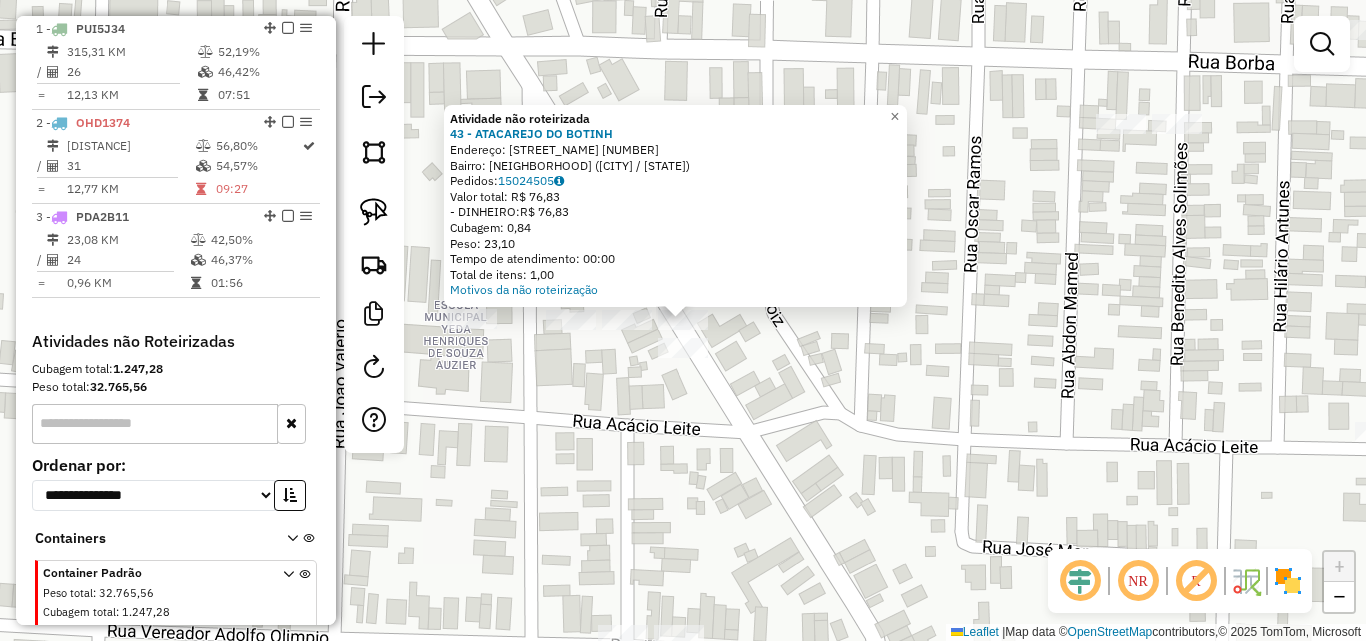 click on "Atividade não roteirizada [NUMBER] - [BUSINESS_NAME] Endereço: [NAME] [NUMBER] Bairro: [NEIGHBORHOOD] ([CITY] / [STATE]) Pedidos: [ORDER_ID] Valor total: [CURRENCY] [AMOUNT] - [PAYMENT_METHOD]: [CURRENCY] [AMOUNT] Cubagem: [CUBAGE] Peso: [WEIGHT] Tempo de atendimento: [TIME] Total de itens: [ITEM_COUNT] Motivos da não roteirização × Janela de atendimento Grade de atendimento Capacidade Transportadoras Veículos Cliente Pedidos Rotas Selecione os dias de semana para filtrar as janelas de atendimento Seg Ter Qua Qui Sex Sáb Dom Informe o período da janela de atendimento: De: Até: Filtrar exatamente a janela do cliente Considerar janela de atendimento padrão Selecione os dias de semana para filtrar as grades de atendimento Seg Ter Qua Qui Sex Sáb Dom Considerar clientes sem dia de atendimento cadastrado Clientes fora do dia de atendimento selecionado Filtrar as atividades entre os valores definidos abaixo: Peso mínimo: Peso máximo: Cubagem mínima: Cubagem máxima: De: Até: De:" 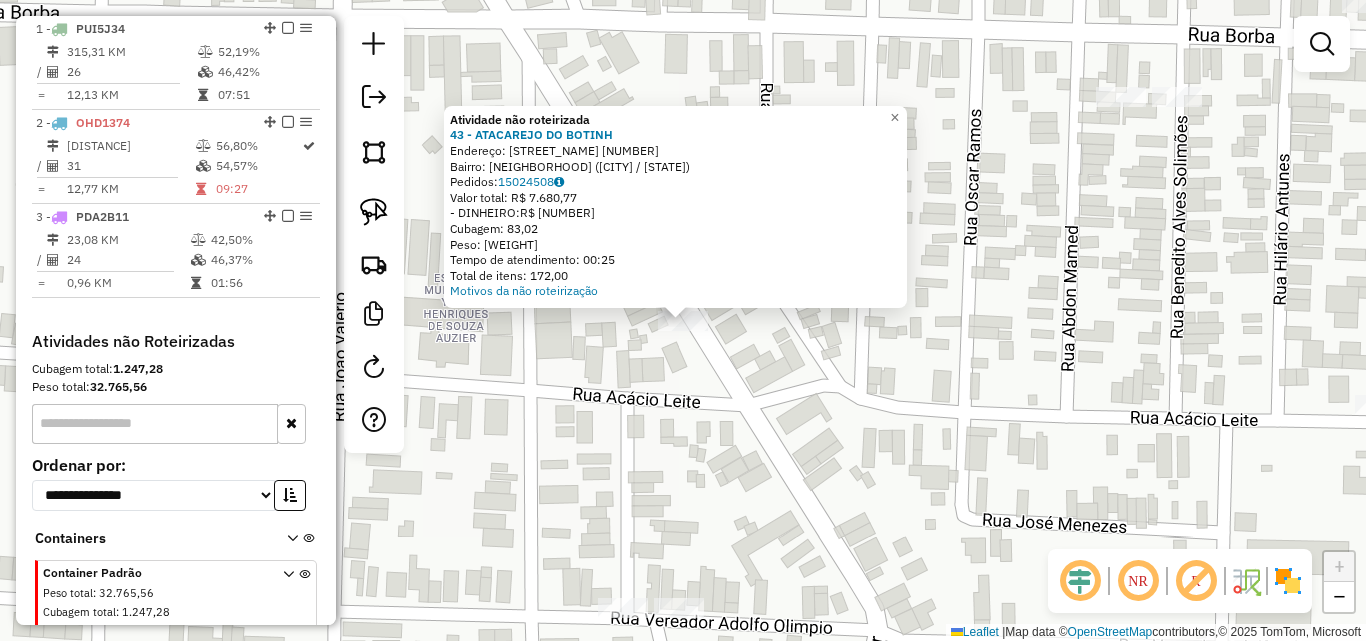 click on "Atividade não roteirizada 43 - ATACAREJO  DO BOTINH  Endereço:  ARMINDO AUZIER [NUMBER]   Bairro: ARAUJO COSTA ([CITY] / [STATE])   Pedidos:  15024508   Valor total: R$ 7.680,77   - DINHEIRO:  R$ 7.680,77   Cubagem: 83,02   Peso: 2.133,54   Tempo de atendimento: 00:25   Total de itens: 172,00  Motivos da não roteirização × Janela de atendimento Grade de atendimento Capacidade Transportadoras Veículos Cliente Pedidos  Rotas Selecione os dias de semana para filtrar as janelas de atendimento  Seg   Ter   Qua   Qui   Sex   Sáb   Dom  Informe o período da janela de atendimento: De: Até:  Filtrar exatamente a janela do cliente  Considerar janela de atendimento padrão  Selecione os dias de semana para filtrar as grades de atendimento  Seg   Ter   Qua   Qui   Sex   Sáb   Dom   Considerar clientes sem dia de atendimento cadastrado  Clientes fora do dia de atendimento selecionado Filtrar as atividades entre os valores definidos abaixo:  Peso mínimo:   Peso máximo:   Cubagem mínima:   Cubagem máxima:   De:" 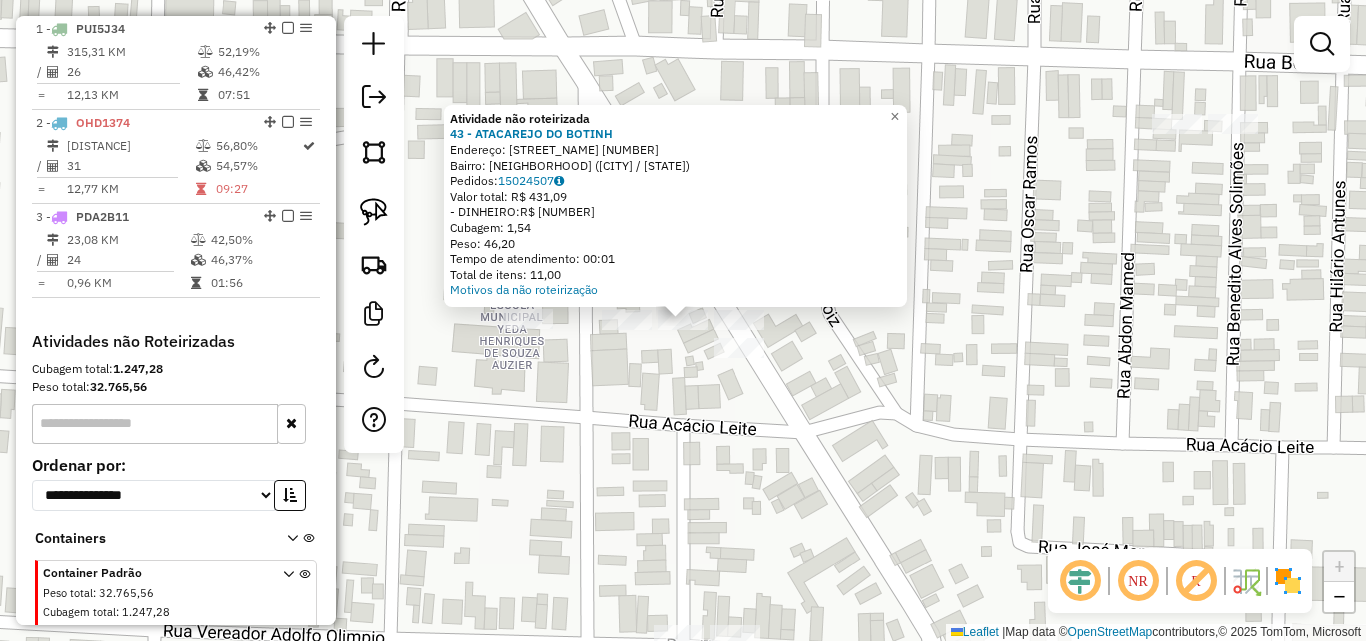click on "Atividade não roteirizada 43 - ATACAREJO DO BOTINH Endereço: ARMINDO AUZIER [NUMBER] Bairro: ARAUJO COSTA ([CITY] / [STATE]) Pedidos: 15024507 Valor total: R$ 431,09 - DINHEIRO: R$ 431,09 Cubagem: 1,54 Peso: 46,20 Tempo de atendimento: 00:01 Total de itens: 11,00 Motivos da não roteirização × Janela de atendimento Grade de atendimento Capacidade Transportadoras Veículos Cliente Pedidos Rotas Selecione os dias de semana para filtrar as janelas de atendimento Seg Ter Qua Qui Sex Sáb Dom Informe o período da janela de atendimento: De: Até: Filtrar exatamente a janela do cliente Considerar janela de atendimento padrão Selecione os dias de semana para filtrar as grades de atendimento Seg Ter Qua Qui Sex Sáb Dom Considerar clientes sem dia de atendimento cadastrado Clientes fora do dia de atendimento selecionado Filtrar as atividades entre os valores definidos abaixo: Peso mínimo: Peso máximo: Cubagem mínima: Cubagem máxima: De: Até: +" 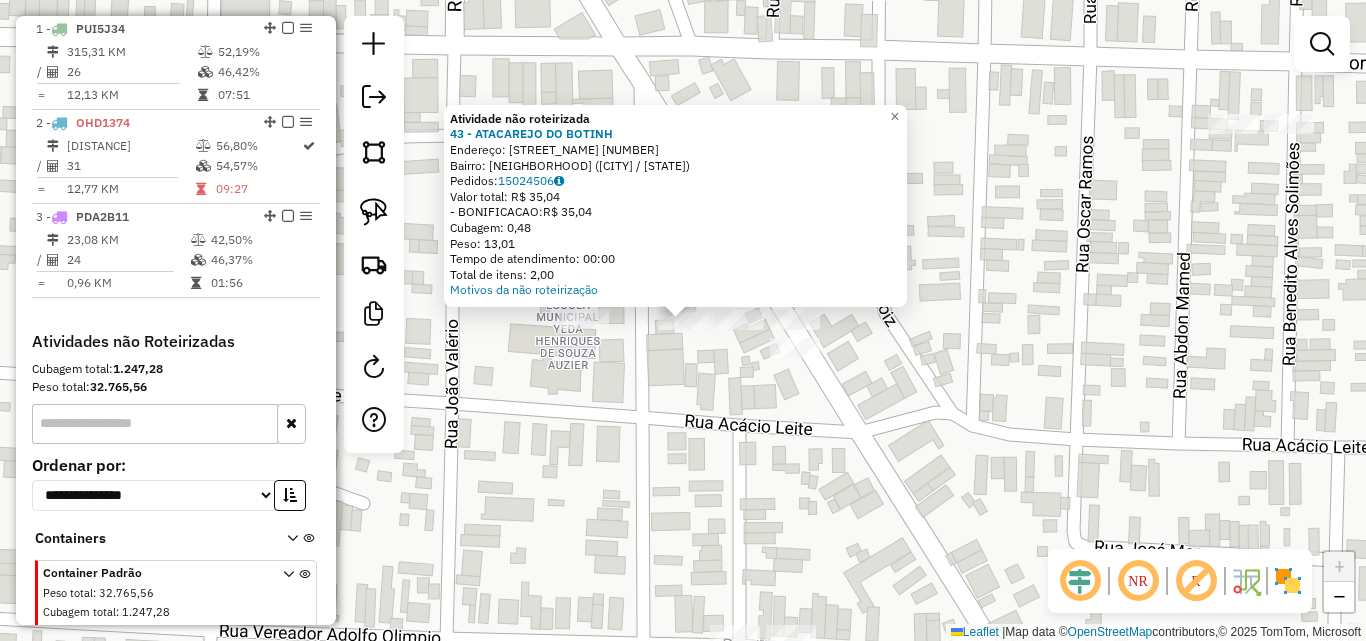 drag, startPoint x: 822, startPoint y: 420, endPoint x: 819, endPoint y: 408, distance: 12.369317 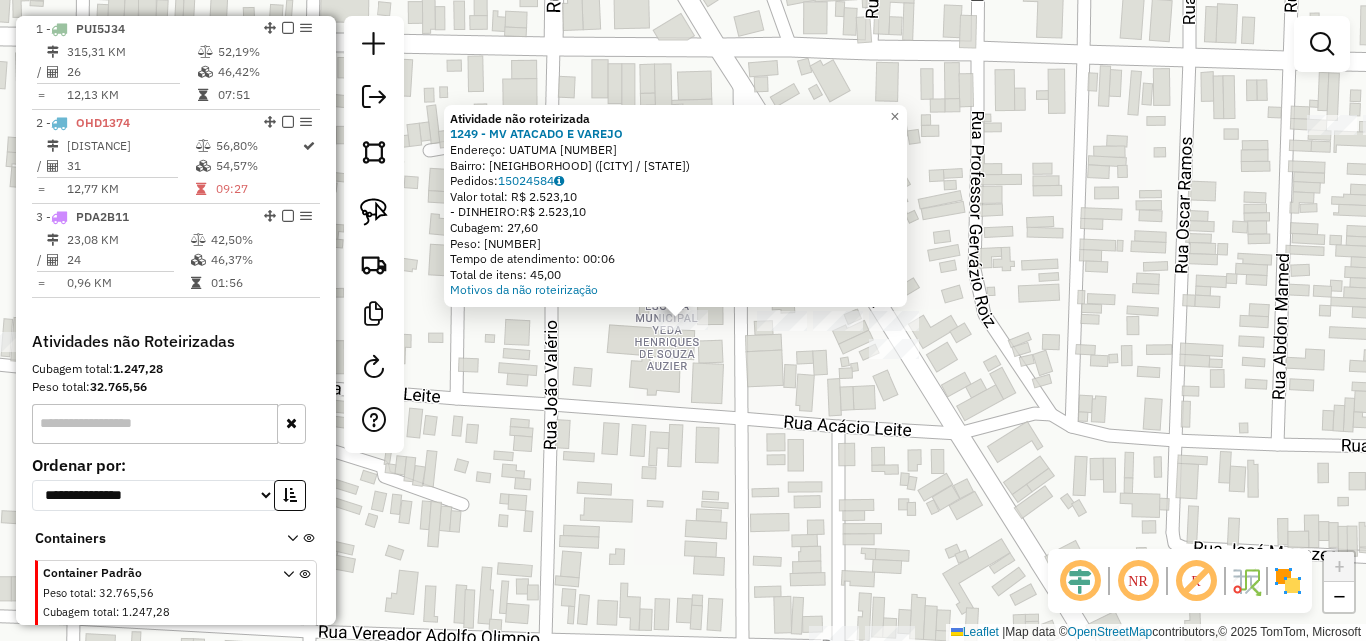 click on "Atividade não roteirizada 1249 - MV ATACADO E VAREJO  Endereço:  UATUMA [NUMBER]   Bairro: ARAUJO COSTA ([CITY] / [STATE])   Pedidos:  15024584   Valor total: R$ 2.523,10   - DINHEIRO:  R$ 2.523,10   Cubagem: 27,60   Peso: 721,36   Tempo de atendimento: 00:06   Total de itens: 45,00  Motivos da não roteirização × Janela de atendimento Grade de atendimento Capacidade Transportadoras Veículos Cliente Pedidos  Rotas Selecione os dias de semana para filtrar as janelas de atendimento  Seg   Ter   Qua   Qui   Sex   Sáb   Dom  Informe o período da janela de atendimento: De: Até:  Filtrar exatamente a janela do cliente  Considerar janela de atendimento padrão  Selecione os dias de semana para filtrar as grades de atendimento  Seg   Ter   Qua   Qui   Sex   Sáb   Dom   Considerar clientes sem dia de atendimento cadastrado  Clientes fora do dia de atendimento selecionado Filtrar as atividades entre os valores definidos abaixo:  Peso mínimo:   Peso máximo:   Cubagem mínima:   Cubagem máxima:   De:   Até:  +" 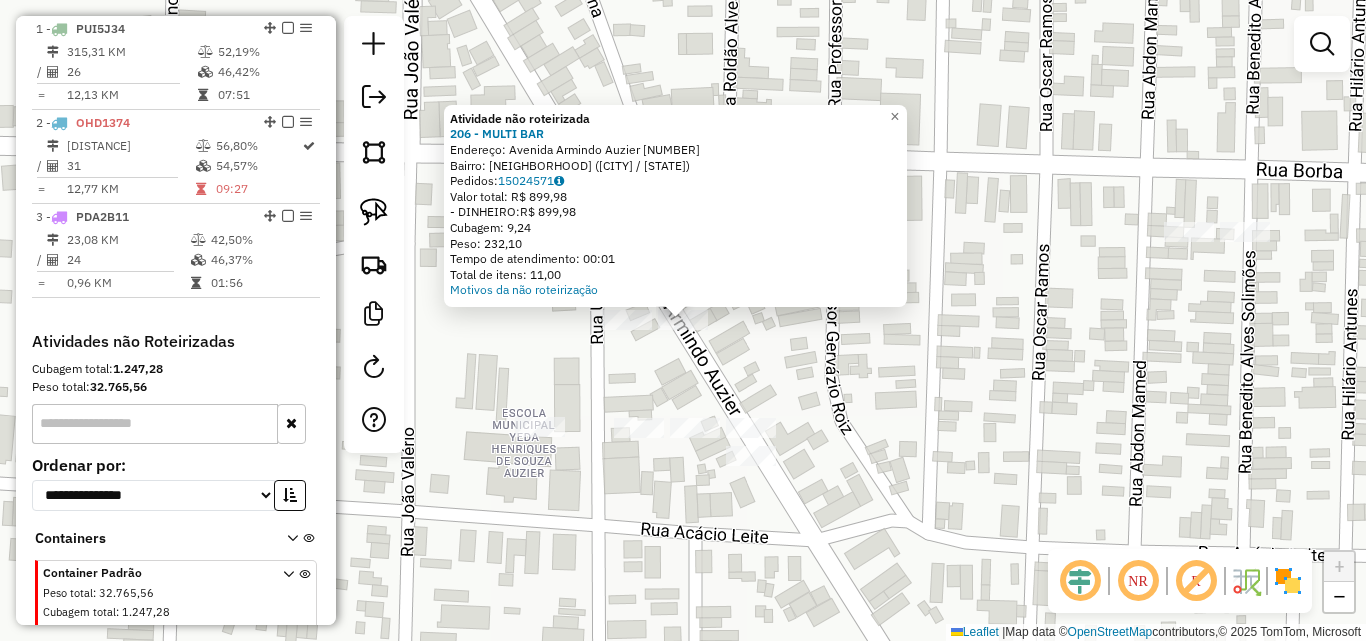 click on "Atividade não roteirizada 206 - MULTI BAR  Endereço:  Avenida Armindo Auzier [NUMBER]   Bairro: ARAUJO COSTA ([CITY] / [STATE])   Pedidos:  15024571   Valor total: R$ 899,98   - DINHEIRO:  R$ 899,98   Cubagem: 9,24   Peso: 232,10   Tempo de atendimento: 00:01   Total de itens: 11,00  Motivos da não roteirização × Janela de atendimento Grade de atendimento Capacidade Transportadoras Veículos Cliente Pedidos  Rotas Selecione os dias de semana para filtrar as janelas de atendimento  Seg   Ter   Qua   Qui   Sex   Sáb   Dom  Informe o período da janela de atendimento: De: Até:  Filtrar exatamente a janela do cliente  Considerar janela de atendimento padrão  Selecione os dias de semana para filtrar as grades de atendimento  Seg   Ter   Qua   Qui   Sex   Sáb   Dom   Considerar clientes sem dia de atendimento cadastrado  Clientes fora do dia de atendimento selecionado Filtrar as atividades entre os valores definidos abaixo:  Peso mínimo:   Peso máximo:   Cubagem mínima:   Cubagem máxima:   De:   Até:  +" 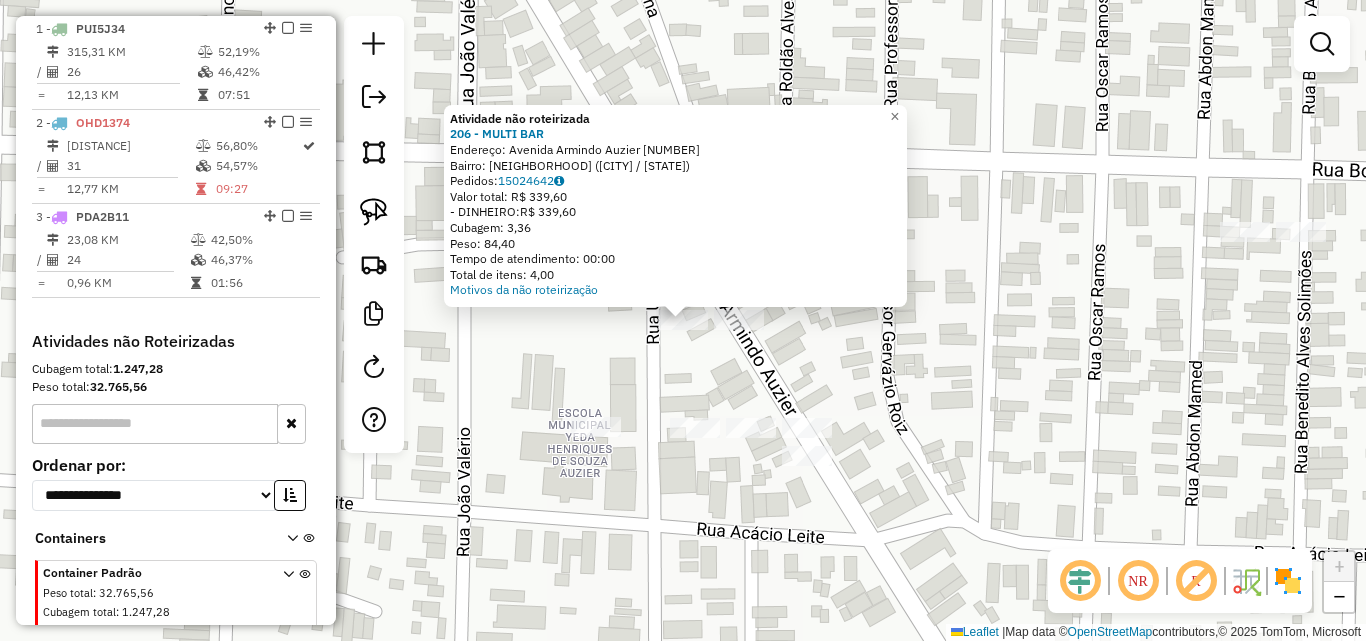 click on "Atividade não roteirizada [NUMBER] - [BRAND]  Endereço:  [STREET] [NUMBER]   Bairro: [CITY] ([CITY] / [STATE])   Pedidos:  [ORDER_ID]   Valor total: R$ [PRICE]   - DINHEIRO:  R$ [PRICE]   Cubagem: [CUBAGE]   Peso: [WEIGHT]   Tempo de atendimento: [TIME]   Total de itens: [ITEMS]  Motivos da não roteirização × Janela de atendimento Grade de atendimento Capacidade Transportadoras Veículos Cliente Pedidos  Rotas Selecione os dias de semana para filtrar as janelas de atendimento  Seg   Ter   Qua   Qui   Sex   Sáb   Dom  Informe o período da janela de atendimento: De: [TIME] Até: [TIME]  Filtrar exatamente a janela do cliente  Considerar janela de atendimento padrão  Selecione os dias de semana para filtrar as grades de atendimento  Seg   Ter   Qua   Qui   Sex   Sáb   Dom   Considerar clientes sem dia de atendimento cadastrado  Clientes fora do dia de atendimento selecionado Filtrar as atividades entre os valores definidos abaixo:  Peso mínimo: [WEIGHT]  Peso máximo: [WEIGHT]  Cubagem mínima: [CUBAGE]  Cubagem máxima: [CUBAGE]  De: [TIME]   Até: [TIME]  De: [TIME]" 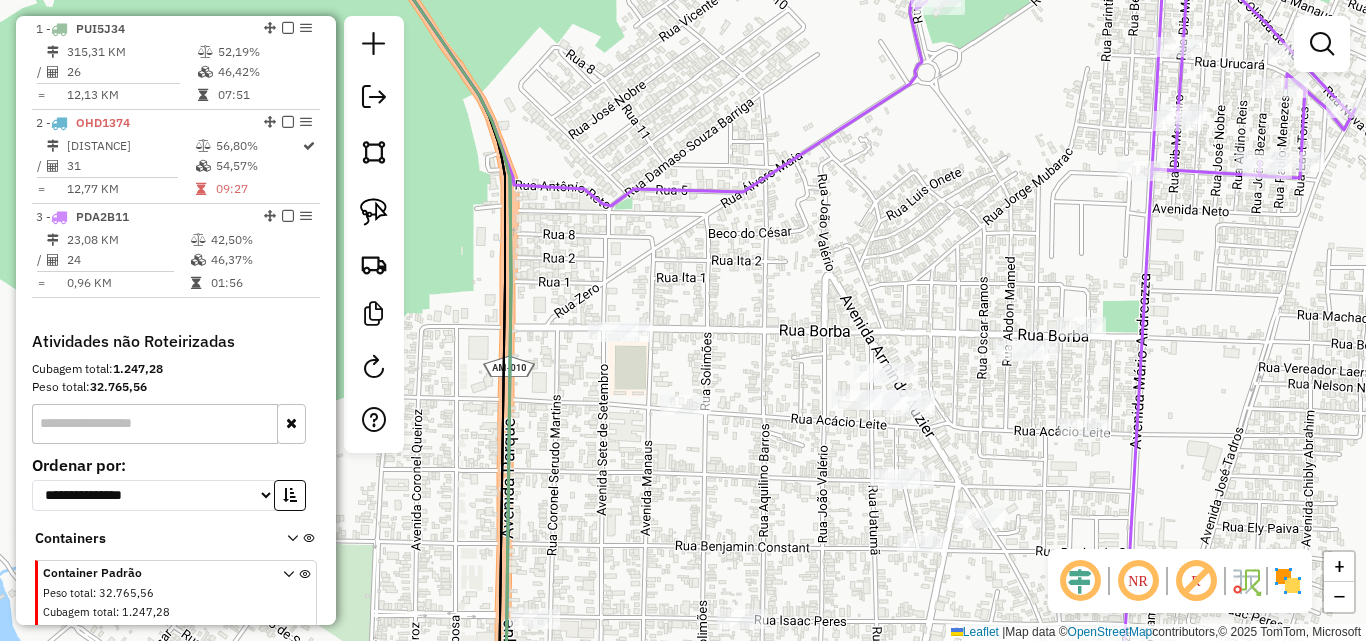 drag, startPoint x: 688, startPoint y: 475, endPoint x: 800, endPoint y: 457, distance: 113.43721 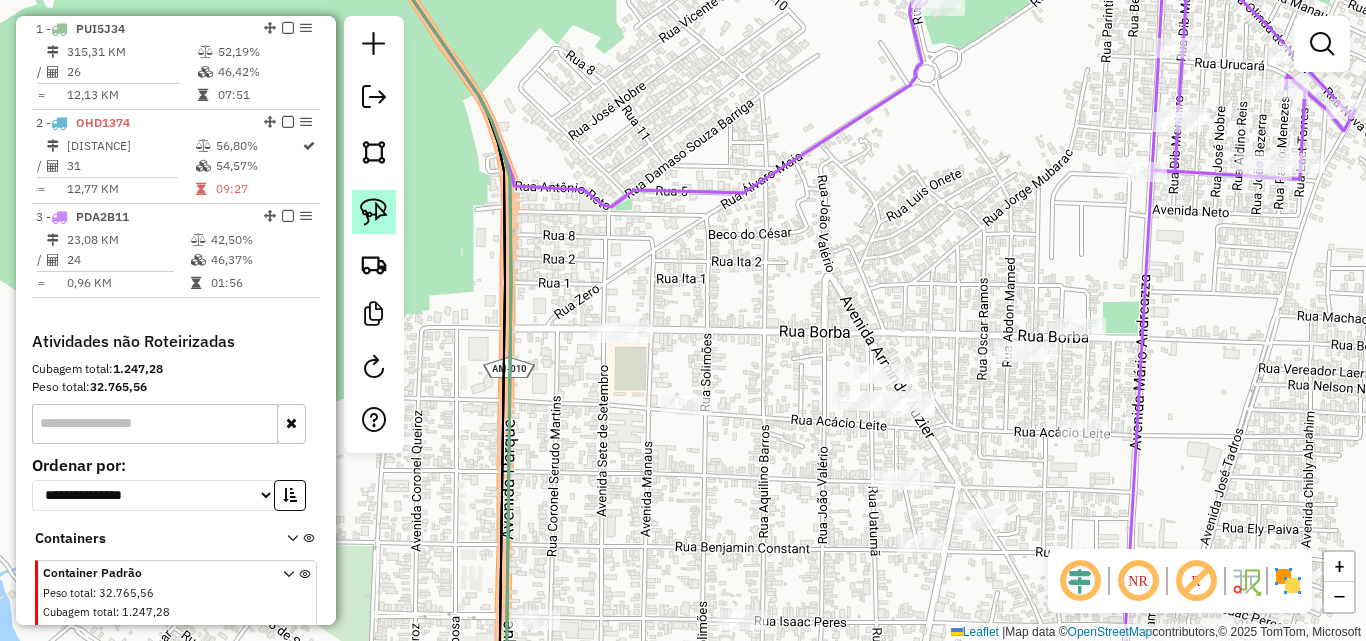 click 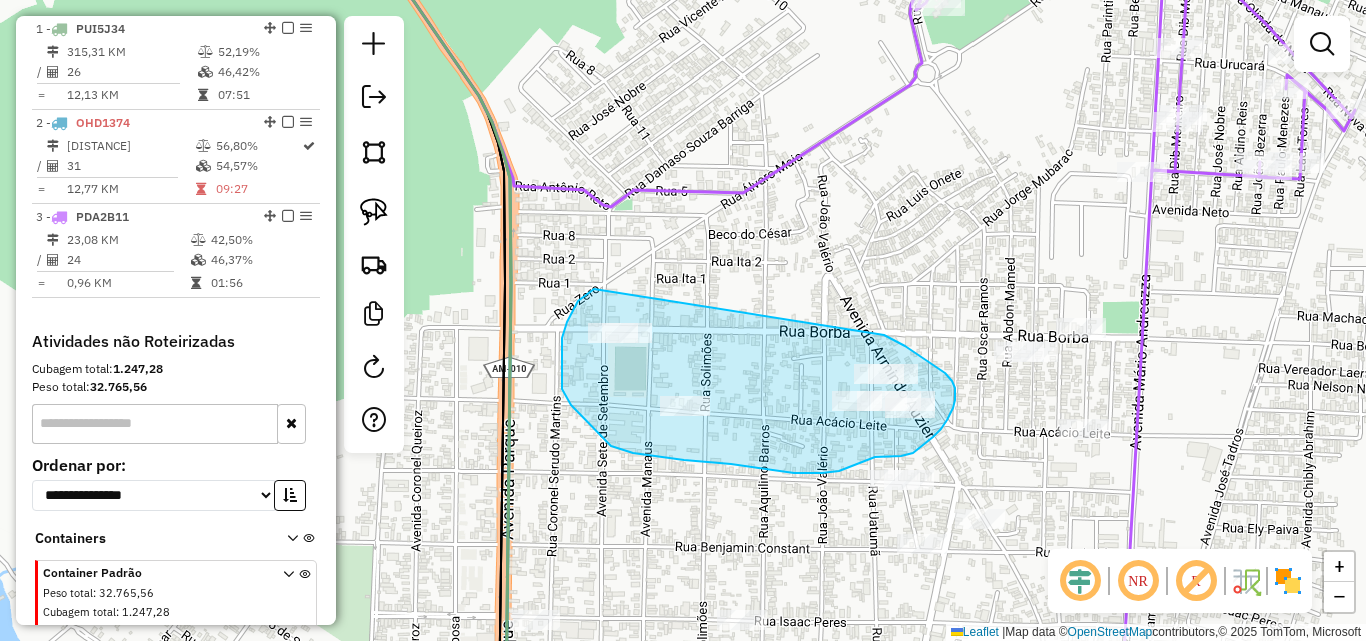 drag, startPoint x: 593, startPoint y: 290, endPoint x: 860, endPoint y: 324, distance: 269.1561 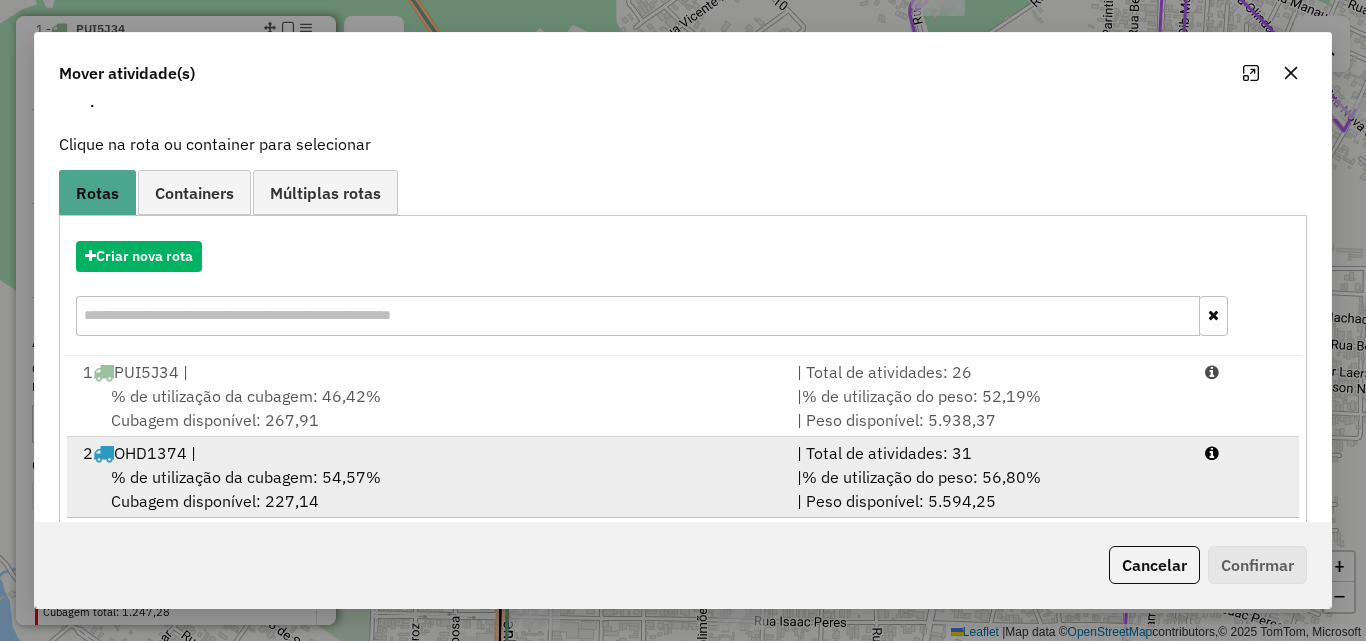 scroll, scrollTop: 210, scrollLeft: 0, axis: vertical 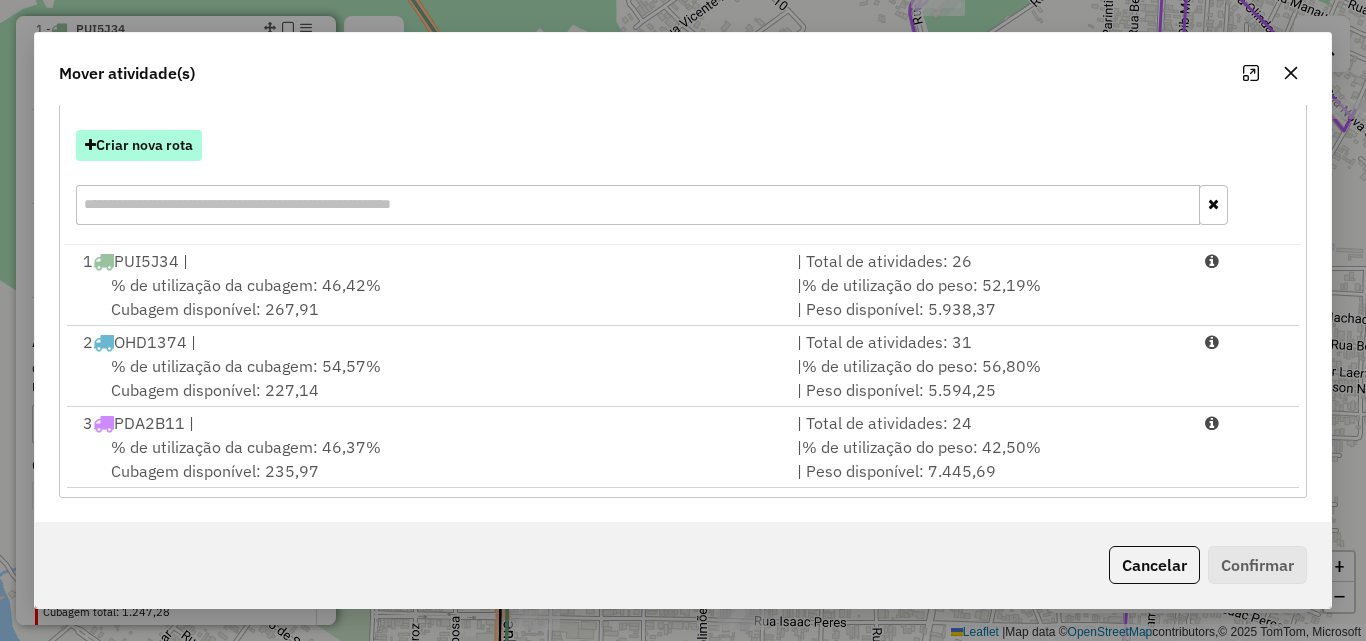 click on "Criar nova rota" at bounding box center (139, 145) 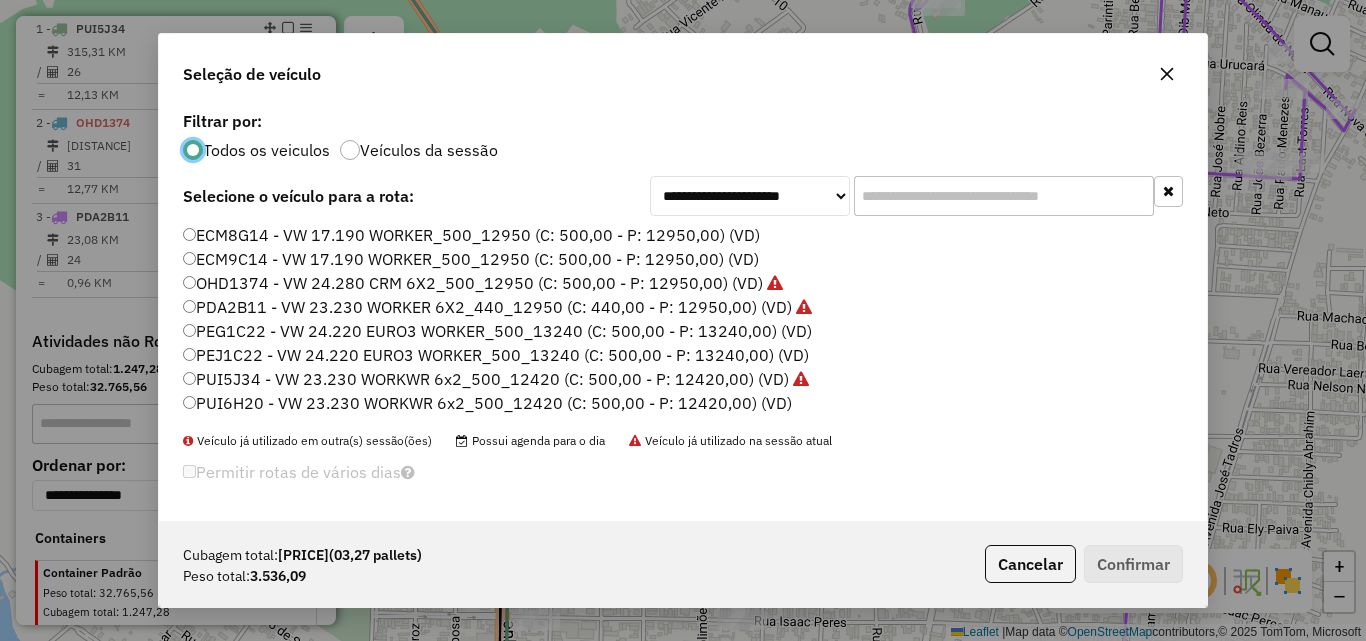 scroll, scrollTop: 11, scrollLeft: 6, axis: both 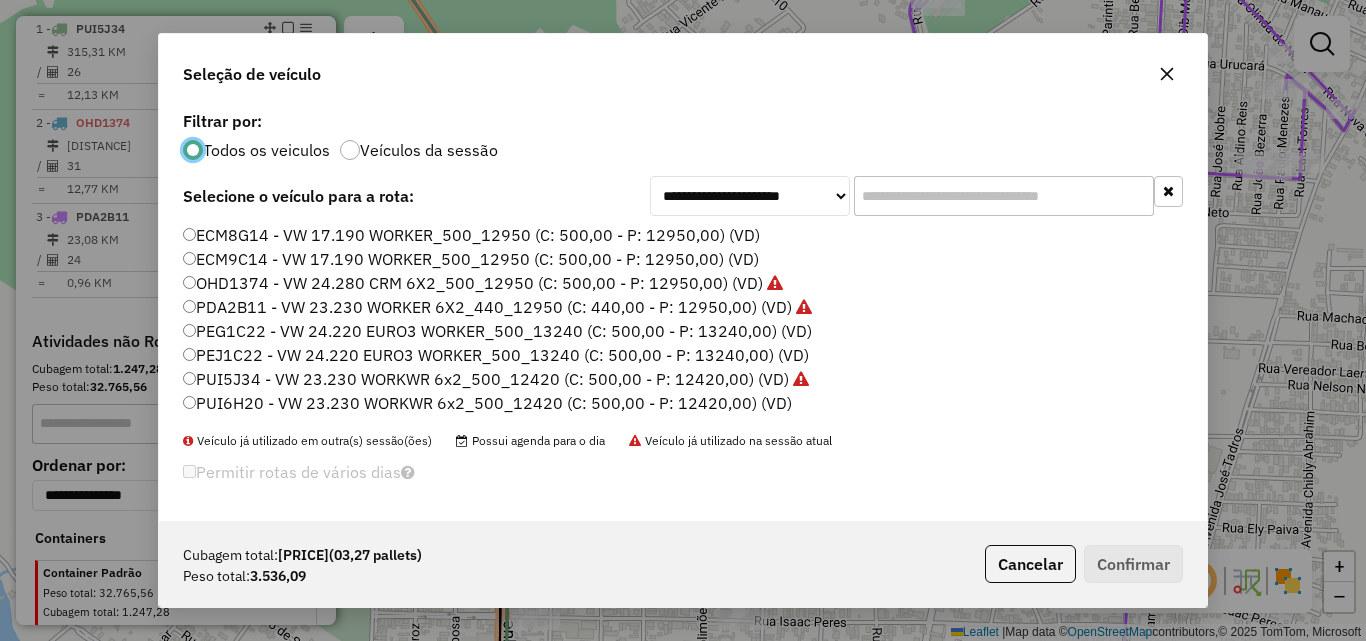 click on "ECM8G14 - VW 17.190 WORKER_500_12950 (C: 500,00 - P: 12950,00) (VD)" 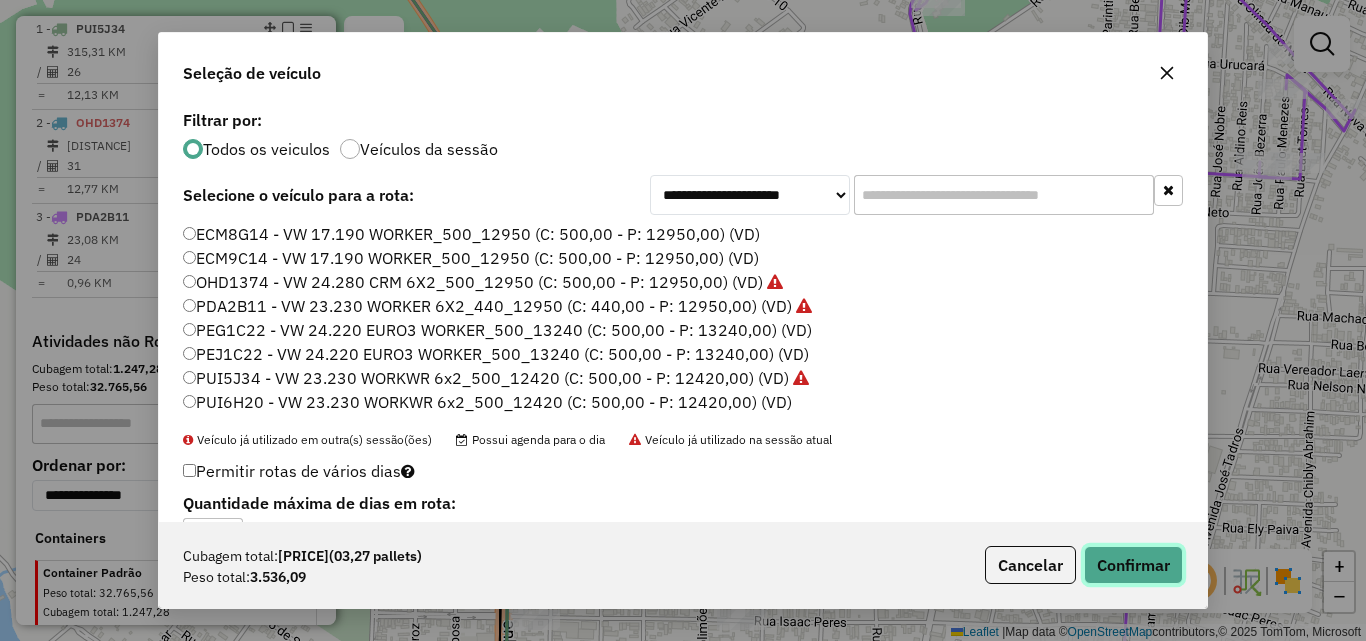 click on "Confirmar" 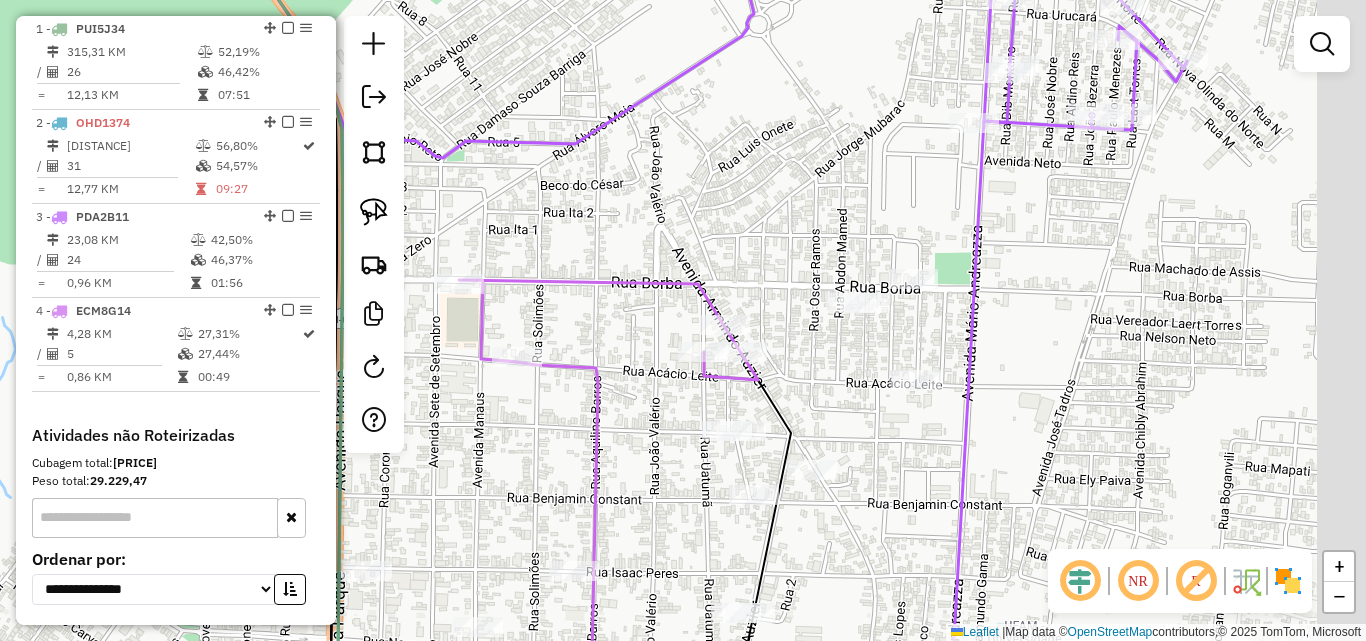 drag, startPoint x: 830, startPoint y: 289, endPoint x: 662, endPoint y: 240, distance: 175 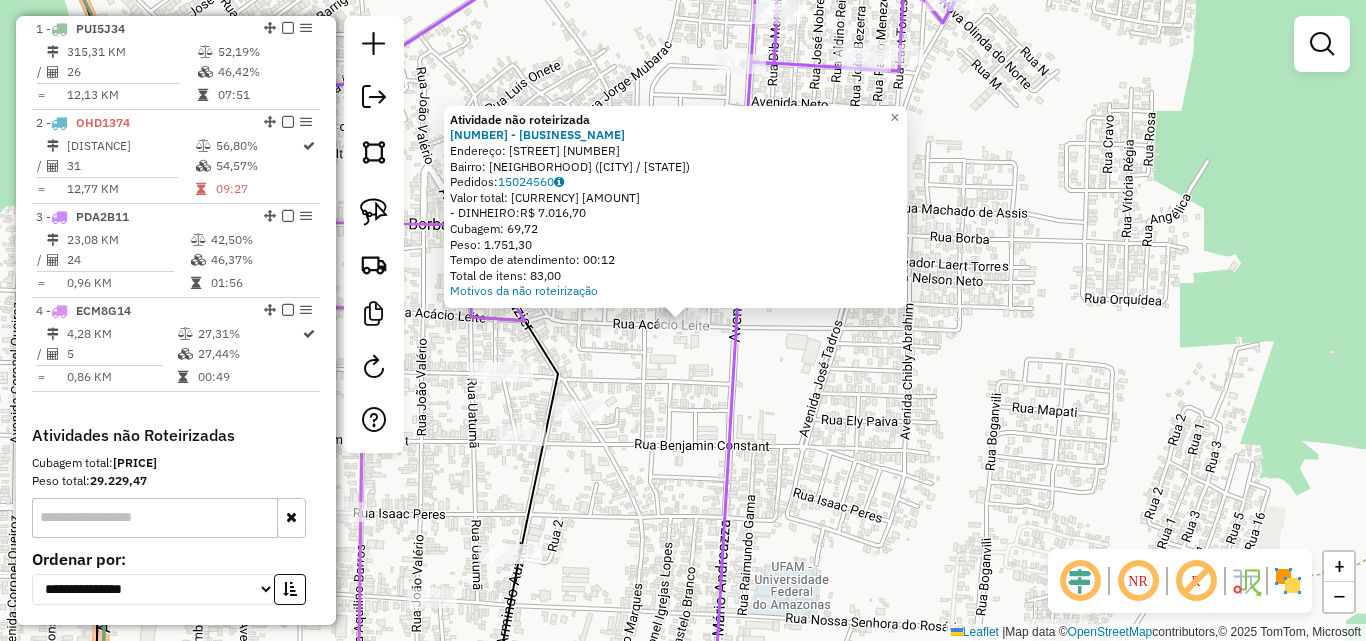 click on "Atividade não roteirizada 537 - DISTRIBUIDORA DO TIA  Endereço:  Rua Acacio Leite [NUMBER]   Bairro: SANTO ANTONIO ([CITY] / [STATE])   Pedidos:  15024560   Valor total: R$ 7.016,70   - DINHEIRO:  R$ 7.016,70   Cubagem: 69,72   Peso: 1.751,30   Tempo de atendimento: 00:12   Total de itens: 83,00  Motivos da não roteirização × Janela de atendimento Grade de atendimento Capacidade Transportadoras Veículos Cliente Pedidos  Rotas Selecione os dias de semana para filtrar as janelas de atendimento  Seg   Ter   Qua   Qui   Sex   Sáb   Dom  Informe o período da janela de atendimento: De: Até:  Filtrar exatamente a janela do cliente  Considerar janela de atendimento padrão  Selecione os dias de semana para filtrar as grades de atendimento  Seg   Ter   Qua   Qui   Sex   Sáb   Dom   Considerar clientes sem dia de atendimento cadastrado  Clientes fora do dia de atendimento selecionado Filtrar as atividades entre os valores definidos abaixo:  Peso mínimo:   Peso máximo:   Cubagem mínima:   Cubagem máxima:  De:" 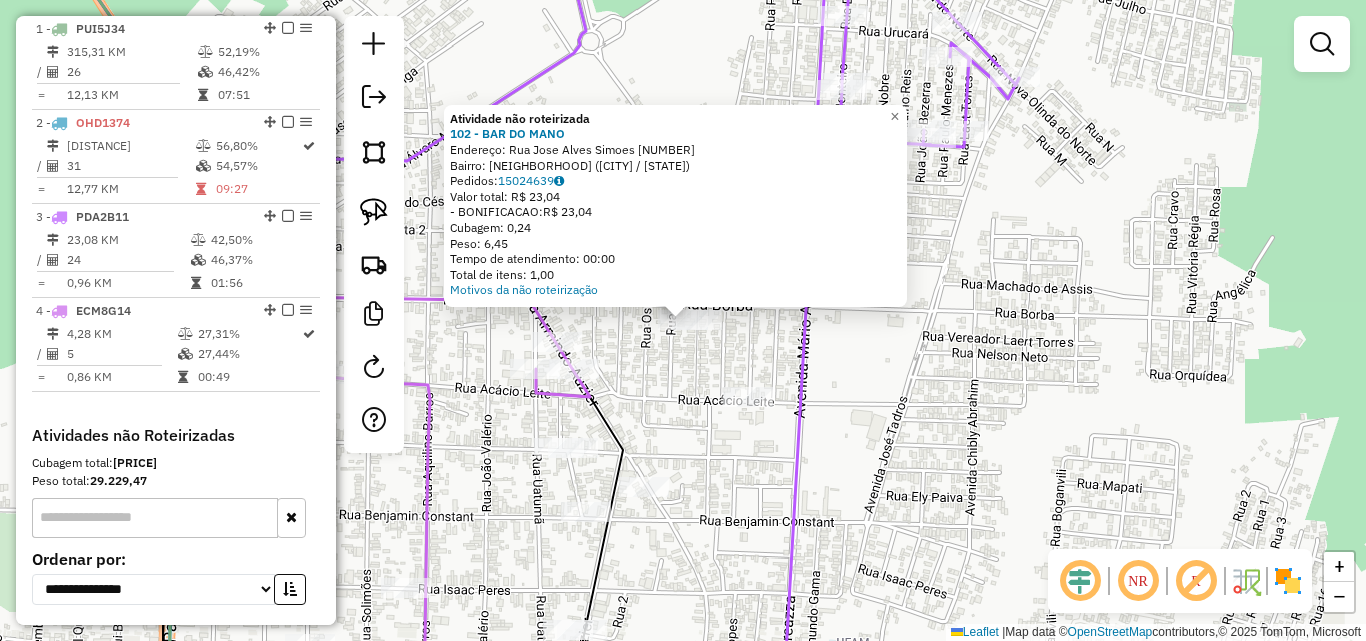 click on "Atividade não roteirizada [NUMBER] - [BUSINESS_NAME]  Endereço:  [STREET] [NUMBER]   Bairro: [NEIGHBORHOOD] ([CITY] / [STATE])   Pedidos:  [ORDER_ID]   Valor total: [CURRENCY] [PRICE]   - [PAYMENT_METHOD]:  [CURRENCY] [PRICE]   Cubagem: [CUBAGE]   Peso: [WEIGHT]   Tempo de atendimento: [TIME]   Total de itens: [ITEMS]  Motivos da não roteirização × Janela de atendimento Grade de atendimento Capacidade Transportadoras Veículos Cliente Pedidos  Rotas Selecione os dias de semana para filtrar as janelas de atendimento  Seg   Ter   Qua   Qui   Sex   Sáb   Dom  Informe o período da janela de atendimento: De: Até:  Filtrar exatamente a janela do cliente  Considerar janela de atendimento padrão  Selecione os dias de semana para filtrar as grades de atendimento  Seg   Ter   Qua   Qui   Sex   Sáb   Dom   Considerar clientes sem dia de atendimento cadastrado  Clientes fora do dia de atendimento selecionado Filtrar as atividades entre os valores definidos abaixo:  Peso mínimo:   Peso máximo:   Cubagem mínima:   Cubagem máxima:   De:   Até:  +" 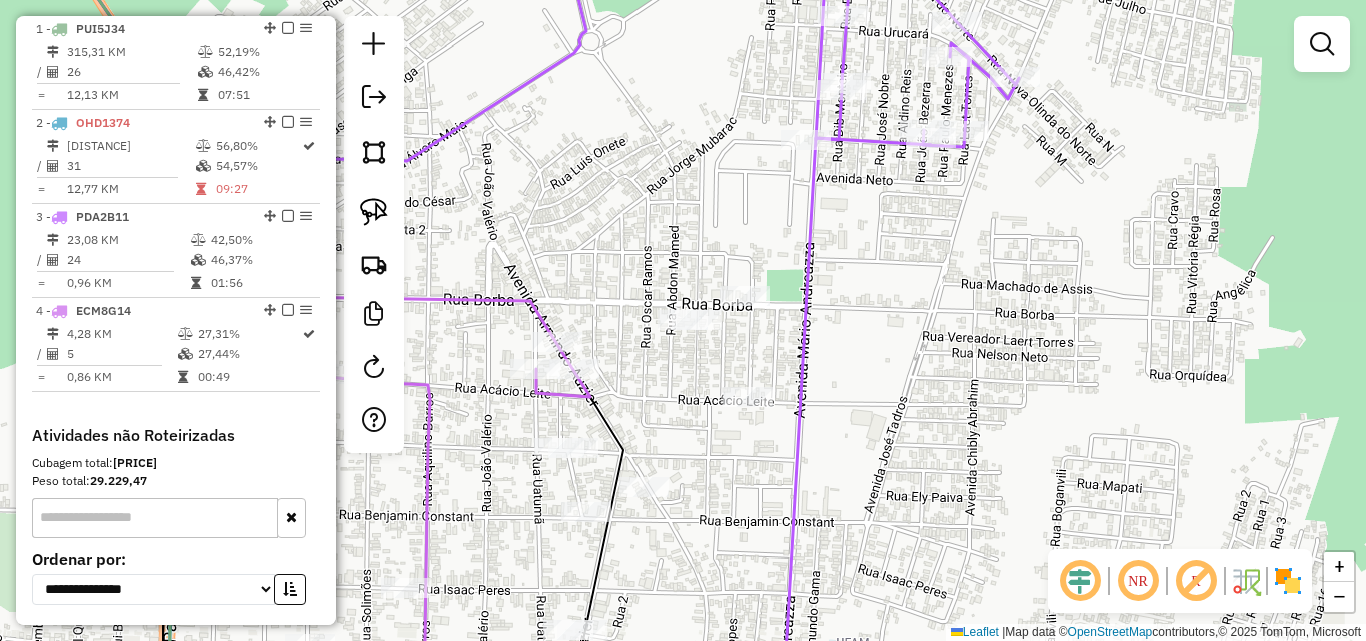 click on "Janela de atendimento Grade de atendimento Capacidade Transportadoras Veículos Cliente Pedidos  Rotas Selecione os dias de semana para filtrar as janelas de atendimento  Seg   Ter   Qua   Qui   Sex   Sáb   Dom  Informe o período da janela de atendimento: De: Até:  Filtrar exatamente a janela do cliente  Considerar janela de atendimento padrão  Selecione os dias de semana para filtrar as grades de atendimento  Seg   Ter   Qua   Qui   Sex   Sáb   Dom   Considerar clientes sem dia de atendimento cadastrado  Clientes fora do dia de atendimento selecionado Filtrar as atividades entre os valores definidos abaixo:  Peso mínimo:   Peso máximo:   Cubagem mínima:   Cubagem máxima:   De:   Até:  Filtrar as atividades entre o tempo de atendimento definido abaixo:  De:   Até:   Considerar capacidade total dos clientes não roteirizados Transportadora: Selecione um ou mais itens Tipo de veículo: Selecione um ou mais itens Veículo: Selecione um ou mais itens Motorista: Selecione um ou mais itens Nome: Rótulo:" 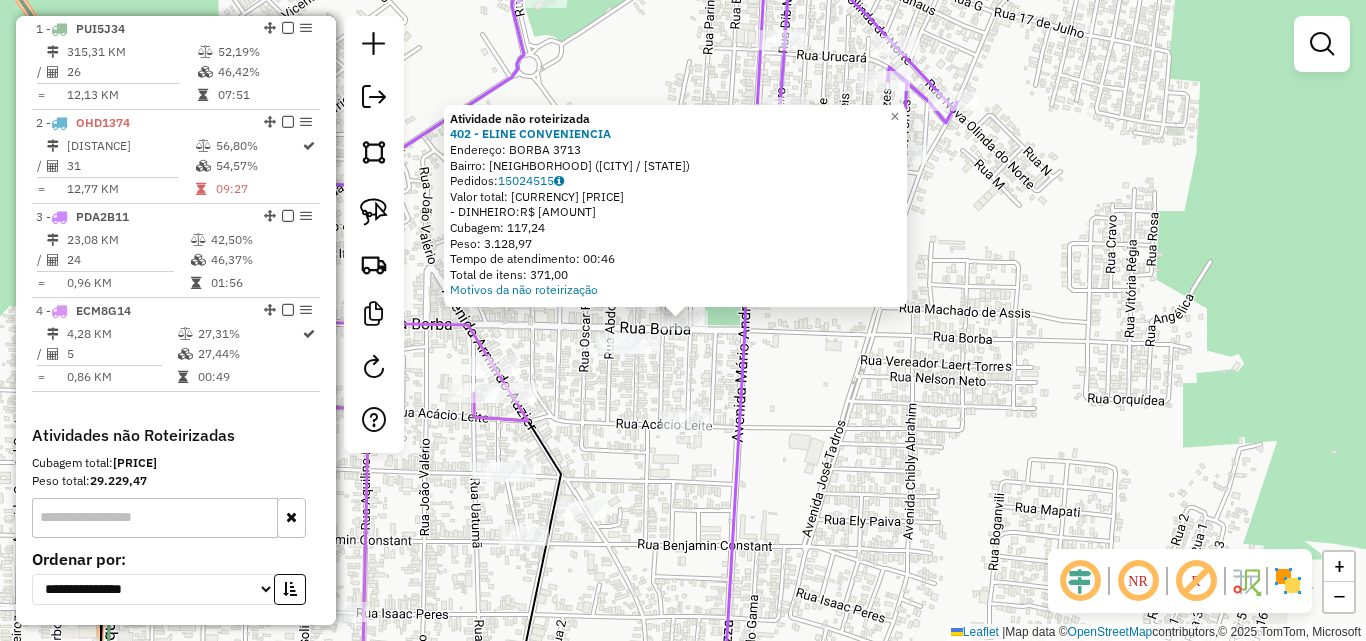 click on "Atividade não roteirizada [CODE] - [BRAND]  Endereço:  [STREET] [NUMBER]   Bairro: [NEIGHBORHOOD] ([CITY] / [STATE])   Pedidos:  [ORDER_ID]   Valor total: [CURRENCY] [AMOUNT]   - [PAYMENT_METHOD]:  [CURRENCY] [AMOUNT]   Cubagem: [CUBAGE]   Peso: [WEIGHT]   Tempo de atendimento: [TIME]   Total de itens: [ITEMS]  Motivos da não roteirização × Janela de atendimento Grade de atendimento Capacidade Transportadoras Veículos Cliente Pedidos  Rotas Selecione os dias de semana para filtrar as janelas de atendimento  Seg   Ter   Qua   Qui   Sex   Sáb   Dom  Informe o período da janela de atendimento: De: [DATE] Até: [DATE]  Filtrar exatamente a janela do cliente  Considerar janela de atendimento padrão  Selecione os dias de semana para filtrar as grades de atendimento  Seg   Ter   Qua   Qui   Sex   Sáb   Dom   Considerar clientes sem dia de atendimento cadastrado  Clientes fora do dia de atendimento selecionado Filtrar as atividades entre os valores definidos abaixo:  Peso mínimo: [WEIGHT]   Peso máximo: [WEIGHT]   Cubagem mínima: [CUBAGE]   Cubagem máxima: [CUBAGE]  +" 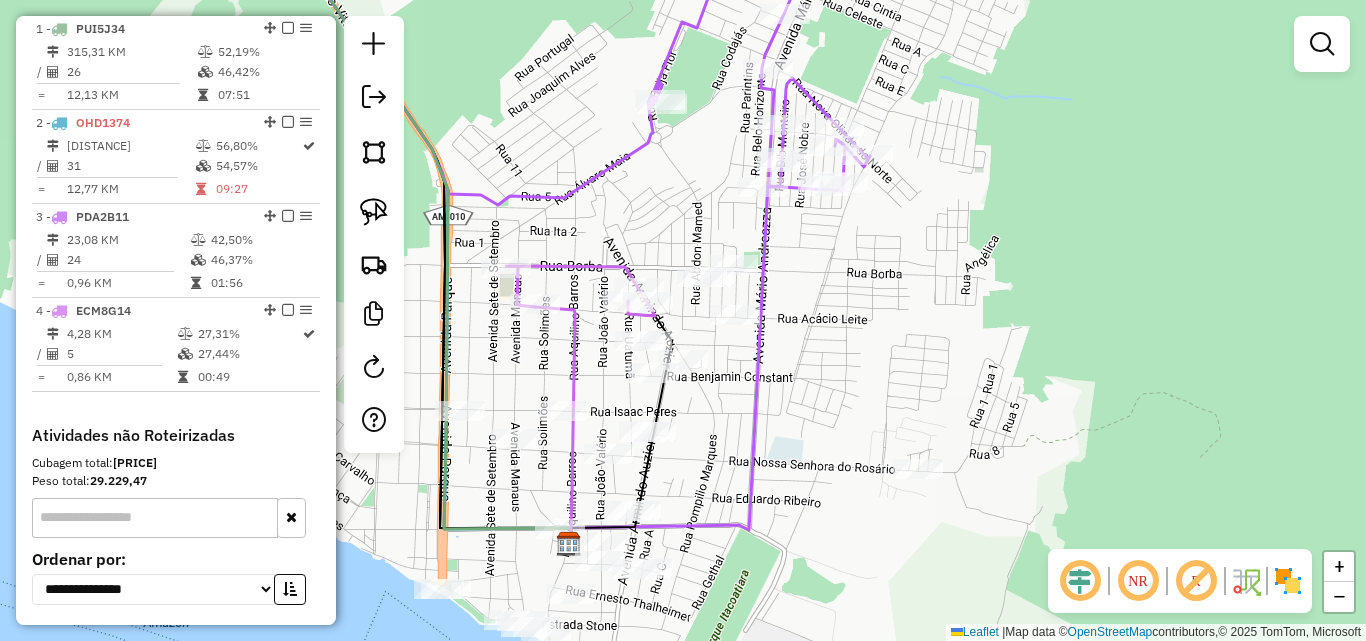 drag, startPoint x: 665, startPoint y: 455, endPoint x: 712, endPoint y: 361, distance: 105.09519 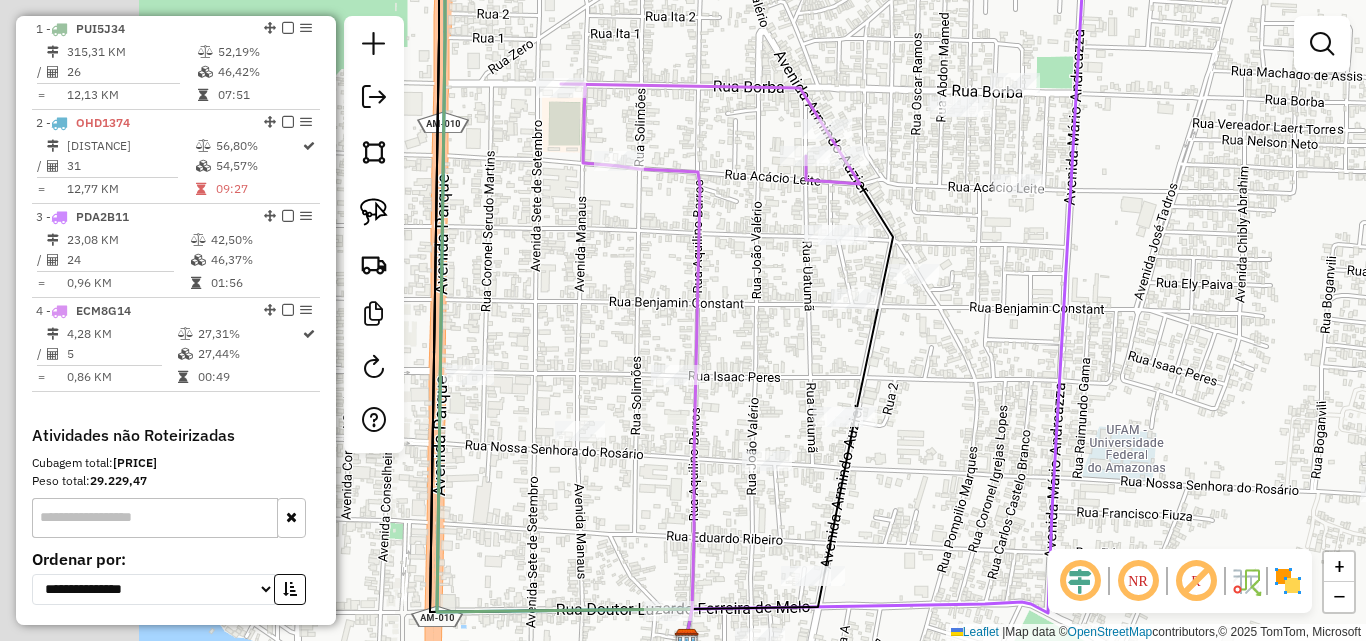 drag, startPoint x: 629, startPoint y: 390, endPoint x: 828, endPoint y: 353, distance: 202.41048 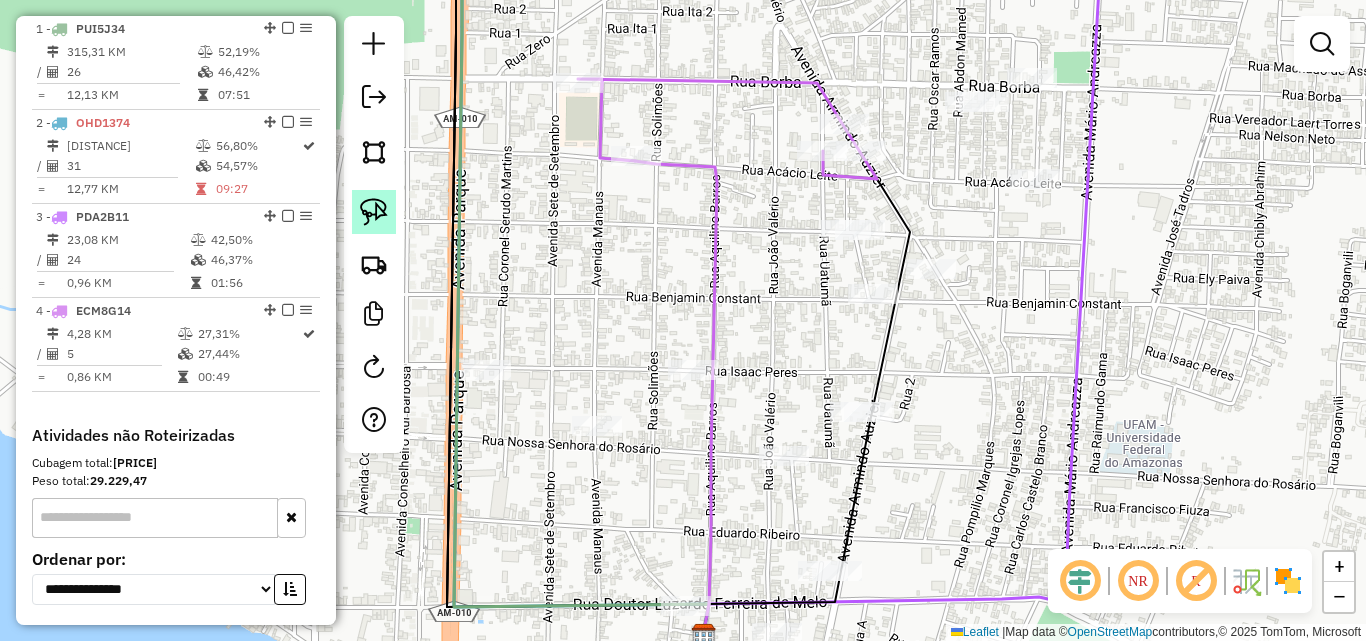 click 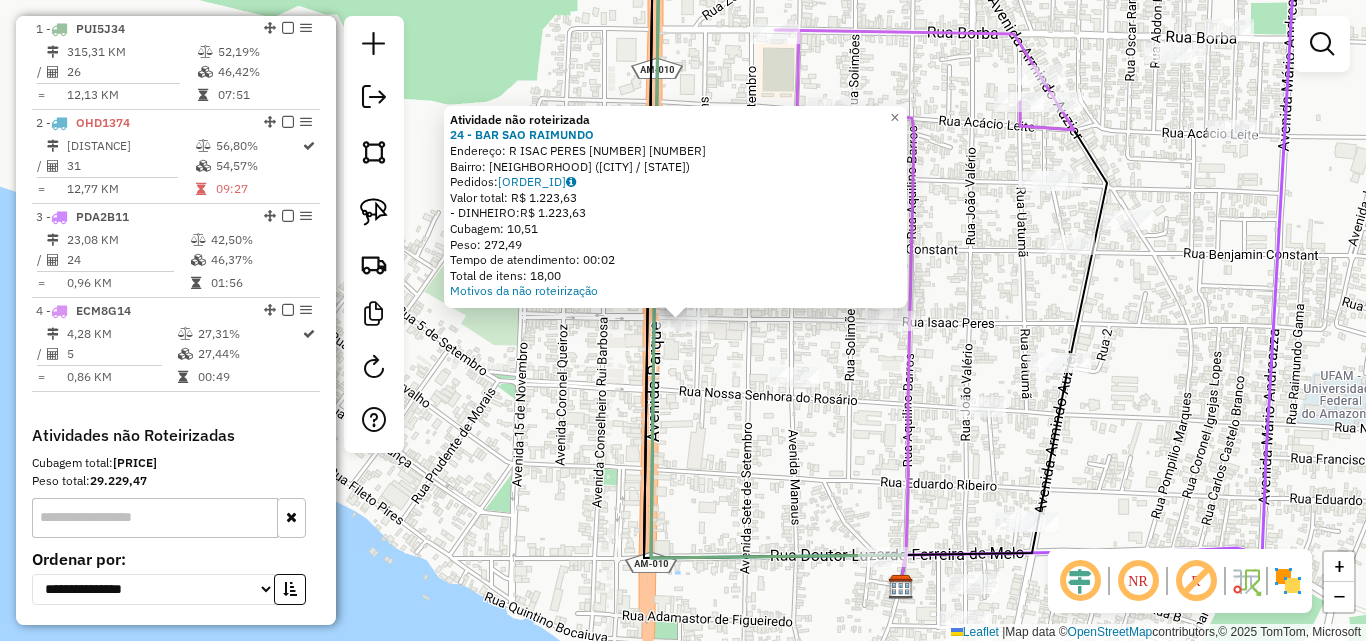 click on "Atividade não roteirizada 24 - BAR SAO RAIMUNDO Endereço: R ISAC PERES [NUMBER] [NUMBER] Bairro: CENTRO ([CITY] / [STATE]) Pedidos: 15024551 Valor total: R$ 1.223,63 - DINHEIRO: R$ 1.223,63 Cubagem: 10,51 Peso: 272,49 Tempo de atendimento: 00:02 Total de itens: 18,00 Motivos da não roteirização × Janela de atendimento Grade de atendimento Capacidade Transportadoras Veículos Cliente Pedidos Rotas Selecione os dias de semana para filtrar as janelas de atendimento Seg Ter Qua Qui Sex Sáb Dom Informe o período da janela de atendimento: De: Até: Filtrar exatamente a janela do cliente Considerar janela de atendimento padrão Selecione os dias de semana para filtrar as grades de atendimento Seg Ter Qua Qui Sex Sáb Dom Considerar clientes sem dia de atendimento cadastrado Clientes fora do dia de atendimento selecionado Filtrar as atividades entre os valores definidos abaixo: Peso mínimo: Peso máximo: Cubagem mínima: Cubagem máxima: De: Até:" 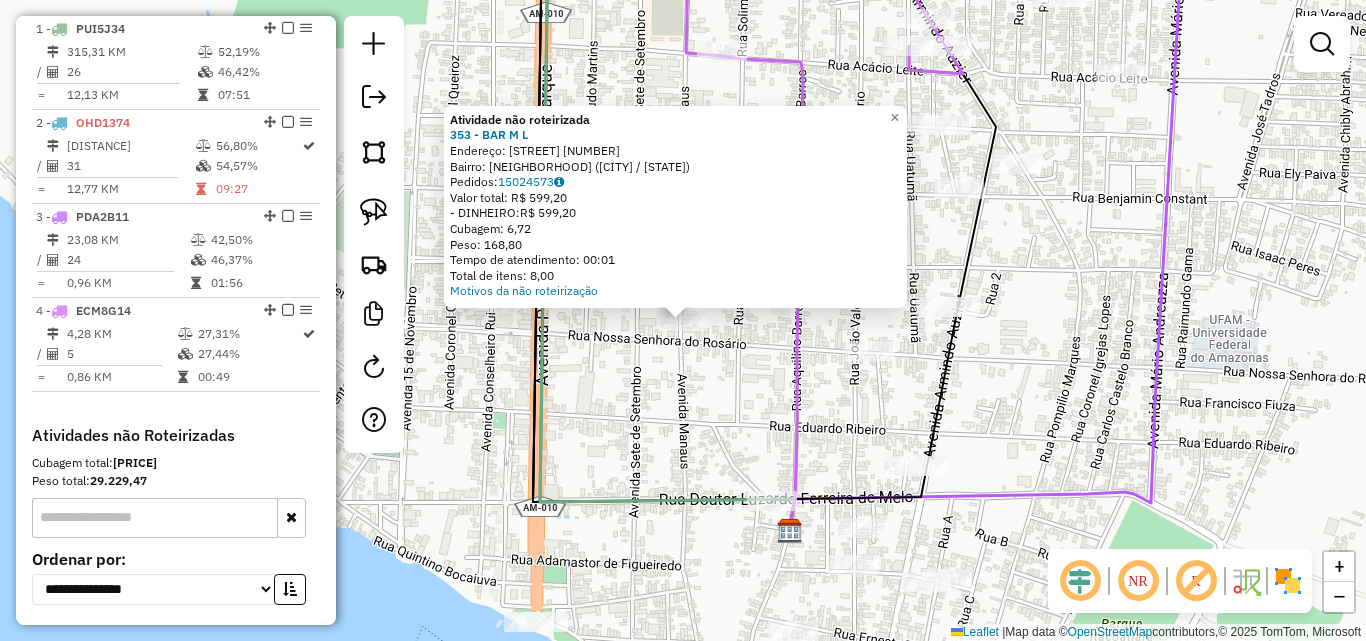 click on "Atividade não roteirizada 353 - BAR M L  Endereço:  HILARIO ANTUNES [NUMBER]   Bairro: SANTO ANTONIO ([CITY] / [STATE])   Pedidos:  15024573   Valor total: R$ 599,20   - DINHEIRO:  R$ 599,20   Cubagem: 6,72   Peso: 168,80   Tempo de atendimento: 00:01   Total de itens: 8,00  Motivos da não roteirização × Janela de atendimento Grade de atendimento Capacidade Transportadoras Veículos Cliente Pedidos  Rotas Selecione os dias de semana para filtrar as janelas de atendimento  Seg   Ter   Qua   Qui   Sex   Sáb   Dom  Informe o período da janela de atendimento: De: Até:  Filtrar exatamente a janela do cliente  Considerar janela de atendimento padrão  Selecione os dias de semana para filtrar as grades de atendimento  Seg   Ter   Qua   Qui   Sex   Sáb   Dom   Considerar clientes sem dia de atendimento cadastrado  Clientes fora do dia de atendimento selecionado Filtrar as atividades entre os valores definidos abaixo:  Peso mínimo:   Peso máximo:   Cubagem mínima:   Cubagem máxima:   De:   Até:   De:  Nome:" 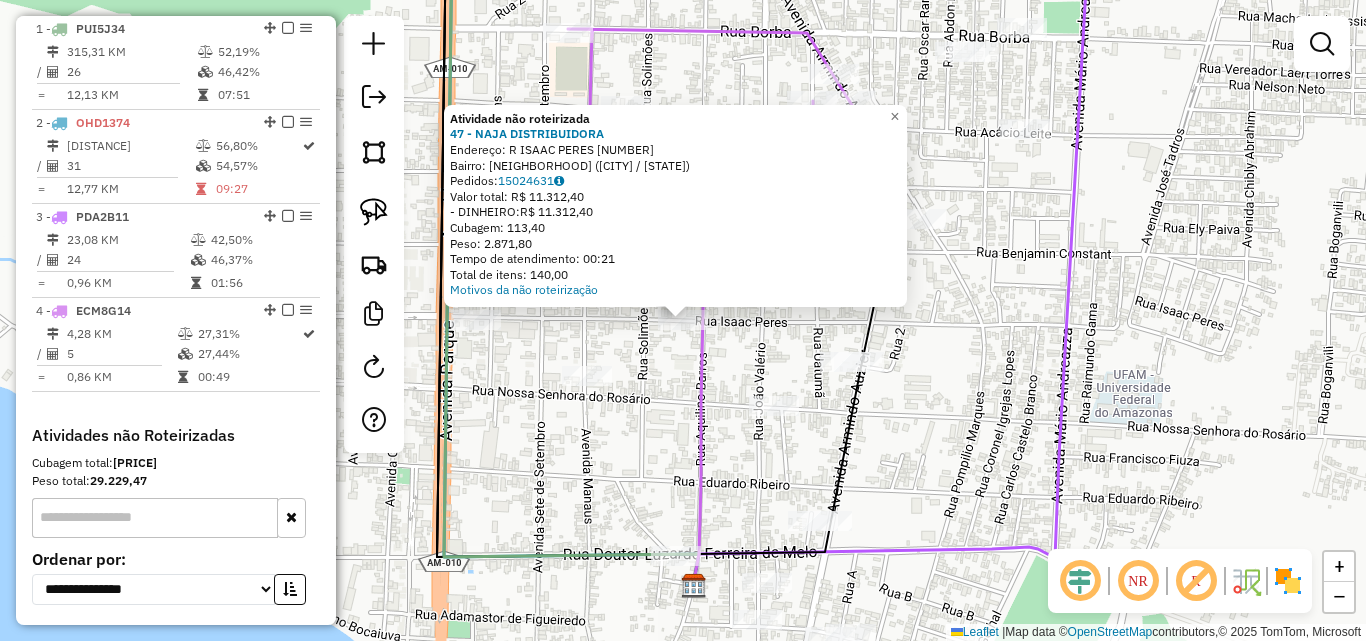 click on "Atividade não roteirizada 47 - NAJA DISTRIBUIDORA  Endereço:  R   ISAAC PERES [NUMBER]   Bairro: SANTA LUZIA ([CITY] / [STATE])   Pedidos:  15024631   Valor total: R$ 11.312,40   - DINHEIRO:  R$ 11.312,40   Cubagem: 113,40   Peso: 2.871,80   Tempo de atendimento: 00:21   Total de itens: 140,00  Motivos da não roteirização × Janela de atendimento Grade de atendimento Capacidade Transportadoras Veículos Cliente Pedidos  Rotas Selecione os dias de semana para filtrar as janelas de atendimento  Seg   Ter   Qua   Qui   Sex   Sáb   Dom  Informe o período da janela de atendimento: De: Até:  Filtrar exatamente a janela do cliente  Considerar janela de atendimento padrão  Selecione os dias de semana para filtrar as grades de atendimento  Seg   Ter   Qua   Qui   Sex   Sáb   Dom   Considerar clientes sem dia de atendimento cadastrado  Clientes fora do dia de atendimento selecionado Filtrar as atividades entre os valores definidos abaixo:  Peso mínimo:   Peso máximo:   Cubagem mínima:   Cubagem máxima:   De:" 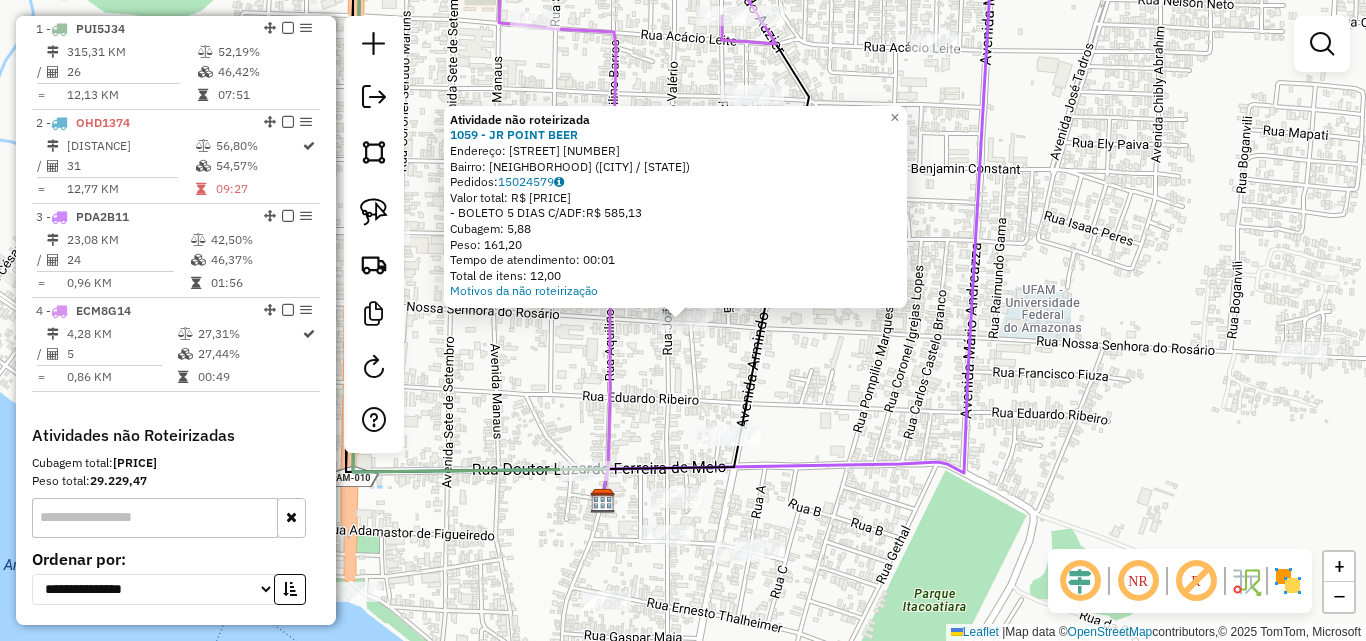 click on "Atividade não roteirizada [NUMBER] - [BUSINESS_NAME] Endereço: [STREET] [NUMBER] Bairro: [NEIGHBORHOOD] ([CITY] / [STATE]) Pedidos: [ORDER_ID] Valor total: [CURRENCY] [PRICE] - [PAYMENT_METHOD] [PRICE]: [CURRENCY] [PRICE] Cubagem: [CUBAGE] Peso: [WEIGHT] Tempo de atendimento: [TIME] Total de itens: [ITEMS] Motivos da não roteirização × Janela de atendimento Grade de atendimento Capacidade Transportadoras Veículos Cliente Pedidos Rotas Selecione os dias de semana para filtrar as janelas de atendimento Seg Ter Qua Qui Sex Sáb Dom Informe o período da janela de atendimento: De: Até: Considerar janela de atendimento padrão Selecione os dias de semana para filtrar as grades de atendimento Seg Ter Qua Qui Sex Sáb Dom Considerar clientes sem dia de atendimento cadastrado Clientes fora do dia de atendimento selecionado Filtrar as atividades entre os valores definidos abaixo: Peso mínimo: Peso máximo: Cubagem mínima: Cubagem máxima: +" 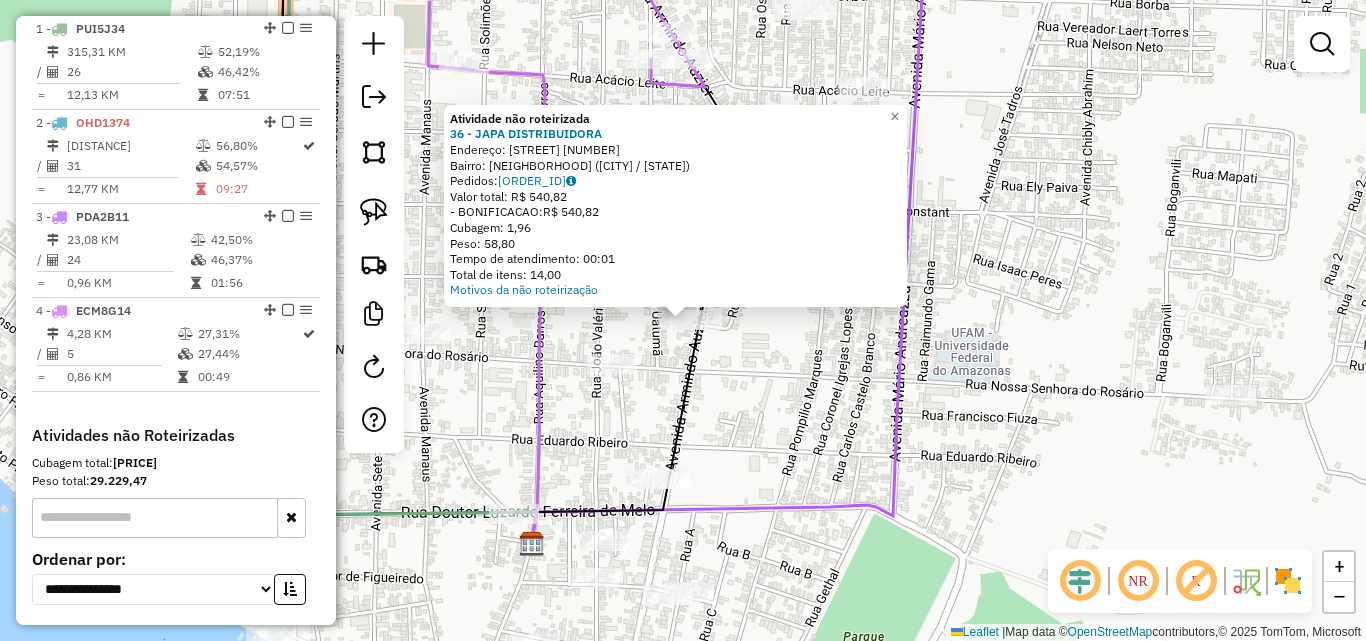 click on "Atividade não roteirizada [NUMBER] - [BUSINESS_NAME] Endereço: [NAME] [NUMBER] Bairro: [NEIGHBORHOOD] ([CITY] / [STATE]) Pedidos: [ORDER_ID] Valor total: [CURRENCY] [AMOUNT] - [PAYMENT_METHOD]: [CURRENCY] [AMOUNT] Cubagem: [CUBAGE] Peso: [WEIGHT] Tempo de atendimento: [TIME] Total de itens: [ITEM_COUNT] Motivos da não roteirização × Janela de atendimento Grade de atendimento Capacidade Transportadoras Veículos Cliente Pedidos Rotas Selecione os dias de semana para filtrar as janelas de atendimento Seg Ter Qua Qui Sex Sáb Dom Informe o período da janela de atendimento: De: Até: Filtrar exatamente a janela do cliente Considerar janela de atendimento padrão Selecione os dias de semana para filtrar as grades de atendimento Seg Ter Qua Qui Sex Sáb Dom Considerar clientes sem dia de atendimento cadastrado Clientes fora do dia de atendimento selecionado Filtrar as atividades entre os valores definidos abaixo: Peso mínimo: Peso máximo: Cubagem mínima: Cubagem máxima: De: Até: De:" 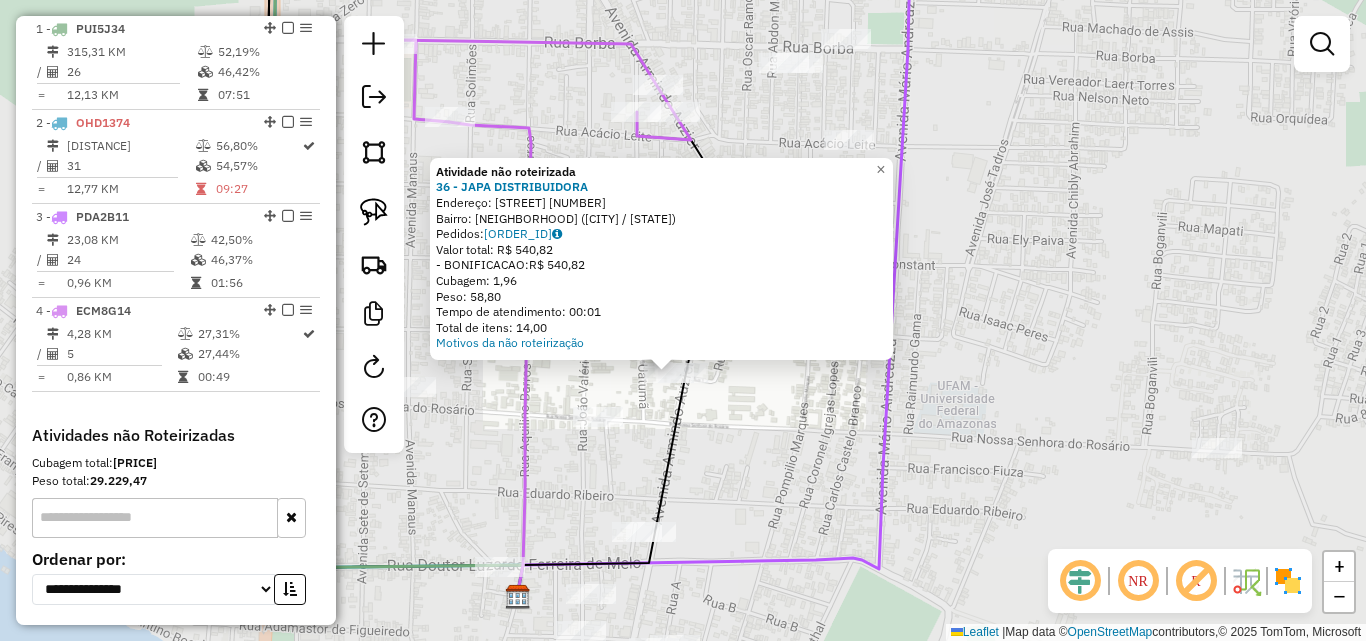 click on "Atividade não roteirizada [NUMBER] - [BUSINESS_NAME] Endereço: [NAME] [NUMBER] Bairro: [NEIGHBORHOOD] ([CITY] / [STATE]) Pedidos: [ORDER_ID] Valor total: [CURRENCY] [AMOUNT] - [PAYMENT_METHOD]: [CURRENCY] [AMOUNT] Cubagem: [CUBAGE] Peso: [WEIGHT] Tempo de atendimento: [TIME] Total de itens: [ITEM_COUNT] Motivos da não roteirização × Janela de atendimento Grade de atendimento Capacidade Transportadoras Veículos Cliente Pedidos Rotas Selecione os dias de semana para filtrar as janelas de atendimento Seg Ter Qua Qui Sex Sáb Dom Informe o período da janela de atendimento: De: Até: Filtrar exatamente a janela do cliente Considerar janela de atendimento padrão Selecione os dias de semana para filtrar as grades de atendimento Seg Ter Qua Qui Sex Sáb Dom Considerar clientes sem dia de atendimento cadastrado Clientes fora do dia de atendimento selecionado Filtrar as atividades entre os valores definidos abaixo: Peso mínimo: Peso máximo: Cubagem mínima: Cubagem máxima: De: Até: De:" 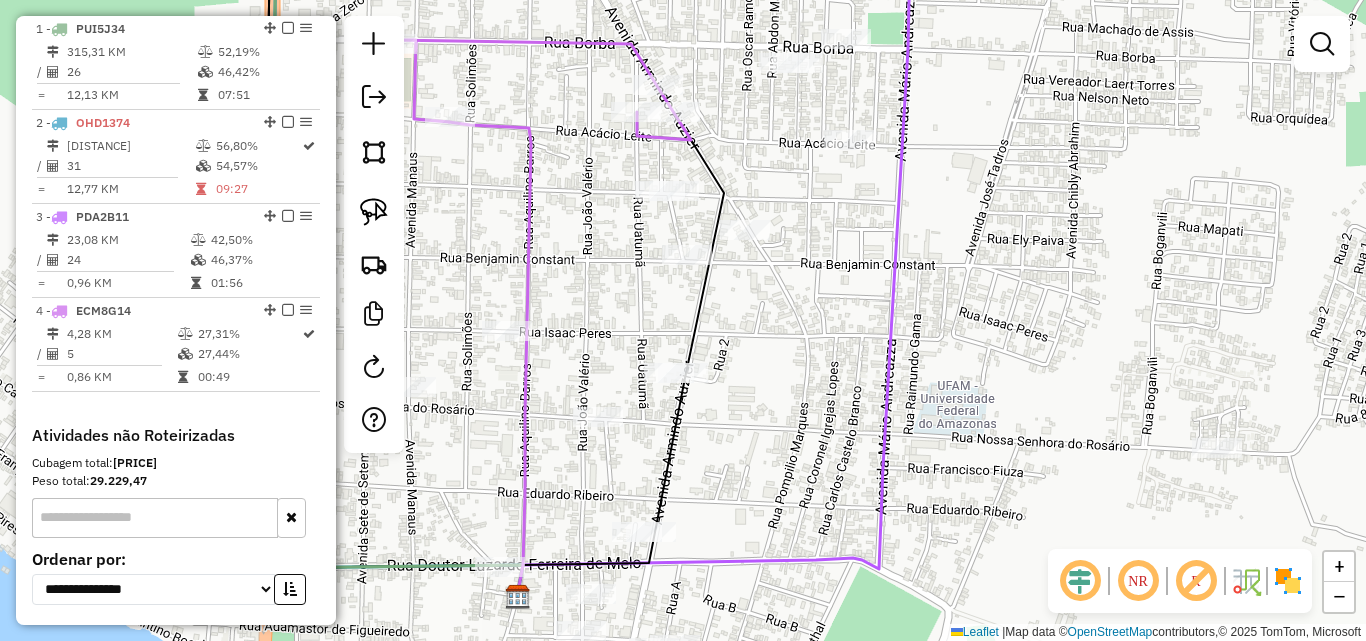 drag, startPoint x: 707, startPoint y: 459, endPoint x: 782, endPoint y: 402, distance: 94.20191 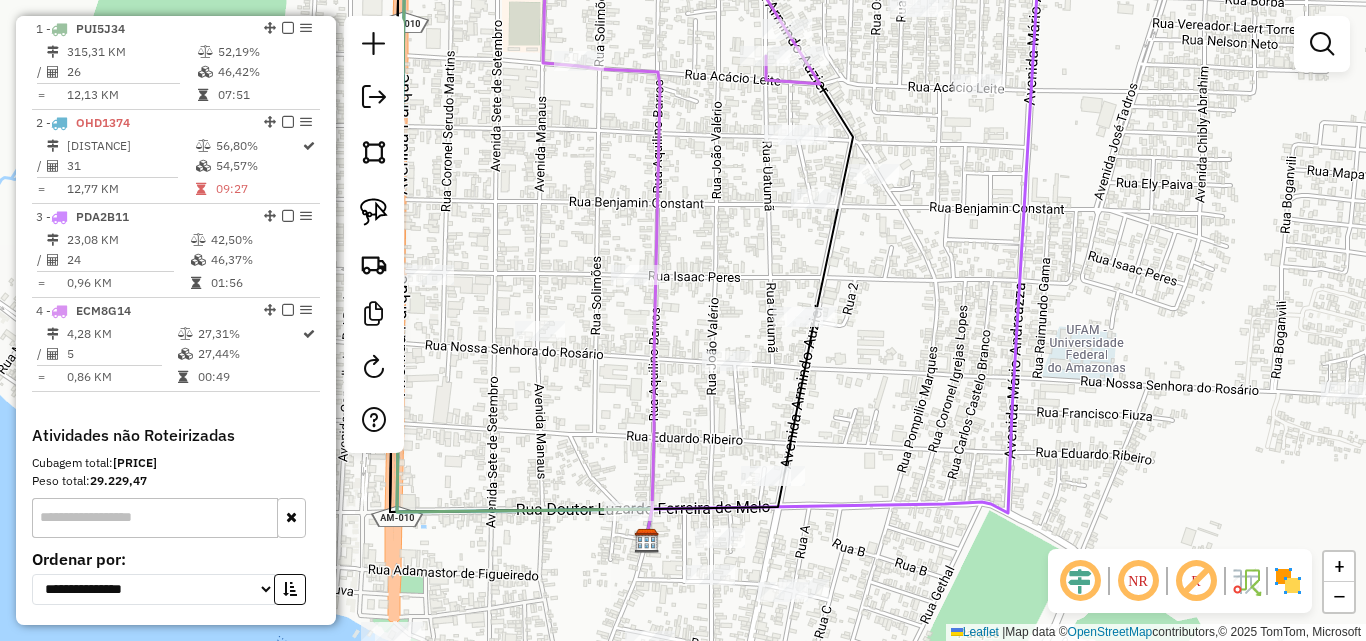drag, startPoint x: 574, startPoint y: 340, endPoint x: 675, endPoint y: 344, distance: 101.07918 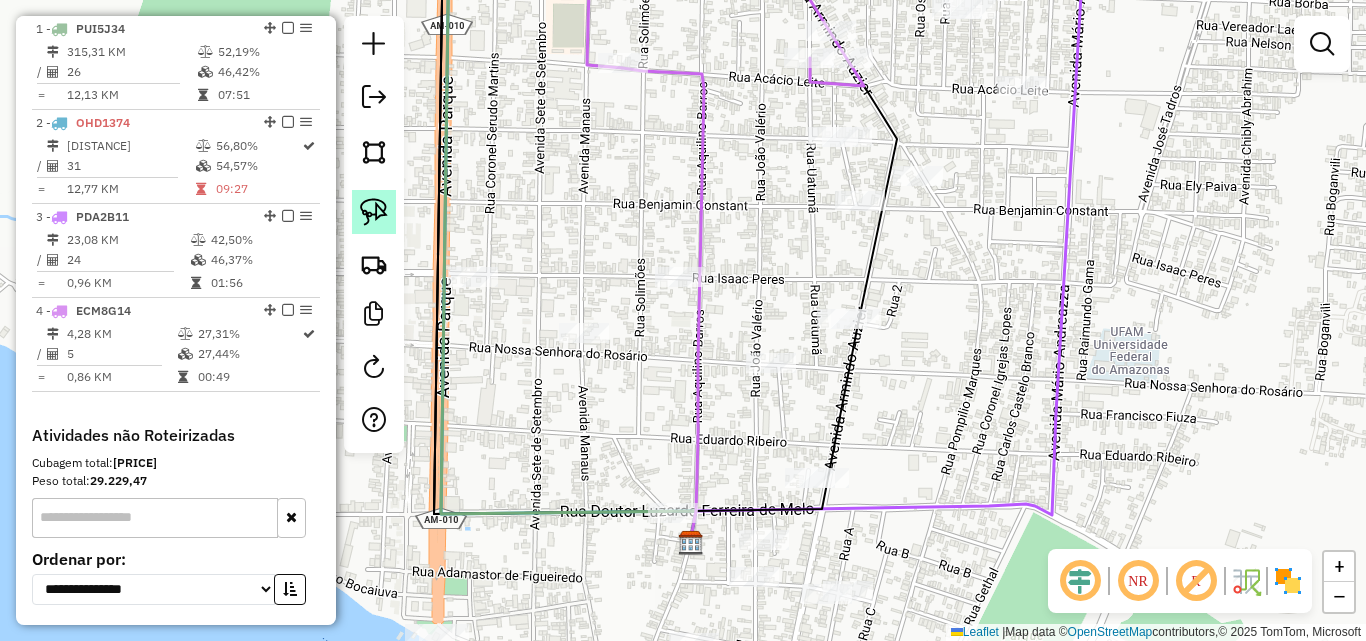 click 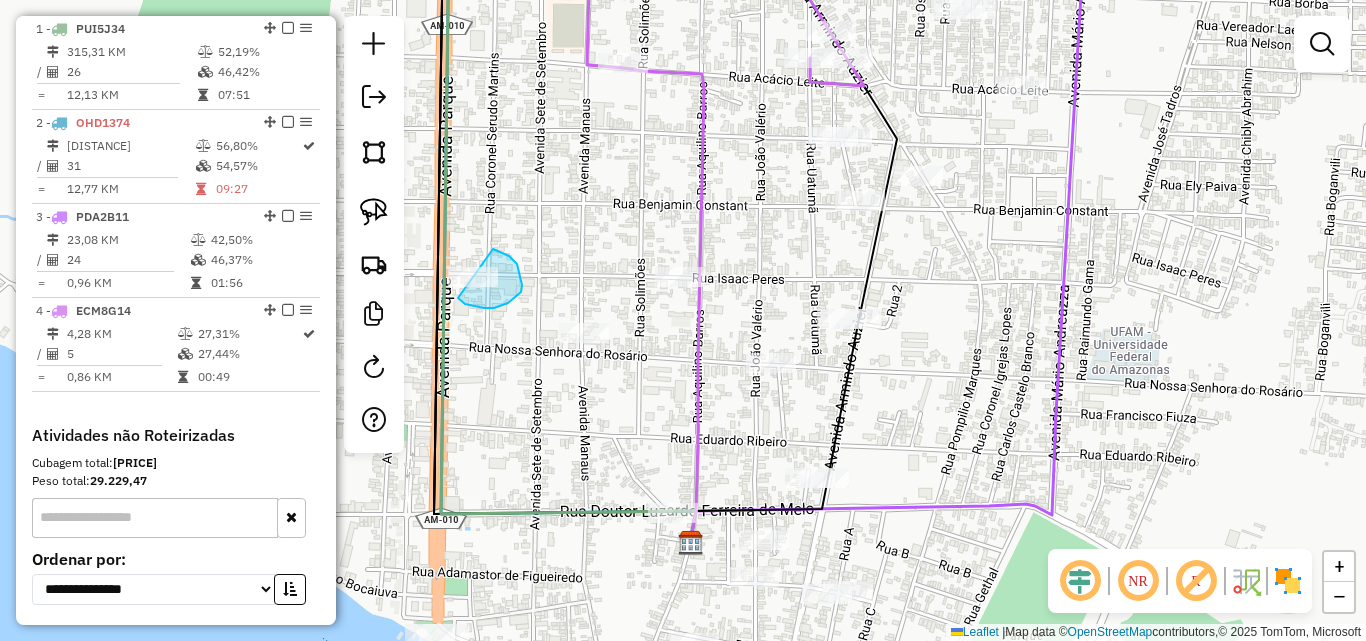 drag, startPoint x: 519, startPoint y: 269, endPoint x: 450, endPoint y: 252, distance: 71.063354 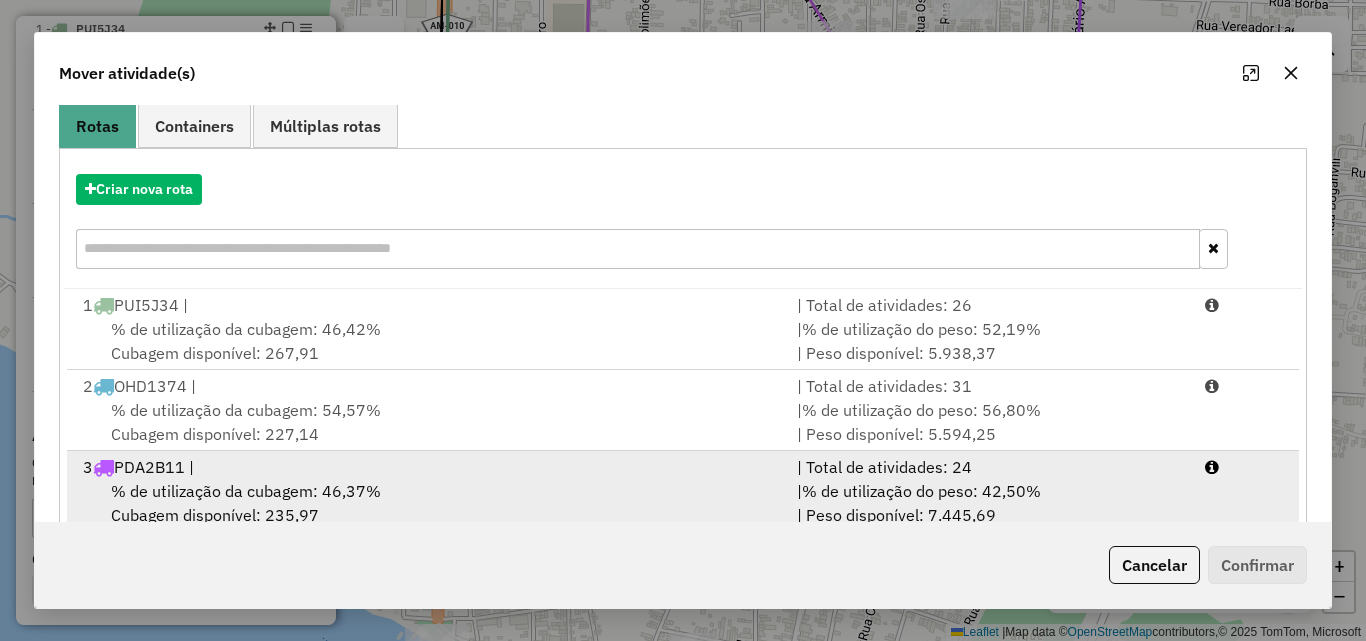 scroll, scrollTop: 291, scrollLeft: 0, axis: vertical 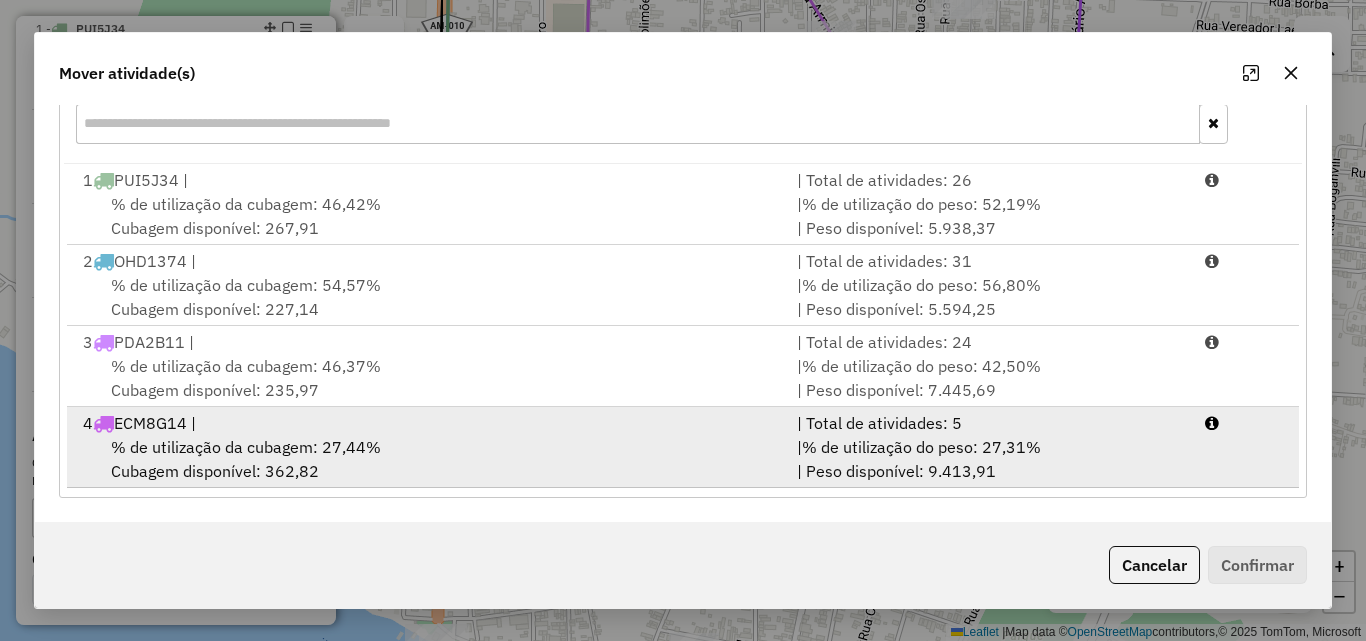 click on "% de utilização da cubagem: 27,44%  Cubagem disponível: 362,82" at bounding box center [428, 459] 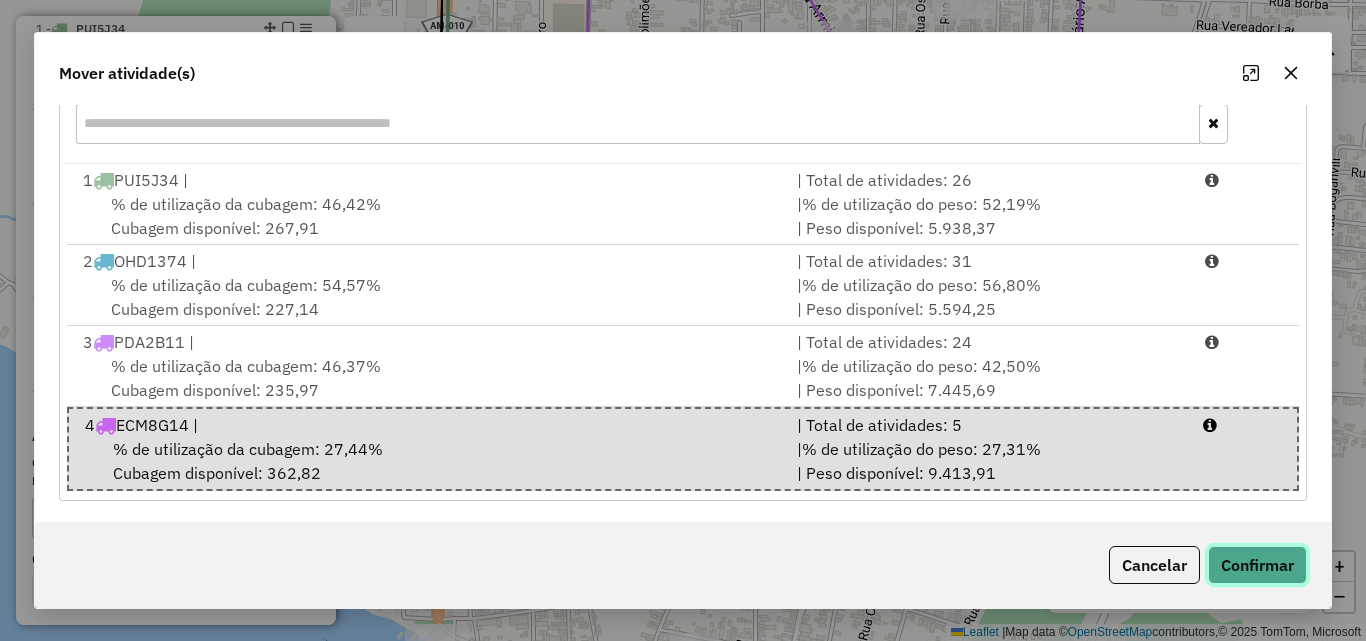 click on "Confirmar" 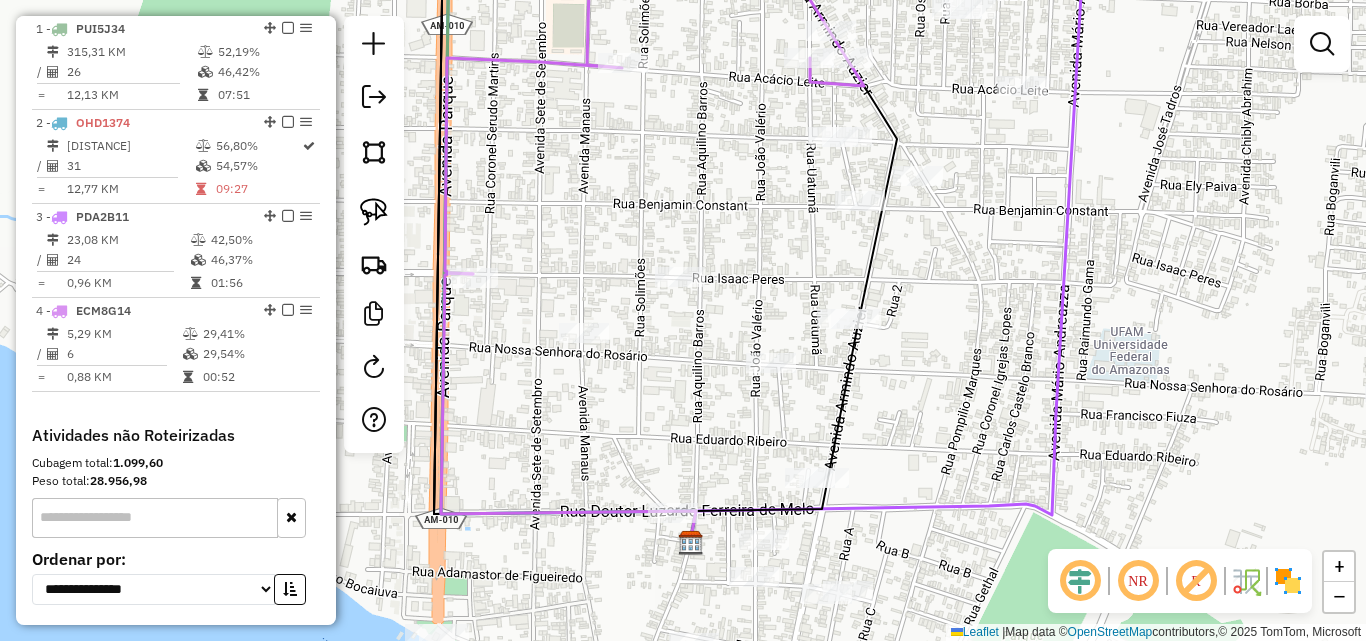 scroll, scrollTop: 0, scrollLeft: 0, axis: both 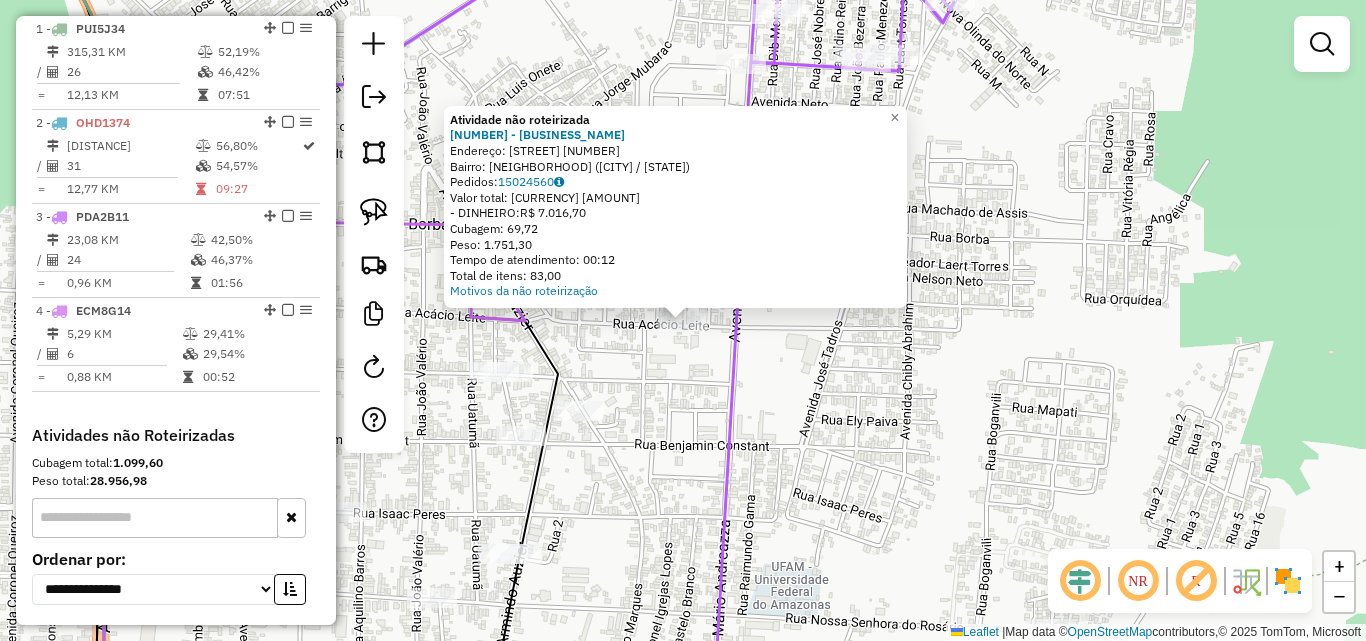 click 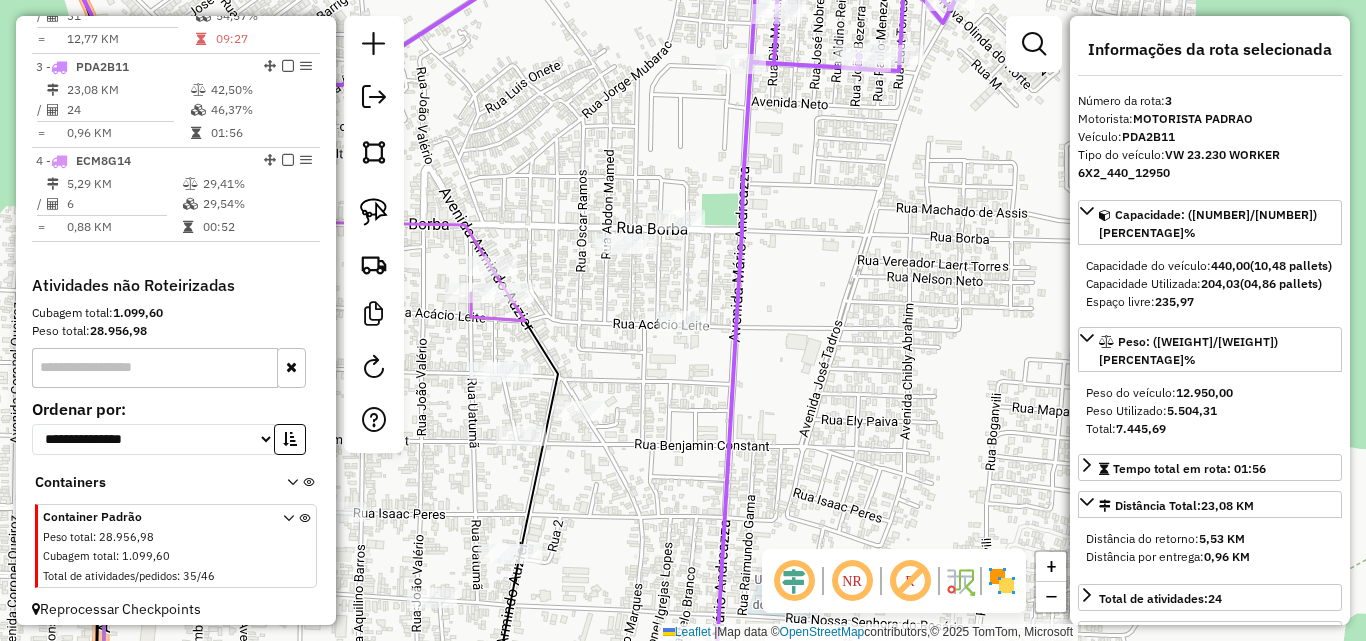 scroll, scrollTop: 935, scrollLeft: 0, axis: vertical 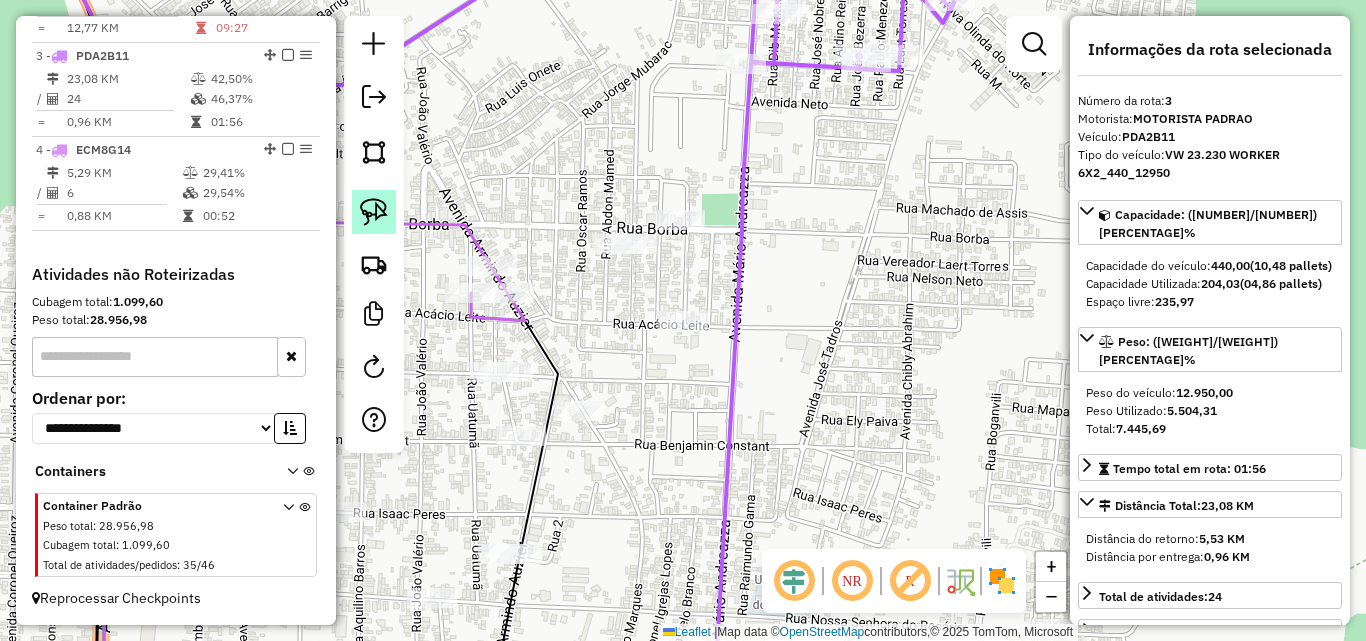 click 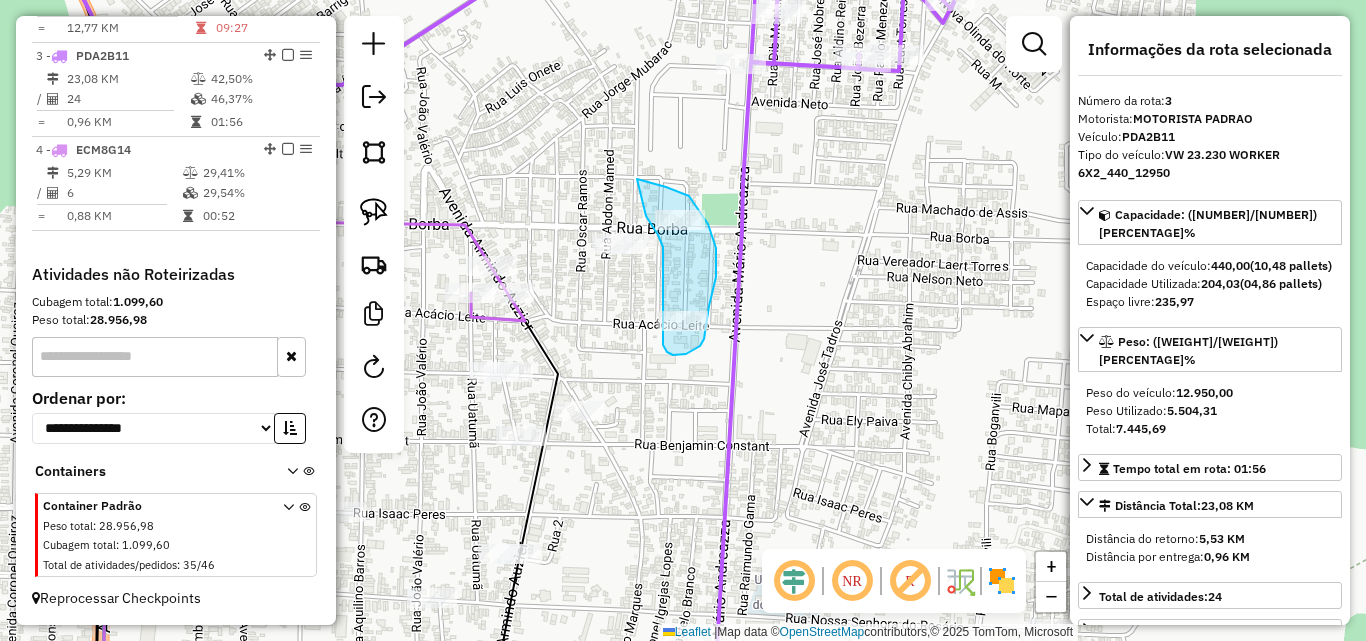 drag, startPoint x: 637, startPoint y: 179, endPoint x: 646, endPoint y: 215, distance: 37.107952 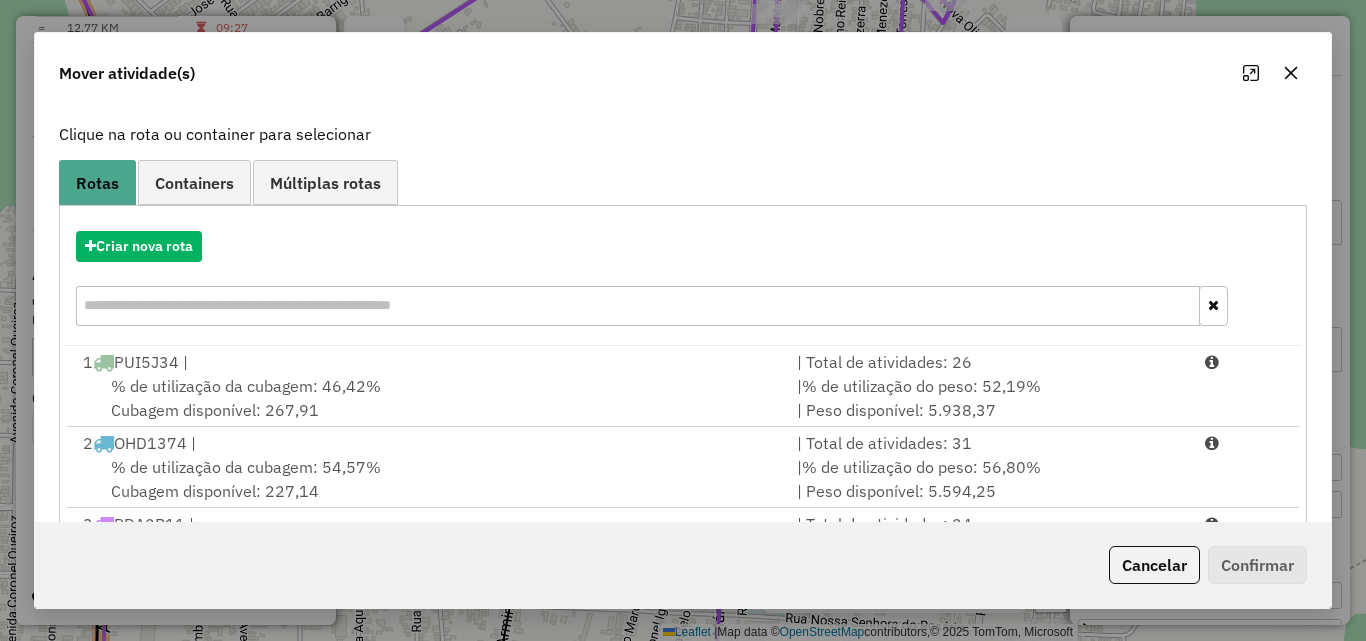 scroll, scrollTop: 91, scrollLeft: 0, axis: vertical 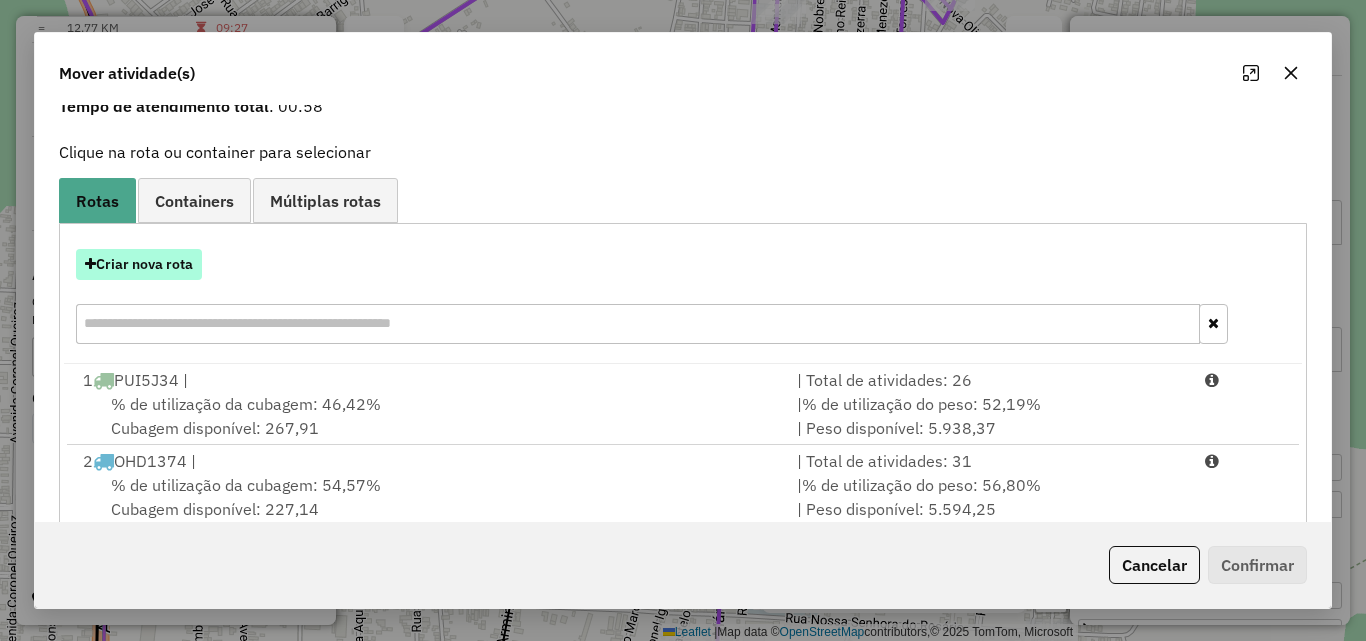 click on "Criar nova rota" at bounding box center [139, 264] 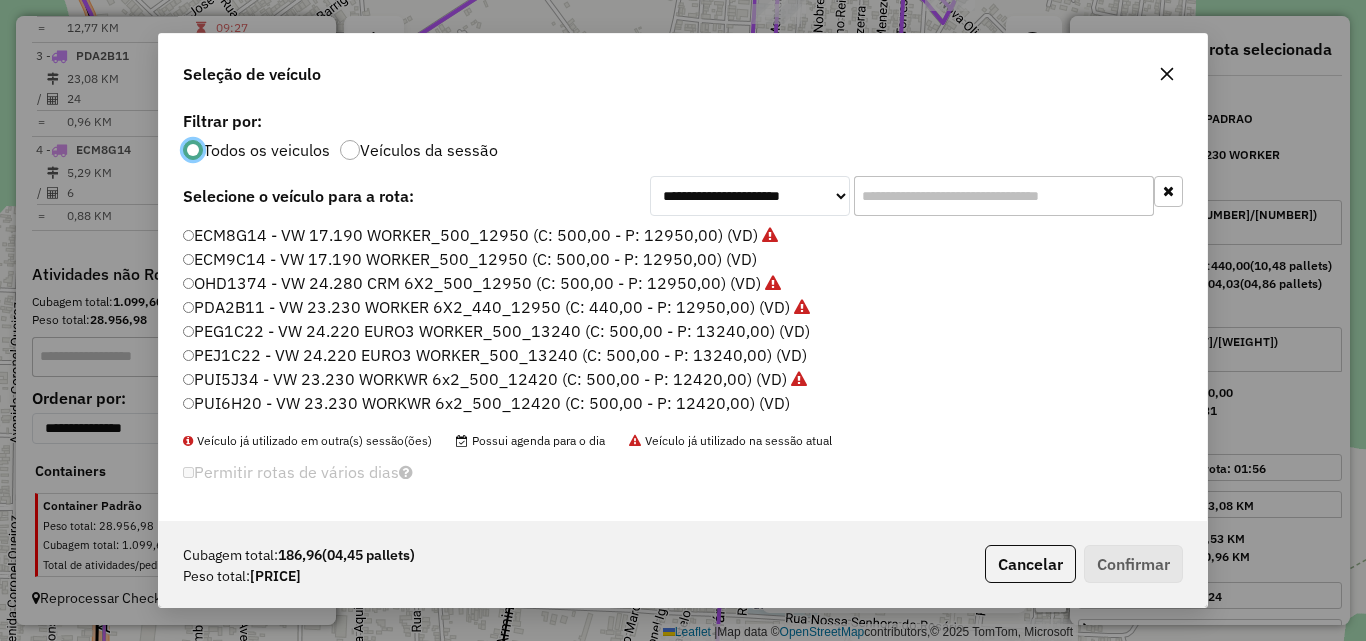 scroll, scrollTop: 11, scrollLeft: 6, axis: both 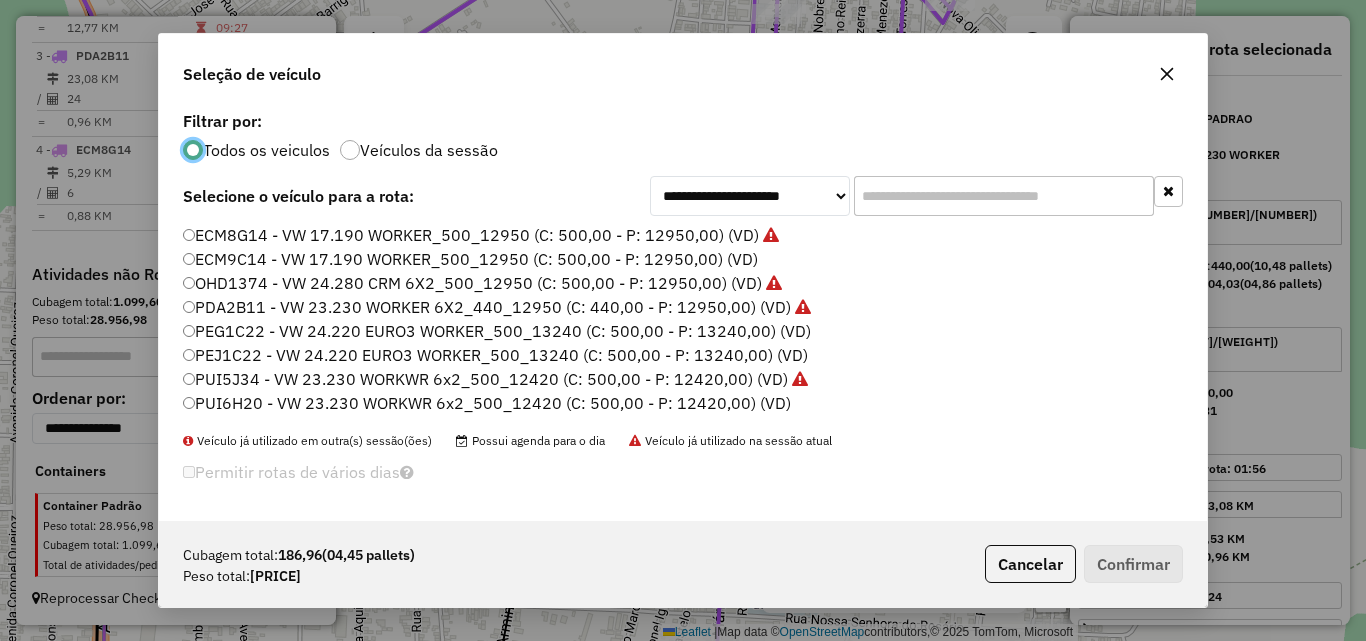 click 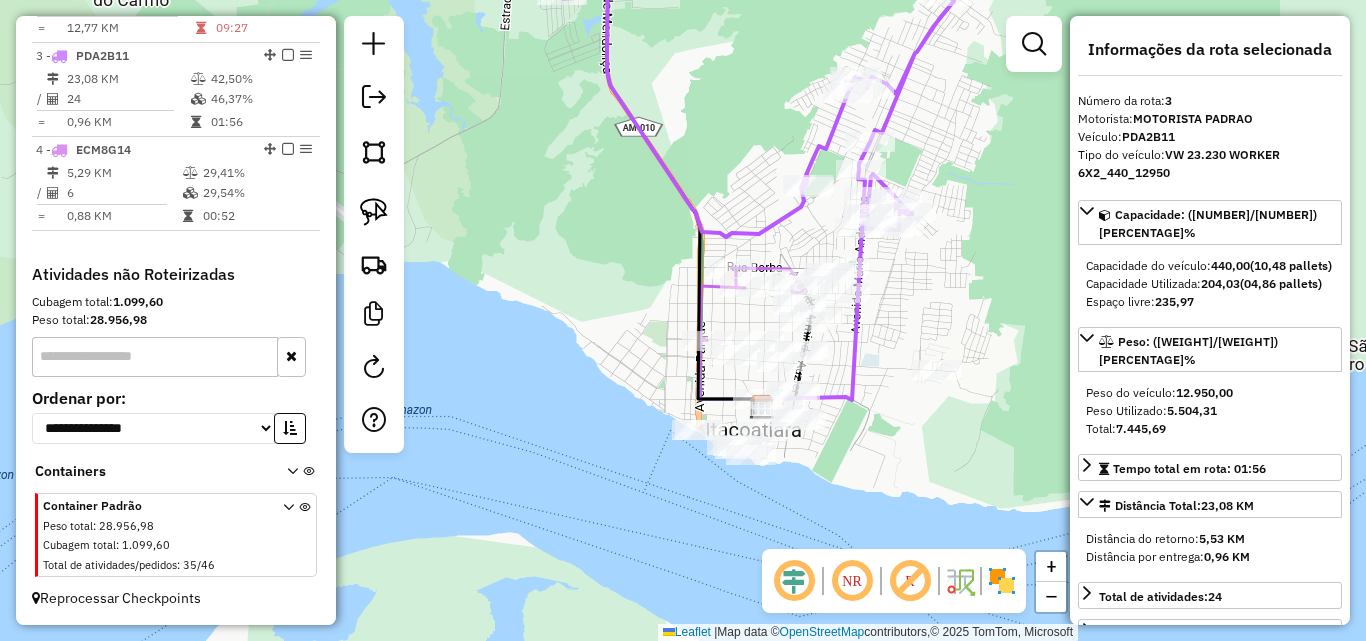 drag, startPoint x: 903, startPoint y: 235, endPoint x: 882, endPoint y: 327, distance: 94.36631 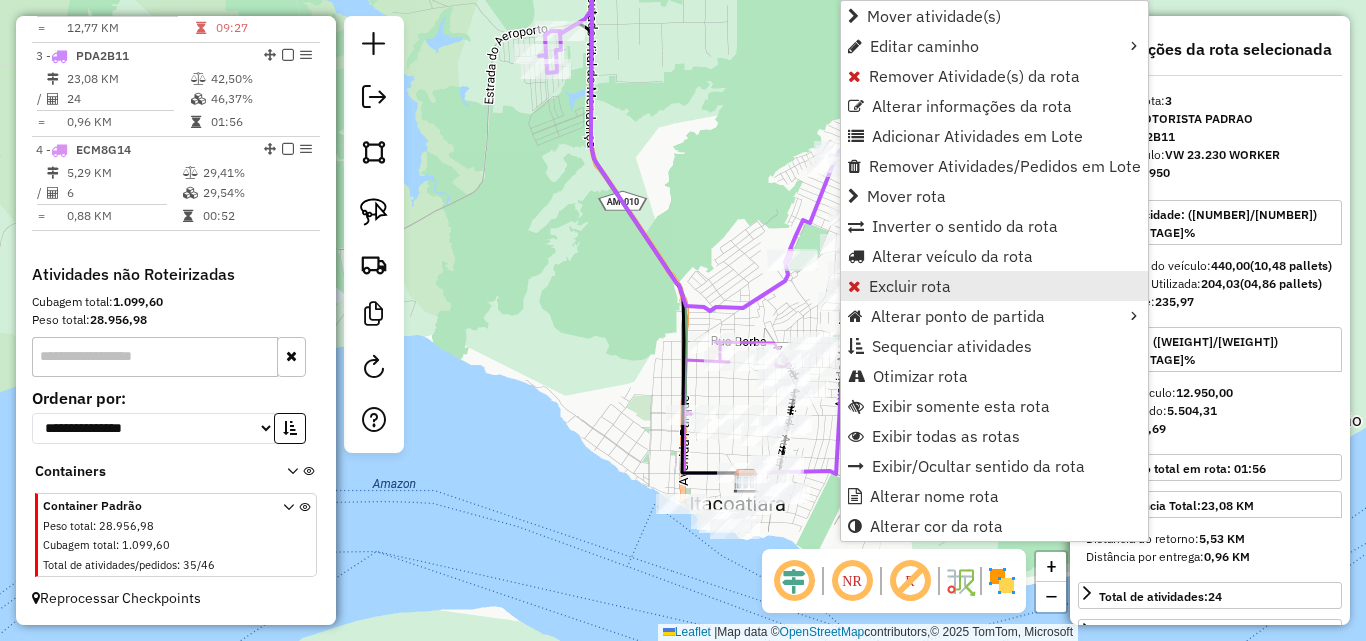 click on "Excluir rota" at bounding box center [910, 286] 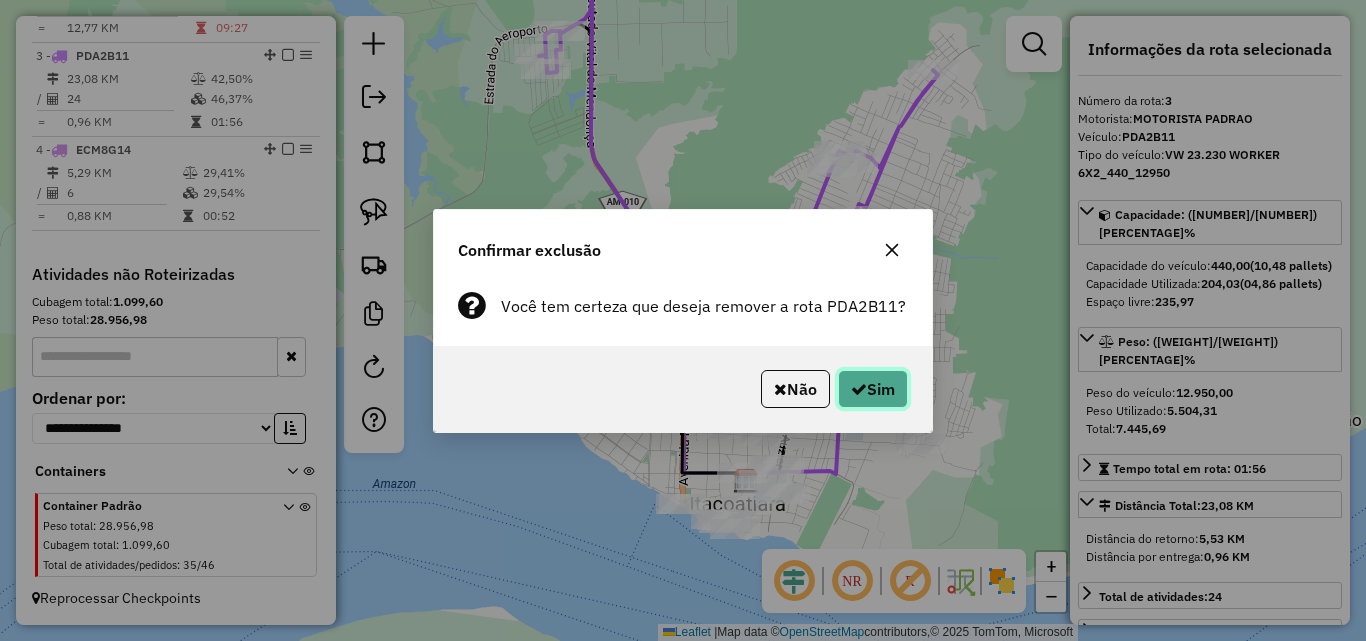 click on "Sim" 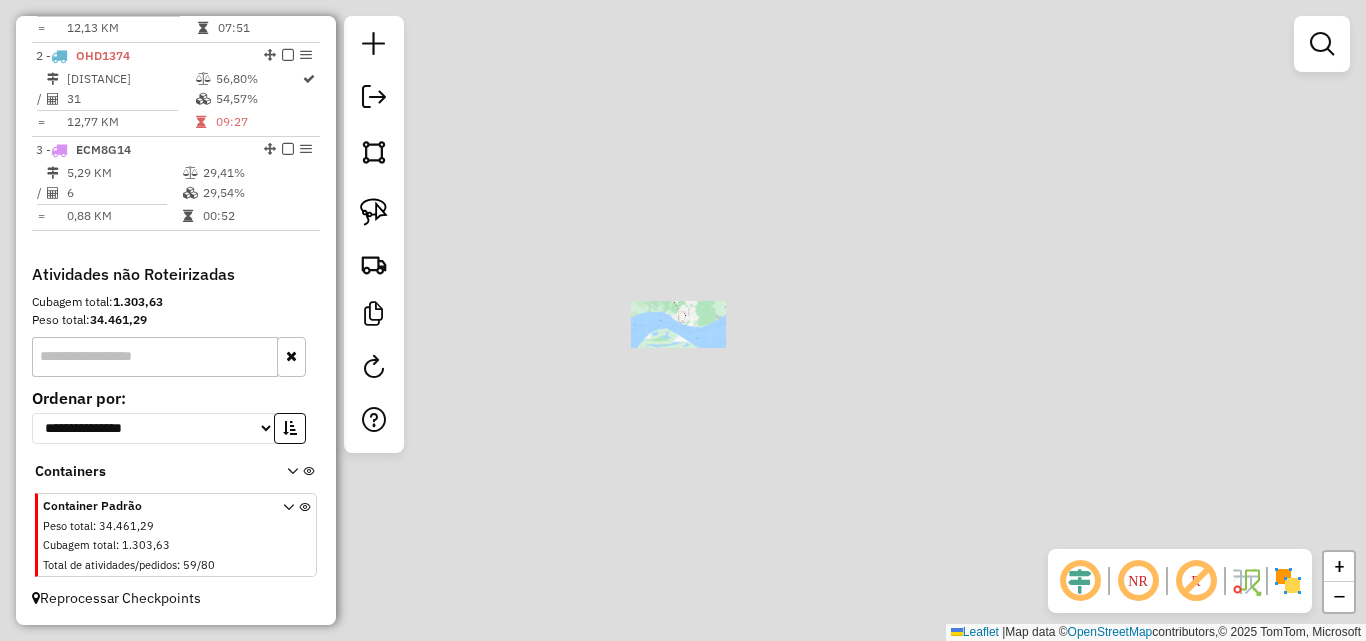 scroll, scrollTop: 841, scrollLeft: 0, axis: vertical 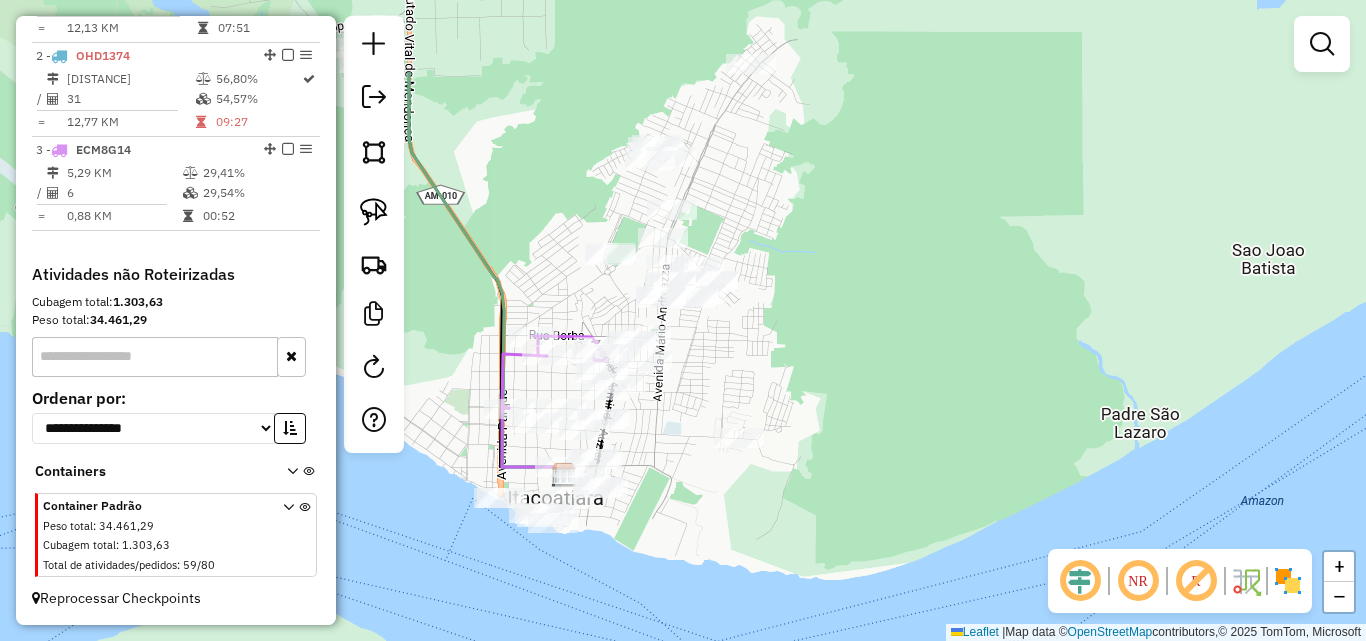 drag, startPoint x: 788, startPoint y: 260, endPoint x: 834, endPoint y: 393, distance: 140.73024 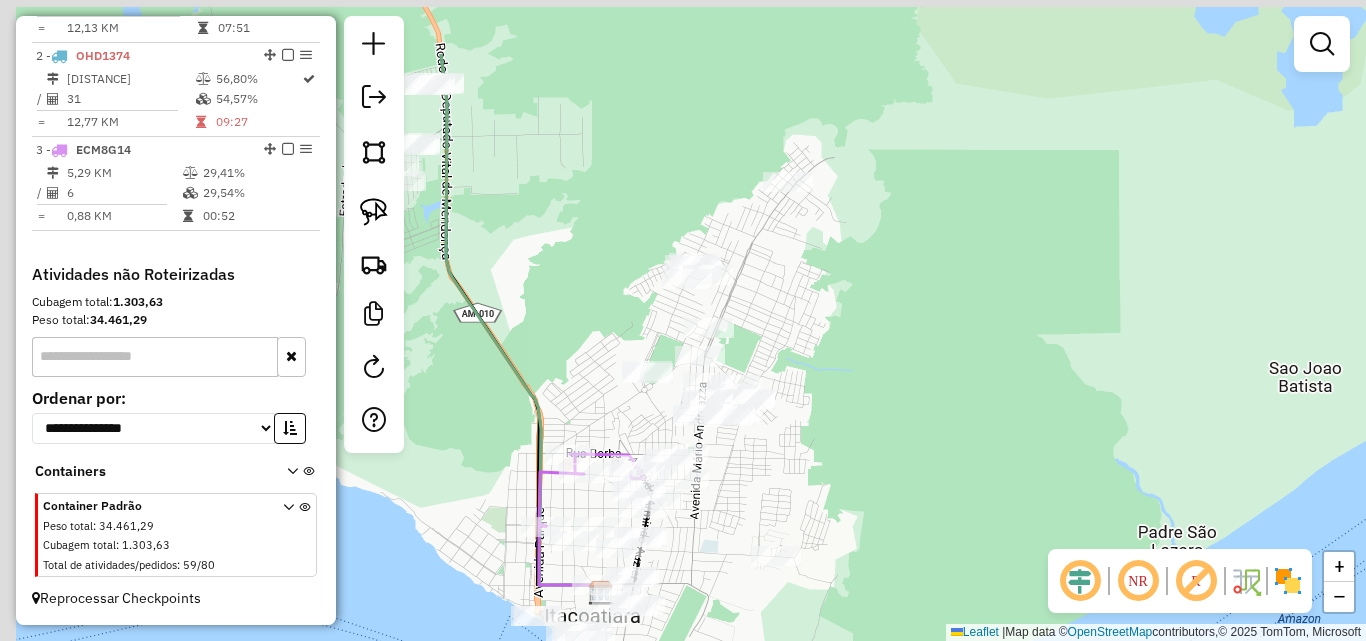 drag, startPoint x: 813, startPoint y: 252, endPoint x: 851, endPoint y: 373, distance: 126.82665 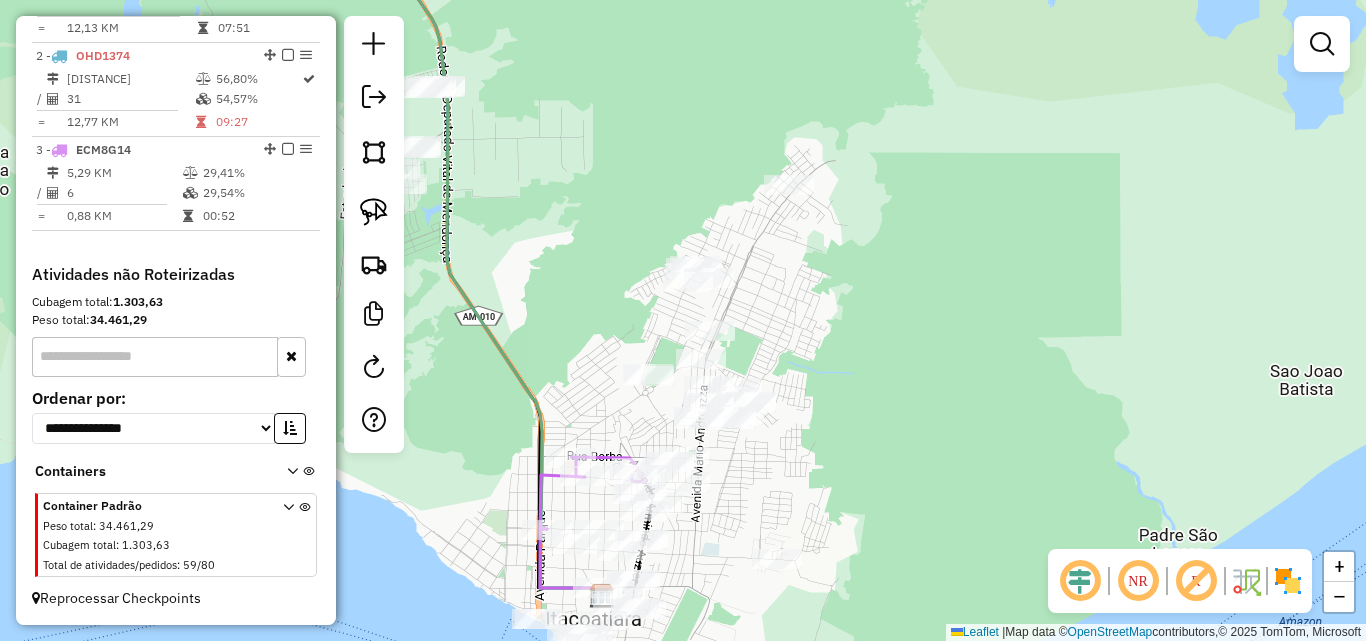 click on "Janela de atendimento Grade de atendimento Capacidade Transportadoras Veículos Cliente Pedidos  Rotas Selecione os dias de semana para filtrar as janelas de atendimento  Seg   Ter   Qua   Qui   Sex   Sáb   Dom  Informe o período da janela de atendimento: De: Até:  Filtrar exatamente a janela do cliente  Considerar janela de atendimento padrão  Selecione os dias de semana para filtrar as grades de atendimento  Seg   Ter   Qua   Qui   Sex   Sáb   Dom   Considerar clientes sem dia de atendimento cadastrado  Clientes fora do dia de atendimento selecionado Filtrar as atividades entre os valores definidos abaixo:  Peso mínimo:   Peso máximo:   Cubagem mínima:   Cubagem máxima:   De:   Até:  Filtrar as atividades entre o tempo de atendimento definido abaixo:  De:   Até:   Considerar capacidade total dos clientes não roteirizados Transportadora: Selecione um ou mais itens Tipo de veículo: Selecione um ou mais itens Veículo: Selecione um ou mais itens Motorista: Selecione um ou mais itens Nome: Rótulo:" 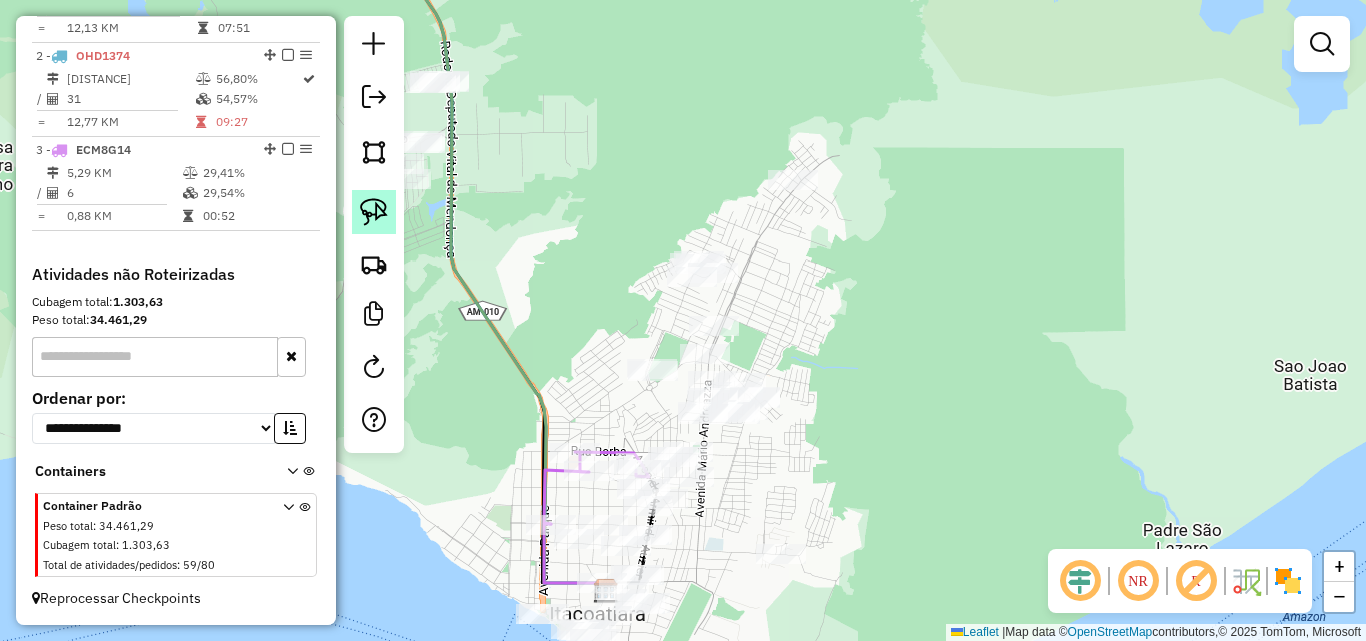 click 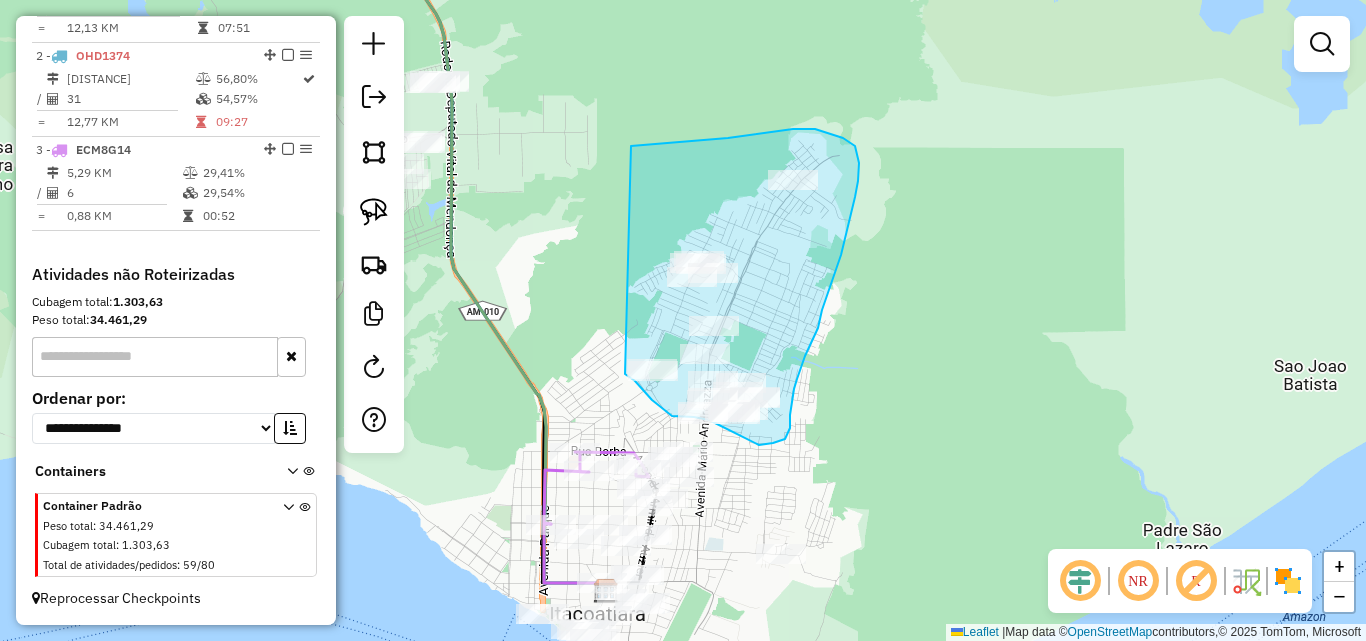 drag, startPoint x: 688, startPoint y: 141, endPoint x: 618, endPoint y: 355, distance: 225.15773 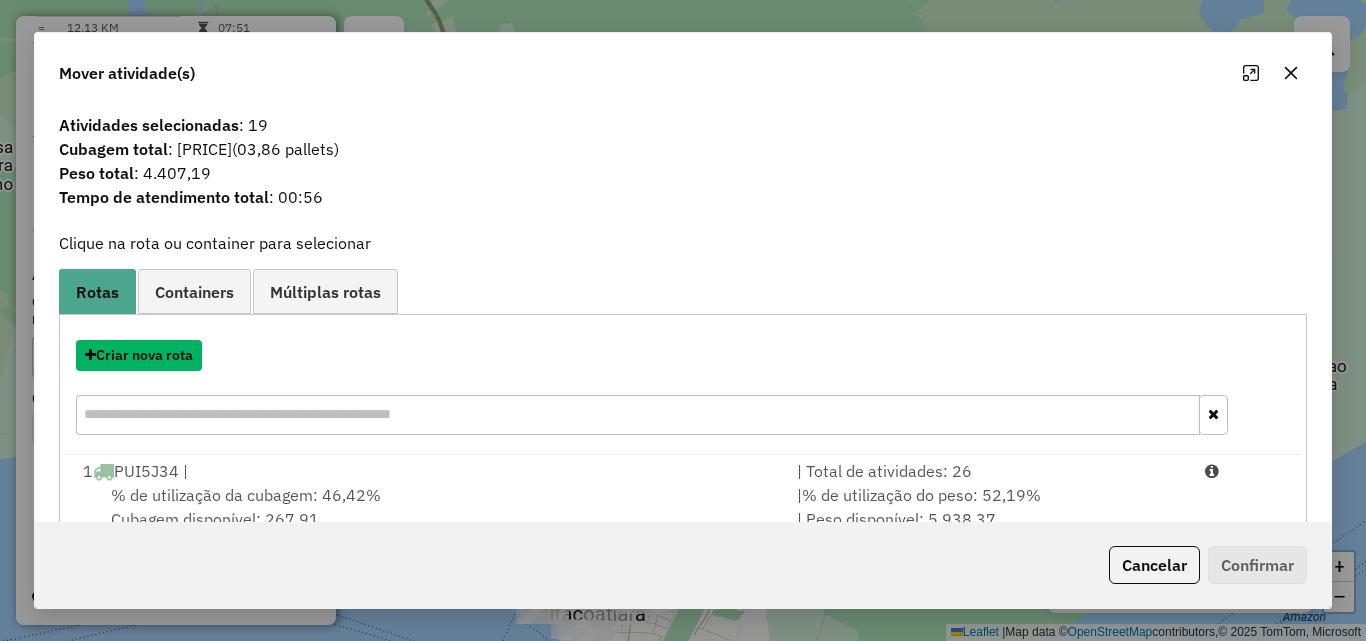click on "Criar nova rota" at bounding box center [139, 355] 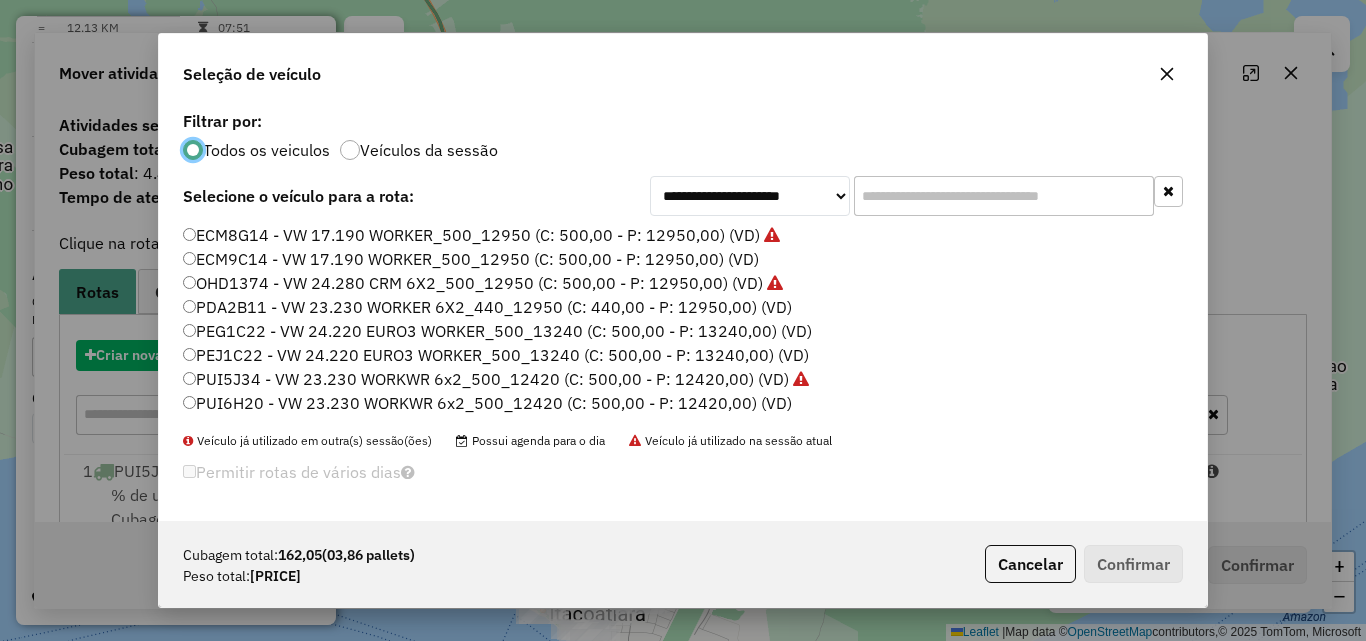 scroll, scrollTop: 11, scrollLeft: 6, axis: both 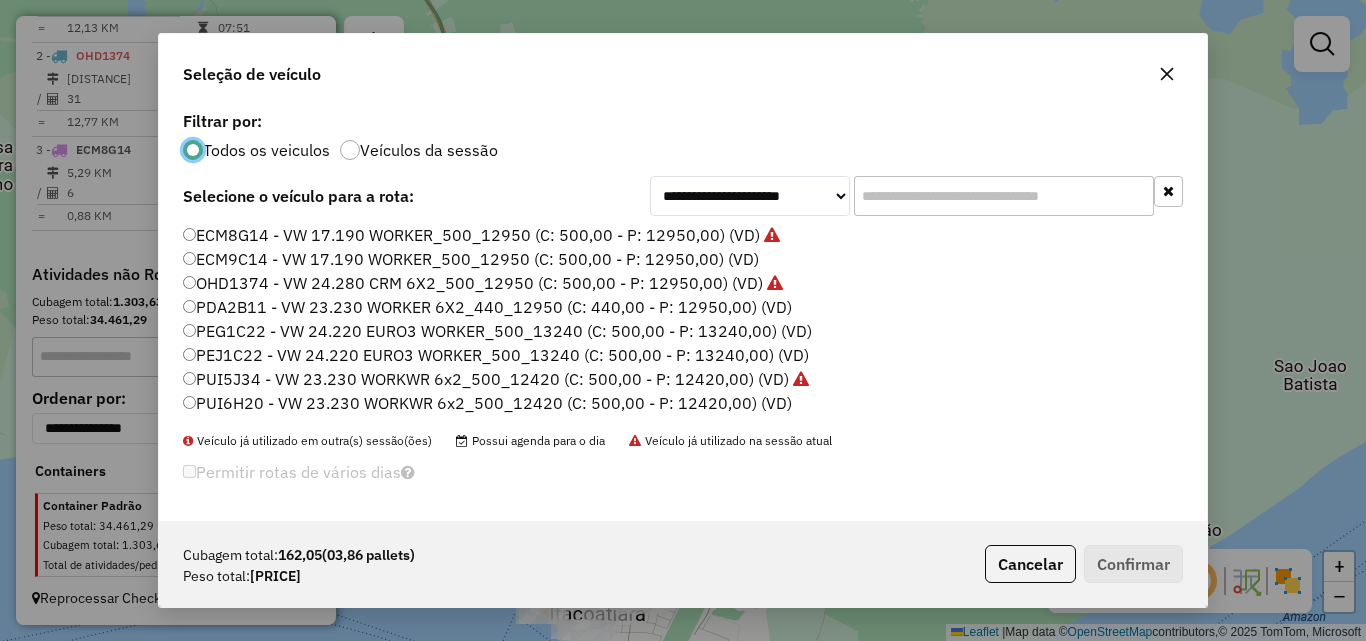 click on "ECM9C14 - VW 17.190 WORKER_500_12950 (C: 500,00 - P: 12950,00) (VD)" 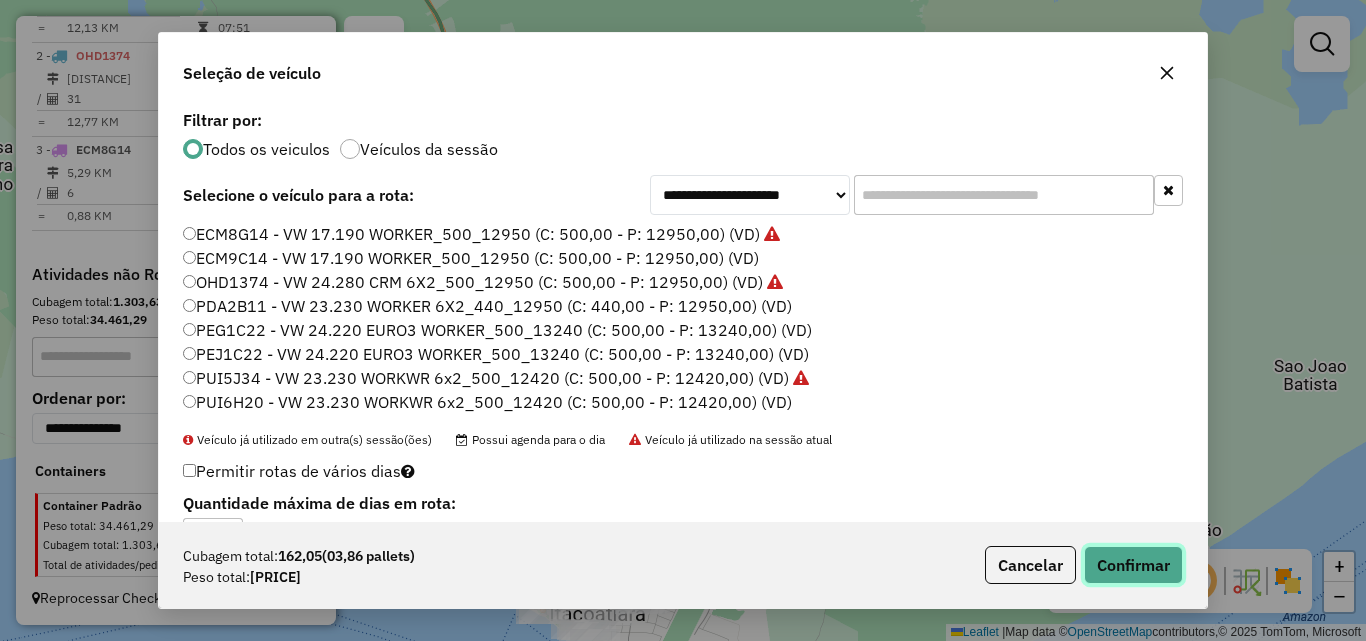 click on "Confirmar" 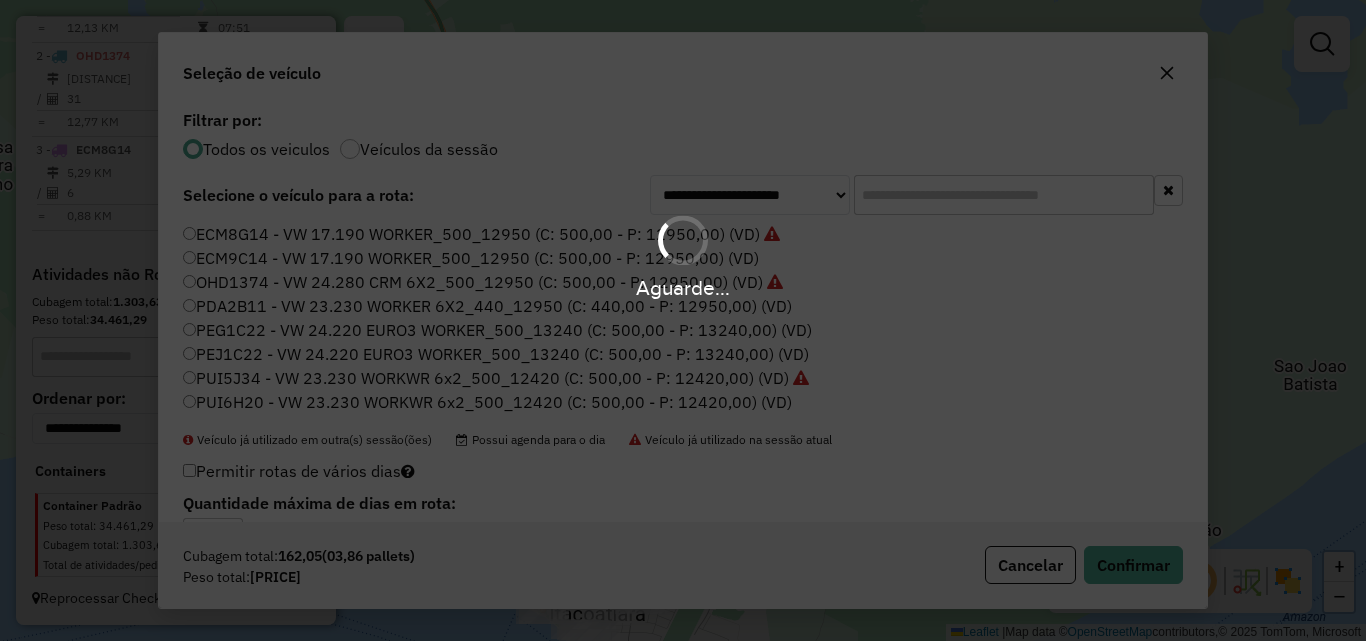scroll, scrollTop: 935, scrollLeft: 0, axis: vertical 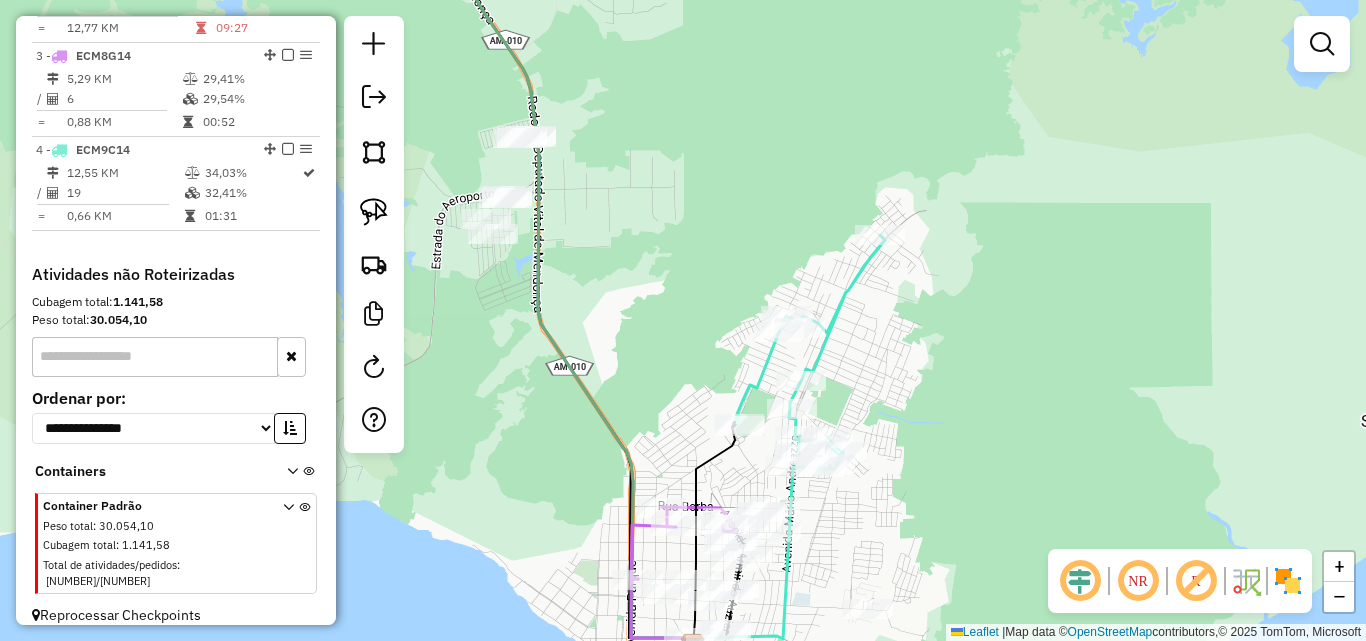 drag, startPoint x: 543, startPoint y: 258, endPoint x: 702, endPoint y: 367, distance: 192.77448 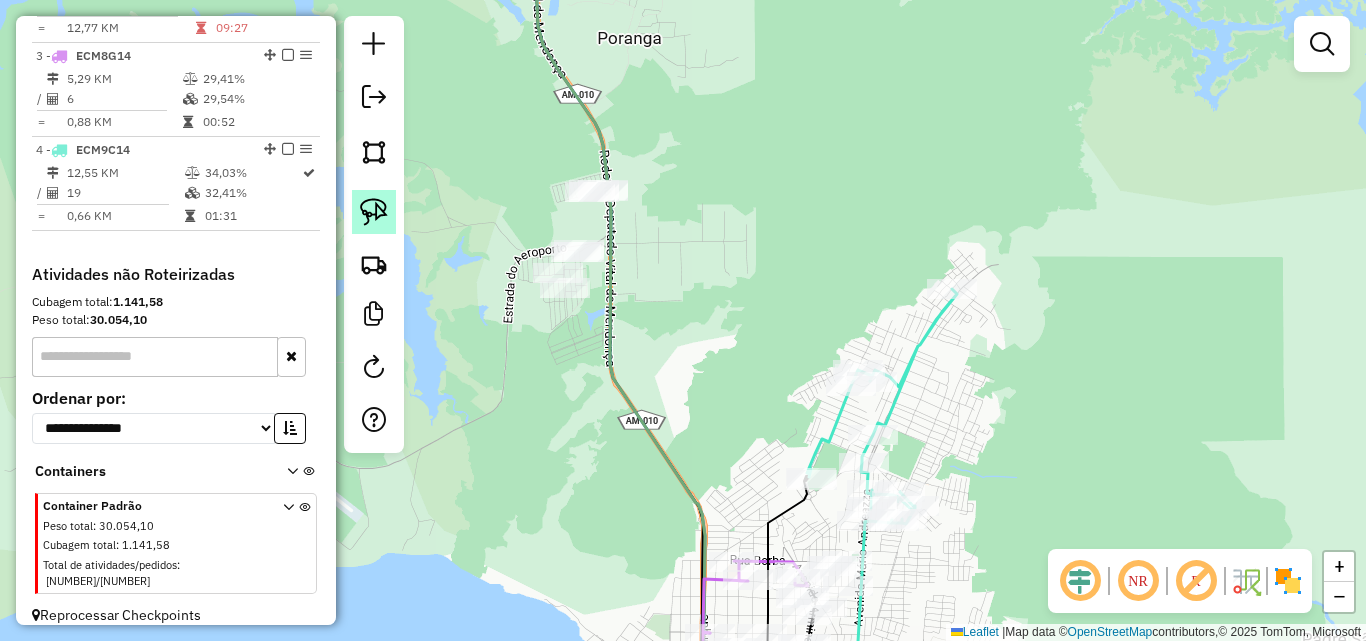click 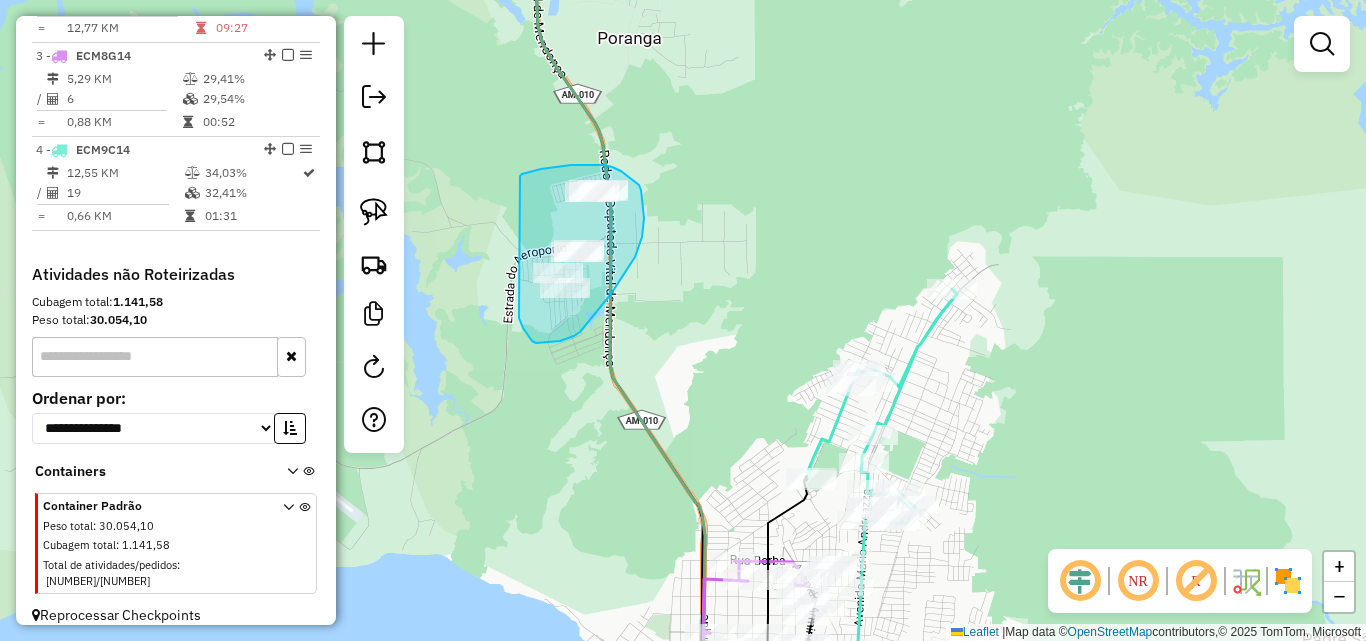 drag, startPoint x: 571, startPoint y: 165, endPoint x: 524, endPoint y: 309, distance: 151.47607 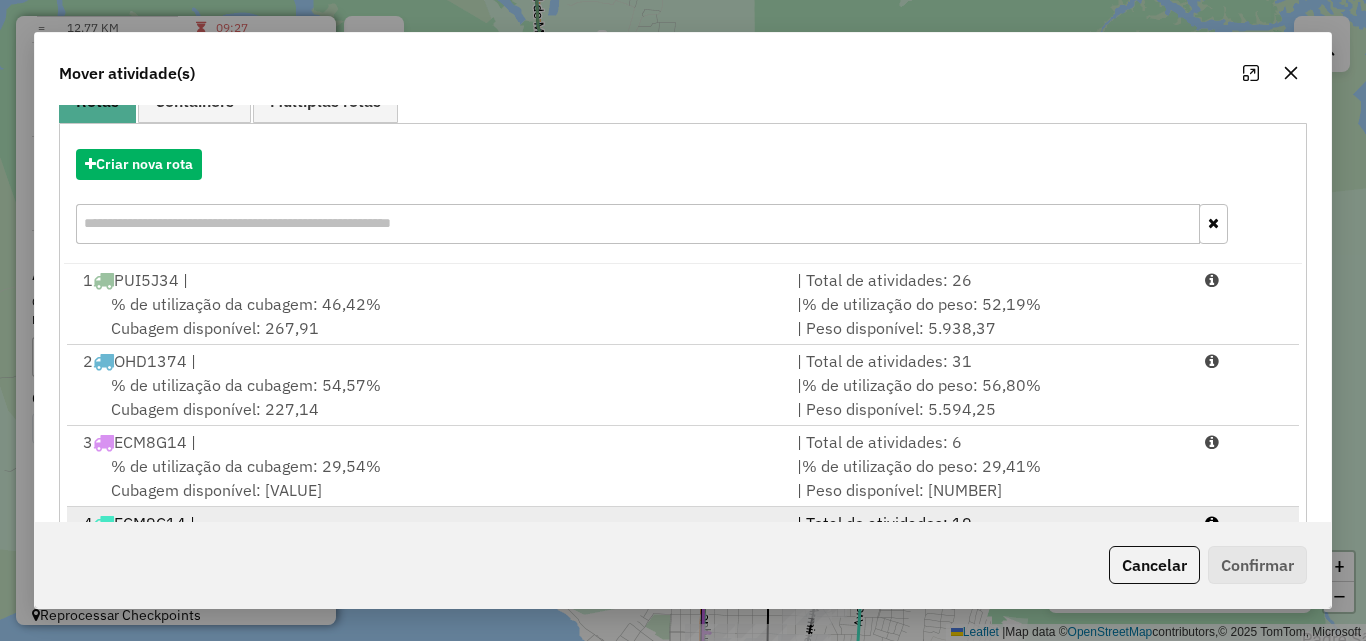scroll, scrollTop: 291, scrollLeft: 0, axis: vertical 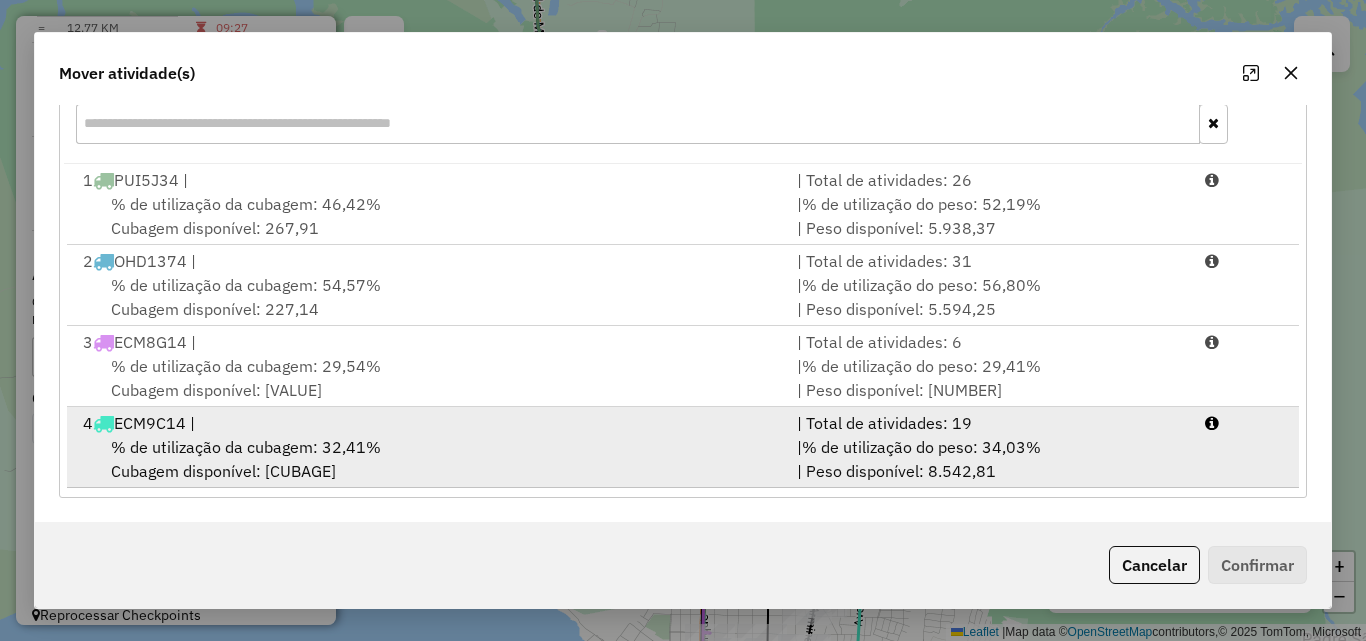 click on "% de utilização da cubagem: 32,41%" at bounding box center [246, 447] 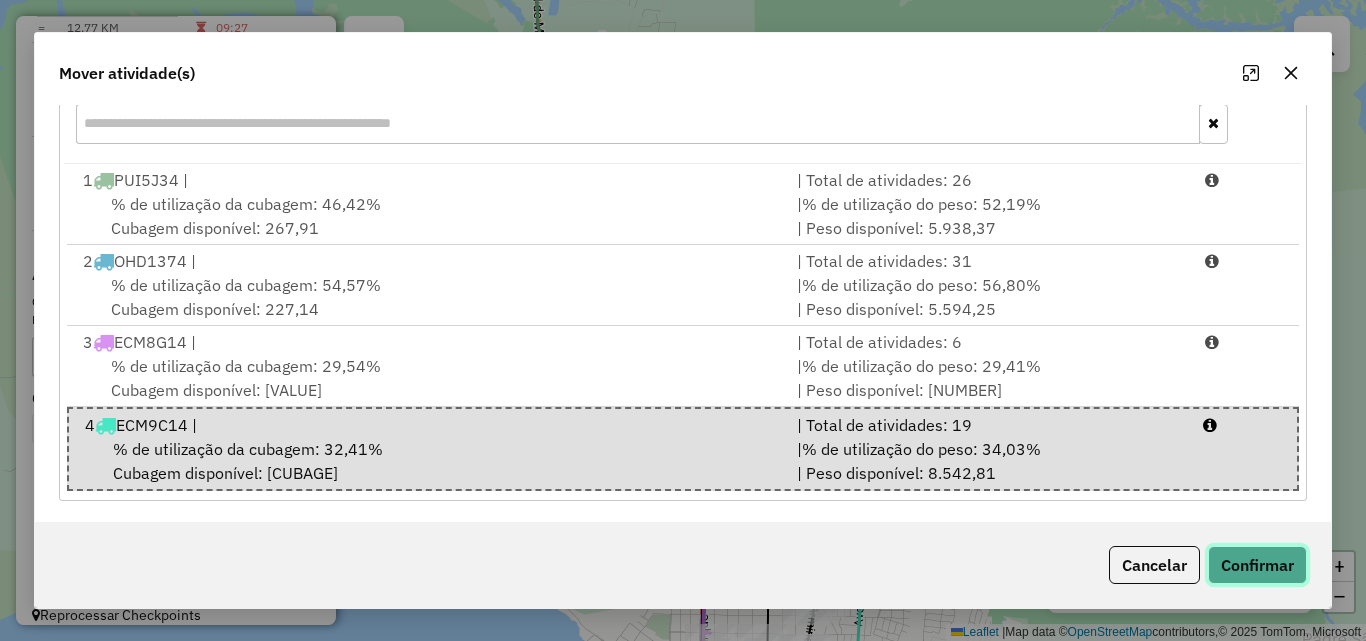 click on "Confirmar" 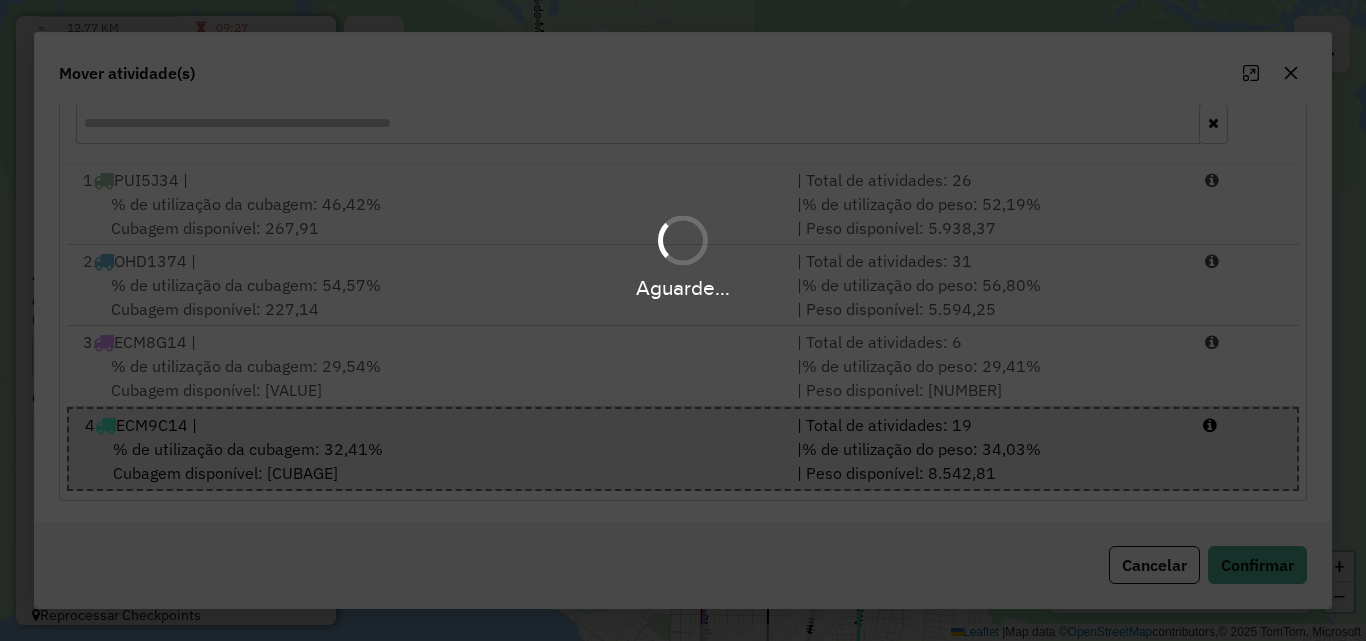 scroll, scrollTop: 0, scrollLeft: 0, axis: both 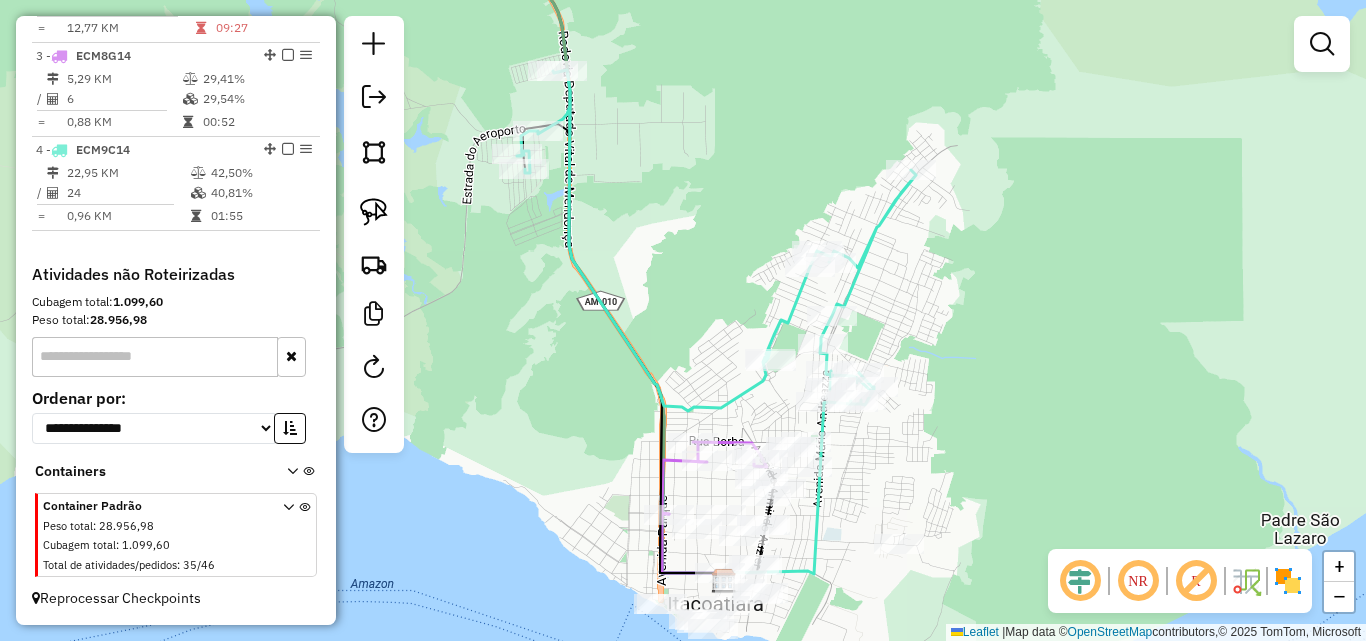 drag, startPoint x: 776, startPoint y: 396, endPoint x: 719, endPoint y: 236, distance: 169.84993 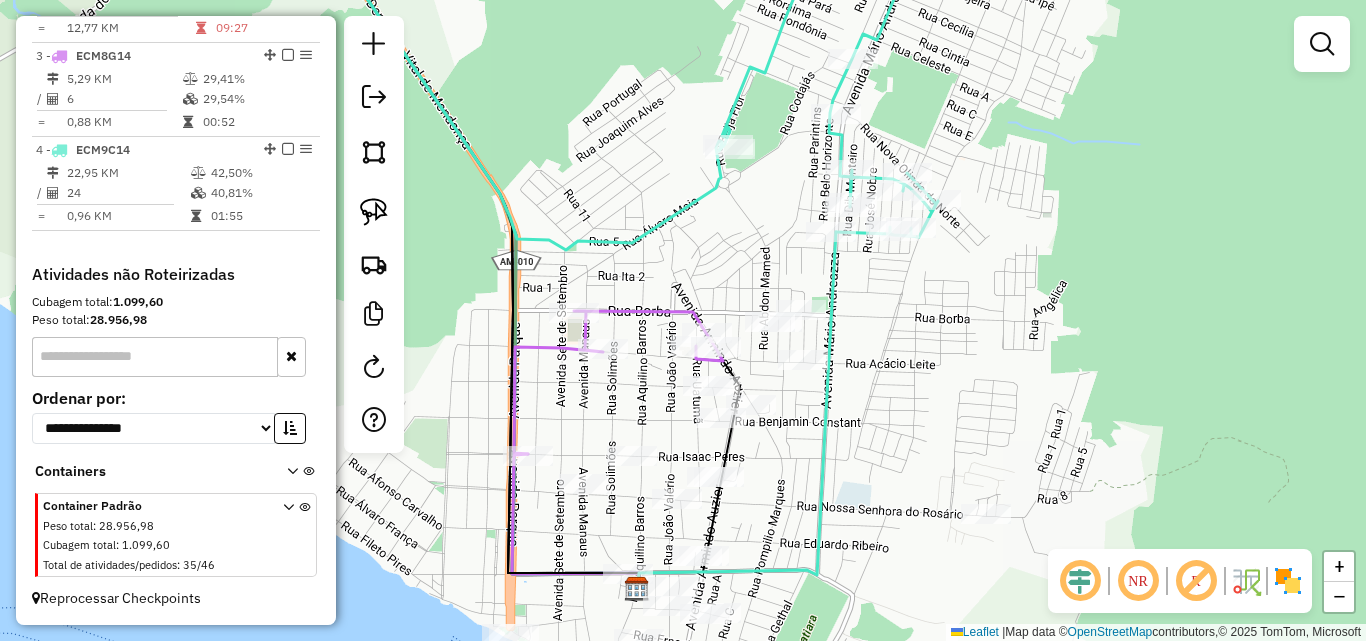 drag, startPoint x: 906, startPoint y: 360, endPoint x: 858, endPoint y: 319, distance: 63.126858 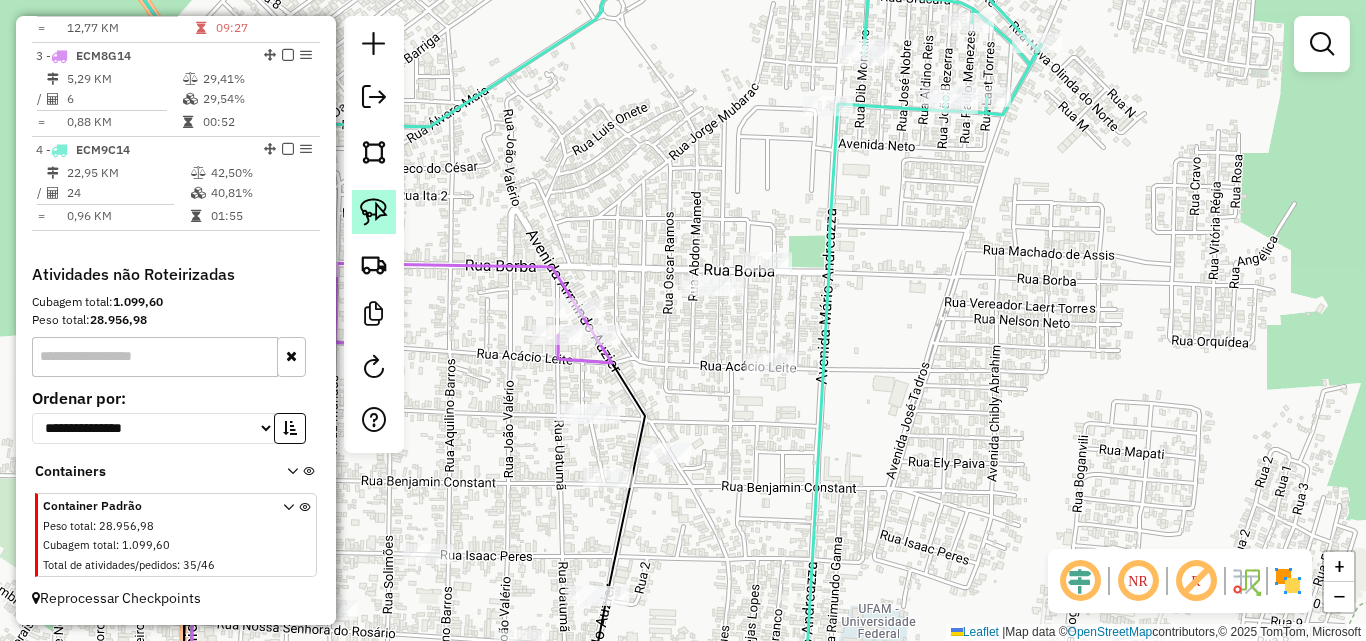 click 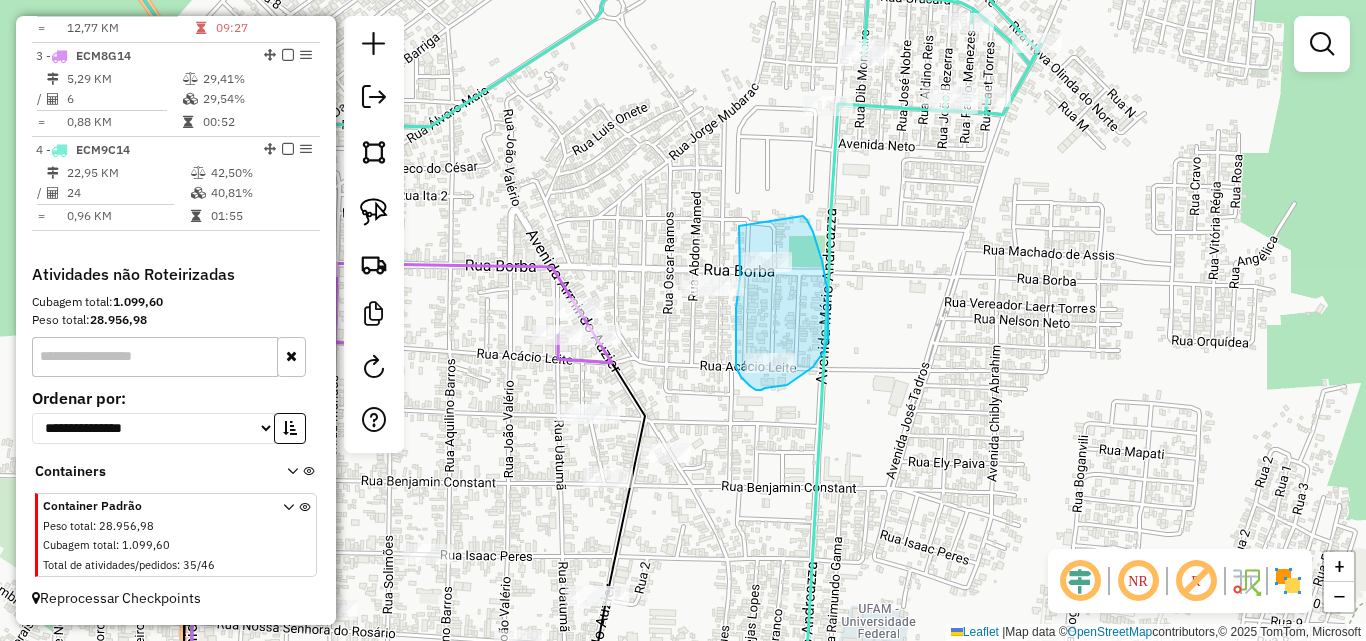 drag, startPoint x: 739, startPoint y: 226, endPoint x: 803, endPoint y: 216, distance: 64.77654 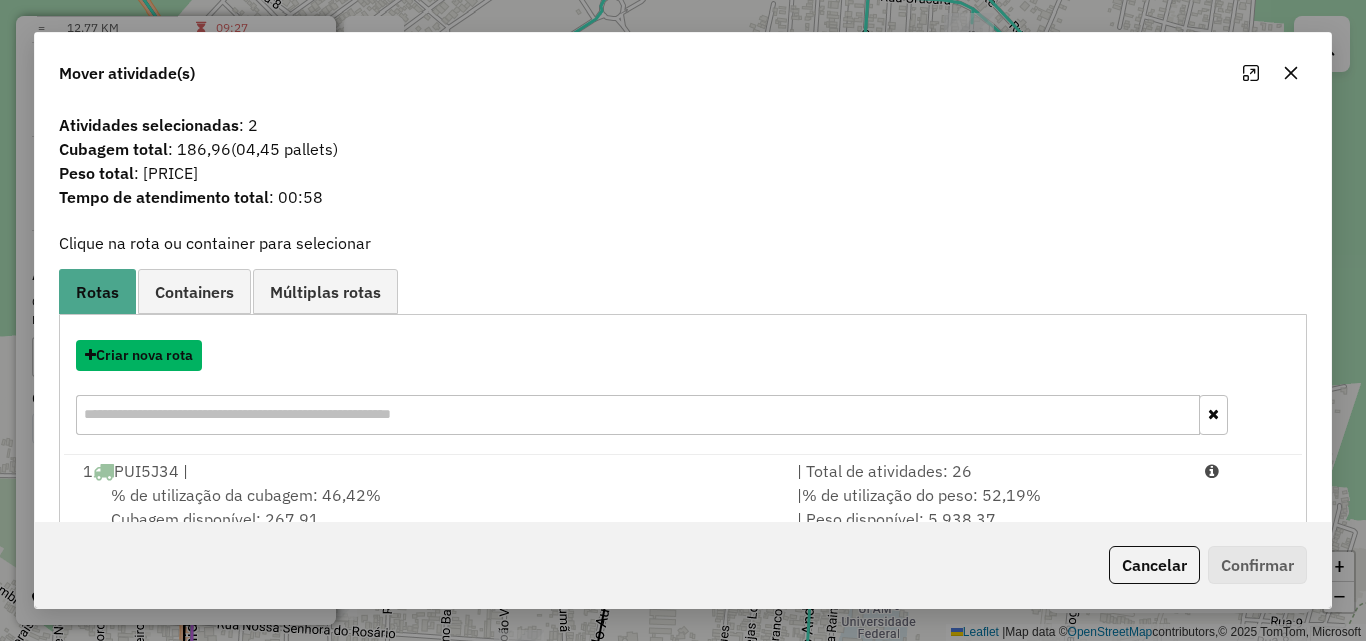 click on "Criar nova rota" at bounding box center (139, 355) 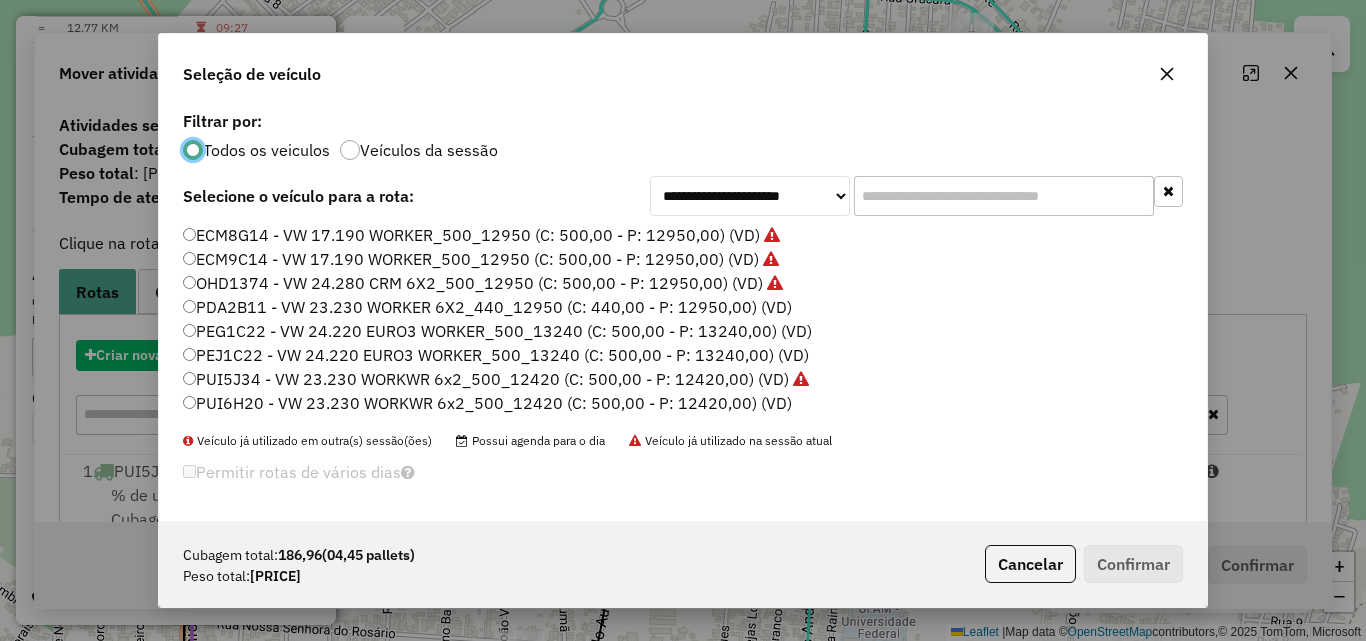 scroll, scrollTop: 11, scrollLeft: 6, axis: both 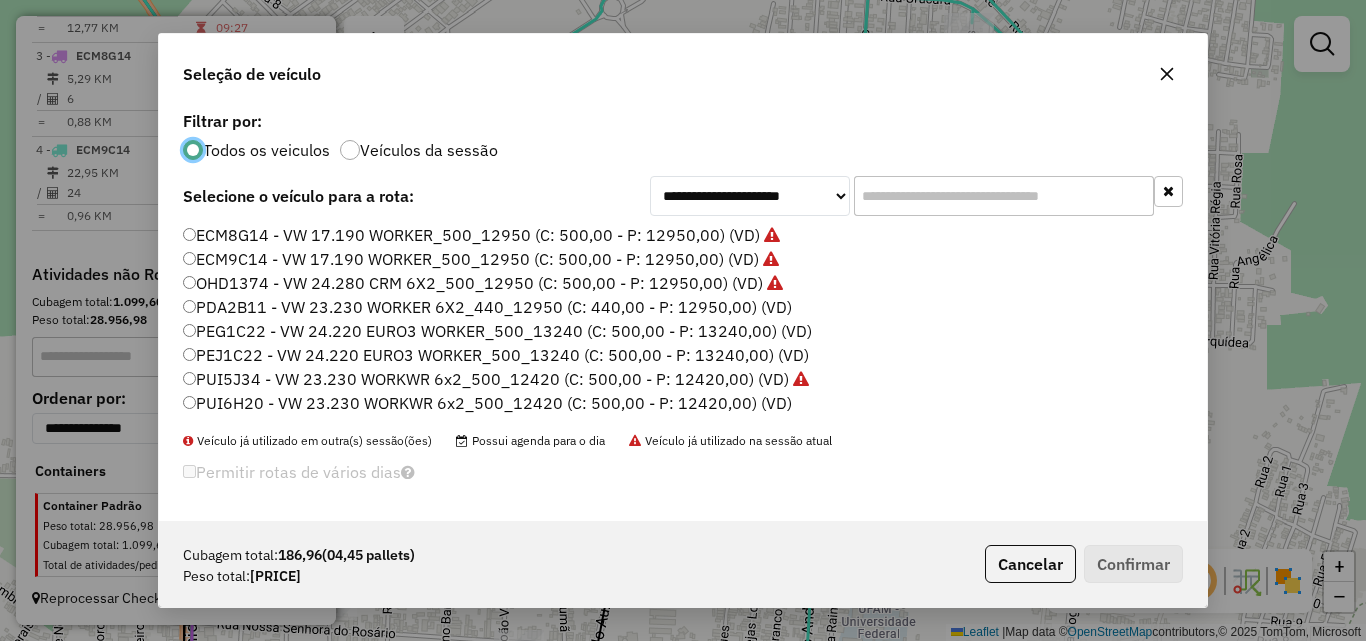 click on "PDA2B11 - VW 23.230 WORKER 6X2_440_12950 (C: 440,00 - P: 12950,00) (VD)" 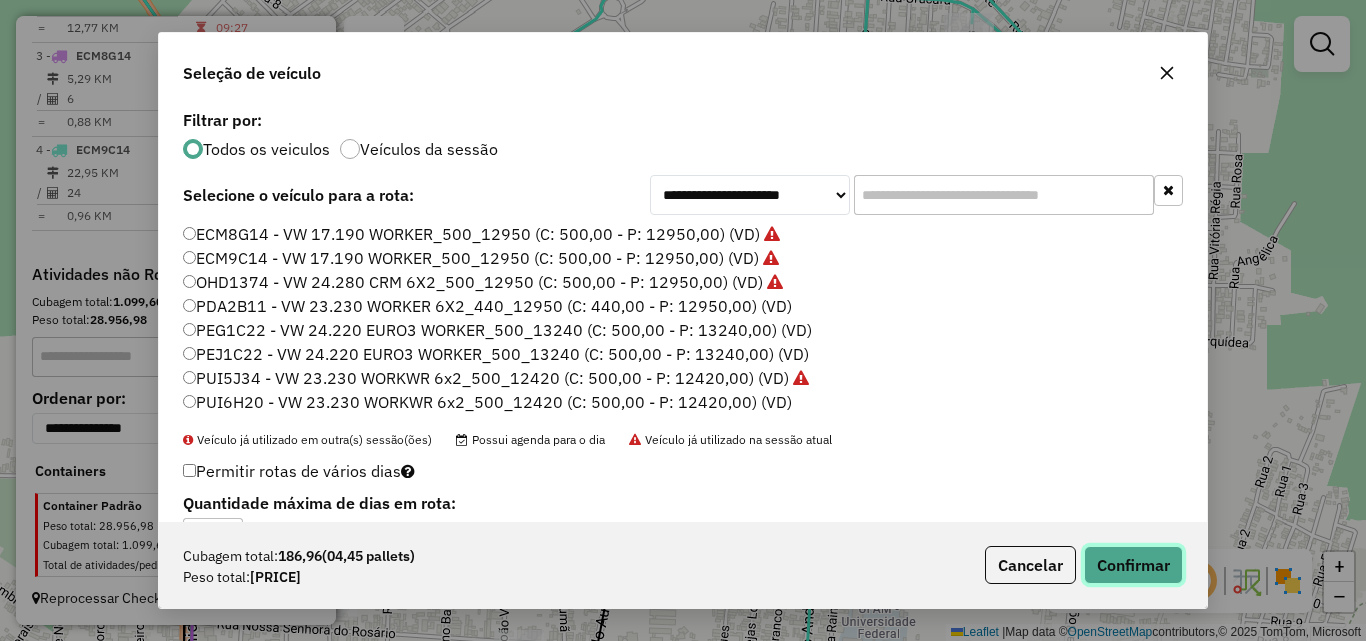 click on "Confirmar" 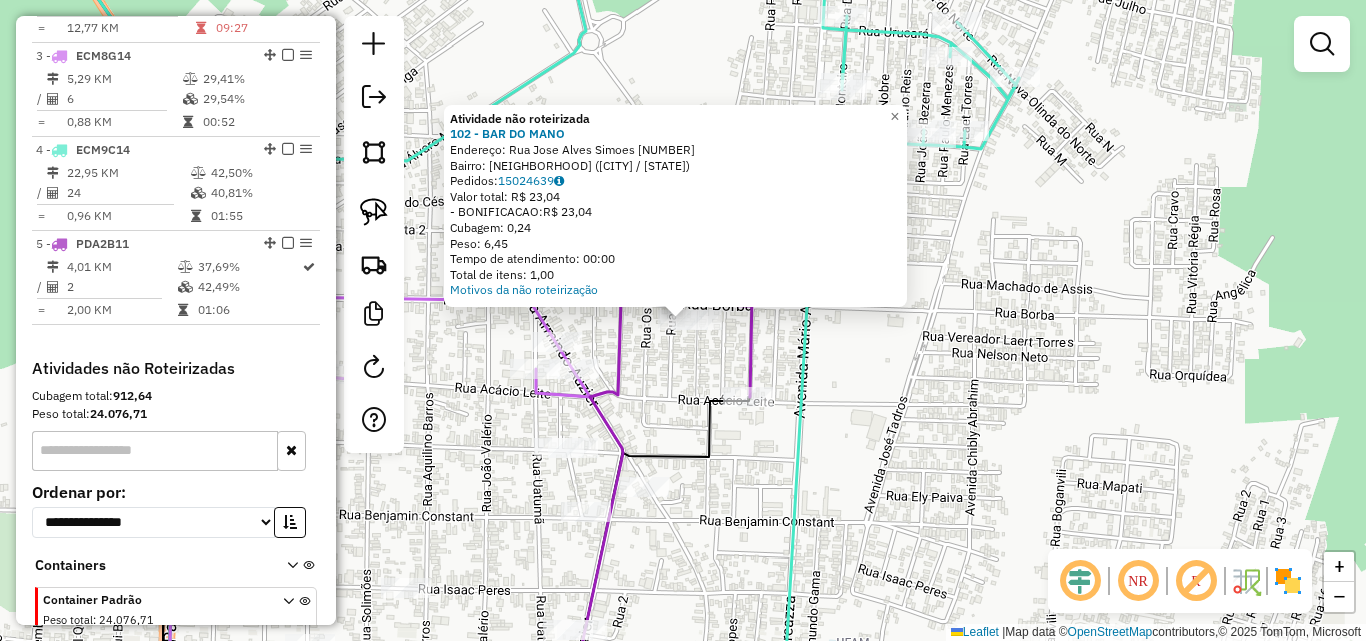 click on "Atividade não roteirizada [NUMBER] - [BUSINESS_NAME]  Endereço:  [STREET] [NUMBER]   Bairro: [NEIGHBORHOOD] ([CITY] / [STATE])   Pedidos:  [ORDER_ID]   Valor total: [CURRENCY] [PRICE]   - [PAYMENT_METHOD]:  [CURRENCY] [PRICE]   Cubagem: [CUBAGE]   Peso: [WEIGHT]   Tempo de atendimento: [TIME]   Total de itens: [ITEMS]  Motivos da não roteirização × Janela de atendimento Grade de atendimento Capacidade Transportadoras Veículos Cliente Pedidos  Rotas Selecione os dias de semana para filtrar as janelas de atendimento  Seg   Ter   Qua   Qui   Sex   Sáb   Dom  Informe o período da janela de atendimento: De: Até:  Filtrar exatamente a janela do cliente  Considerar janela de atendimento padrão  Selecione os dias de semana para filtrar as grades de atendimento  Seg   Ter   Qua   Qui   Sex   Sáb   Dom   Considerar clientes sem dia de atendimento cadastrado  Clientes fora do dia de atendimento selecionado Filtrar as atividades entre os valores definidos abaixo:  Peso mínimo:   Peso máximo:   Cubagem mínima:   Cubagem máxima:   De:   Até:  +" 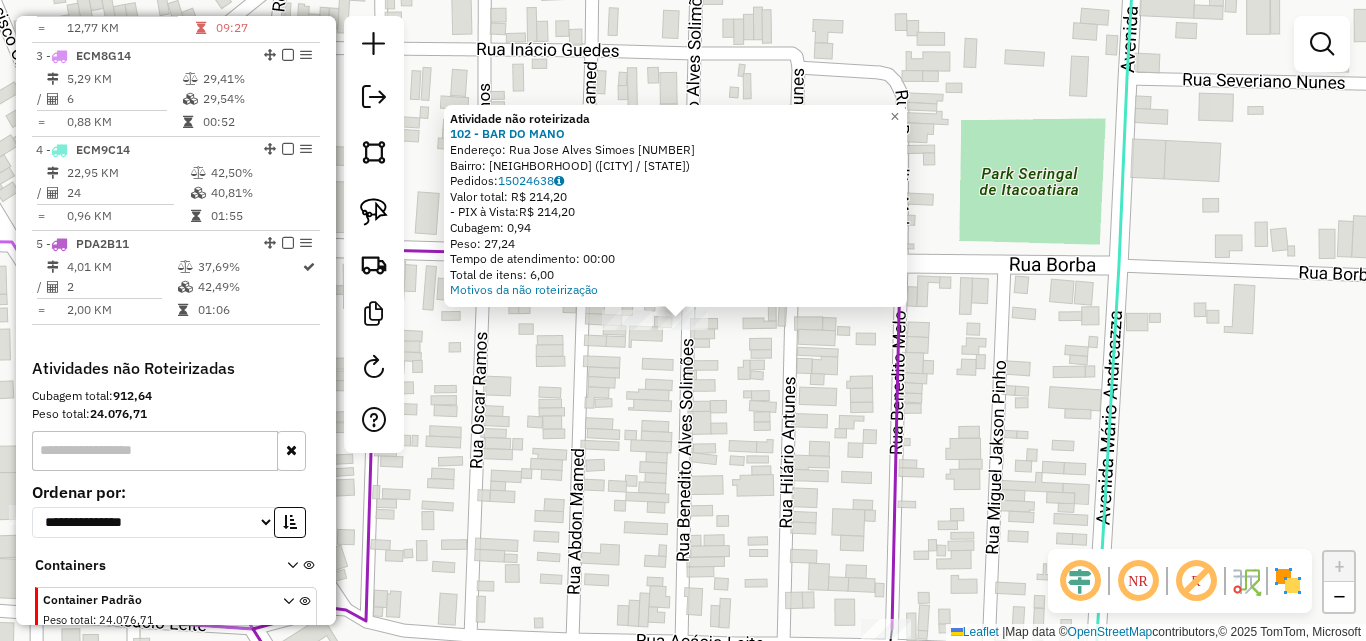 click on "Atividade não roteirizada 102 - BAR DO MANO  Endereço:  Rua Jose Alves Simoes [NUMBER]   Bairro: SANTO ANTONIO ([CITY] / [STATE])   Pedidos:  15024638   Valor total: R$ 214,20   - PIX à Vista:  R$ 214,20   Cubagem: 0,94   Peso: 27,24   Tempo de atendimento: 00:00   Total de itens: 6,00  Motivos da não roteirização × Janela de atendimento Grade de atendimento Capacidade Transportadoras Veículos Cliente Pedidos  Rotas Selecione os dias de semana para filtrar as janelas de atendimento  Seg   Ter   Qua   Qui   Sex   Sáb   Dom  Informe o período da janela de atendimento: De: Até:  Filtrar exatamente a janela do cliente  Considerar janela de atendimento padrão  Selecione os dias de semana para filtrar as grades de atendimento  Seg   Ter   Qua   Qui   Sex   Sáb   Dom   Considerar clientes sem dia de atendimento cadastrado  Clientes fora do dia de atendimento selecionado Filtrar as atividades entre os valores definidos abaixo:  Peso mínimo:   Peso máximo:   Cubagem mínima:   Cubagem máxima:   De:   De:" 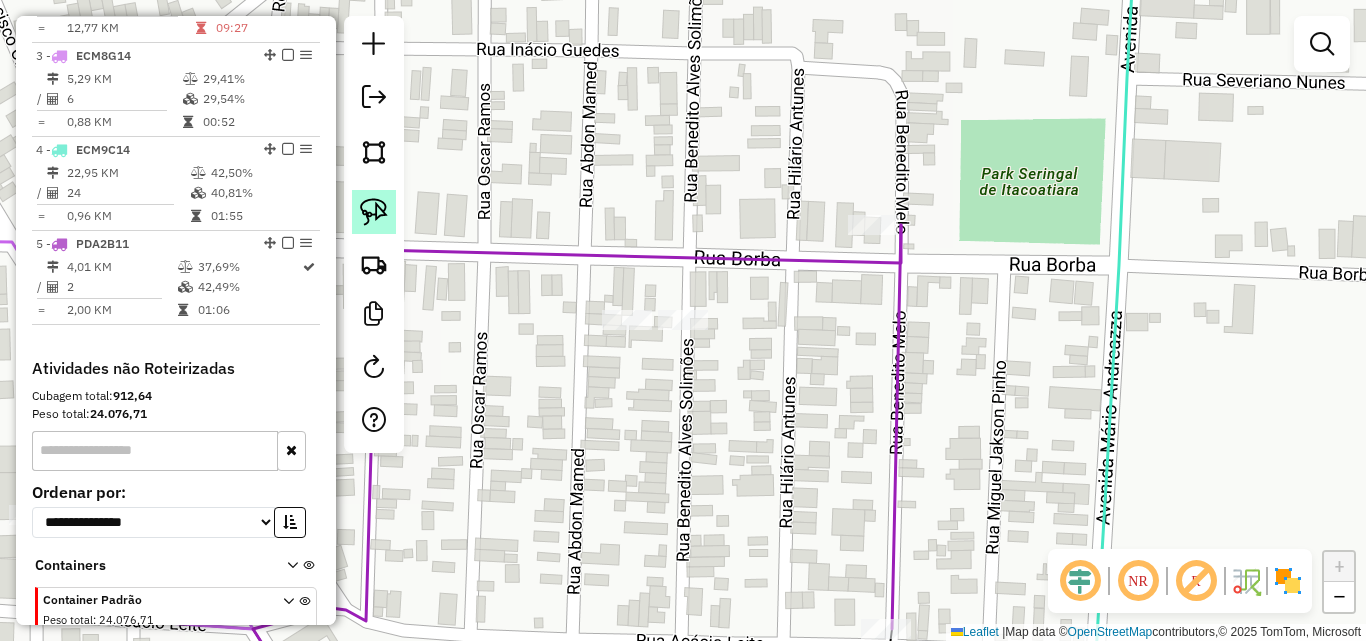 click 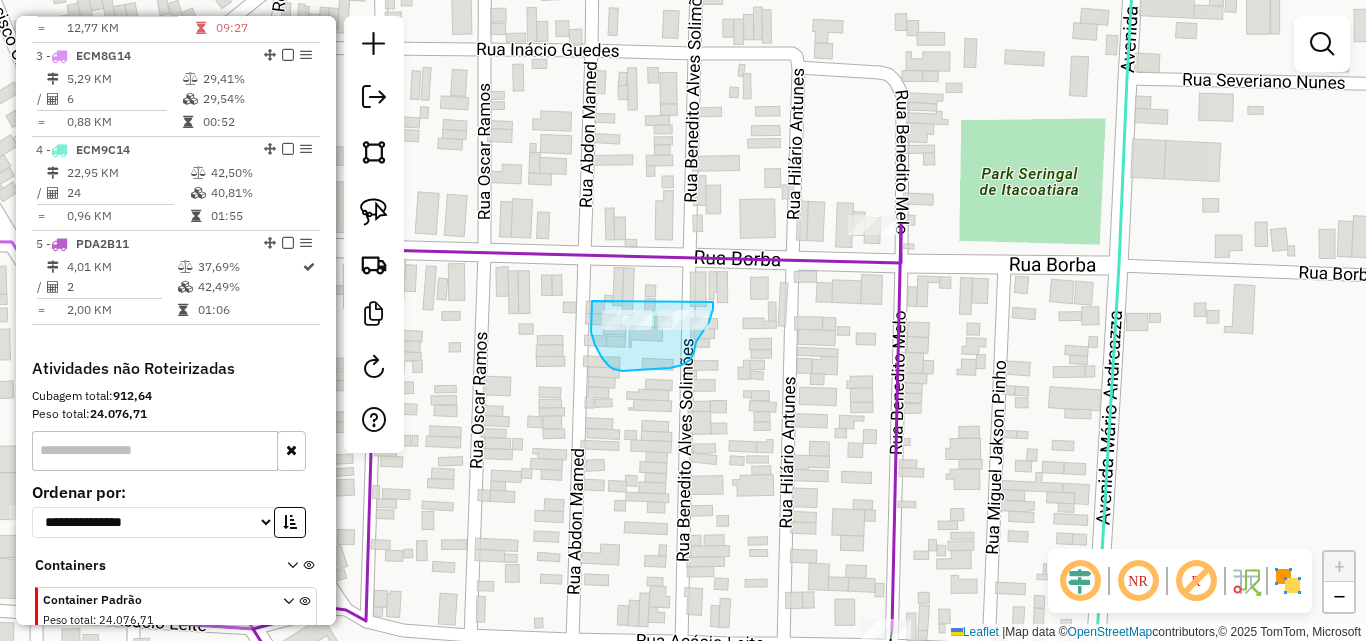 drag, startPoint x: 592, startPoint y: 301, endPoint x: 713, endPoint y: 302, distance: 121.004135 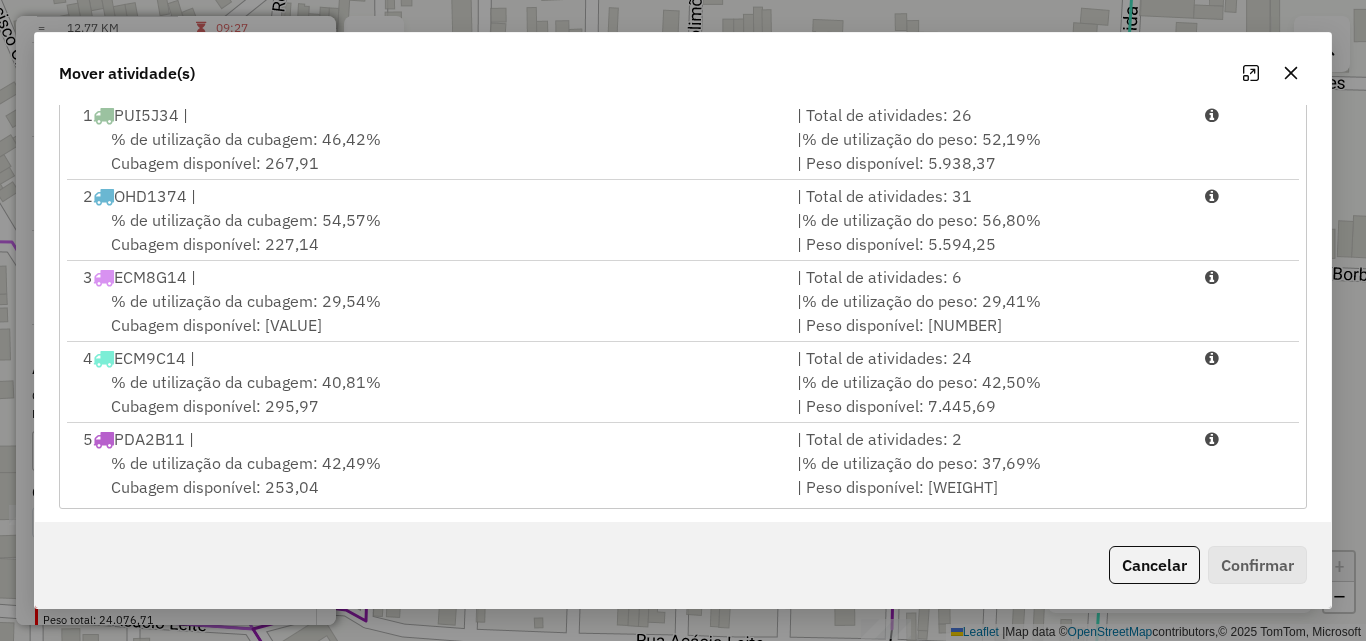 scroll, scrollTop: 367, scrollLeft: 0, axis: vertical 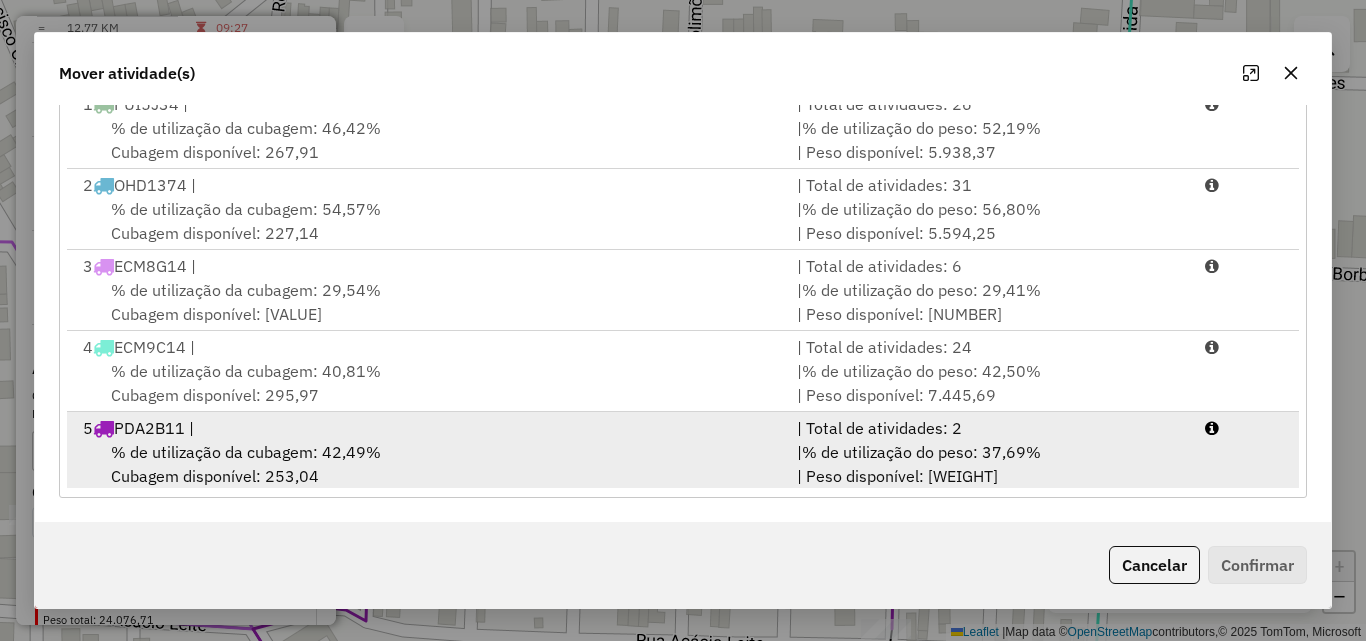 click on "% de utilização da cubagem: 42,49%" at bounding box center [246, 452] 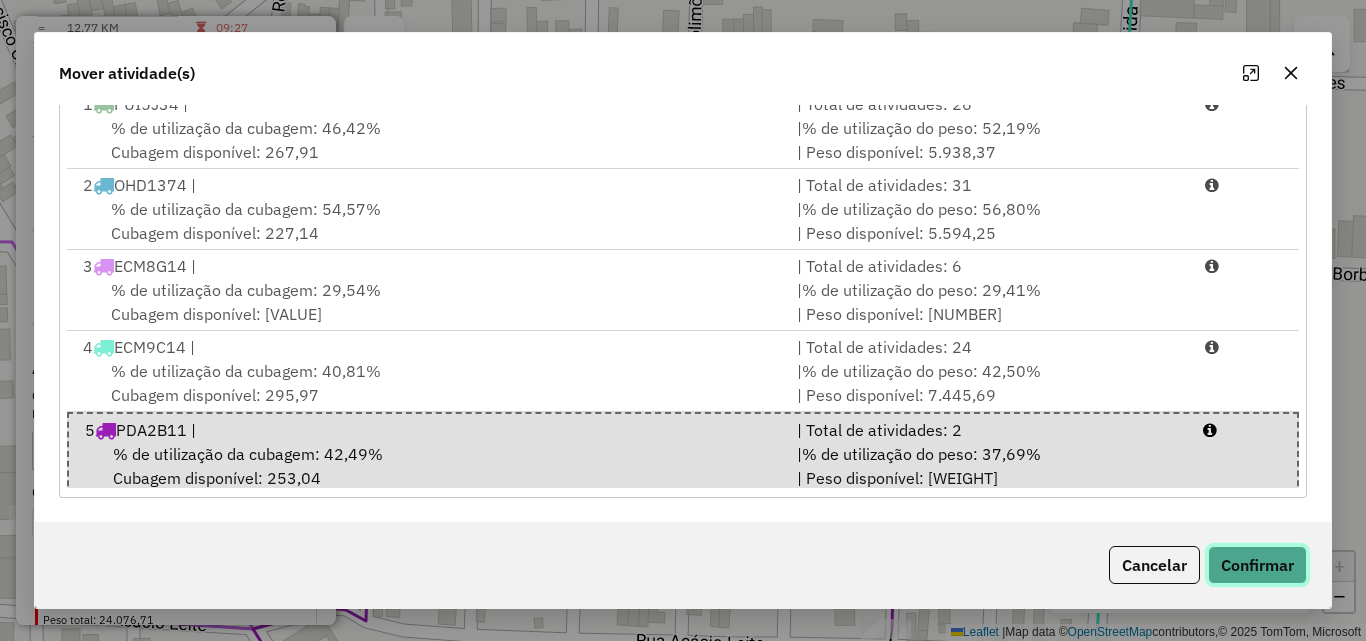 click on "Confirmar" 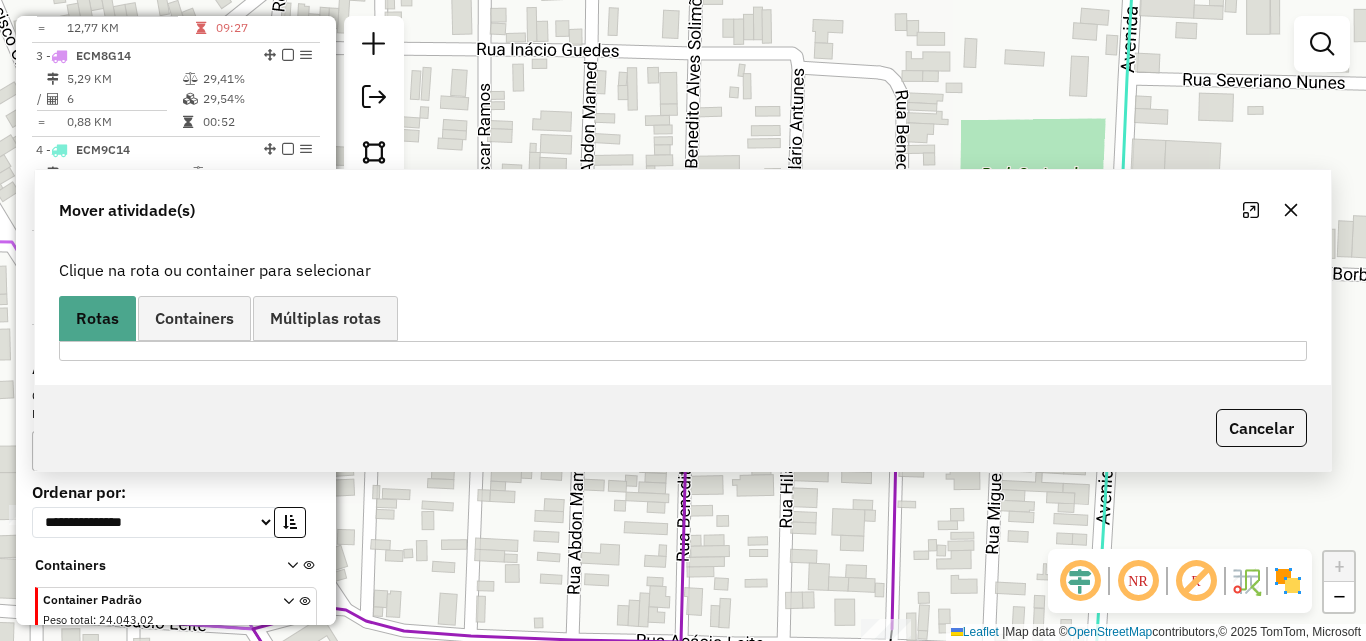 scroll, scrollTop: 0, scrollLeft: 0, axis: both 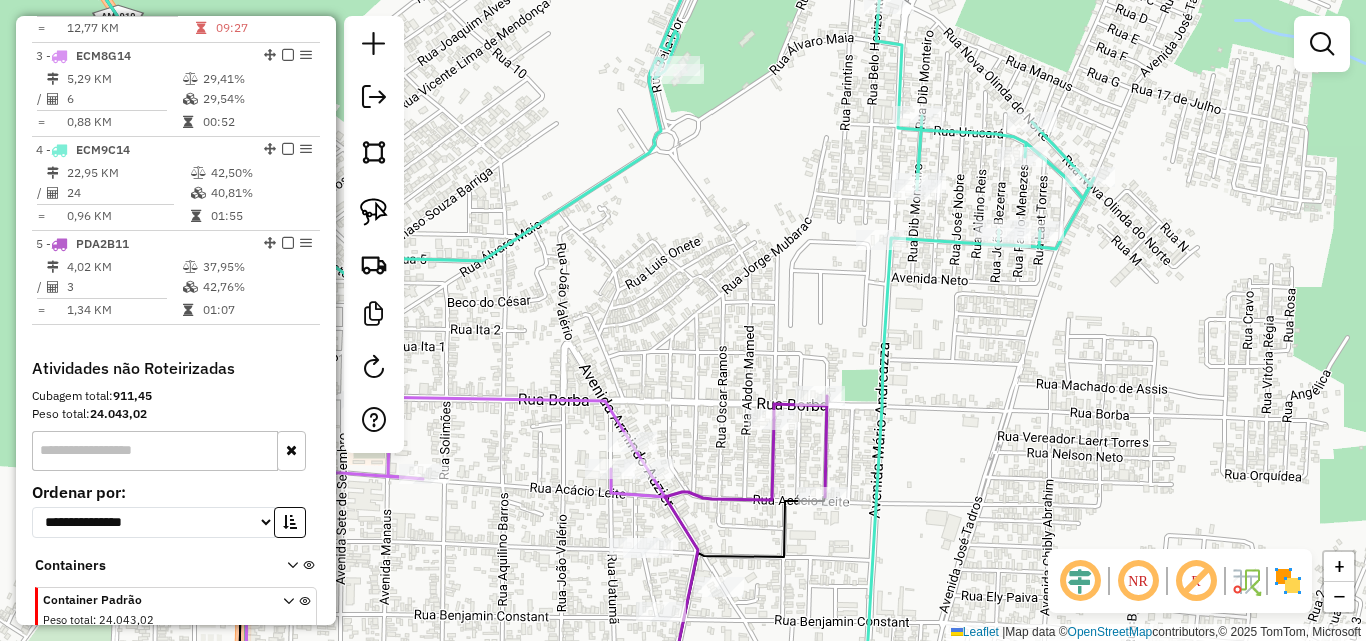 drag, startPoint x: 708, startPoint y: 460, endPoint x: 869, endPoint y: 362, distance: 188.48077 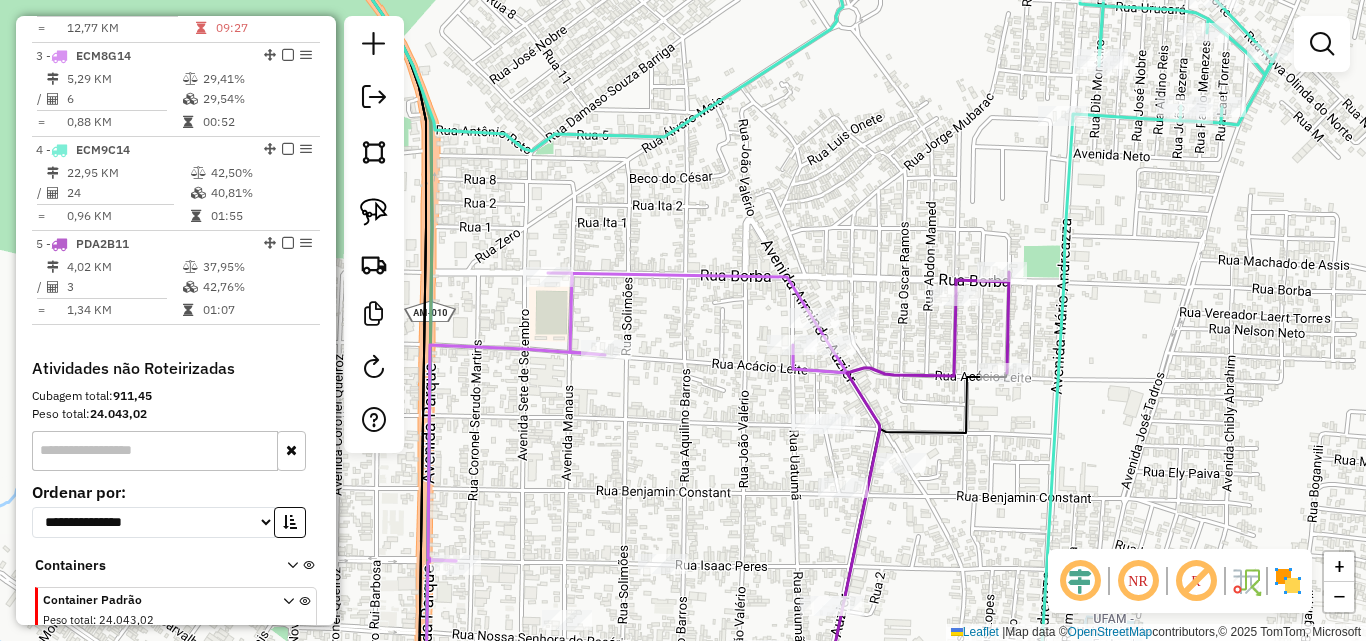 drag, startPoint x: 700, startPoint y: 430, endPoint x: 749, endPoint y: 314, distance: 125.92458 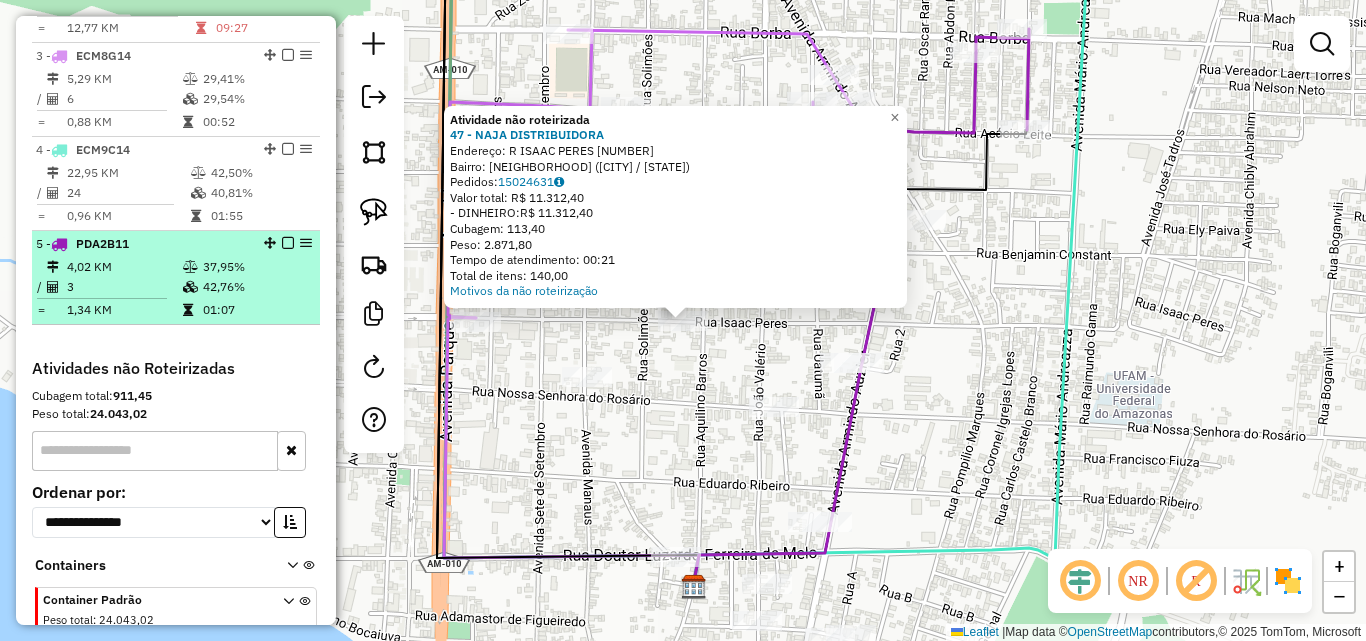 click on "37,95%" at bounding box center (256, 267) 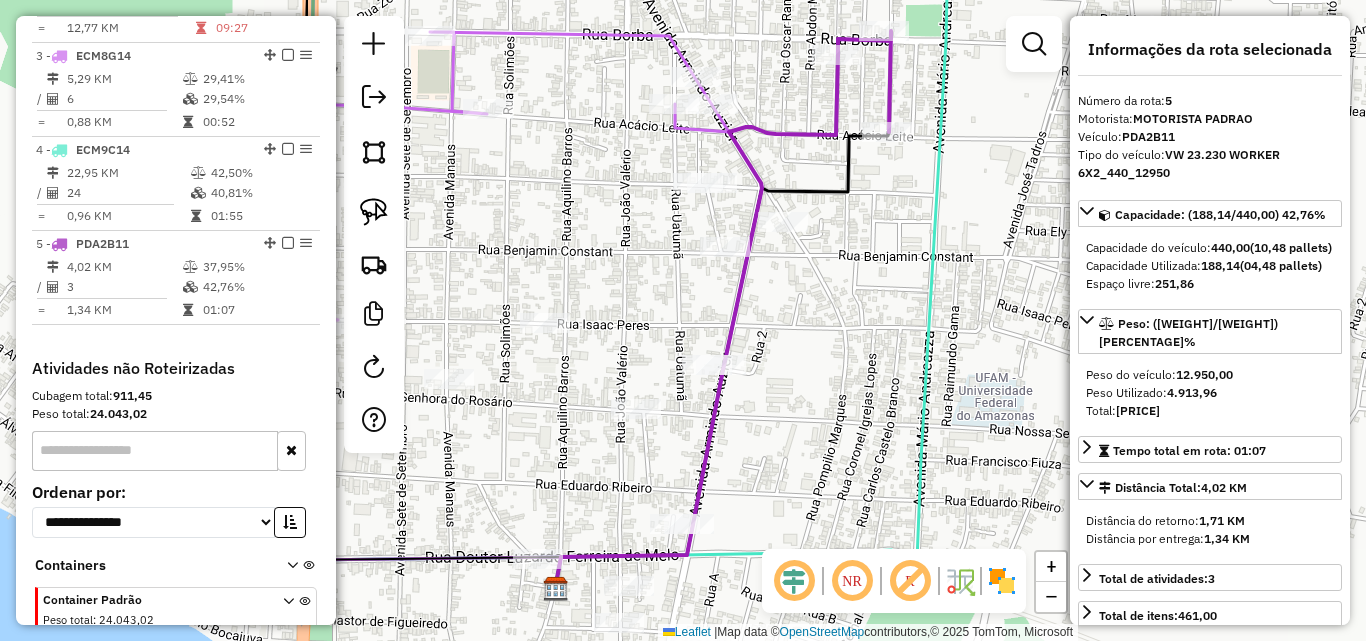 drag, startPoint x: 551, startPoint y: 377, endPoint x: 598, endPoint y: 366, distance: 48.270073 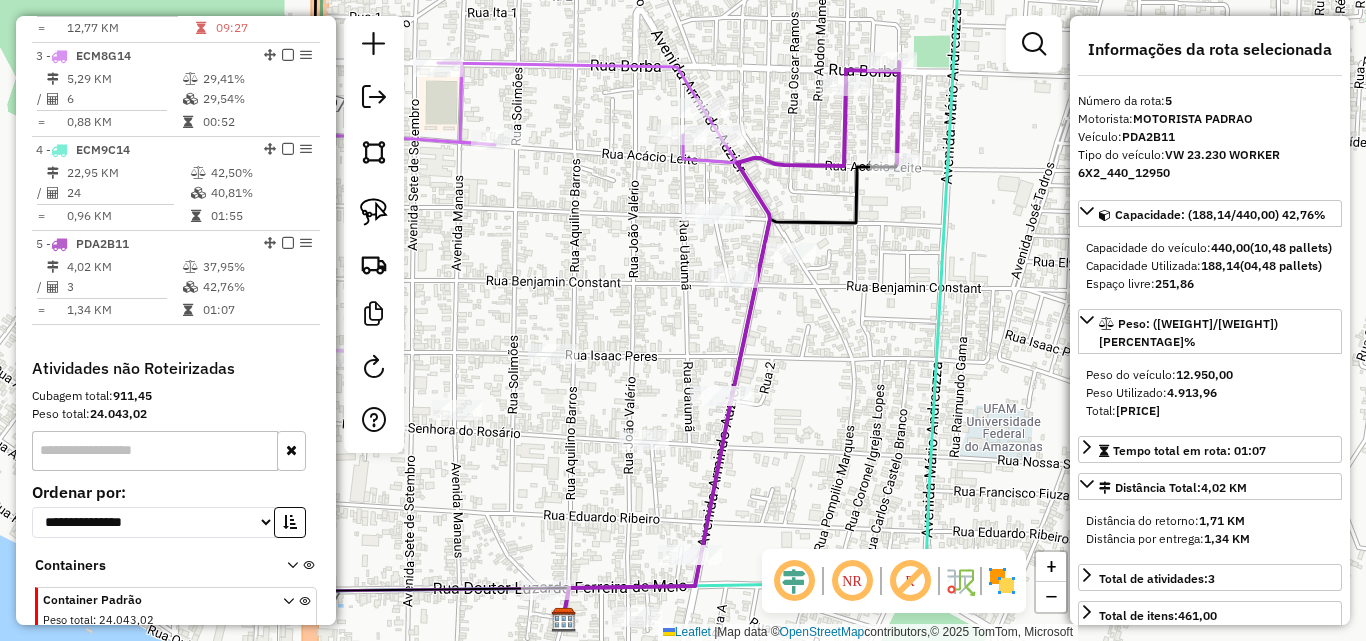 drag, startPoint x: 646, startPoint y: 303, endPoint x: 647, endPoint y: 335, distance: 32.01562 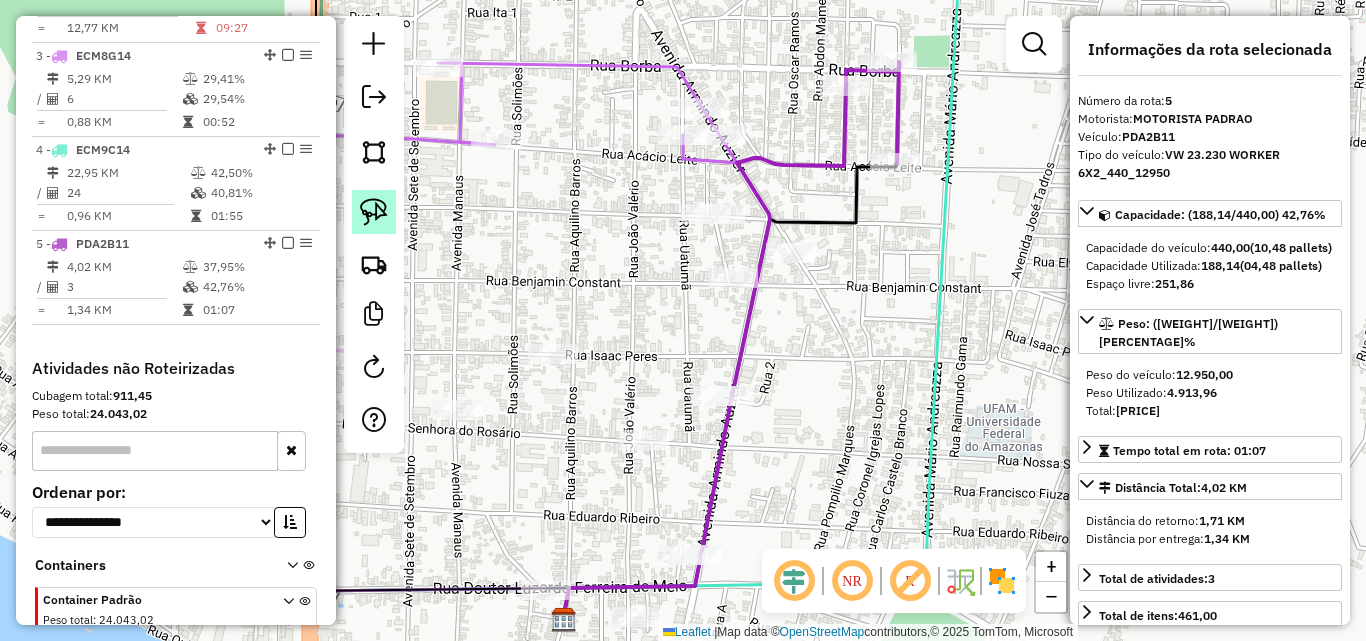 click 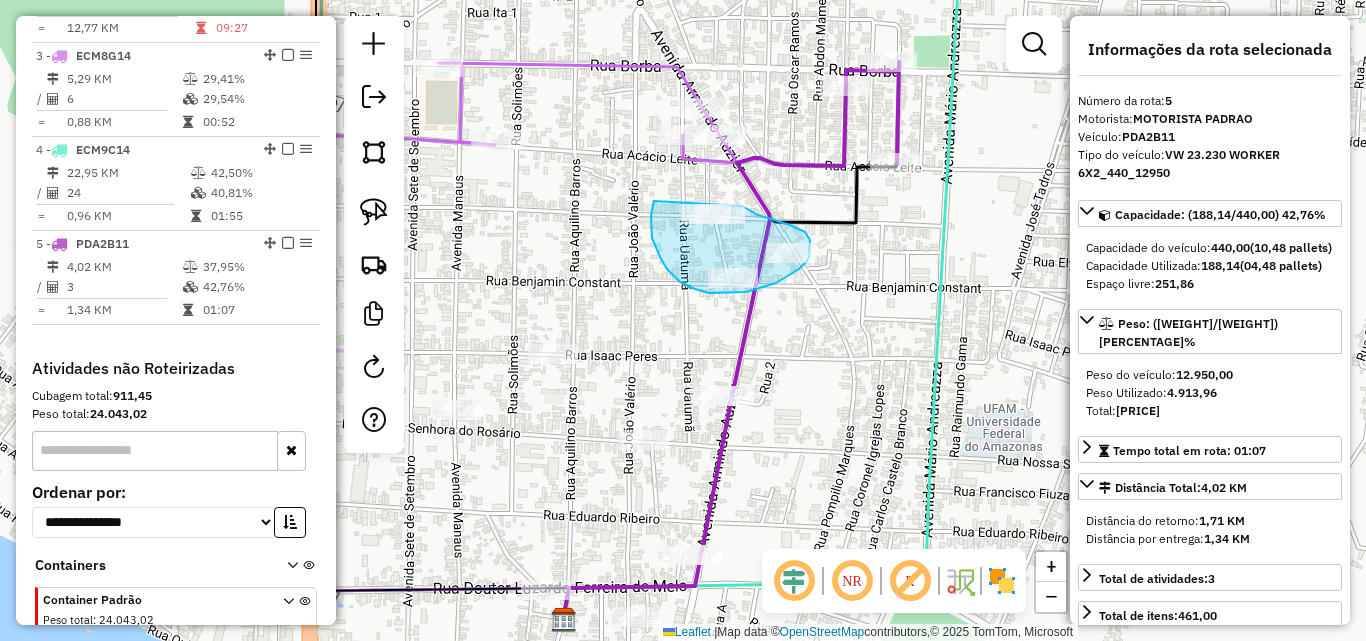 click on "Janela de atendimento Grade de atendimento Capacidade Transportadoras Veículos Cliente Pedidos  Rotas Selecione os dias de semana para filtrar as janelas de atendimento  Seg   Ter   Qua   Qui   Sex   Sáb   Dom  Informe o período da janela de atendimento: De: Até:  Filtrar exatamente a janela do cliente  Considerar janela de atendimento padrão  Selecione os dias de semana para filtrar as grades de atendimento  Seg   Ter   Qua   Qui   Sex   Sáb   Dom   Considerar clientes sem dia de atendimento cadastrado  Clientes fora do dia de atendimento selecionado Filtrar as atividades entre os valores definidos abaixo:  Peso mínimo:   Peso máximo:   Cubagem mínima:   Cubagem máxima:   De:   Até:  Filtrar as atividades entre o tempo de atendimento definido abaixo:  De:   Até:   Considerar capacidade total dos clientes não roteirizados Transportadora: Selecione um ou mais itens Tipo de veículo: Selecione um ou mais itens Veículo: Selecione um ou mais itens Motorista: Selecione um ou mais itens Nome: Rótulo:" 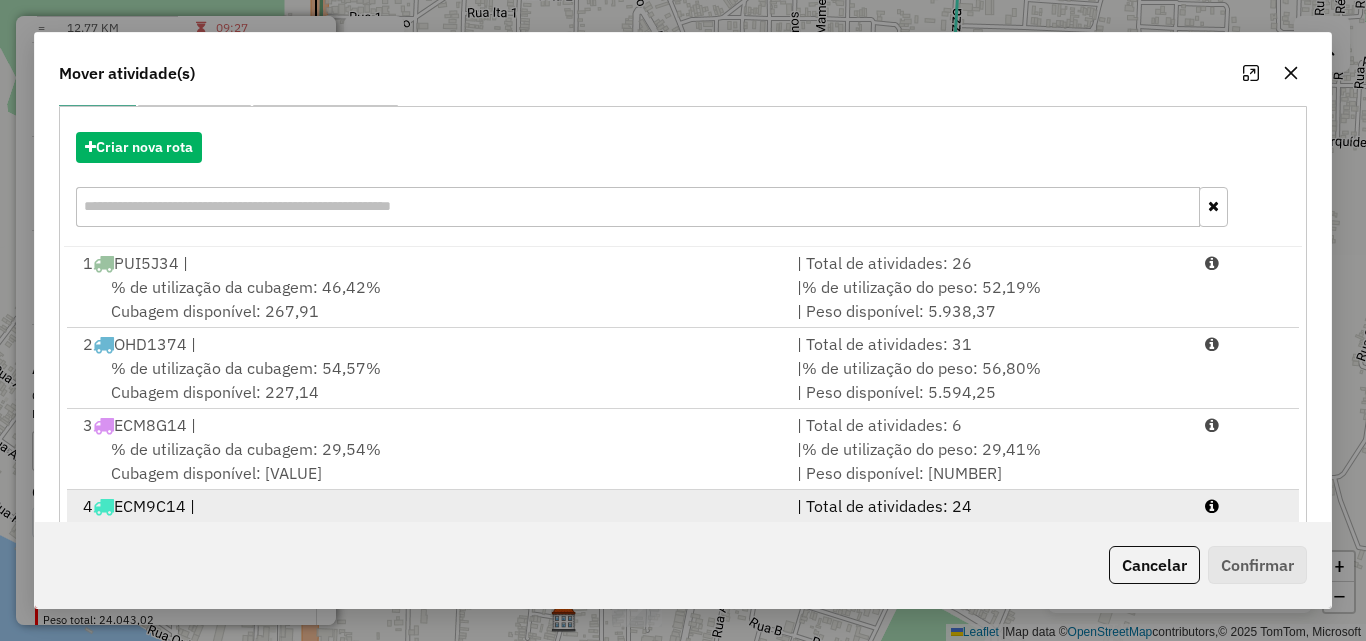 scroll, scrollTop: 367, scrollLeft: 0, axis: vertical 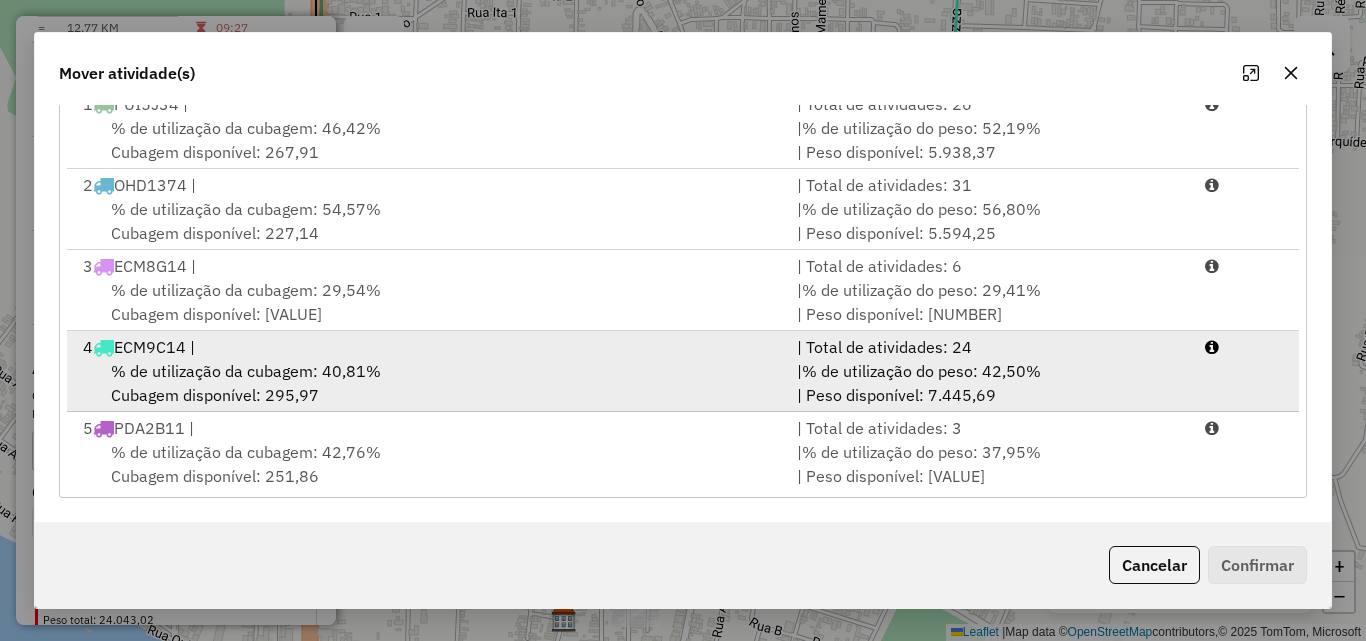 click on "% de utilização da cubagem: 40,81%" at bounding box center (246, 371) 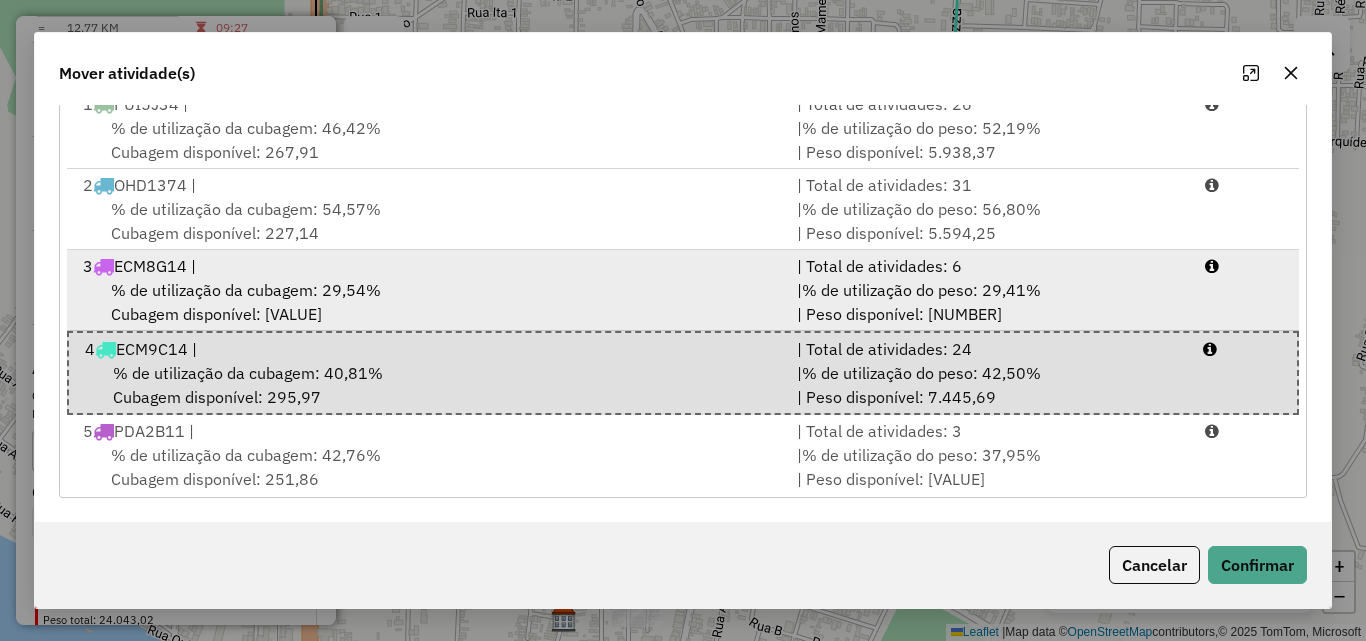 click on "% de utilização da cubagem: 29,54%" at bounding box center [246, 290] 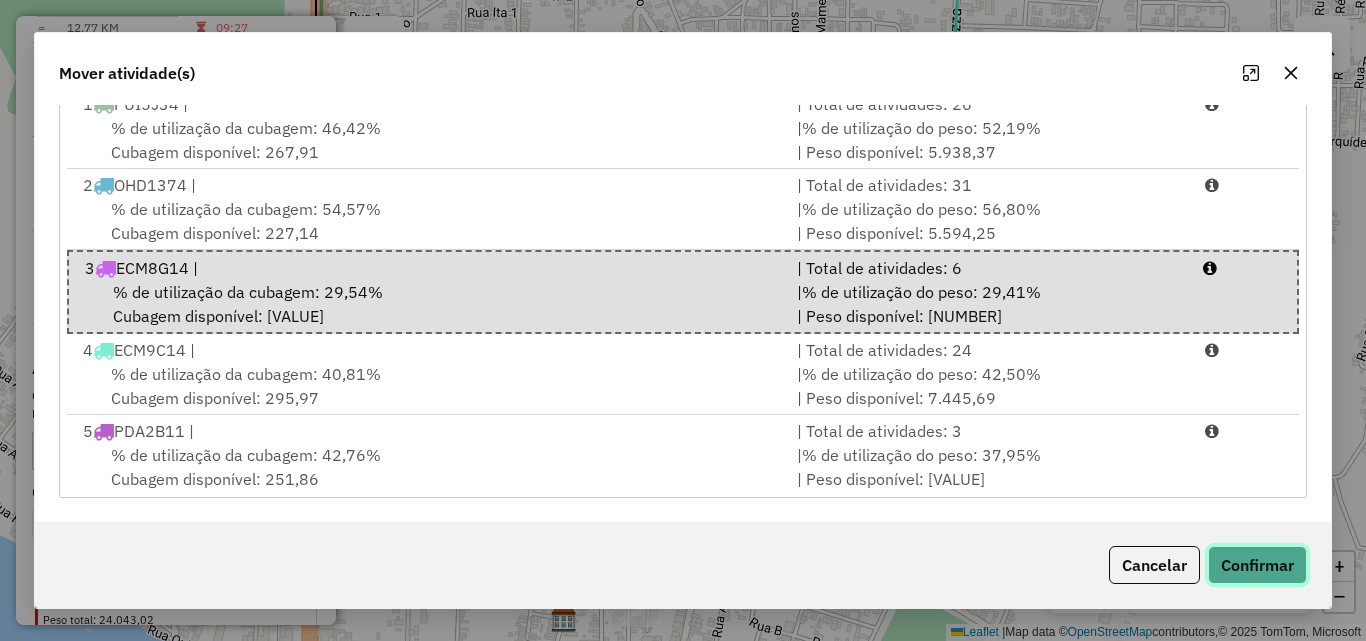 click on "Confirmar" 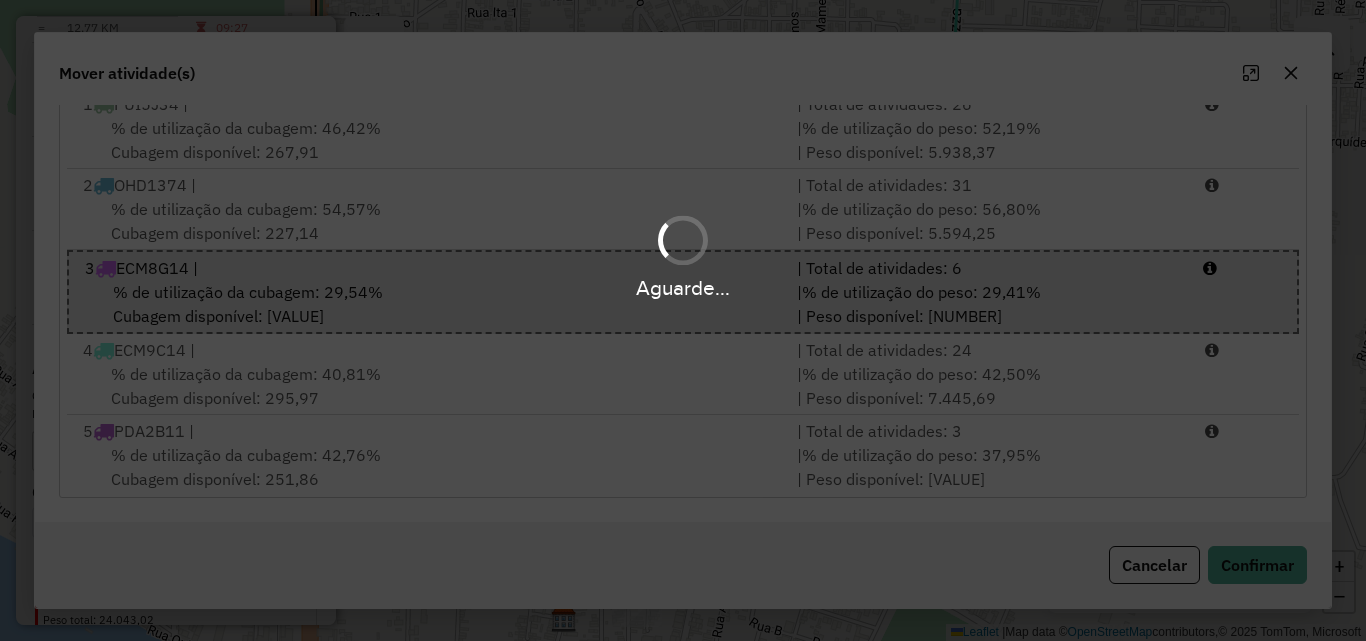 scroll, scrollTop: 0, scrollLeft: 0, axis: both 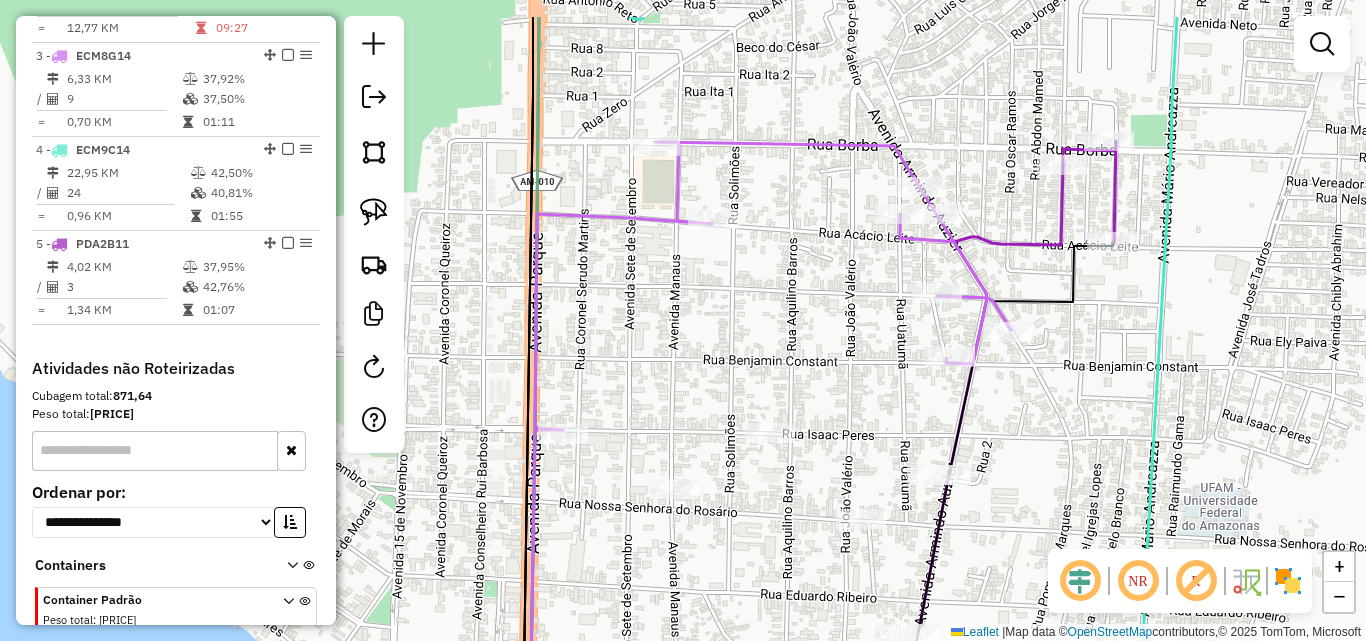 drag, startPoint x: 694, startPoint y: 301, endPoint x: 893, endPoint y: 368, distance: 209.9762 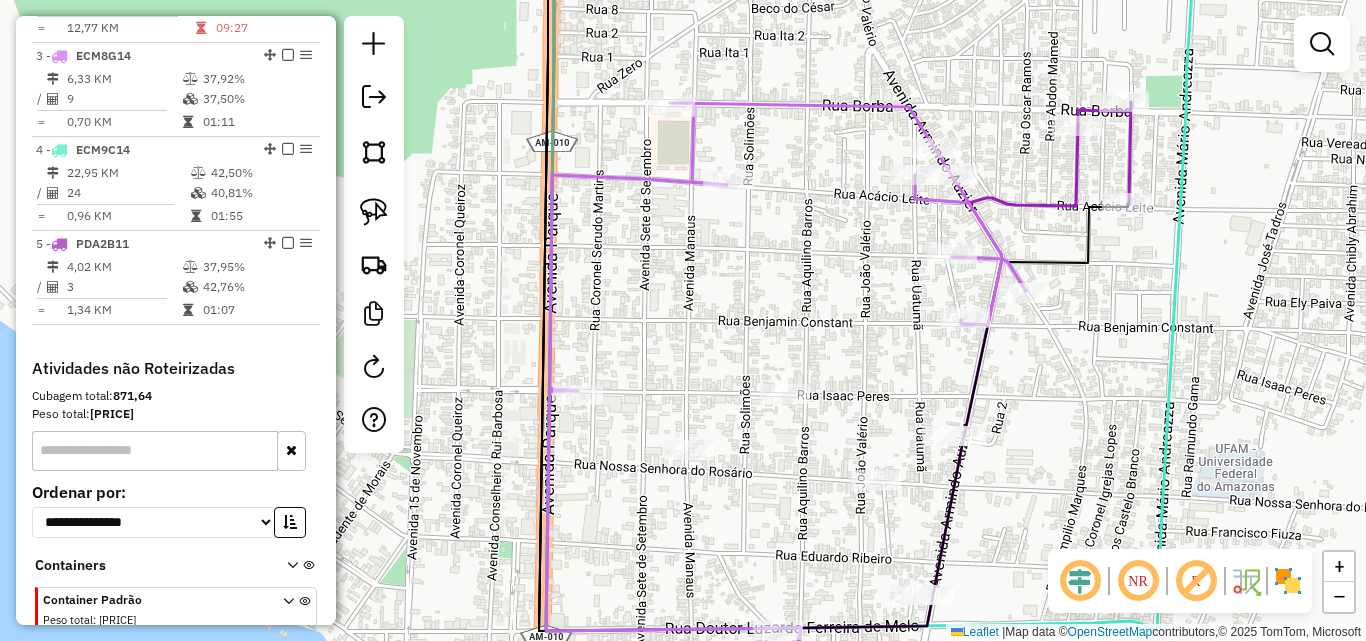 drag, startPoint x: 850, startPoint y: 419, endPoint x: 846, endPoint y: 314, distance: 105.076164 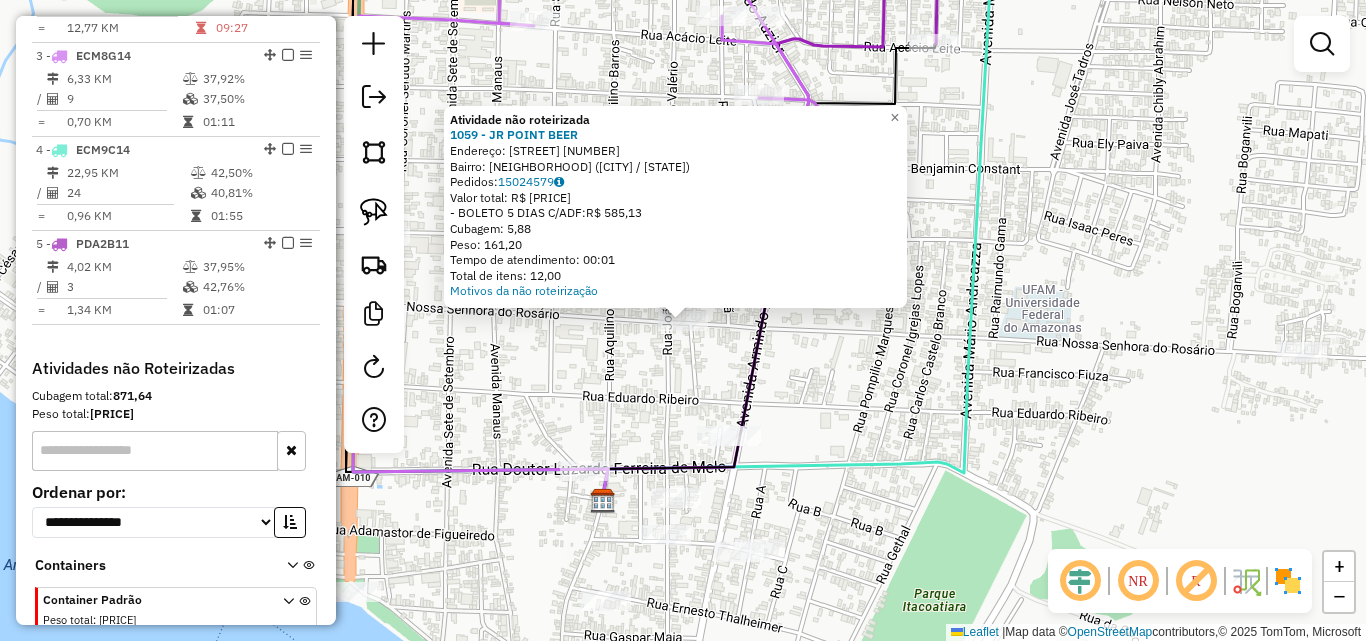 click on "Atividade não roteirizada [NUMBER] - [BUSINESS_NAME] Endereço: [STREET] [NUMBER] Bairro: [NEIGHBORHOOD] ([CITY] / [STATE]) Pedidos: [ORDER_ID] Valor total: [CURRENCY] [PRICE] - [PAYMENT_METHOD] [PRICE]: [CURRENCY] [PRICE] Cubagem: [CUBAGE] Peso: [WEIGHT] Tempo de atendimento: [TIME] Total de itens: [ITEMS] Motivos da não roteirização × Janela de atendimento Grade de atendimento Capacidade Transportadoras Veículos Cliente Pedidos Rotas Selecione os dias de semana para filtrar as janelas de atendimento Seg Ter Qua Qui Sex Sáb Dom Informe o período da janela de atendimento: De: Até: Considerar janela de atendimento padrão Selecione os dias de semana para filtrar as grades de atendimento Seg Ter Qua Qui Sex Sáb Dom Considerar clientes sem dia de atendimento cadastrado Clientes fora do dia de atendimento selecionado Filtrar as atividades entre os valores definidos abaixo: Peso mínimo: Peso máximo: Cubagem mínima: Cubagem máxima: +" 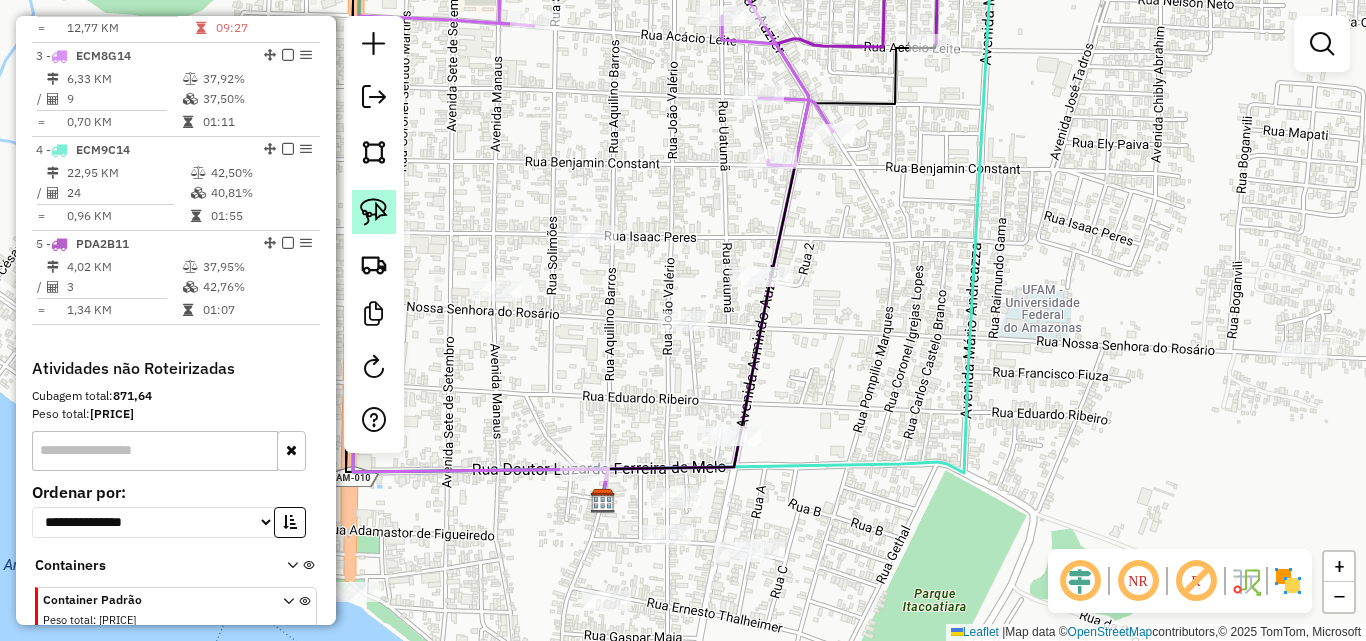 click 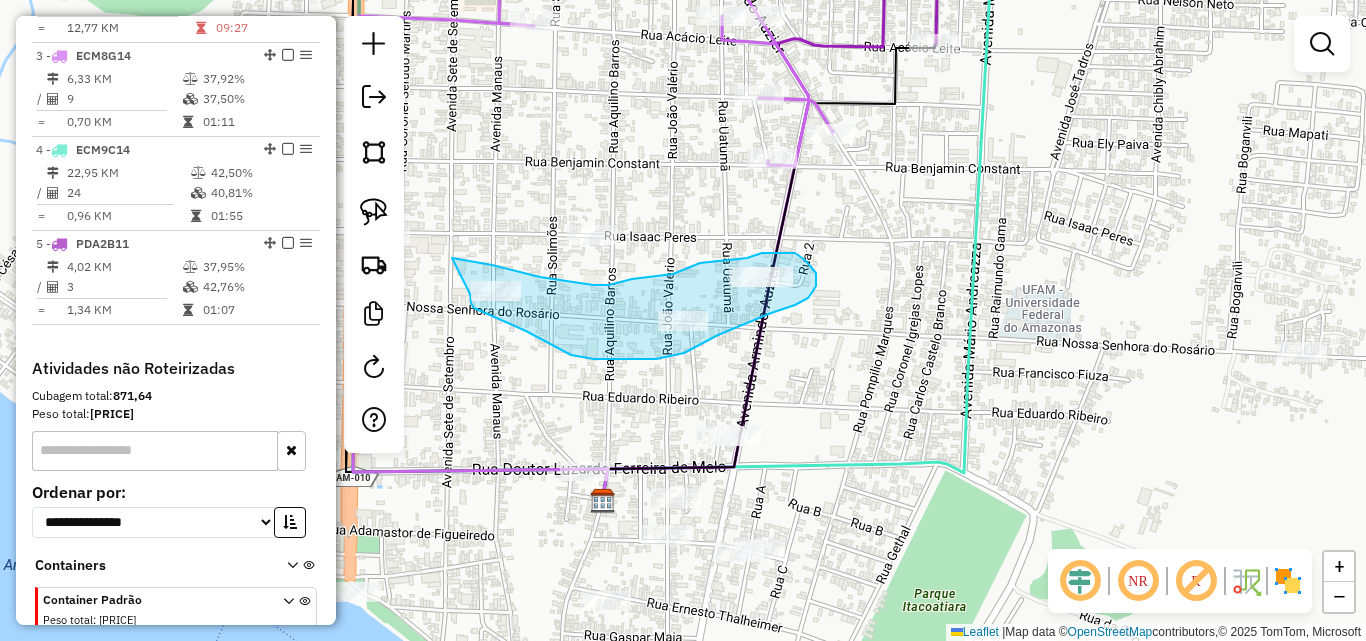 drag, startPoint x: 452, startPoint y: 258, endPoint x: 469, endPoint y: 293, distance: 38.910152 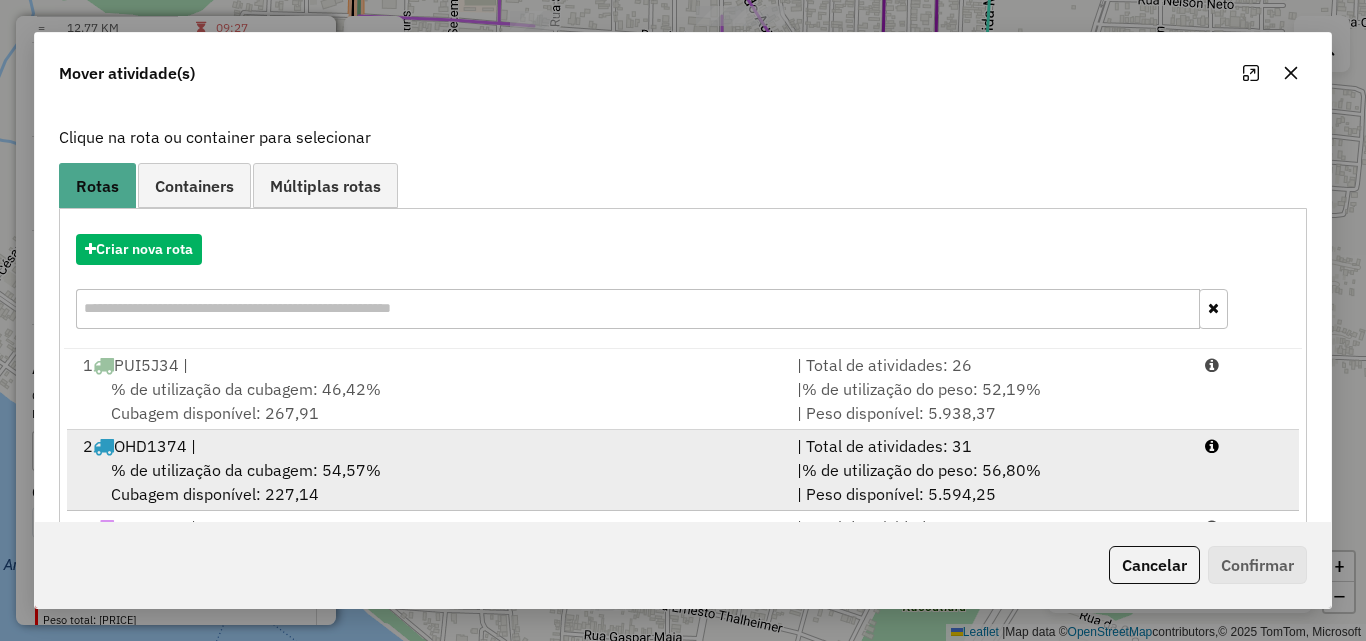 scroll, scrollTop: 200, scrollLeft: 0, axis: vertical 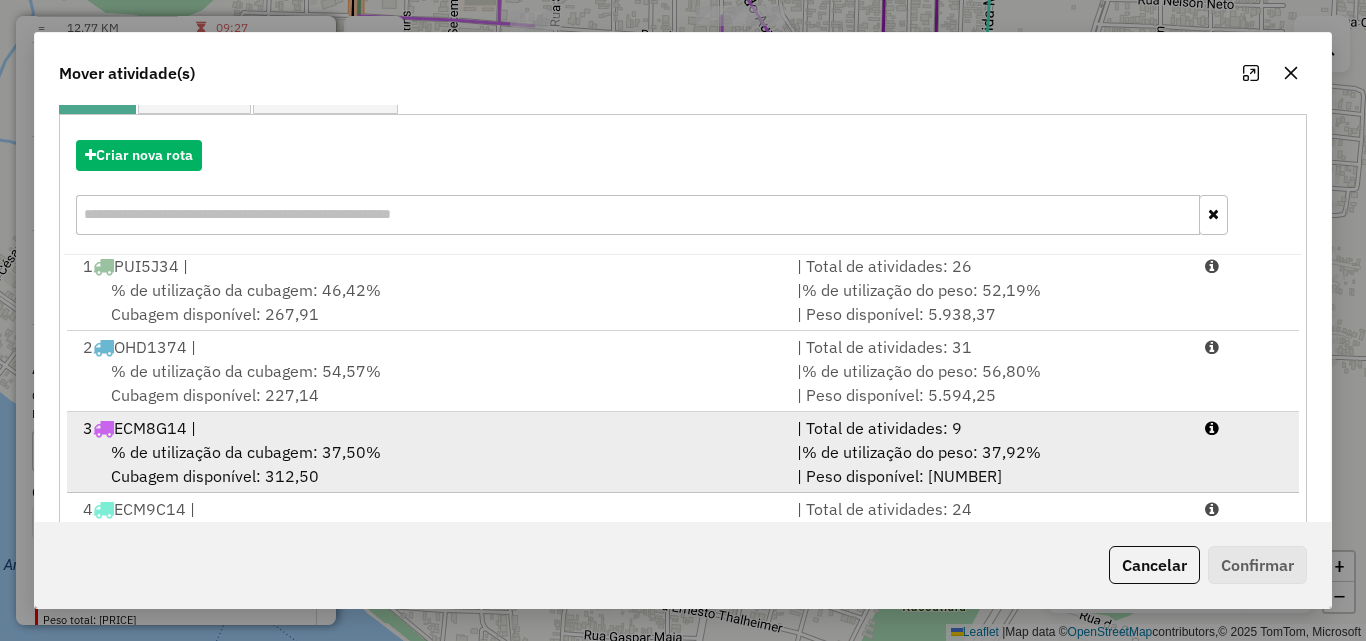 drag, startPoint x: 295, startPoint y: 440, endPoint x: 307, endPoint y: 441, distance: 12.0415945 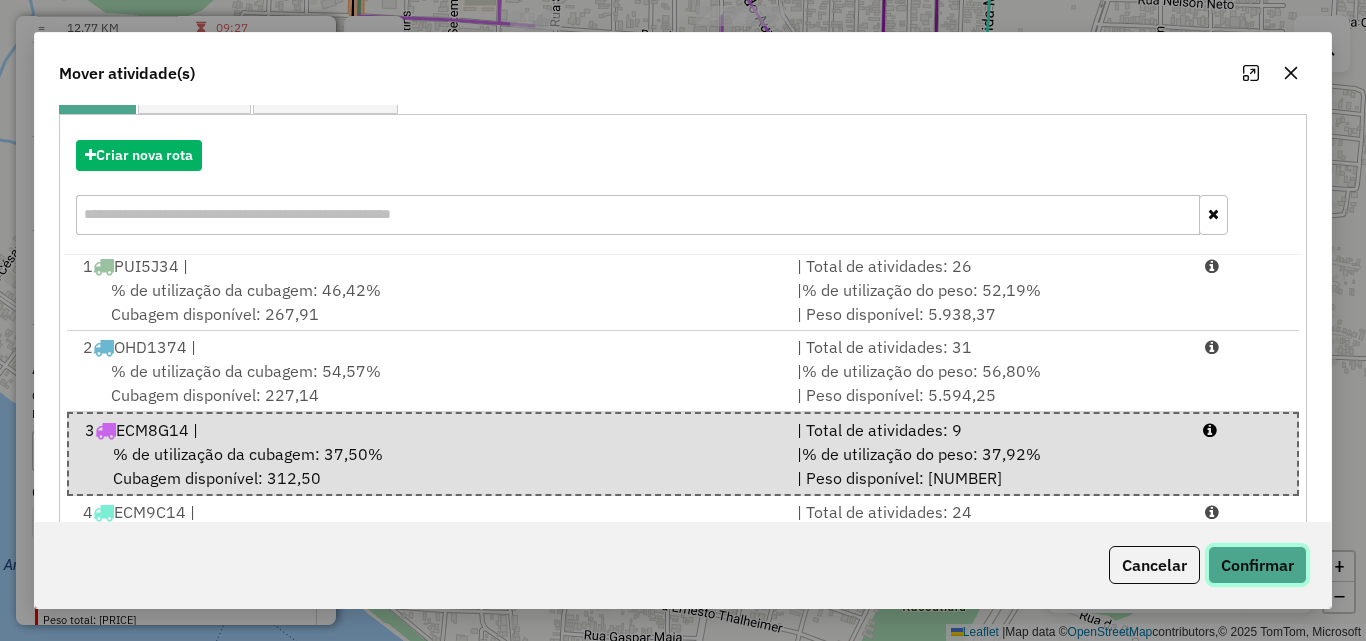 click on "Confirmar" 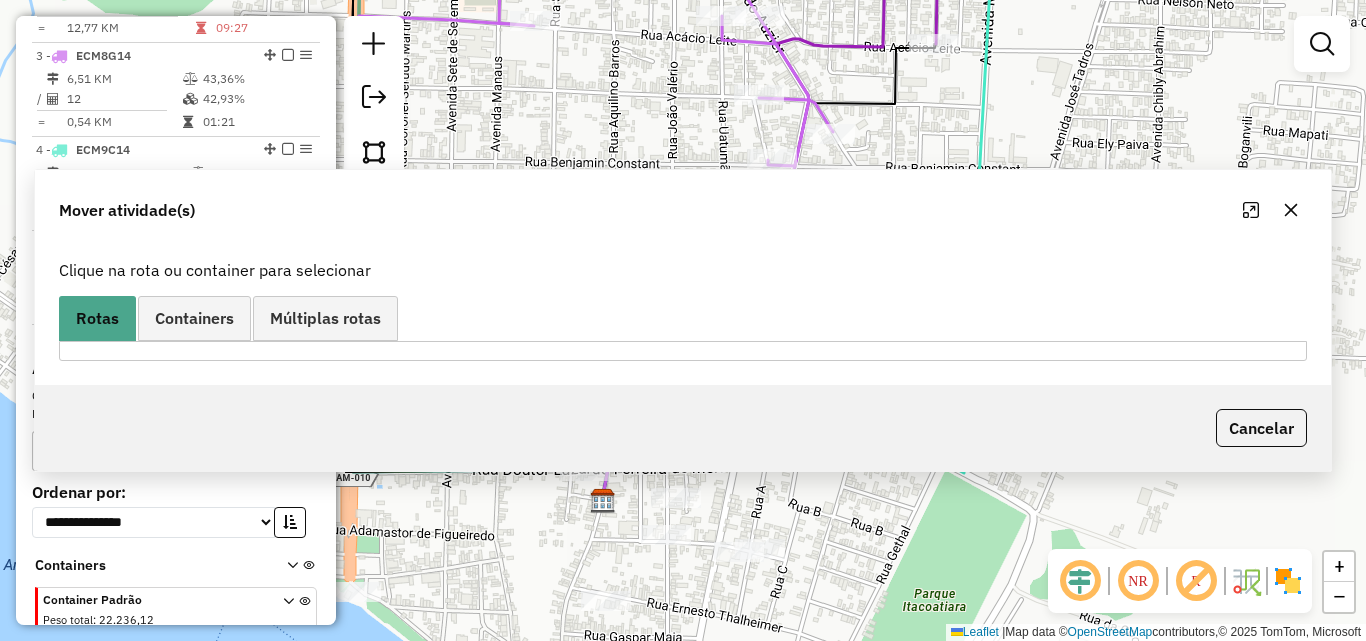 scroll, scrollTop: 0, scrollLeft: 0, axis: both 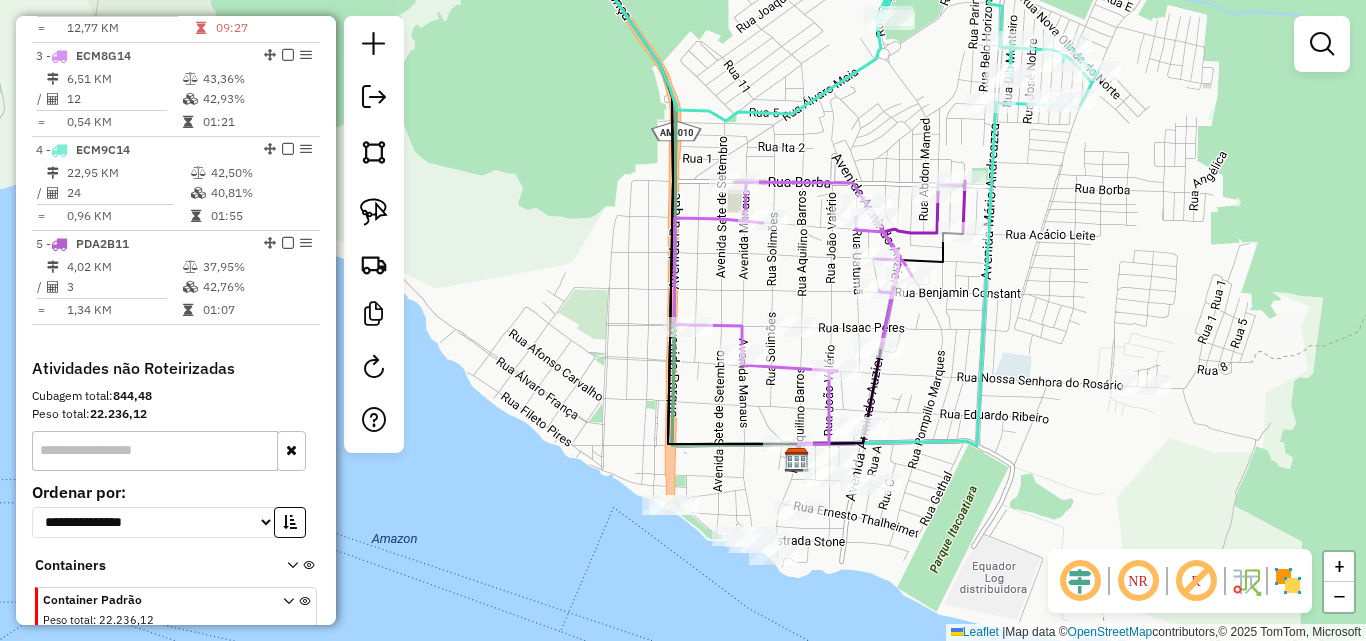 drag, startPoint x: 1149, startPoint y: 330, endPoint x: 1116, endPoint y: 296, distance: 47.38143 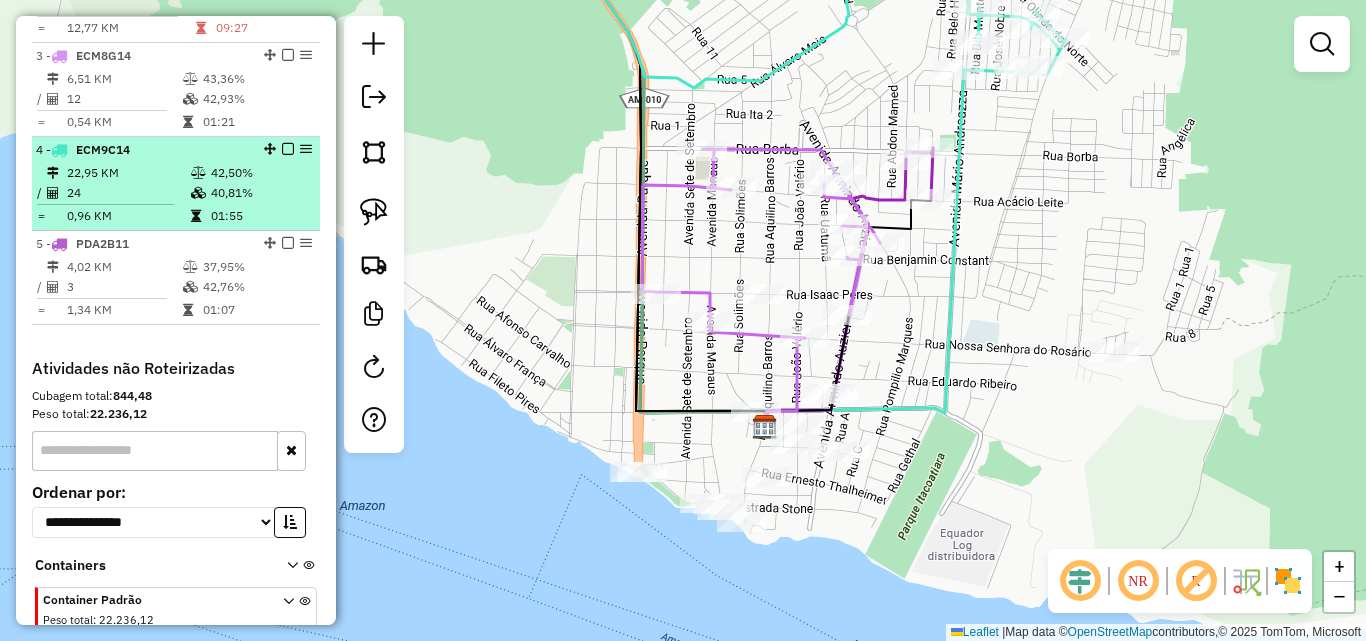 click on "24" at bounding box center [128, 193] 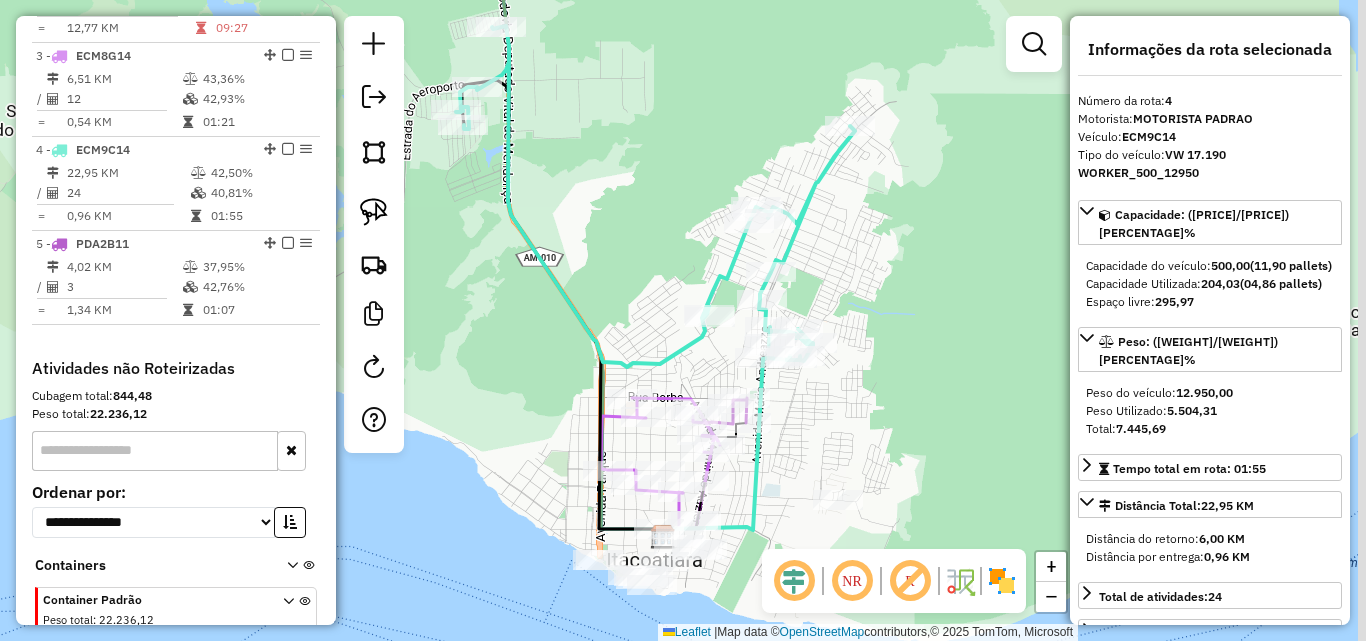 drag, startPoint x: 899, startPoint y: 450, endPoint x: 853, endPoint y: 378, distance: 85.44004 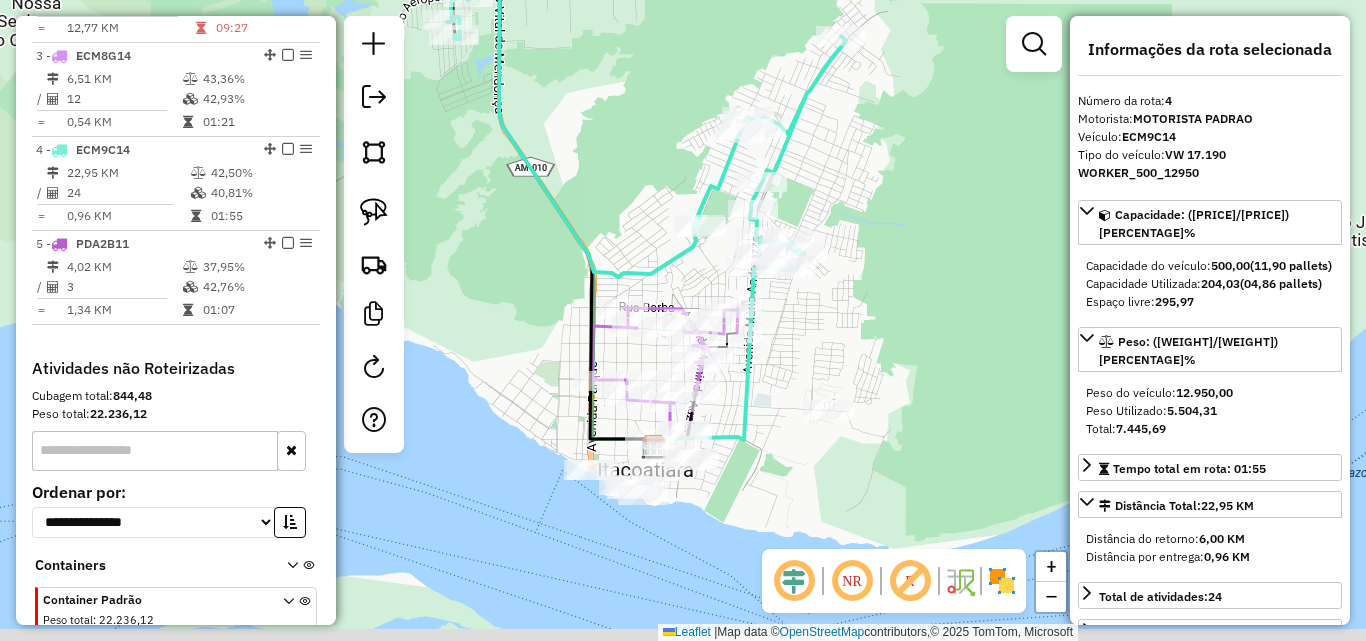 drag, startPoint x: 860, startPoint y: 405, endPoint x: 868, endPoint y: 340, distance: 65.490456 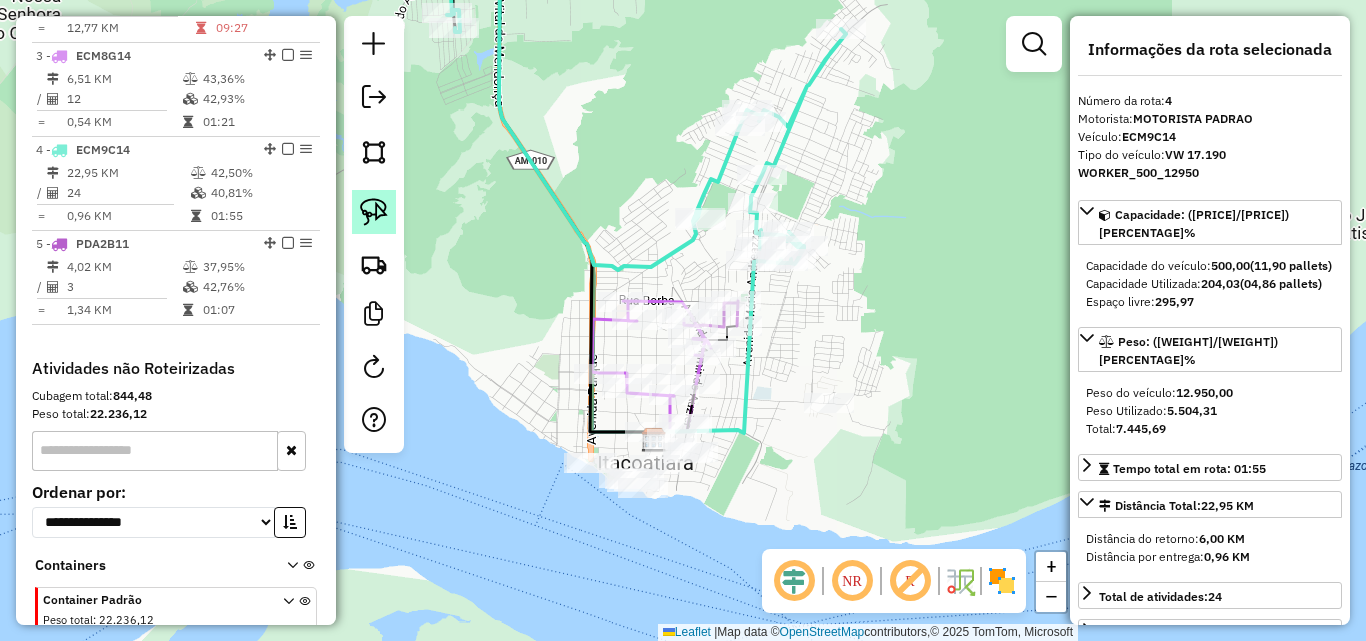 click 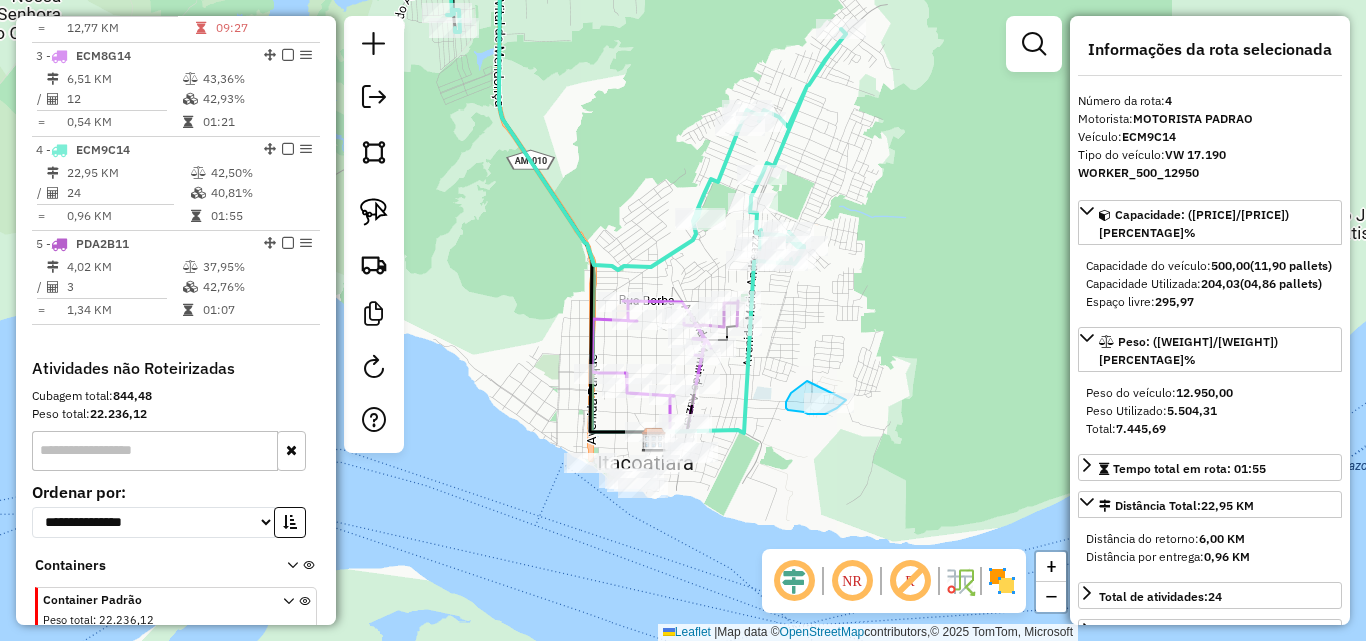 click on "Janela de atendimento Grade de atendimento Capacidade Transportadoras Veículos Cliente Pedidos  Rotas Selecione os dias de semana para filtrar as janelas de atendimento  Seg   Ter   Qua   Qui   Sex   Sáb   Dom  Informe o período da janela de atendimento: De: Até:  Filtrar exatamente a janela do cliente  Considerar janela de atendimento padrão  Selecione os dias de semana para filtrar as grades de atendimento  Seg   Ter   Qua   Qui   Sex   Sáb   Dom   Considerar clientes sem dia de atendimento cadastrado  Clientes fora do dia de atendimento selecionado Filtrar as atividades entre os valores definidos abaixo:  Peso mínimo:   Peso máximo:   Cubagem mínima:   Cubagem máxima:   De:   Até:  Filtrar as atividades entre o tempo de atendimento definido abaixo:  De:   Até:   Considerar capacidade total dos clientes não roteirizados Transportadora: Selecione um ou mais itens Tipo de veículo: Selecione um ou mais itens Veículo: Selecione um ou mais itens Motorista: Selecione um ou mais itens Nome: Rótulo:" 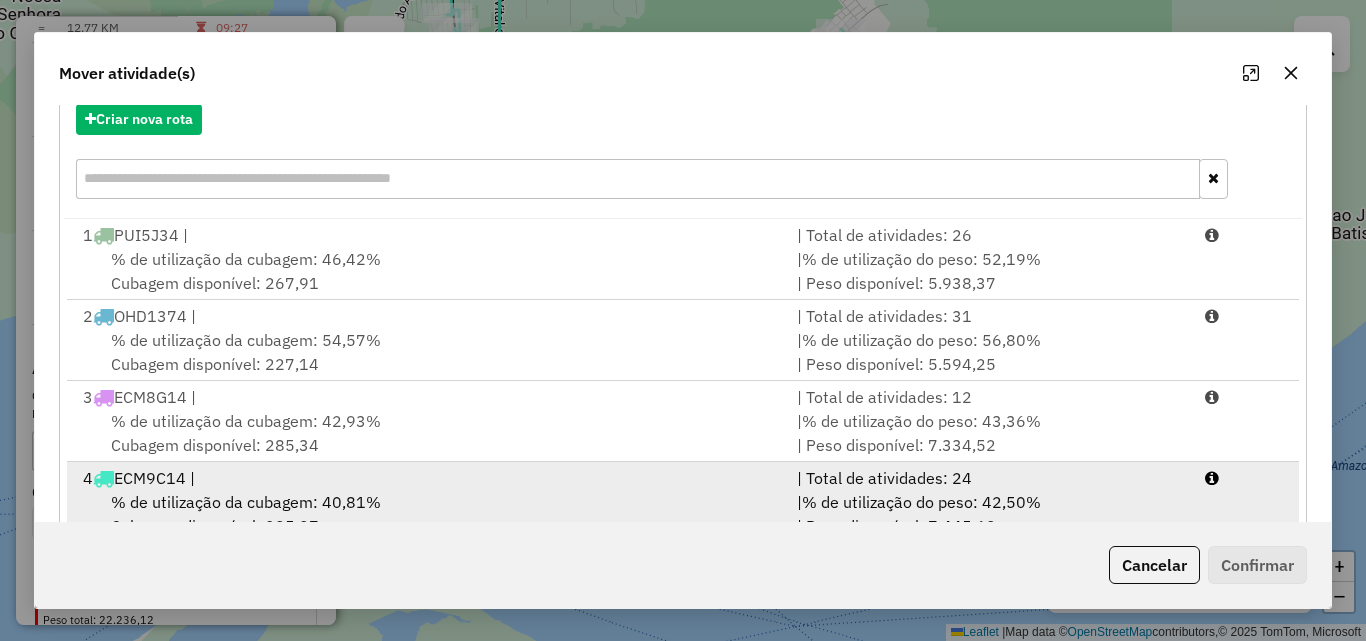scroll, scrollTop: 367, scrollLeft: 0, axis: vertical 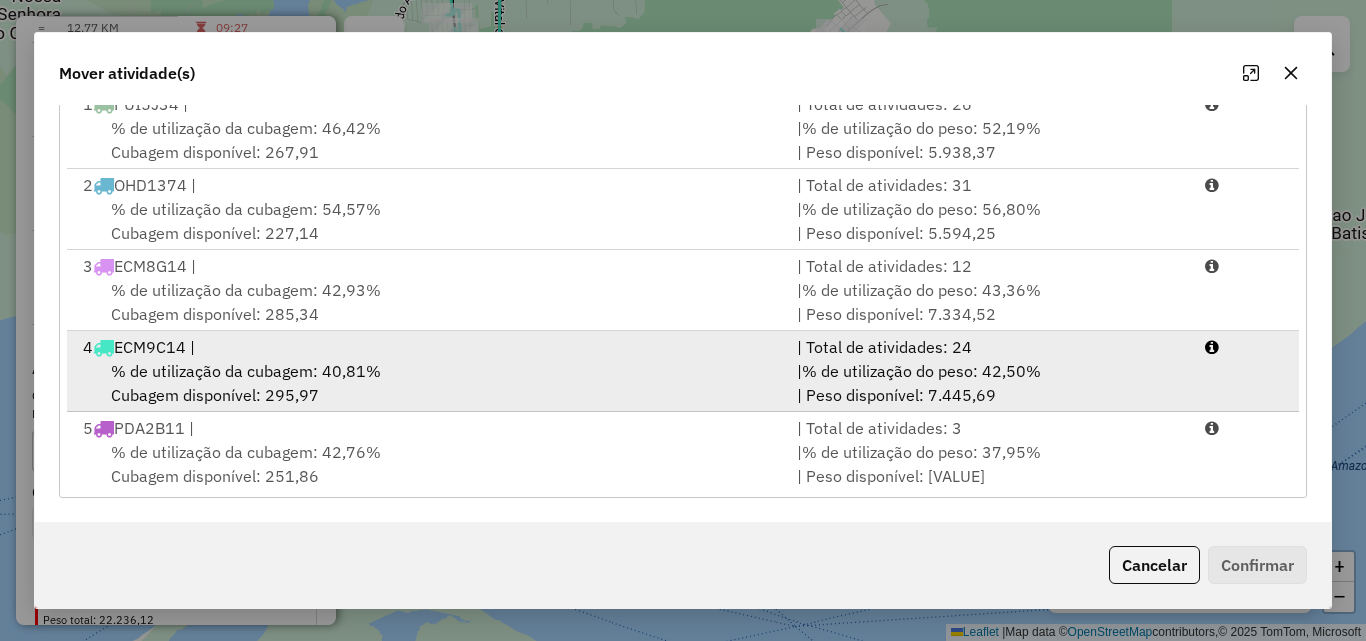 click on "% de utilização da cubagem: 40,81%" at bounding box center (246, 371) 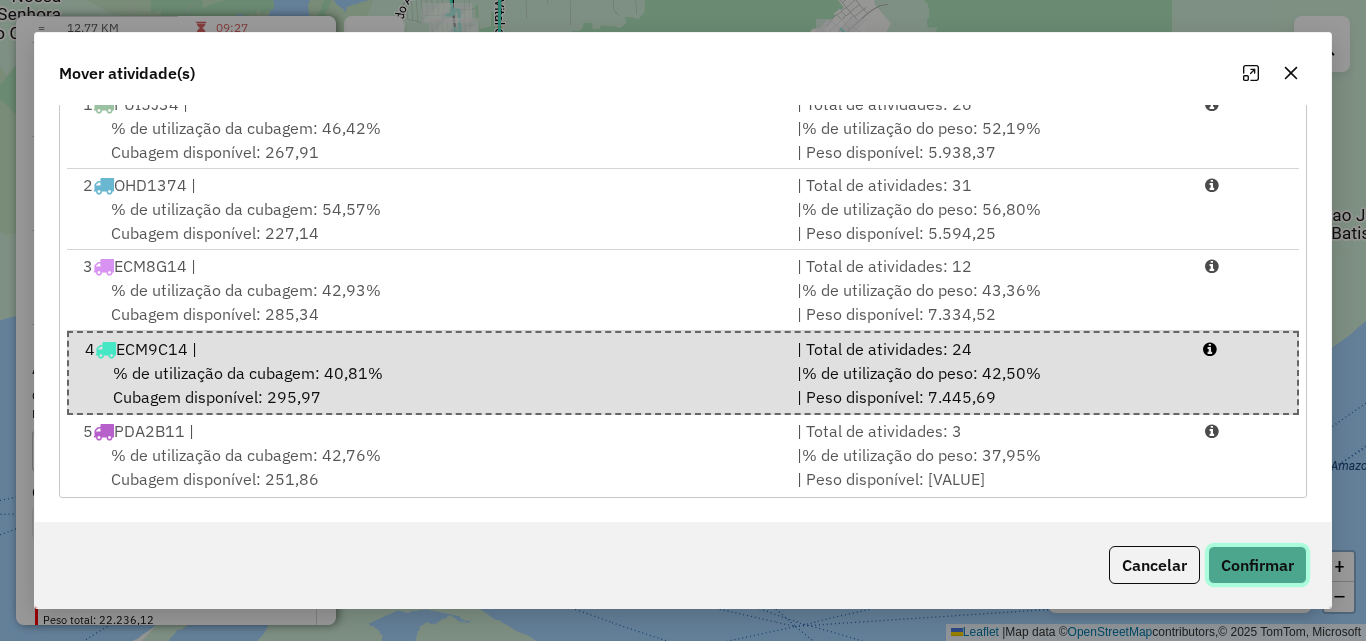 click on "Confirmar" 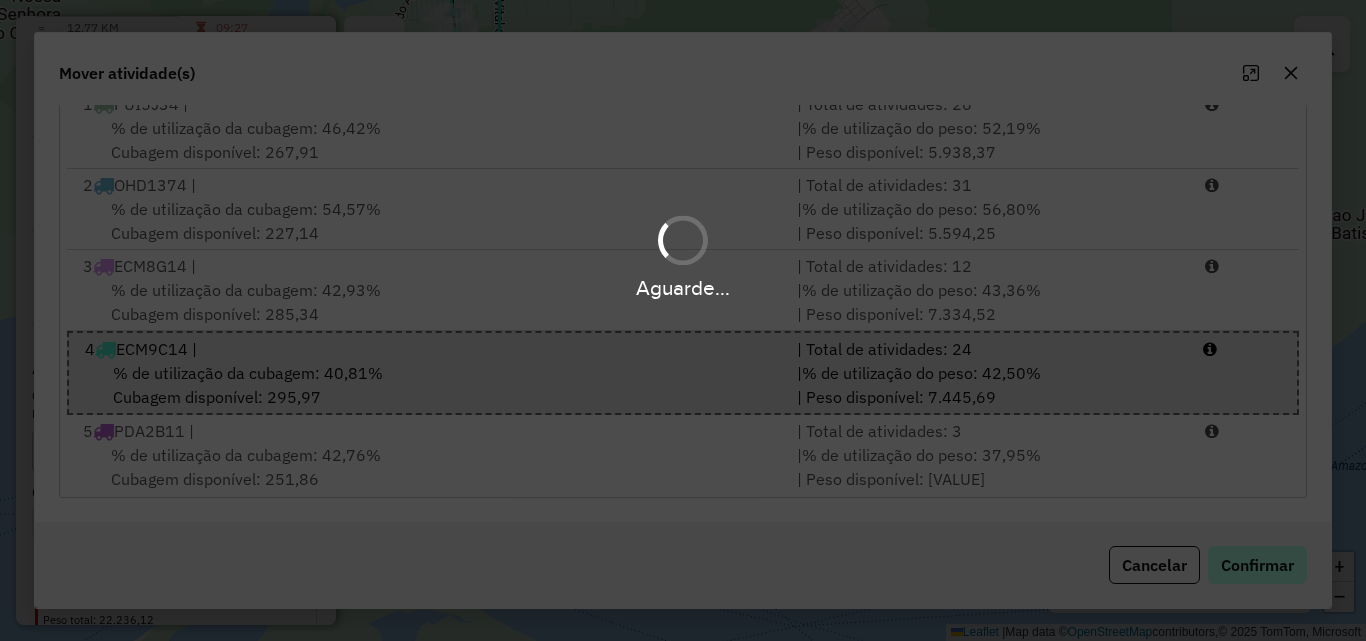 scroll, scrollTop: 0, scrollLeft: 0, axis: both 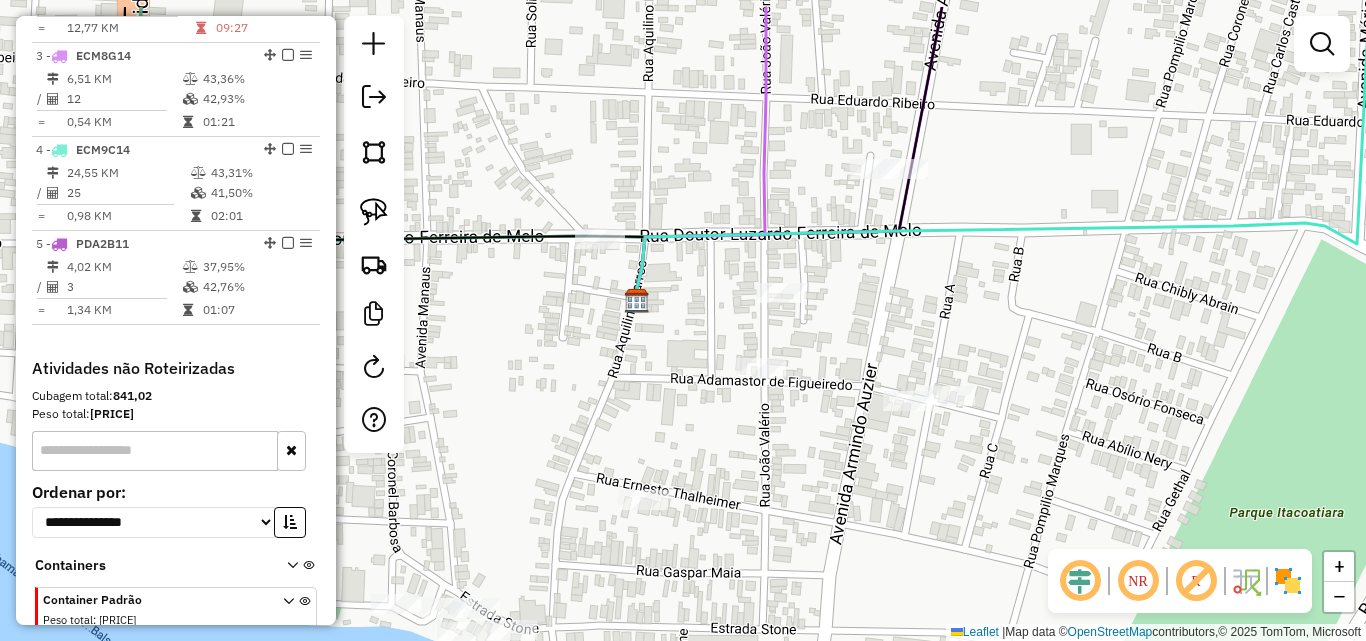drag, startPoint x: 864, startPoint y: 283, endPoint x: 862, endPoint y: 452, distance: 169.01184 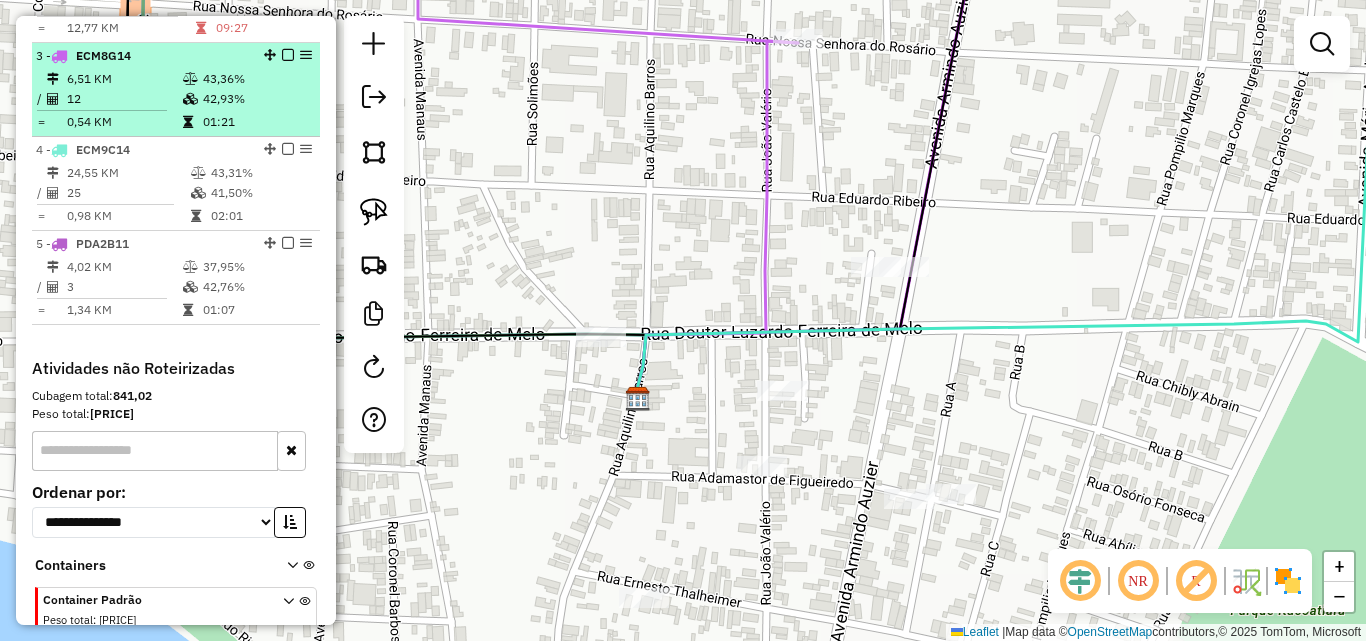 click at bounding box center (190, 79) 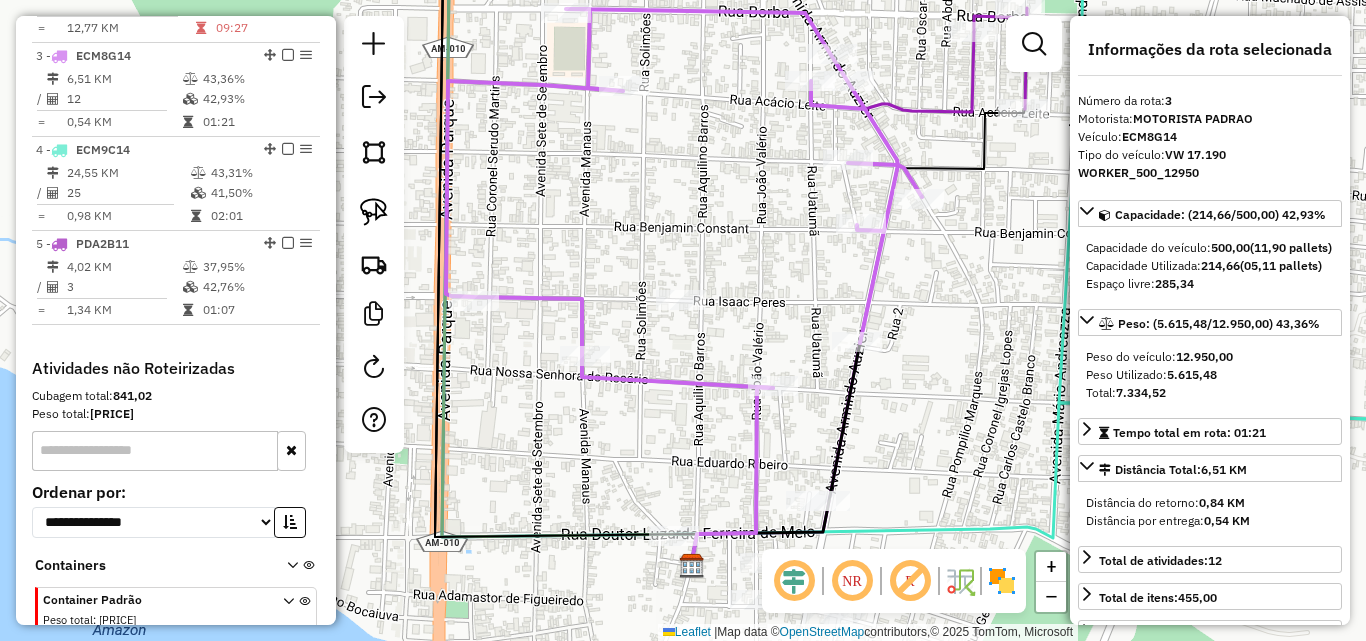 drag, startPoint x: 730, startPoint y: 312, endPoint x: 716, endPoint y: 227, distance: 86.145226 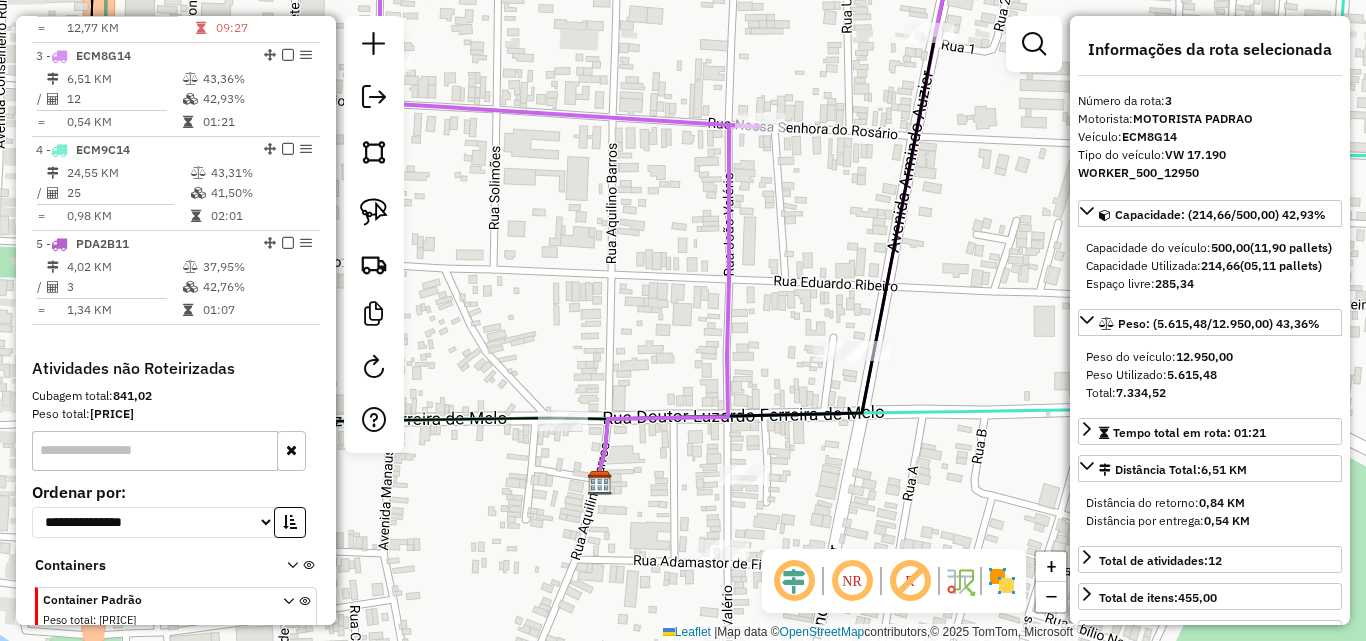 drag, startPoint x: 855, startPoint y: 424, endPoint x: 815, endPoint y: 216, distance: 211.81123 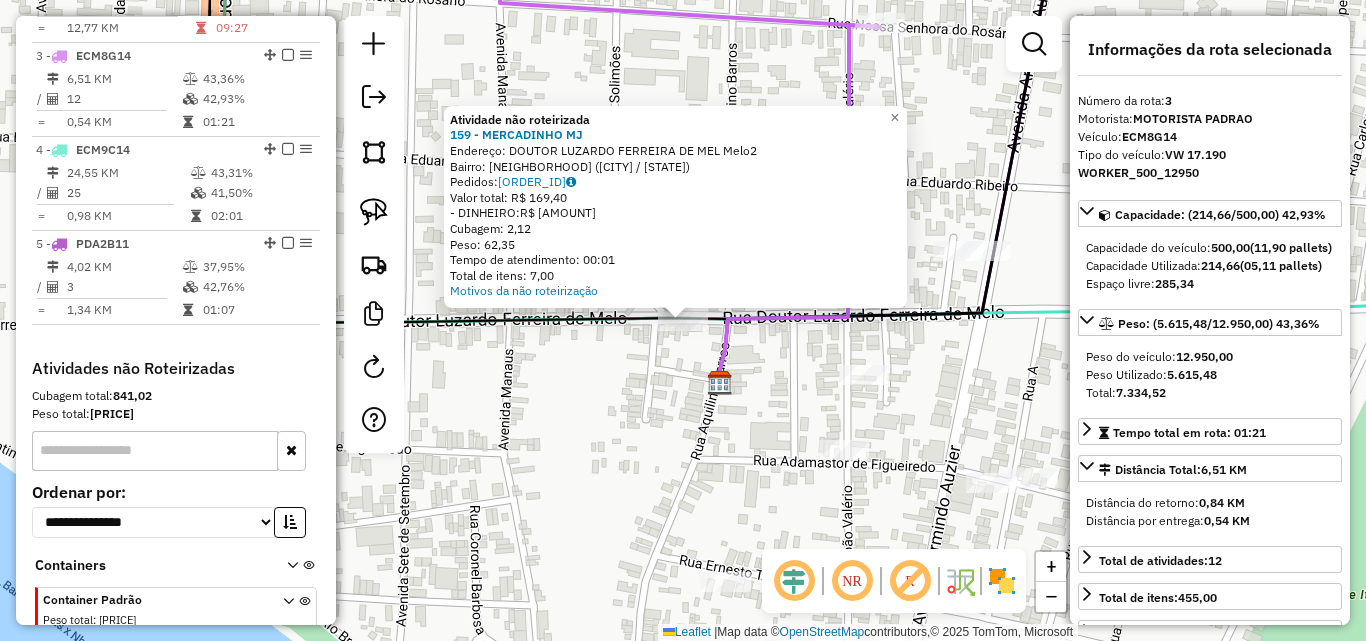click on "Atividade não roteirizada 159 - MERCADINHO MJ  Endereço:  DOUTOR LUZARDO FERREIRA DE MEL Melo[NUMBER]   Bairro: JAUARI I ([CITY] / [STATE])   Pedidos:  15024568   Valor total: R$ 169,40   - DINHEIRO:  R$ 169,40   Cubagem: 2,12   Peso: 62,35   Tempo de atendimento: 00:01   Total de itens: 7,00  Motivos da não roteirização × Janela de atendimento Grade de atendimento Capacidade Transportadoras Veículos Cliente Pedidos  Rotas Selecione os dias de semana para filtrar as janelas de atendimento  Seg   Ter   Qua   Qui   Sex   Sáb   Dom  Informe o período da janela de atendimento: De: Até:  Filtrar exatamente a janela do cliente  Considerar janela de atendimento padrão  Selecione os dias de semana para filtrar as grades de atendimento  Seg   Ter   Qua   Qui   Sex   Sáb   Dom   Considerar clientes sem dia de atendimento cadastrado  Clientes fora do dia de atendimento selecionado Filtrar as atividades entre os valores definidos abaixo:  Peso mínimo:   Peso máximo:   Cubagem mínima:   Cubagem máxima:   De:  De:" 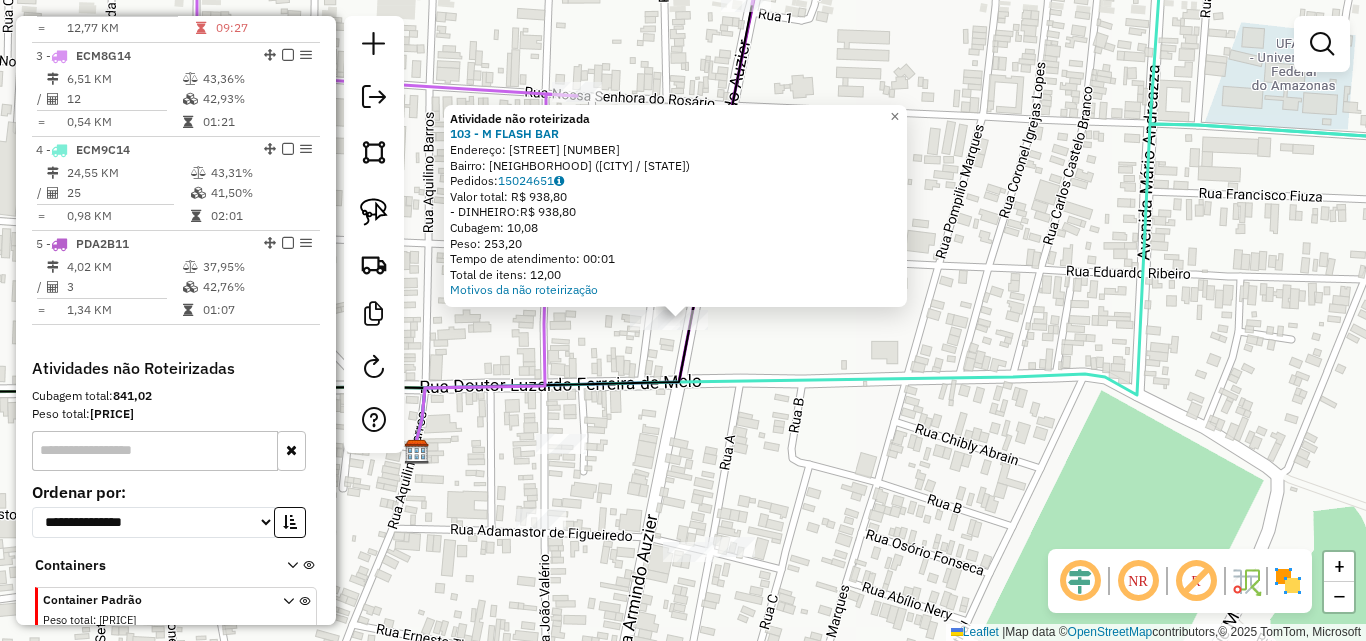 click on "Atividade não roteirizada 103 - M FLASH BAR Endereço: AV ARMINDO AUZIER [NUMBER] Bairro: JAUARI I ([CITY] / [STATE]) Pedidos: 15024651 Valor total: R$ 938,80 - DINHEIRO: R$ 938,80 Cubagem: 10,08 Peso: 253,20 Tempo de atendimento: 00:01 Total de itens: 12,00 Motivos da não roteirização × Janela de atendimento Grade de atendimento Capacidade Transportadoras Veículos Cliente Pedidos Rotas Selecione os dias de semana para filtrar as janelas de atendimento Seg Ter Qua Qui Sex Sáb Dom Informe o período da janela de atendimento: De: Até: Filtrar exatamente a janela do cliente Considerar janela de atendimento padrão Selecione os dias de semana para filtrar as grades de atendimento Seg Ter Qua Qui Sex Sáb Dom Considerar clientes sem dia de atendimento cadastrado Clientes fora do dia de atendimento selecionado Filtrar as atividades entre os valores definidos abaixo: Peso mínimo: Peso máximo: Cubagem mínima: Cubagem máxima: De: Até: De: +" 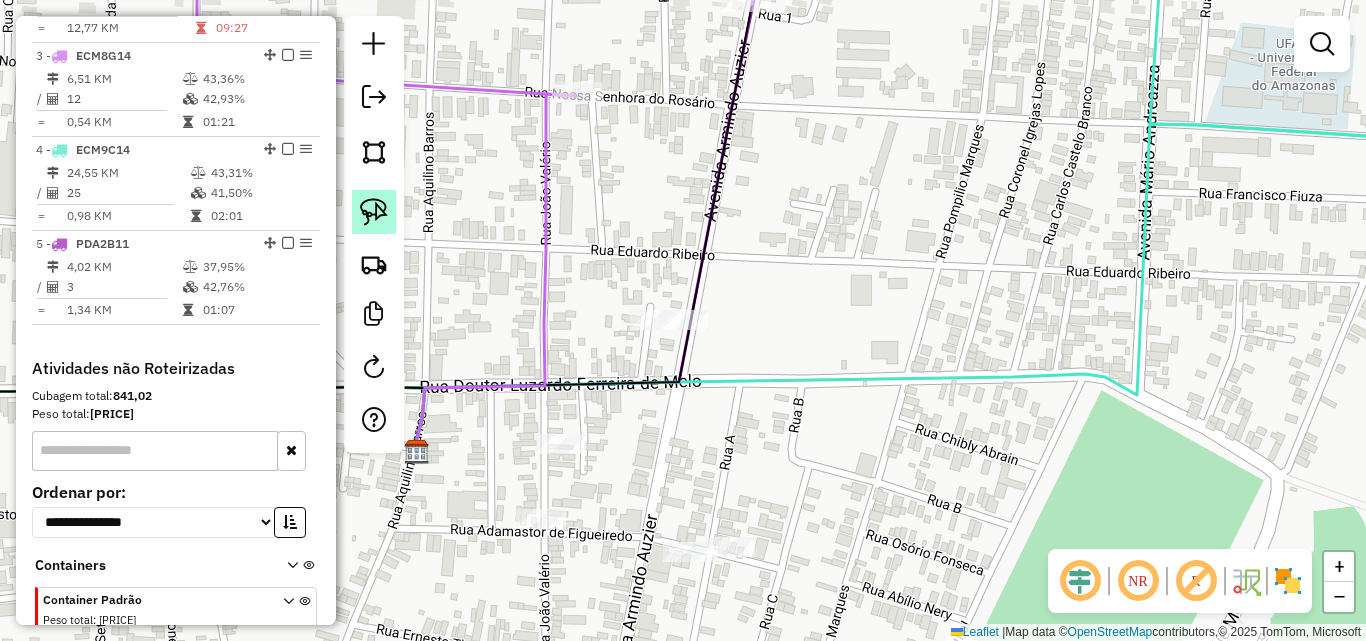 click 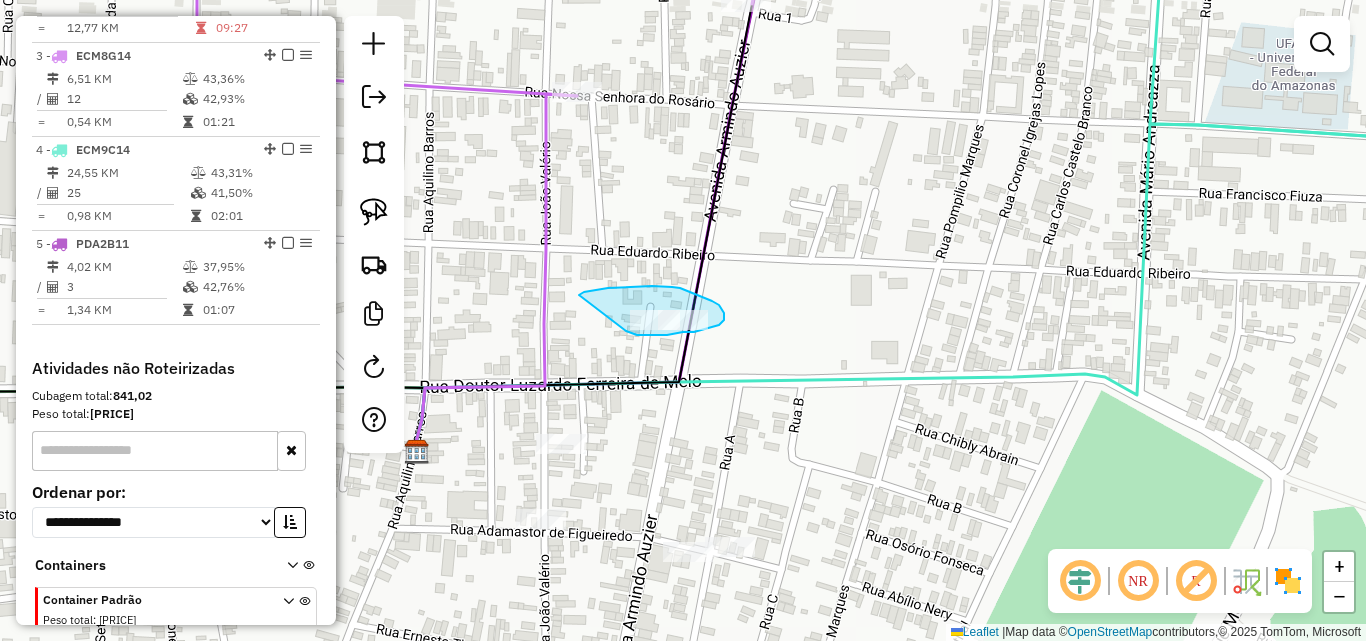 drag, startPoint x: 579, startPoint y: 295, endPoint x: 623, endPoint y: 328, distance: 55 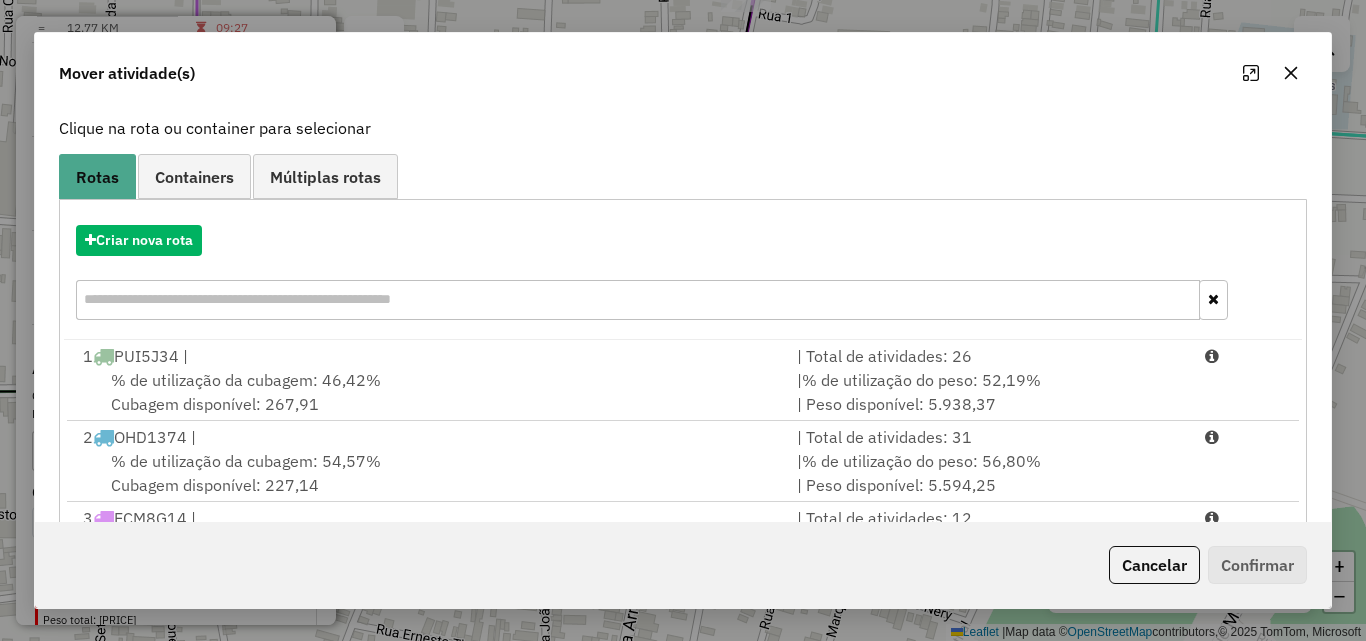 scroll, scrollTop: 367, scrollLeft: 0, axis: vertical 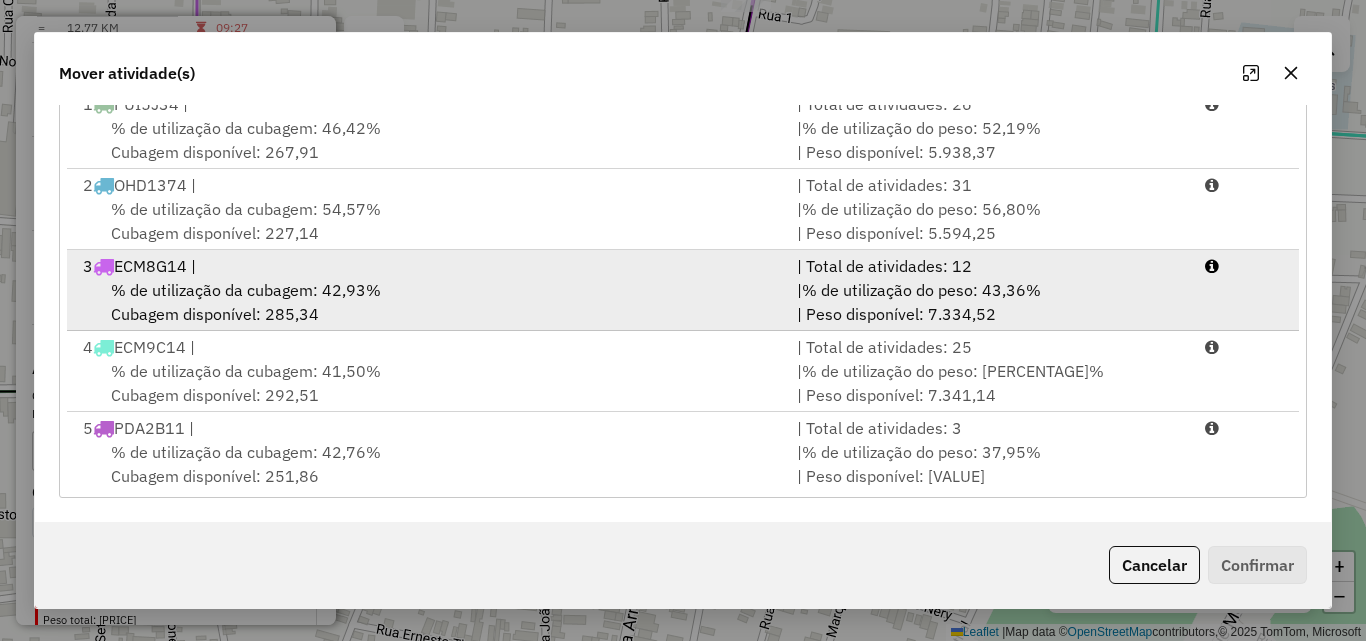 click on "% de utilização da cubagem: 42,93%" at bounding box center (246, 290) 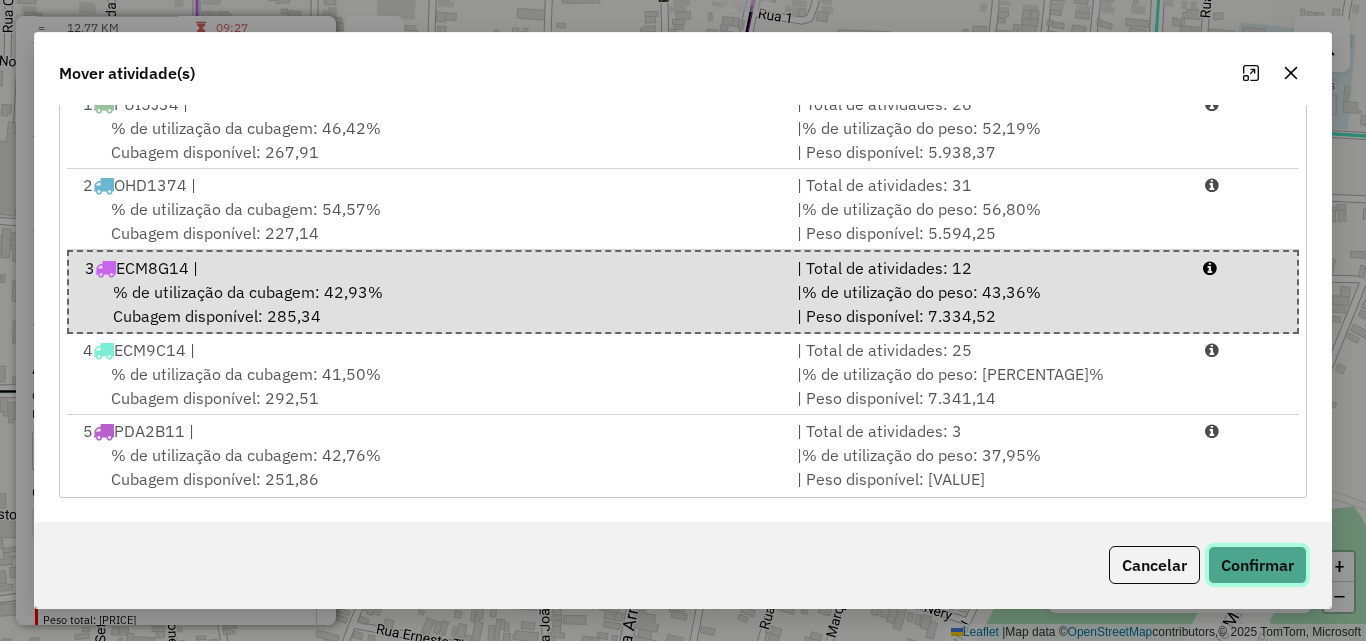 click on "Confirmar" 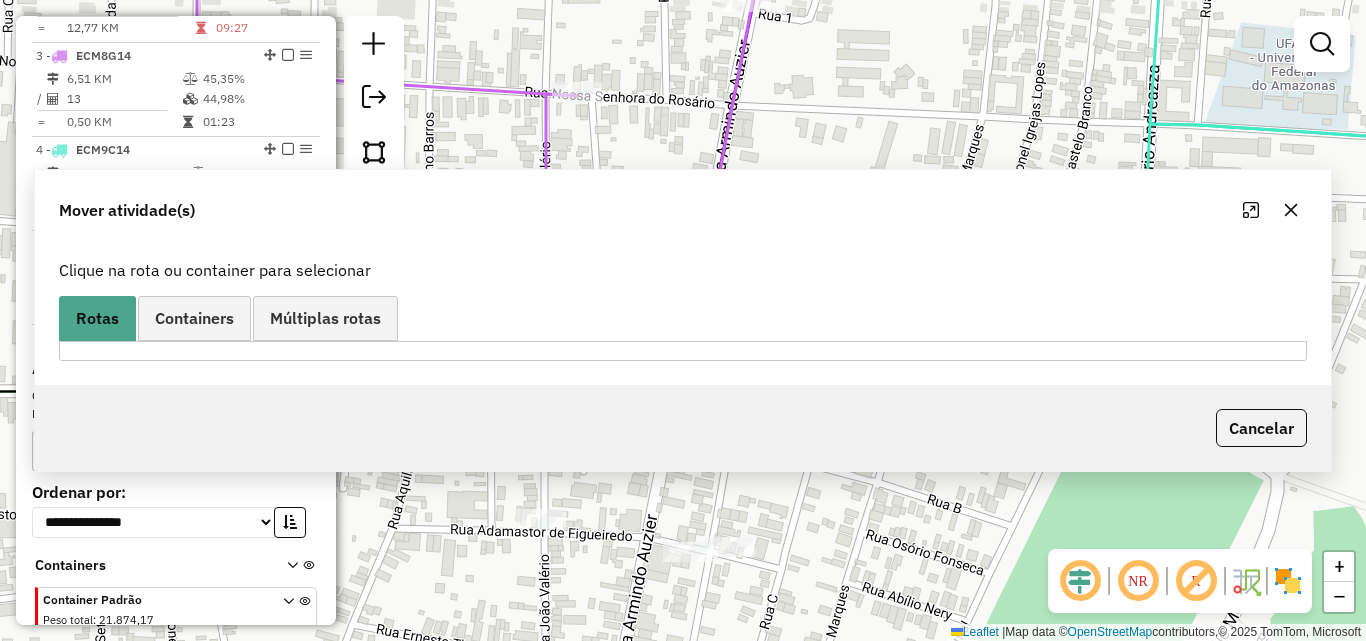 scroll, scrollTop: 0, scrollLeft: 0, axis: both 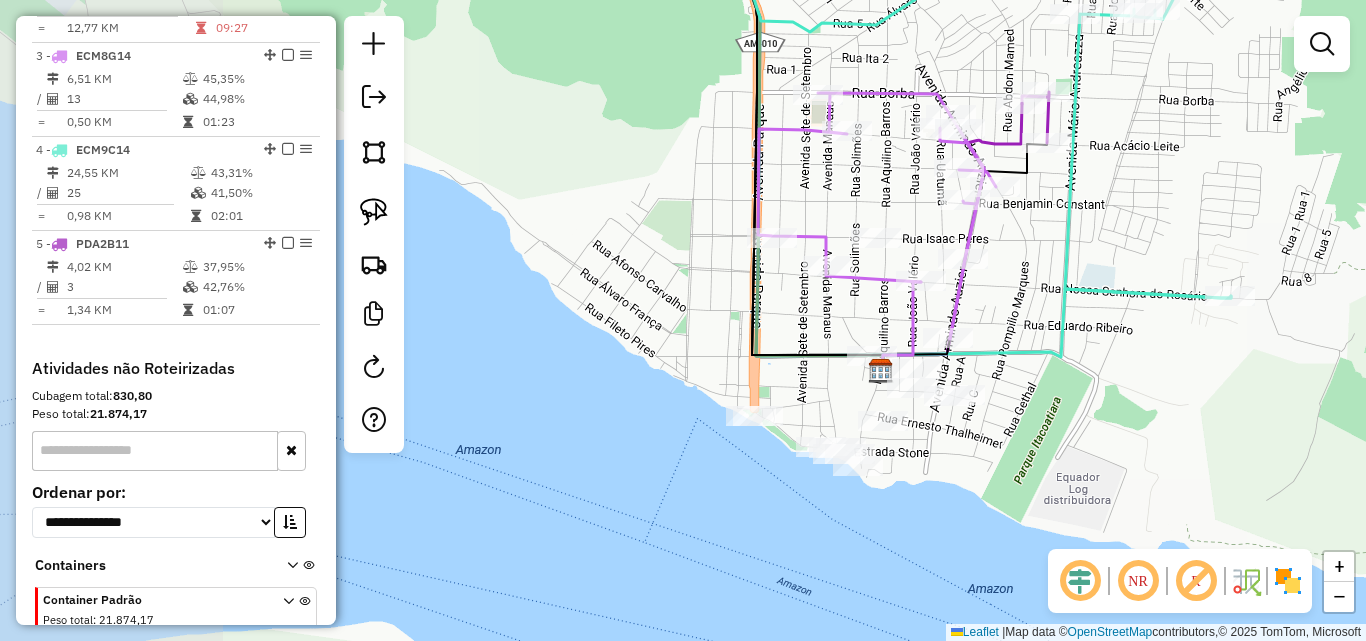 drag, startPoint x: 785, startPoint y: 364, endPoint x: 1027, endPoint y: 376, distance: 242.29733 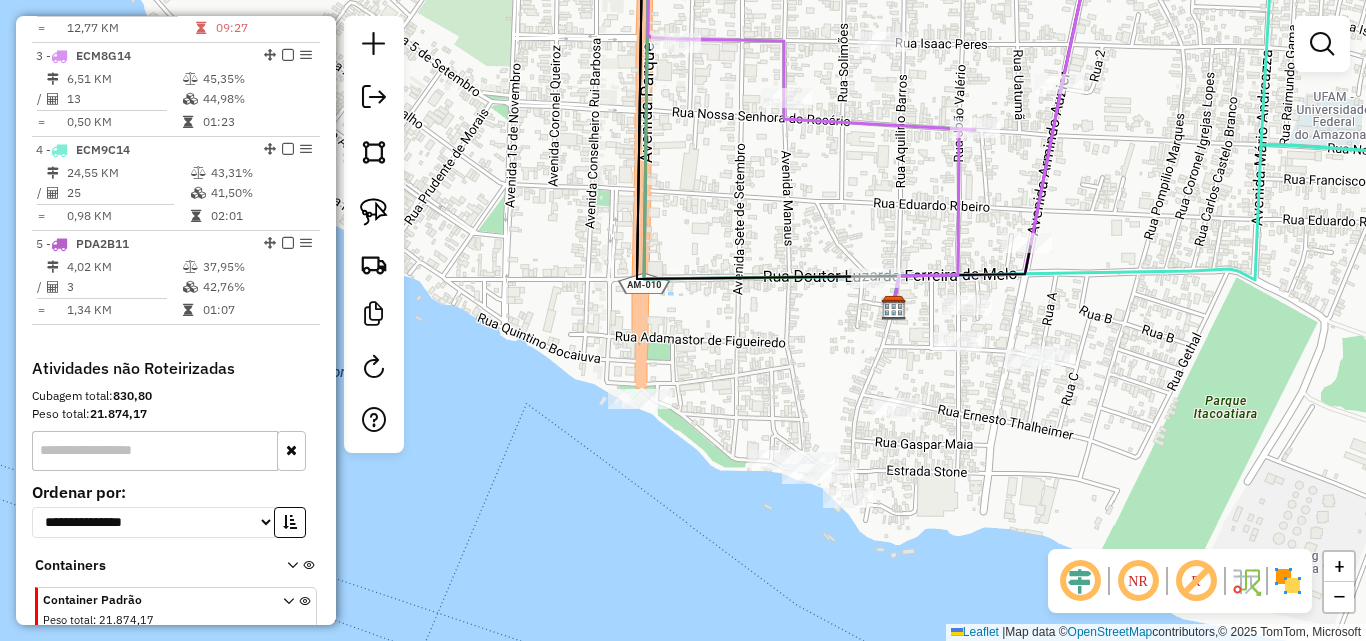 drag, startPoint x: 902, startPoint y: 359, endPoint x: 751, endPoint y: 232, distance: 197.30687 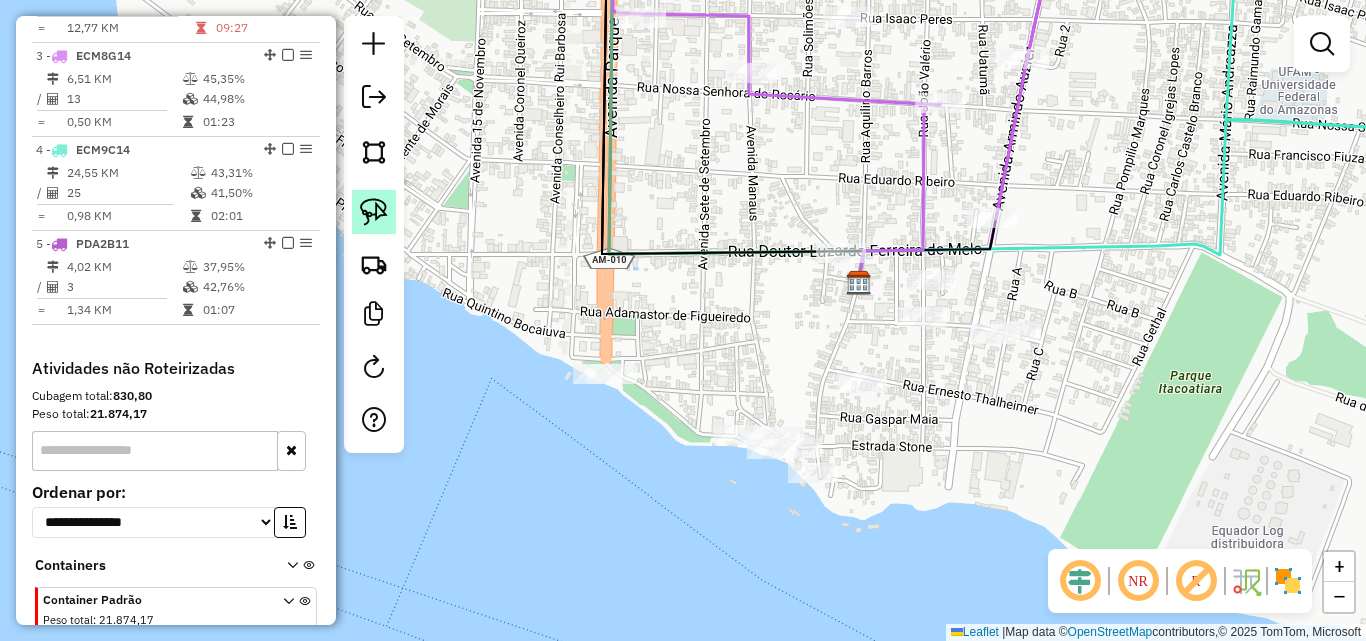 click 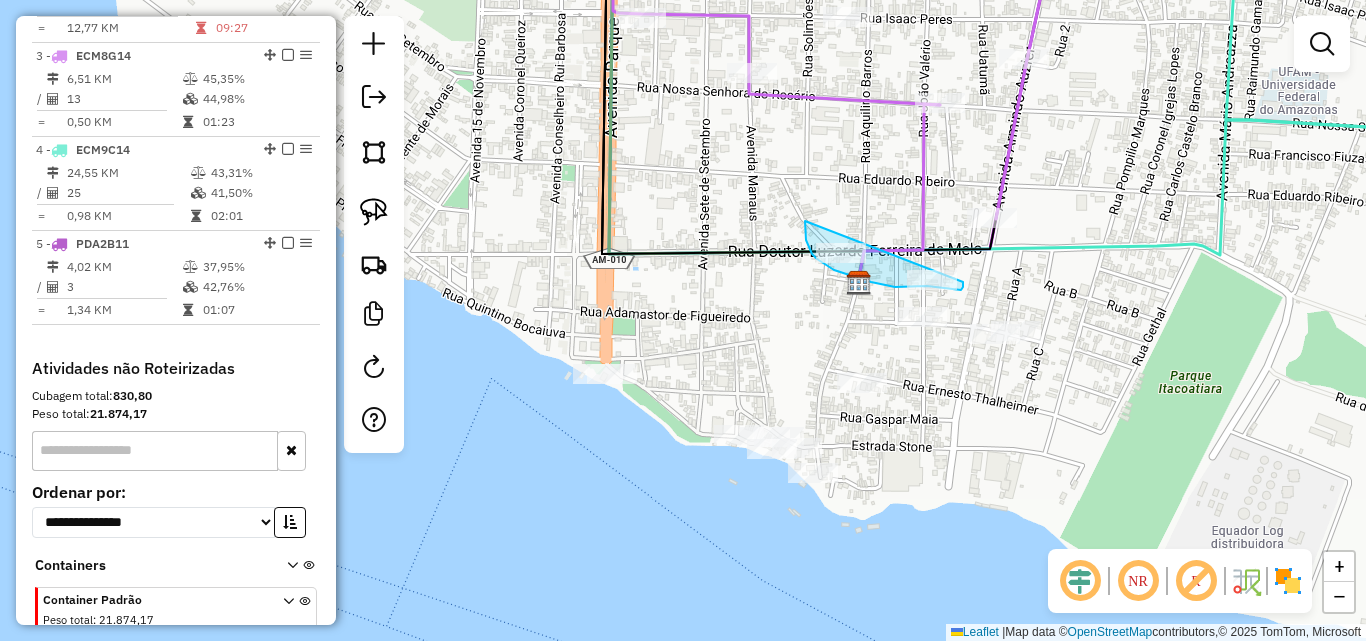 drag, startPoint x: 805, startPoint y: 221, endPoint x: 963, endPoint y: 282, distance: 169.36647 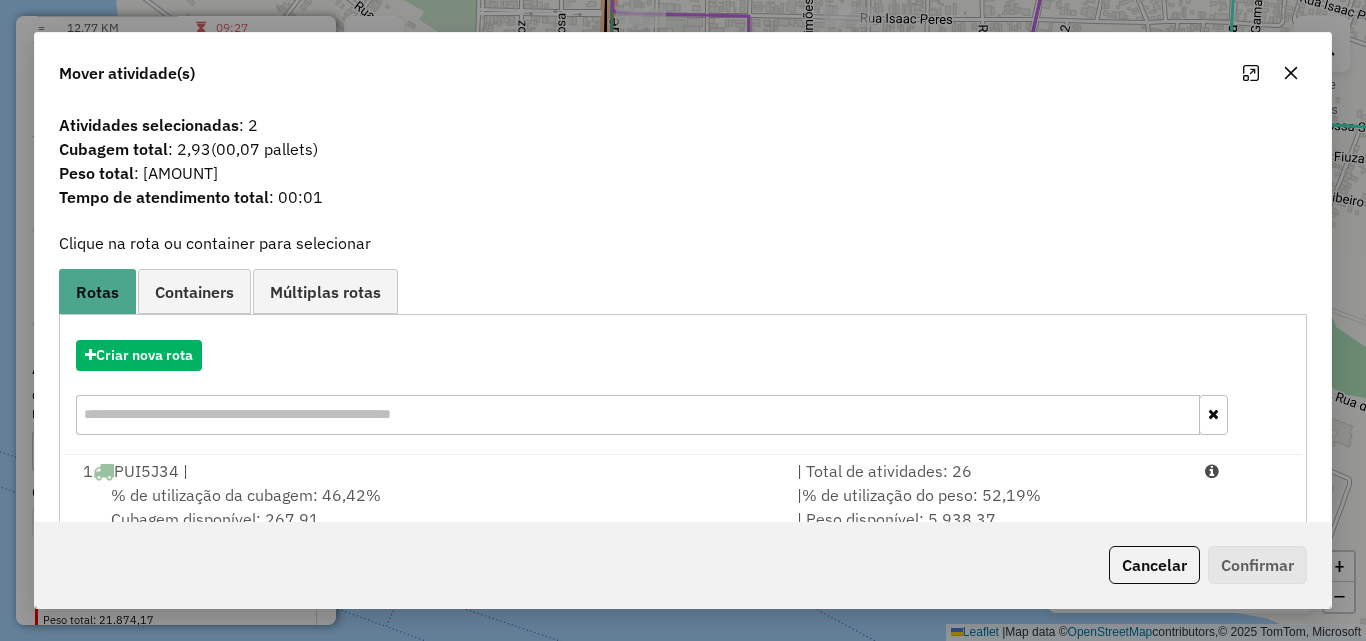 scroll, scrollTop: 100, scrollLeft: 0, axis: vertical 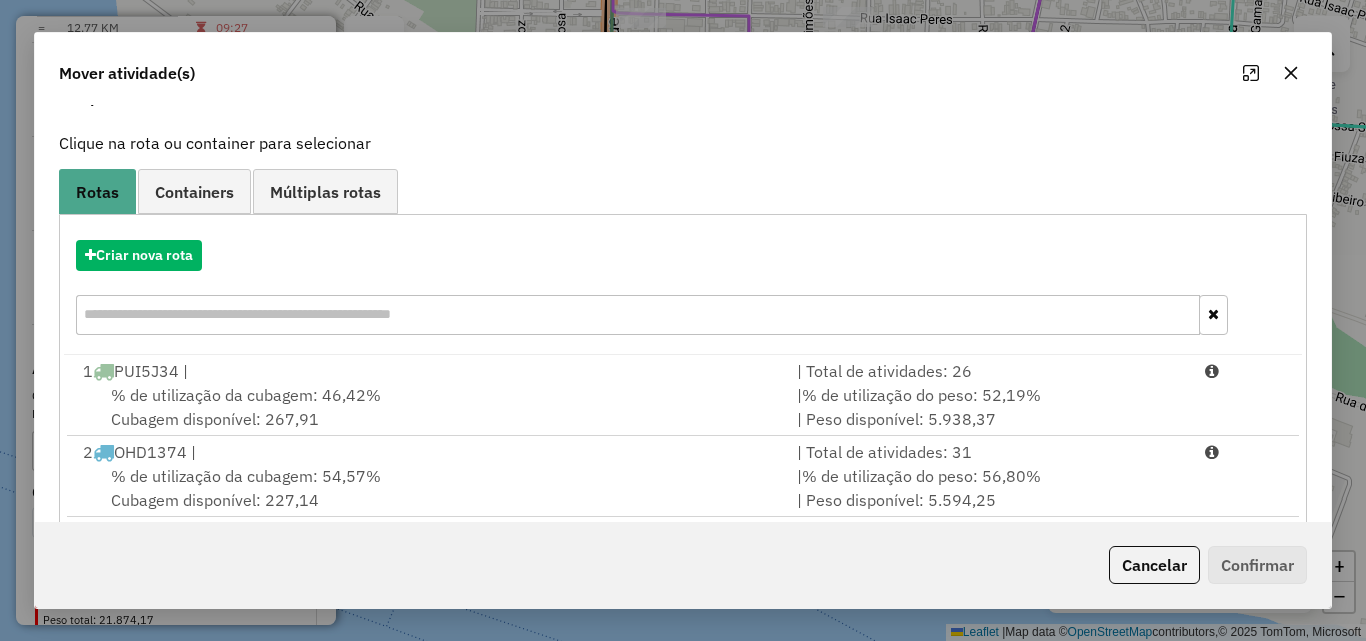 click 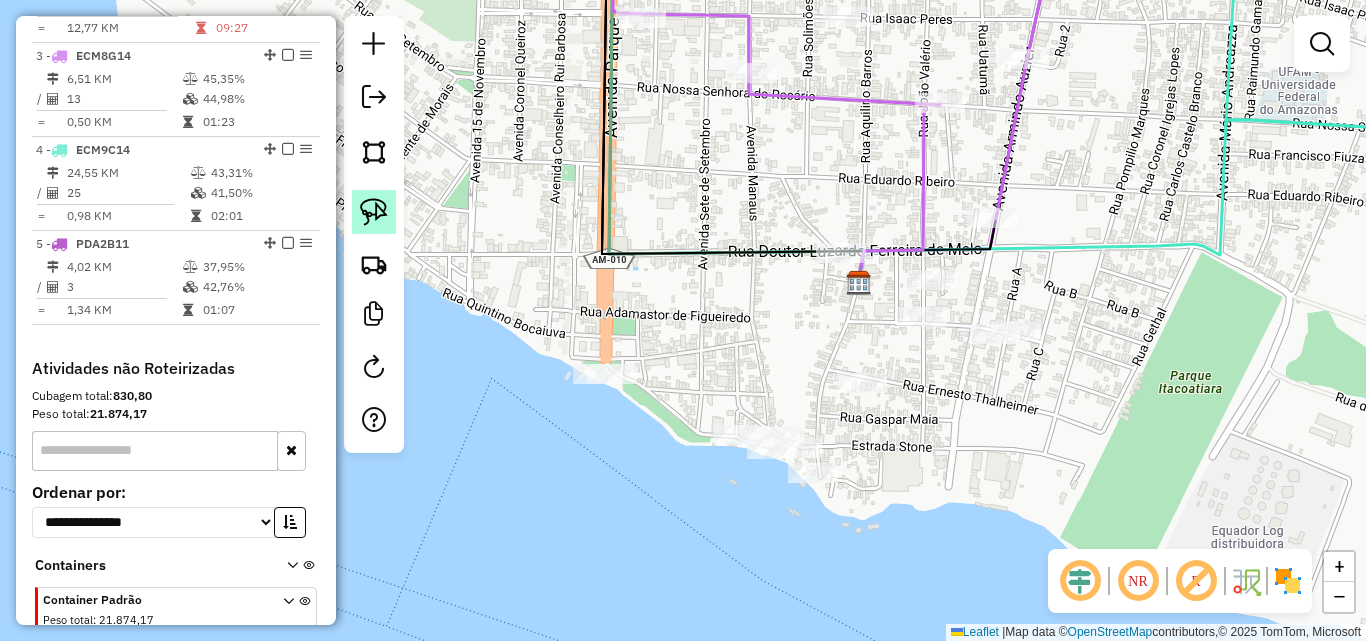 click 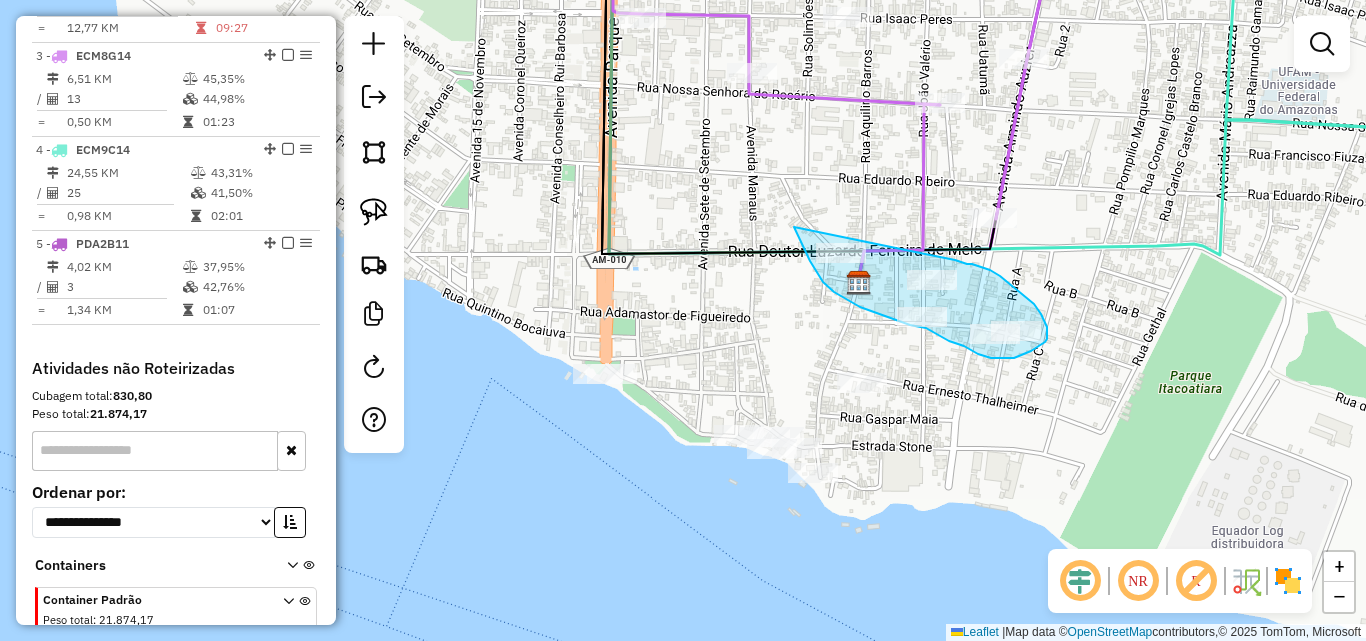 drag, startPoint x: 794, startPoint y: 227, endPoint x: 931, endPoint y: 255, distance: 139.83205 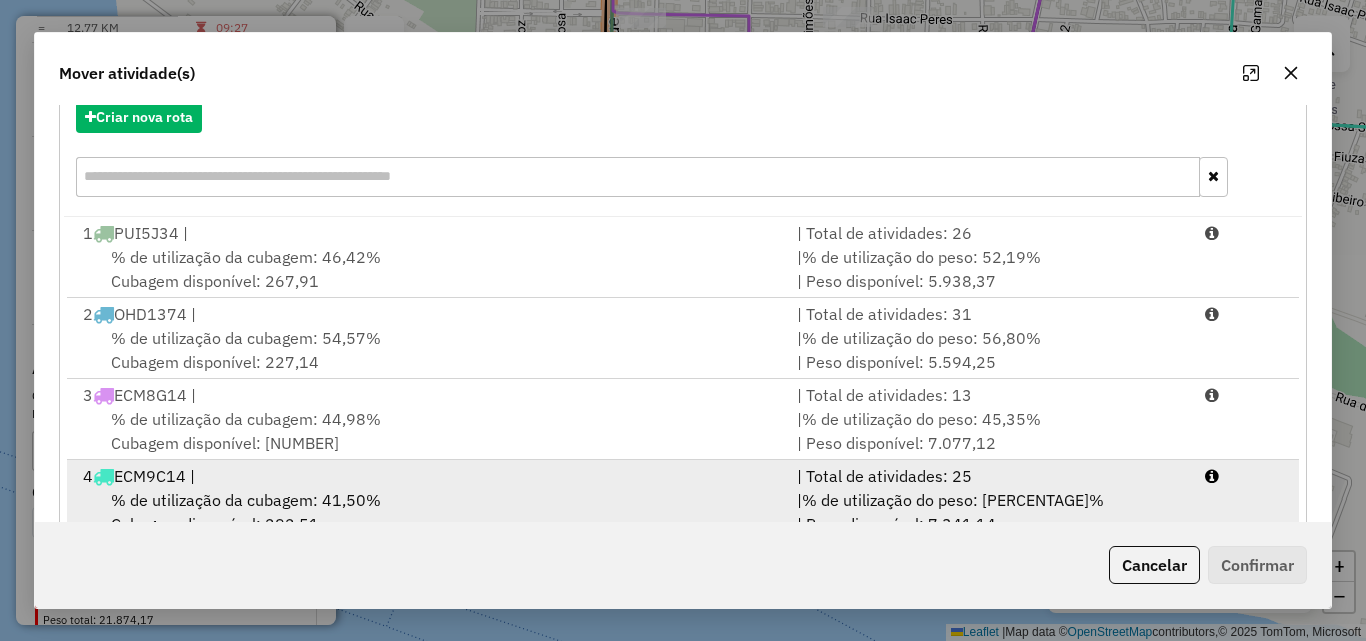 scroll, scrollTop: 367, scrollLeft: 0, axis: vertical 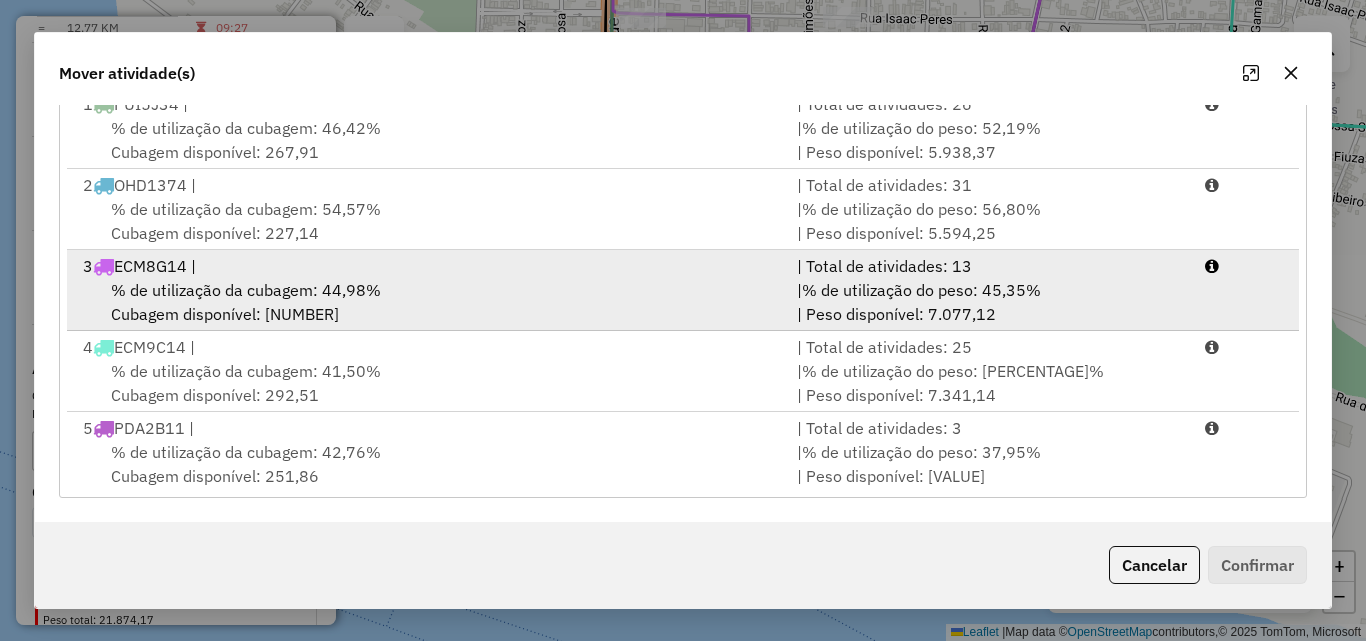 click on "% de utilização da cubagem: 44,98%" at bounding box center [246, 290] 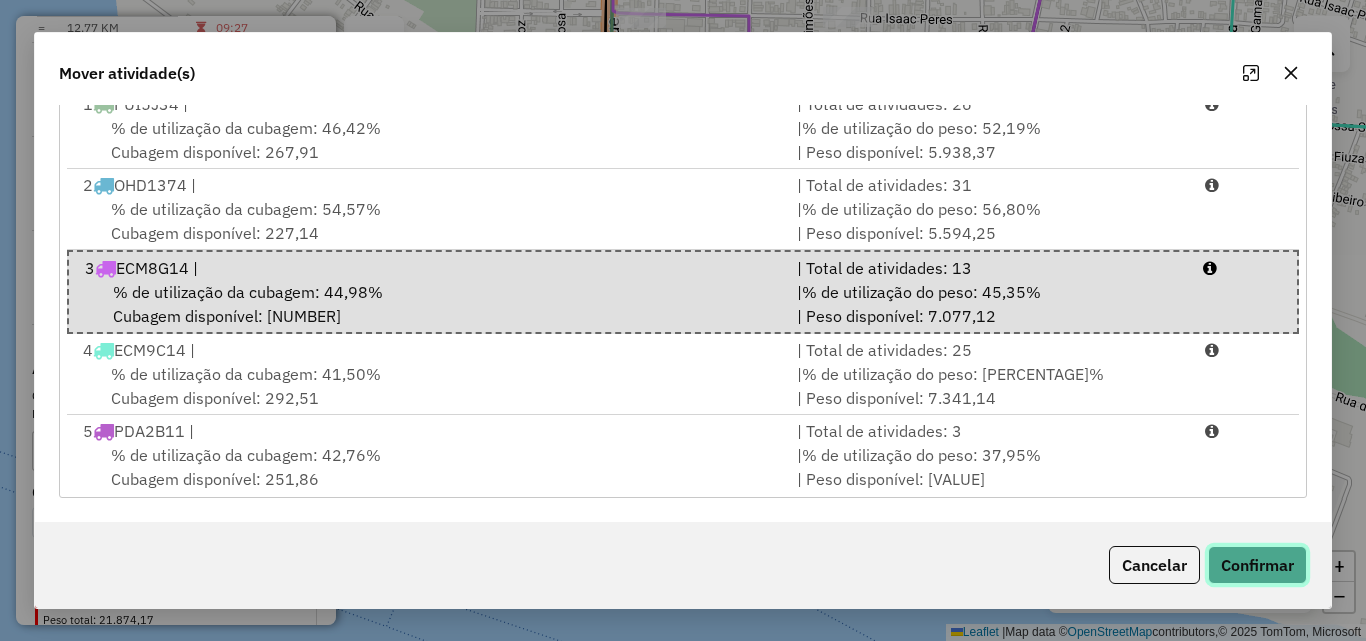 click on "Confirmar" 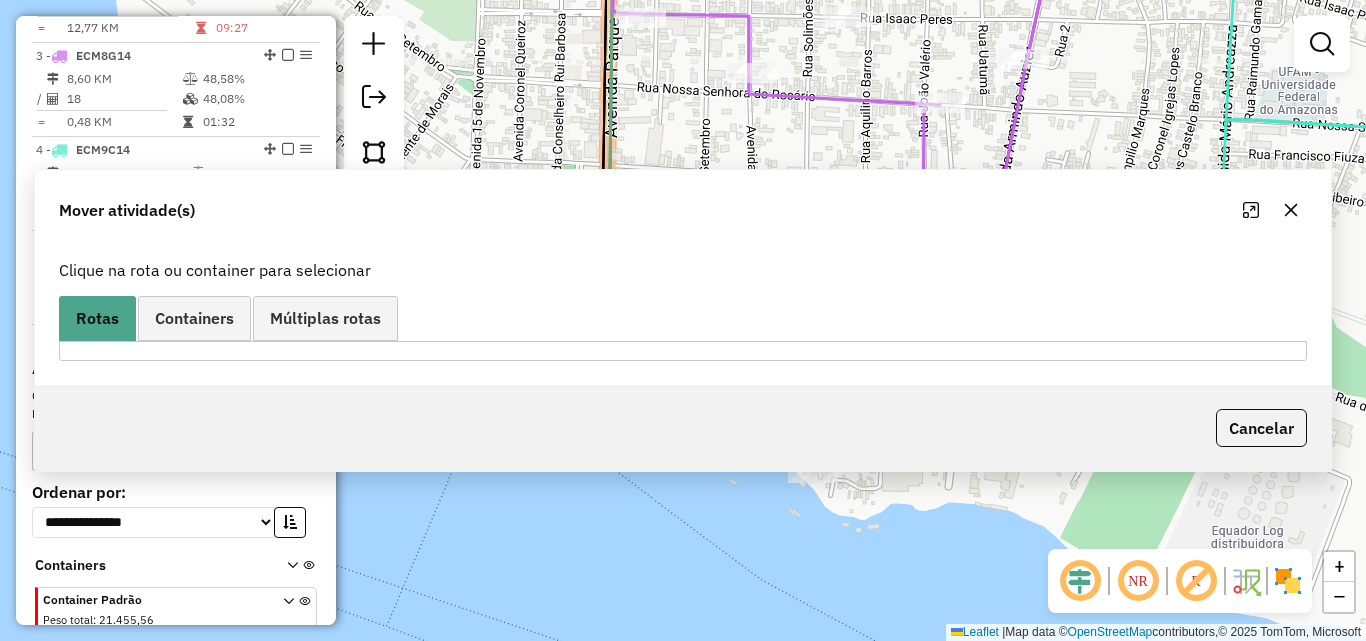 scroll, scrollTop: 0, scrollLeft: 0, axis: both 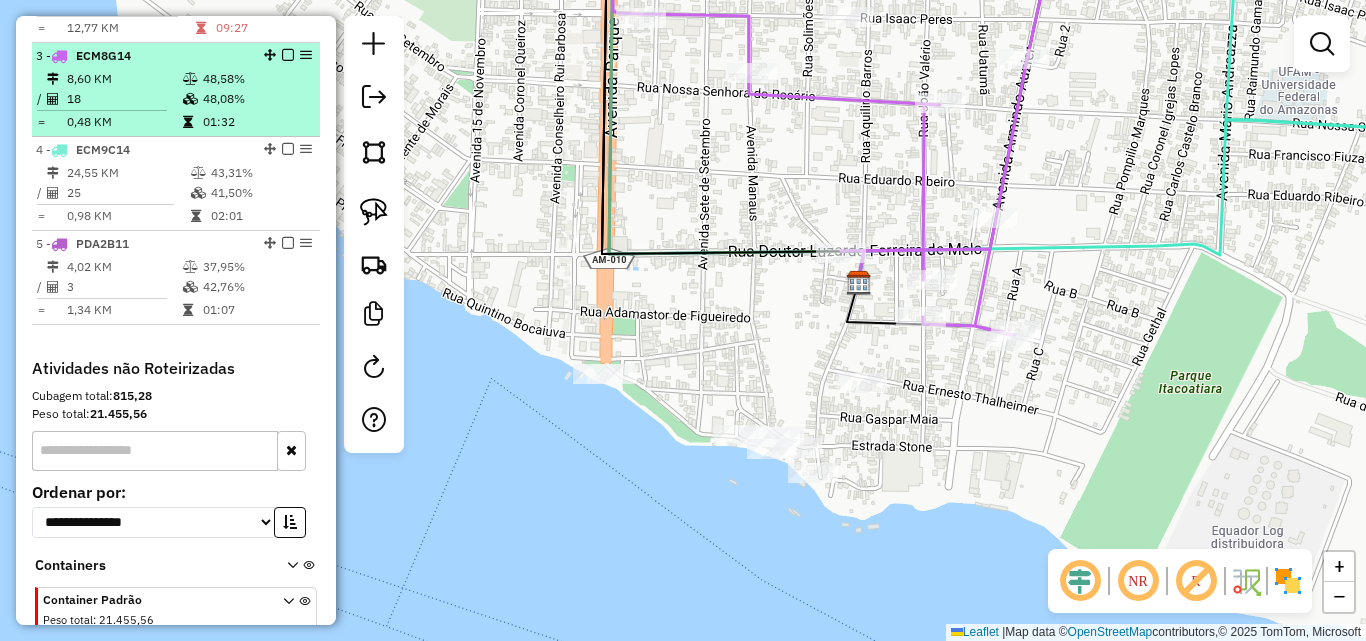 click on "18" at bounding box center [124, 99] 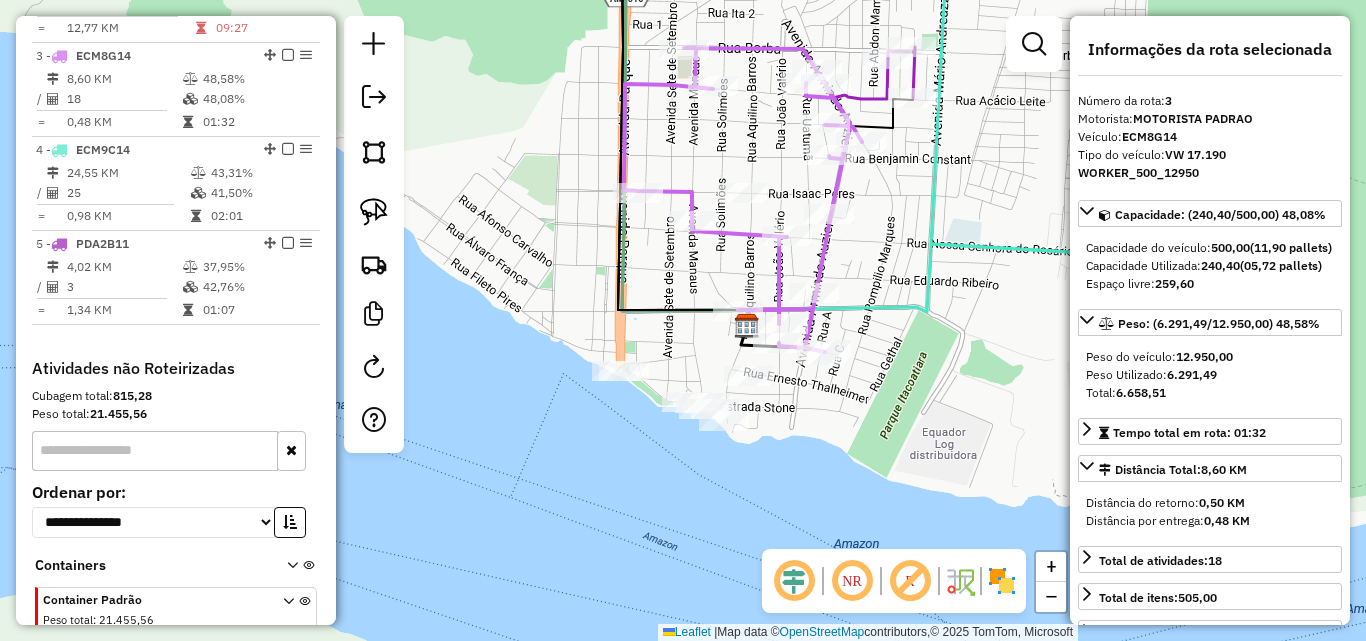 drag, startPoint x: 681, startPoint y: 368, endPoint x: 714, endPoint y: 261, distance: 111.97321 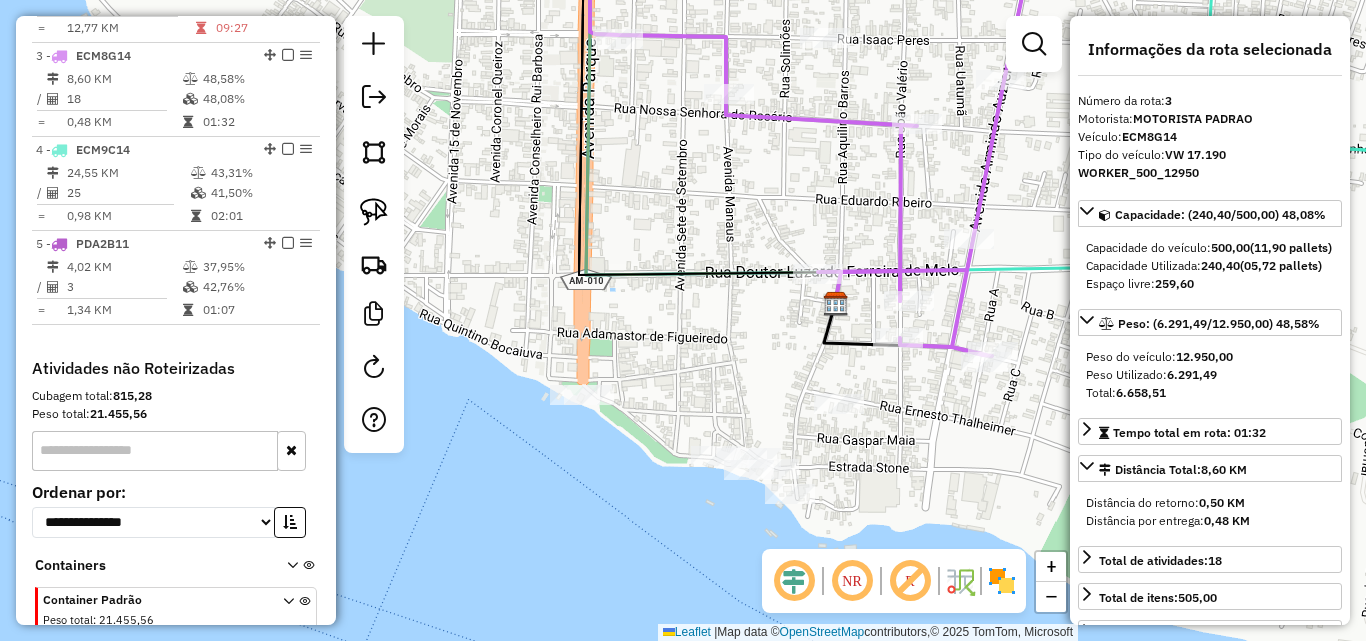 drag, startPoint x: 727, startPoint y: 377, endPoint x: 715, endPoint y: 254, distance: 123.58398 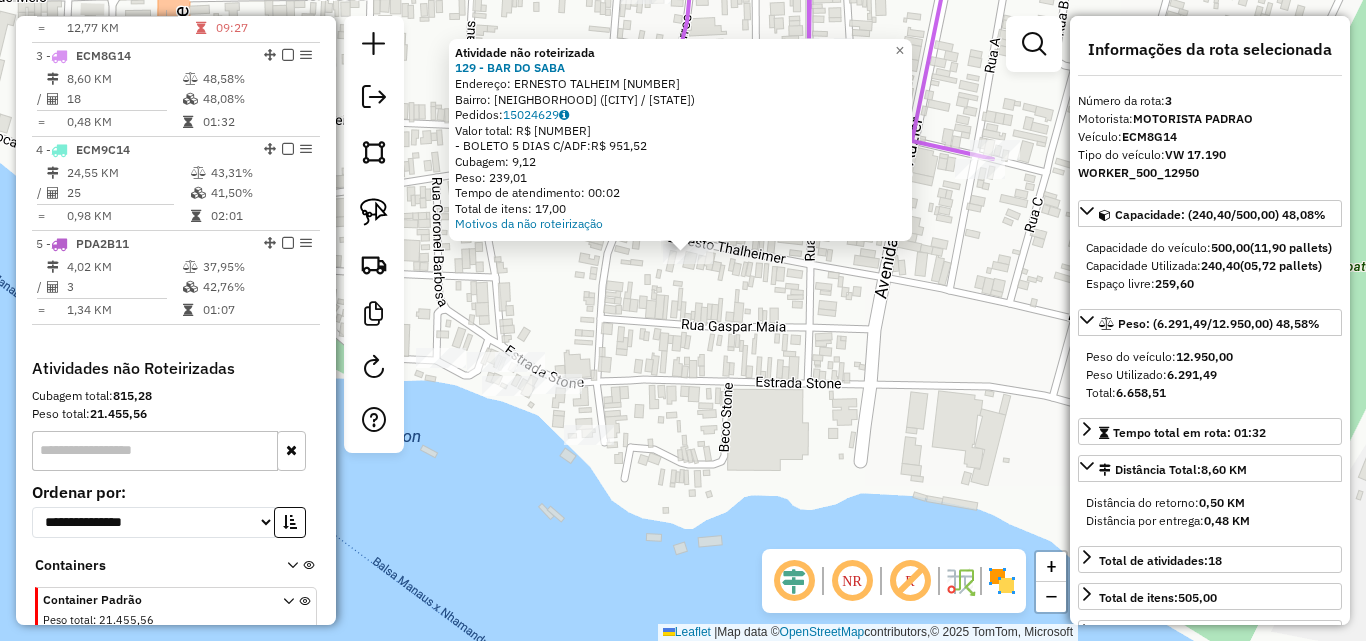 drag, startPoint x: 648, startPoint y: 379, endPoint x: 902, endPoint y: 367, distance: 254.28331 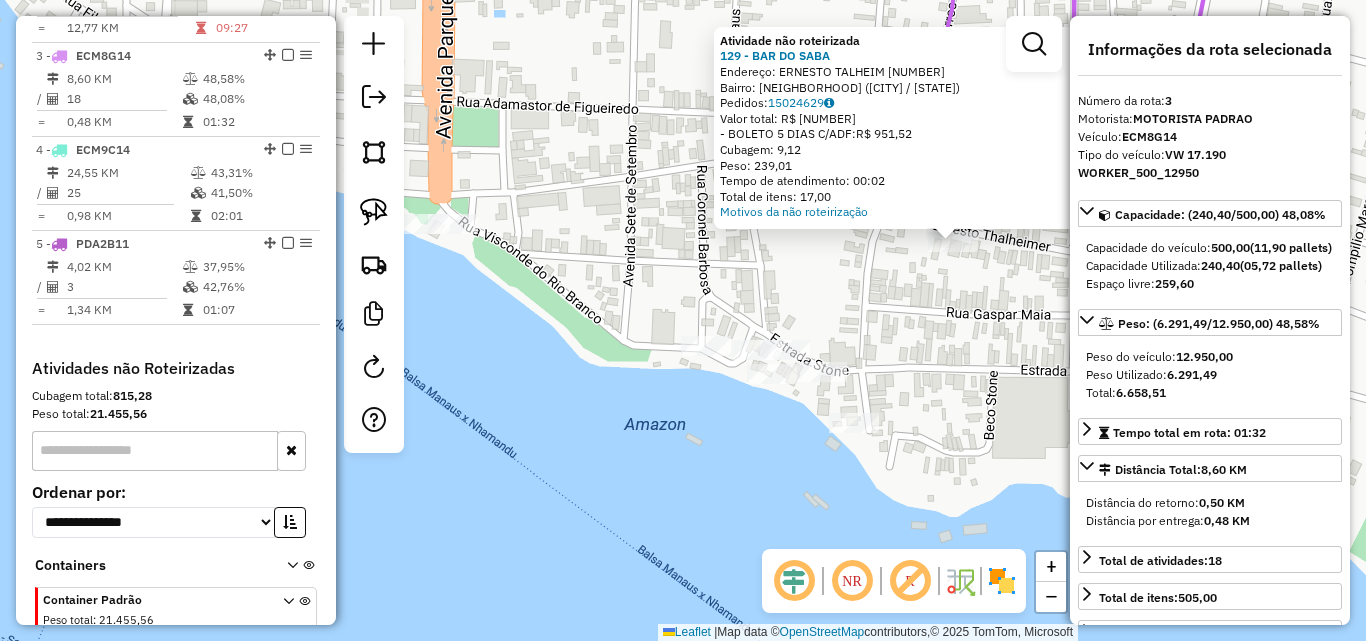 drag, startPoint x: 643, startPoint y: 253, endPoint x: 656, endPoint y: 252, distance: 13.038404 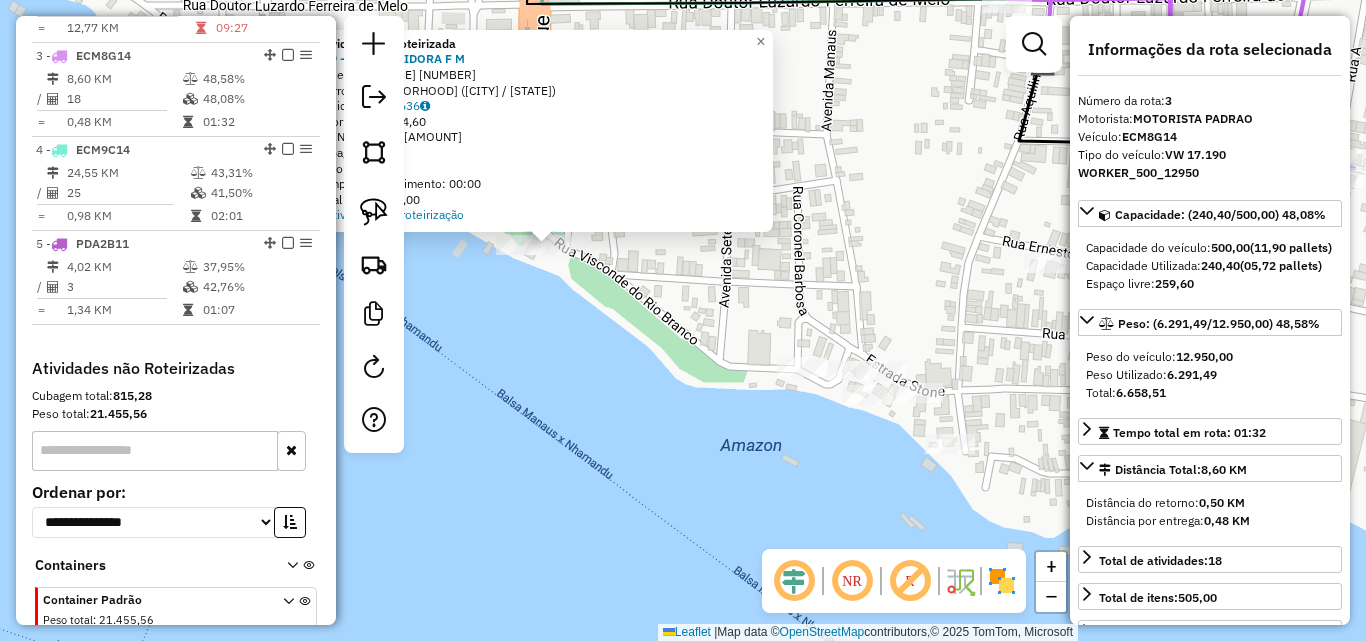 drag, startPoint x: 824, startPoint y: 378, endPoint x: 662, endPoint y: 288, distance: 185.32135 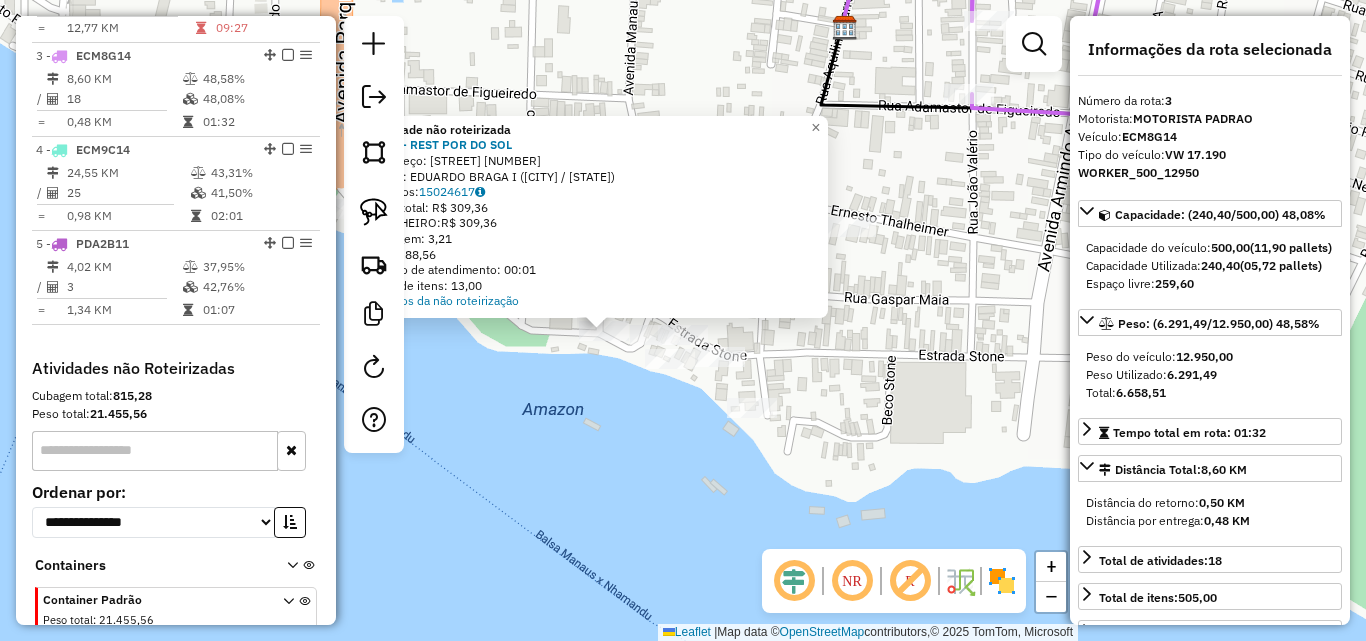 drag, startPoint x: 692, startPoint y: 389, endPoint x: 613, endPoint y: 399, distance: 79.630394 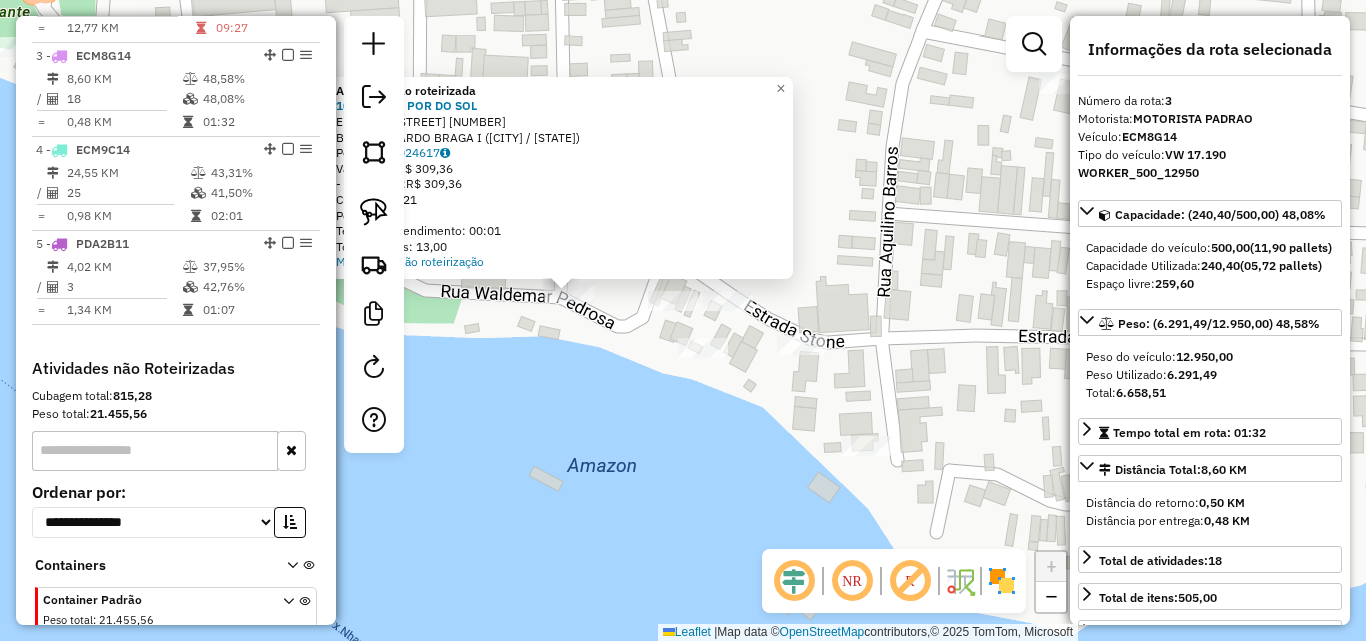 click 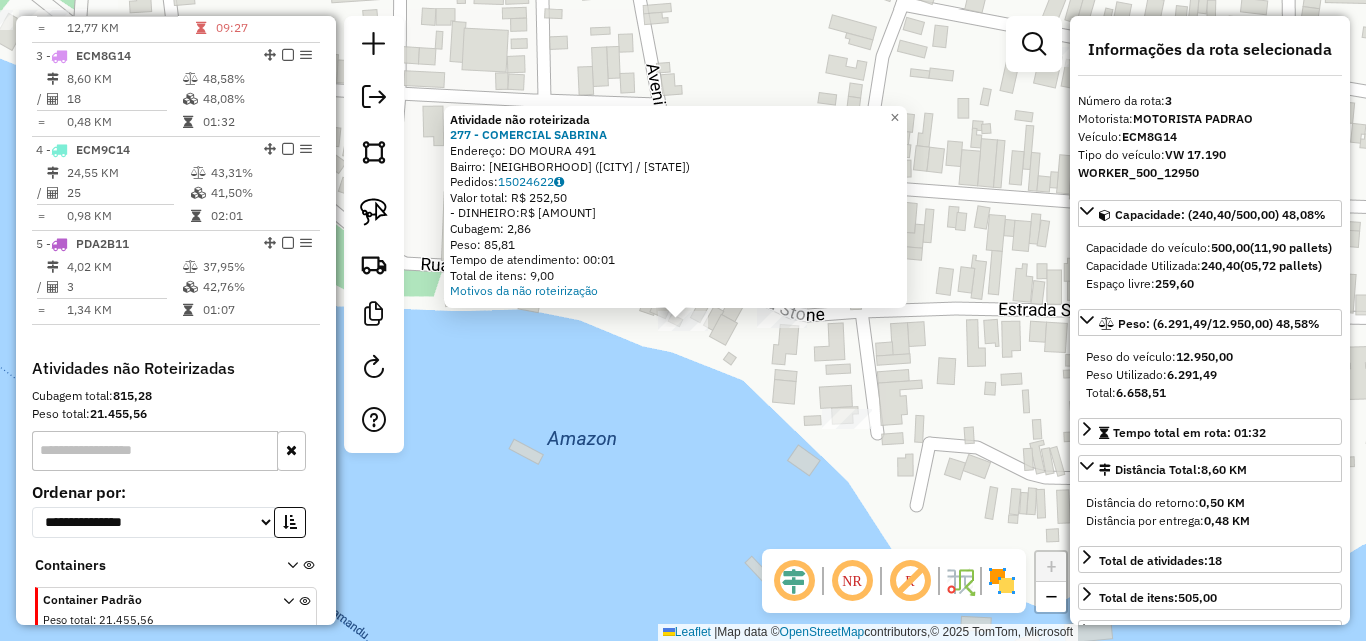click on "Atividade não roteirizada [NUMBER] - [BRAND]  Endereço:  [STREET] [NUMBER]   Bairro: [CITY] ([CITY] / [STATE])   Pedidos:  [ORDER_ID]   Valor total: R$ [PRICE]   - DINHEIRO:  R$ [PRICE]   Cubagem: [CUBAGE]   Peso: [WEIGHT]   Tempo de atendimento: [TIME]   Total de itens: [ITEMS]  Motivos da não roteirização × Janela de atendimento Grade de atendimento Capacidade Transportadoras Veículos Cliente Pedidos  Rotas Selecione os dias de semana para filtrar as janelas de atendimento  Seg   Ter   Qua   Qui   Sex   Sáb   Dom  Informe o período da janela de atendimento: De: [TIME] Até: [TIME]  Filtrar exatamente a janela do cliente  Considerar janela de atendimento padrão  Selecione os dias de semana para filtrar as grades de atendimento  Seg   Ter   Qua   Qui   Sex   Sáb   Dom   Considerar clientes sem dia de atendimento cadastrado  Clientes fora do dia de atendimento selecionado Filtrar as atividades entre os valores definidos abaixo:  Peso mínimo: [WEIGHT]  Peso máximo: [WEIGHT]  Cubagem mínima: [CUBAGE]  Cubagem máxima: [CUBAGE]  De: [TIME]   Até: [TIME]   De: [TIME]   Até: [TIME]  +" 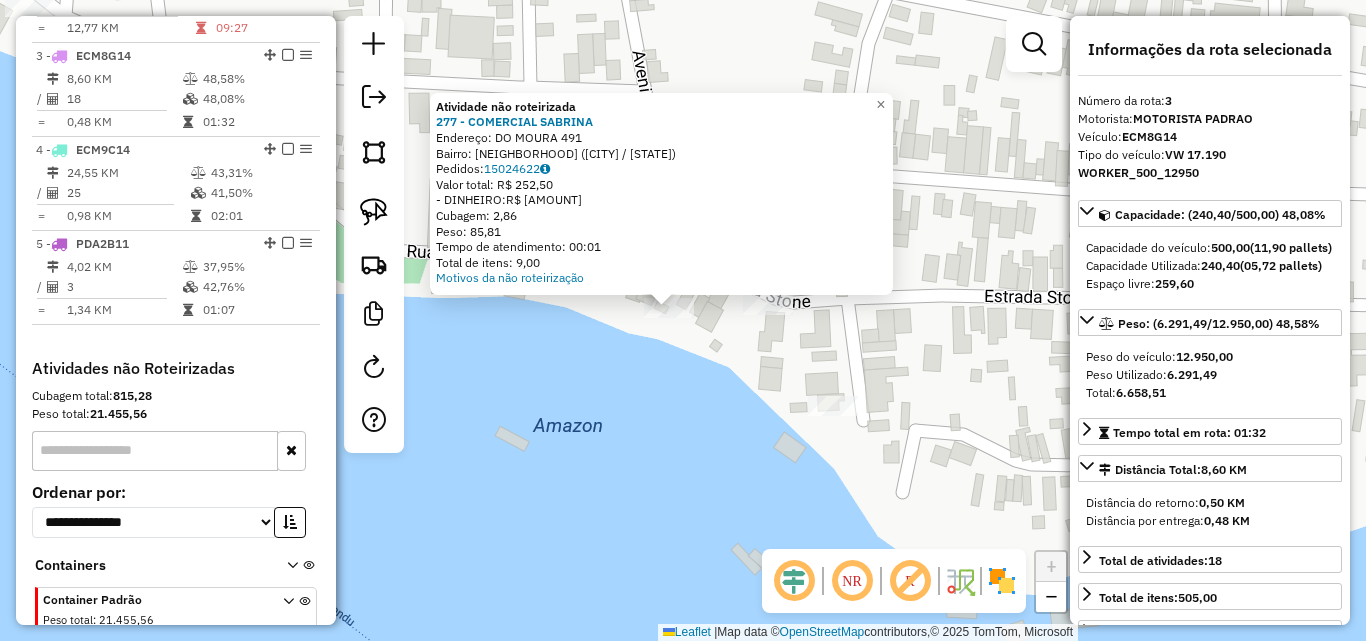 drag, startPoint x: 702, startPoint y: 365, endPoint x: 732, endPoint y: 331, distance: 45.343136 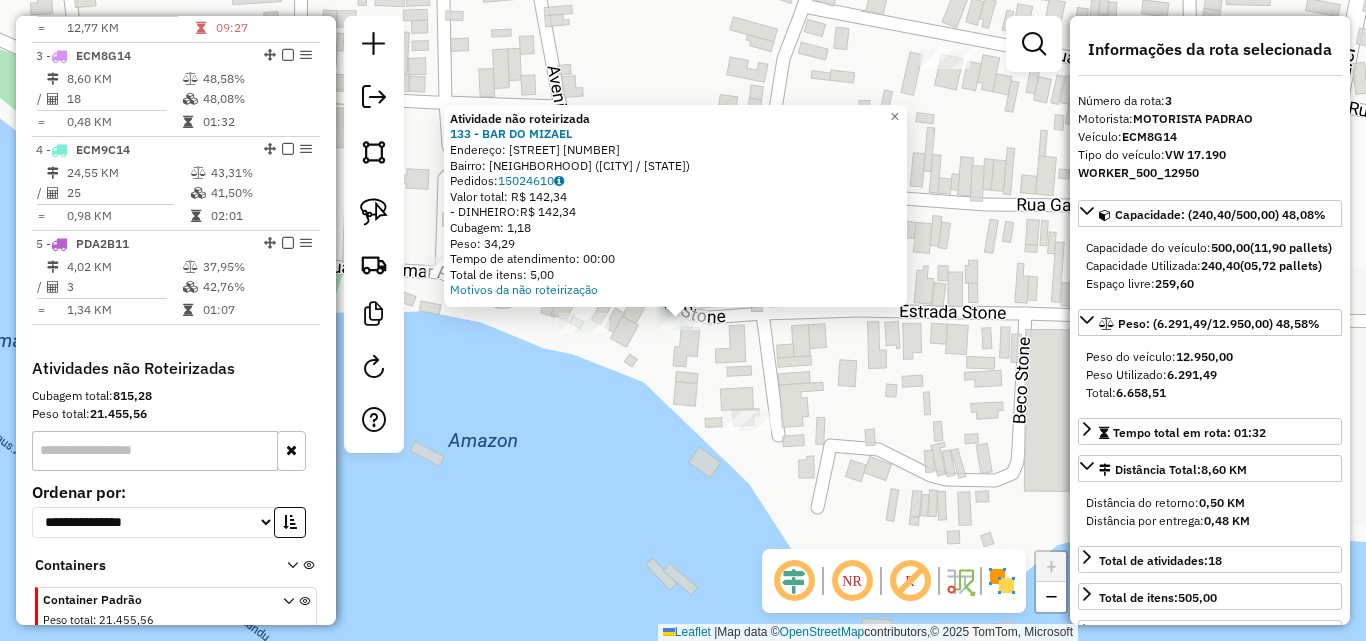 click on "Atividade não roteirizada 133 - BAR DO MIZAEL  Endereço:  STONE [NUMBER]   Bairro: JAUARI I ([CITY] / [STATE])   Pedidos:  15024610   Valor total: R$ 142,34   - DINHEIRO:  R$ 142,34   Cubagem: 1,18   Peso: 34,29   Tempo de atendimento: 00:00   Total de itens: 5,00  Motivos da não roteirização × Janela de atendimento Grade de atendimento Capacidade Transportadoras Veículos Cliente Pedidos  Rotas Selecione os dias de semana para filtrar as janelas de atendimento  Seg   Ter   Qua   Qui   Sex   Sáb   Dom   Informe o período da janela de atendimento: De: Até:  Filtrar exatamente a janela do cliente  Considerar janela de atendimento padrão  Selecione os dias de semana para filtrar as grades de atendimento  Seg   Ter   Qua   Qui   Sex   Sáb   Dom   Considerar clientes sem dia de atendimento cadastrado  Clientes fora do dia de atendimento selecionado Filtrar as atividades entre os valores definidos abaixo:  Peso mínimo:   Peso máximo:   Cubagem mínima:   Cubagem máxima:   De:   Até:   De:   Até:  Nome: +" 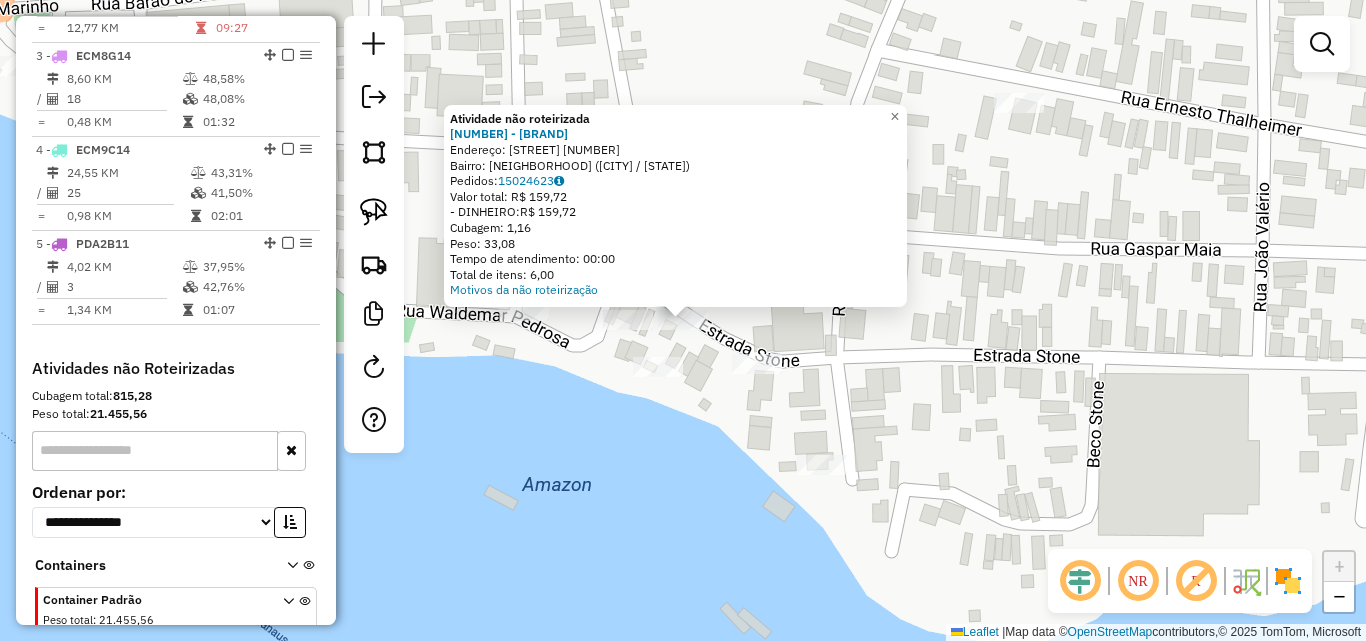 click on "Atividade não roteirizada [NUMBER] - [BRAND]  Endereço:  [STREET] [NUMBER]   Bairro: [CITY] ([CITY] / [STATE])   Pedidos:  [ORDER_ID]   Valor total: R$ [PRICE]   - DINHEIRO:  R$ [PRICE]   Cubagem: [CUBAGE]   Peso: [WEIGHT]   Tempo de atendimento: [TIME]   Total de itens: [ITEMS]  Motivos da não roteirização × Janela de atendimento Grade de atendimento Capacidade Transportadoras Veículos Cliente Pedidos  Rotas Selecione os dias de semana para filtrar as janelas de atendimento  Seg   Ter   Qua   Qui   Sex   Sáb   Dom  Informe o período da janela de atendimento: De: [TIME] Até: [TIME]  Filtrar exatamente a janela do cliente  Considerar janela de atendimento padrão  Selecione os dias de semana para filtrar as grades de atendimento  Seg   Ter   Qua   Qui   Sex   Sáb   Dom   Considerar clientes sem dia de atendimento cadastrado  Clientes fora do dia de atendimento selecionado Filtrar as atividades entre os valores definidos abaixo:  Peso mínimo: [WEIGHT]  Peso máximo: [WEIGHT]  Cubagem mínima: [CUBAGE]  Cubagem máxima: [CUBAGE]  De: [TIME]   Até: [TIME]   De: [TIME]  Nome: [NAME]" 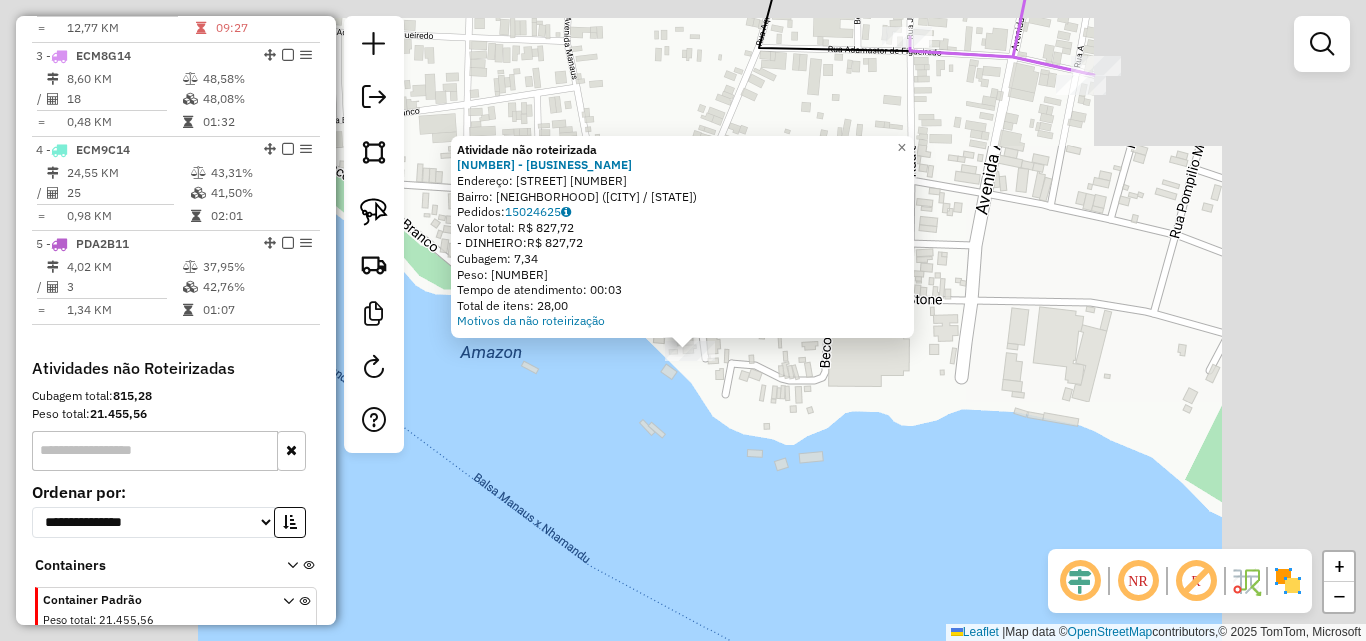 click on "Atividade não roteirizada 255 - MERCADINHO SANTO ANT Endereço: Aquilino Barros [NUMBER] Bairro: JAUARI I ([CITY] / [STATE]) Pedidos: 15024625 Valor total: R$ 827,72 - DINHEIRO: R$ 827,72 Cubagem: 7,34 Peso: 219,39 Tempo de atendimento: 00:03 Total de itens: 28,00 Motivos da não roteirização × Janela de atendimento Grade de atendimento Capacidade Transportadoras Veículos Cliente Pedidos Rotas Selecione os dias de semana para filtrar as janelas de atendimento Seg Ter Qua Qui Sex Sáb Dom Informe o período da janela de atendimento: De: Até: Filtrar exatamente a janela do cliente Considerar janela de atendimento padrão Selecione os dias de semana para filtrar as grades de atendimento Seg Ter Qua Qui Sex Sáb Dom Considerar clientes sem dia de atendimento cadastrado Clientes fora do dia de atendimento selecionado Filtrar as atividades entre os valores definidos abaixo: Peso mínimo: Peso máximo: Cubagem mínima: Cubagem máxima: De: Até: De:" 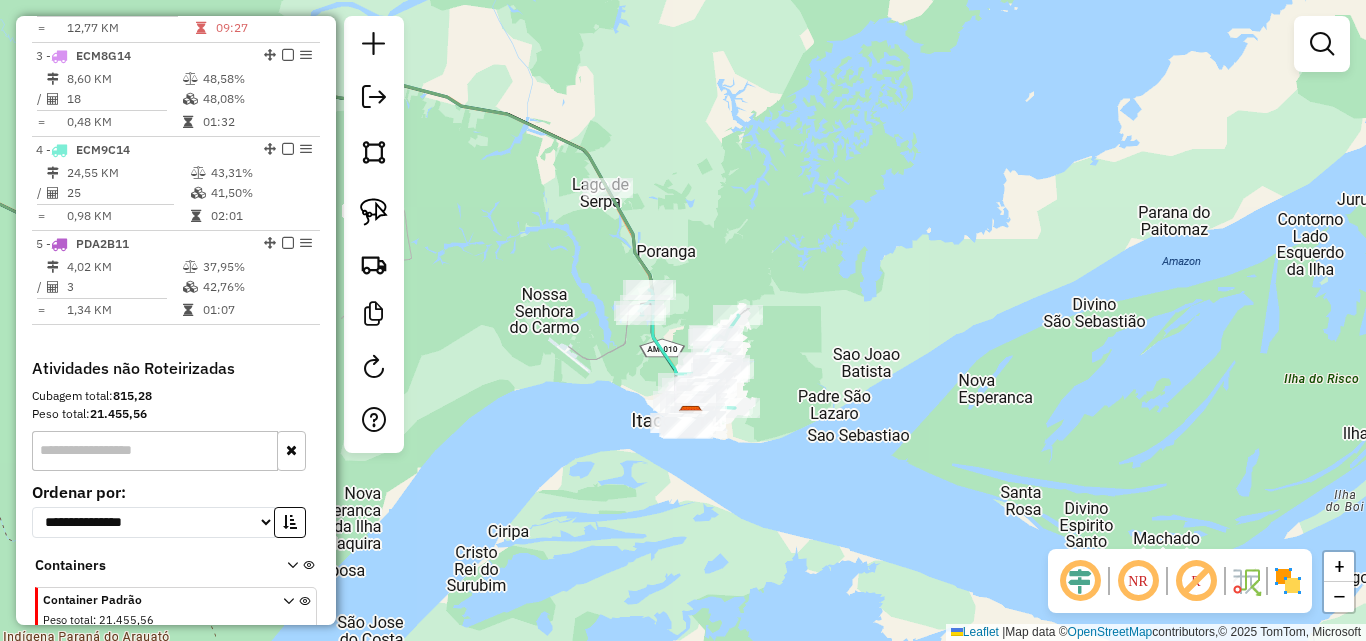 drag, startPoint x: 642, startPoint y: 247, endPoint x: 653, endPoint y: 484, distance: 237.25514 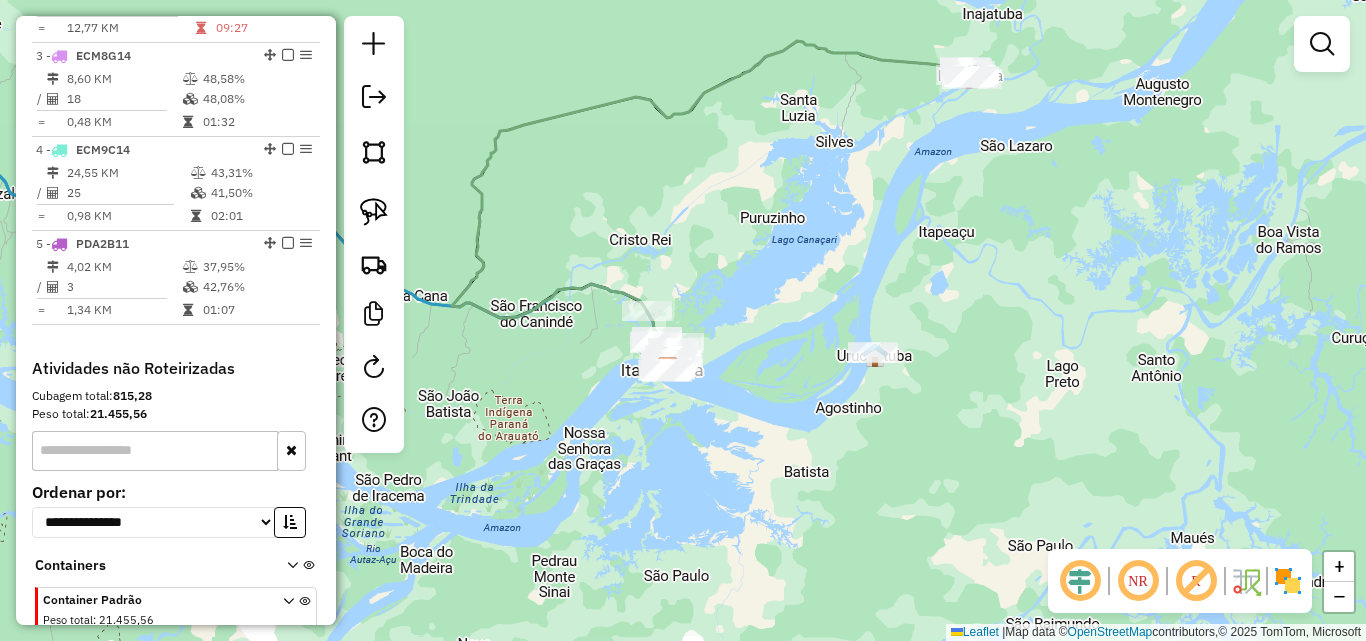 drag, startPoint x: 930, startPoint y: 125, endPoint x: 822, endPoint y: 376, distance: 273.24896 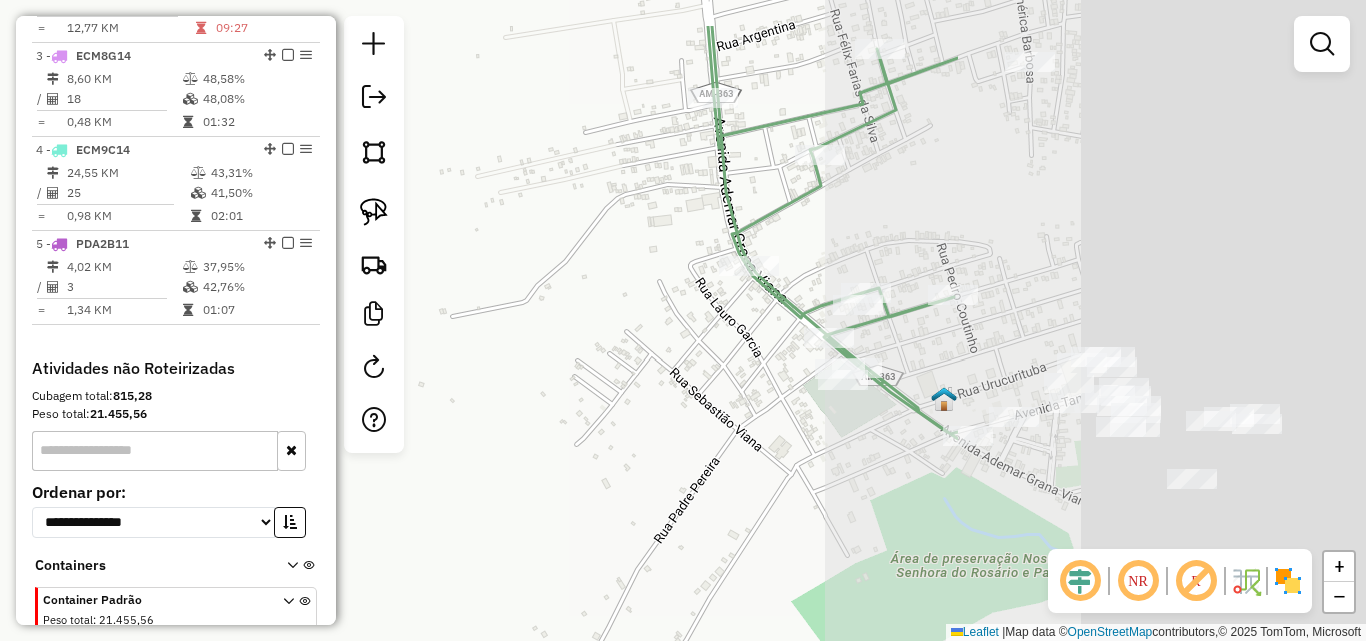 drag, startPoint x: 1106, startPoint y: 309, endPoint x: 492, endPoint y: 422, distance: 624.31165 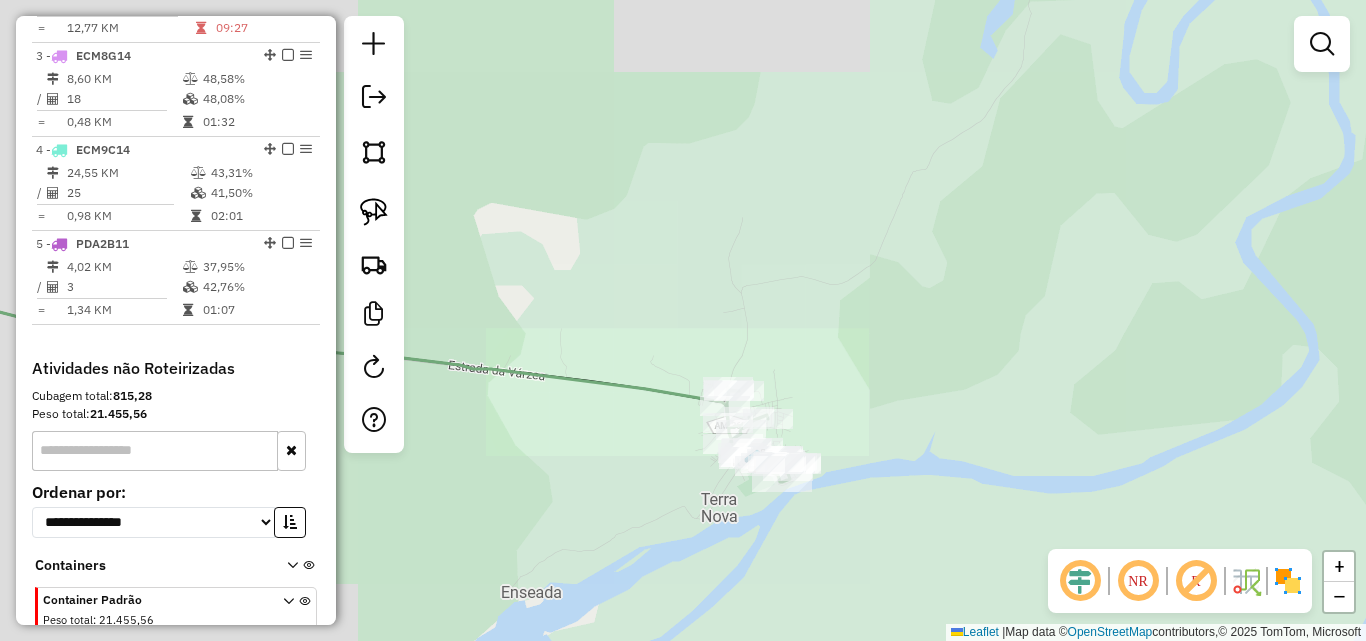 drag, startPoint x: 650, startPoint y: 522, endPoint x: 890, endPoint y: 201, distance: 400.80045 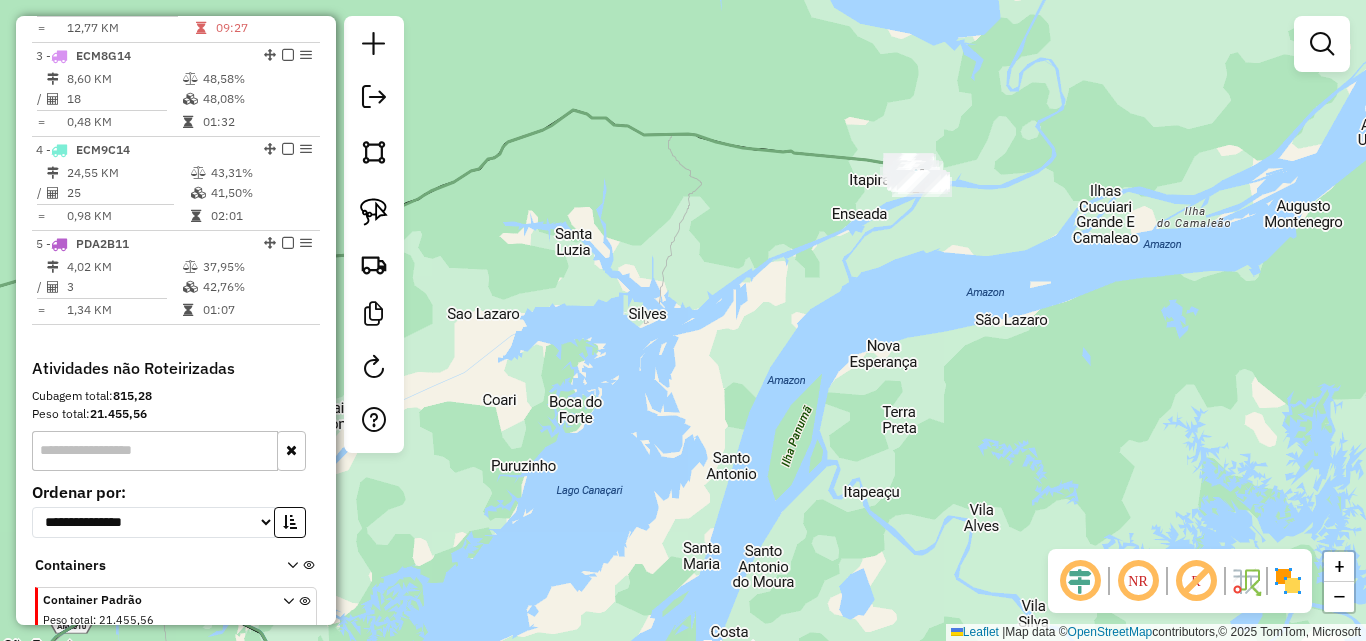 drag, startPoint x: 709, startPoint y: 384, endPoint x: 774, endPoint y: 284, distance: 119.26861 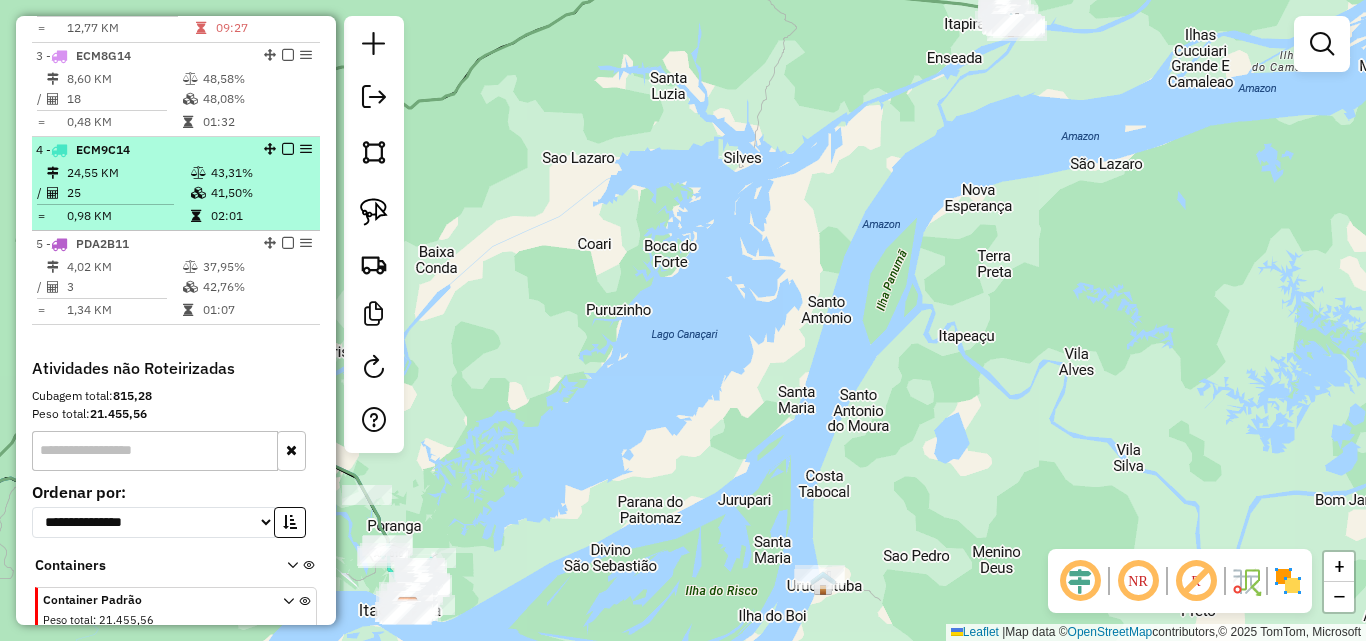 scroll, scrollTop: 835, scrollLeft: 0, axis: vertical 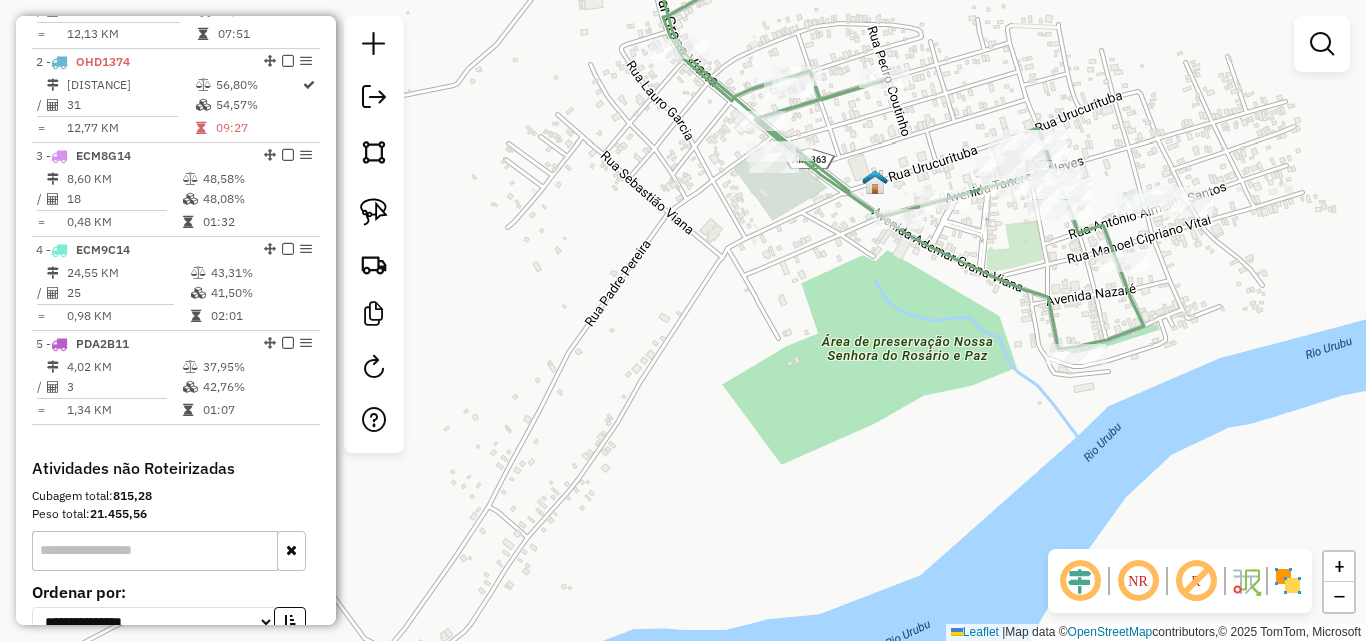 drag, startPoint x: 946, startPoint y: 118, endPoint x: 778, endPoint y: 227, distance: 200.26233 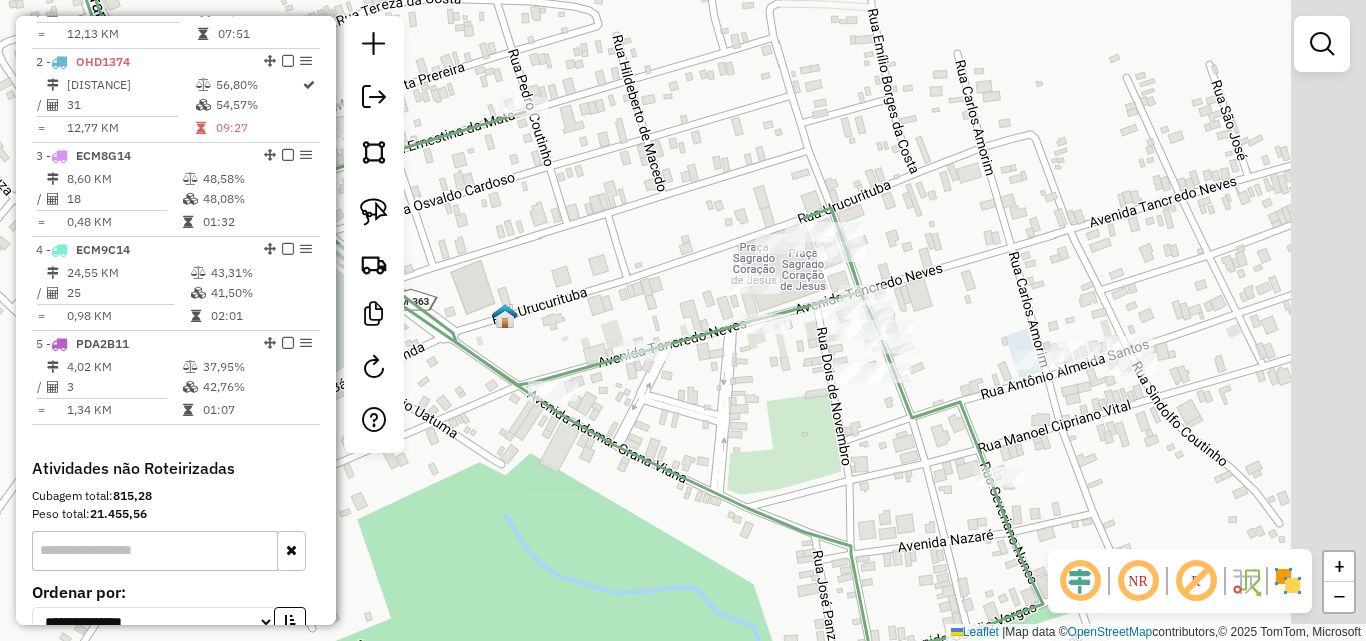 drag, startPoint x: 986, startPoint y: 187, endPoint x: 863, endPoint y: 166, distance: 124.77981 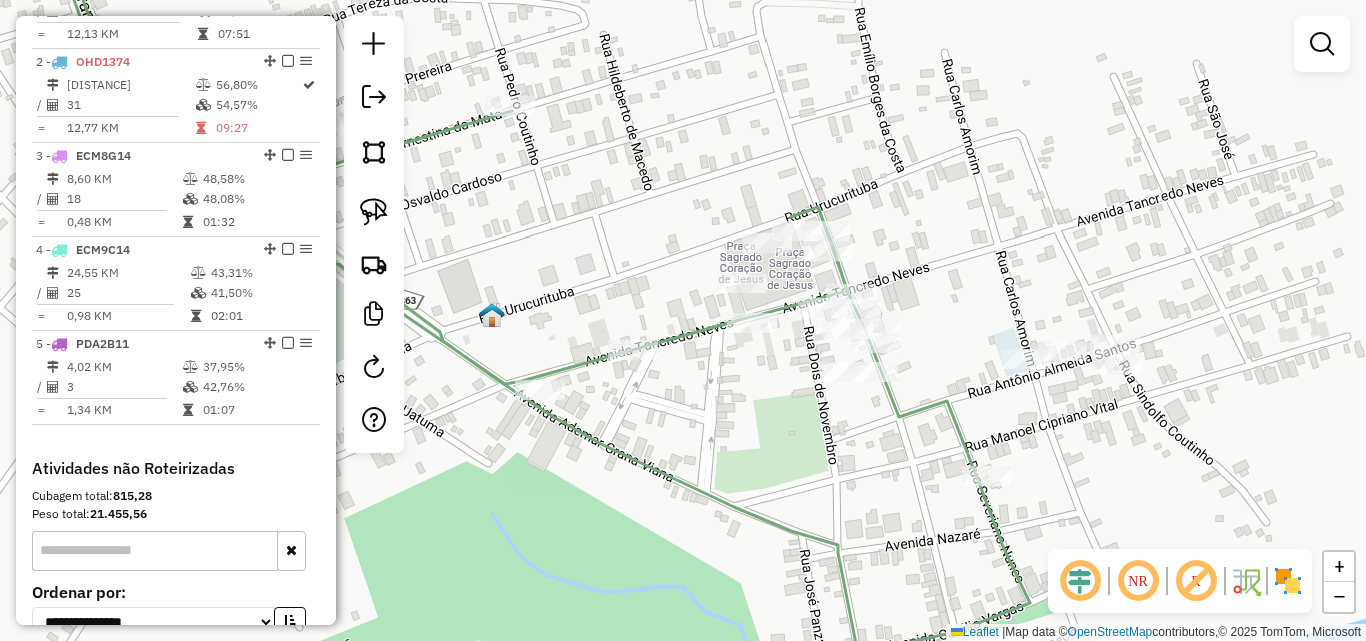 drag, startPoint x: 937, startPoint y: 246, endPoint x: 943, endPoint y: 164, distance: 82.219215 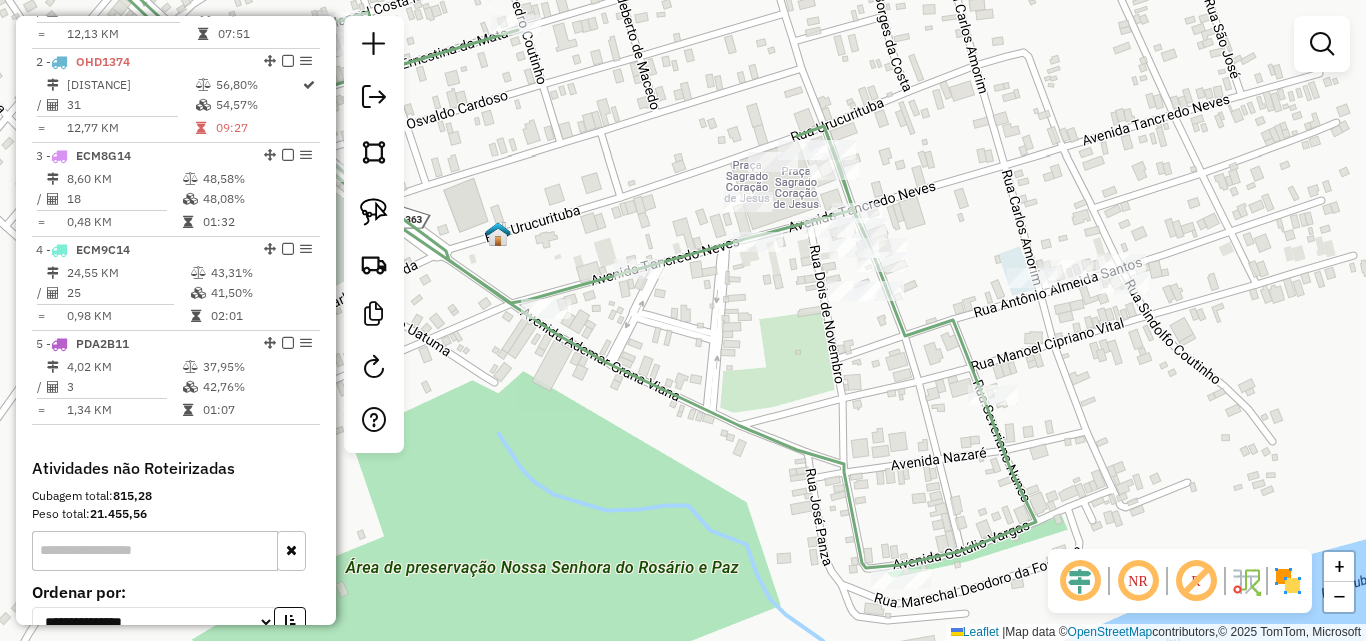 drag, startPoint x: 741, startPoint y: 296, endPoint x: 759, endPoint y: 294, distance: 18.110771 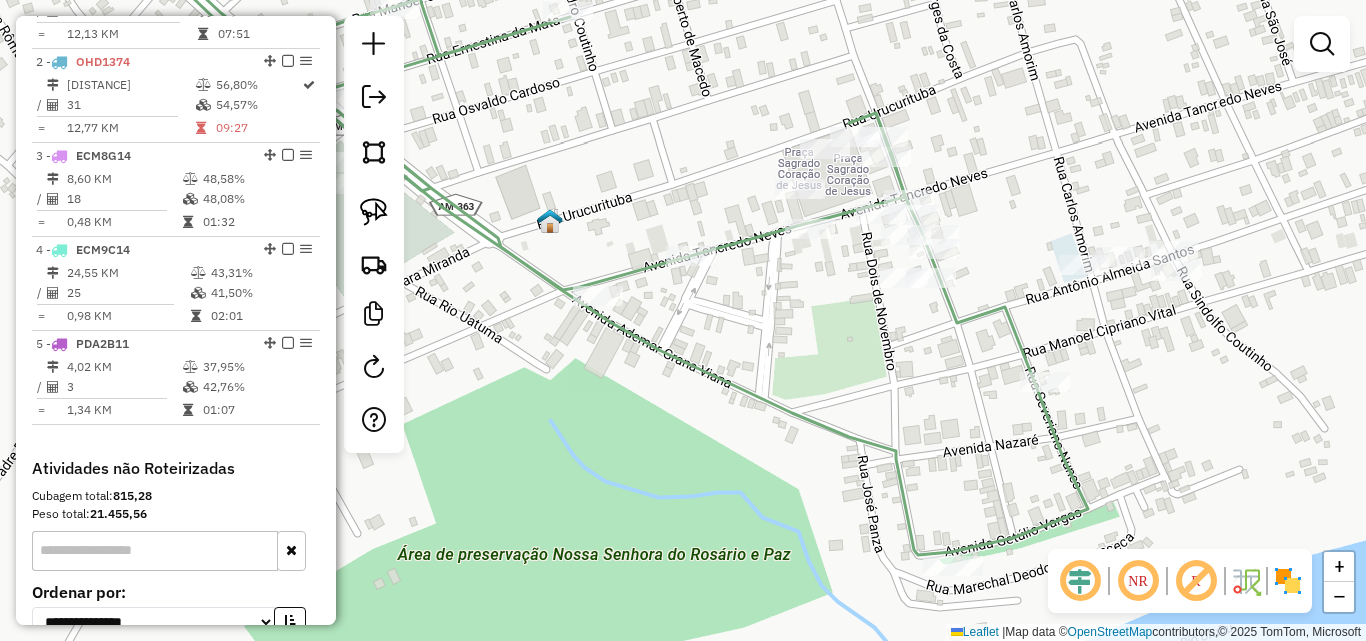 click on "Janela de atendimento Grade de atendimento Capacidade Transportadoras Veículos Cliente Pedidos  Rotas Selecione os dias de semana para filtrar as janelas de atendimento  Seg   Ter   Qua   Qui   Sex   Sáb   Dom  Informe o período da janela de atendimento: De: Até:  Filtrar exatamente a janela do cliente  Considerar janela de atendimento padrão  Selecione os dias de semana para filtrar as grades de atendimento  Seg   Ter   Qua   Qui   Sex   Sáb   Dom   Considerar clientes sem dia de atendimento cadastrado  Clientes fora do dia de atendimento selecionado Filtrar as atividades entre os valores definidos abaixo:  Peso mínimo:   Peso máximo:   Cubagem mínima:   Cubagem máxima:   De:   Até:  Filtrar as atividades entre o tempo de atendimento definido abaixo:  De:   Até:   Considerar capacidade total dos clientes não roteirizados Transportadora: Selecione um ou mais itens Tipo de veículo: Selecione um ou mais itens Veículo: Selecione um ou mais itens Motorista: Selecione um ou mais itens Nome: Rótulo:" 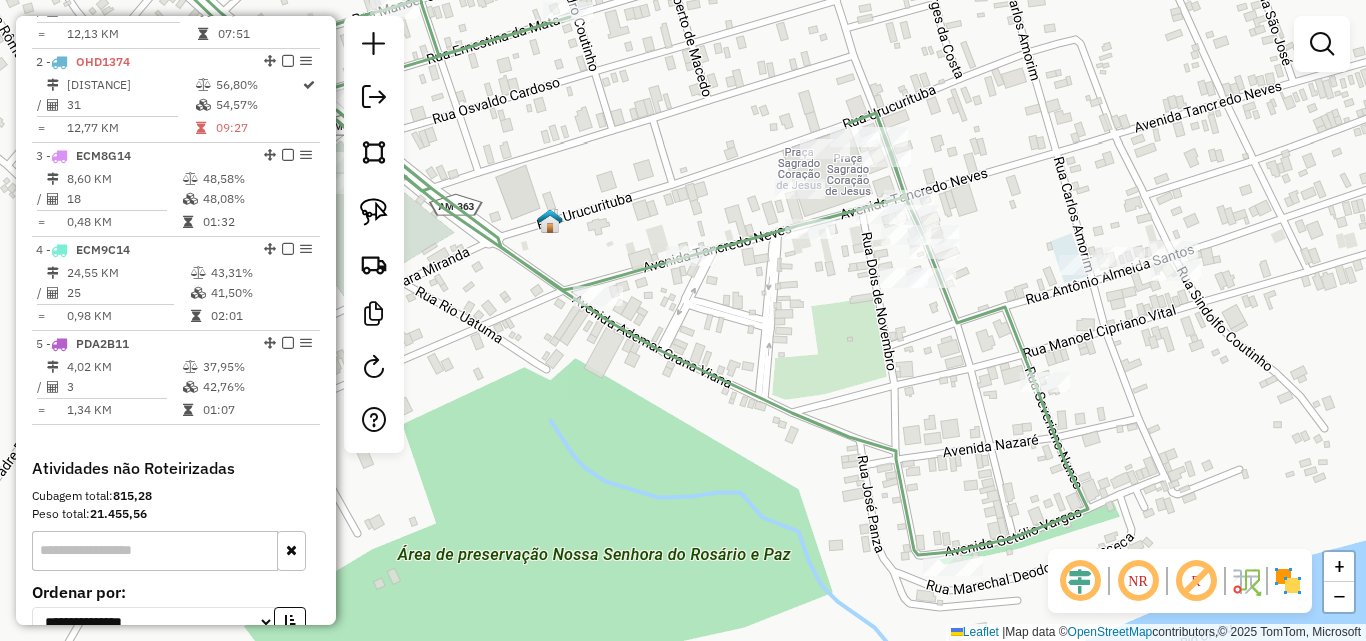 click on "Janela de atendimento Grade de atendimento Capacidade Transportadoras Veículos Cliente Pedidos  Rotas Selecione os dias de semana para filtrar as janelas de atendimento  Seg   Ter   Qua   Qui   Sex   Sáb   Dom  Informe o período da janela de atendimento: De: Até:  Filtrar exatamente a janela do cliente  Considerar janela de atendimento padrão  Selecione os dias de semana para filtrar as grades de atendimento  Seg   Ter   Qua   Qui   Sex   Sáb   Dom   Considerar clientes sem dia de atendimento cadastrado  Clientes fora do dia de atendimento selecionado Filtrar as atividades entre os valores definidos abaixo:  Peso mínimo:   Peso máximo:   Cubagem mínima:   Cubagem máxima:   De:   Até:  Filtrar as atividades entre o tempo de atendimento definido abaixo:  De:   Até:   Considerar capacidade total dos clientes não roteirizados Transportadora: Selecione um ou mais itens Tipo de veículo: Selecione um ou mais itens Veículo: Selecione um ou mais itens Motorista: Selecione um ou mais itens Nome: Rótulo:" 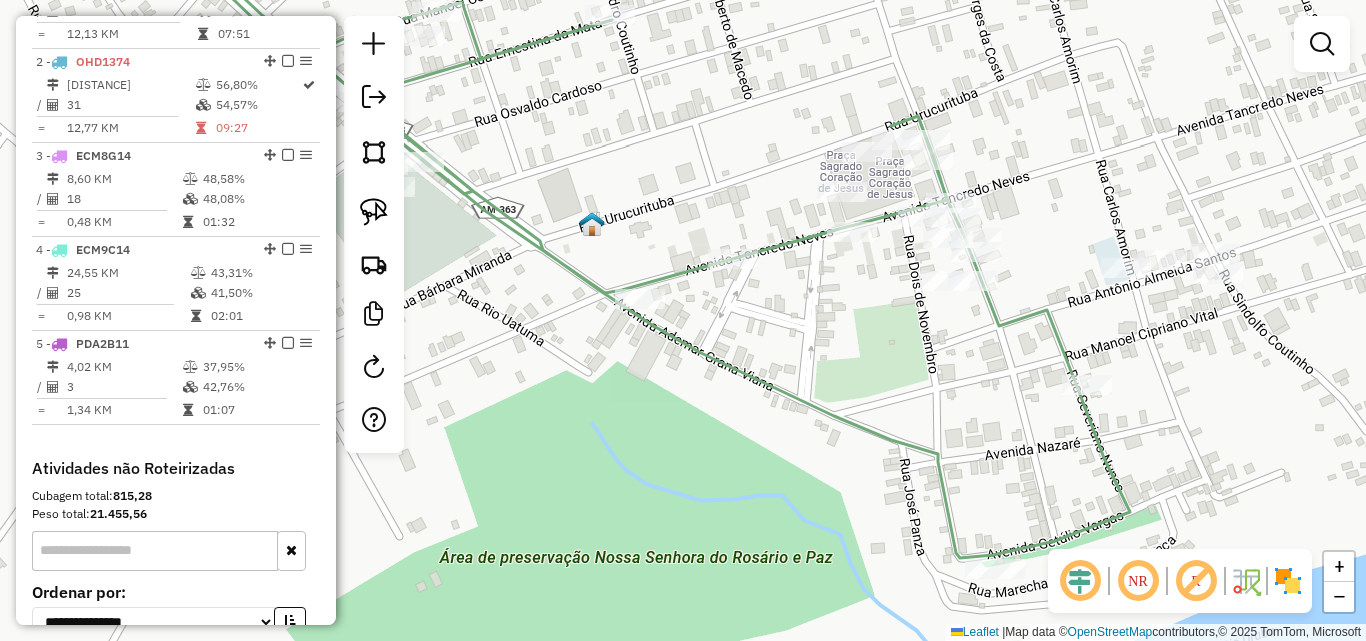 drag, startPoint x: 772, startPoint y: 323, endPoint x: 810, endPoint y: 327, distance: 38.209946 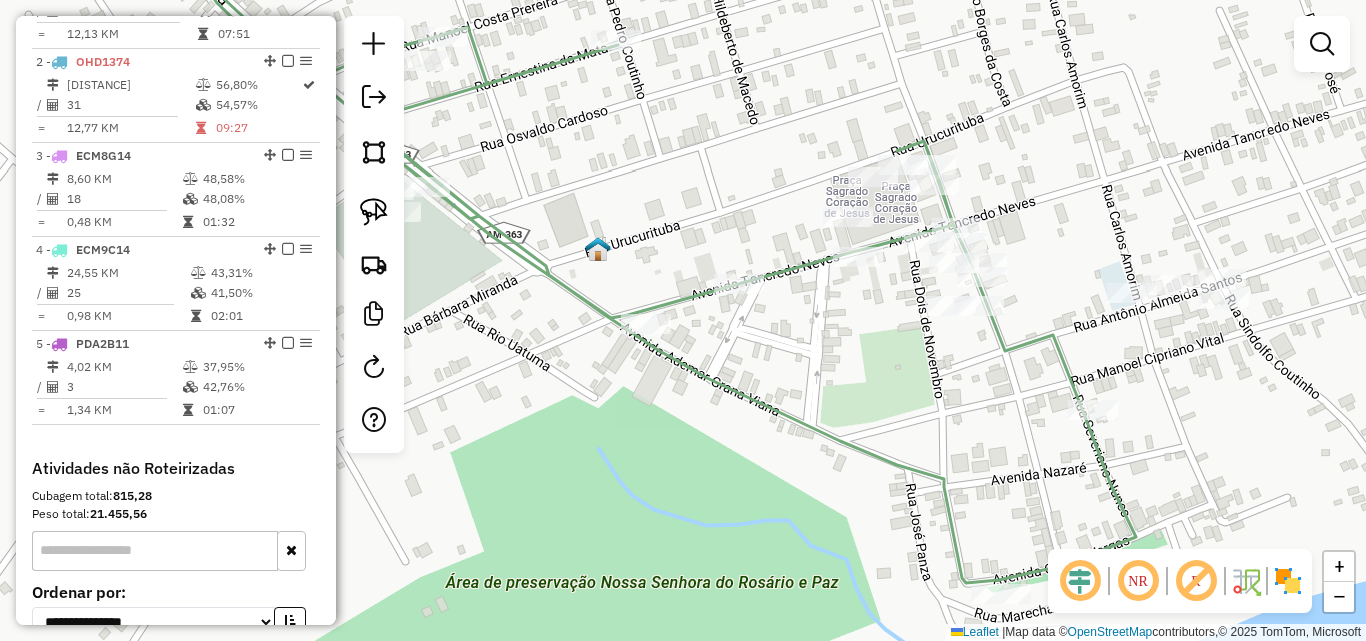 drag, startPoint x: 807, startPoint y: 301, endPoint x: 817, endPoint y: 340, distance: 40.261642 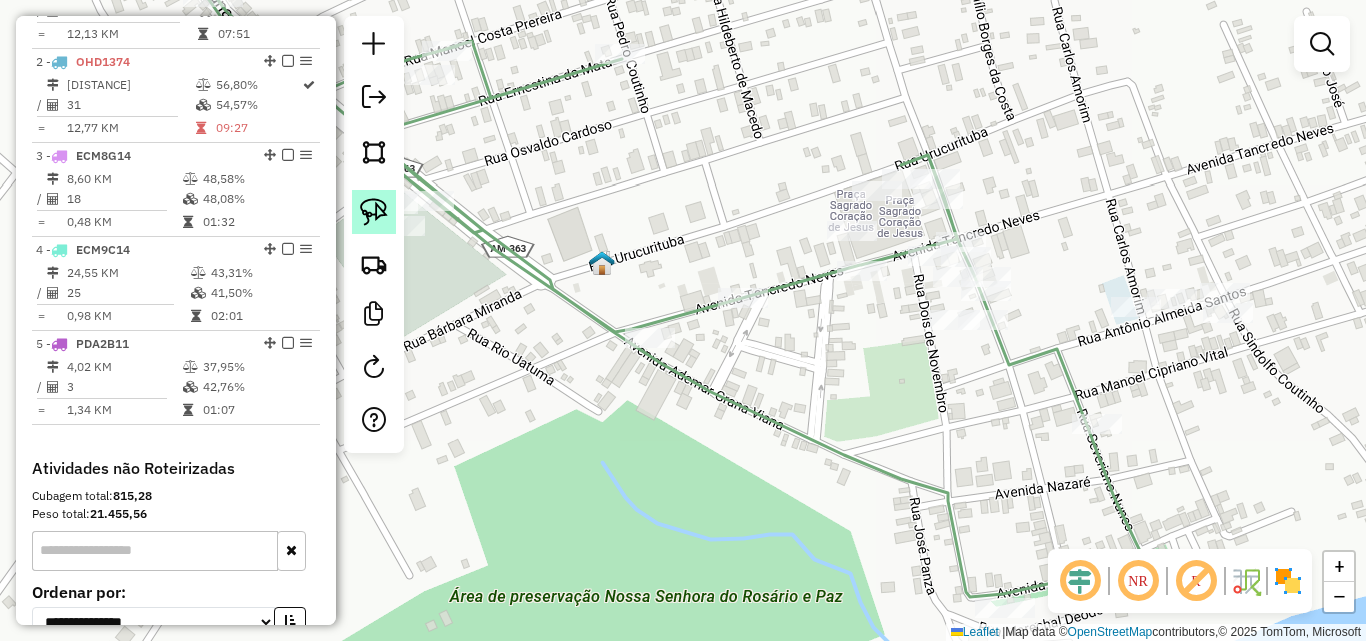click 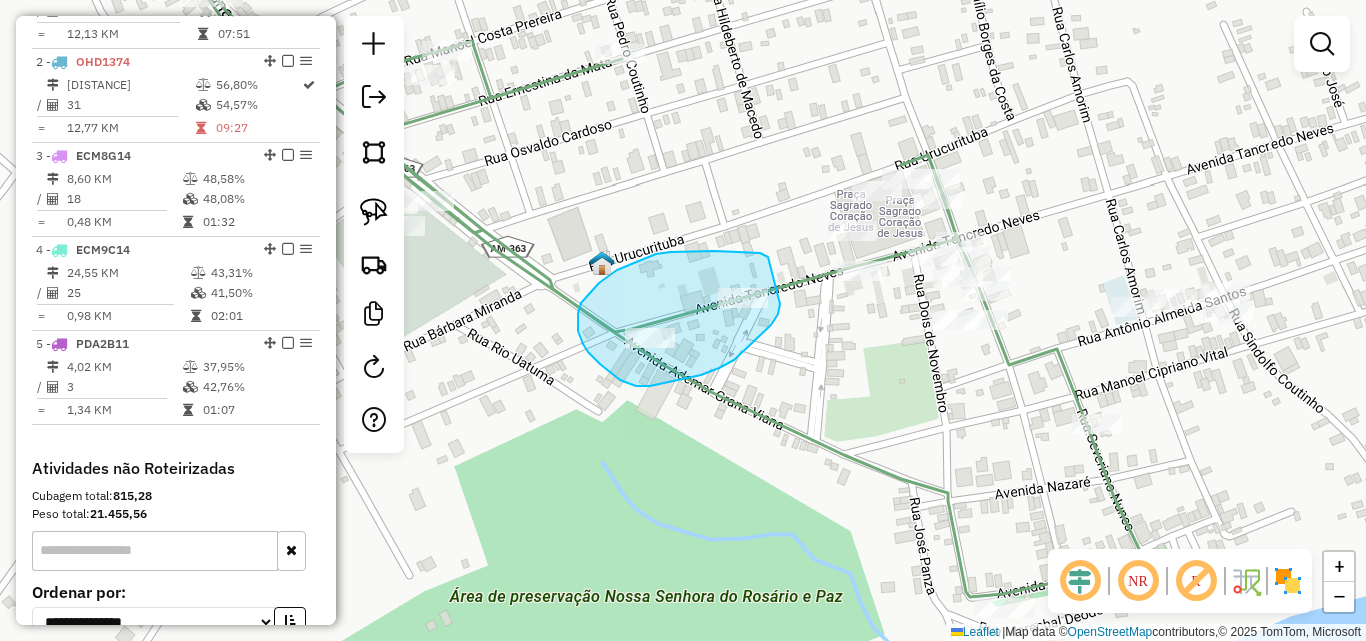 drag, startPoint x: 715, startPoint y: 251, endPoint x: 780, endPoint y: 304, distance: 83.86894 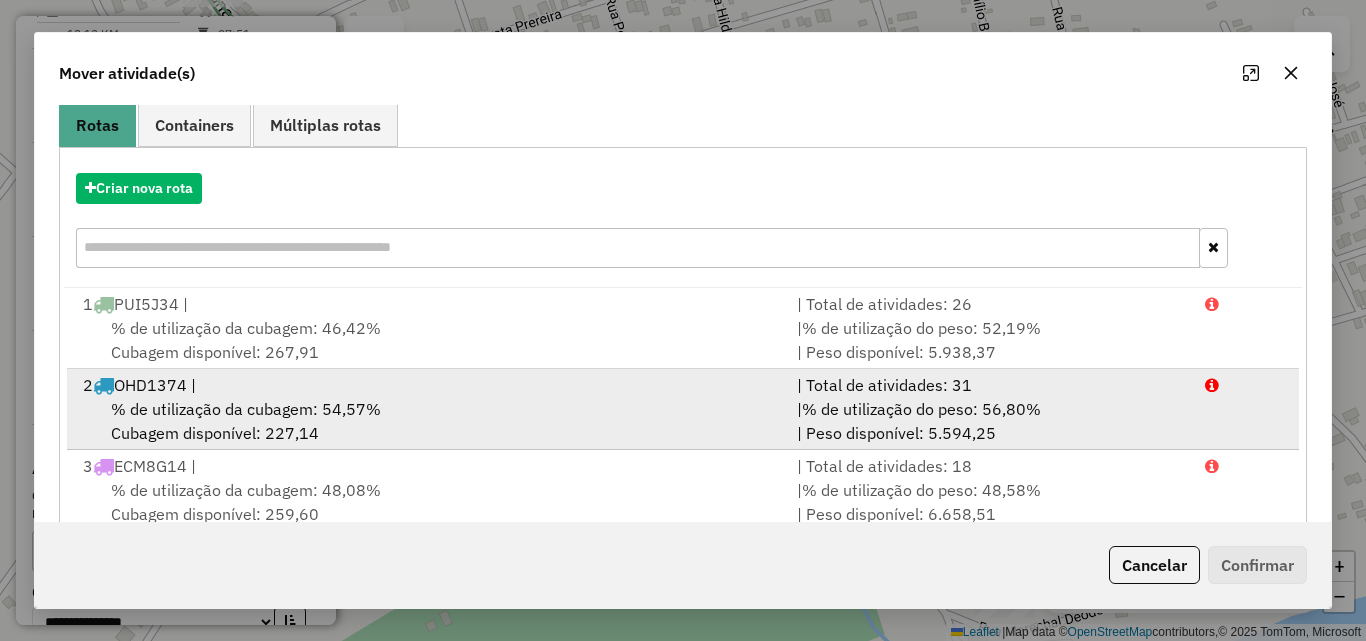 scroll, scrollTop: 267, scrollLeft: 0, axis: vertical 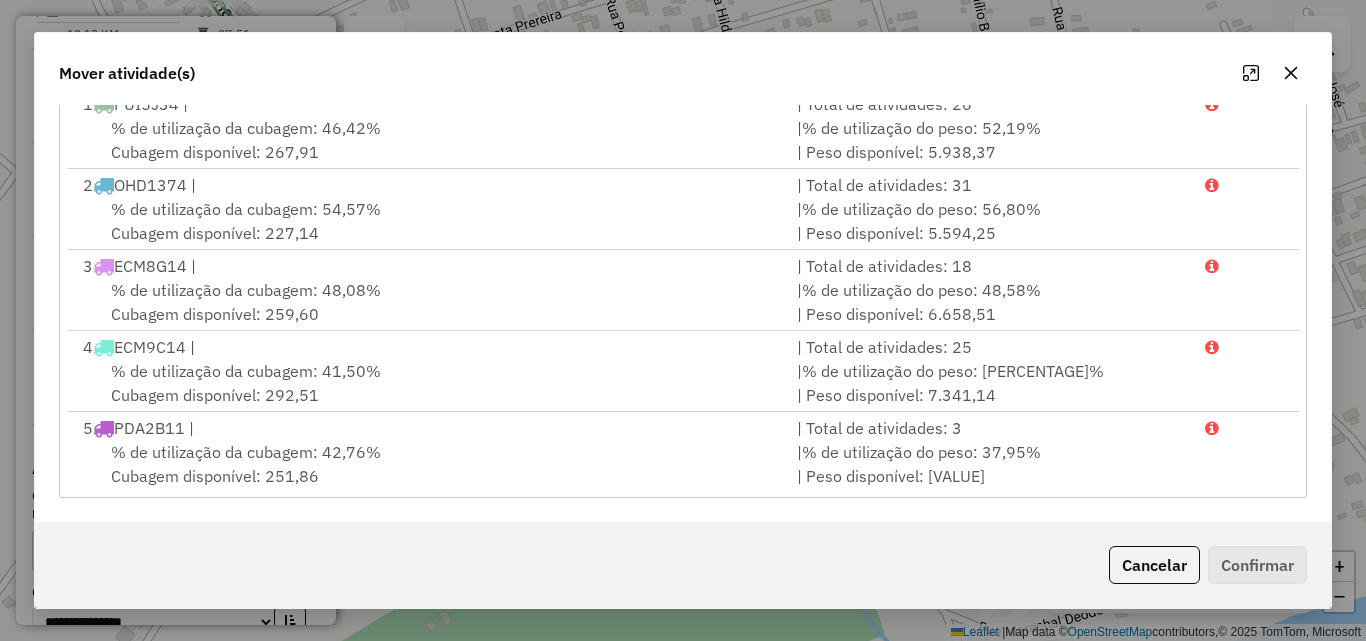 click 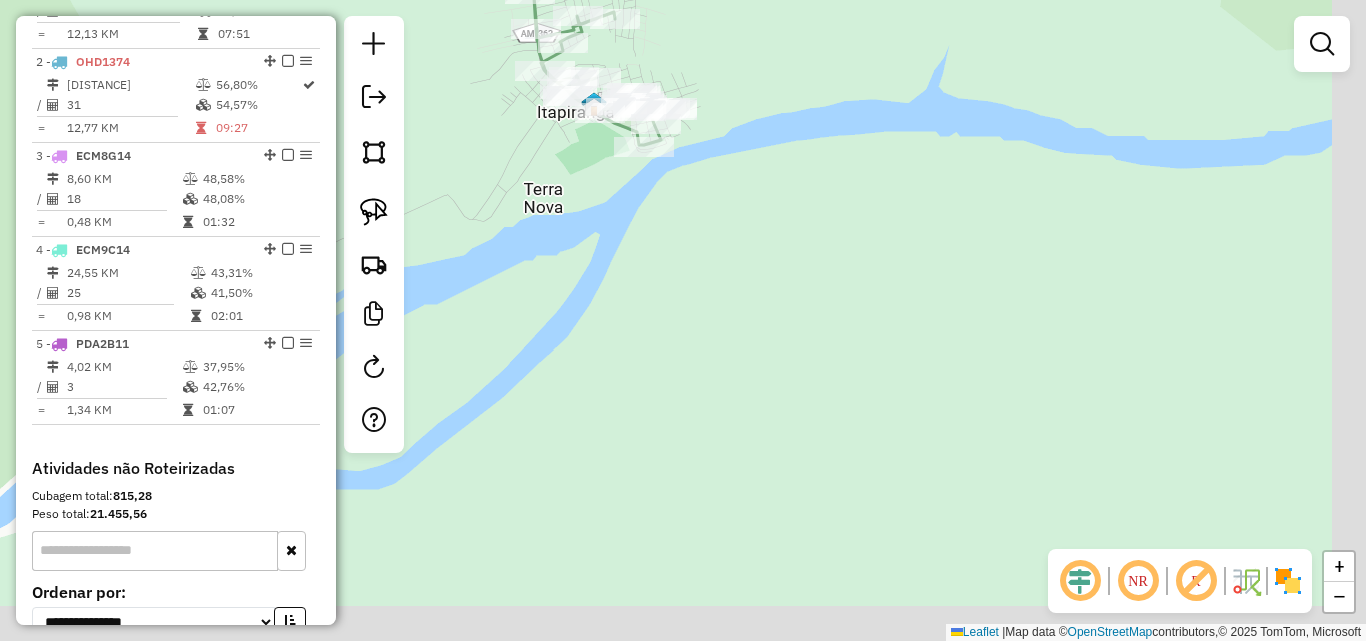 drag, startPoint x: 985, startPoint y: 456, endPoint x: 731, endPoint y: 168, distance: 384.00522 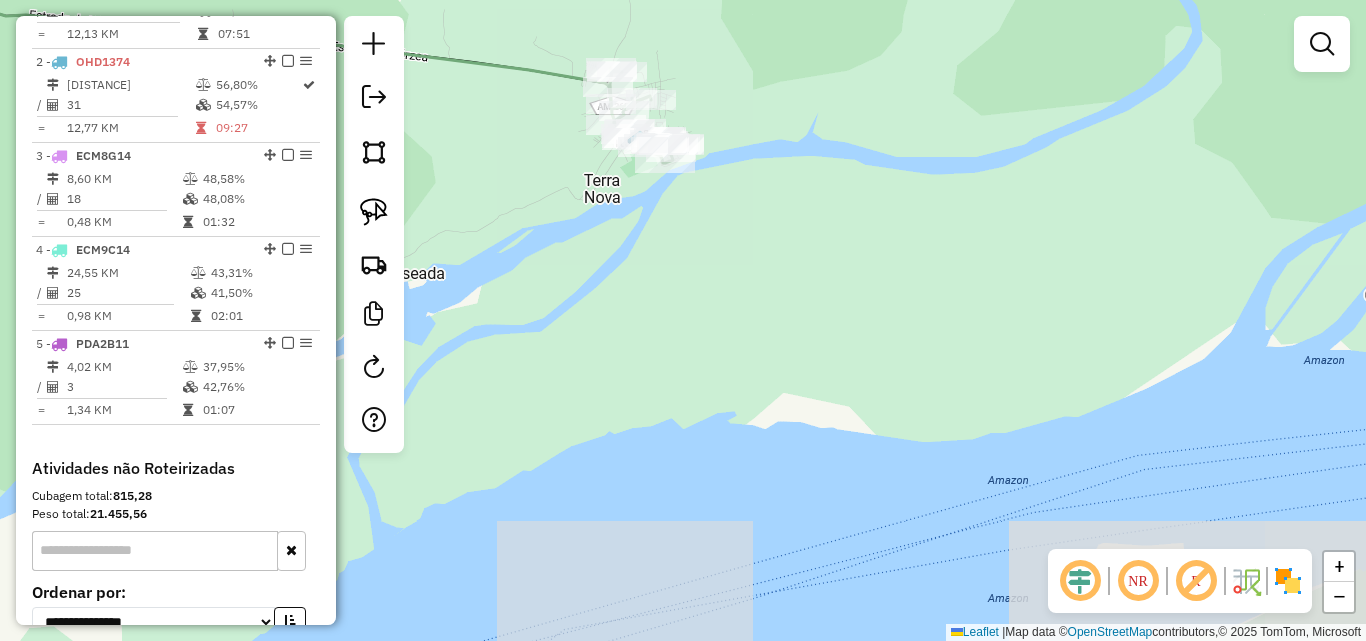drag, startPoint x: 933, startPoint y: 432, endPoint x: 798, endPoint y: 212, distance: 258.1182 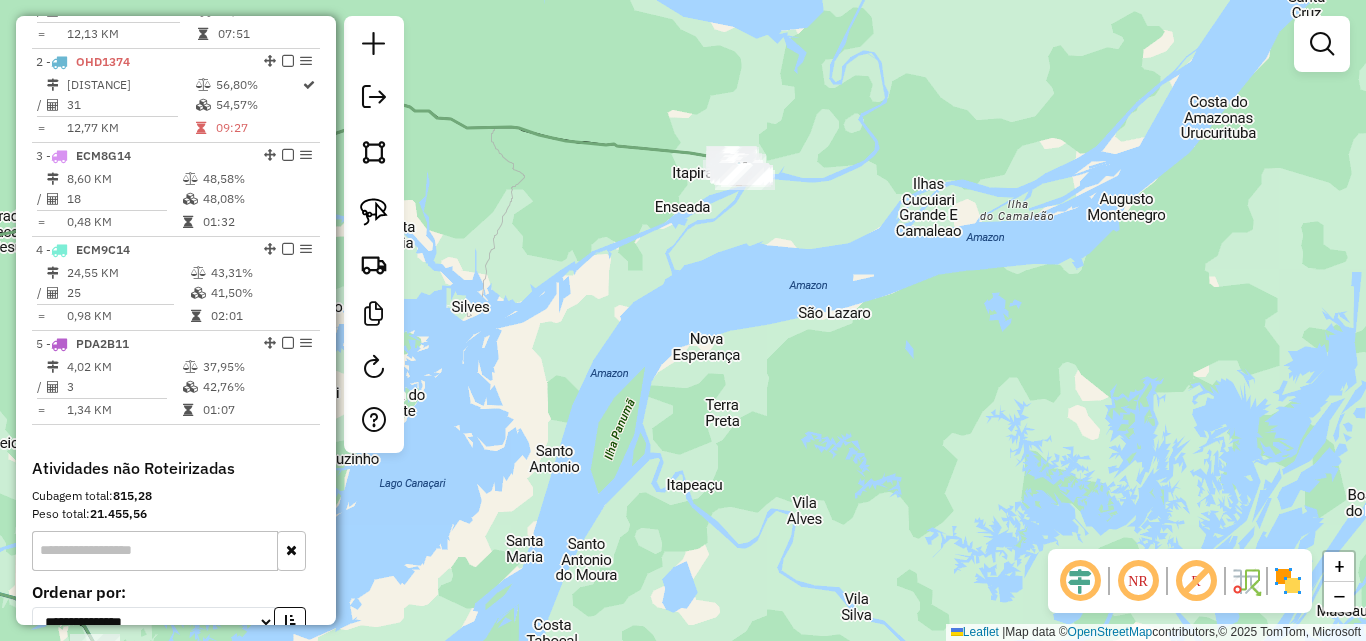 drag, startPoint x: 683, startPoint y: 395, endPoint x: 789, endPoint y: 227, distance: 198.64542 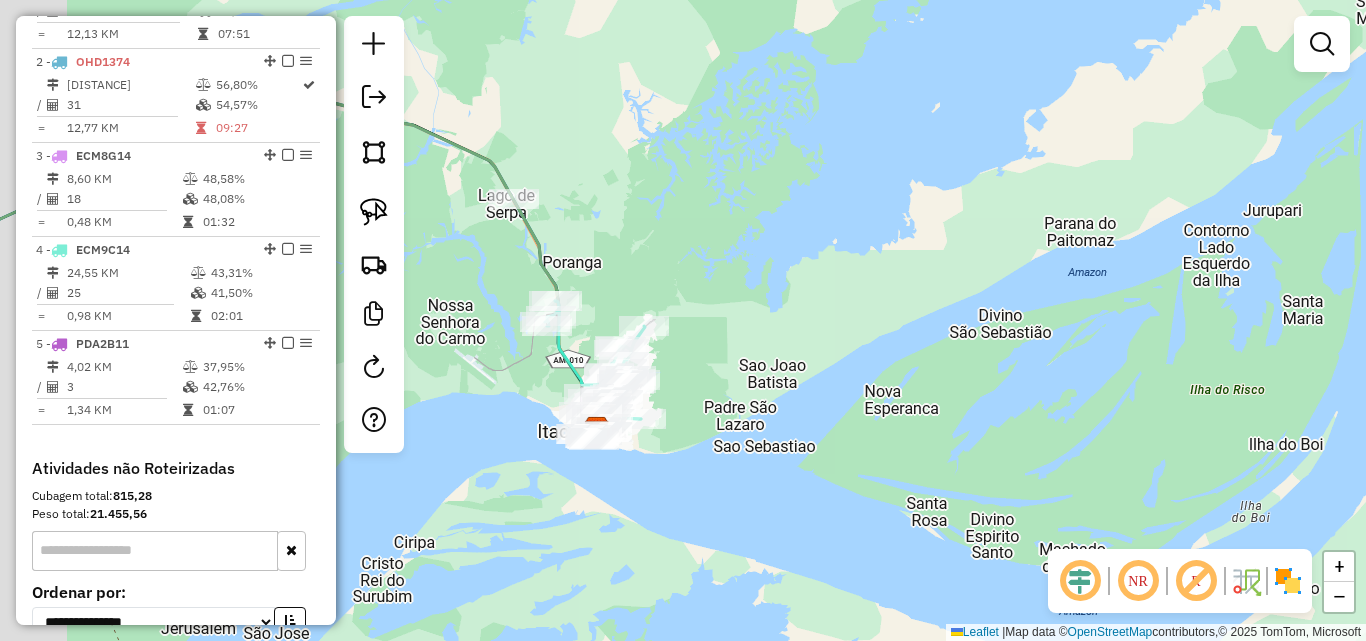 drag, startPoint x: 645, startPoint y: 383, endPoint x: 707, endPoint y: 244, distance: 152.20053 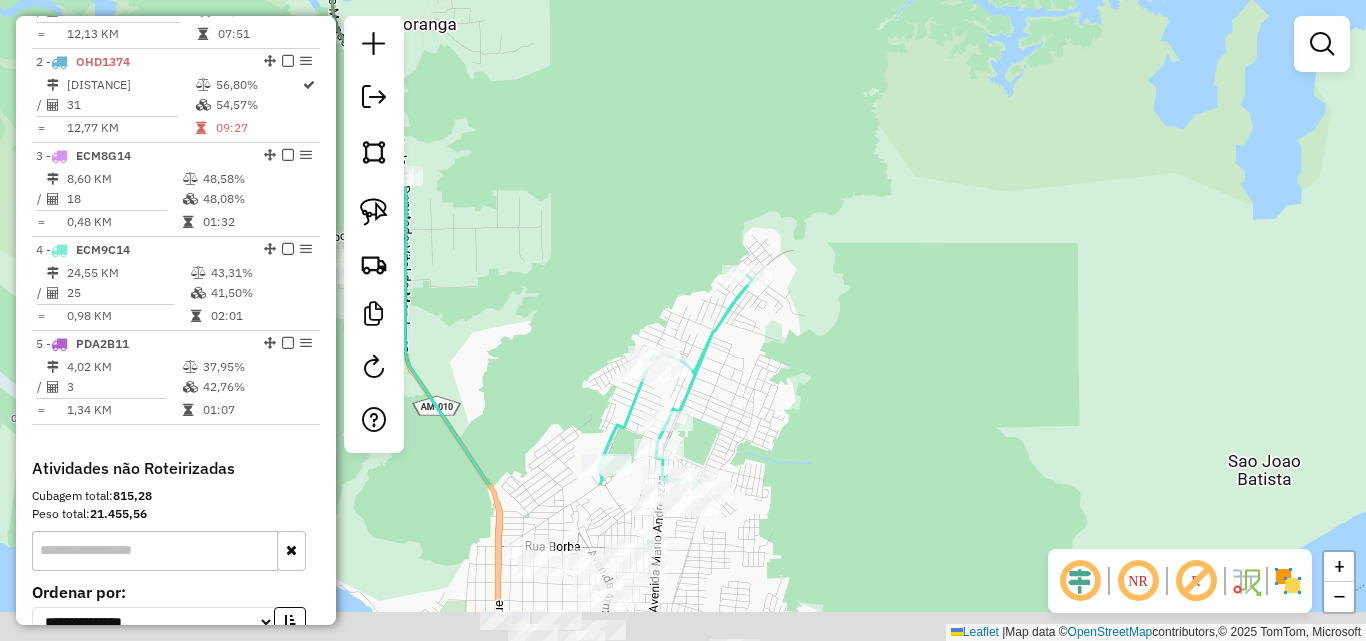 drag, startPoint x: 686, startPoint y: 381, endPoint x: 999, endPoint y: 101, distance: 419.9631 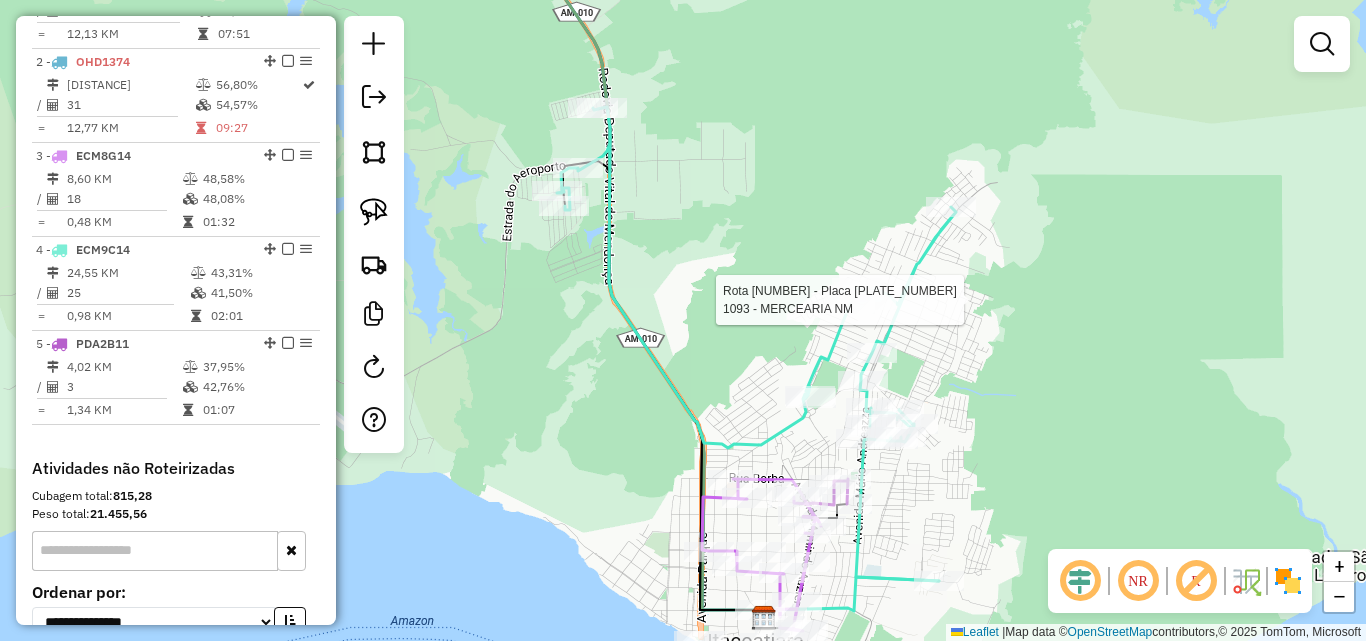 select on "**********" 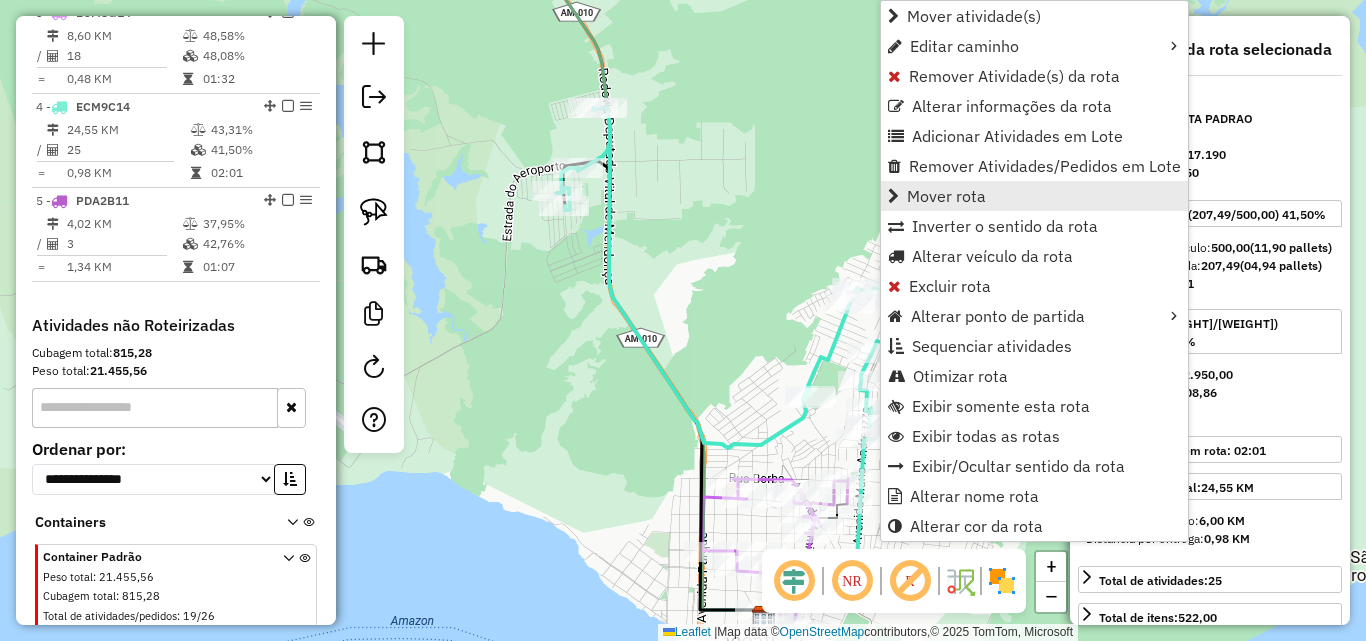 scroll, scrollTop: 1029, scrollLeft: 0, axis: vertical 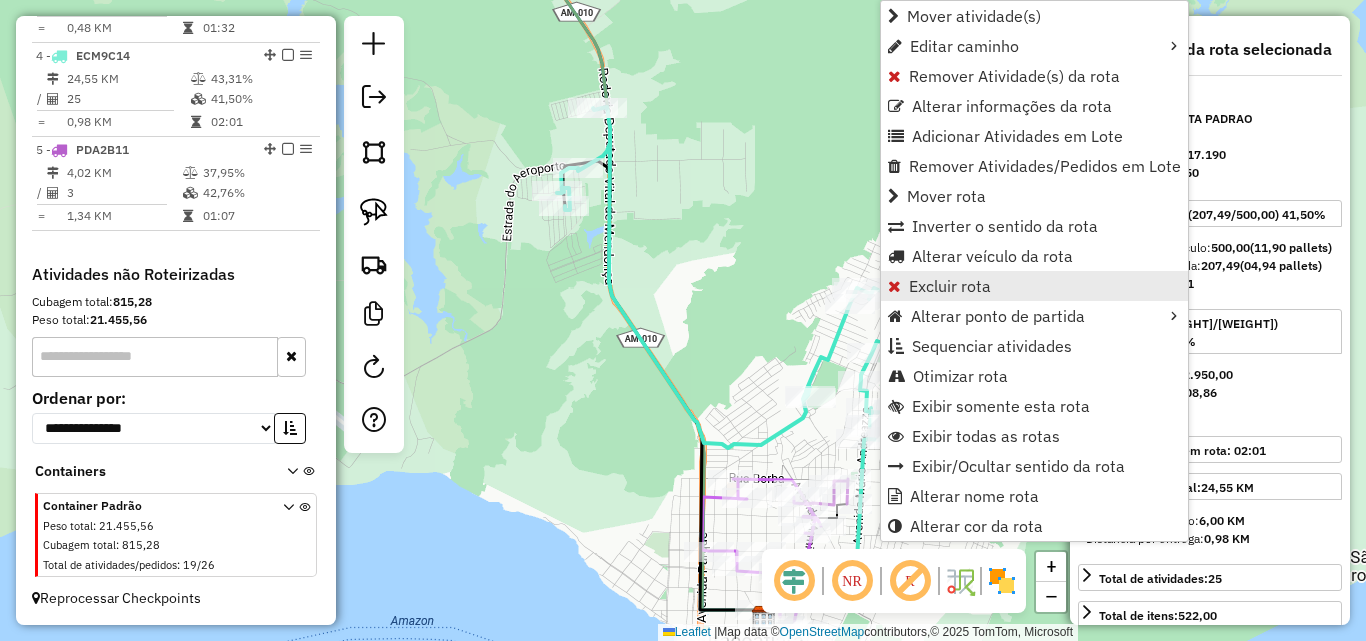click on "Excluir rota" at bounding box center (950, 286) 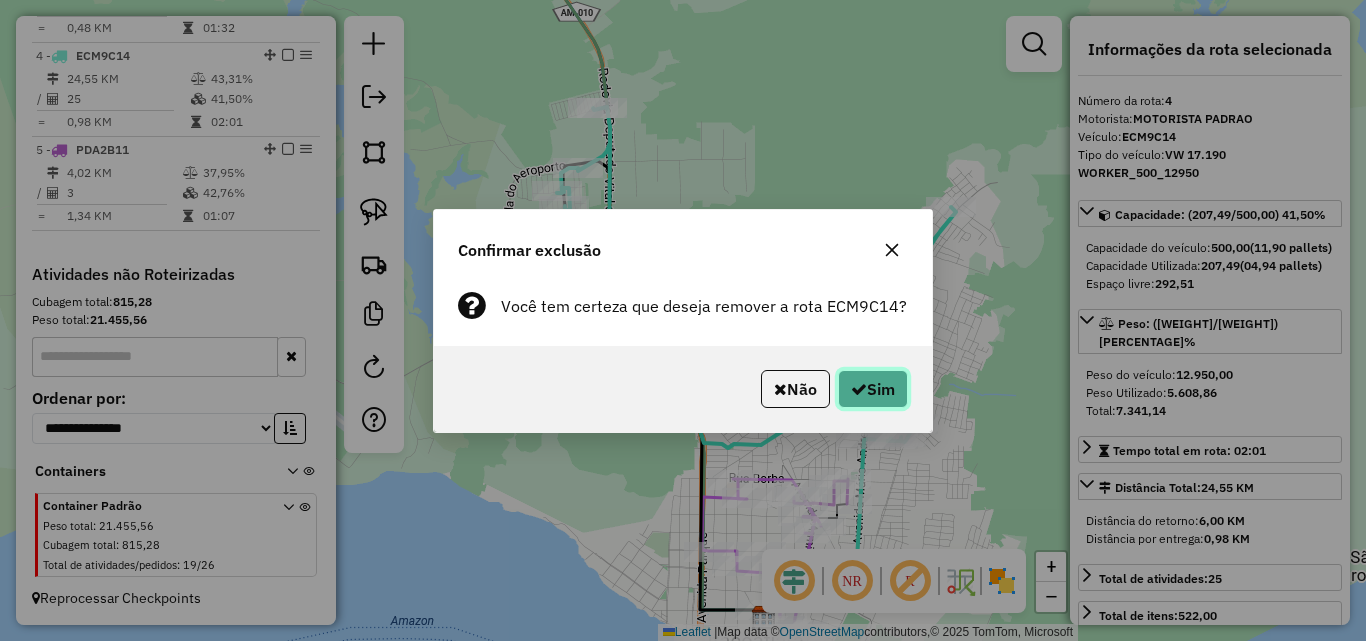 click on "Sim" 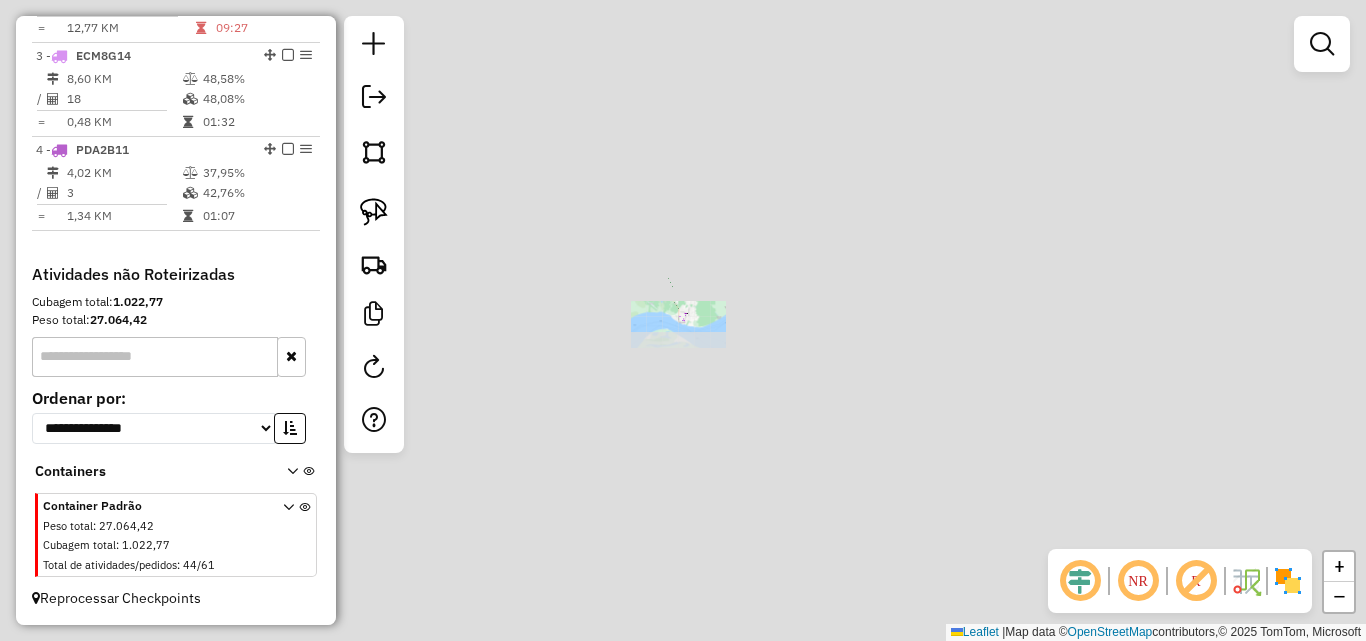 scroll, scrollTop: 935, scrollLeft: 0, axis: vertical 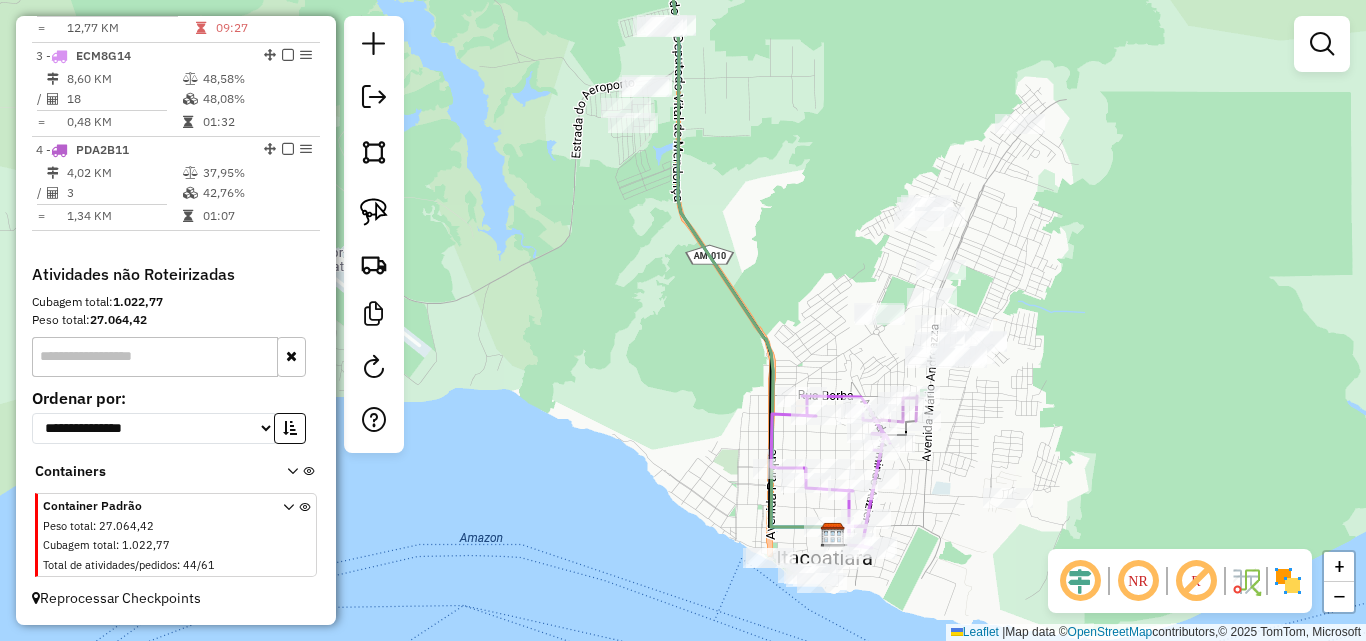 drag, startPoint x: 809, startPoint y: 458, endPoint x: 1257, endPoint y: 387, distance: 453.59122 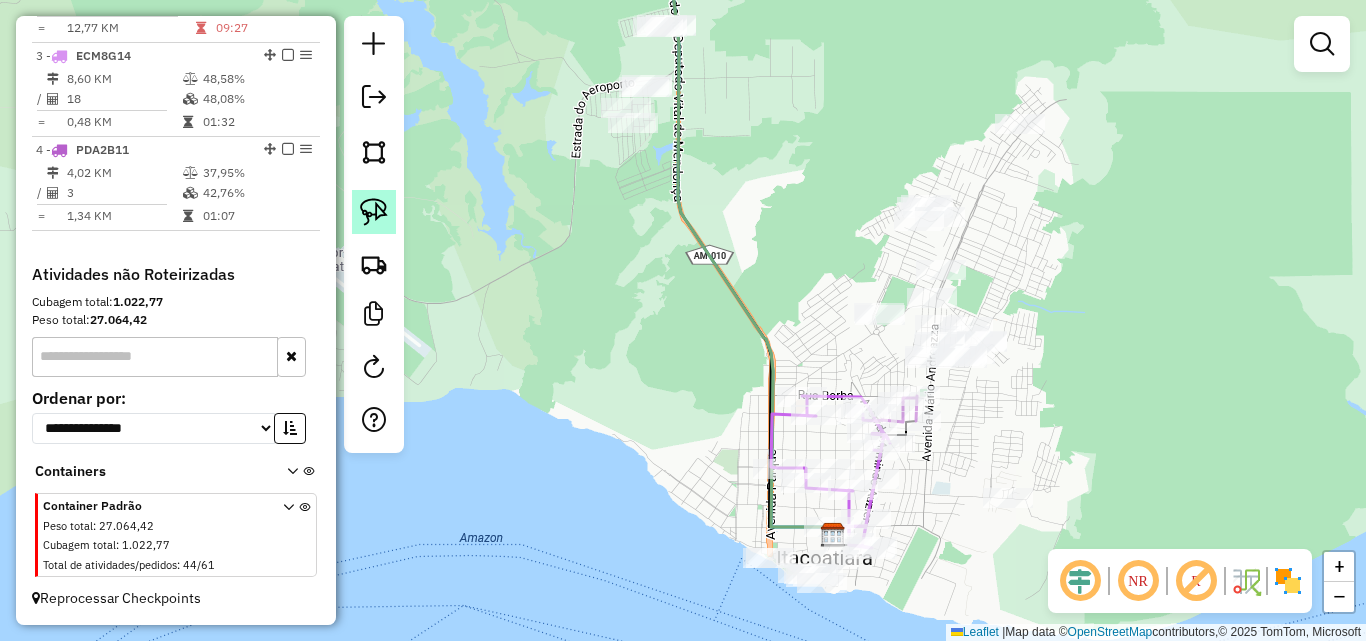 click 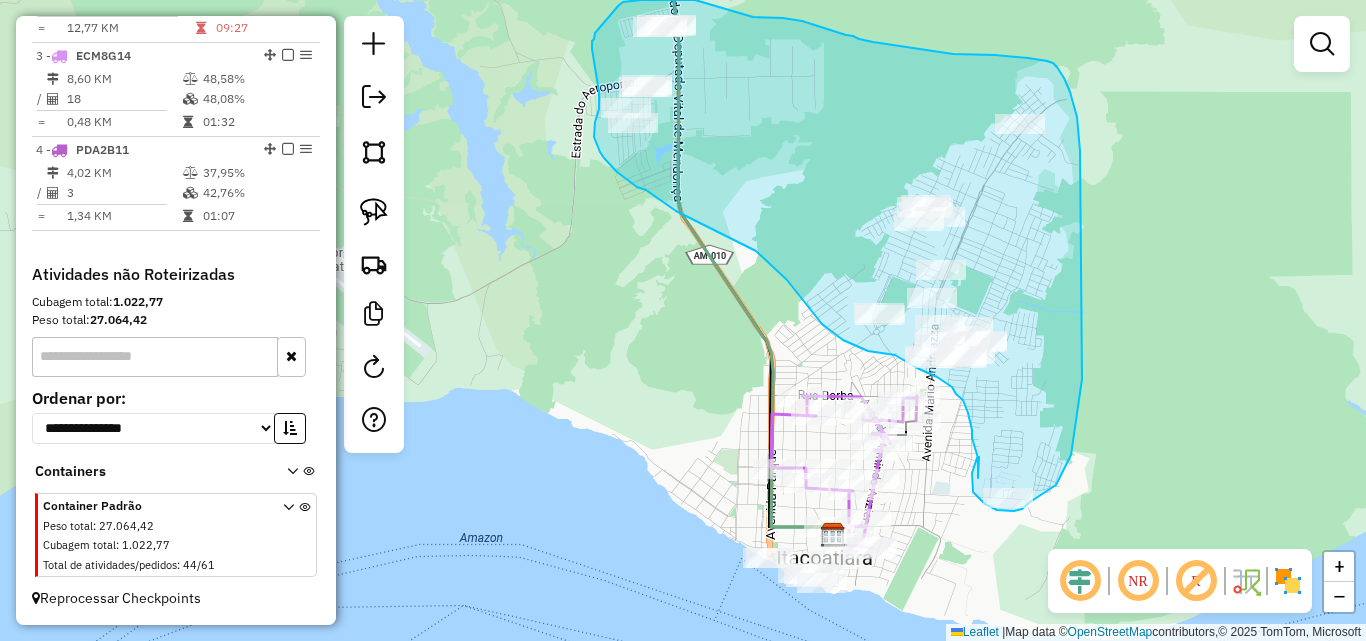 drag, startPoint x: 977, startPoint y: 458, endPoint x: 978, endPoint y: 478, distance: 20.024984 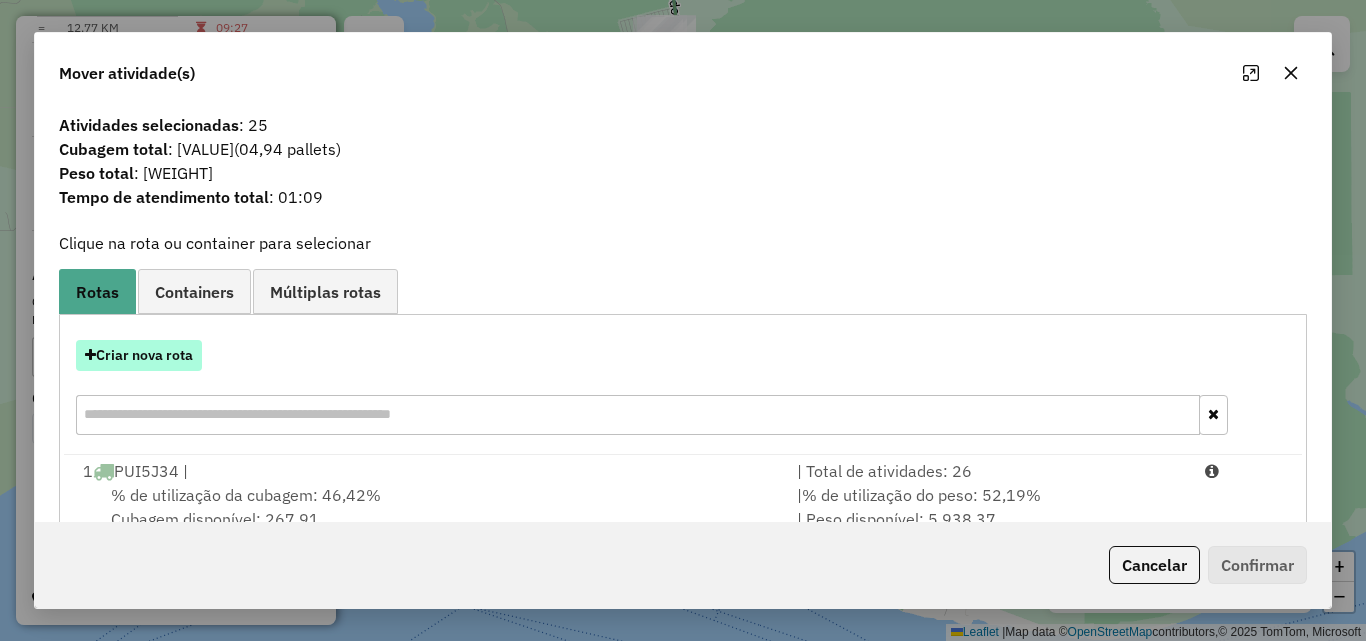 click on "Criar nova rota" at bounding box center (139, 355) 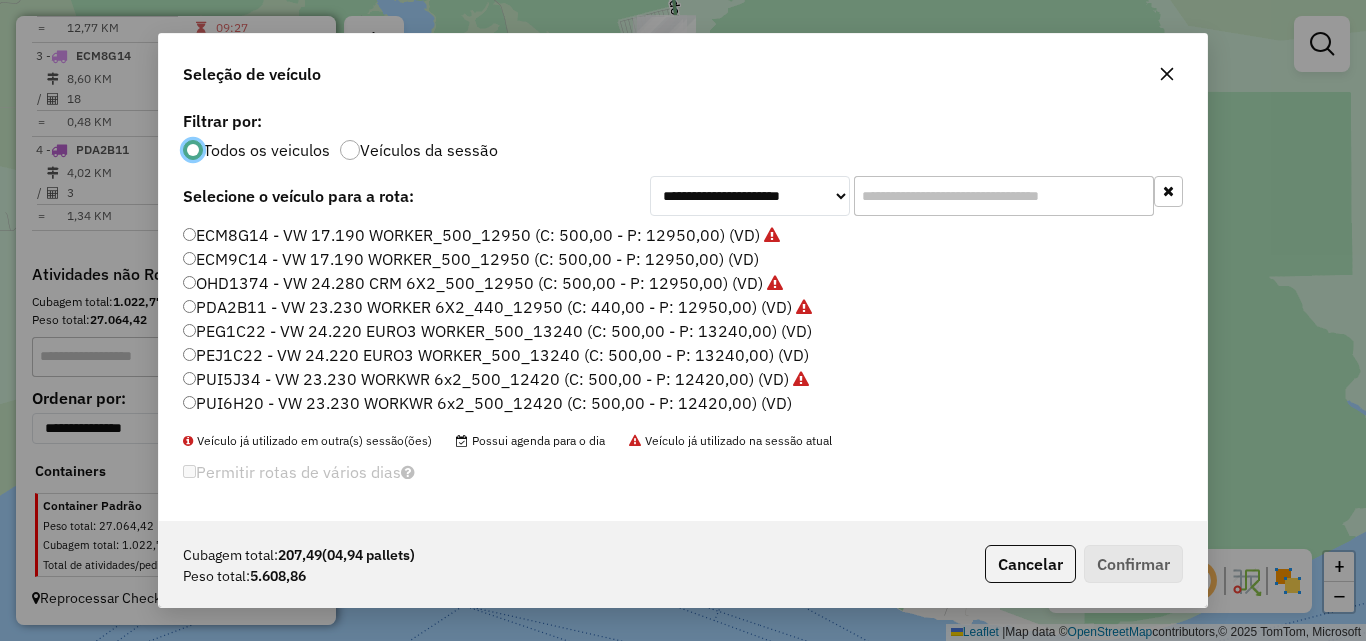 scroll, scrollTop: 11, scrollLeft: 6, axis: both 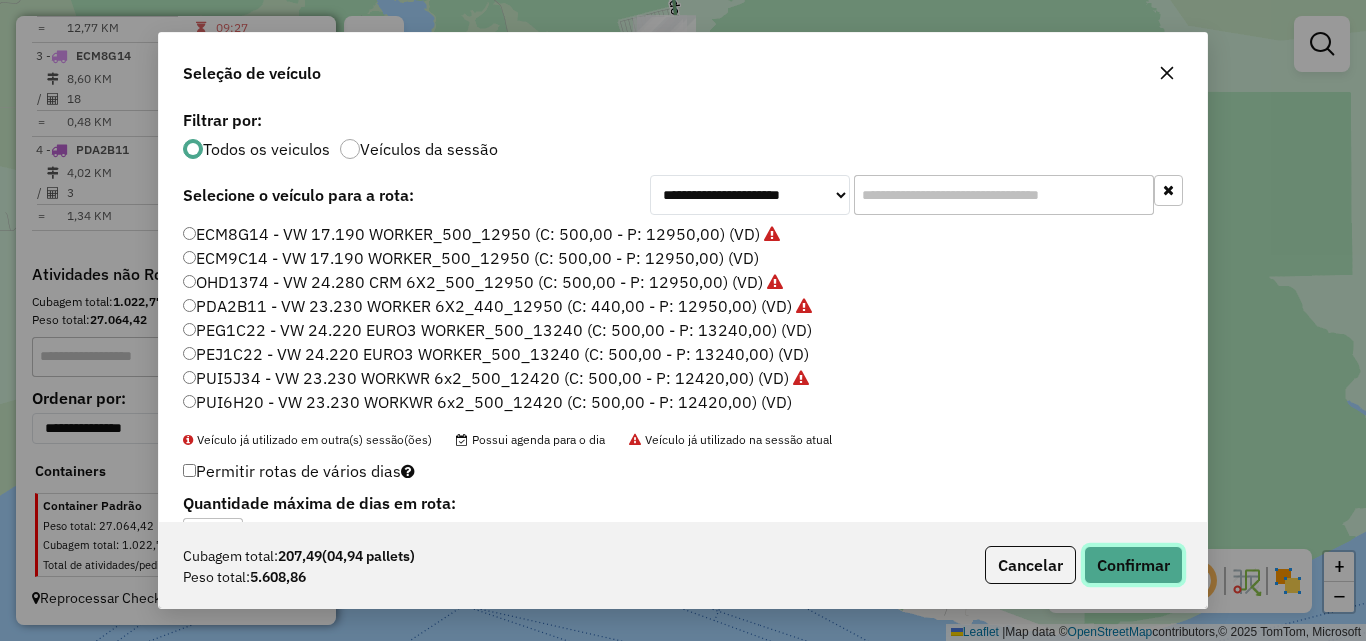 click on "Confirmar" 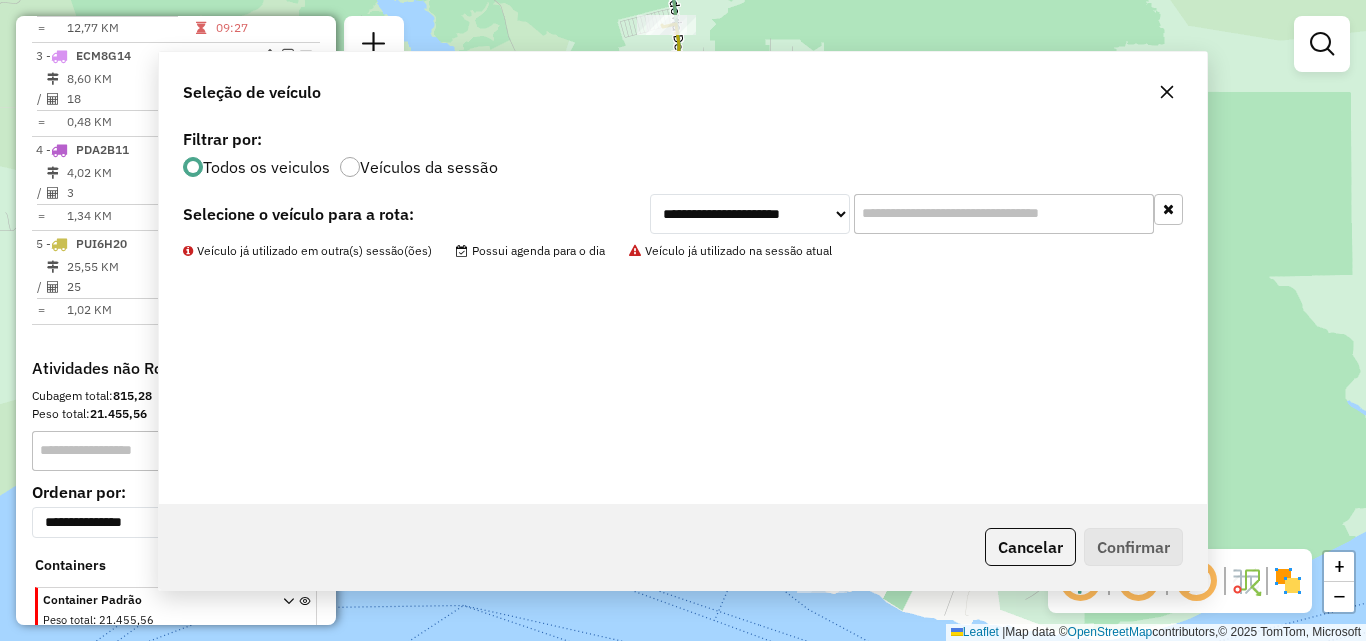 scroll, scrollTop: 1029, scrollLeft: 0, axis: vertical 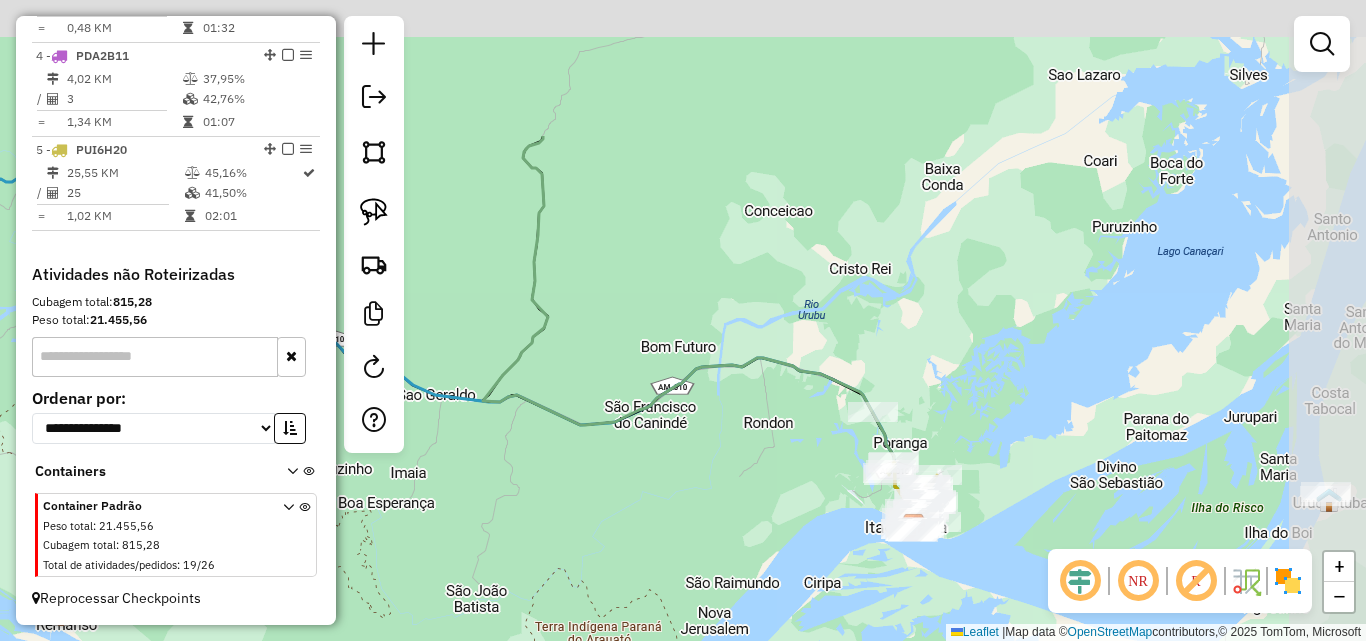 drag, startPoint x: 1041, startPoint y: 277, endPoint x: 877, endPoint y: 661, distance: 417.55478 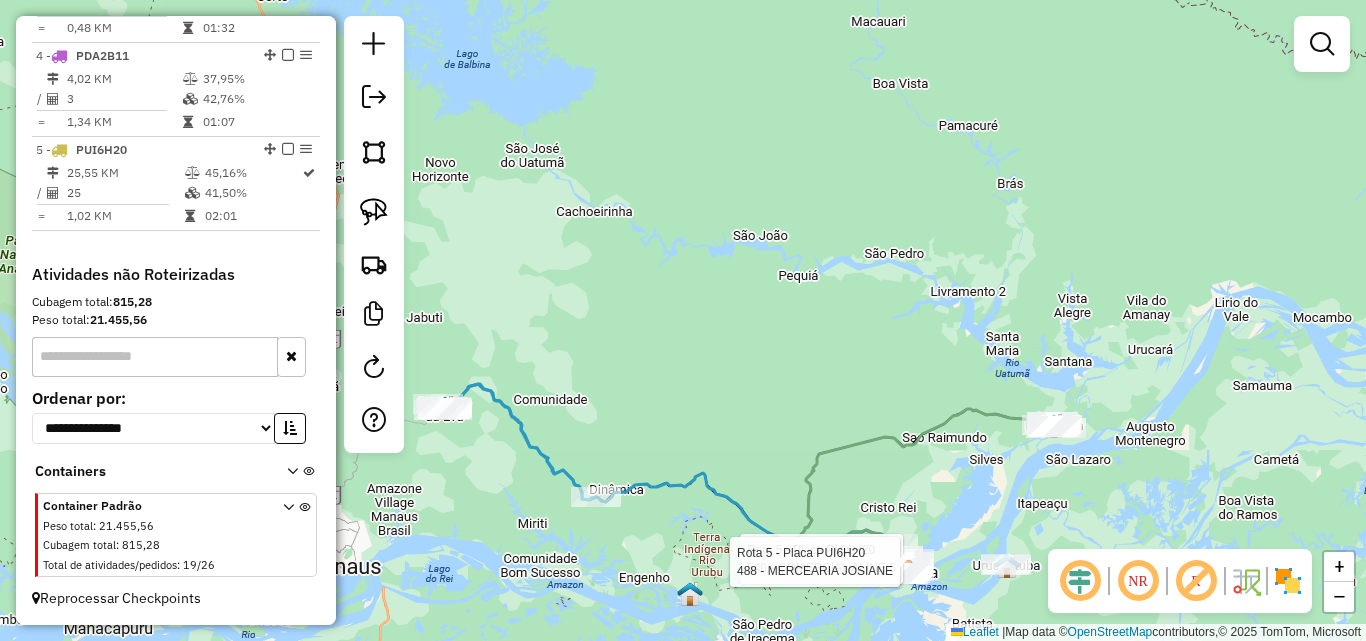drag, startPoint x: 1027, startPoint y: 432, endPoint x: 805, endPoint y: 474, distance: 225.93805 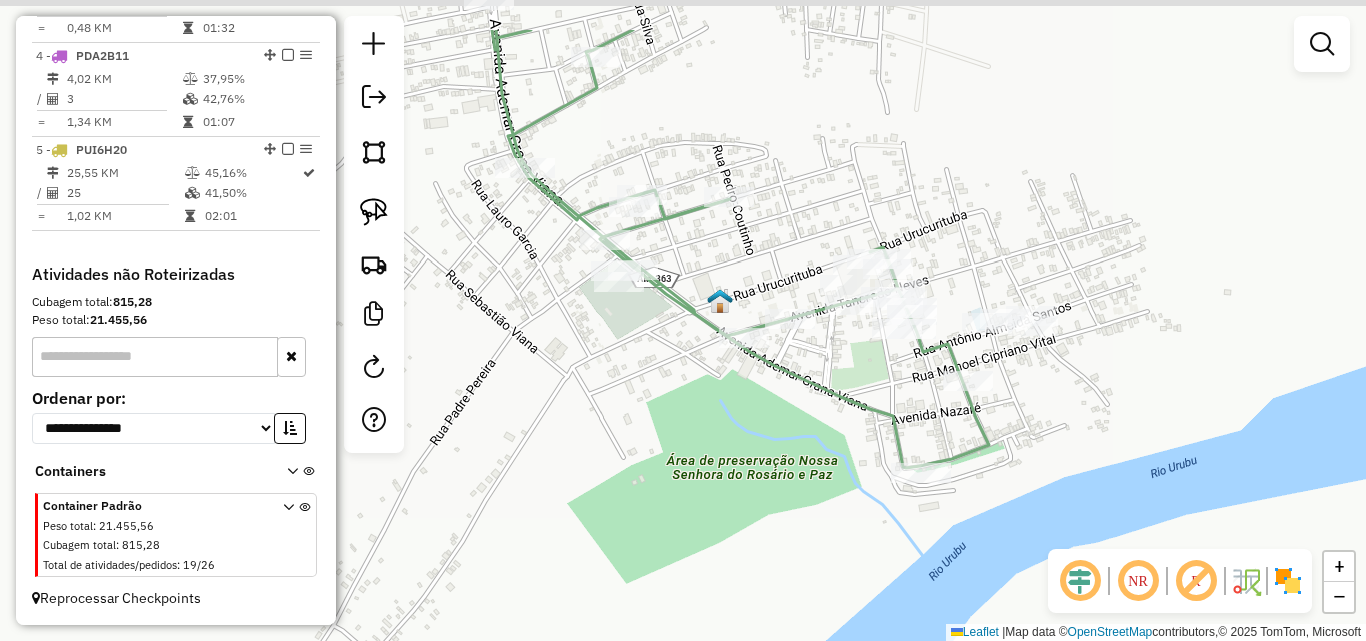 drag, startPoint x: 909, startPoint y: 298, endPoint x: 899, endPoint y: 418, distance: 120.41595 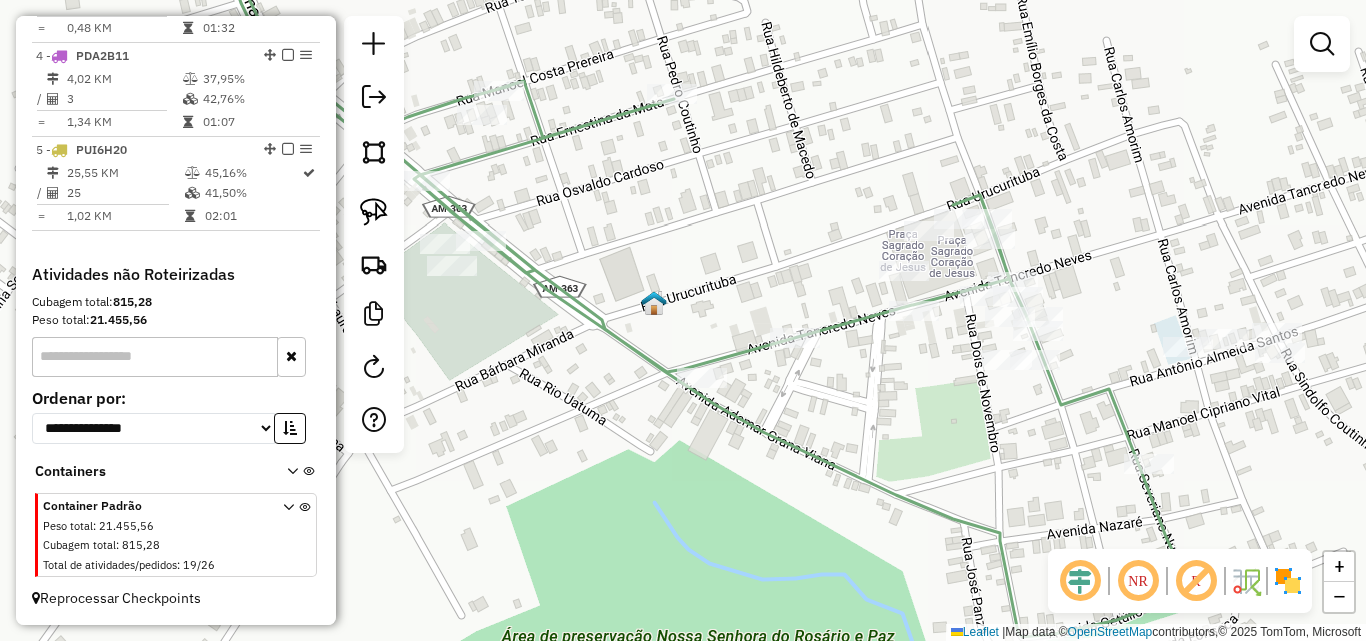 drag, startPoint x: 784, startPoint y: 390, endPoint x: 937, endPoint y: 464, distance: 169.95587 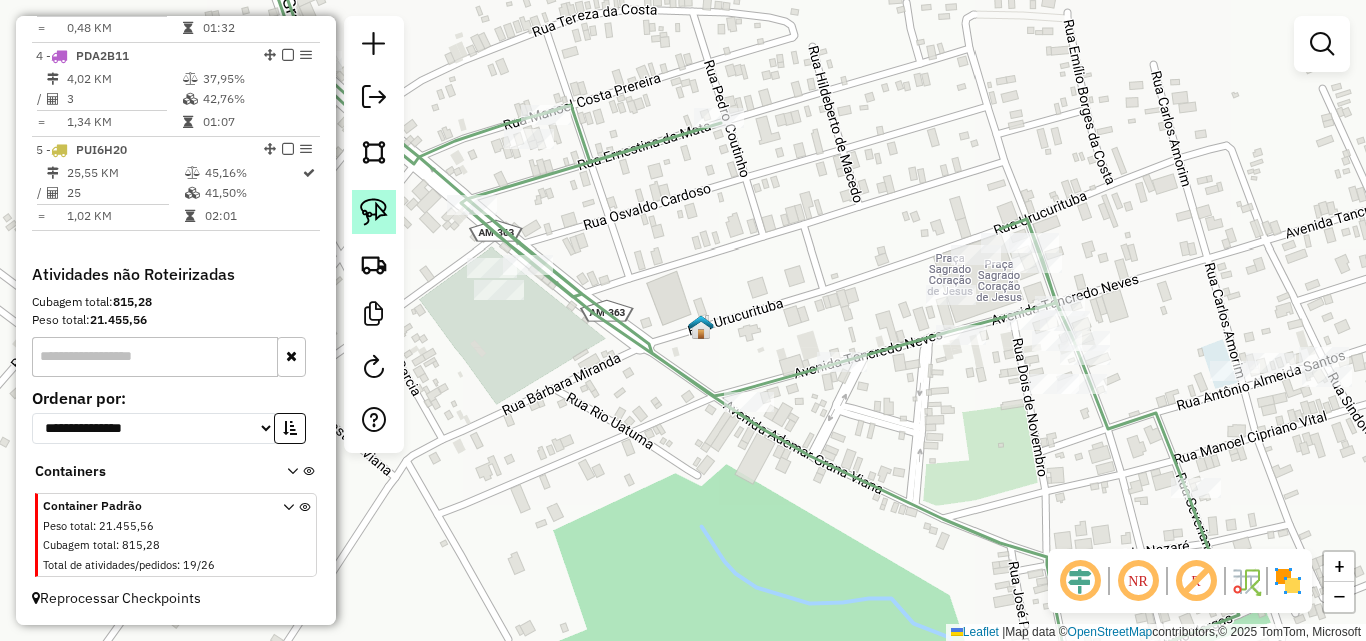 click 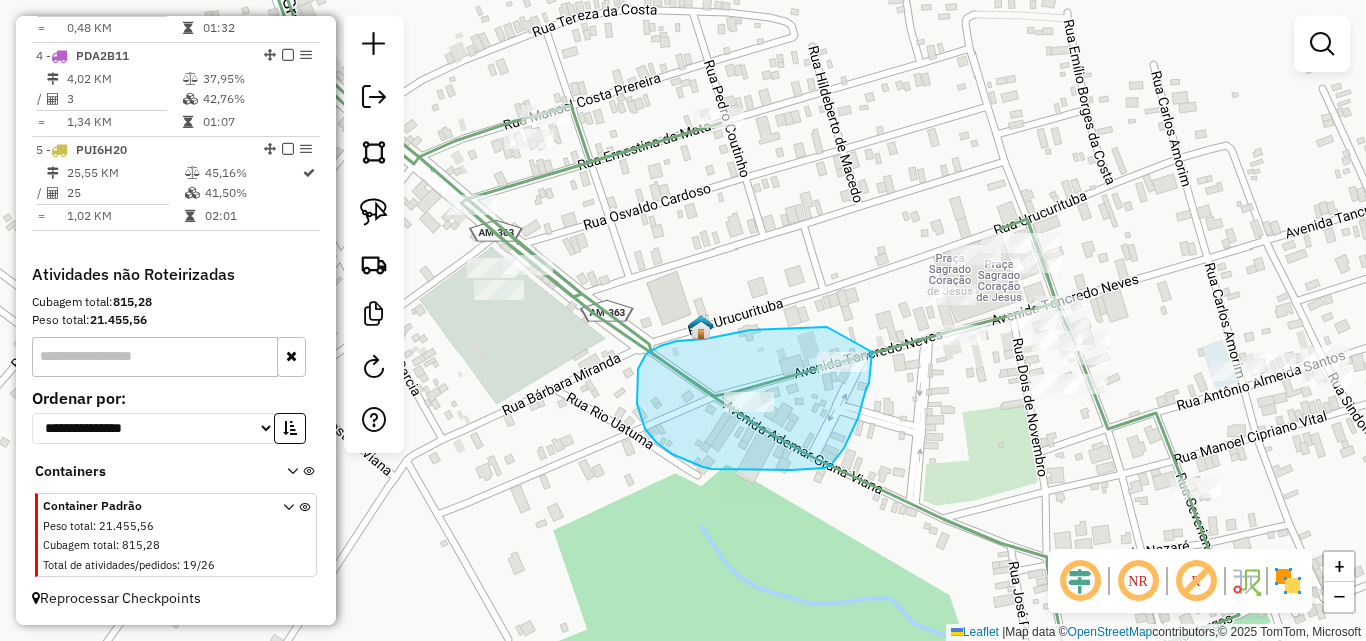 drag, startPoint x: 827, startPoint y: 327, endPoint x: 872, endPoint y: 352, distance: 51.47815 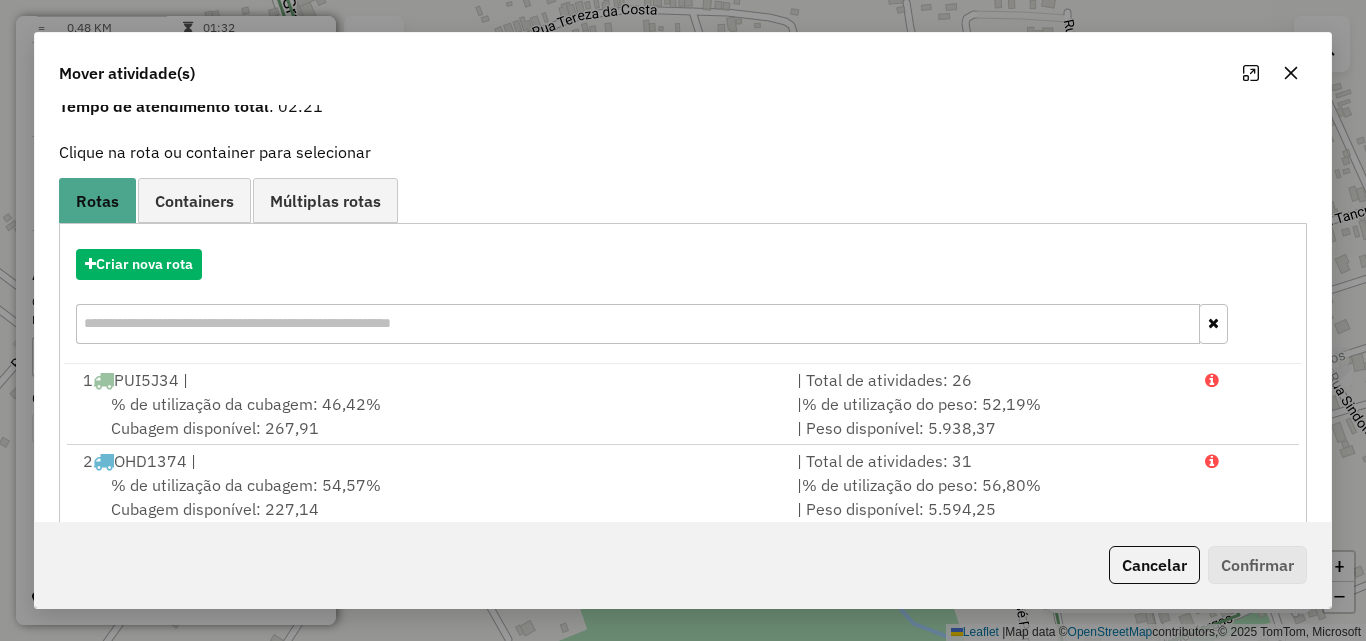 scroll, scrollTop: 0, scrollLeft: 0, axis: both 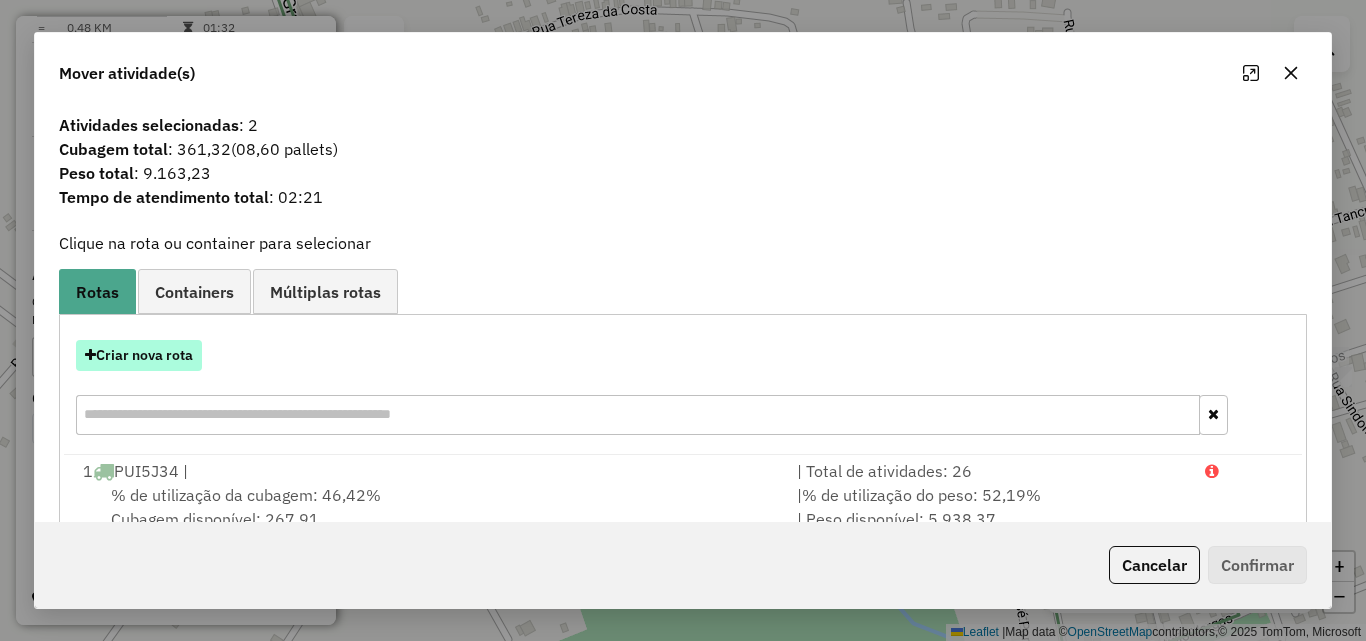 click on "Criar nova rota" at bounding box center [139, 355] 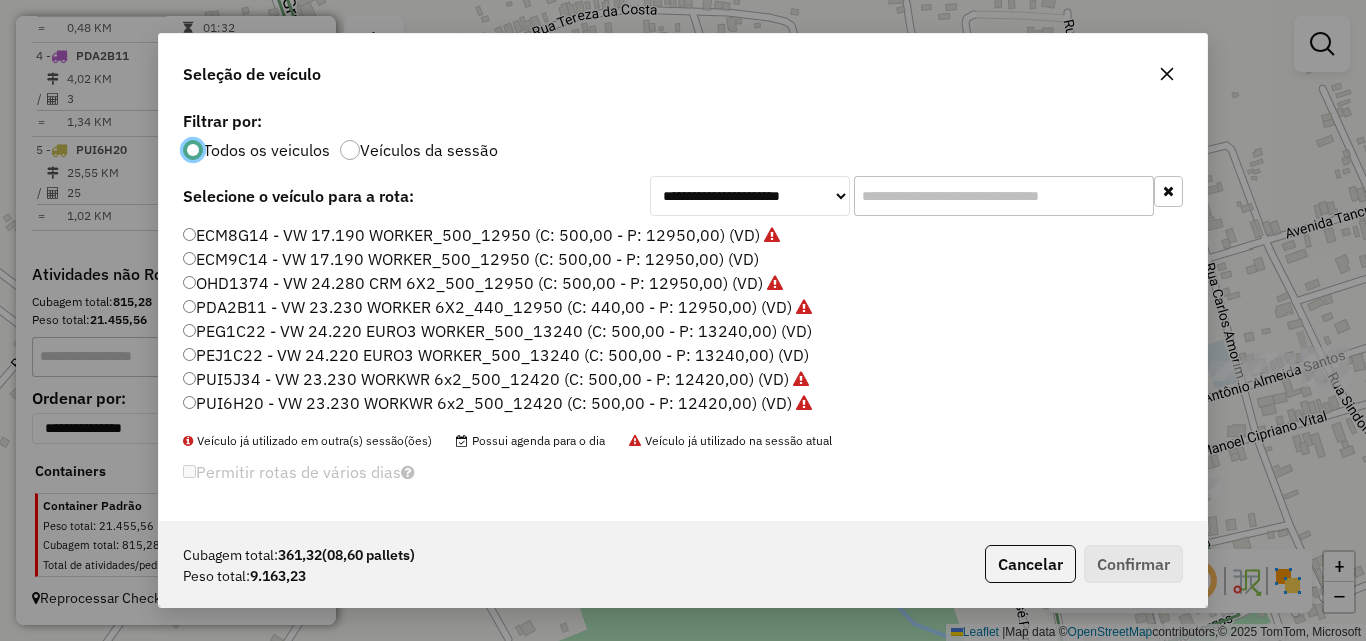 scroll, scrollTop: 11, scrollLeft: 6, axis: both 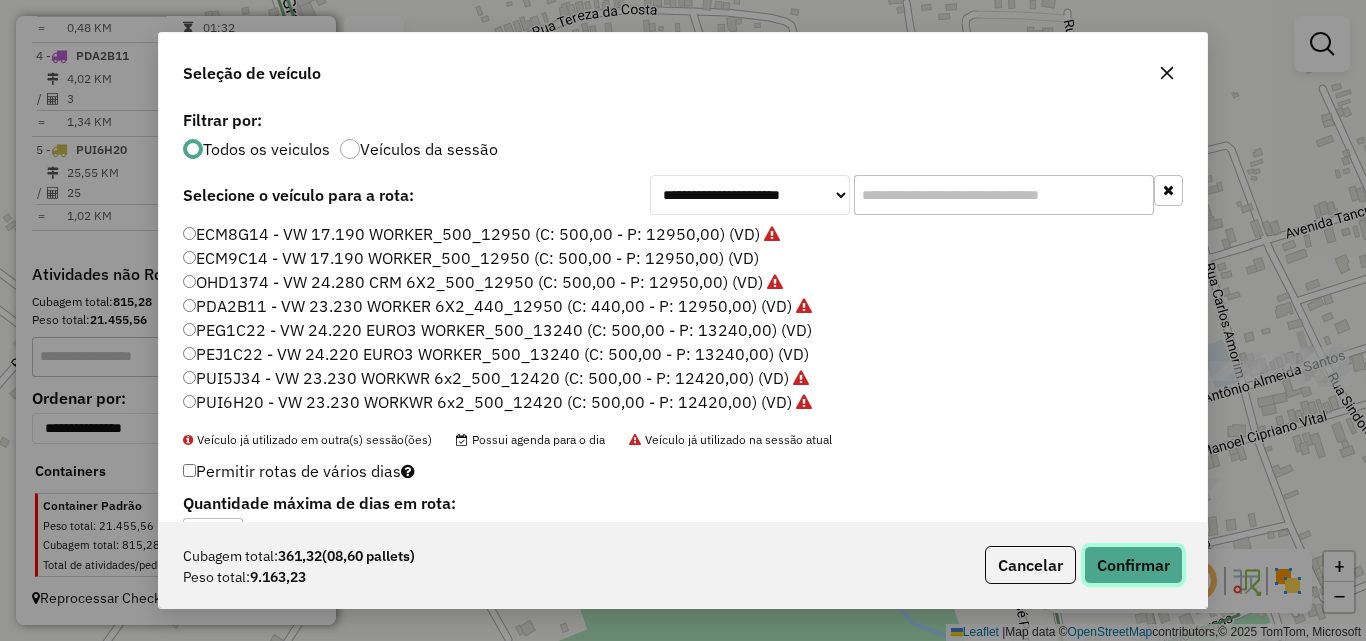click on "Confirmar" 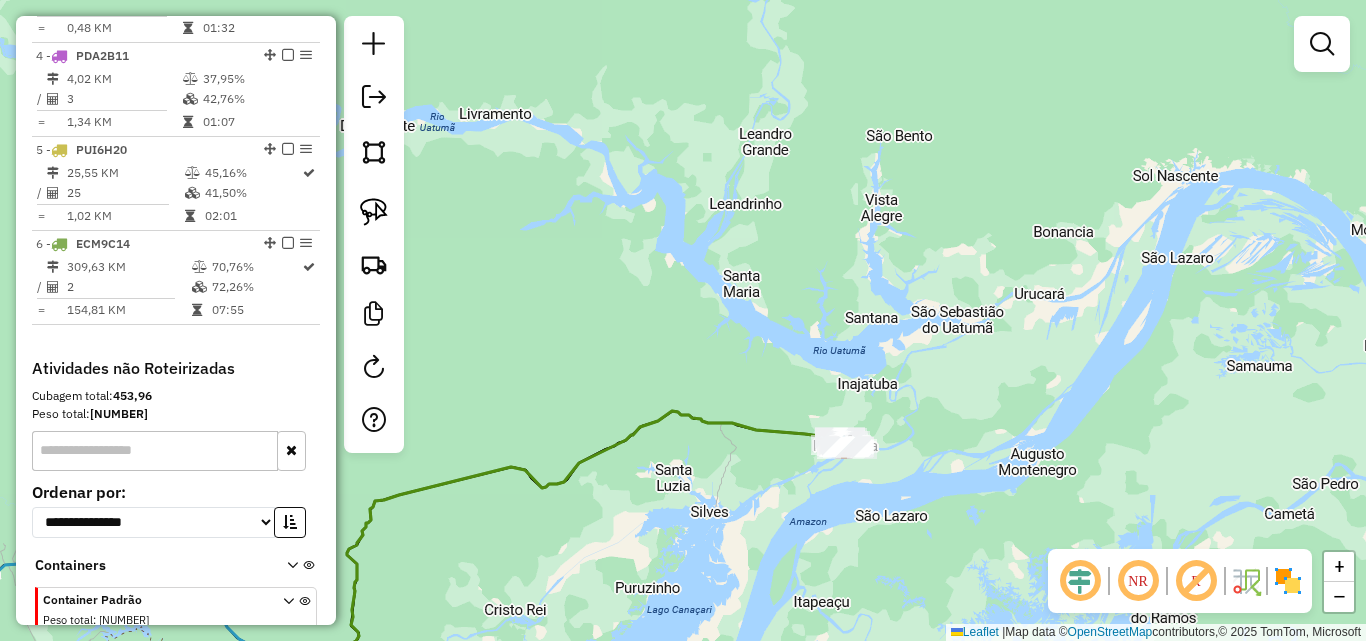 drag, startPoint x: 809, startPoint y: 552, endPoint x: 957, endPoint y: 284, distance: 306.1503 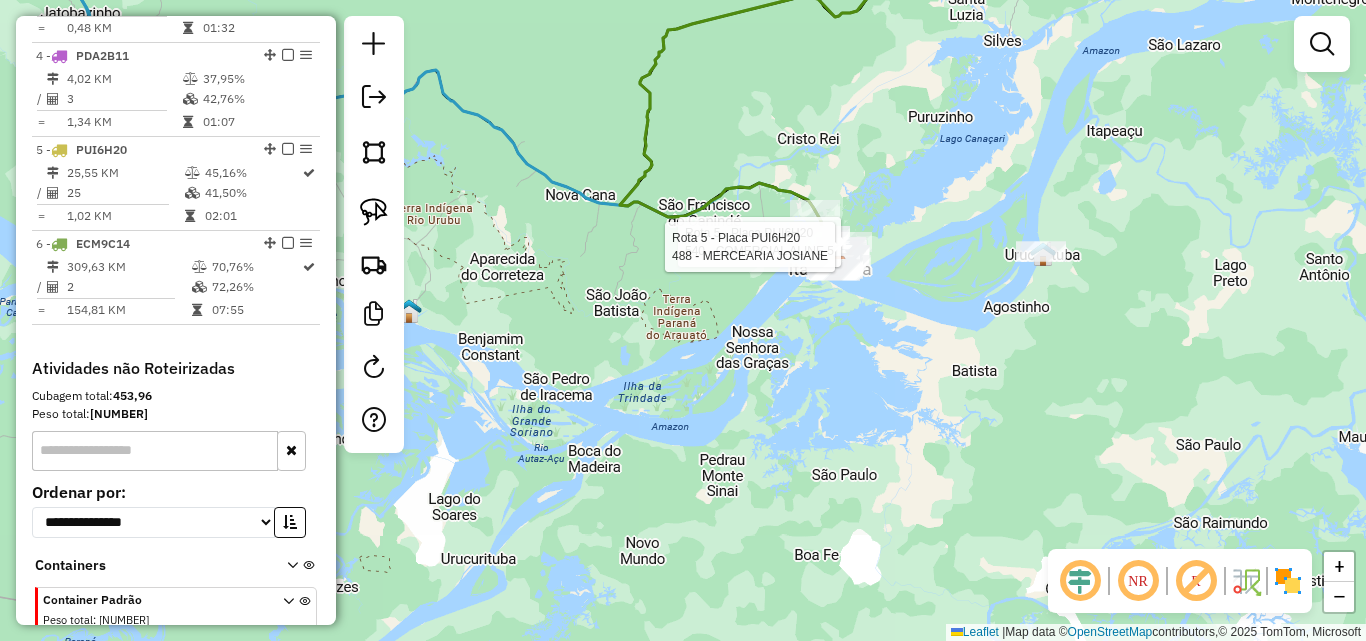 click on "Rota 5 - Placa PUI6H20 540 - COMERCIAL ALINE 5 Rota 5 - Placa PUI6H20 488 - MERCEARIA JOSIANE Janela de atendimento Grade de atendimento Capacidade Transportadoras Veículos Cliente Pedidos Rotas Selecione os dias de semana para filtrar as janelas de atendimento Seg Ter Qua Qui Sex Sáb Dom Informe o período da janela de atendimento: De: Até: Filtrar exatamente a janela do cliente Considerar janela de atendimento padrão Selecione os dias de semana para filtrar as grades de atendimento Seg Ter Qua Qui Sex Sáb Dom Considerar clientes sem dia de atendimento cadastrado Clientes fora do dia de atendimento selecionado Filtrar as atividades entre os valores definidos abaixo: Peso mínimo: Peso máximo: Cubagem mínima: Cubagem máxima: De: Até: Filtrar as atividades entre o tempo de atendimento definido abaixo: De: Até: Considerar capacidade total dos clientes não roteirizados Transportadora: Selecione um ou mais itens Tipo de veículo: Veículo: Motorista:" 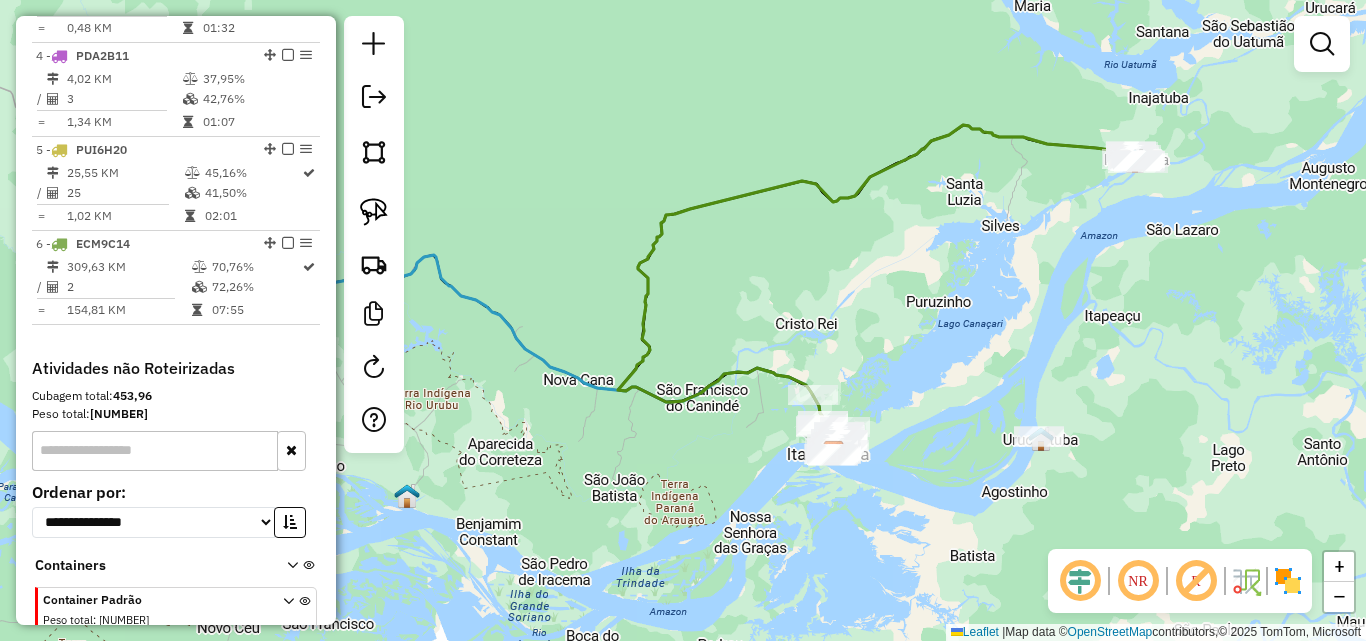 drag, startPoint x: 857, startPoint y: 474, endPoint x: 869, endPoint y: 578, distance: 104.69002 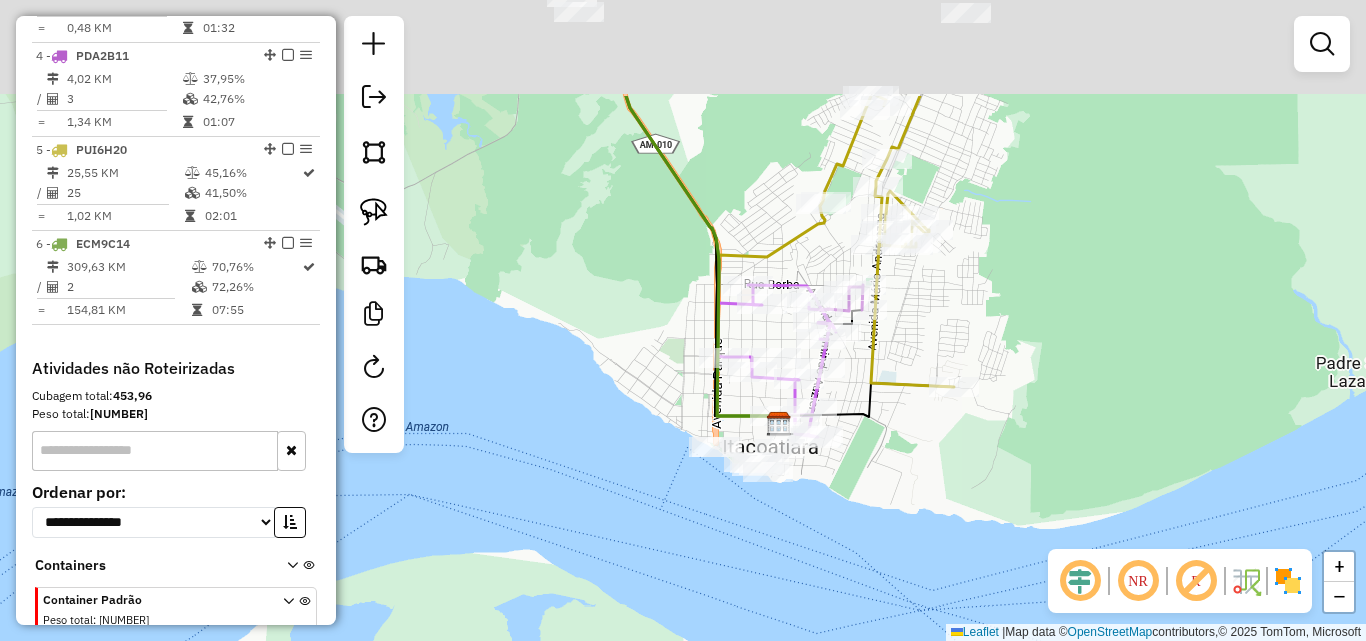 drag, startPoint x: 876, startPoint y: 514, endPoint x: 862, endPoint y: 587, distance: 74.330345 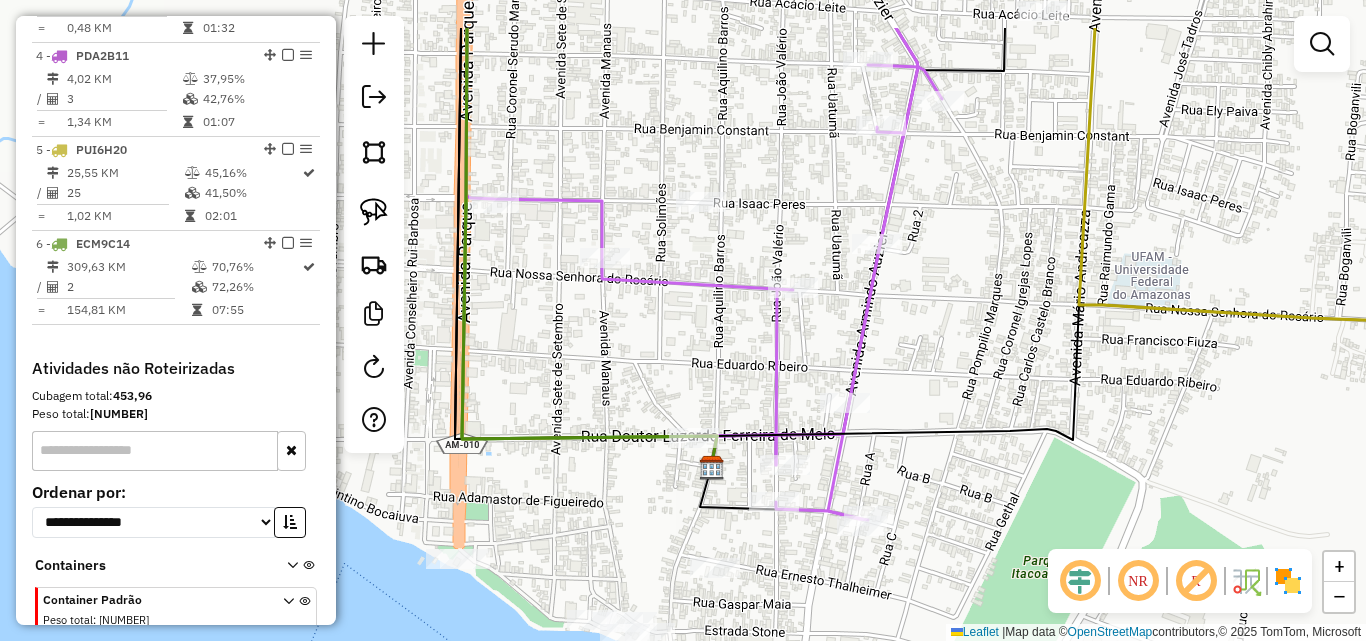 drag, startPoint x: 743, startPoint y: 286, endPoint x: 731, endPoint y: 387, distance: 101.71037 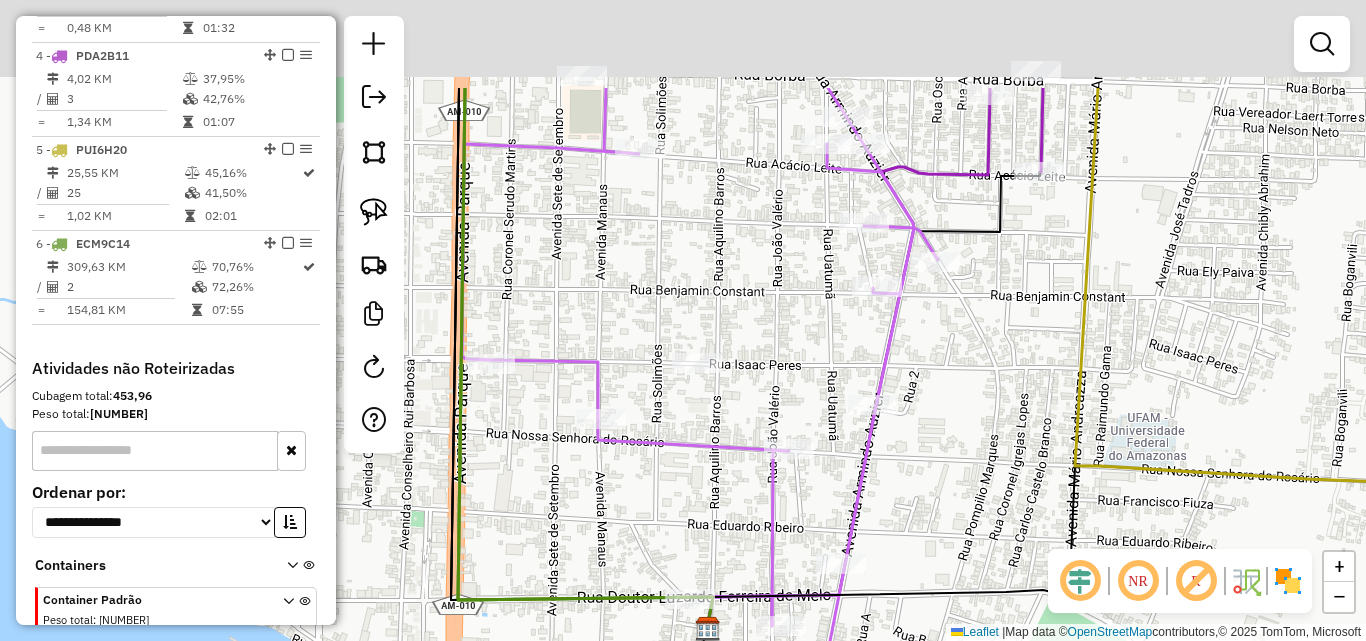 drag, startPoint x: 702, startPoint y: 242, endPoint x: 698, endPoint y: 394, distance: 152.05263 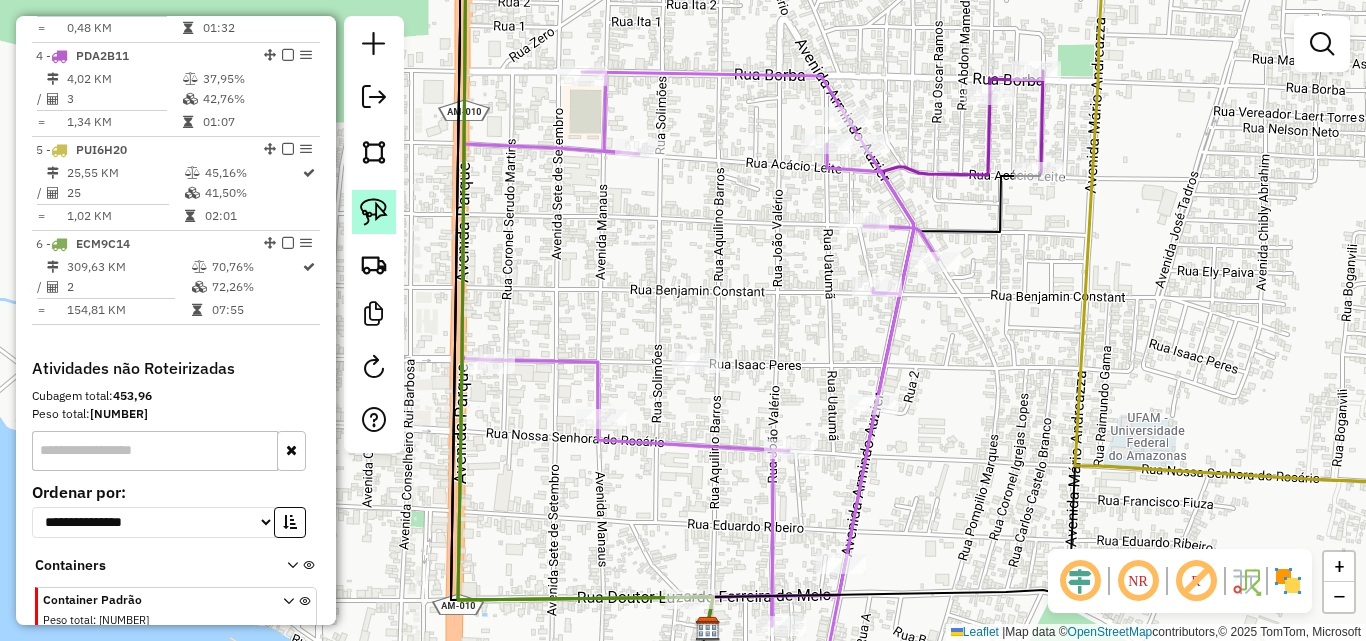 click 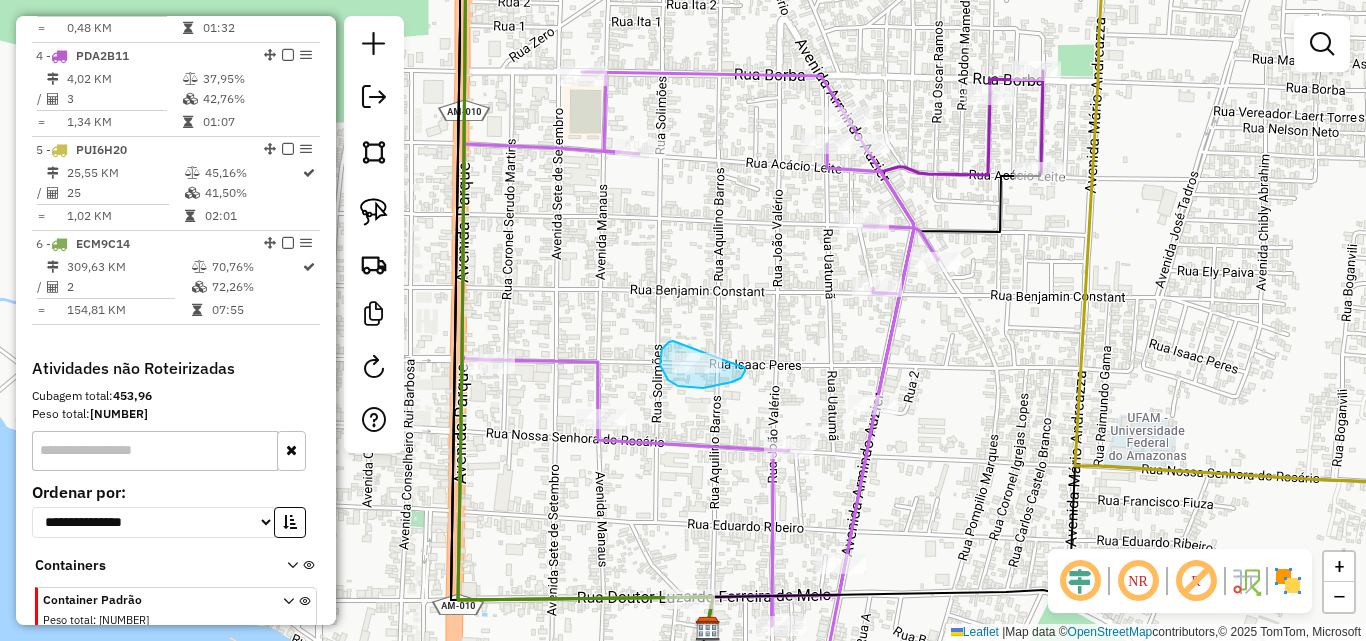 drag, startPoint x: 673, startPoint y: 341, endPoint x: 745, endPoint y: 366, distance: 76.2168 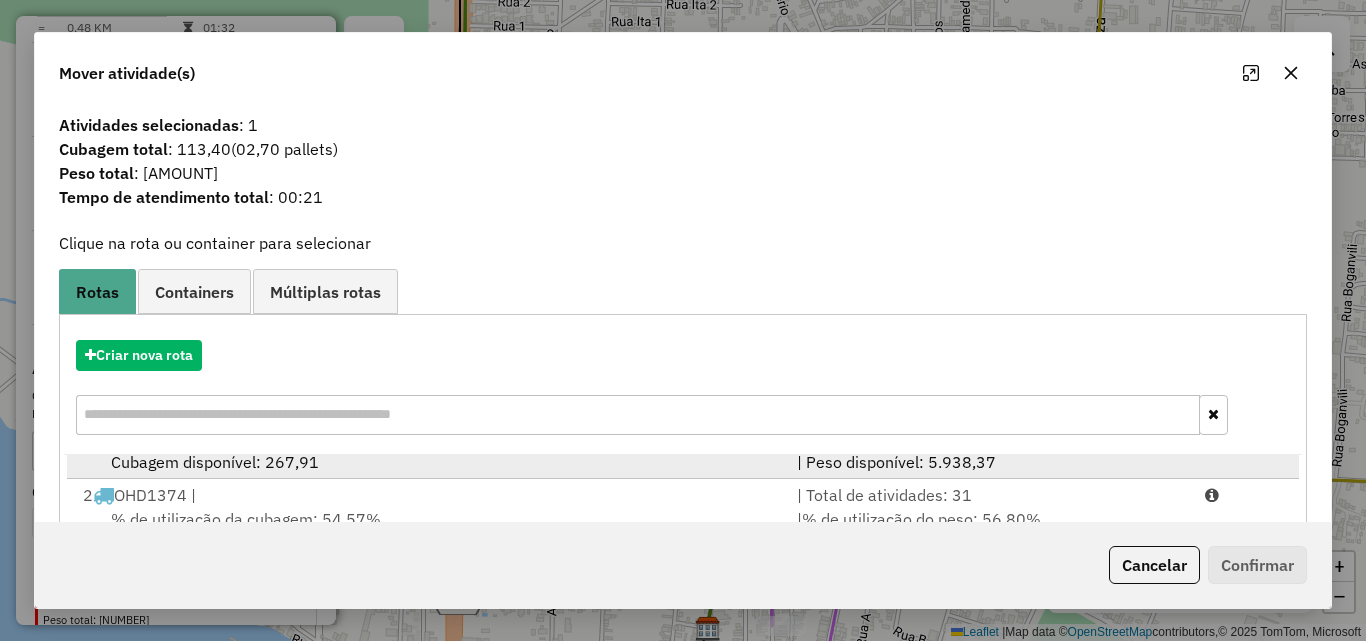 scroll, scrollTop: 86, scrollLeft: 0, axis: vertical 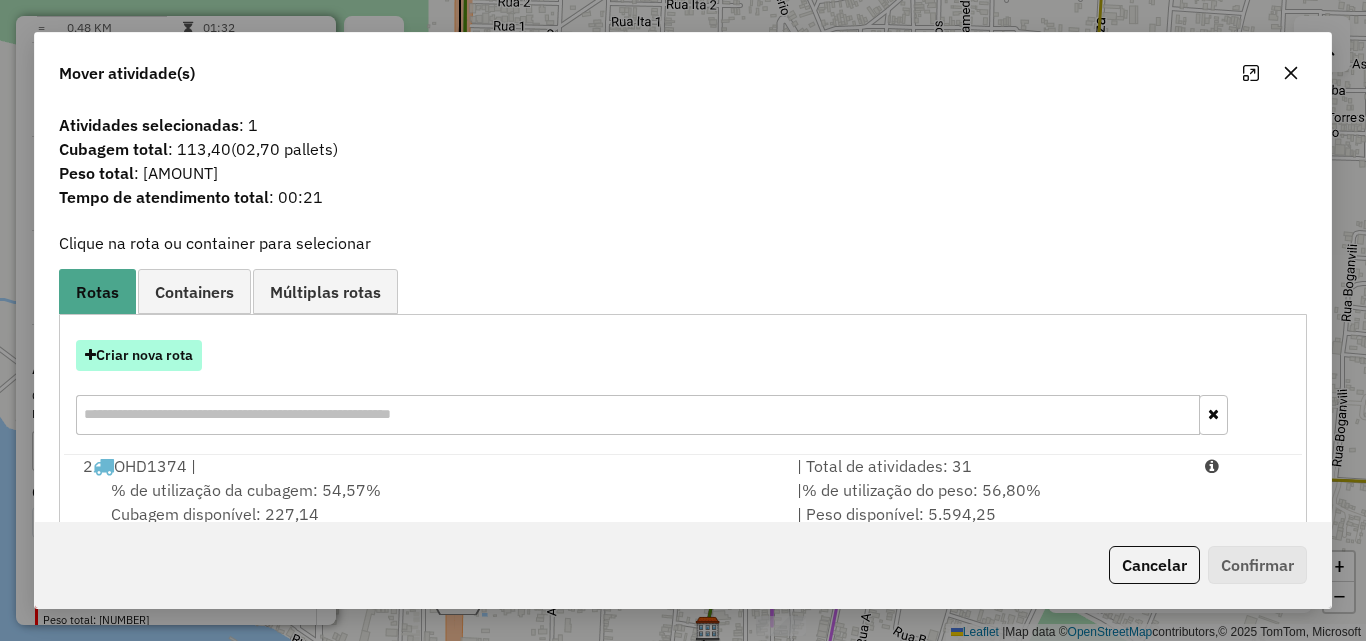 click on "Criar nova rota" at bounding box center (139, 355) 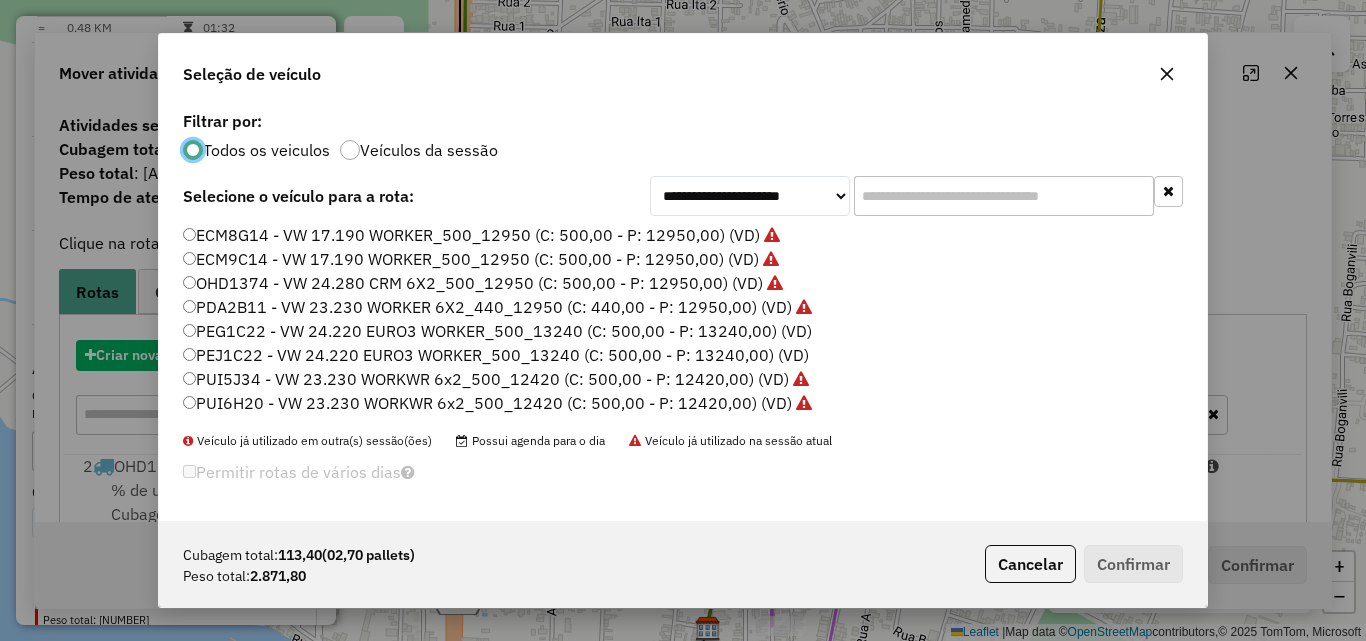 scroll, scrollTop: 11, scrollLeft: 6, axis: both 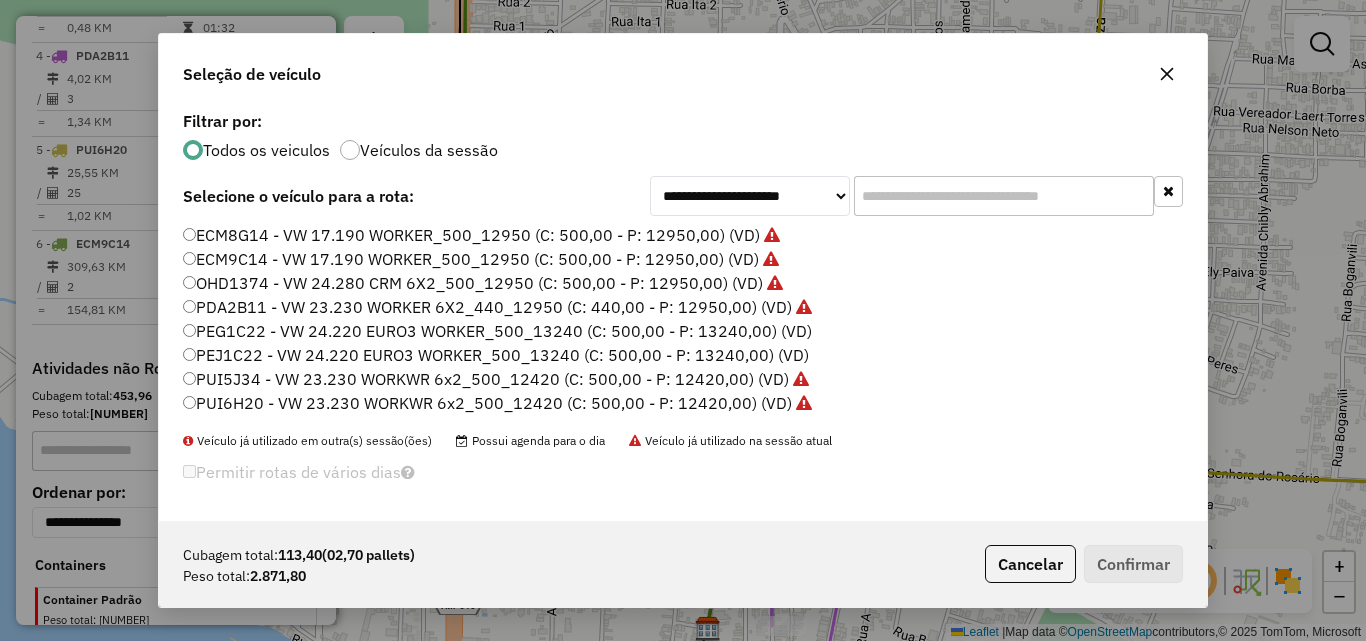 click on "PEG1C22 - VW 24.220 EURO3 WORKER_500_13240 (C: 500,00 - P: 13240,00) (VD)" 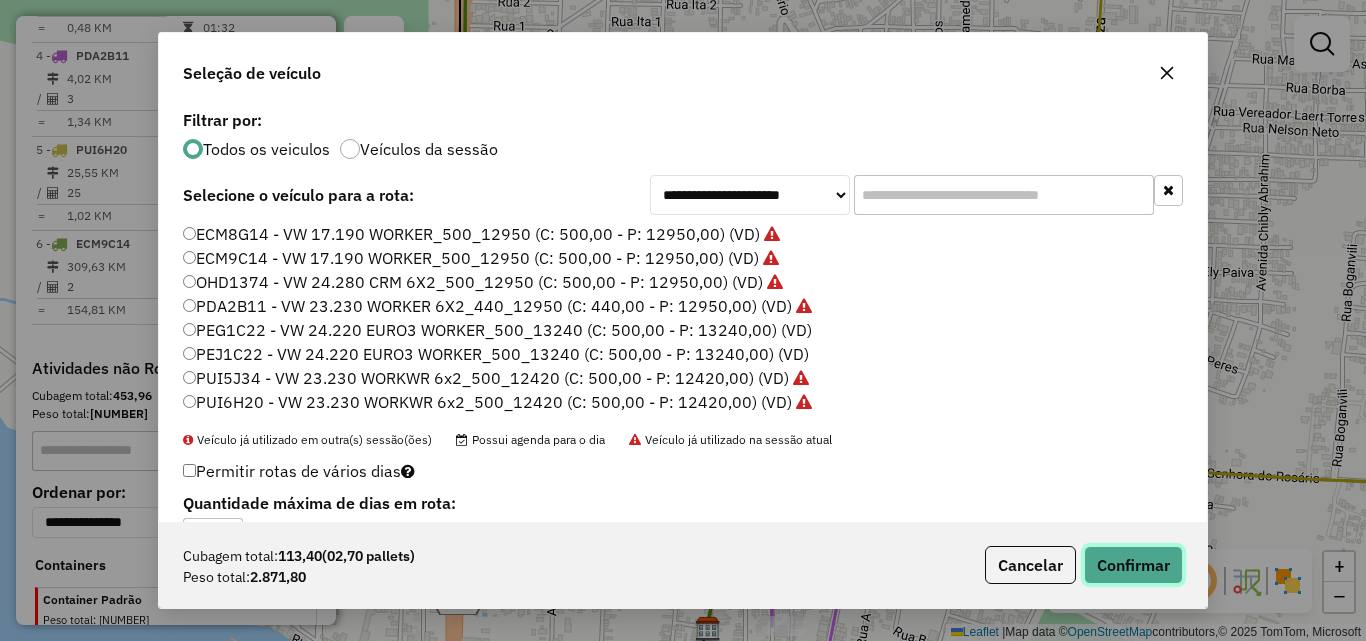 click on "Confirmar" 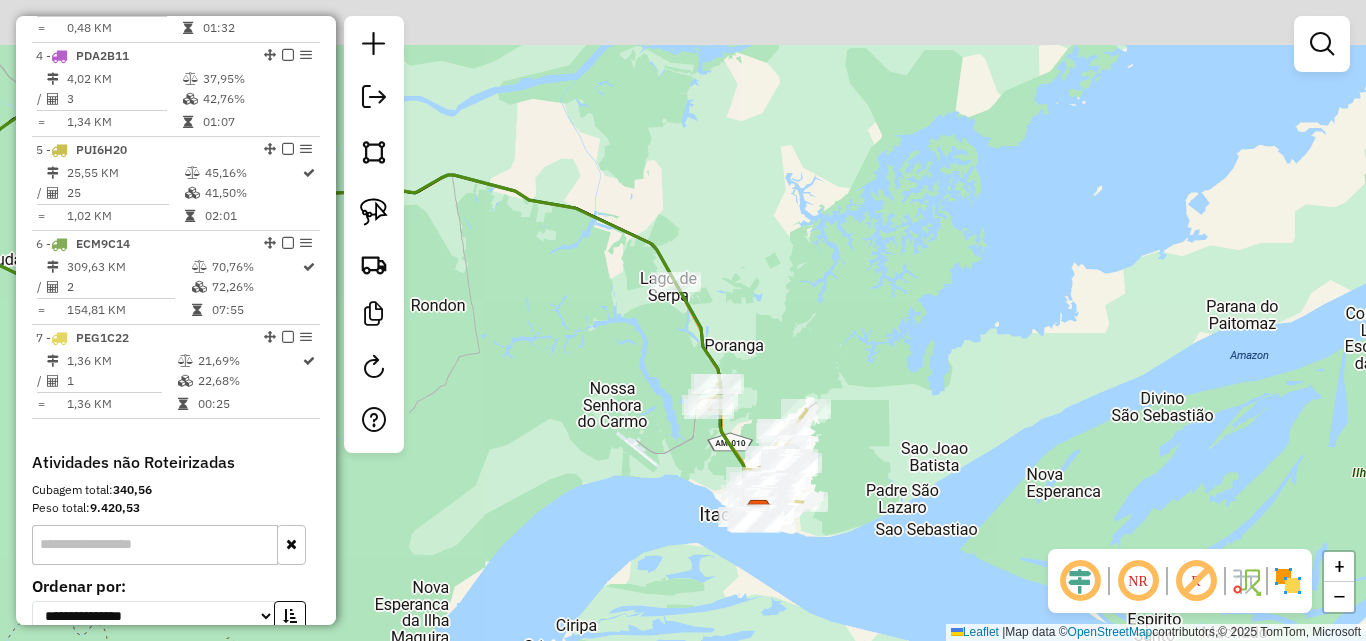drag, startPoint x: 660, startPoint y: 163, endPoint x: 781, endPoint y: 363, distance: 233.75415 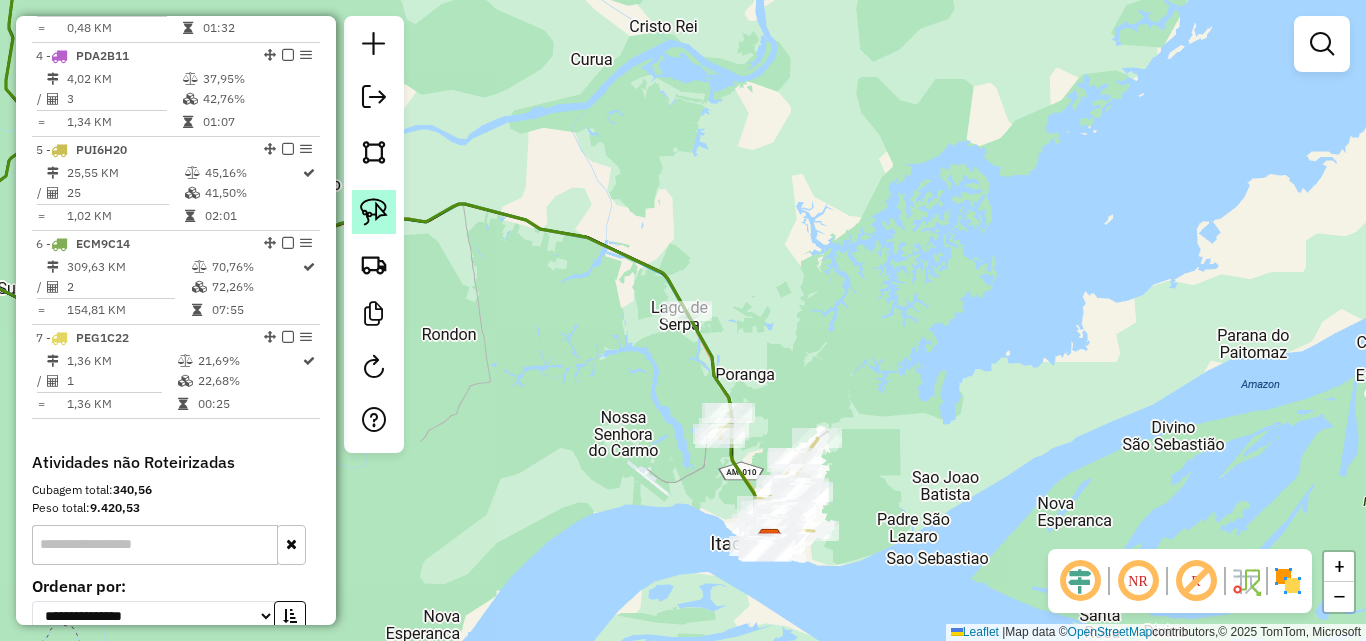click 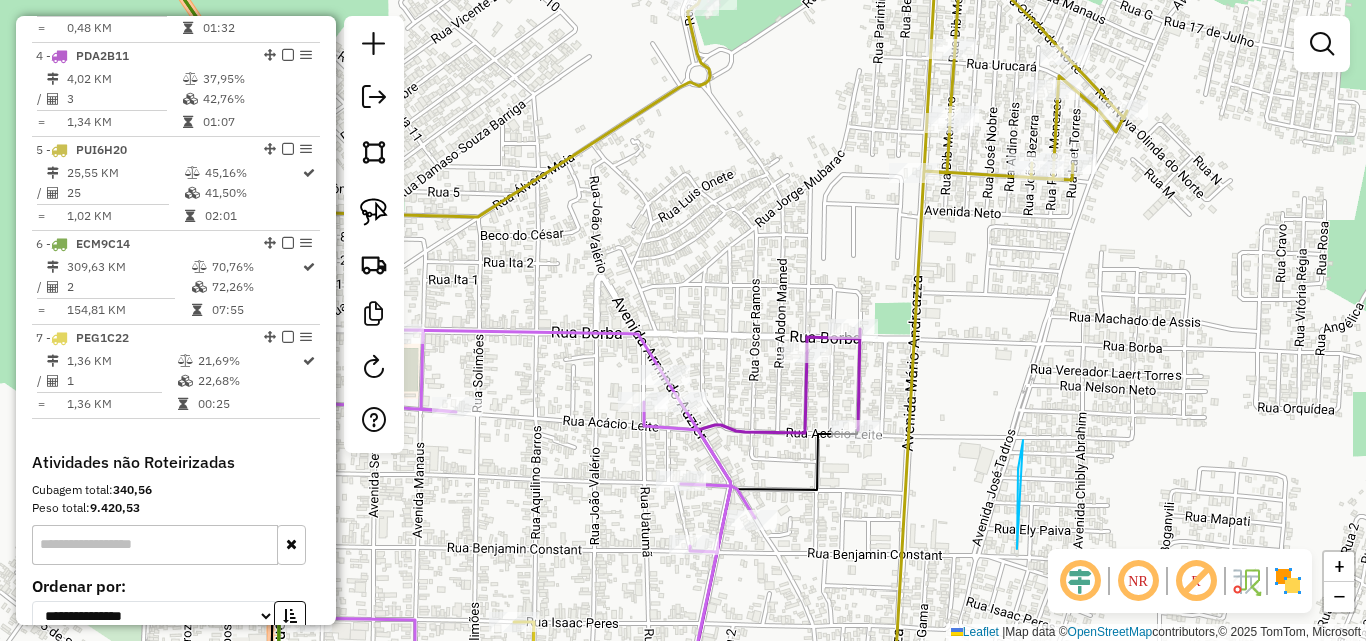 drag, startPoint x: 1017, startPoint y: 507, endPoint x: 1092, endPoint y: 209, distance: 307.29303 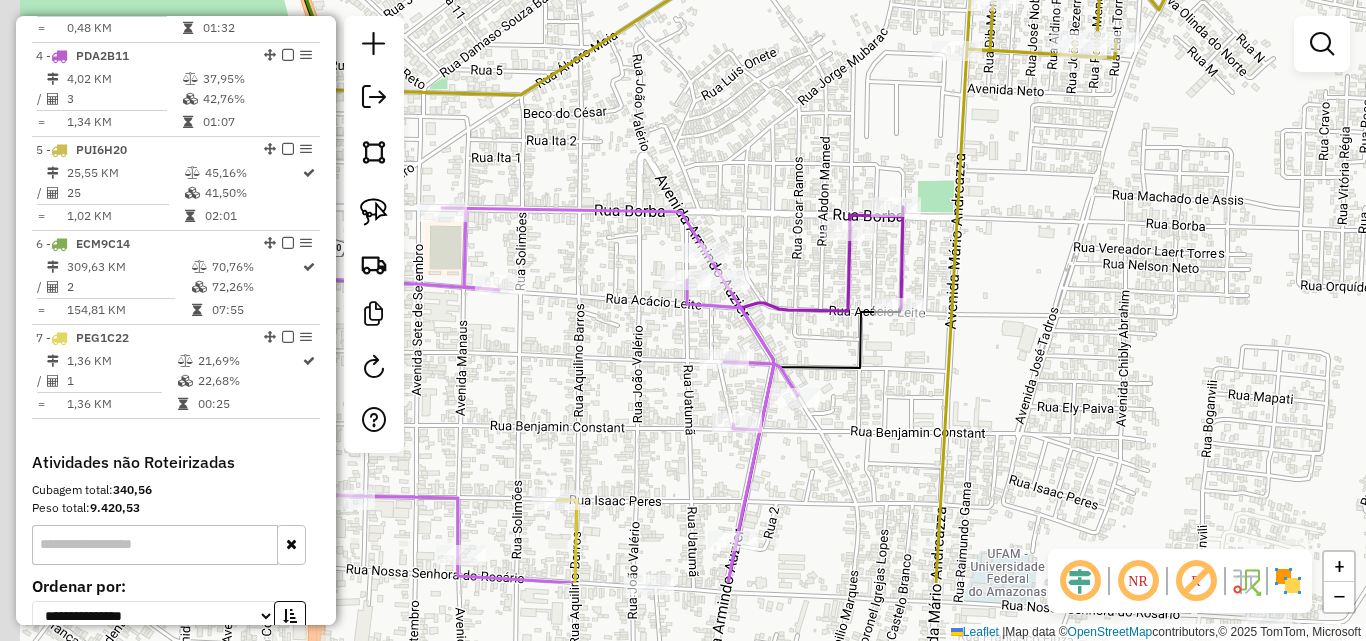 drag, startPoint x: 917, startPoint y: 572, endPoint x: 1038, endPoint y: 127, distance: 461.15723 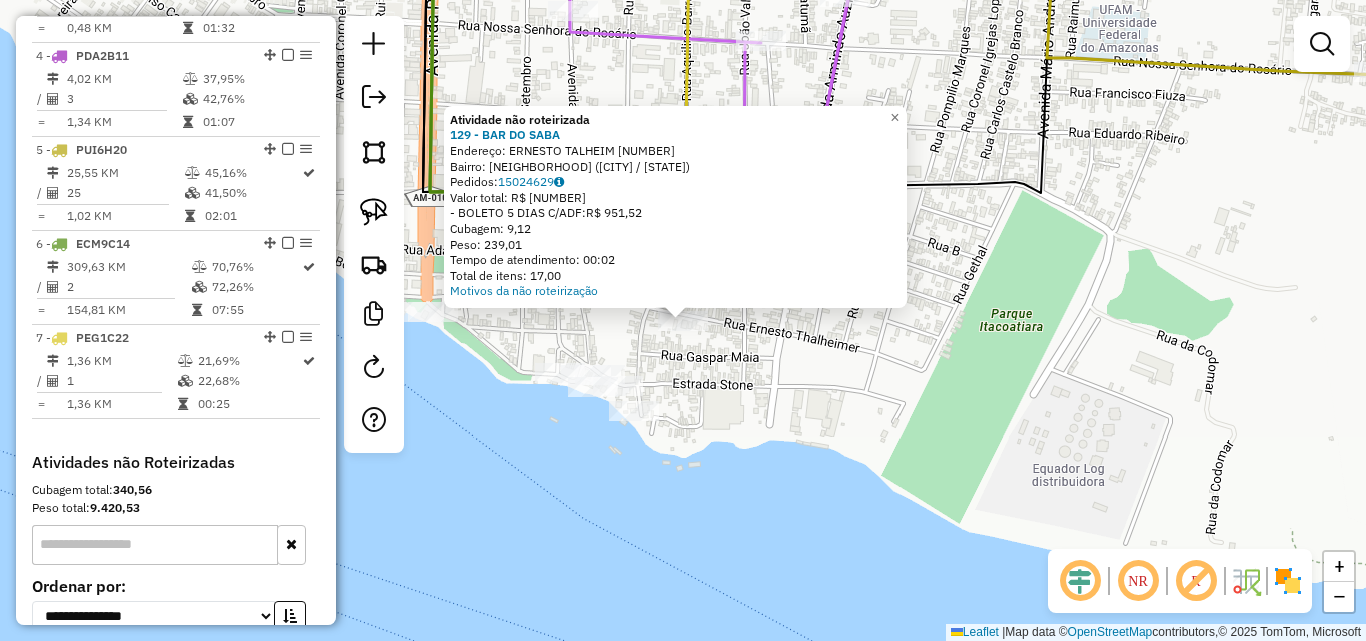 click on "Atividade não roteirizada 129 - BAR DO SABA  Endereço:  ERNESTO TALHEIMER [NUMBER]   Bairro: JAUARI I ([CITY] / [STATE])   Pedidos:  15024629   Valor total: R$ 951,52   - BOLETO 5 DIAS C/ADF:  R$ 951,52   Cubagem: 9,12   Peso: 239,01   Tempo de atendimento: 00:02   Total de itens: 17,00  Motivos da não roteirização × Janela de atendimento Grade de atendimento Capacidade Transportadoras Veículos Cliente Pedidos  Rotas Selecione os dias de semana para filtrar as janelas de atendimento  Seg   Ter   Qua   Qui   Sex   Sáb   Dom  Informe o período da janela de atendimento: De: Até:  Filtrar exatamente a janela do cliente  Considerar janela de atendimento padrão  Selecione os dias de semana para filtrar as grades de atendimento  Seg   Ter   Qua   Qui   Sex   Sáb   Dom   Considerar clientes sem dia de atendimento cadastrado  Clientes fora do dia de atendimento selecionado Filtrar as atividades entre os valores definidos abaixo:  Peso mínimo:   Peso máximo:   Cubagem mínima:   Cubagem máxima:   De:   Até:" 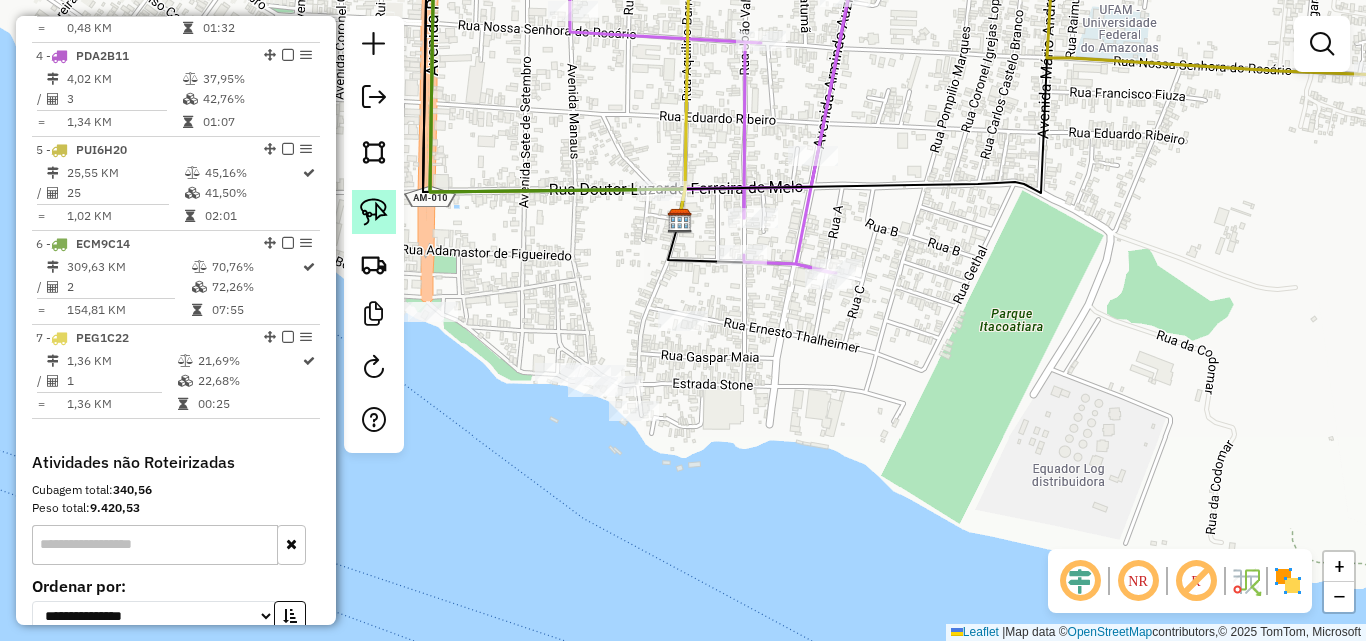 click 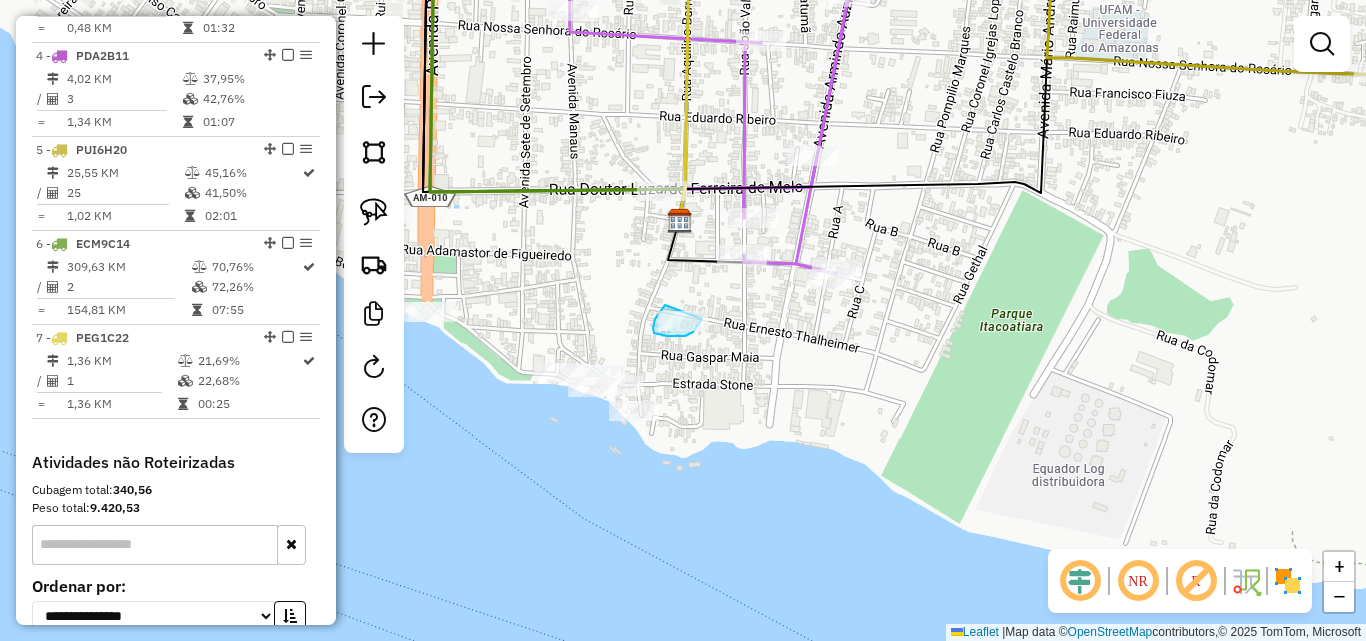 click on "Janela de atendimento Grade de atendimento Capacidade Transportadoras Veículos Cliente Pedidos  Rotas Selecione os dias de semana para filtrar as janelas de atendimento  Seg   Ter   Qua   Qui   Sex   Sáb   Dom  Informe o período da janela de atendimento: De: Até:  Filtrar exatamente a janela do cliente  Considerar janela de atendimento padrão  Selecione os dias de semana para filtrar as grades de atendimento  Seg   Ter   Qua   Qui   Sex   Sáb   Dom   Considerar clientes sem dia de atendimento cadastrado  Clientes fora do dia de atendimento selecionado Filtrar as atividades entre os valores definidos abaixo:  Peso mínimo:   Peso máximo:   Cubagem mínima:   Cubagem máxima:   De:   Até:  Filtrar as atividades entre o tempo de atendimento definido abaixo:  De:   Até:   Considerar capacidade total dos clientes não roteirizados Transportadora: Selecione um ou mais itens Tipo de veículo: Selecione um ou mais itens Veículo: Selecione um ou mais itens Motorista: Selecione um ou mais itens Nome: Rótulo:" 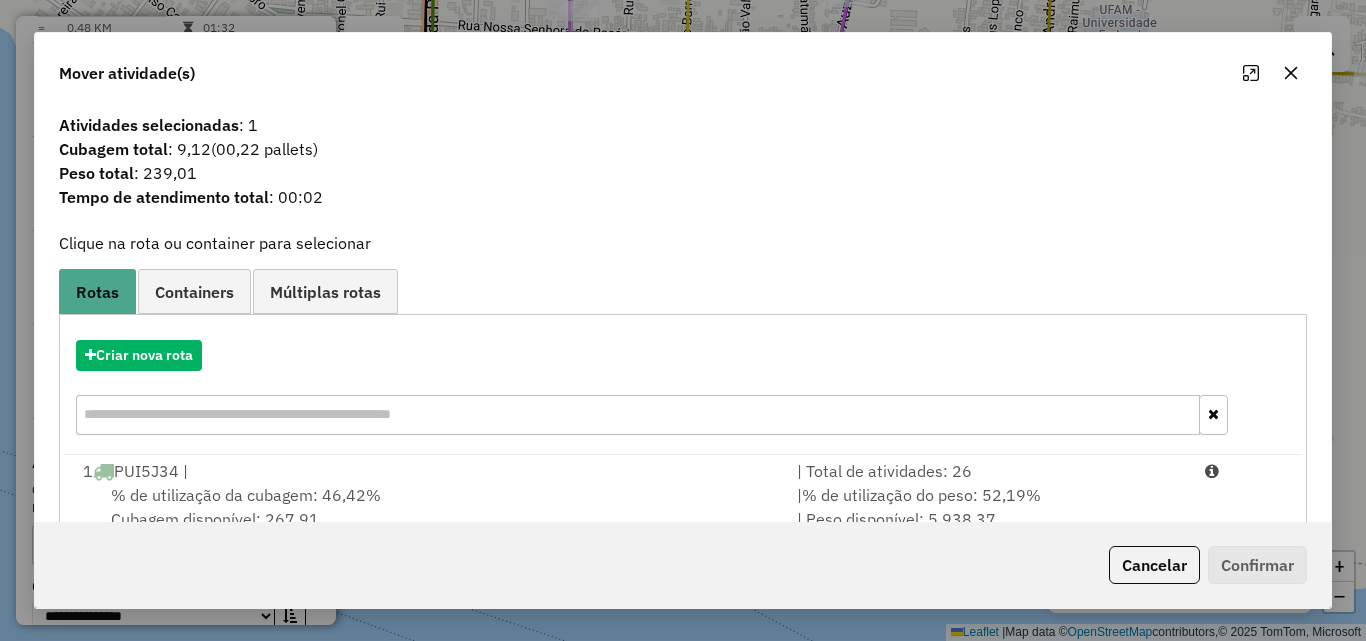 scroll, scrollTop: 367, scrollLeft: 0, axis: vertical 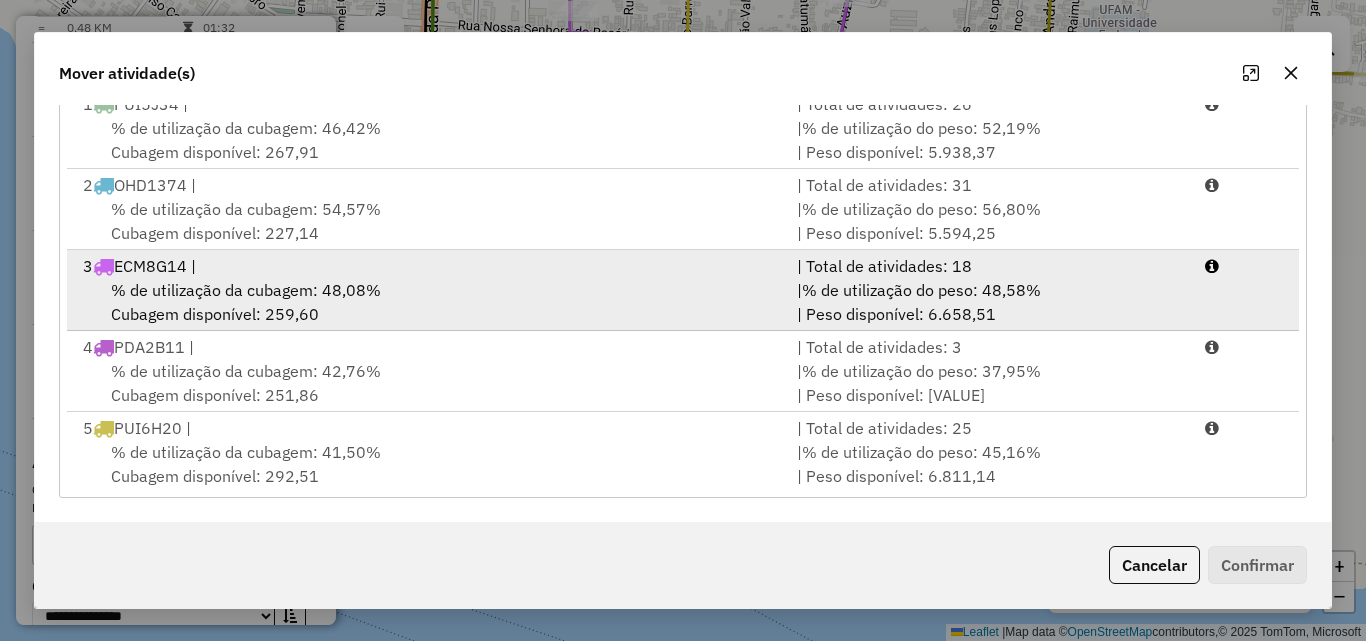 click on "% de utilização da cubagem: 48,08%" at bounding box center [246, 290] 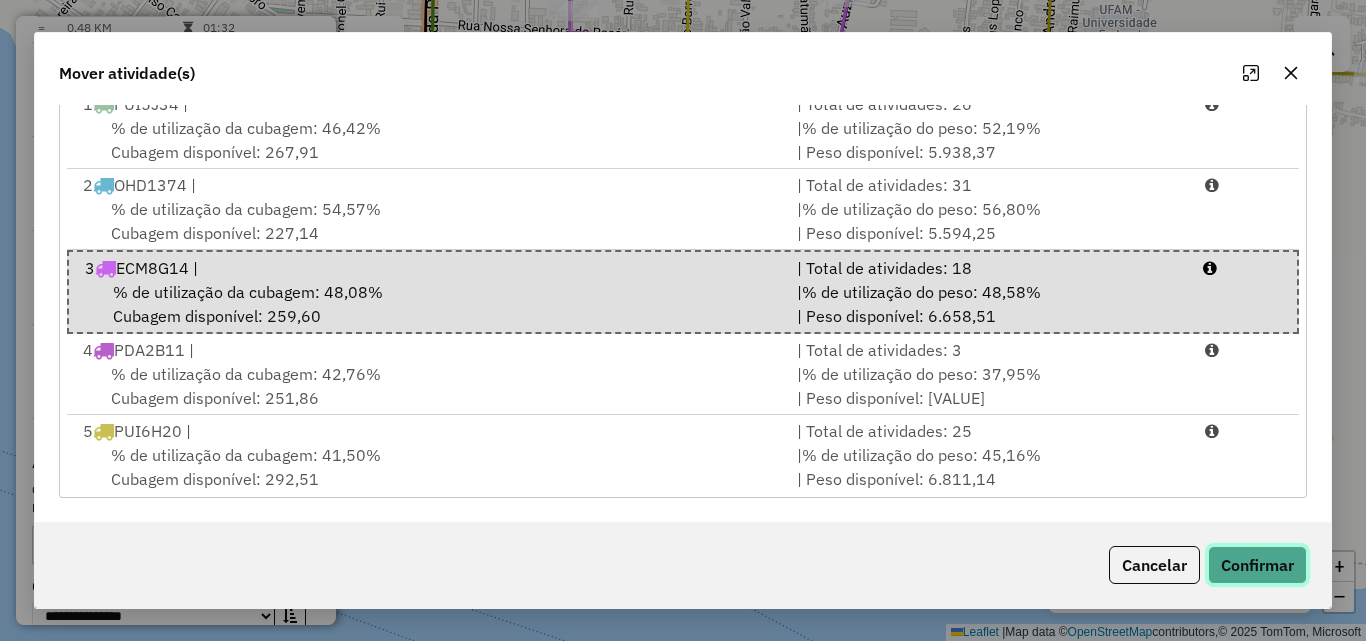 click on "Confirmar" 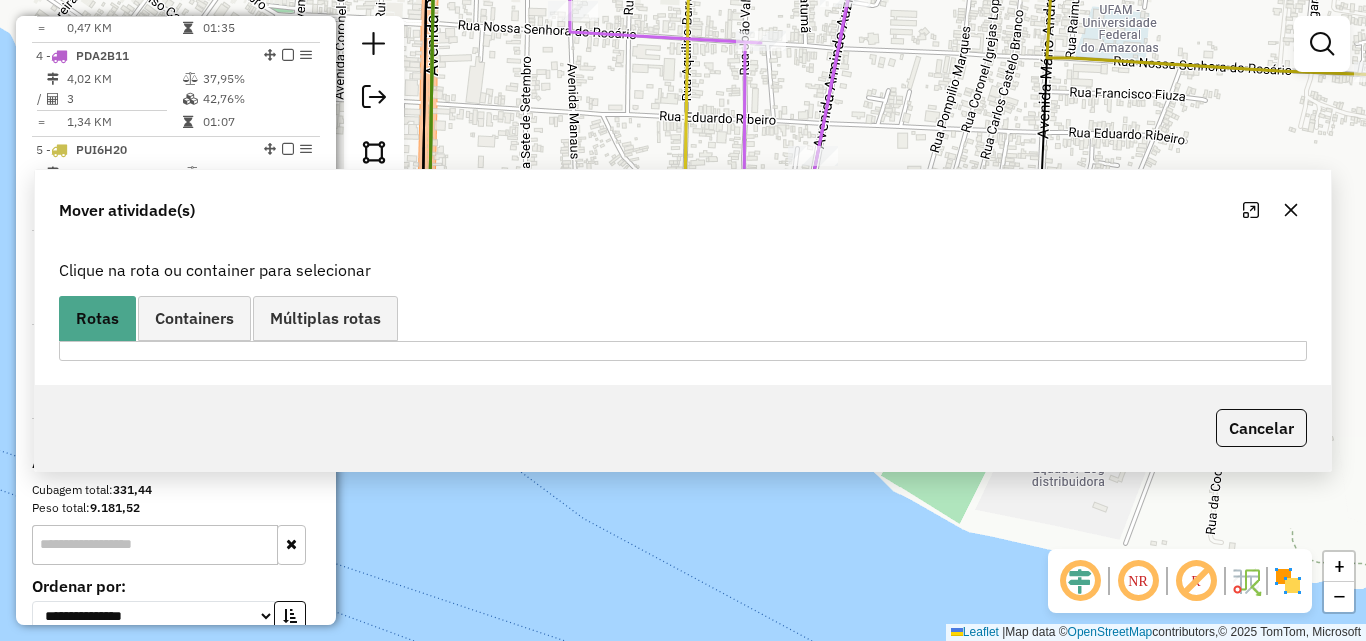 scroll, scrollTop: 0, scrollLeft: 0, axis: both 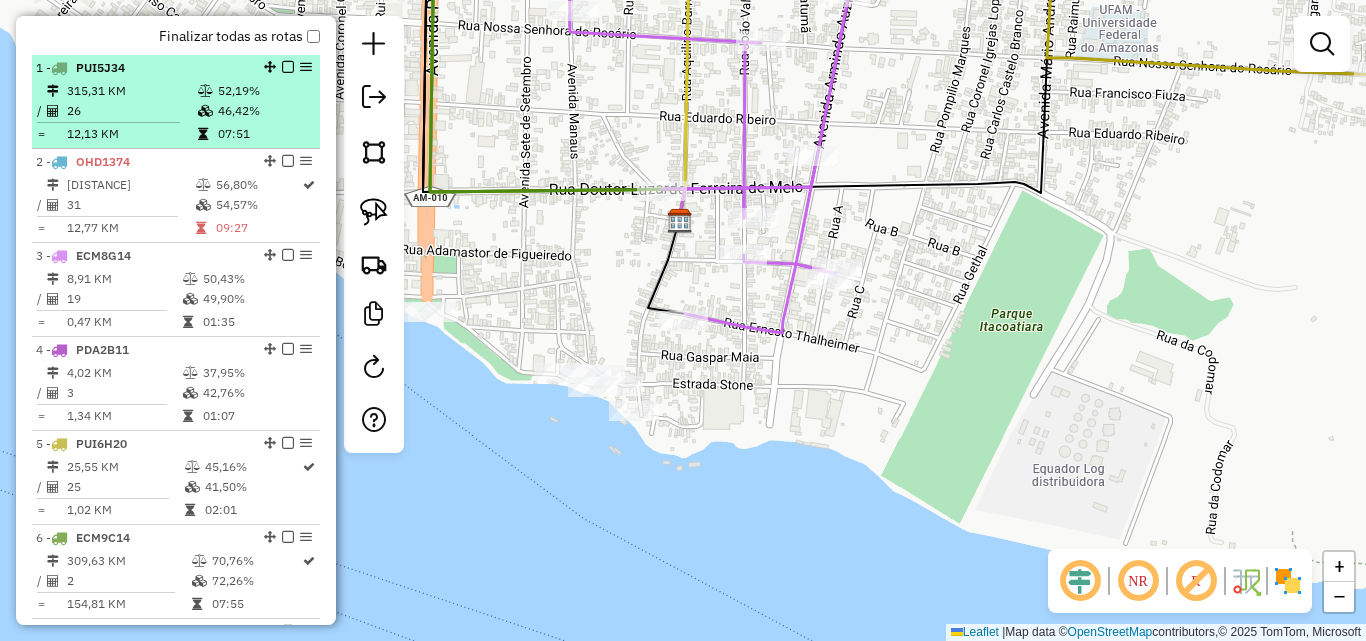 click on "12,13 KM" at bounding box center [131, 134] 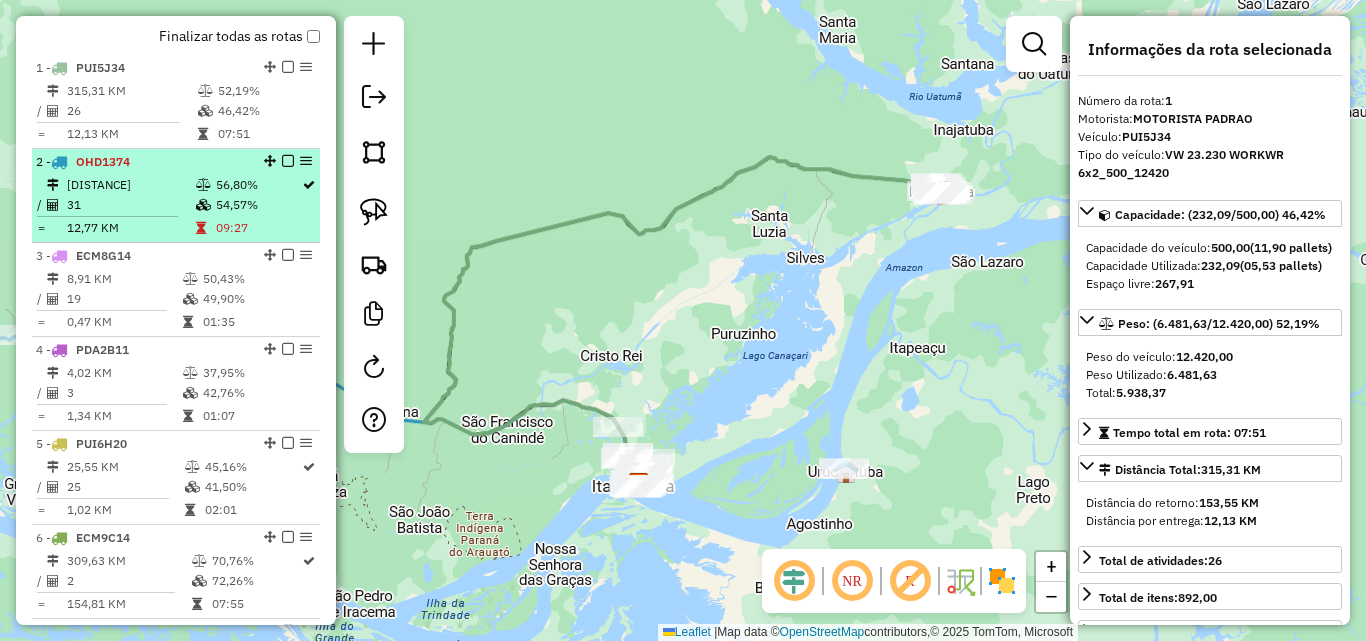 click on "31" at bounding box center [130, 205] 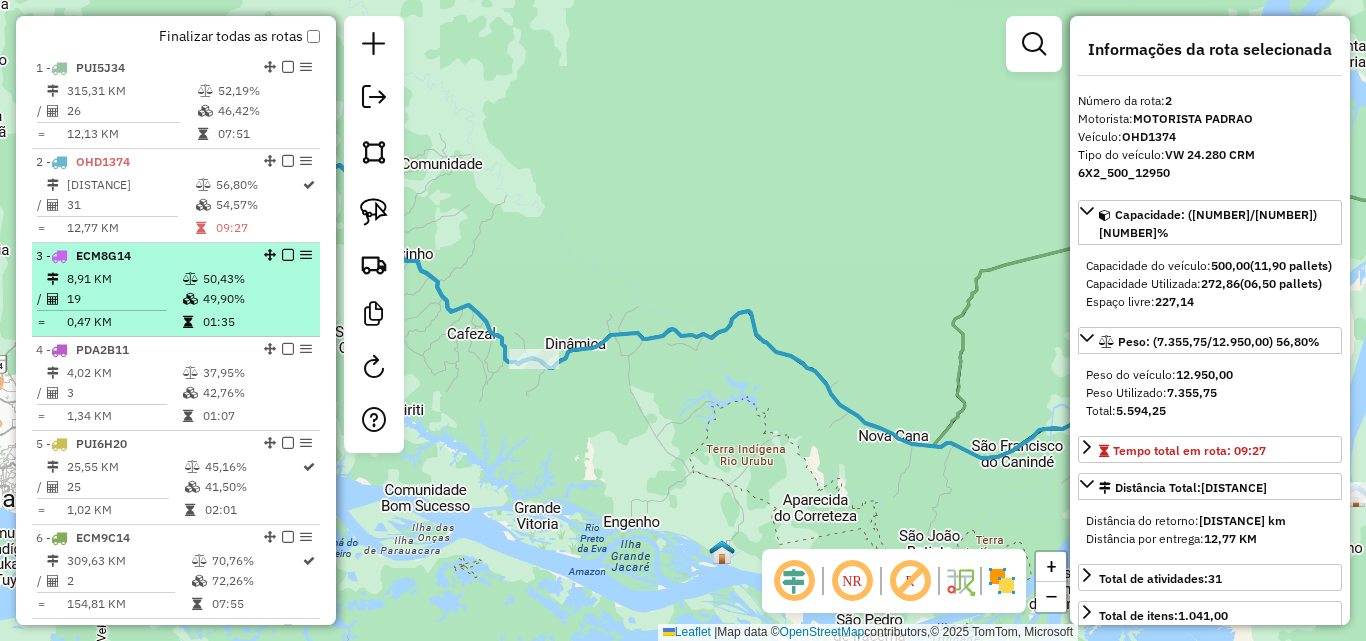click on "8,91 KM" at bounding box center [124, 279] 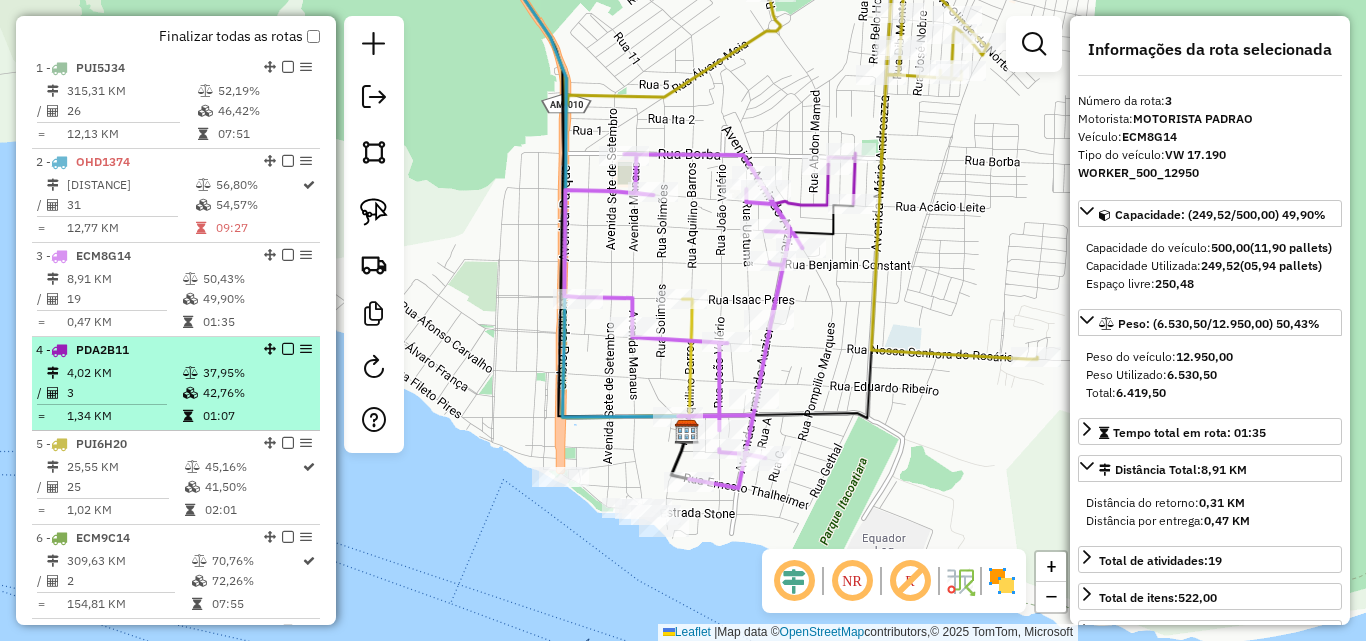 click on "4,02 KM" at bounding box center [124, 373] 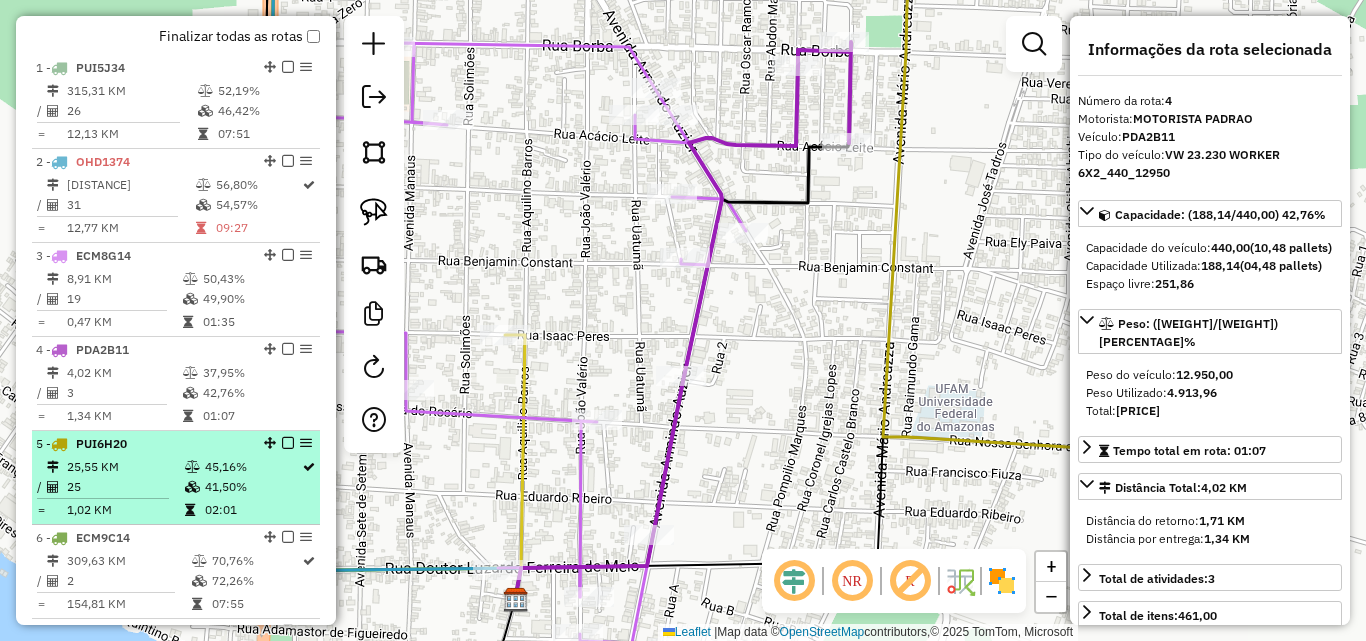 click on "25,55 KM" at bounding box center (125, 467) 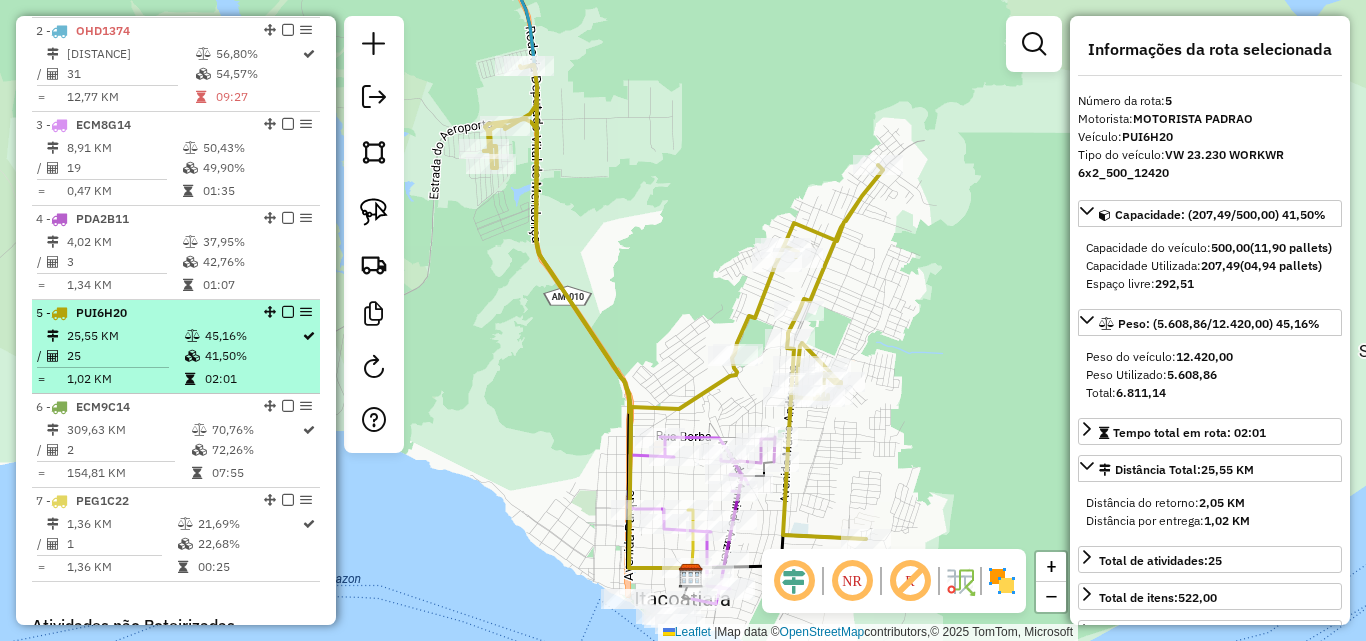 scroll, scrollTop: 935, scrollLeft: 0, axis: vertical 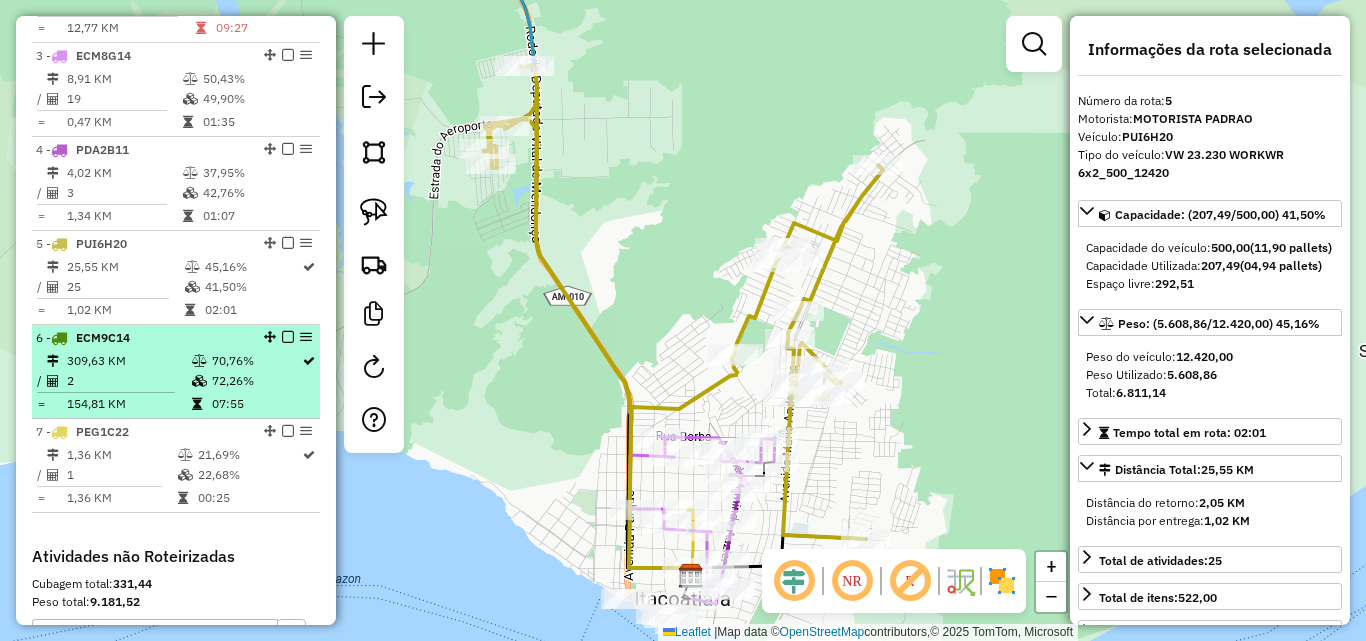 click on "[PLATE]   [DISTANCE]   [PERCENTAGE]%  /  [NUMBER]   [PERCENTAGE]%     =  [DISTANCE]   [TIME]" at bounding box center [176, 372] 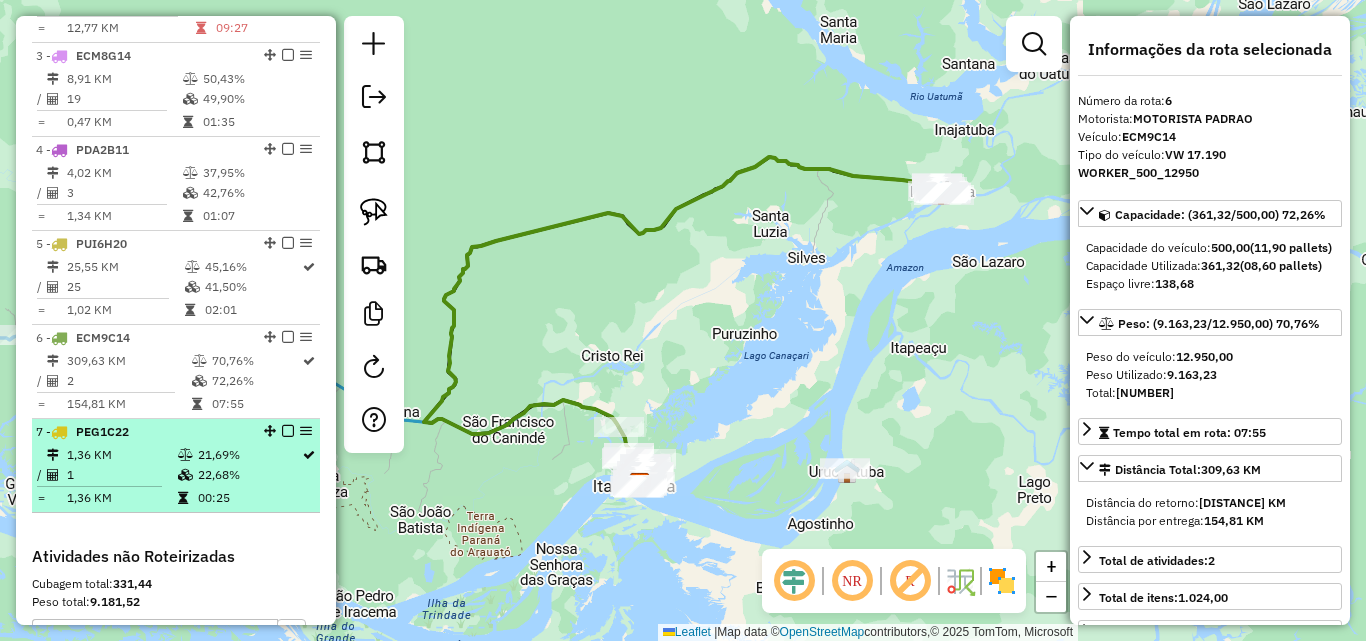 click on "22,68%" at bounding box center [249, 475] 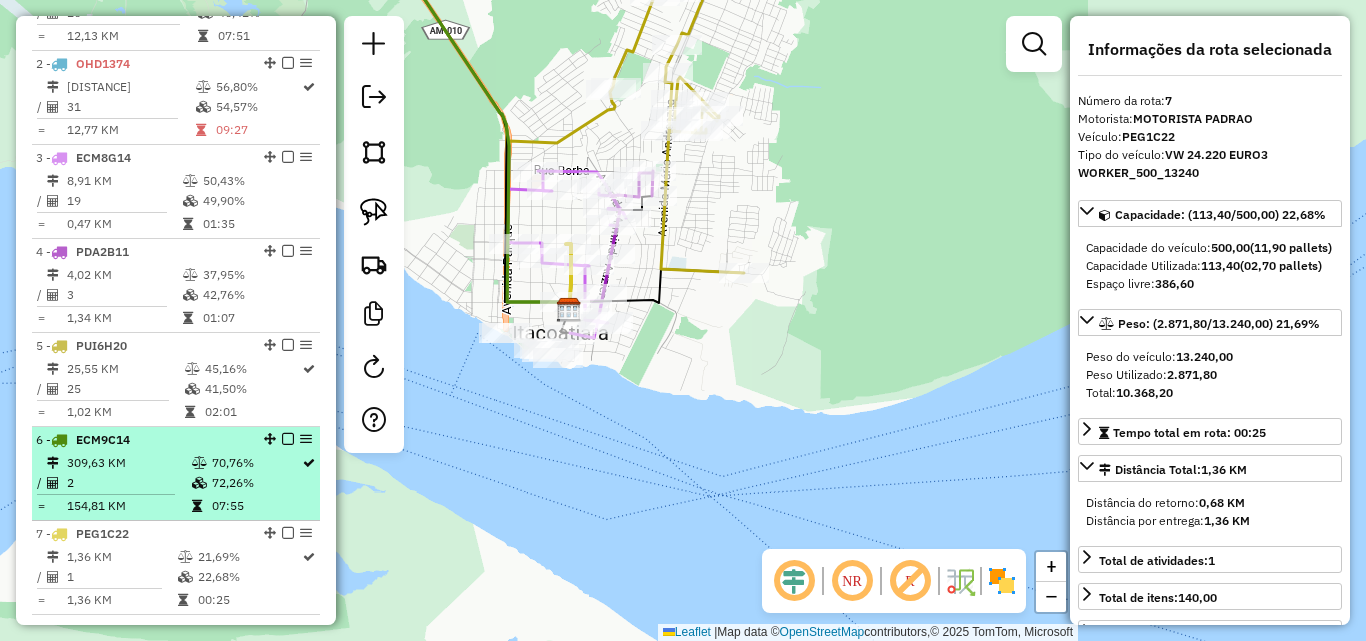 scroll, scrollTop: 835, scrollLeft: 0, axis: vertical 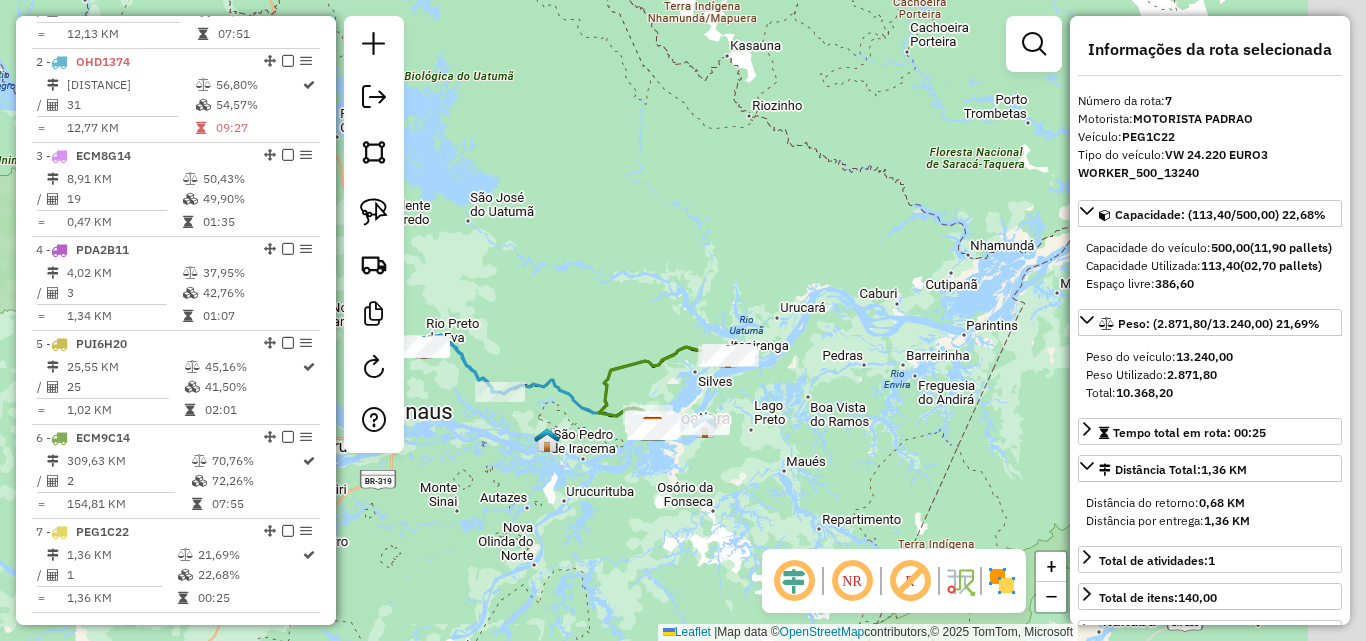 drag, startPoint x: 829, startPoint y: 284, endPoint x: 692, endPoint y: 404, distance: 182.12358 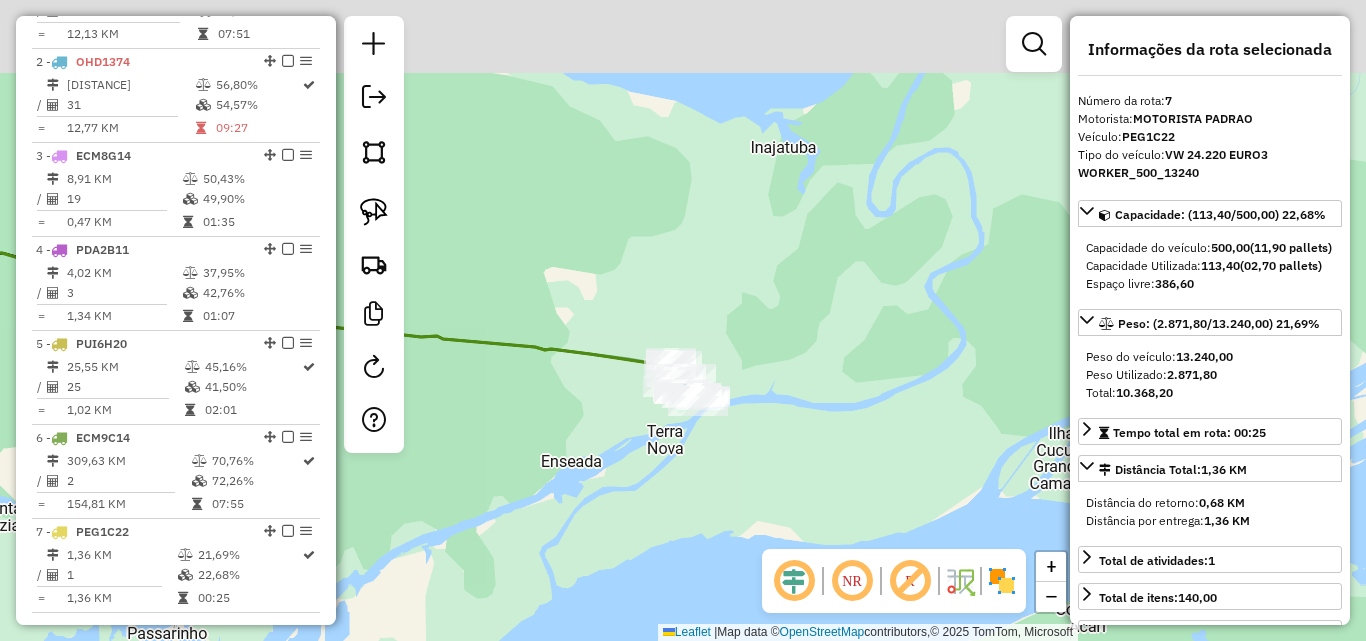 drag, startPoint x: 695, startPoint y: 316, endPoint x: 726, endPoint y: 478, distance: 164.93938 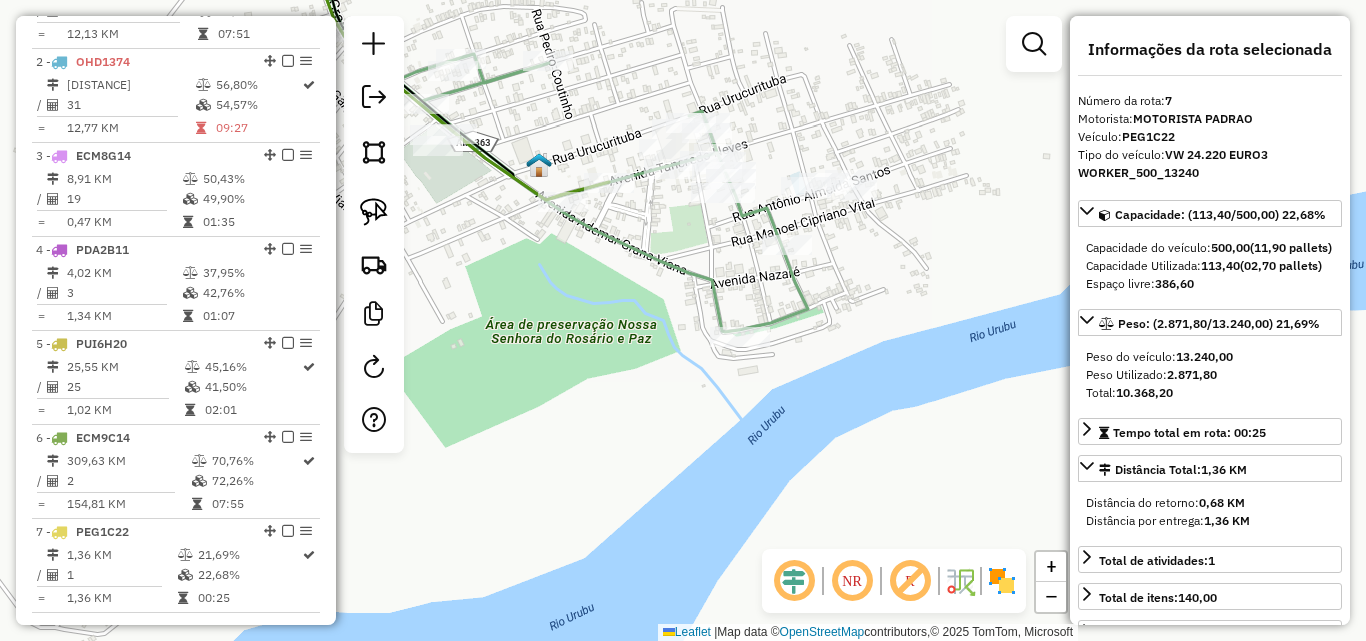 drag, startPoint x: 619, startPoint y: 308, endPoint x: 751, endPoint y: 576, distance: 298.74405 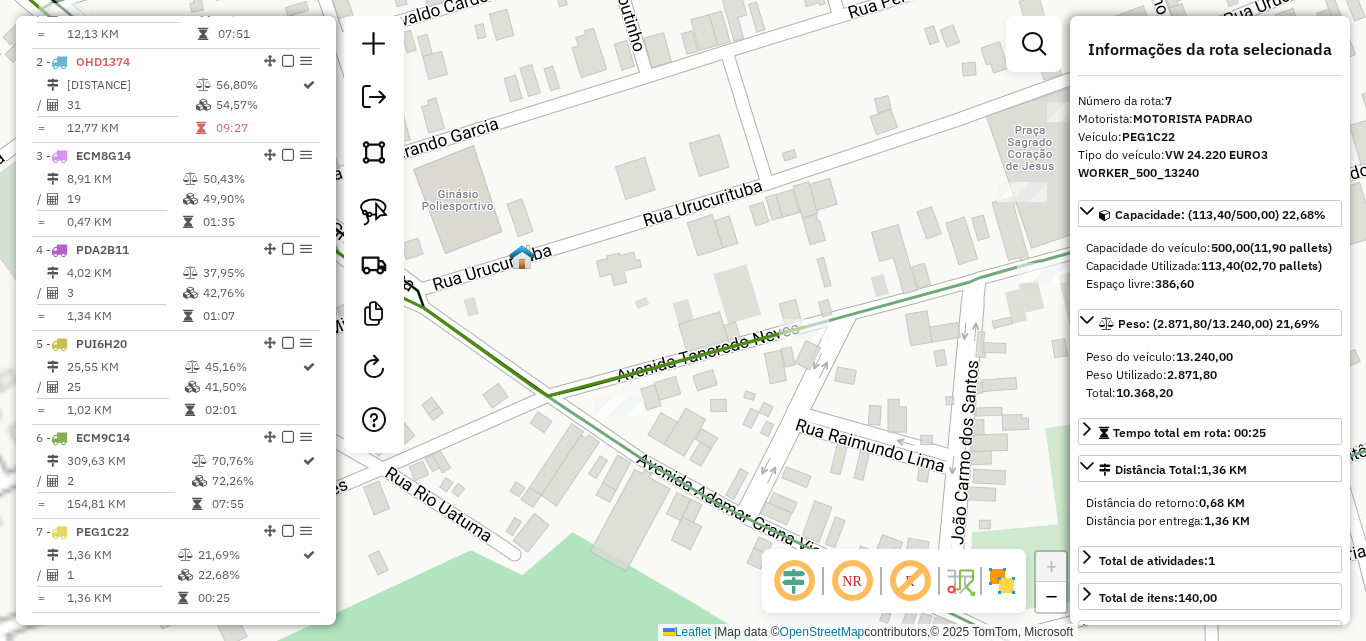 drag, startPoint x: 772, startPoint y: 433, endPoint x: 715, endPoint y: 385, distance: 74.518456 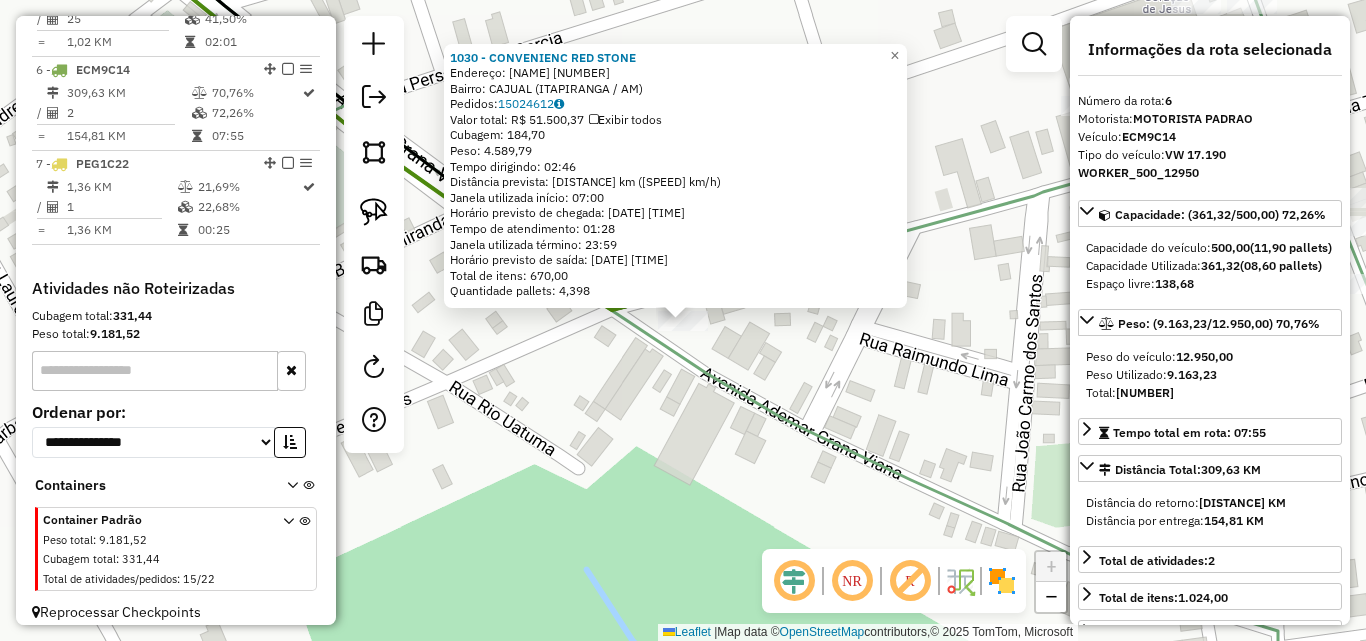 scroll, scrollTop: 1217, scrollLeft: 0, axis: vertical 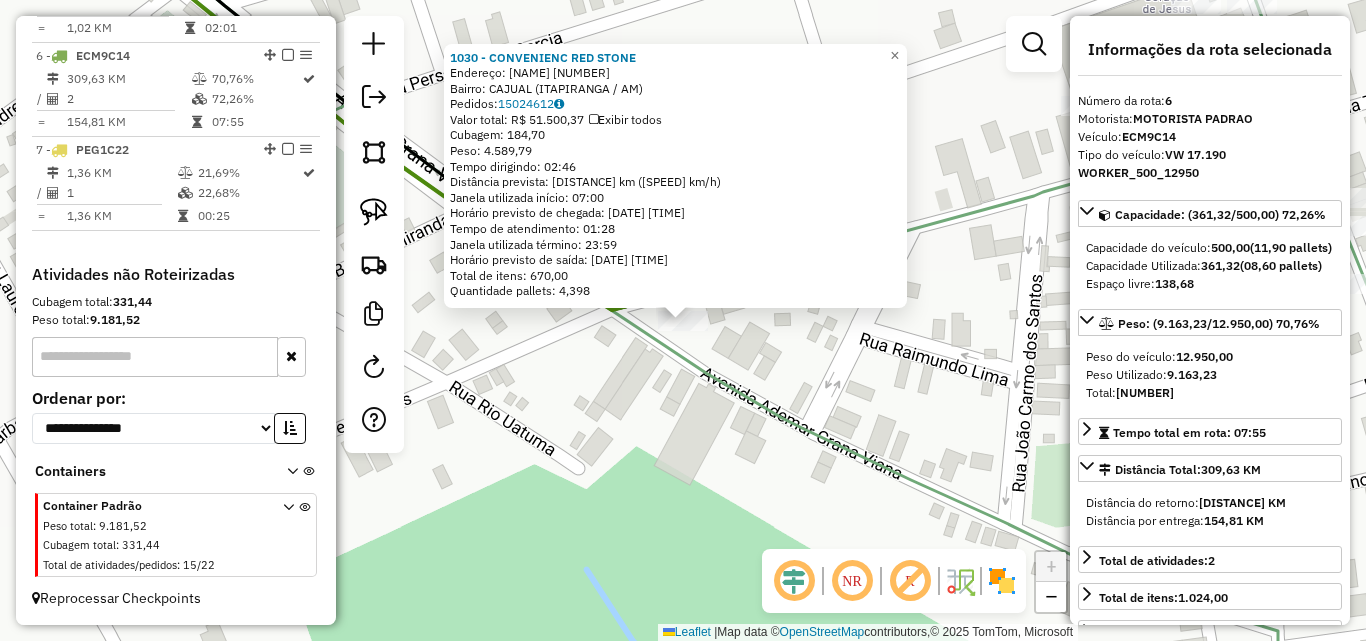 click on "[NUMBER] - CONVENIENC RED STONE Endereço: Avenida Tancredo Neves [NUMBER] Bairro: CAJUAL ([CITY] / [STATE]) Pedidos: [NUMBER] Valor total: R$ [NUMBER] Exibir todos Cubagem: [NUMBER] Peso: [NUMBER] Tempo dirigindo: [TIME] Distância prevista: [NUMBER] km ([NUMBER] km/h) Janela utilizada início: [TIME] Horário previsto de chegada: [DATE] [TIME] Tempo de atendimento: [TIME] Janela utilizada término: [TIME] Horário previsto de saída: [DATE] [TIME] Total de itens: [NUMBER] Quantidade pallets: [NUMBER] × Janela de atendimento Grade de atendimento Capacidade Transportadoras Veículos Cliente Pedidos Rotas Selecione os dias de semana para filtrar as janelas de atendimento Seg Ter Qua Qui Sex Sáb Dom Informe o período da janela de atendimento: De: Até: Filtrar exatamente a janela do cliente Considerar janela de atendimento padrão Selecione os dias de semana para filtrar as grades de atendimento Seg Ter Qua Qui Sex Sáb Dom Peso mínimo: Peso máximo: De: +" 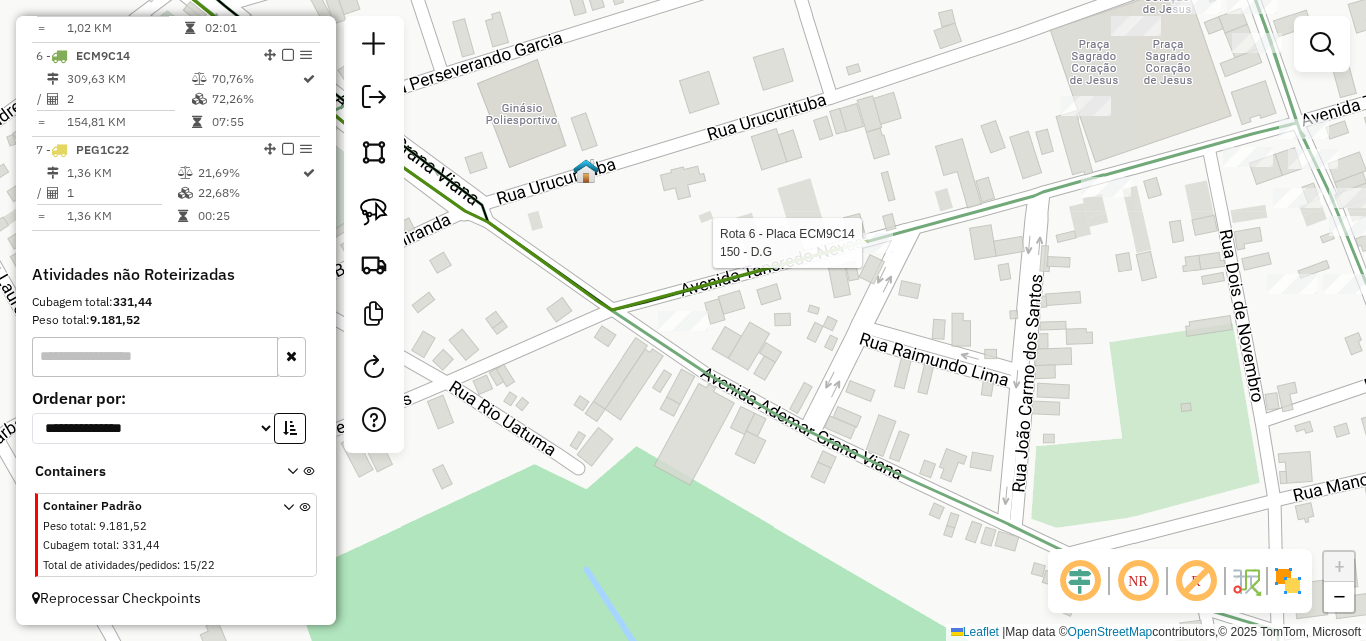 select on "**********" 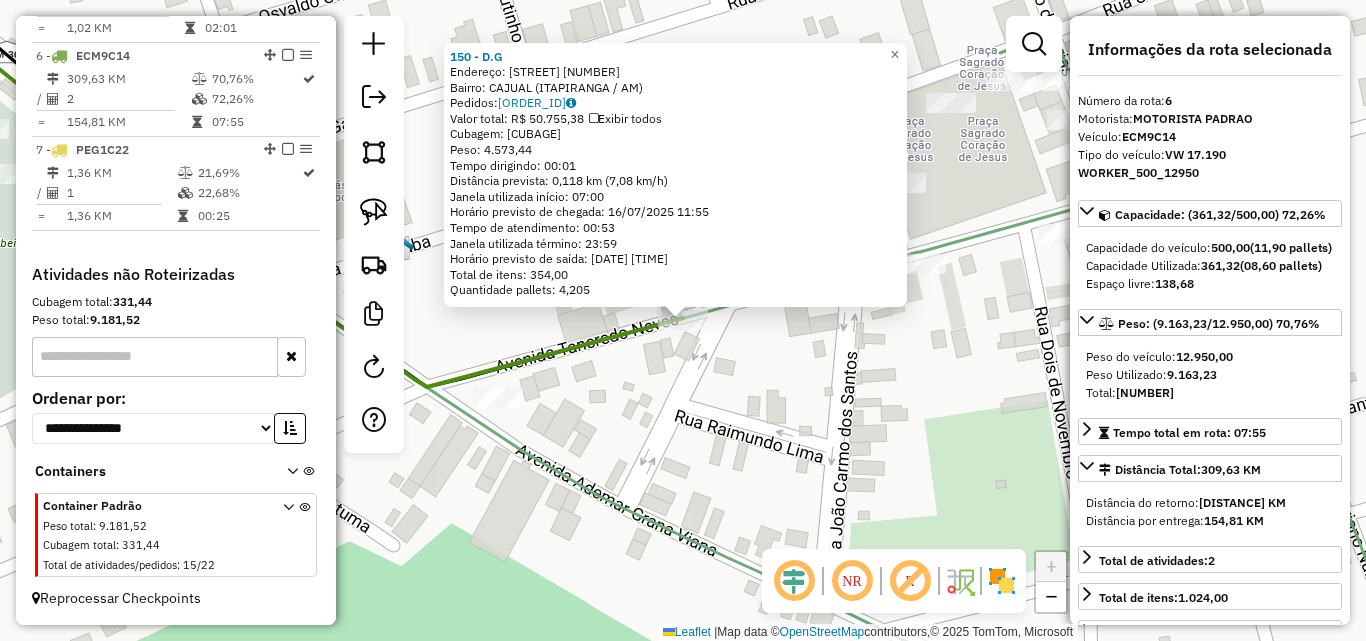 click on "[NUMBER] - D.G  Endereço:  [STREET] [NUMBER]   Bairro: [CITY] ([CITY] / [STATE])   Pedidos:  [ORDER_ID]   Valor total: R$ [PRICE]   Exibir todos   Cubagem: [CUBAGE]  Peso: [WEIGHT]  Tempo dirigindo: [TIME]   Distância prevista: [DISTANCE] ([SPEED])   Janela utilizada início: [TIME]   Horário previsto de chegada: [DATE] [TIME]   Tempo de atendimento: [TIME]   Janela utilizada término: [TIME]   Horário previsto de saída: [DATE] [TIME]   Total de itens: [ITEMS]   Quantidade pallets: [PALLETS]  × Janela de atendimento Grade de atendimento Capacidade Transportadoras Veículos Cliente Pedidos  Rotas Selecione os dias de semana para filtrar as janelas de atendimento  Seg   Ter   Qua   Qui   Sex   Sáb   Dom  Informe o período da janela de atendimento: De: [TIME] Até: [TIME]  Filtrar exatamente a janela do cliente  Considerar janela de atendimento padrão  Selecione os dias de semana para filtrar as grades de atendimento  Seg   Ter   Qua   Qui   Sex   Sáb   Dom   Considerar clientes sem dia de atendimento cadastrado  De: [TIME]  De: [TIME]" 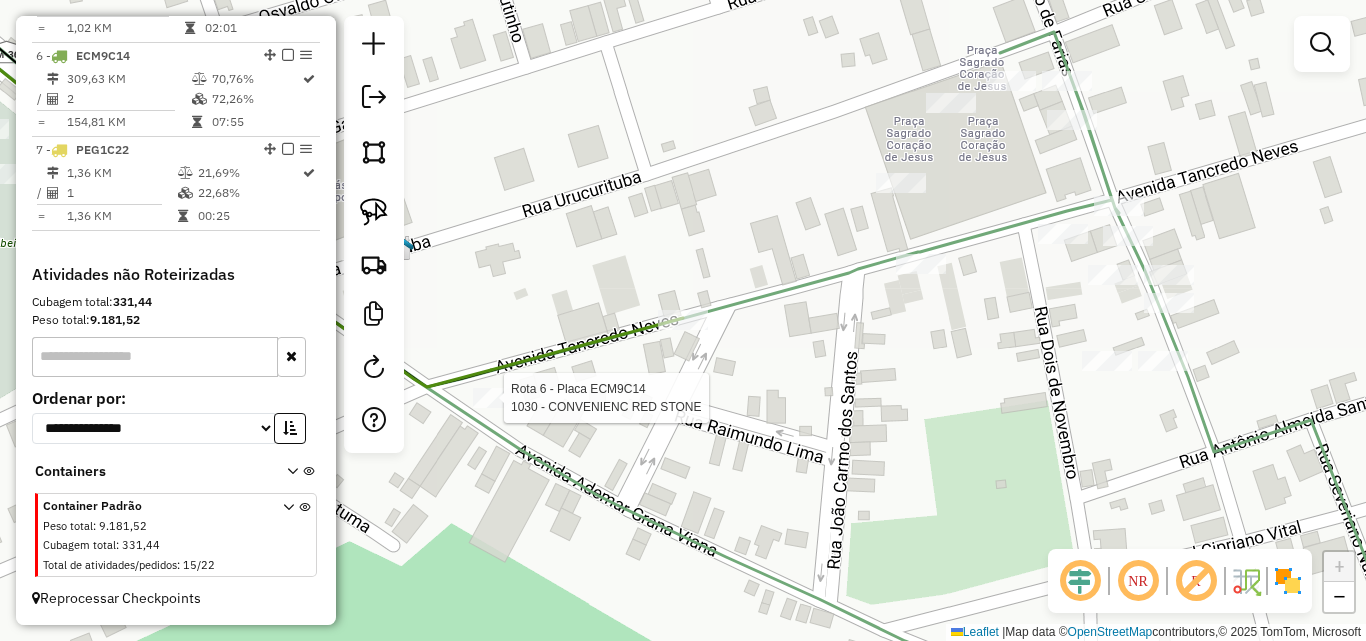 select on "**********" 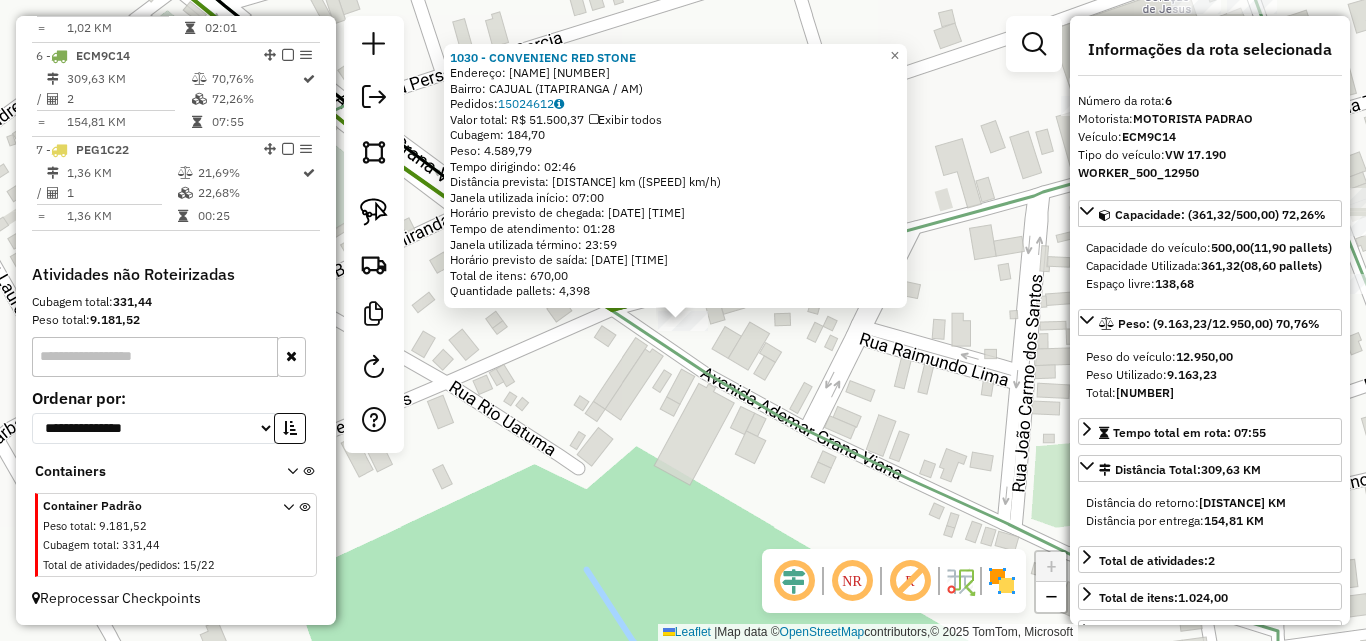 click on "[NUMBER] - CONVENIENC RED STONE Endereço: Avenida Tancredo Neves [NUMBER] Bairro: CAJUAL ([CITY] / [STATE]) Pedidos: [NUMBER] Valor total: R$ [NUMBER] Exibir todos Cubagem: [NUMBER] Peso: [NUMBER] Tempo dirigindo: [TIME] Distância prevista: [NUMBER] km ([NUMBER] km/h) Janela utilizada início: [TIME] Horário previsto de chegada: [DATE] [TIME] Tempo de atendimento: [TIME] Janela utilizada término: [TIME] Horário previsto de saída: [DATE] [TIME] Total de itens: [NUMBER] Quantidade pallets: [NUMBER] × Janela de atendimento Grade de atendimento Capacidade Transportadoras Veículos Cliente Pedidos Rotas Selecione os dias de semana para filtrar as janelas de atendimento Seg Ter Qua Qui Sex Sáb Dom Informe o período da janela de atendimento: De: Até: Filtrar exatamente a janela do cliente Considerar janela de atendimento padrão Selecione os dias de semana para filtrar as grades de atendimento Seg Ter Qua Qui Sex Sáb Dom Peso mínimo: Peso máximo: De: +" 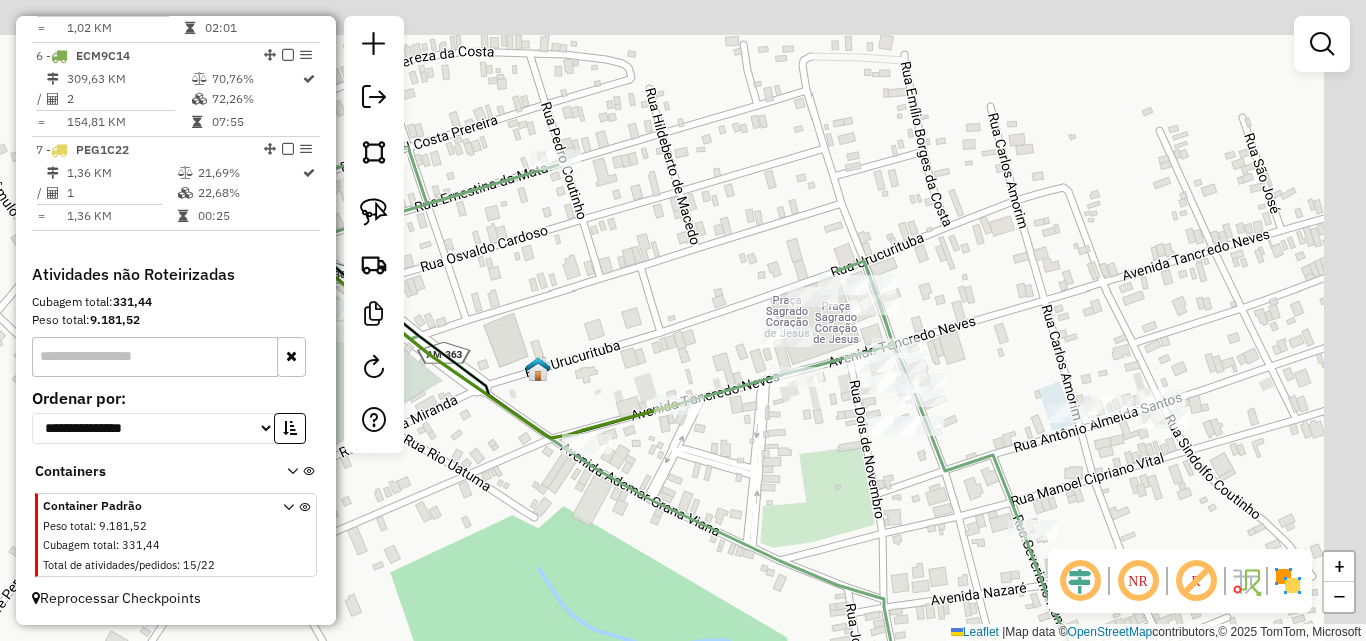 drag, startPoint x: 920, startPoint y: 353, endPoint x: 704, endPoint y: 452, distance: 237.60681 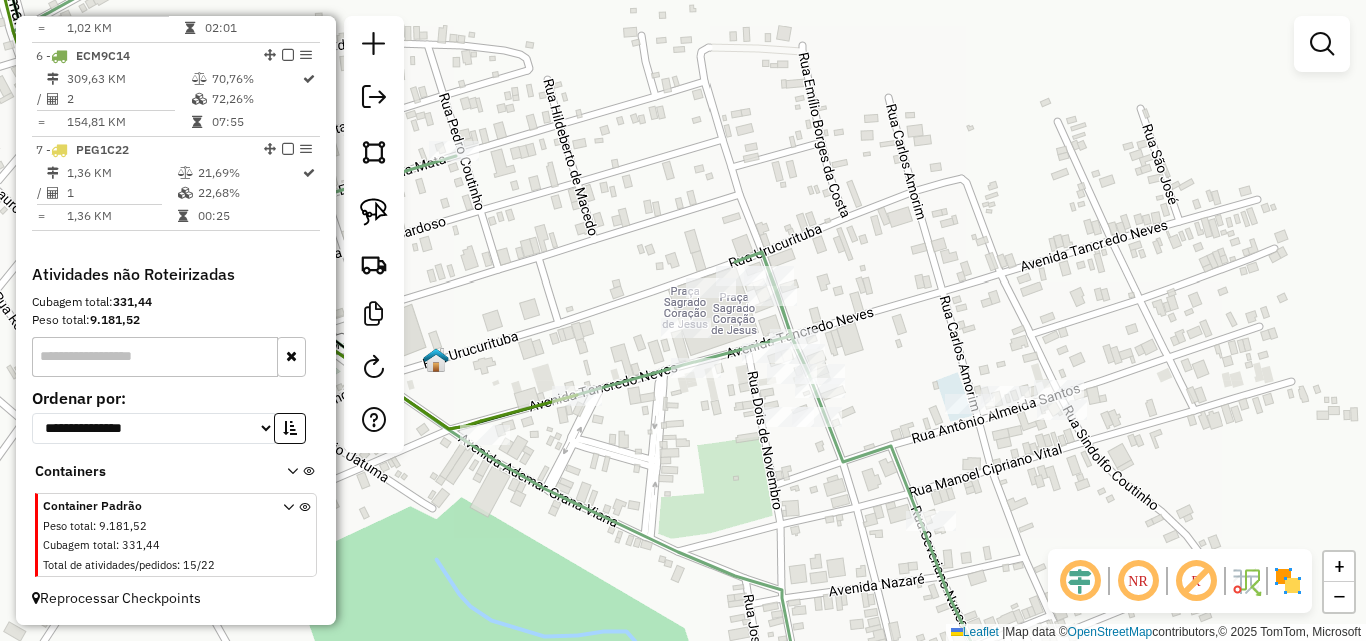drag, startPoint x: 967, startPoint y: 462, endPoint x: 776, endPoint y: 448, distance: 191.5124 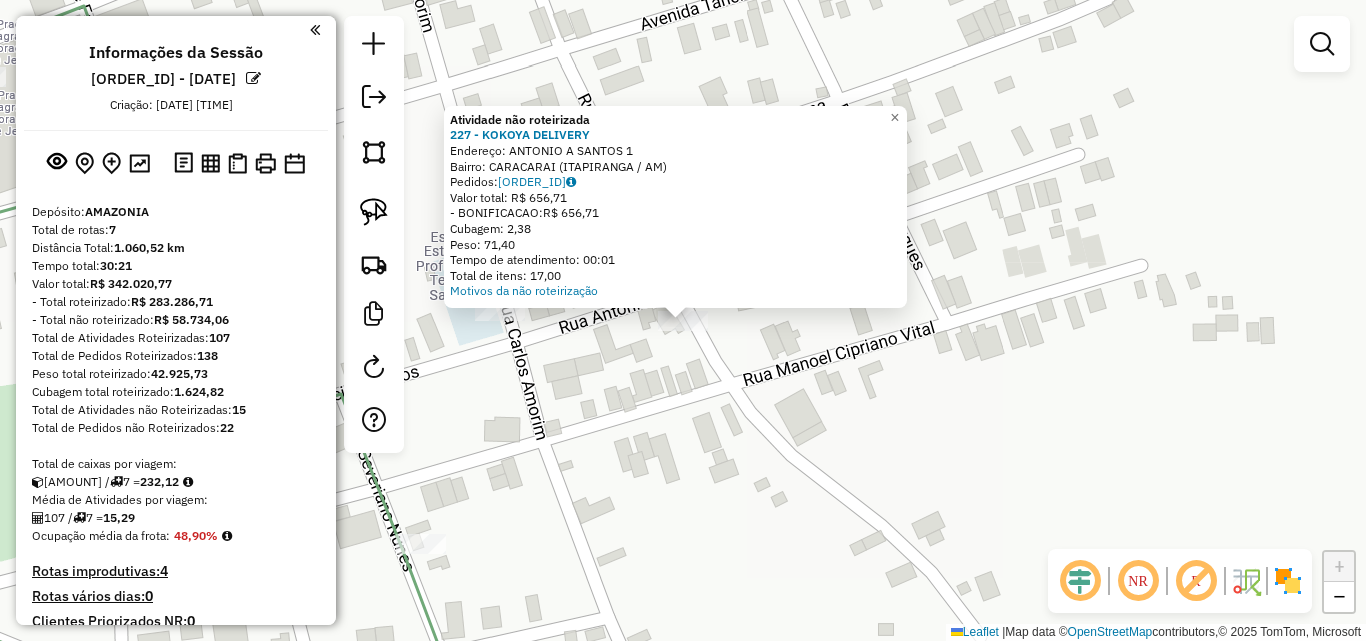 scroll, scrollTop: 0, scrollLeft: 0, axis: both 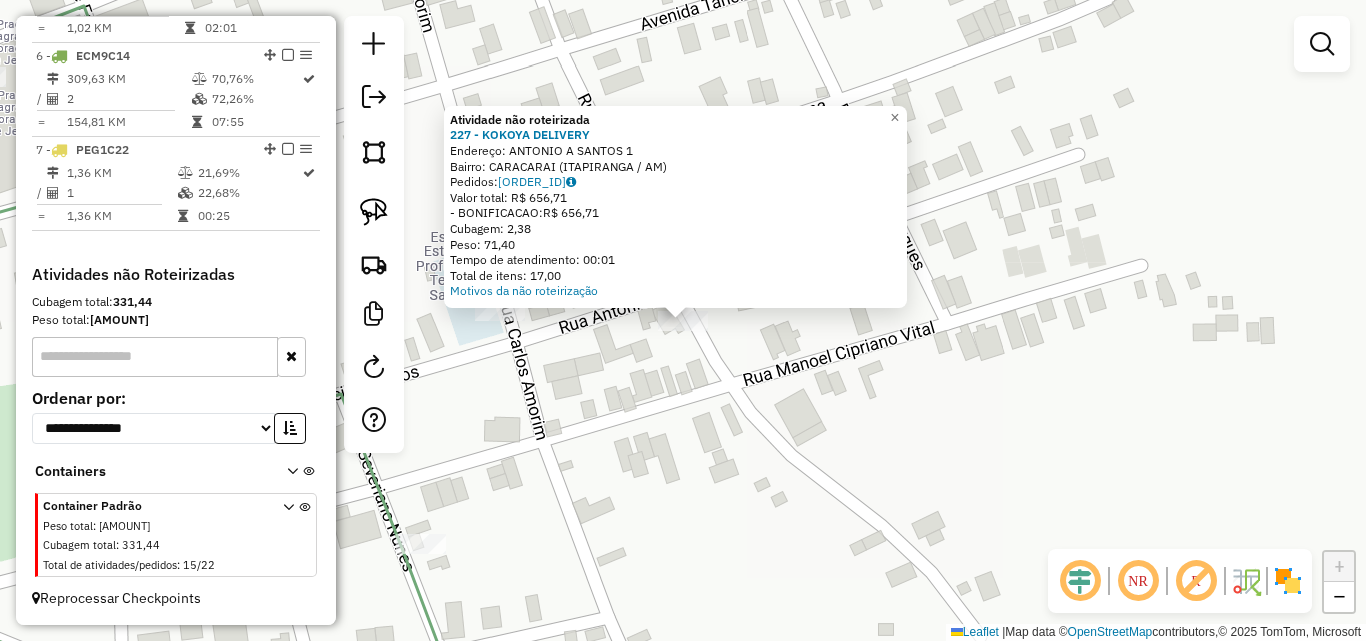 click on "Atividade não roteirizada [NUMBER] - [NAME]  Endereço:  [STREET] [NUMBER]   Bairro: [NAME] ([CITY] / [STATE])   Pedidos:  [ORDER_ID]   Valor total: [CURRENCY] [AMOUNT]   - [PAYMENT_METHOD]:  [CURRENCY] [AMOUNT]   Cubagem: [AMOUNT]   Peso: [AMOUNT]   Tempo de atendimento: [TIME]   Total de itens: [AMOUNT]  Motivos da não roteirização × Janela de atendimento Grade de atendimento Capacidade Transportadoras Veículos Cliente Pedidos  Rotas Selecione os dias de semana para filtrar as janelas de atendimento  Seg   Ter   Qua   Qui   Sex   Sáb   Dom  Informe o período da janela de atendimento: De: [TIME] Até: [TIME]  Filtrar exatamente a janela do cliente  Considerar janela de atendimento padrão  Selecione os dias de semana para filtrar as grades de atendimento  Seg   Ter   Qua   Qui   Sex   Sáb   Dom   Considerar clientes sem dia de atendimento cadastrado  Clientes fora do dia de atendimento selecionado Filtrar as atividades entre os valores definidos abaixo:  Peso mínimo: [AMOUNT]  Peso máximo: [AMOUNT]  Cubagem mínima: [AMOUNT]  Cubagem máxima: [AMOUNT]   De: [TIME]  Até: [TIME]  De: [TIME]  +" 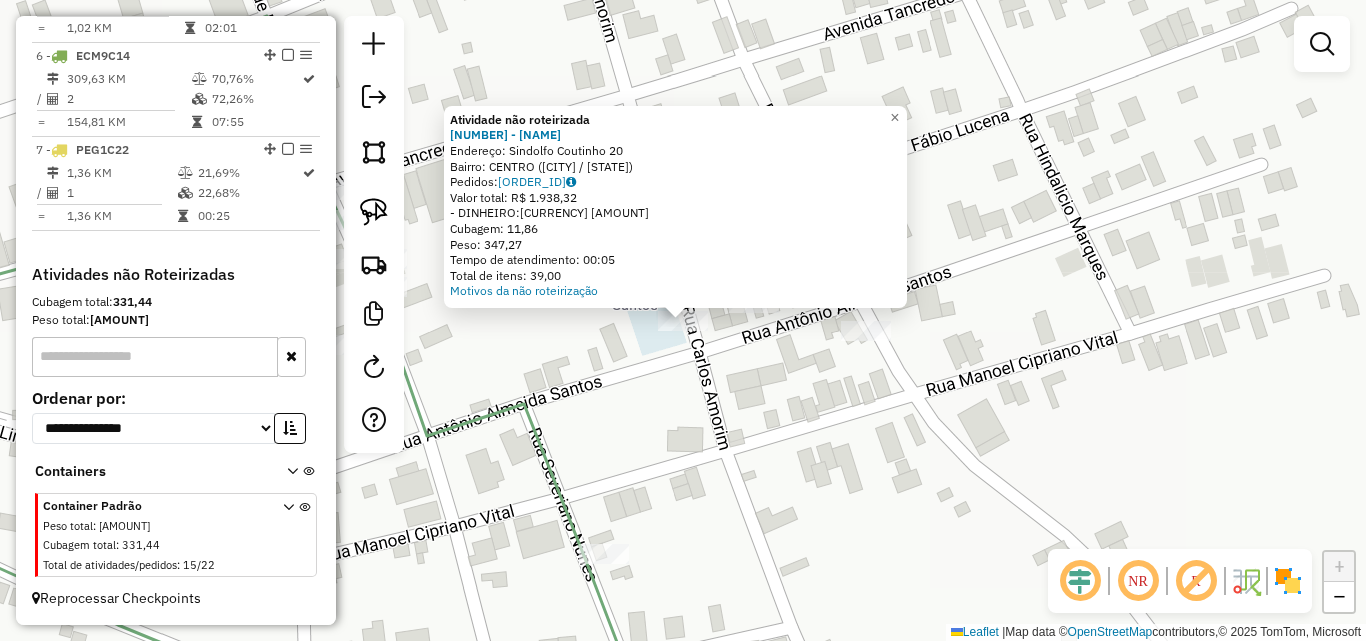 click on "Atividade não roteirizada 237 - MERCADINHO APOEMA  Endereço:  [NUMBER] [STREET]   Bairro: [NEIGHBORHOOD] ([CITY] / [STATE])   Pedidos:  15024520   Valor total: R$ 1.938,32   - DINHEIRO:  R$ 1.938,32   Cubagem: 11,86   Peso: 347,27   Tempo de atendimento: 00:05   Total de itens: 39,00  Motivos da não roteirização × Janela de atendimento Grade de atendimento Capacidade Transportadoras Veículos Cliente Pedidos  Rotas Selecione os dias de semana para filtrar as janelas de atendimento  Seg   Ter   Qua   Qui   Sex   Sáb   Dom  Informe o período da janela de atendimento: De: Até:  Filtrar exatamente a janela do cliente  Considerar janela de atendimento padrão  Selecione os dias de semana para filtrar as grades de atendimento  Seg   Ter   Qua   Qui   Sex   Sáb   Dom   Considerar clientes sem dia de atendimento cadastrado  Clientes fora do dia de atendimento selecionado Filtrar as atividades entre os valores definidos abaixo:  Peso mínimo:   Peso máximo:   Cubagem mínima:   Cubagem máxima:   De:   Até:  De:" 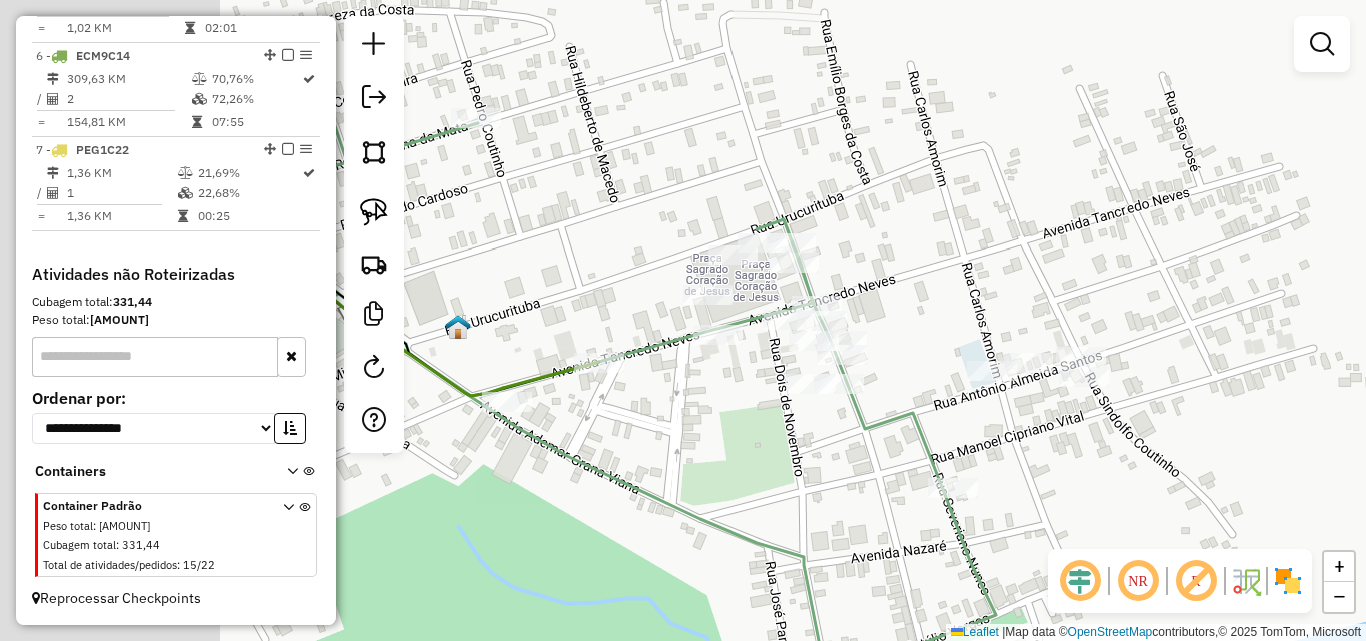 drag, startPoint x: 712, startPoint y: 426, endPoint x: 1017, endPoint y: 431, distance: 305.041 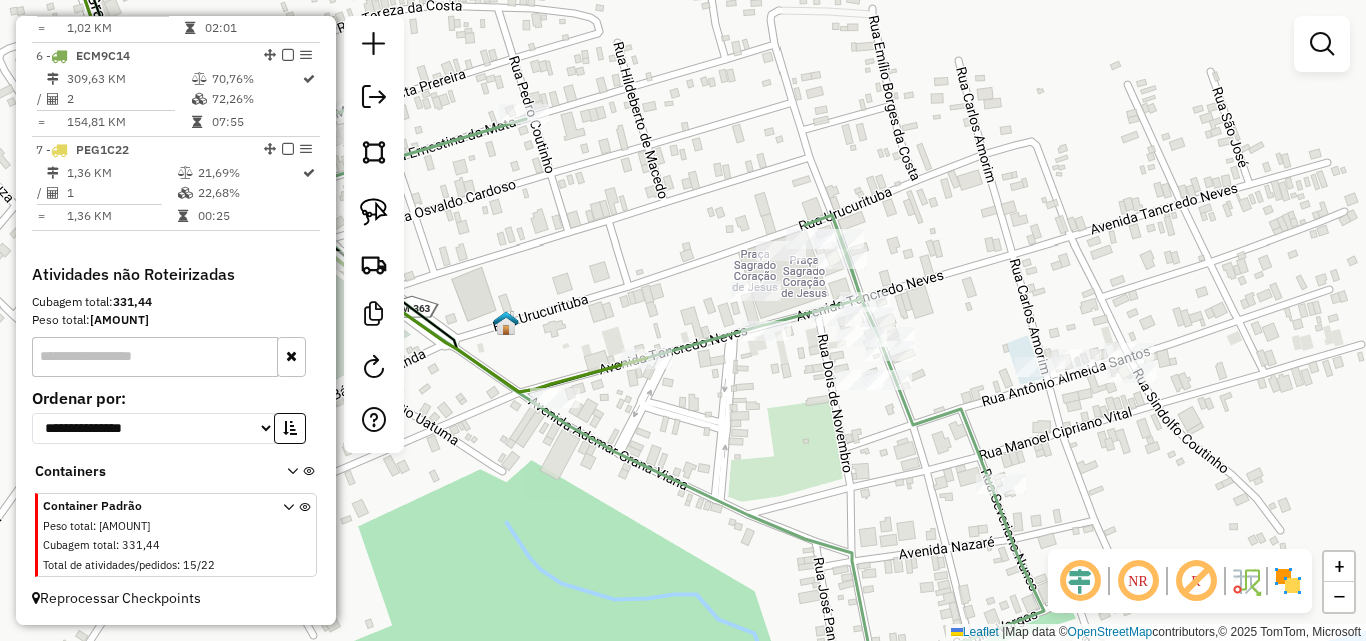 drag, startPoint x: 730, startPoint y: 449, endPoint x: 751, endPoint y: 441, distance: 22.472204 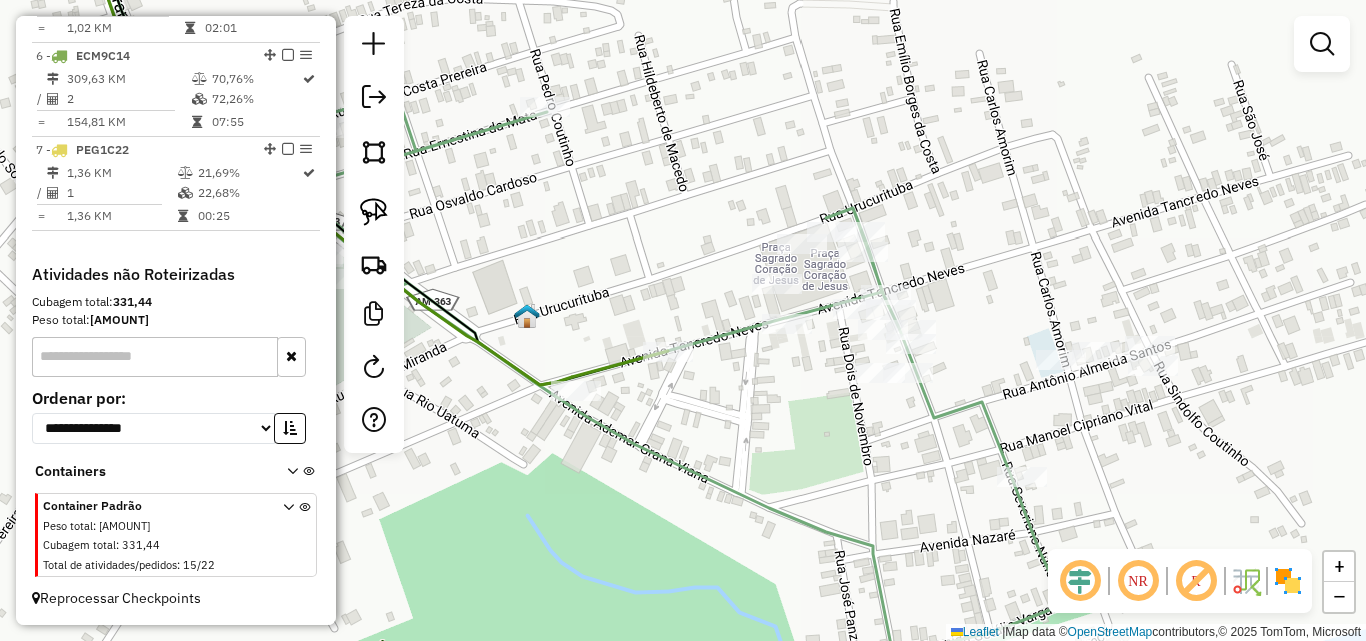 click on "Rota 6 - Placa [PLATE]  1030 - CONVENIENC RED STONE Janela de atendimento Grade de atendimento Capacidade Transportadoras Veículos Cliente Pedidos  Rotas Selecione os dias de semana para filtrar as janelas de atendimento  Seg   Ter   Qua   Qui   Sex   Sáb   Dom  Informe o período da janela de atendimento: De: Até:  Filtrar exatamente a janela do cliente  Considerar janela de atendimento padrão  Selecione os dias de semana para filtrar as grades de atendimento  Seg   Ter   Qua   Qui   Sex   Sáb   Dom   Considerar clientes sem dia de atendimento cadastrado  Clientes fora do dia de atendimento selecionado Filtrar as atividades entre os valores definidos abaixo:  Peso mínimo:   Peso máximo:   Cubagem mínima:   Cubagem máxima:   De:   Até:  Filtrar as atividades entre o tempo de atendimento definido abaixo:  De:   Até:   Considerar capacidade total dos clientes não roteirizados Transportadora: Selecione um ou mais itens Tipo de veículo: Selecione um ou mais itens Veículo: Selecione um ou mais itens" 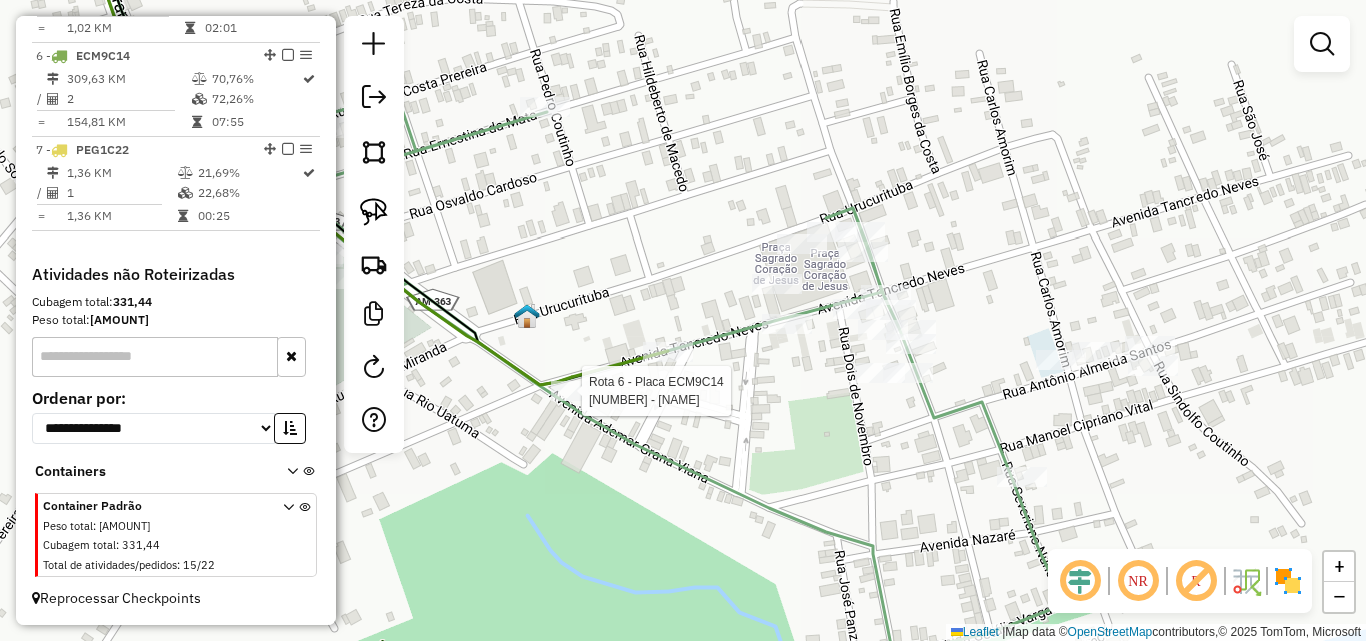 select on "**********" 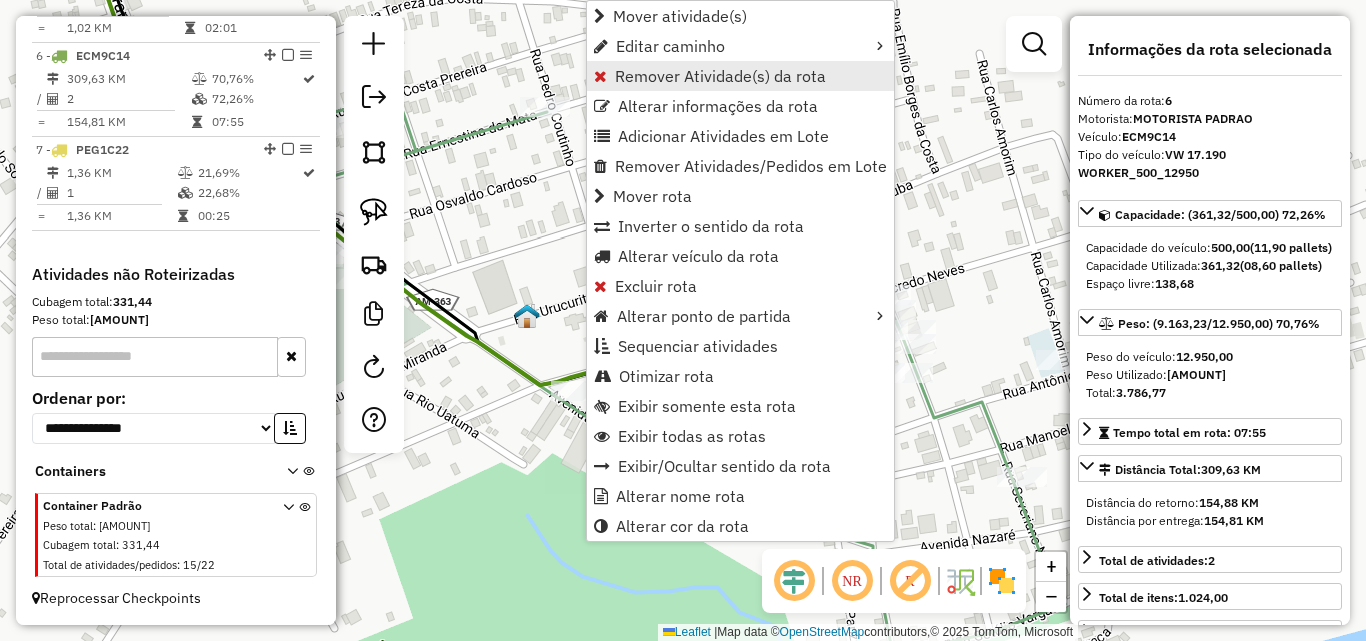 click on "Remover Atividade(s) da rota" at bounding box center [720, 76] 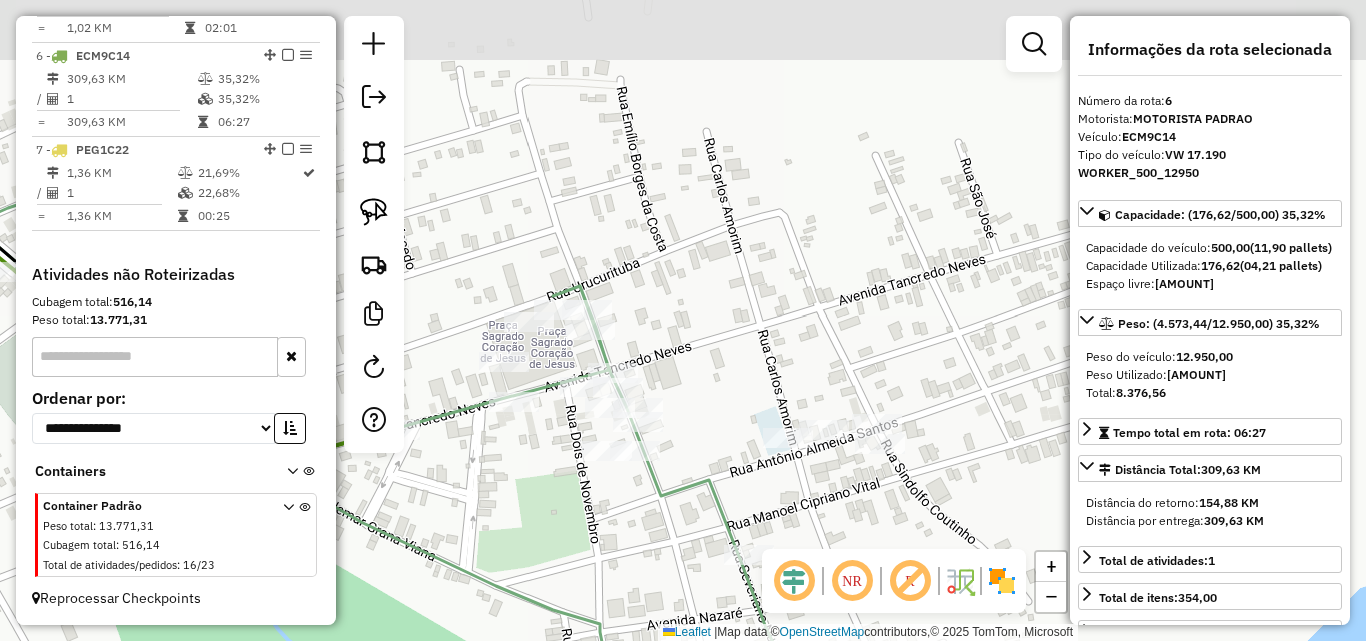 drag, startPoint x: 946, startPoint y: 416, endPoint x: 657, endPoint y: 464, distance: 292.95905 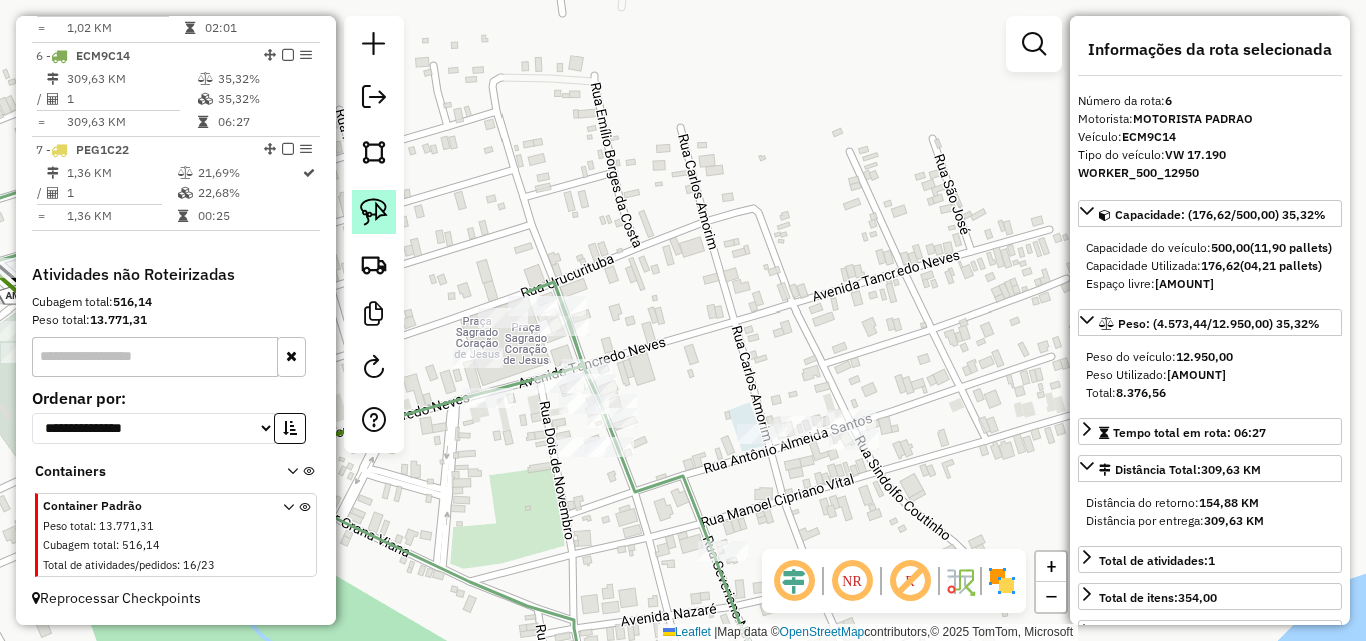 click 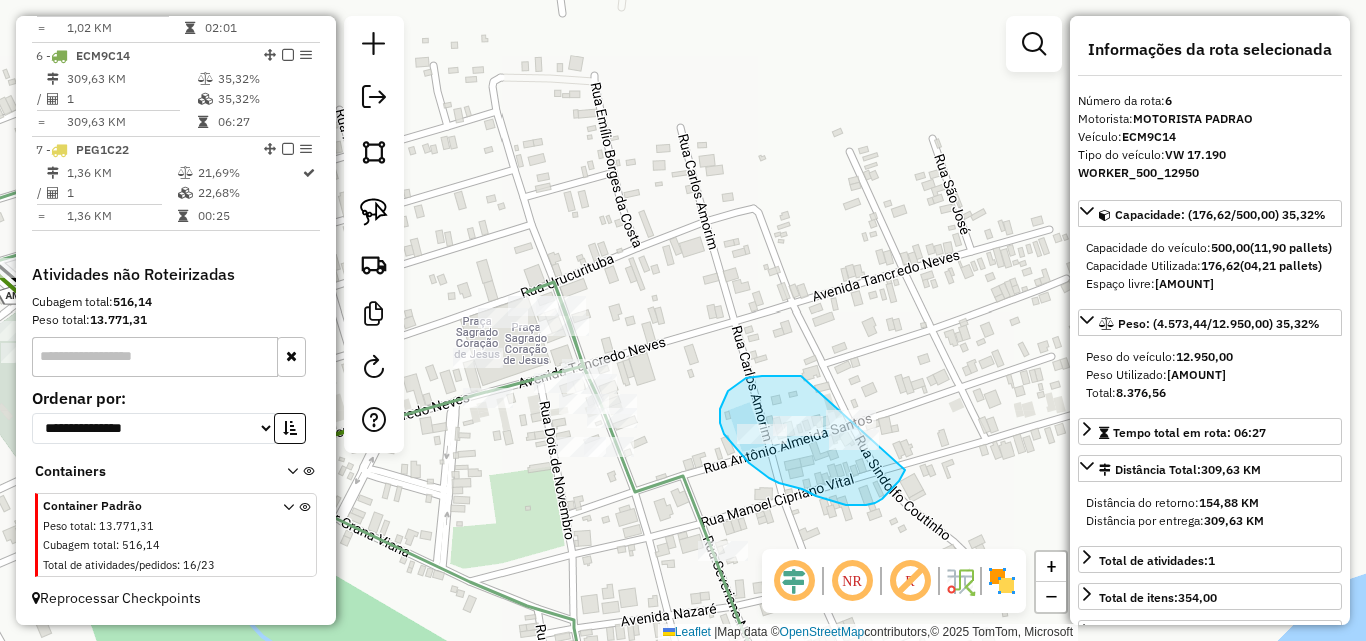 drag, startPoint x: 738, startPoint y: 383, endPoint x: 911, endPoint y: 434, distance: 180.36075 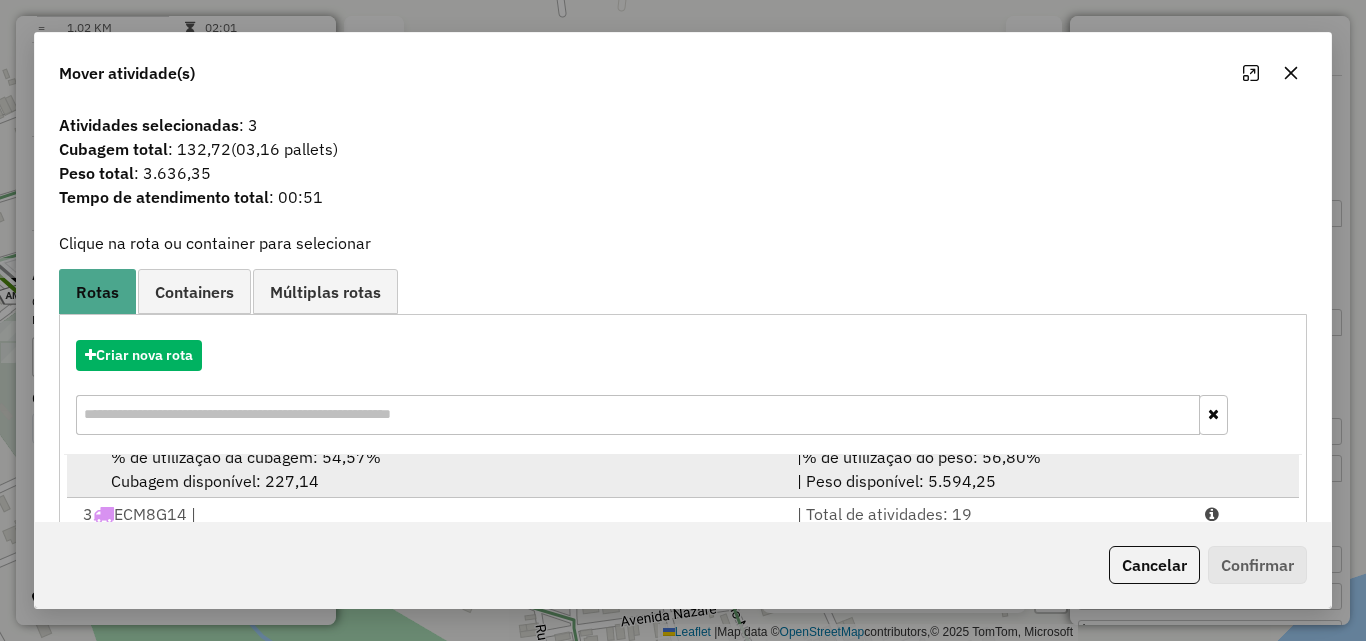 scroll, scrollTop: 167, scrollLeft: 0, axis: vertical 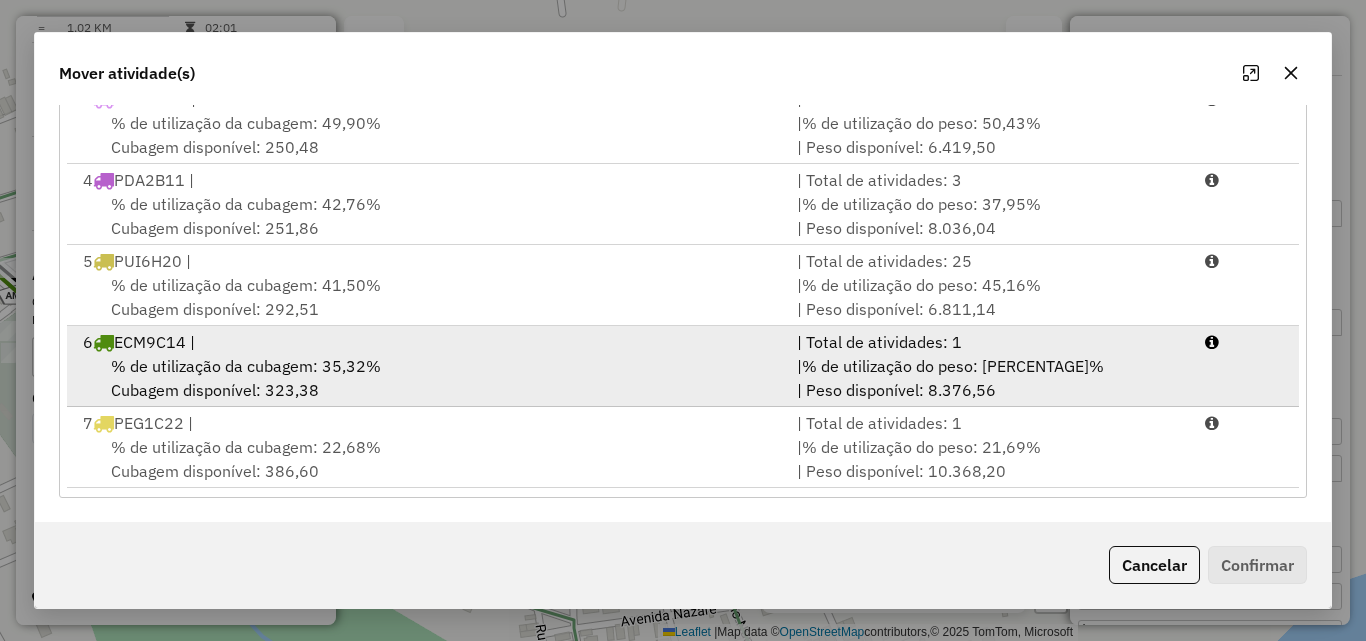 click on "% de utilização da cubagem: 35,32%" at bounding box center (246, 366) 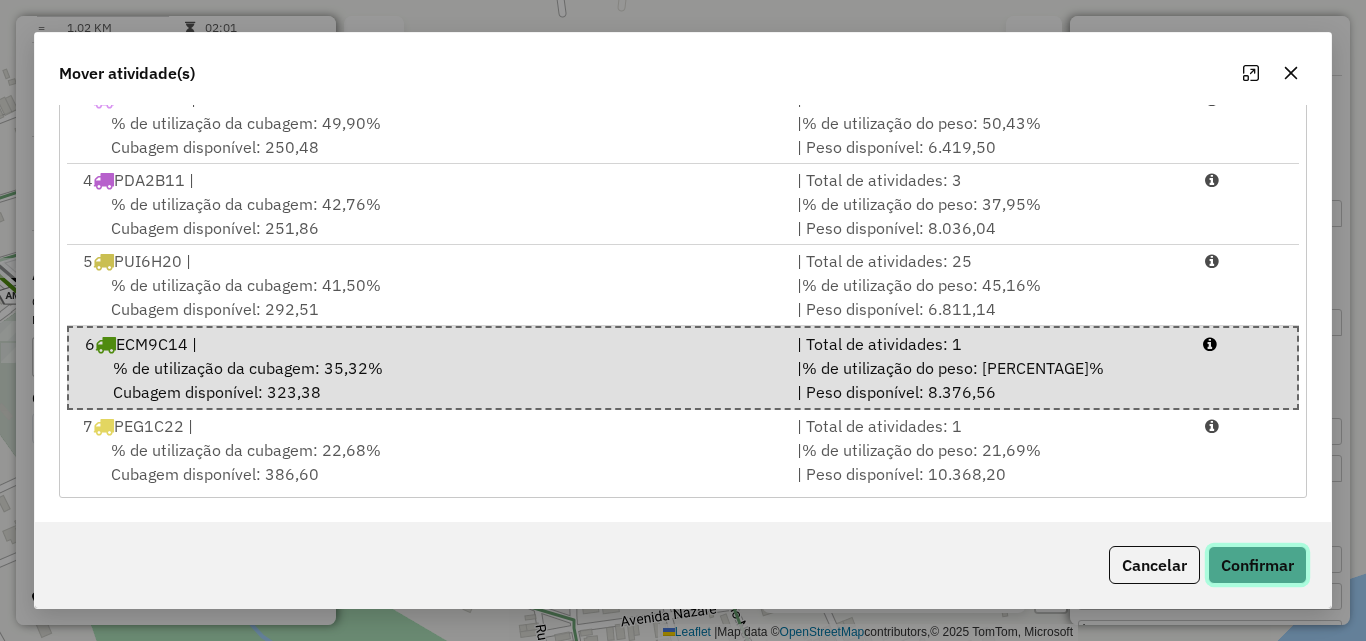 click on "Confirmar" 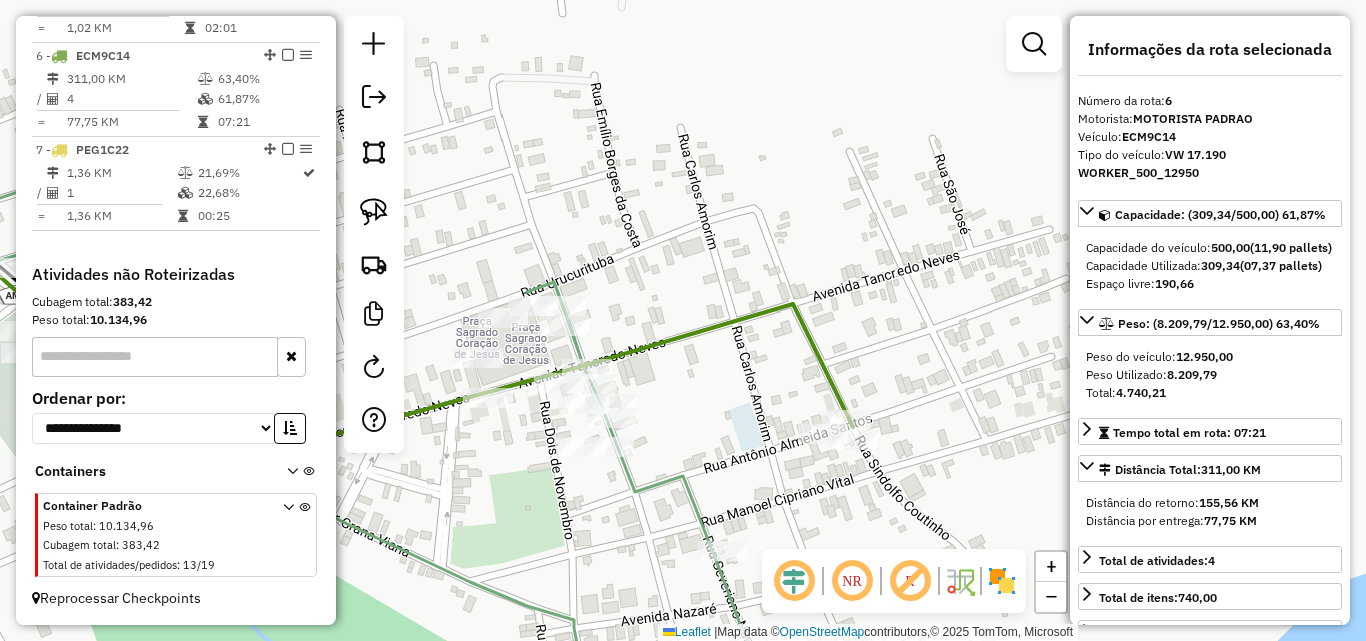 scroll, scrollTop: 0, scrollLeft: 0, axis: both 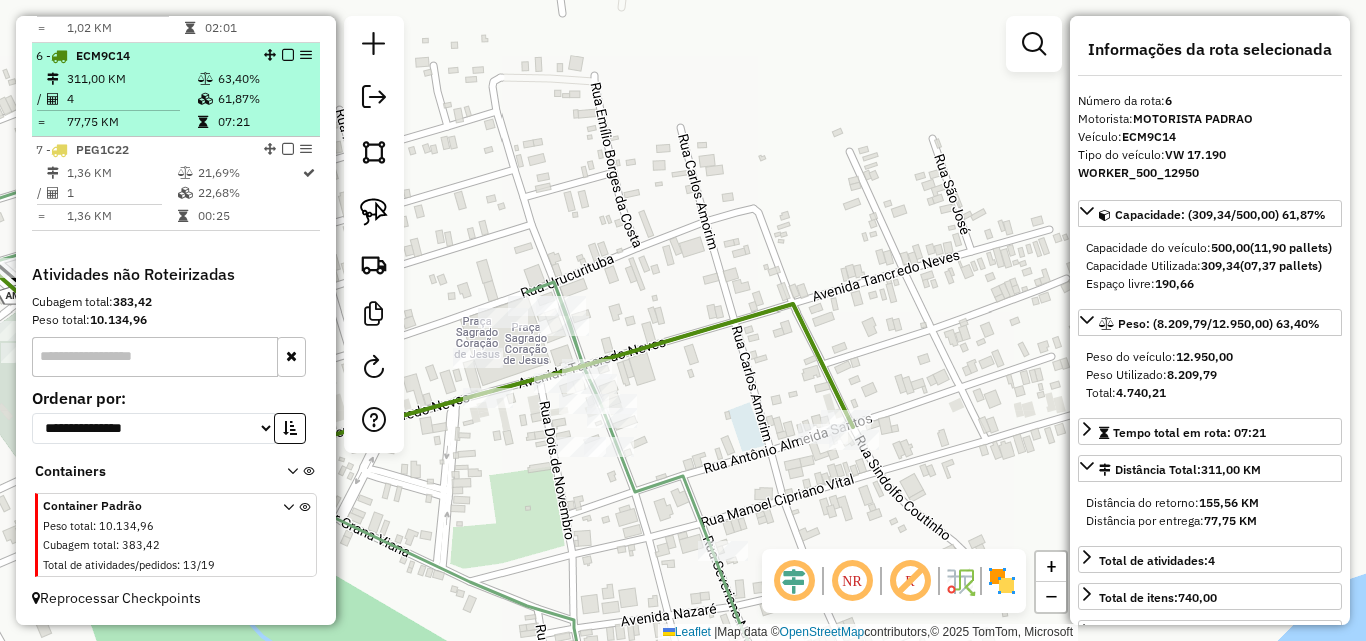 click on "77,75 KM" at bounding box center [131, 122] 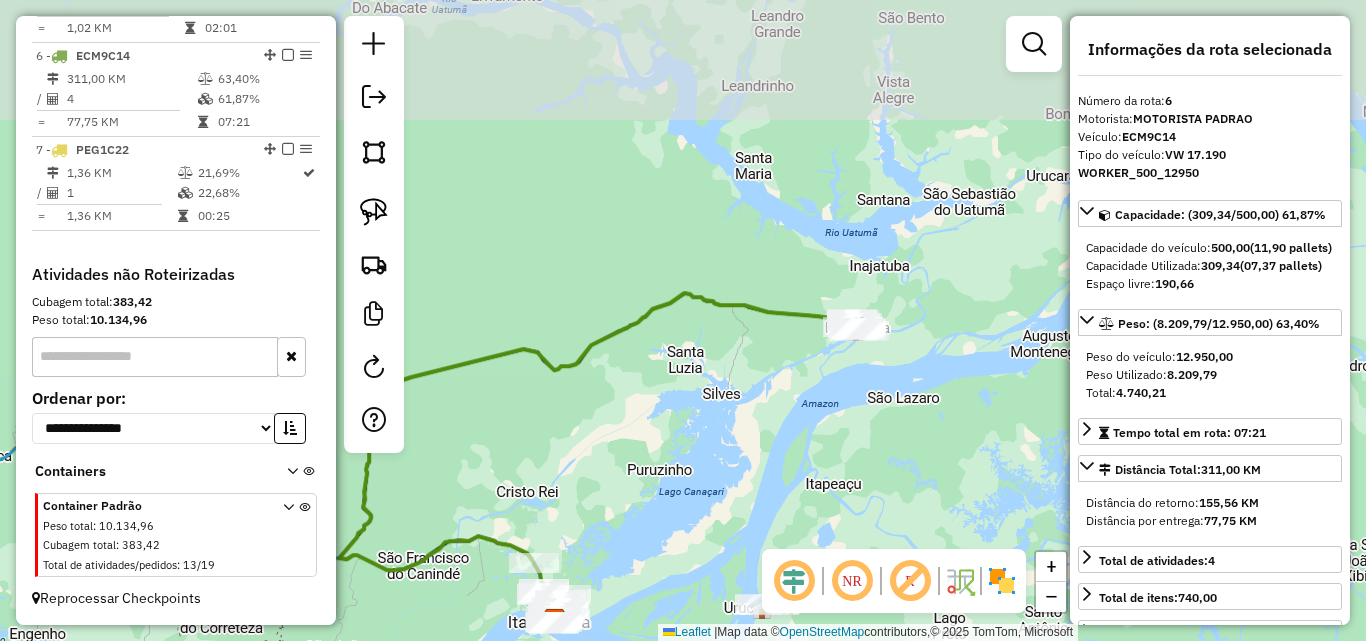 drag, startPoint x: 895, startPoint y: 359, endPoint x: 852, endPoint y: 436, distance: 88.19297 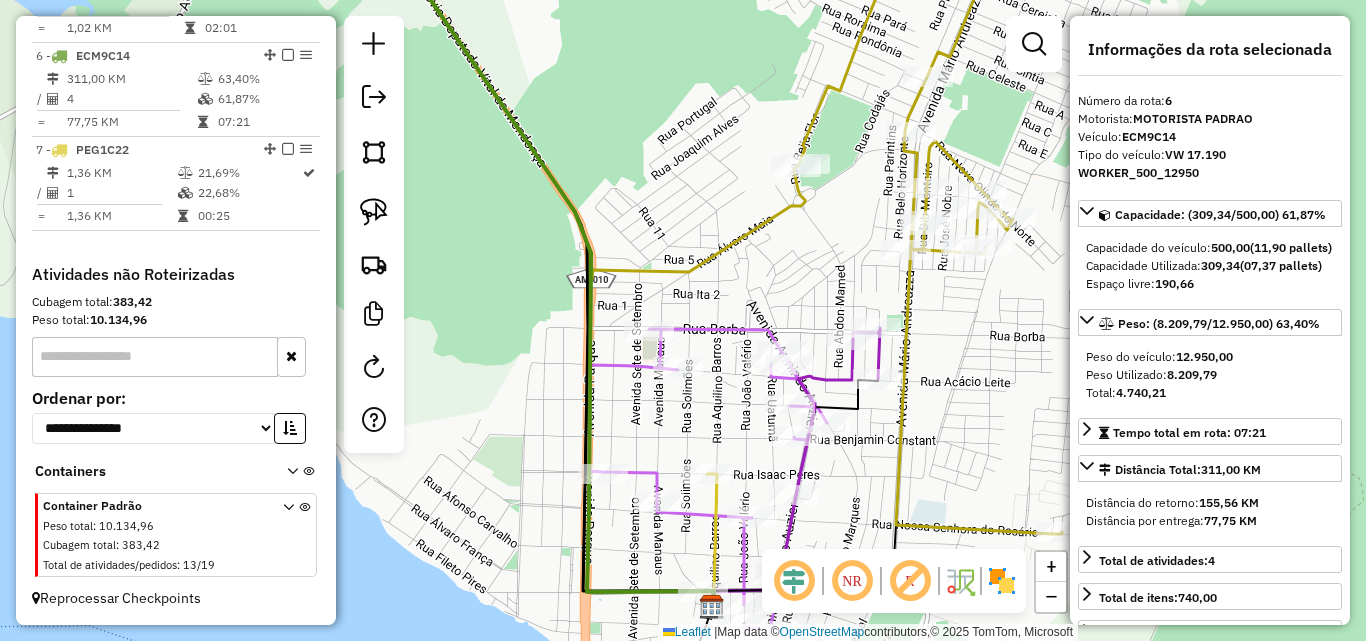 drag, startPoint x: 973, startPoint y: 448, endPoint x: 839, endPoint y: 216, distance: 267.9179 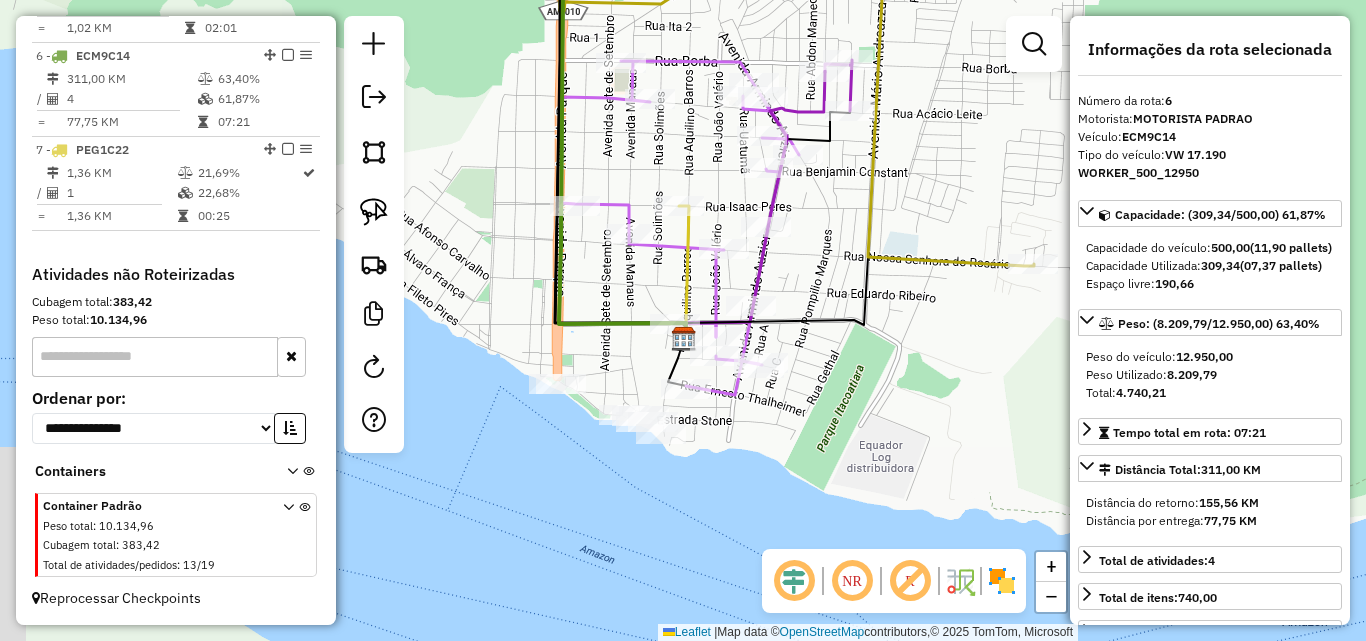 drag, startPoint x: 737, startPoint y: 434, endPoint x: 851, endPoint y: 398, distance: 119.54916 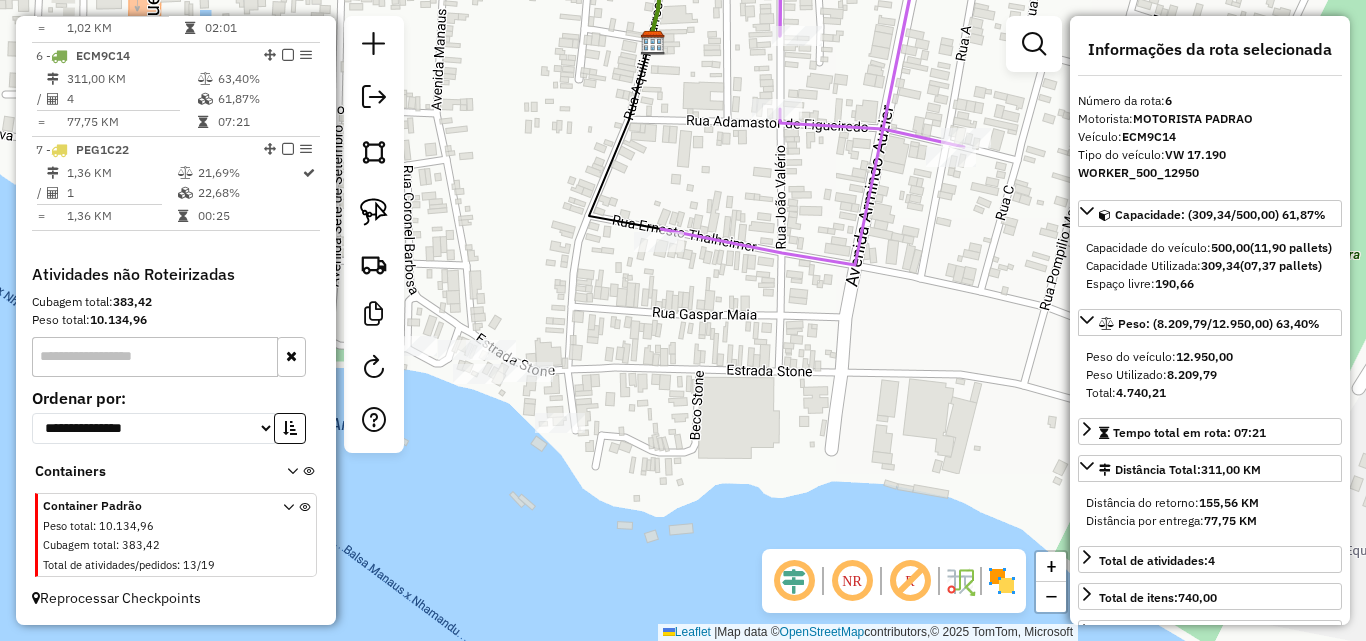 drag, startPoint x: 668, startPoint y: 433, endPoint x: 763, endPoint y: 440, distance: 95.257545 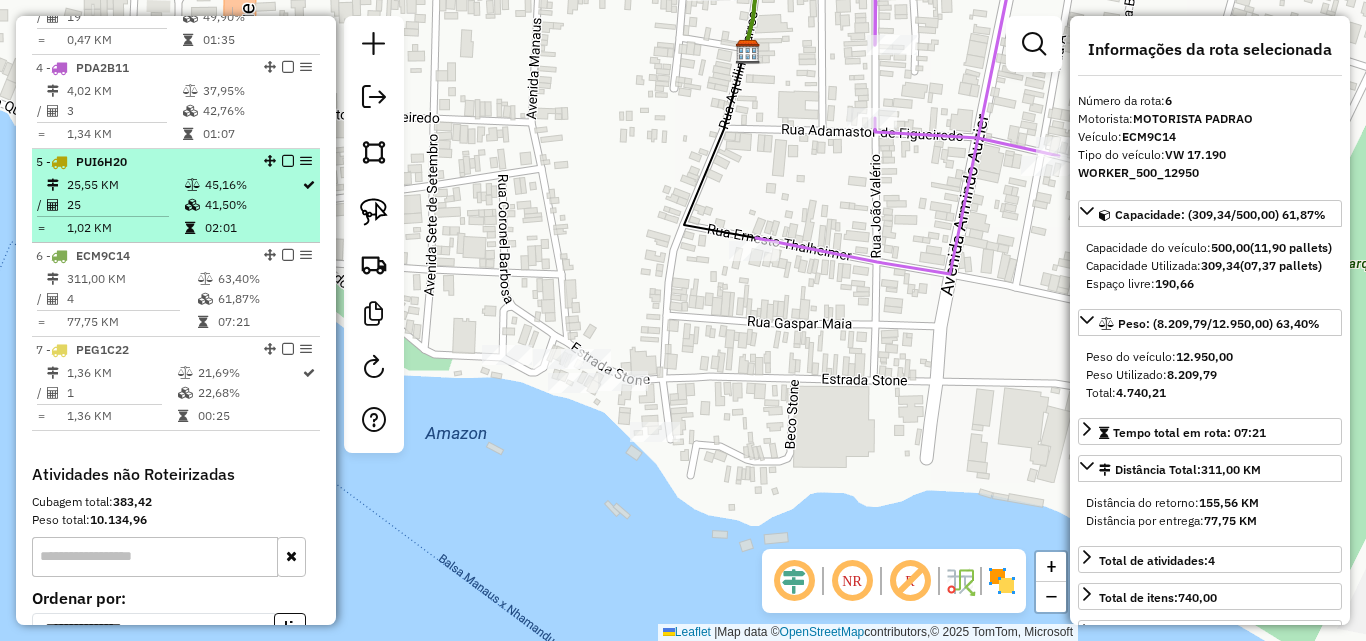 scroll, scrollTop: 817, scrollLeft: 0, axis: vertical 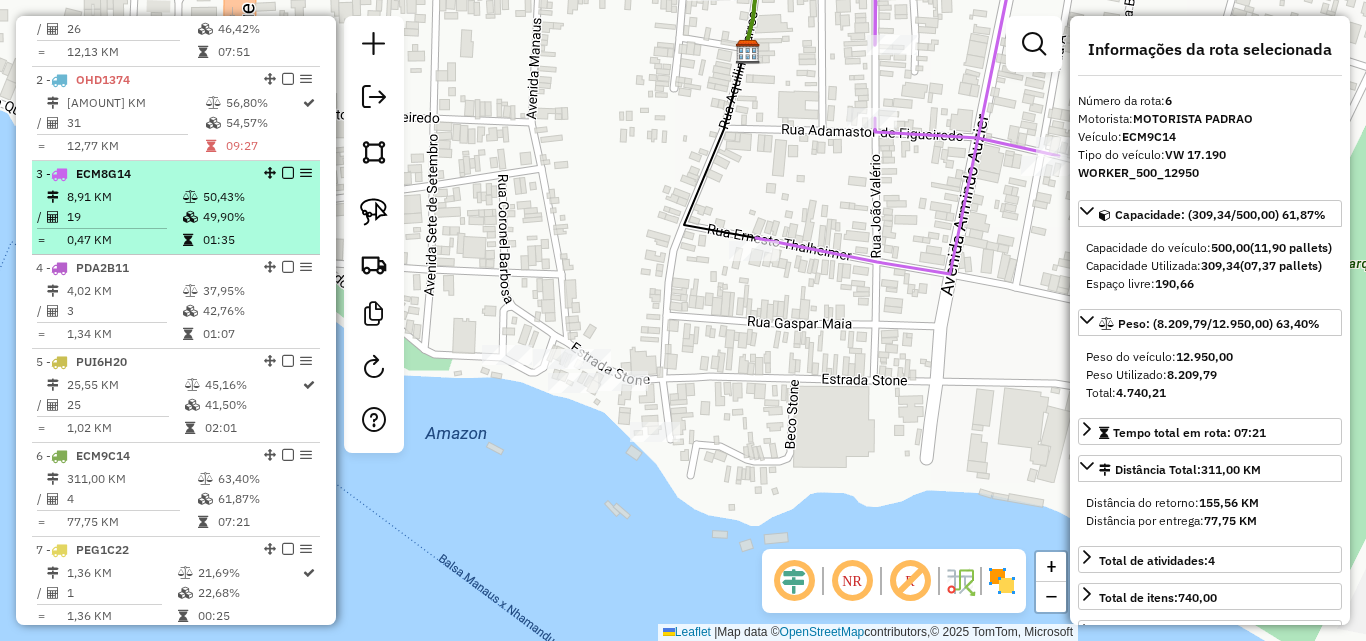 click on "19" at bounding box center (124, 217) 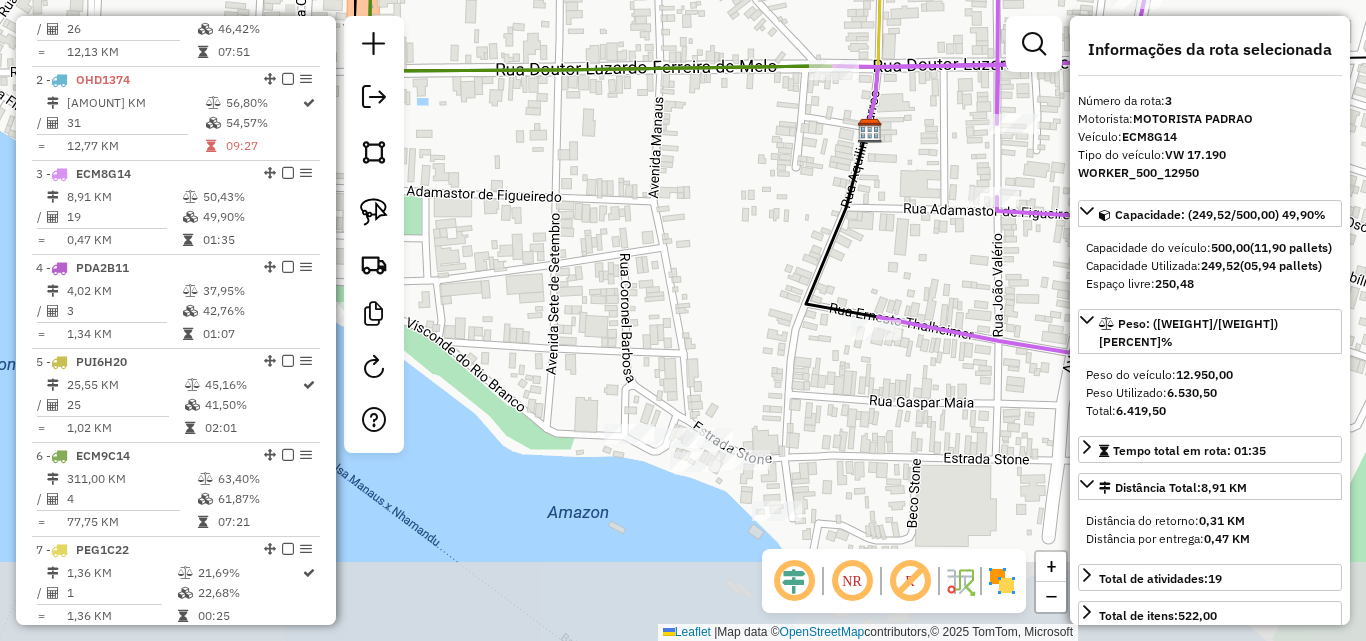 drag, startPoint x: 824, startPoint y: 490, endPoint x: 705, endPoint y: 383, distance: 160.03125 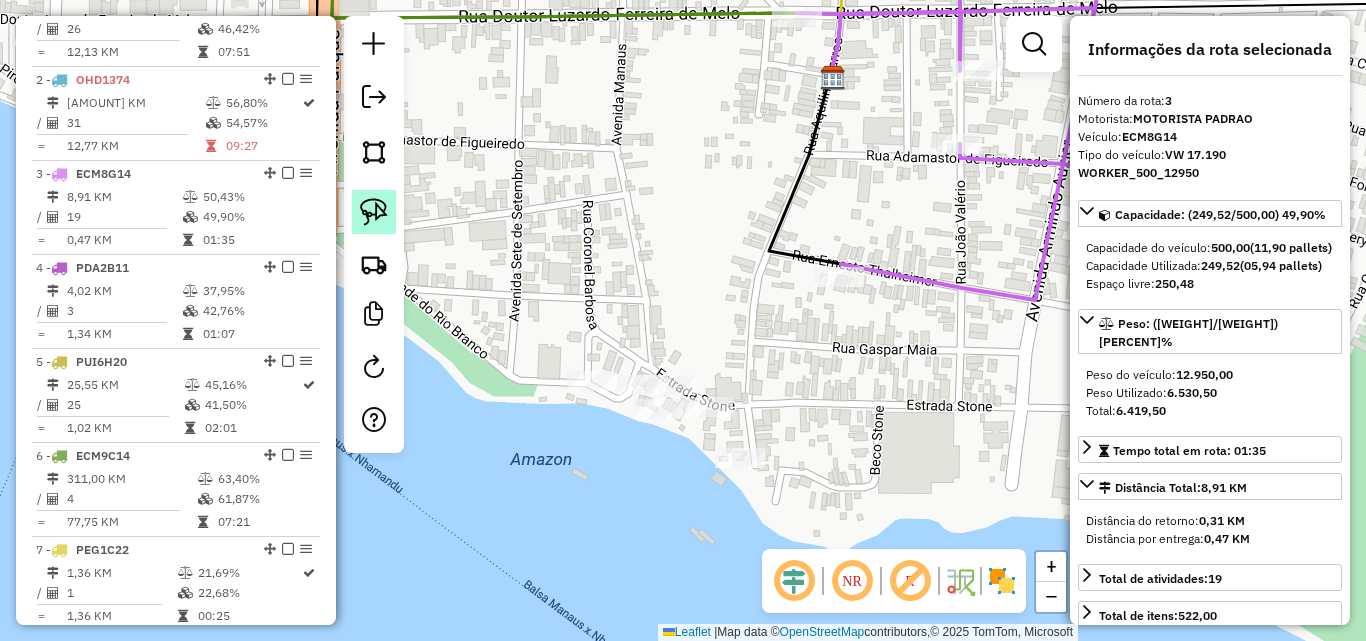 click 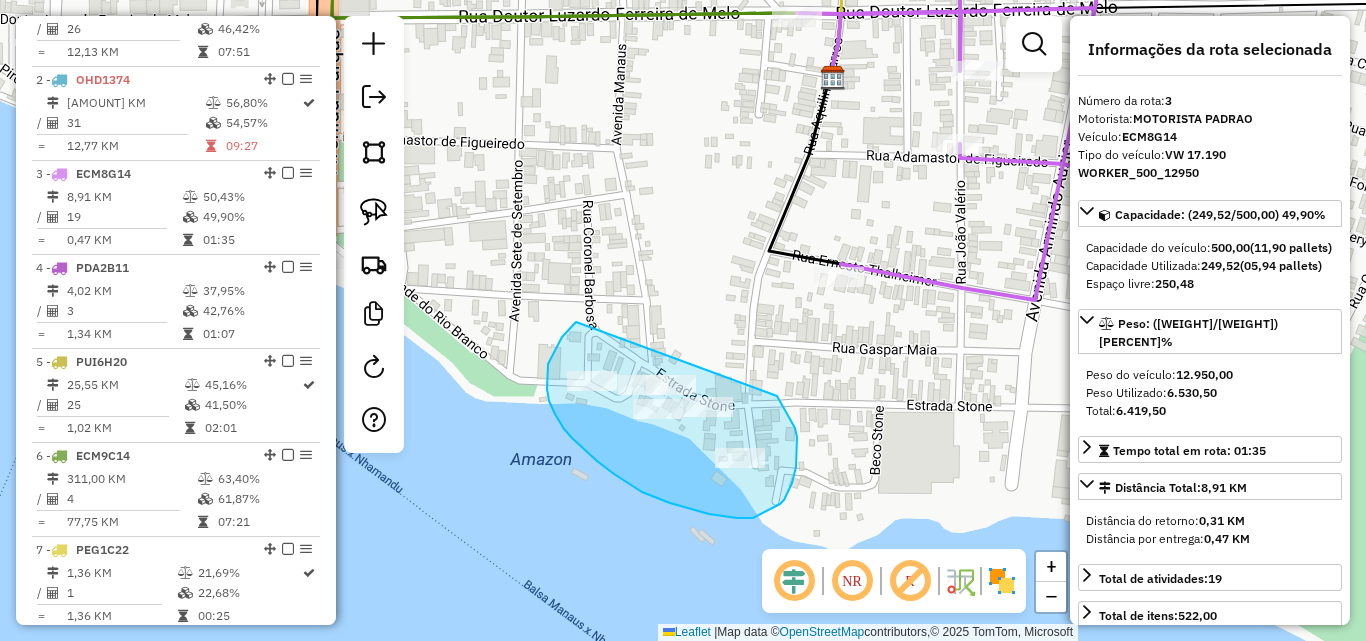 drag, startPoint x: 576, startPoint y: 322, endPoint x: 775, endPoint y: 392, distance: 210.9526 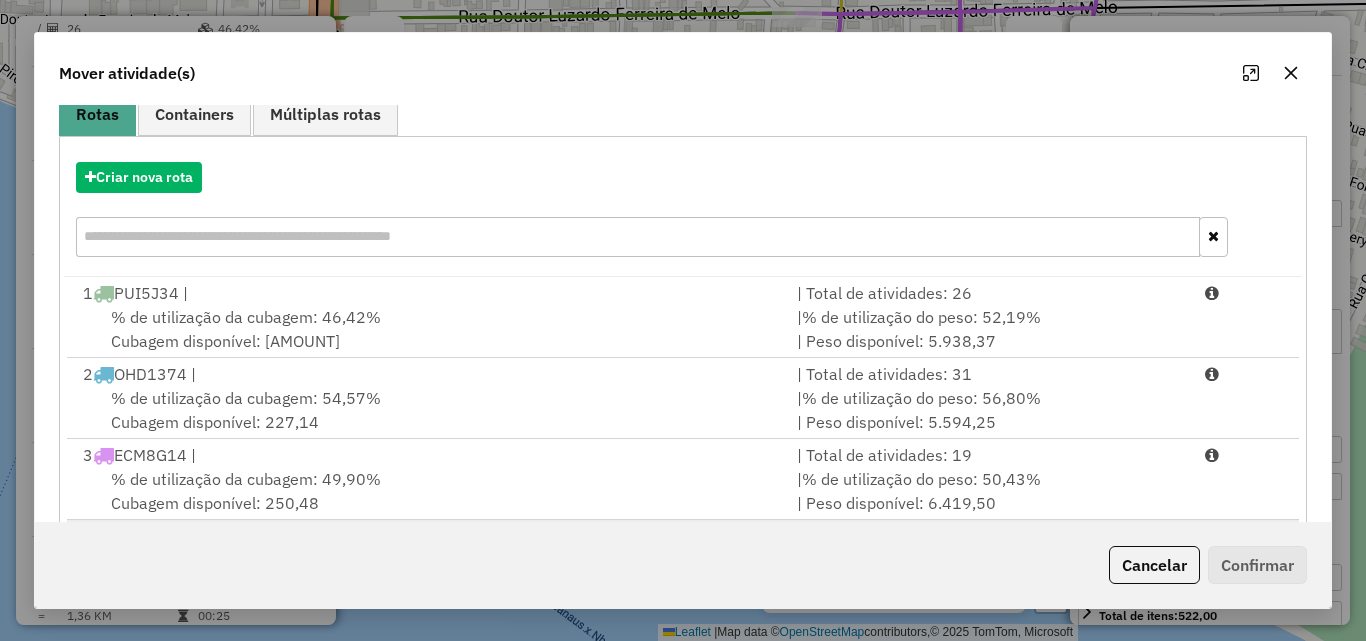scroll, scrollTop: 367, scrollLeft: 0, axis: vertical 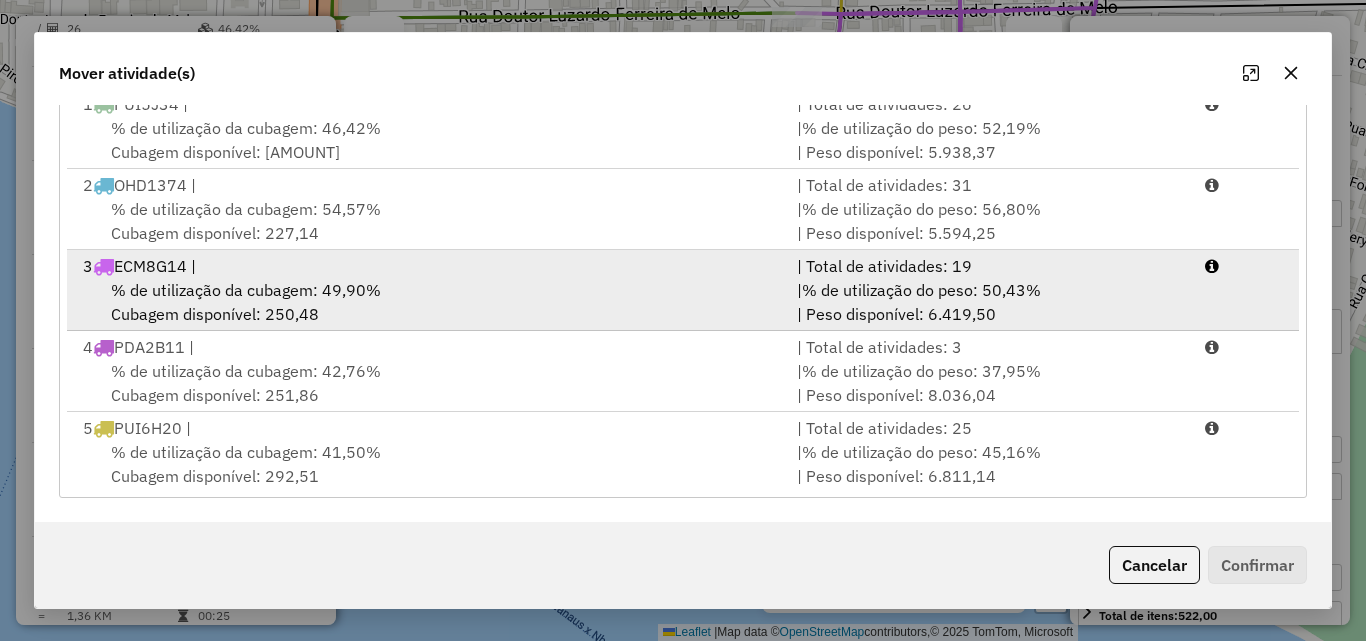 click on "% de utilização da cubagem: 49,90%" at bounding box center [246, 290] 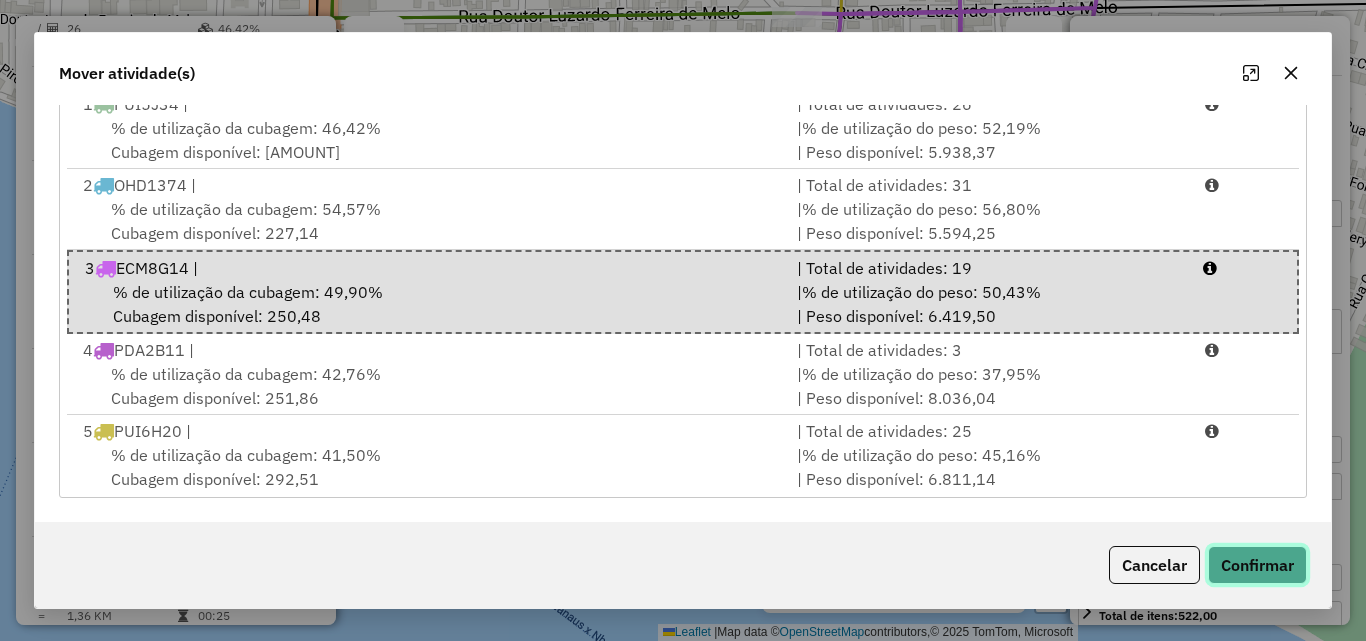 click on "Confirmar" 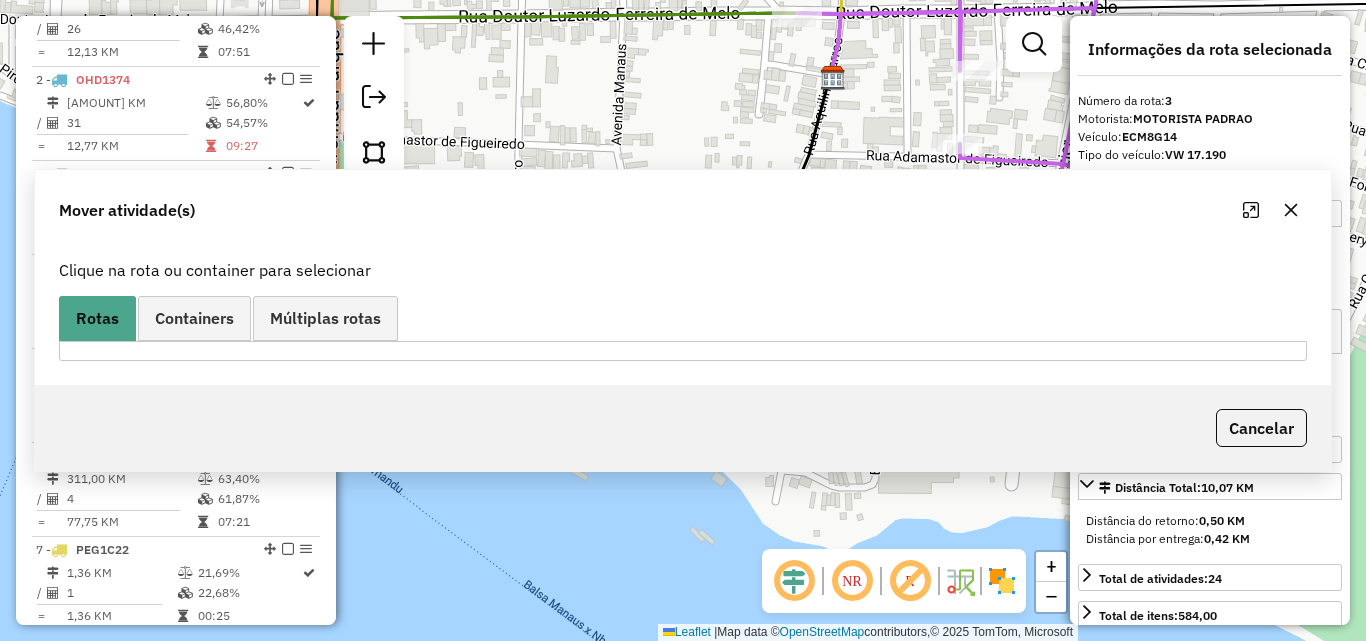 scroll, scrollTop: 0, scrollLeft: 0, axis: both 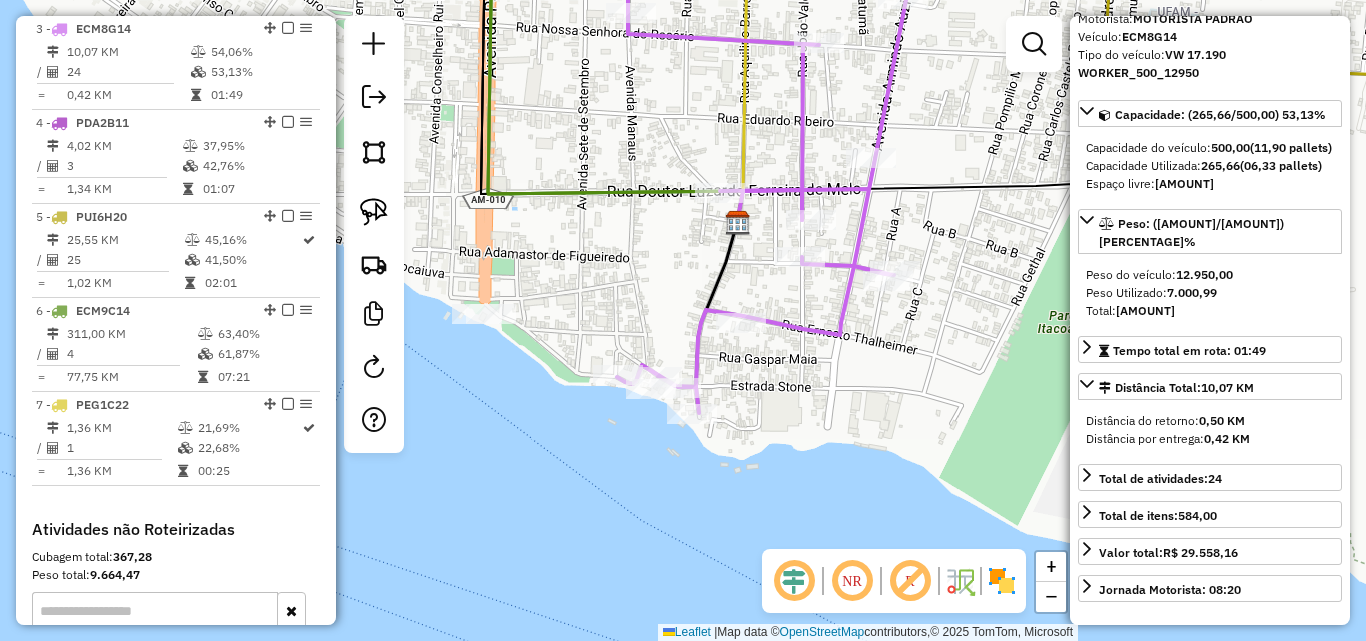 drag, startPoint x: 527, startPoint y: 421, endPoint x: 573, endPoint y: 434, distance: 47.801674 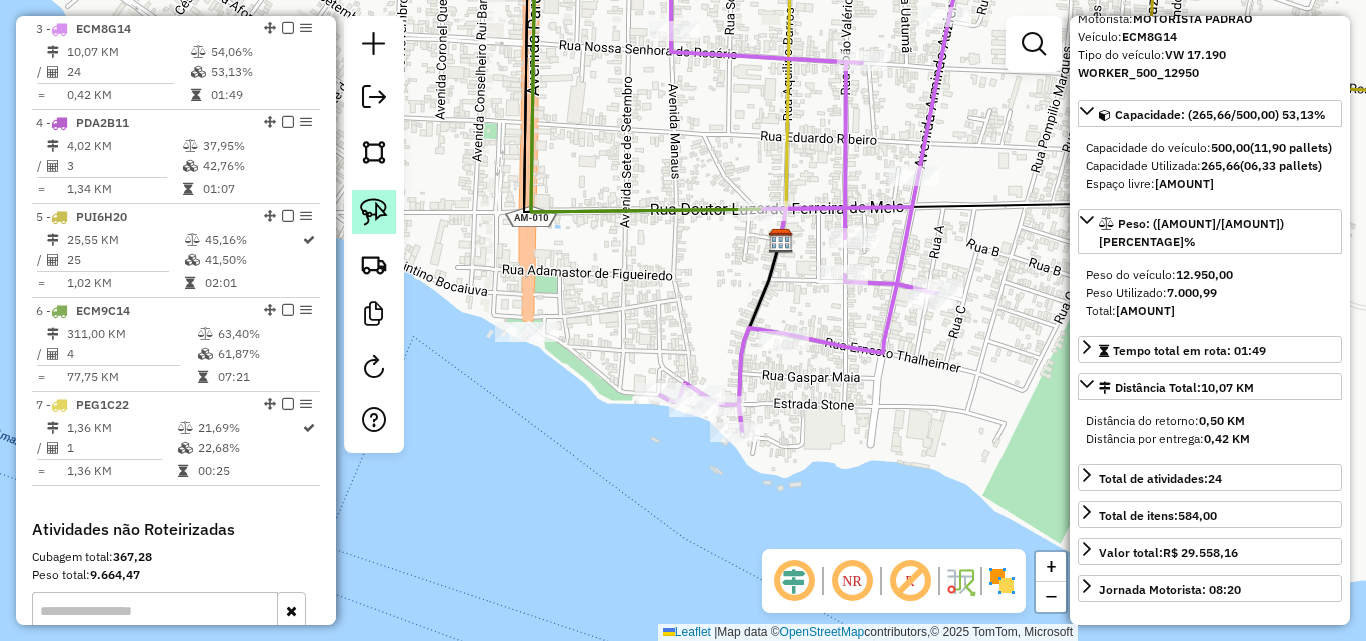 click 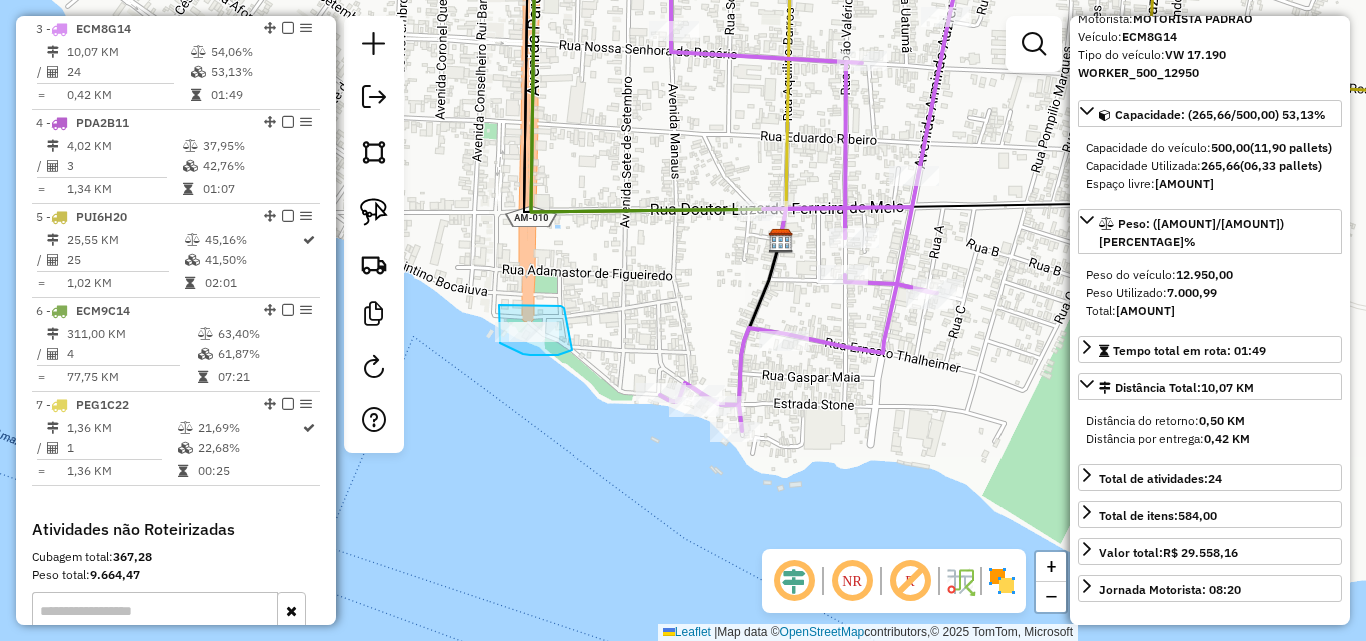 drag, startPoint x: 499, startPoint y: 305, endPoint x: 476, endPoint y: 327, distance: 31.827662 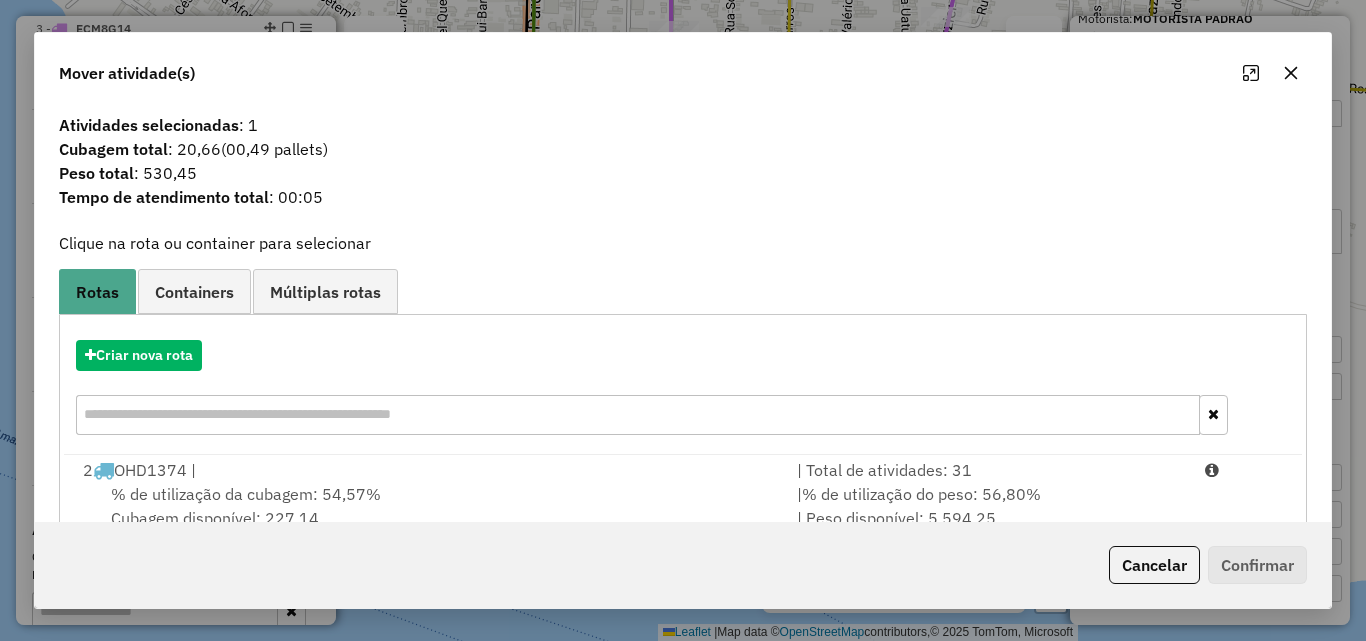 scroll, scrollTop: 167, scrollLeft: 0, axis: vertical 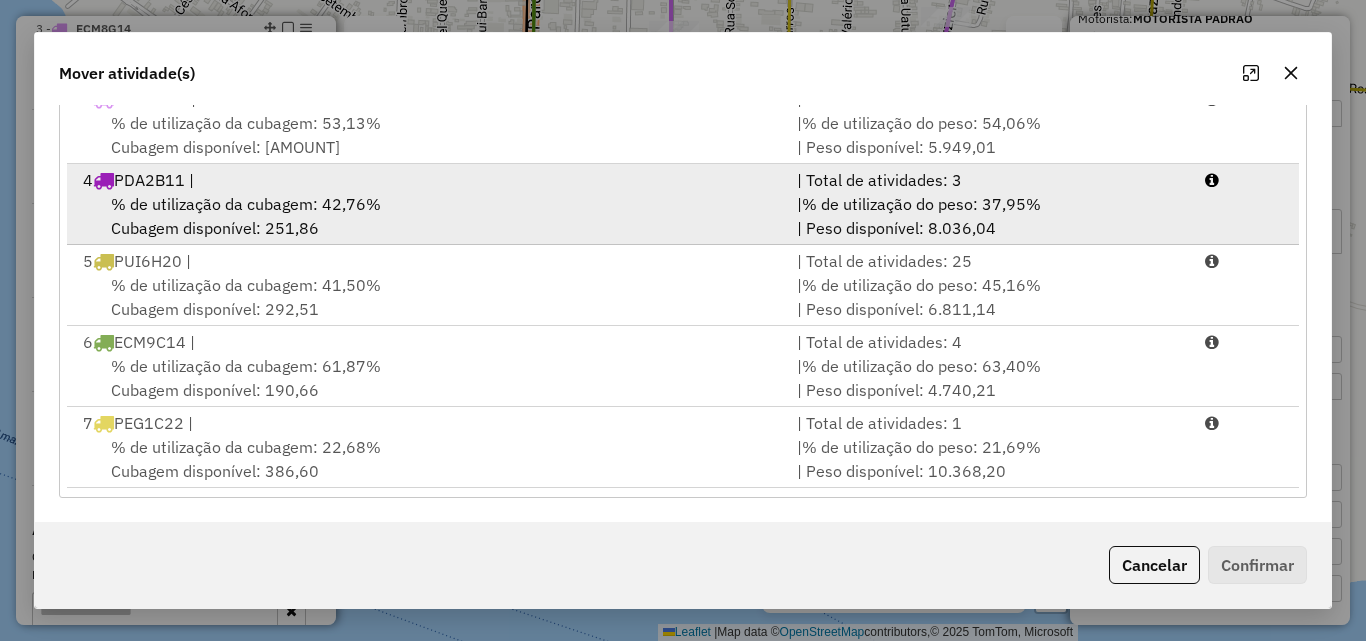 click on "% de utilização da cubagem: 42,76%  Cubagem disponível: 251,86" at bounding box center (428, 216) 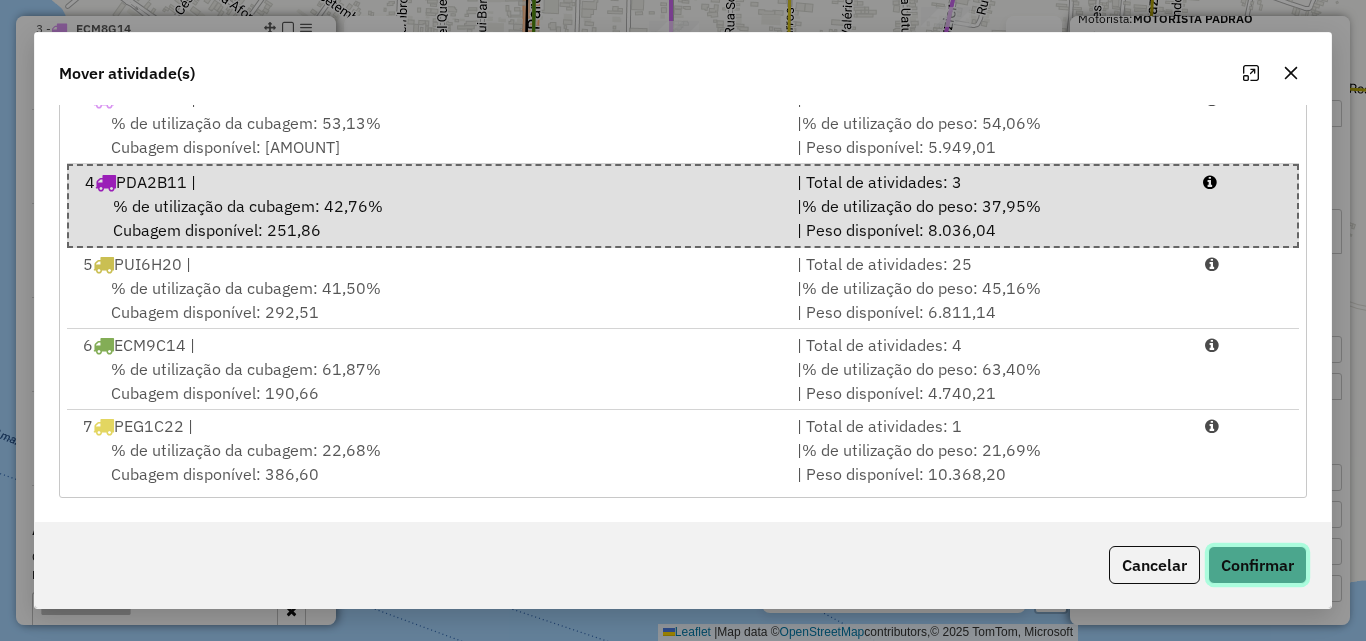 click on "Confirmar" 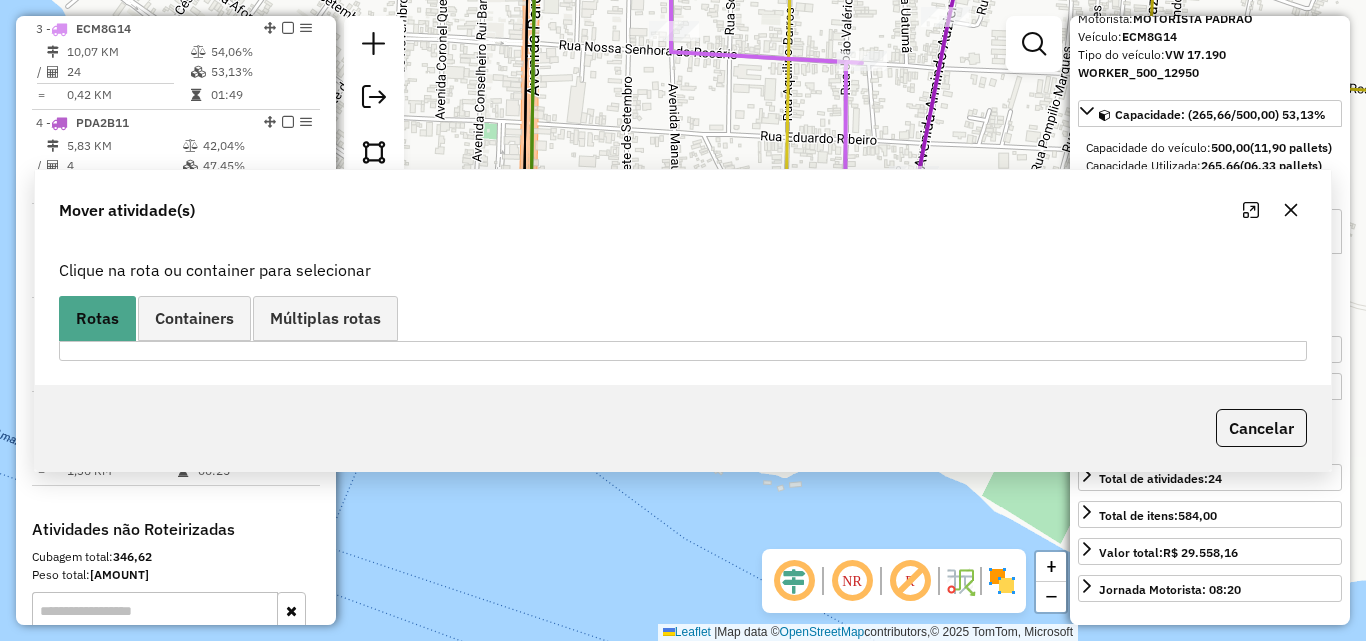 scroll, scrollTop: 0, scrollLeft: 0, axis: both 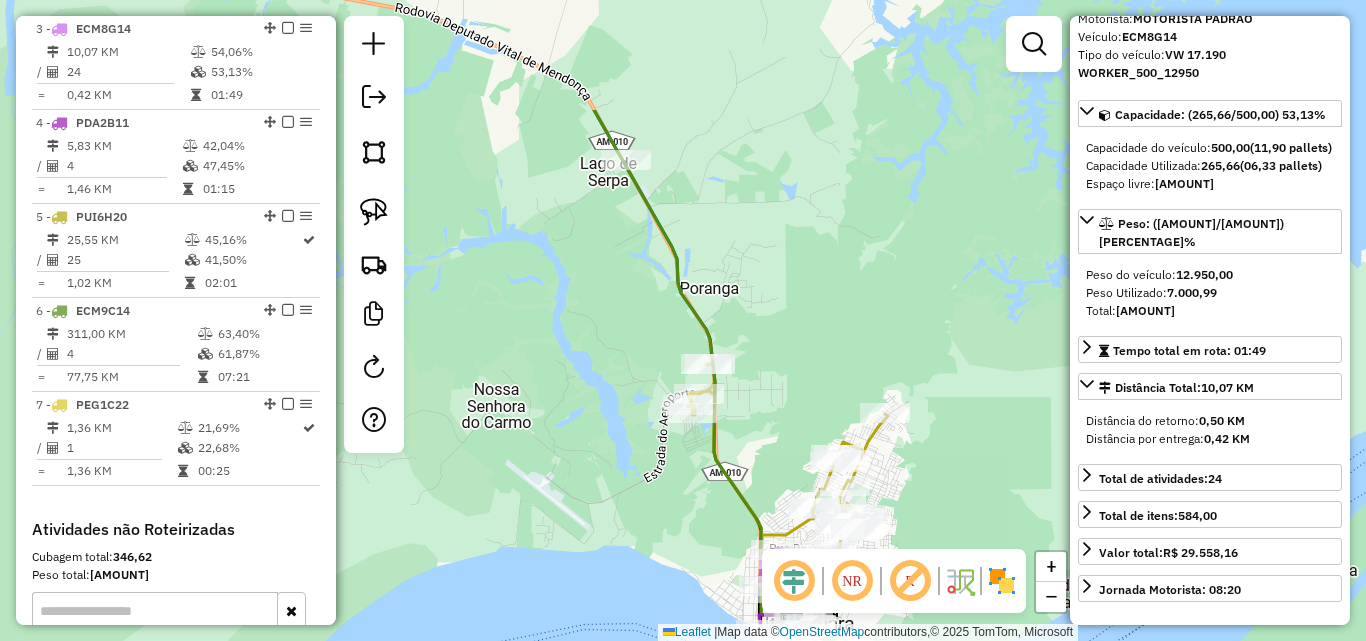 drag, startPoint x: 610, startPoint y: 262, endPoint x: 635, endPoint y: 500, distance: 239.30942 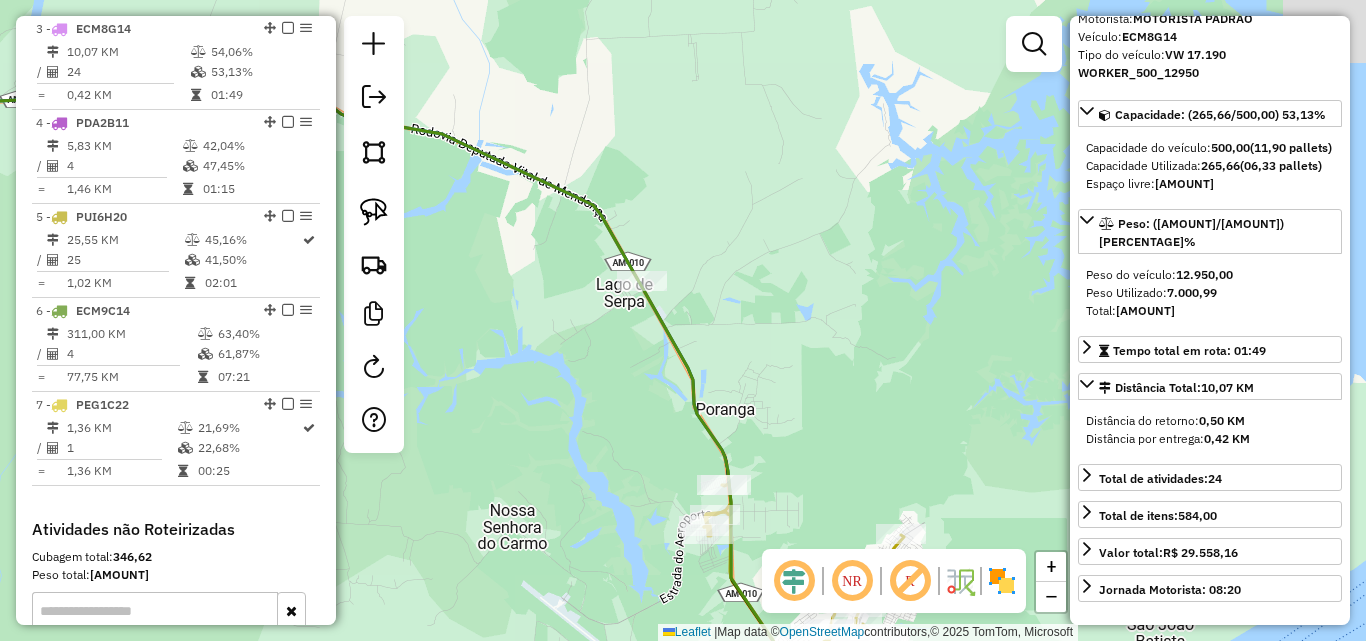 click on "Janela de atendimento Grade de atendimento Capacidade Transportadoras Veículos Cliente Pedidos  Rotas Selecione os dias de semana para filtrar as janelas de atendimento  Seg   Ter   Qua   Qui   Sex   Sáb   Dom  Informe o período da janela de atendimento: De: Até:  Filtrar exatamente a janela do cliente  Considerar janela de atendimento padrão  Selecione os dias de semana para filtrar as grades de atendimento  Seg   Ter   Qua   Qui   Sex   Sáb   Dom   Considerar clientes sem dia de atendimento cadastrado  Clientes fora do dia de atendimento selecionado Filtrar as atividades entre os valores definidos abaixo:  Peso mínimo:   Peso máximo:   Cubagem mínima:   Cubagem máxima:   De:   Até:  Filtrar as atividades entre o tempo de atendimento definido abaixo:  De:   Até:   Considerar capacidade total dos clientes não roteirizados Transportadora: Selecione um ou mais itens Tipo de veículo: Selecione um ou mais itens Veículo: Selecione um ou mais itens Motorista: Selecione um ou mais itens Nome: Rótulo:" 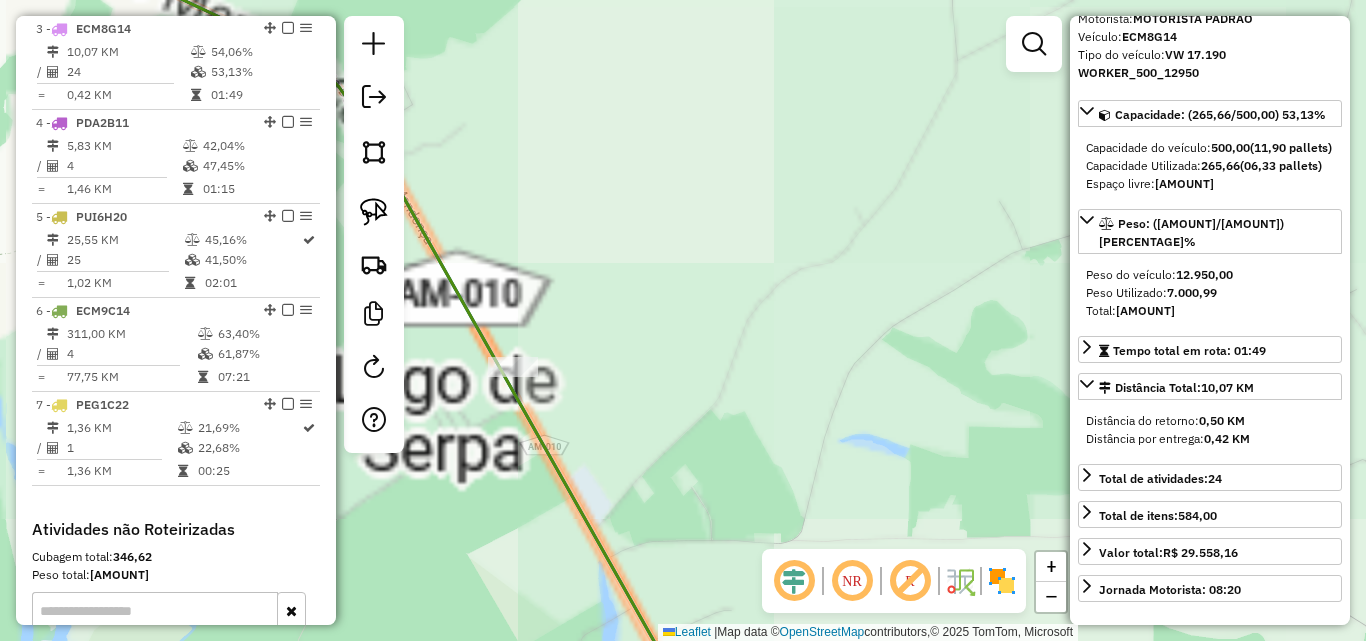 drag, startPoint x: 613, startPoint y: 445, endPoint x: 708, endPoint y: 461, distance: 96.337944 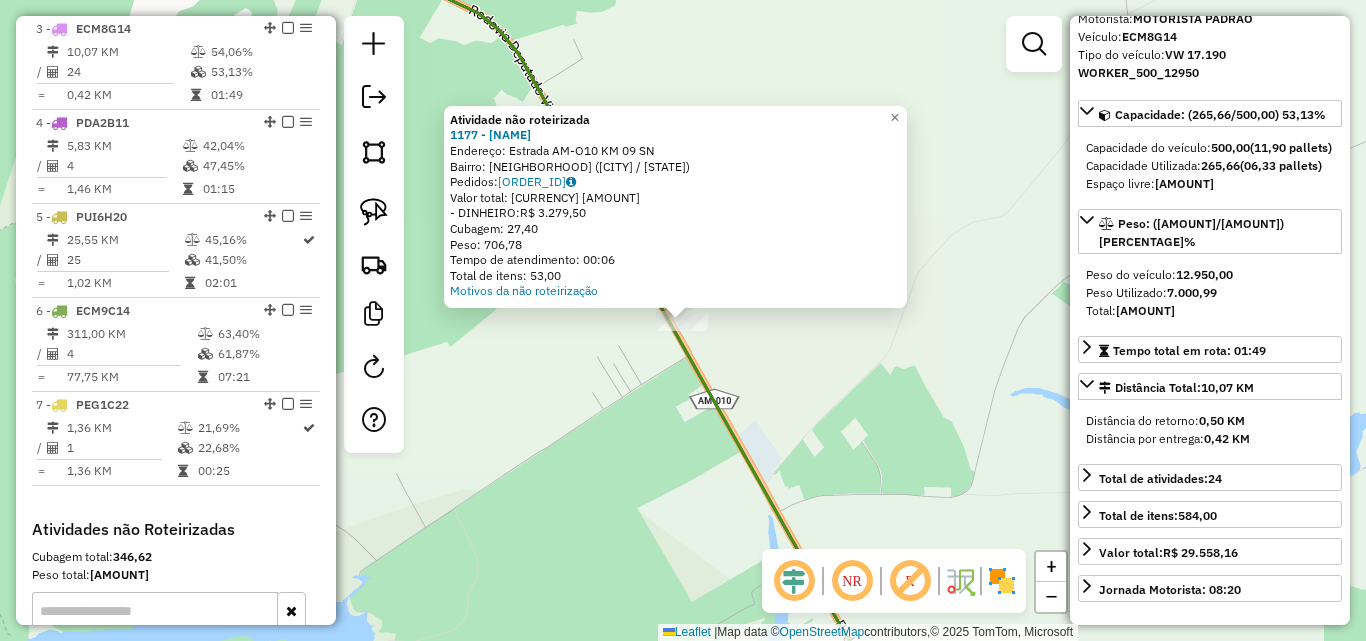 click on "Atividade não roteirizada 1177 - BALNEAR D LIGEIRINHO  Endereço:  [STREET] [NUMBER]   Bairro: [NEIGHBORHOOD] ([CITY] / [STATE])   Pedidos:  15024583   Valor total: R$ 3.279,50   - DINHEIRO:  R$ 3.279,50   Cubagem: 27,40   Peso: 706,78   Tempo de atendimento: 00:06   Total de itens: 53,00  Motivos da não roteirização × Janela de atendimento Grade de atendimento Capacidade Transportadoras Veículos Cliente Pedidos  Rotas Selecione os dias de semana para filtrar as janelas de atendimento  Seg   Ter   Qua   Qui   Sex   Sáb   Dom  Informe o período da janela de atendimento: De: Até:  Filtrar exatamente a janela do cliente  Considerar janela de atendimento padrão  Selecione os dias de semana para filtrar as grades de atendimento  Seg   Ter   Qua   Qui   Sex   Sáb   Dom   Considerar clientes sem dia de atendimento cadastrado  Clientes fora do dia de atendimento selecionado Filtrar as atividades entre os valores definidos abaixo:  Peso mínimo:   Peso máximo:   Cubagem mínima:   Cubagem máxima:   De:  De:" 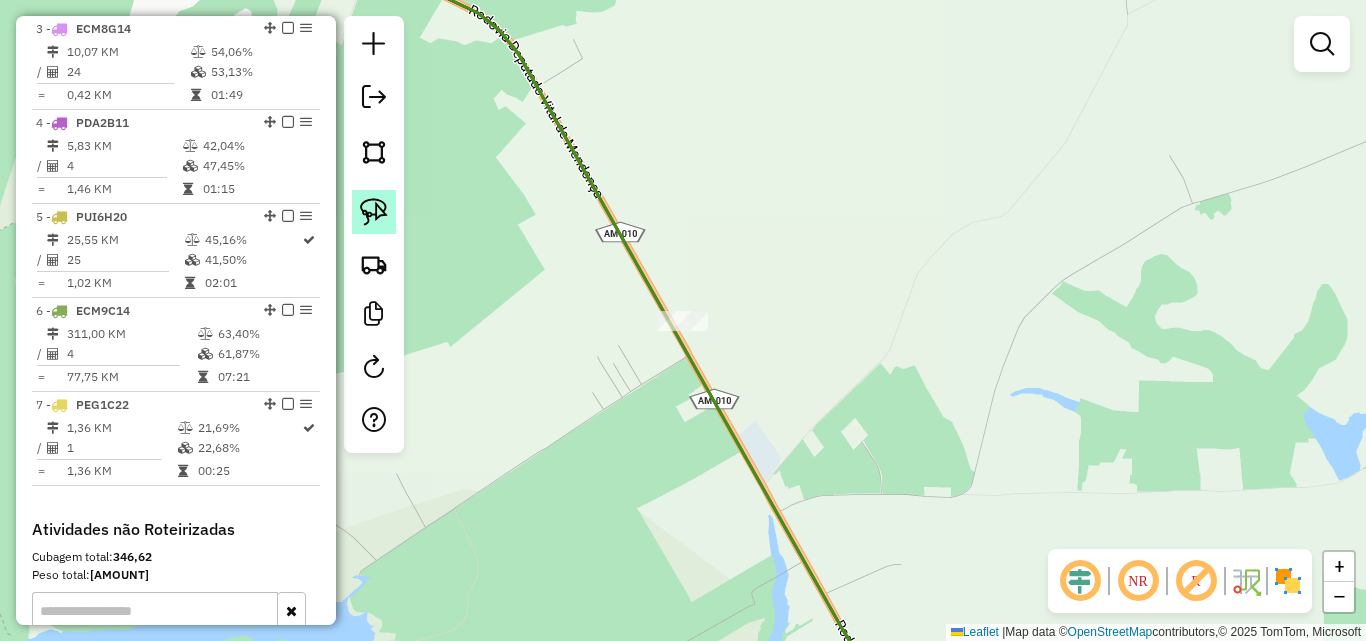 click 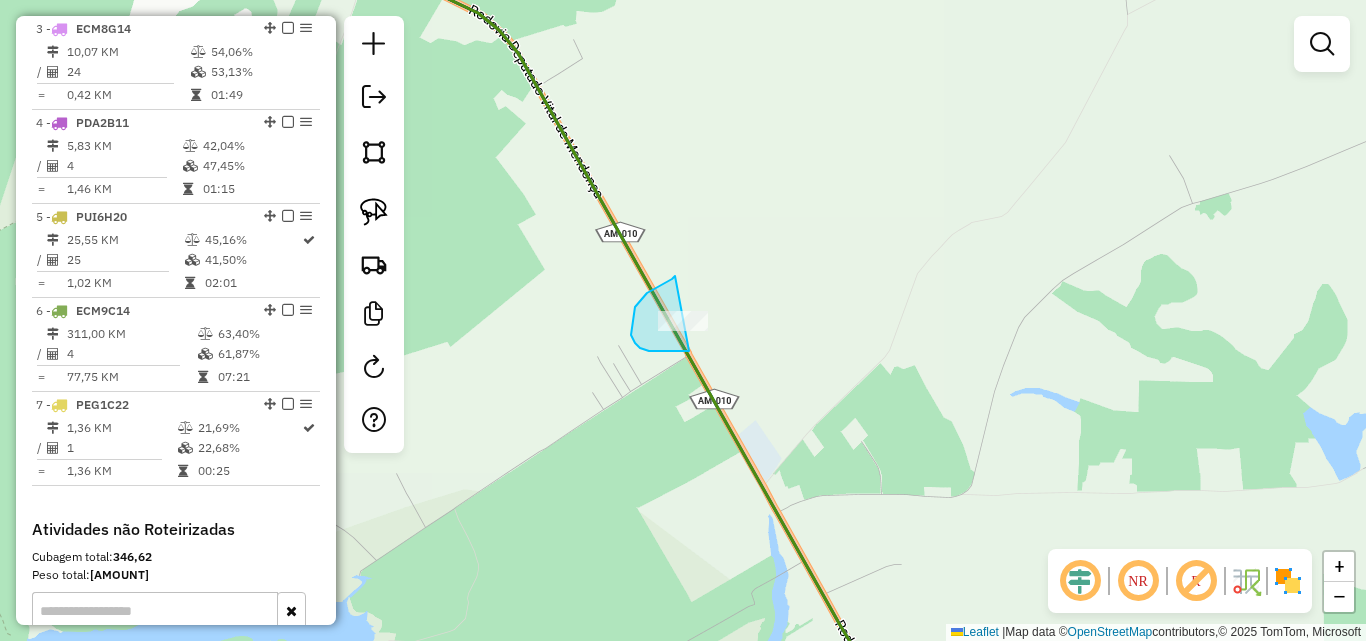 drag, startPoint x: 675, startPoint y: 276, endPoint x: 713, endPoint y: 327, distance: 63.600315 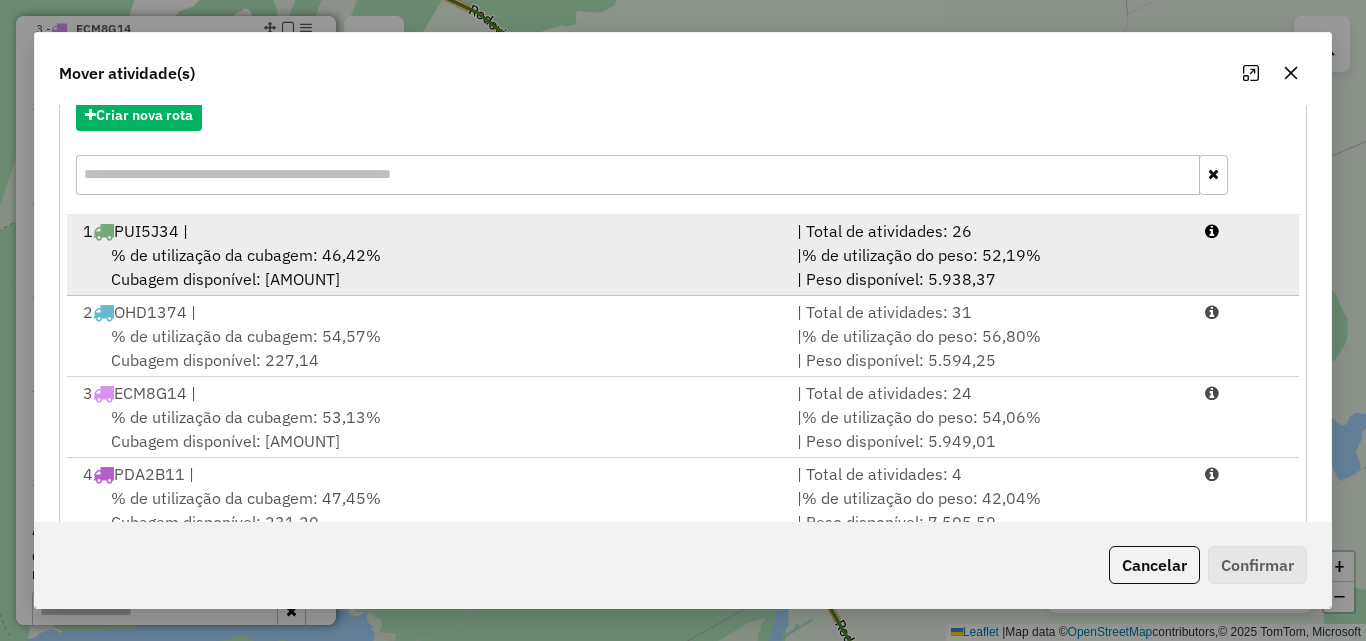 scroll, scrollTop: 100, scrollLeft: 0, axis: vertical 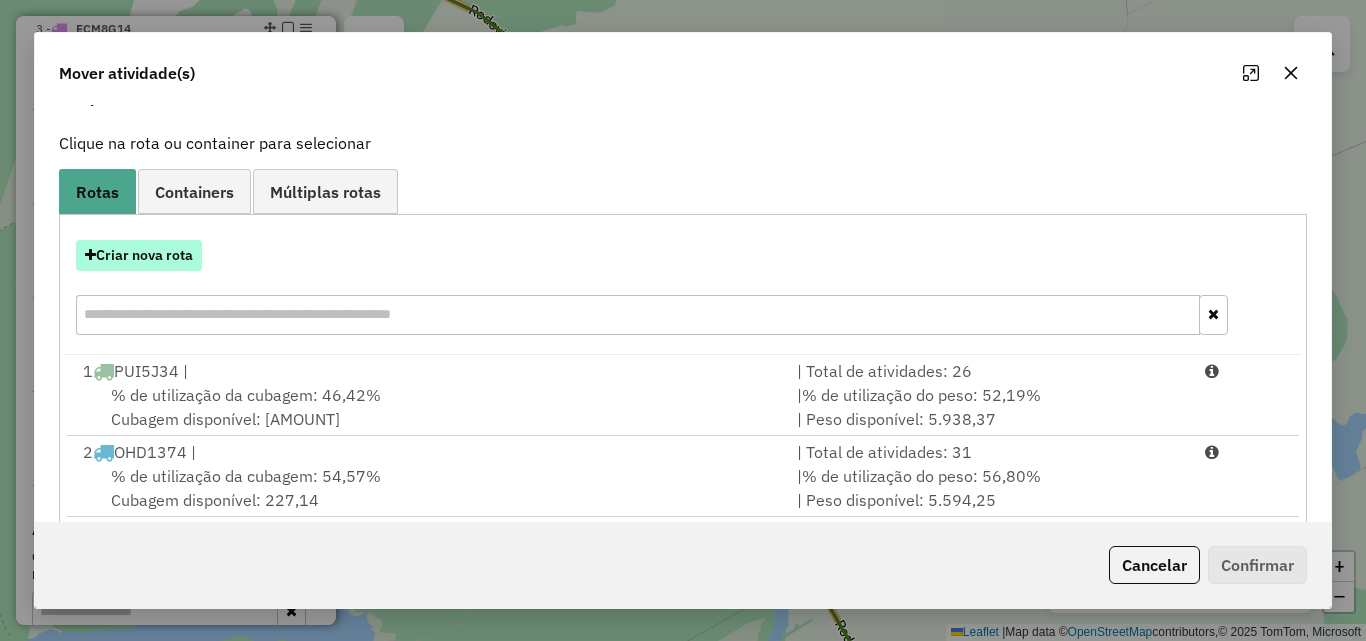 click on "Criar nova rota" at bounding box center [139, 255] 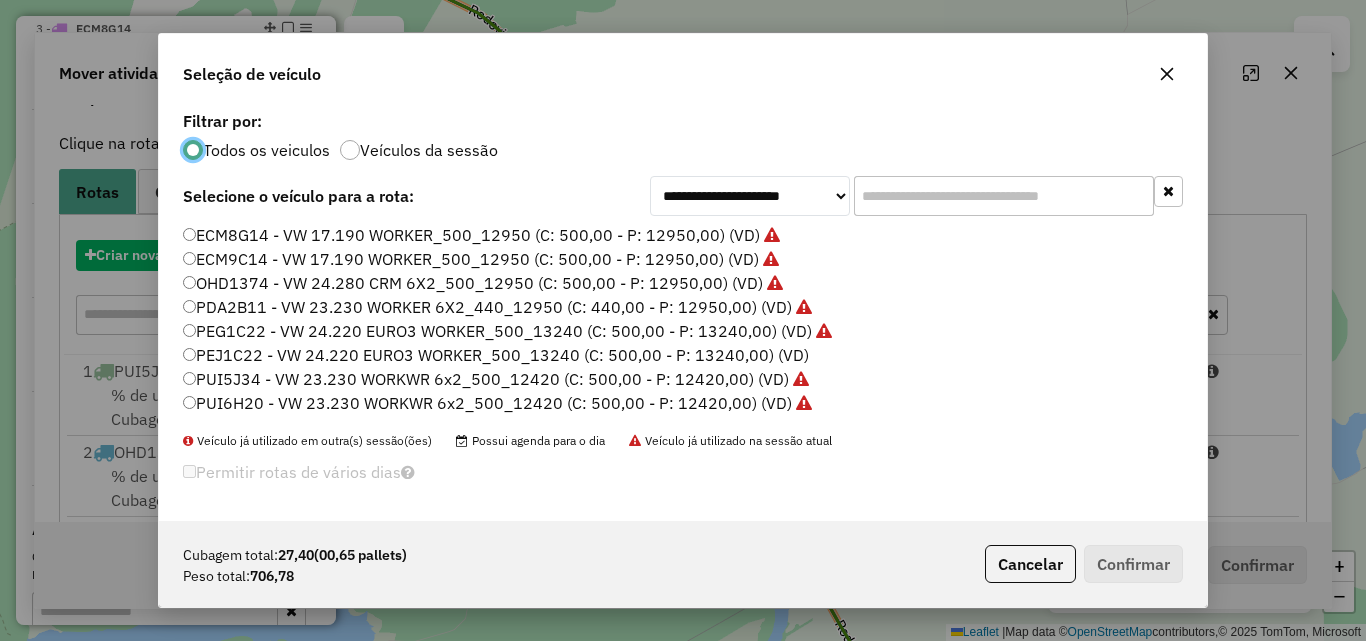 scroll, scrollTop: 11, scrollLeft: 6, axis: both 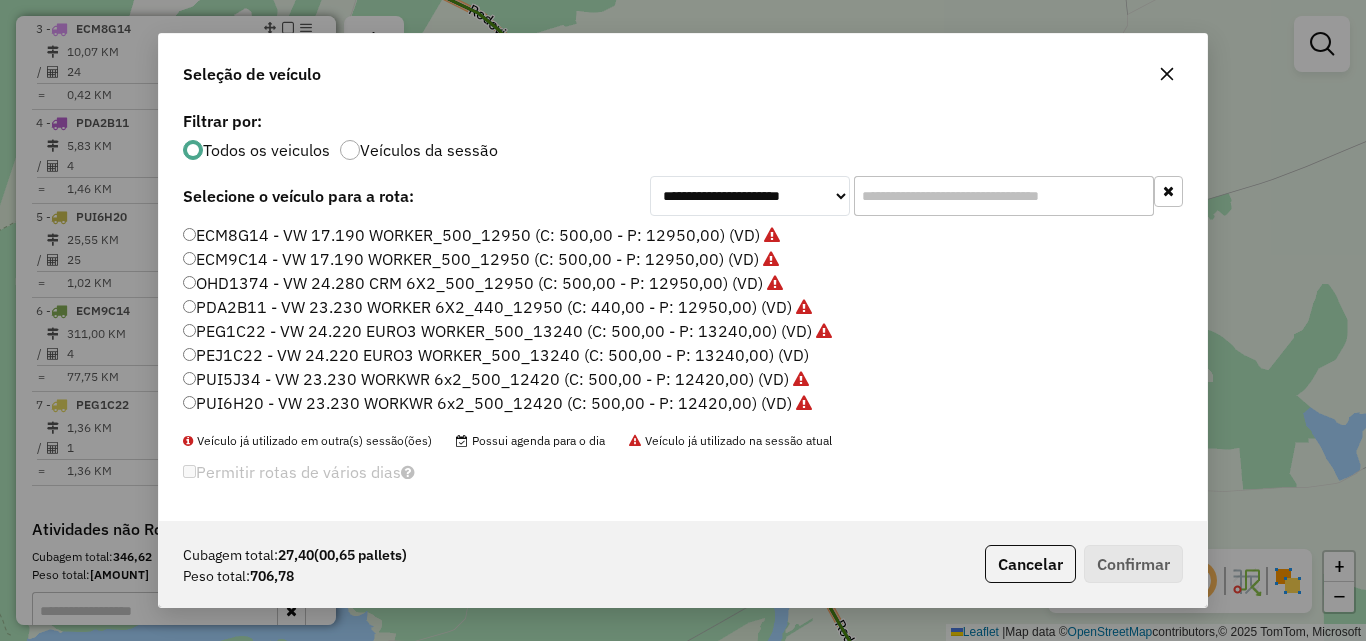 click on "PEJ1C22 - VW 24.220 EURO3 WORKER_500_13240 (C: 500,00 - P: 13240,00) (VD)" 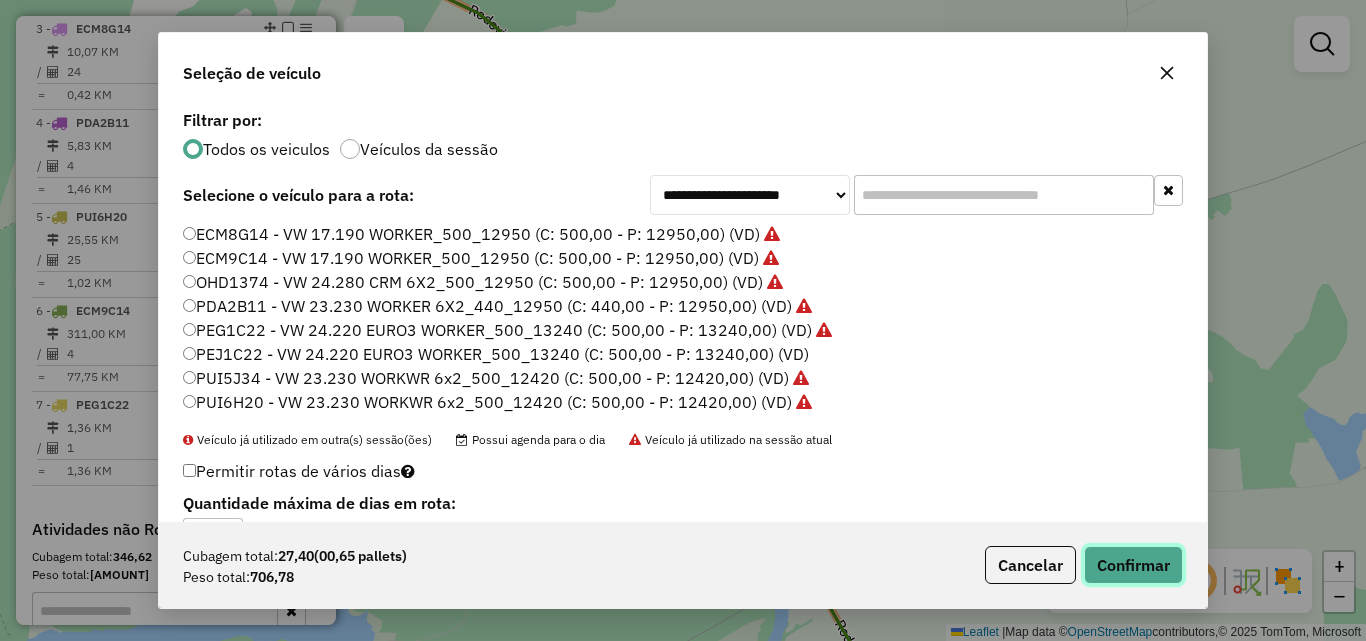 click on "Confirmar" 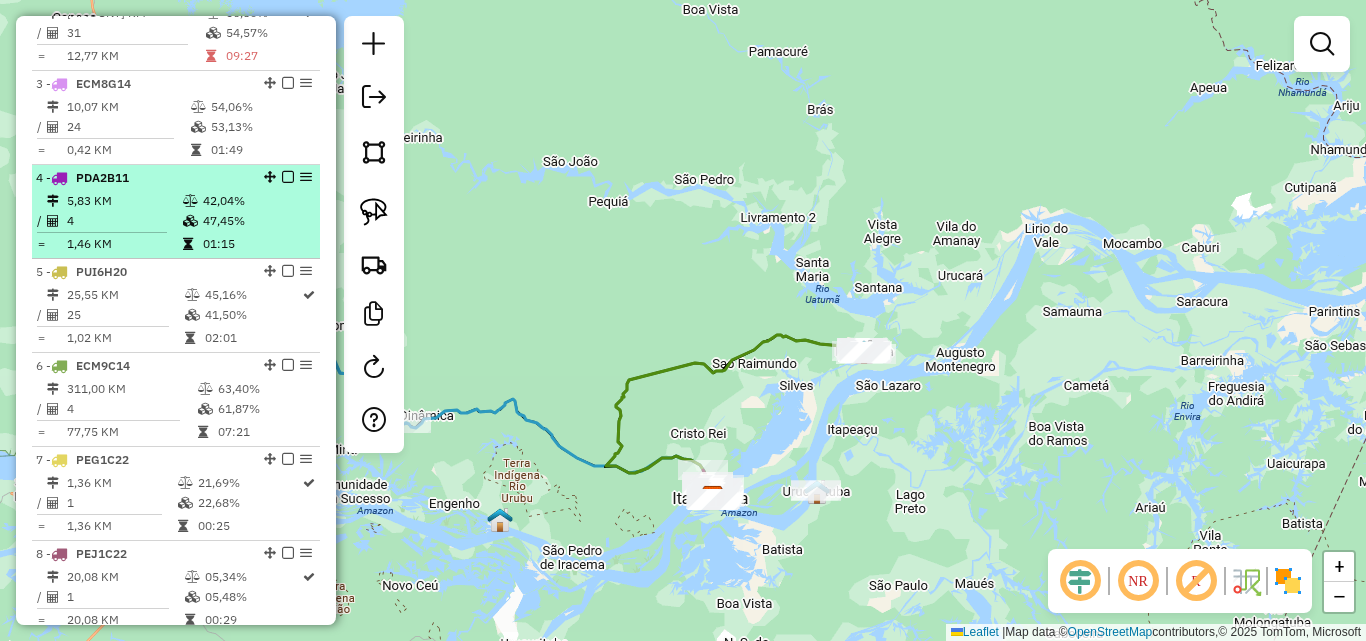 scroll, scrollTop: 862, scrollLeft: 0, axis: vertical 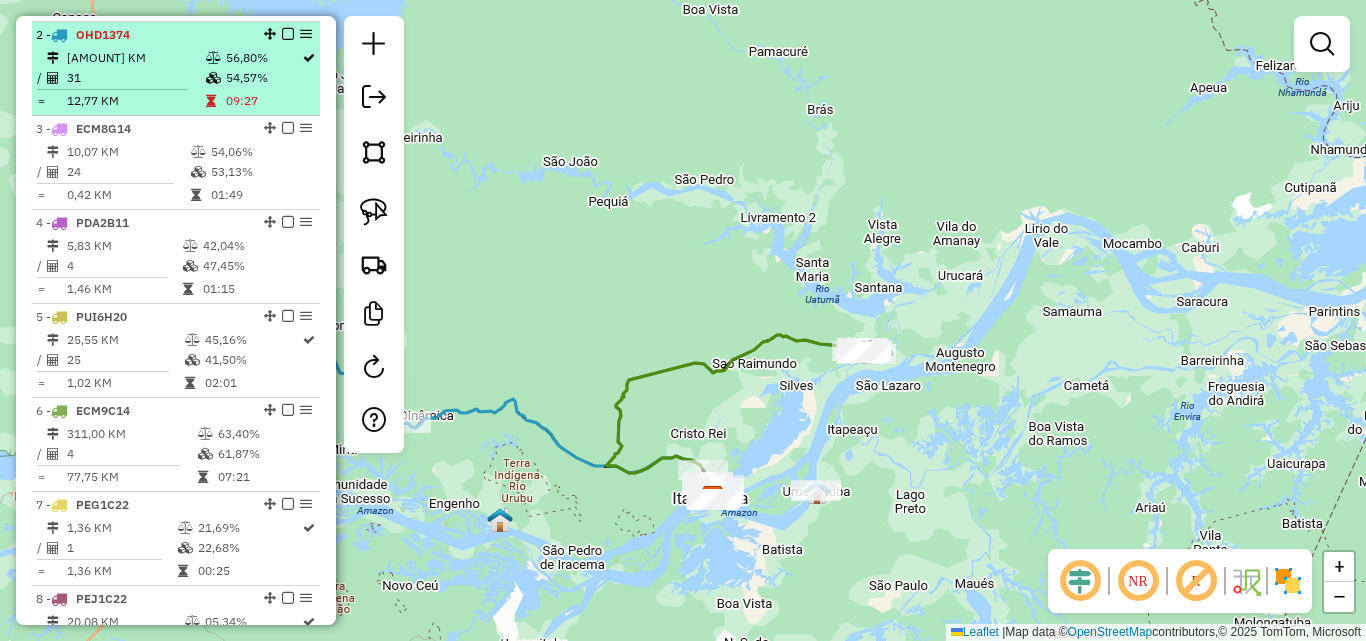 click on "31" at bounding box center [135, 78] 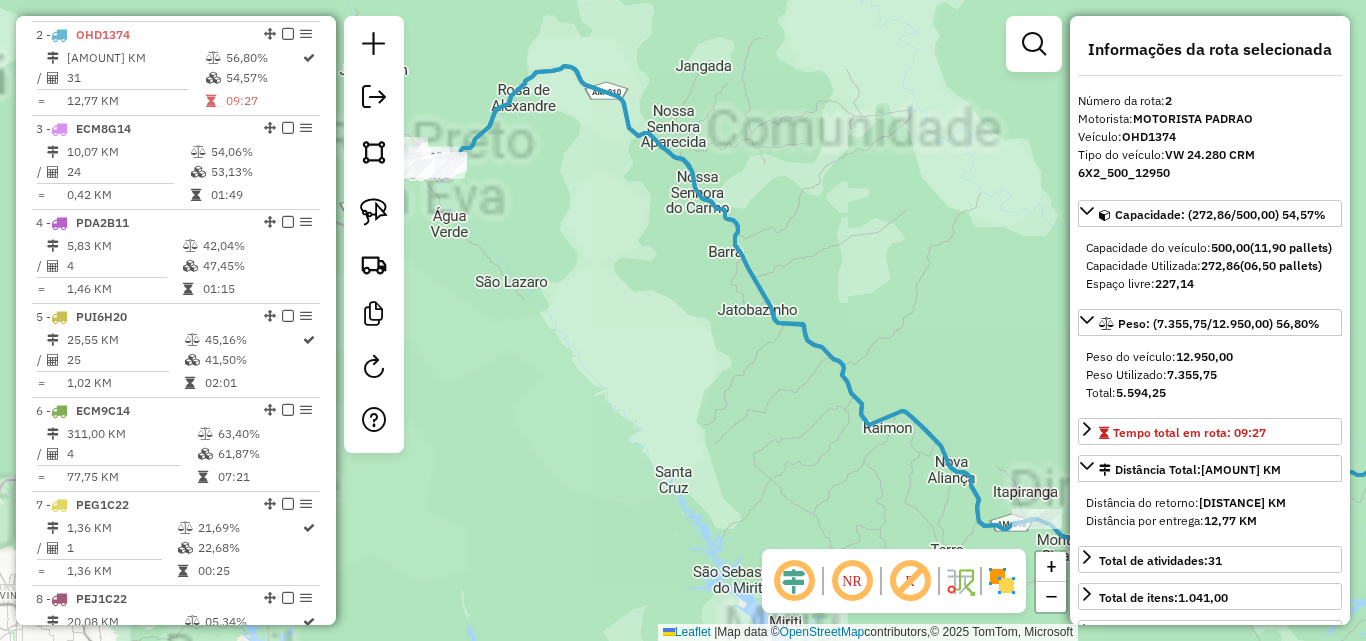 drag, startPoint x: 501, startPoint y: 313, endPoint x: 646, endPoint y: 596, distance: 317.98428 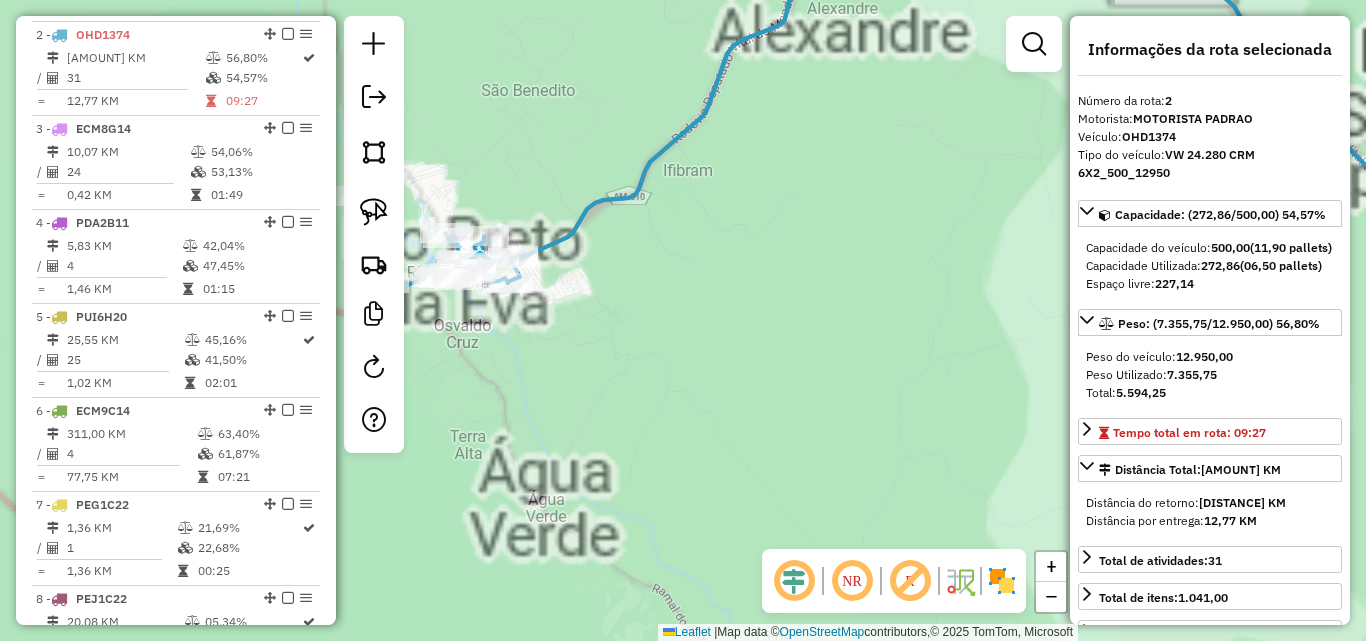 drag, startPoint x: 528, startPoint y: 441, endPoint x: 638, endPoint y: 600, distance: 193.34166 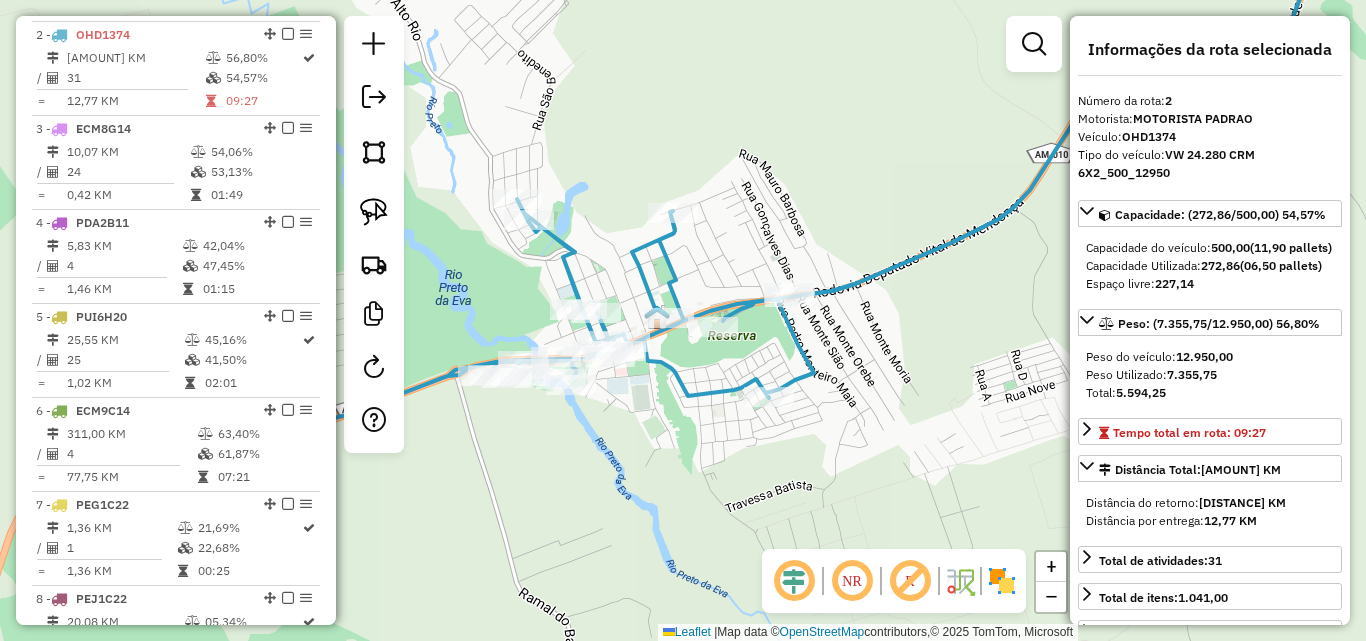 drag, startPoint x: 525, startPoint y: 465, endPoint x: 837, endPoint y: 474, distance: 312.1298 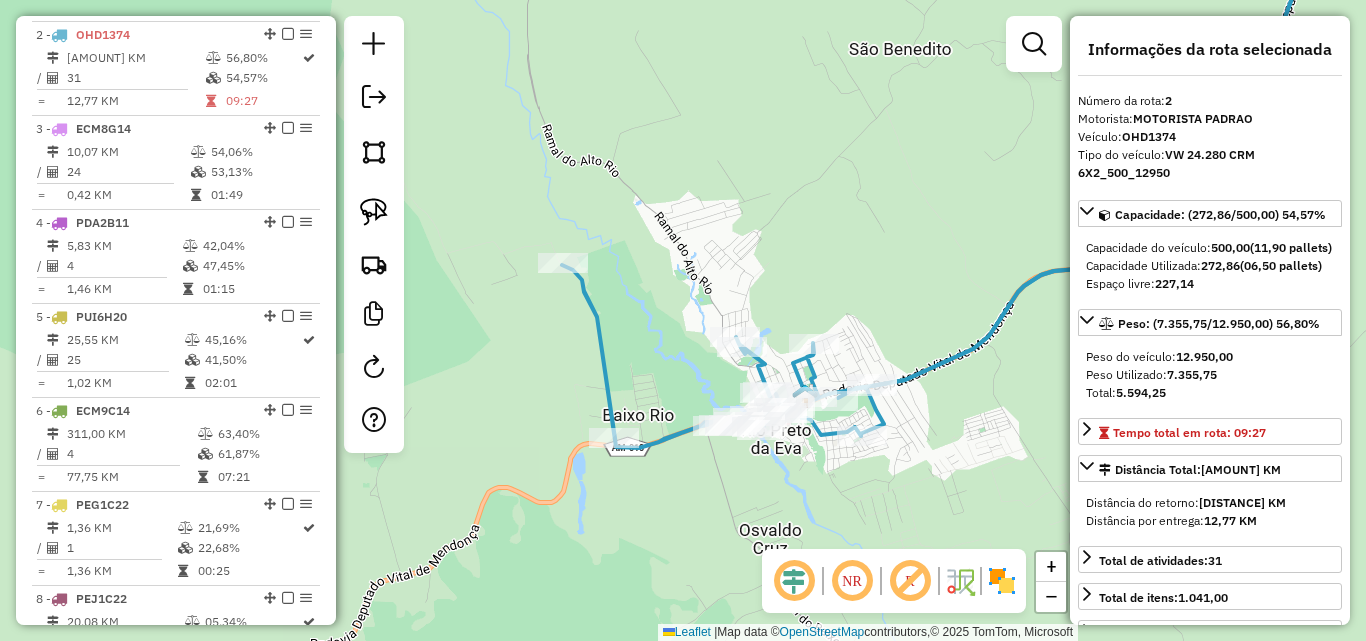 drag, startPoint x: 693, startPoint y: 478, endPoint x: 531, endPoint y: 307, distance: 235.55254 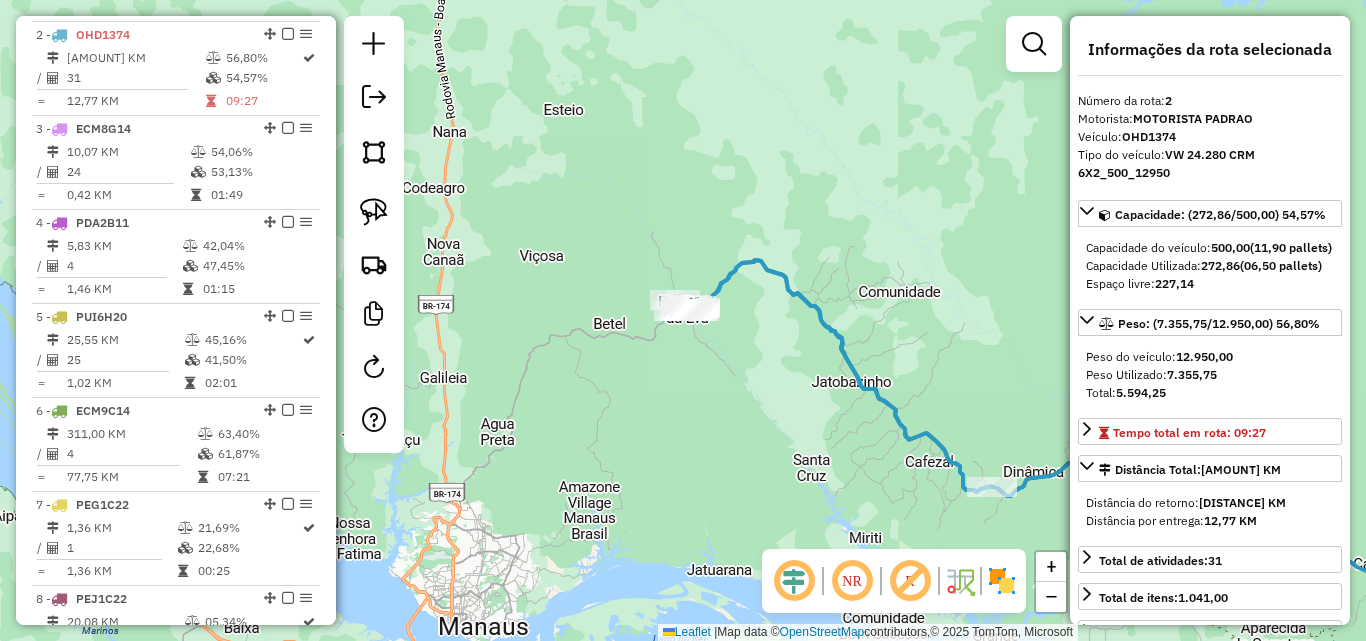 drag, startPoint x: 858, startPoint y: 447, endPoint x: 615, endPoint y: 260, distance: 306.62354 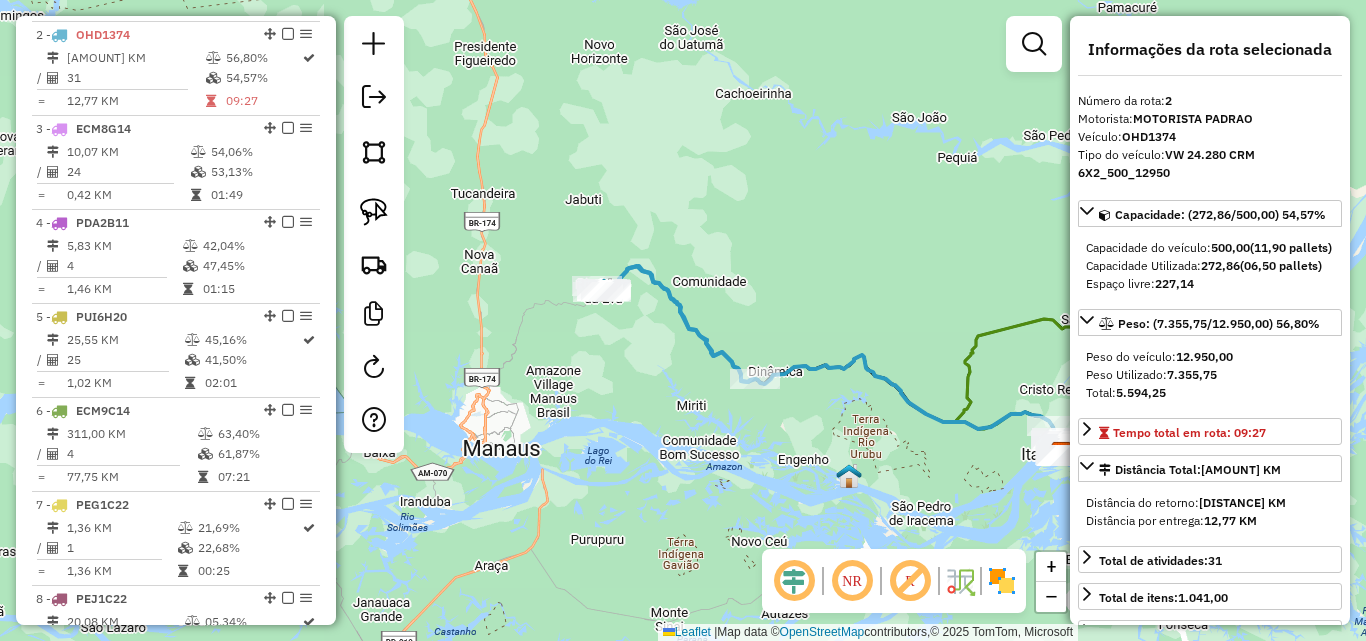 click on "Janela de atendimento Grade de atendimento Capacidade Transportadoras Veículos Cliente Pedidos  Rotas Selecione os dias de semana para filtrar as janelas de atendimento  Seg   Ter   Qua   Qui   Sex   Sáb   Dom  Informe o período da janela de atendimento: De: Até:  Filtrar exatamente a janela do cliente  Considerar janela de atendimento padrão  Selecione os dias de semana para filtrar as grades de atendimento  Seg   Ter   Qua   Qui   Sex   Sáb   Dom   Considerar clientes sem dia de atendimento cadastrado  Clientes fora do dia de atendimento selecionado Filtrar as atividades entre os valores definidos abaixo:  Peso mínimo:   Peso máximo:   Cubagem mínima:   Cubagem máxima:   De:   Até:  Filtrar as atividades entre o tempo de atendimento definido abaixo:  De:   Até:   Considerar capacidade total dos clientes não roteirizados Transportadora: Selecione um ou mais itens Tipo de veículo: Selecione um ou mais itens Veículo: Selecione um ou mais itens Motorista: Selecione um ou mais itens Nome: Rótulo:" 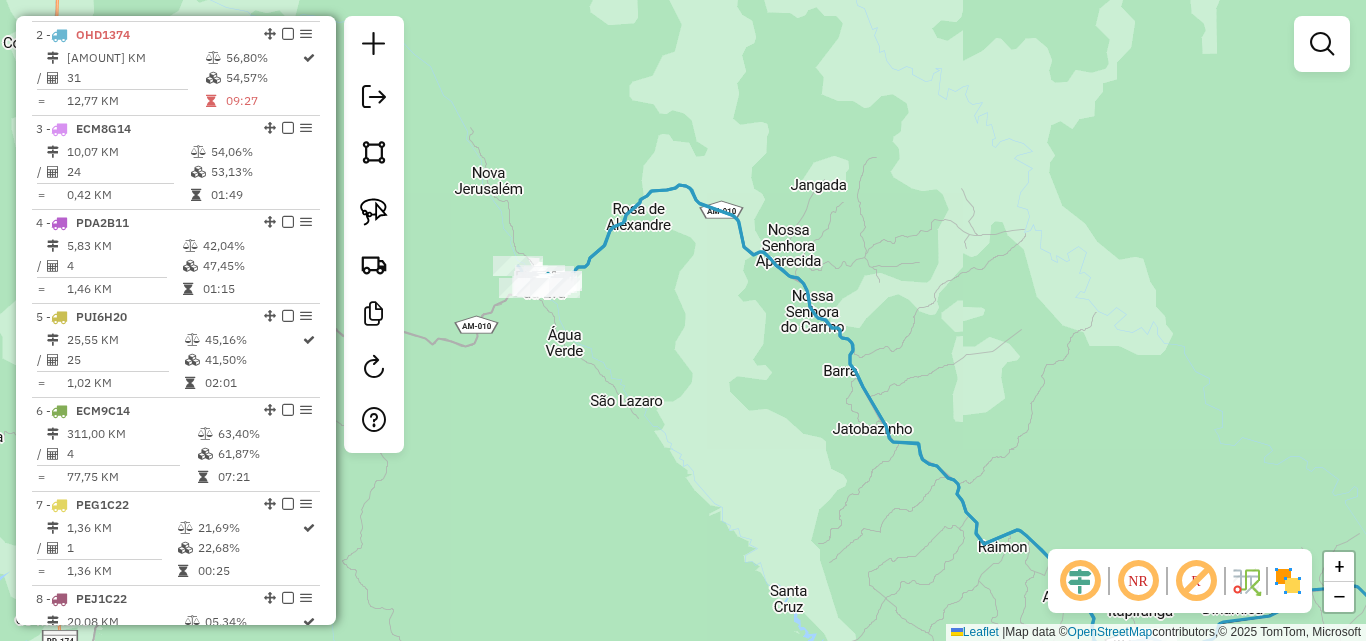 drag, startPoint x: 561, startPoint y: 307, endPoint x: 661, endPoint y: 500, distance: 217.36835 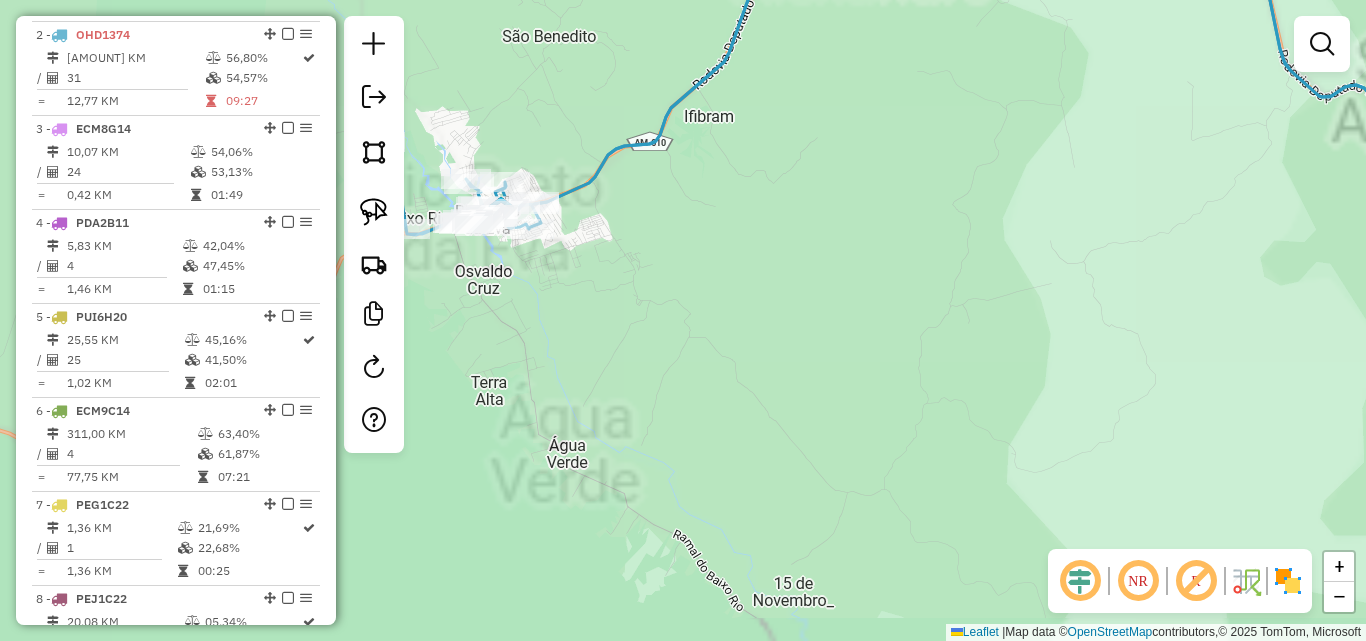 drag, startPoint x: 525, startPoint y: 401, endPoint x: 683, endPoint y: 563, distance: 226.29184 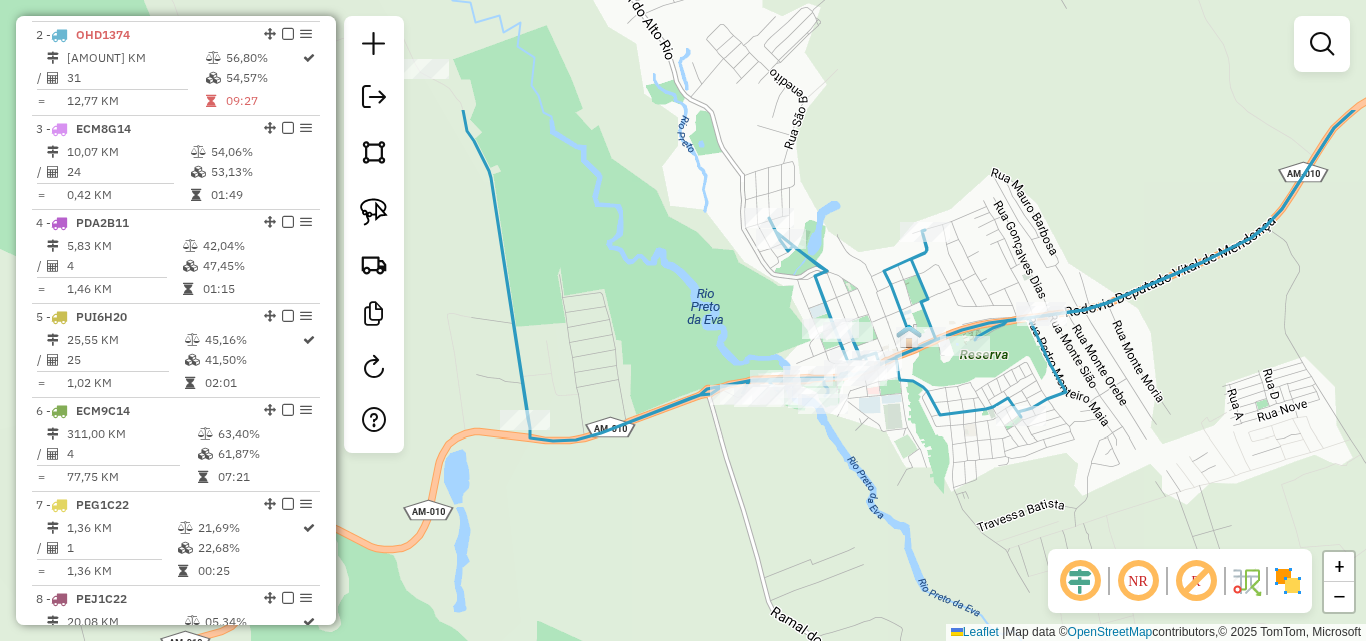 drag, startPoint x: 580, startPoint y: 341, endPoint x: 883, endPoint y: 616, distance: 409.187 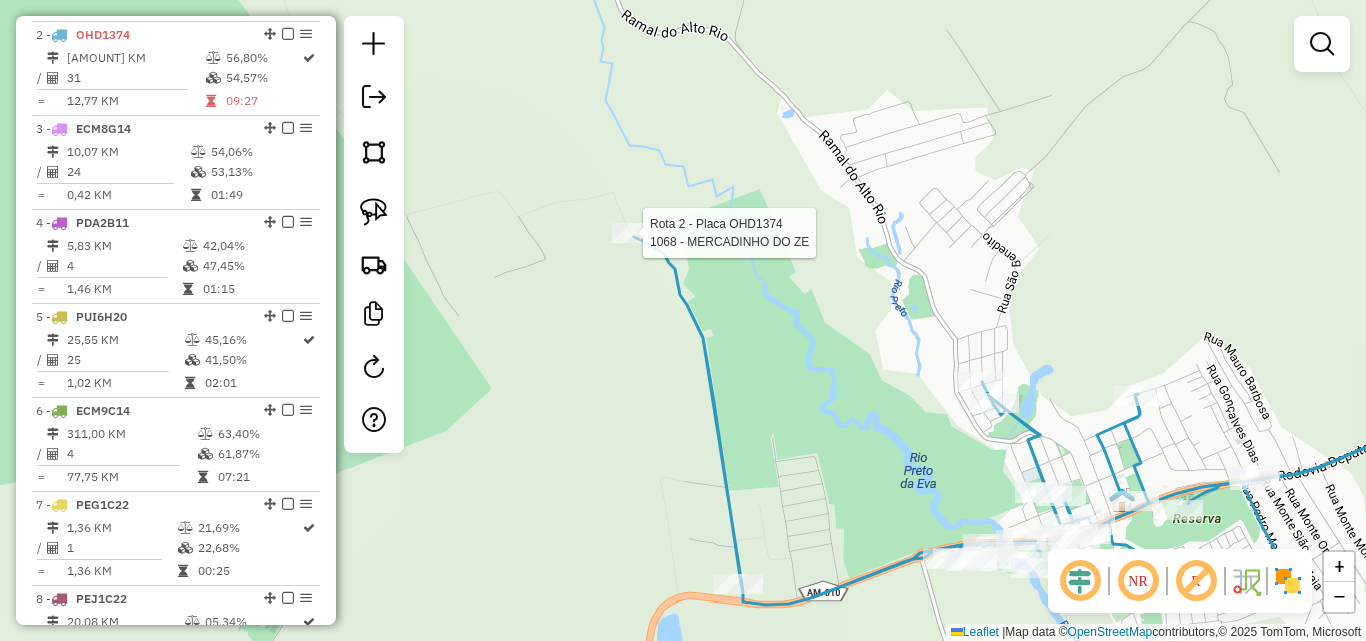 select on "**********" 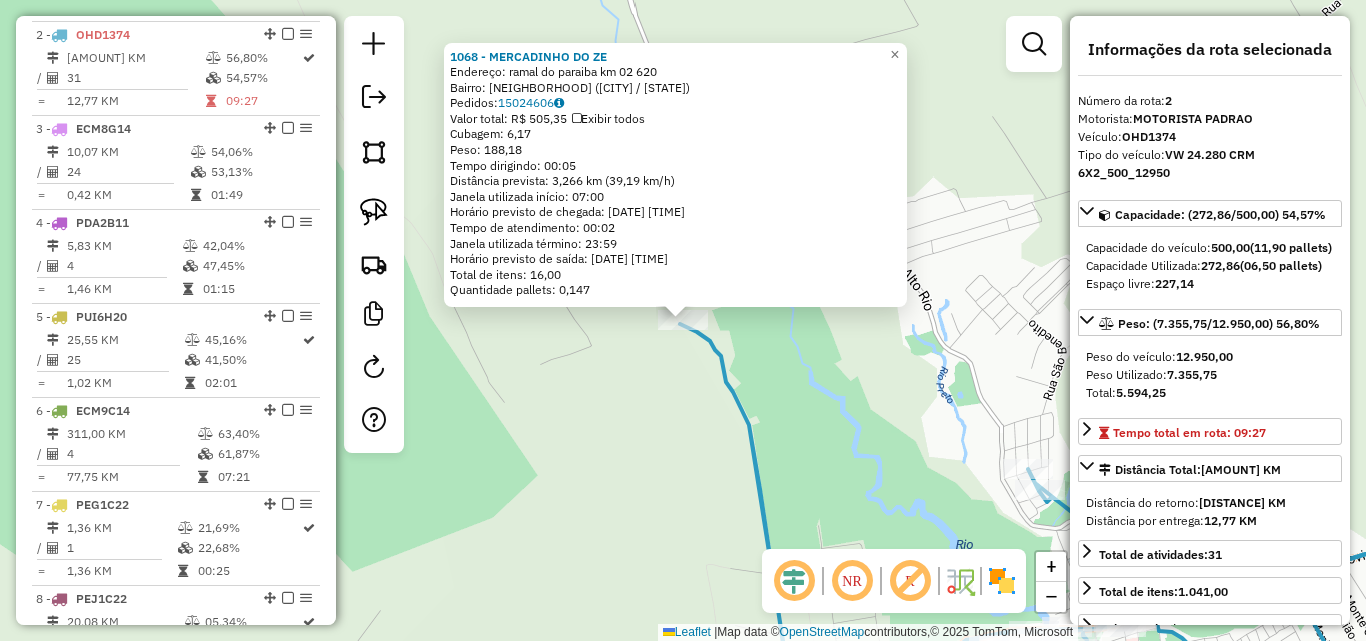 scroll, scrollTop: 868, scrollLeft: 0, axis: vertical 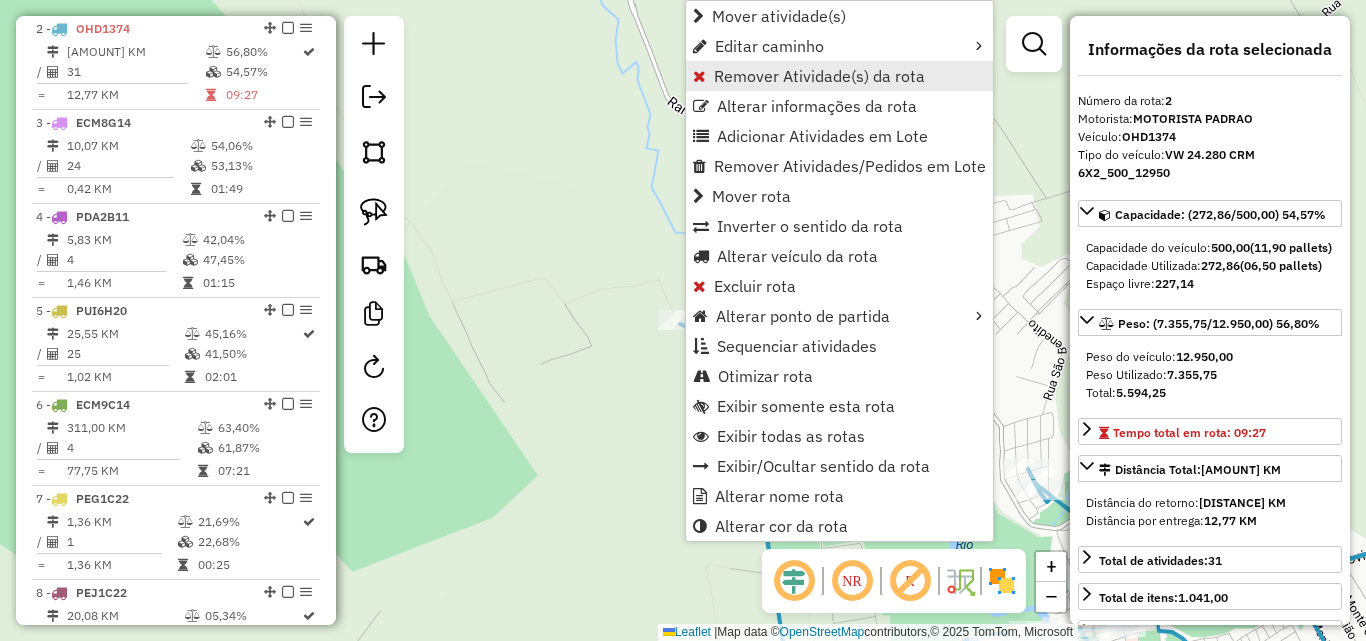 click on "Remover Atividade(s) da rota" at bounding box center (819, 76) 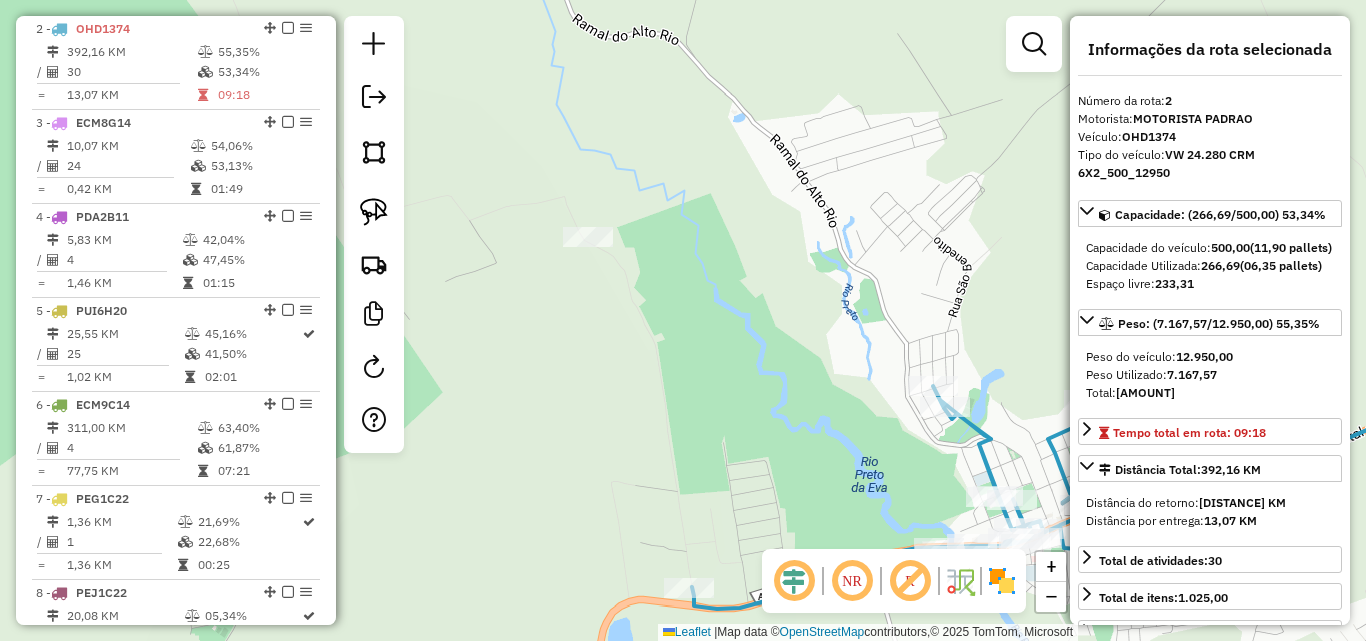 drag, startPoint x: 903, startPoint y: 425, endPoint x: 647, endPoint y: 239, distance: 316.4364 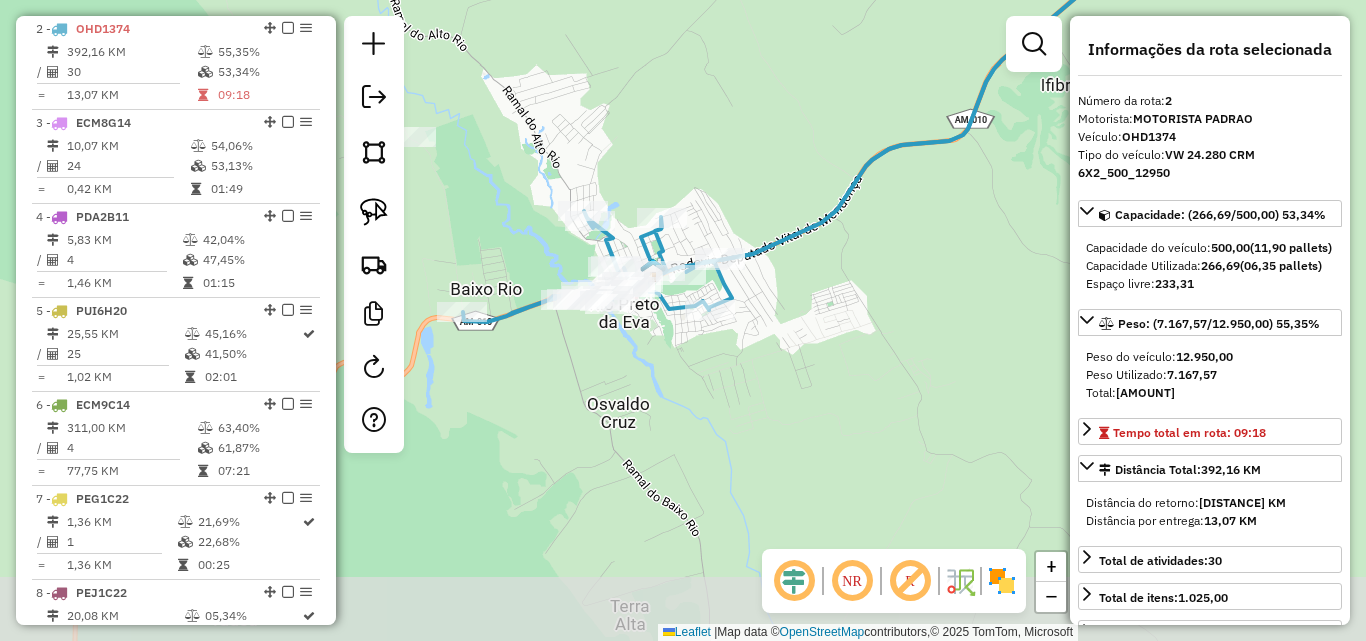 drag, startPoint x: 750, startPoint y: 372, endPoint x: 571, endPoint y: 260, distance: 211.15161 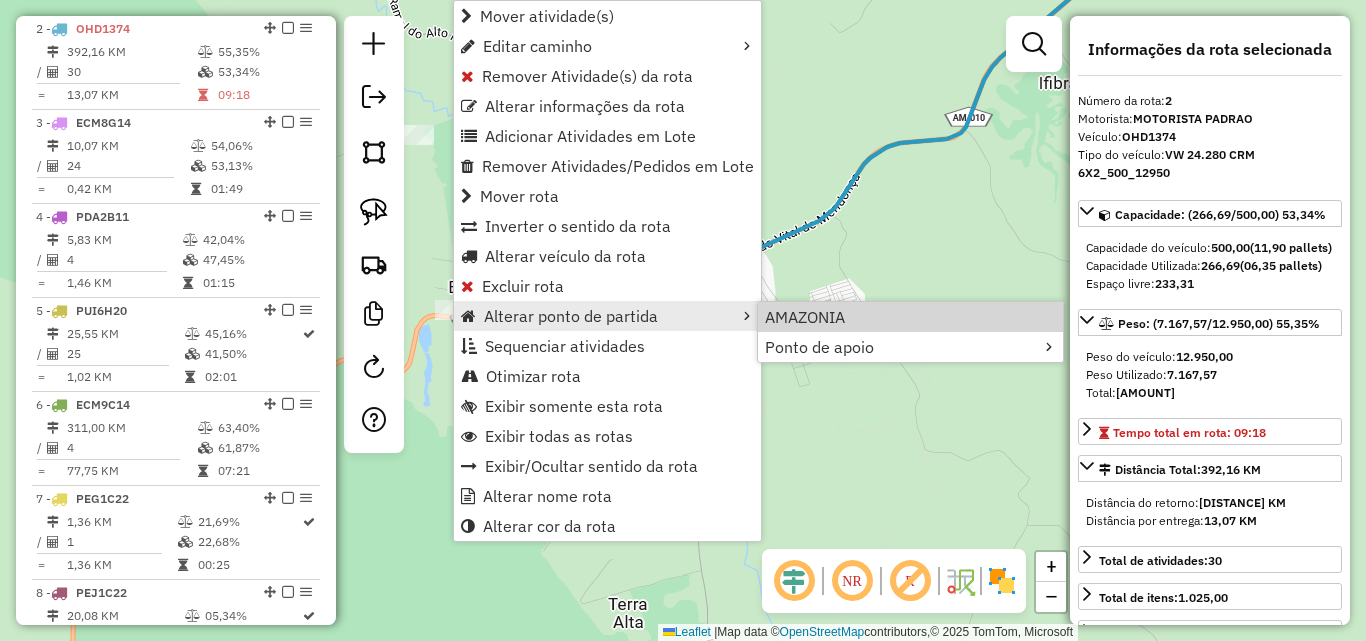 click on "AMAZONIA" at bounding box center (910, 317) 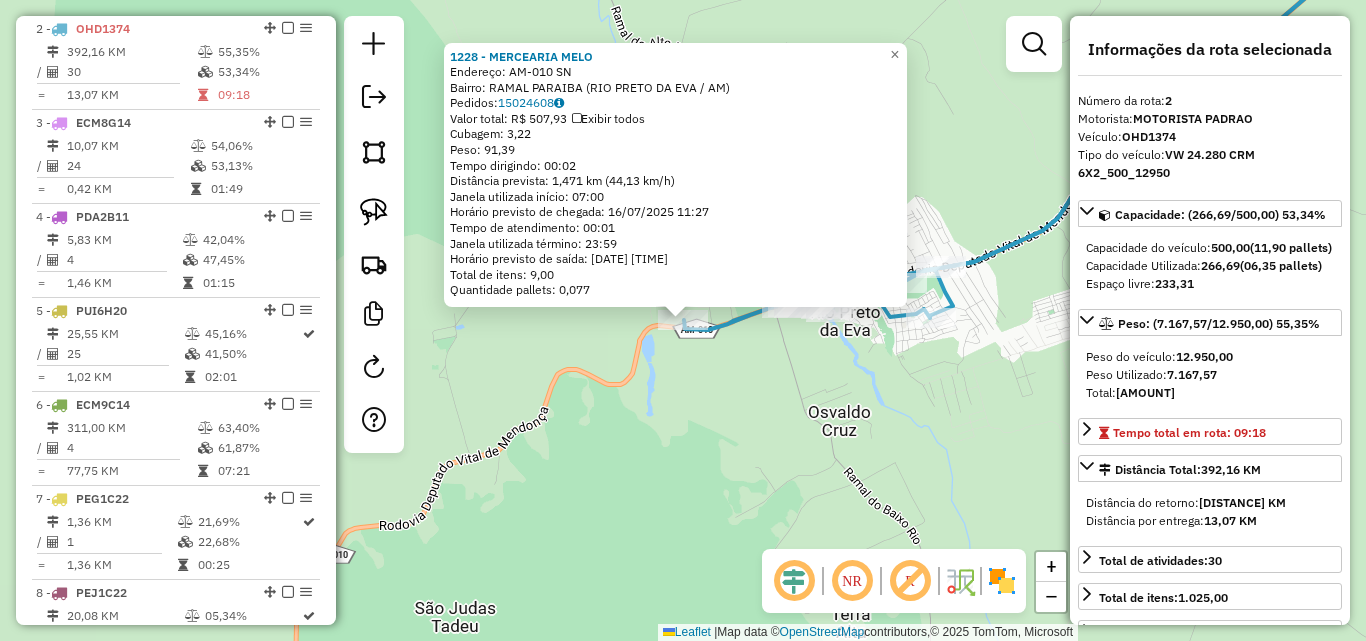 click on "1228 - MERCEARIA MELO  Endereço:  AM-010 SN   Bairro: RAMAL PARAIBA (RIO PRETO DA EVA / AM)   Pedidos:  15024608   Valor total: R$ 507,93   Exibir todos   Cubagem: 3,22  Peso: 91,39  Tempo dirigindo: 00:02   Distância prevista: 1,471 km (44,13 km/h)   Janela utilizada início: 07:00   Horário previsto de chegada: 16/07/2025 11:27   Tempo de atendimento: 00:01   Janela utilizada término: 23:59   Horário previsto de saída: 16/07/2025 11:28   Total de itens: 9,00   Quantidade pallets: 0,077  × Janela de atendimento Grade de atendimento Capacidade Transportadoras Veículos Cliente Pedidos  Rotas Selecione os dias de semana para filtrar as janelas de atendimento  Seg   Ter   Qua   Qui   Sex   Sáb   Dom  Informe o período da janela de atendimento: De: Até:  Filtrar exatamente a janela do cliente  Considerar janela de atendimento padrão  Selecione os dias de semana para filtrar as grades de atendimento  Seg   Ter   Qua   Qui   Sex   Sáb   Dom   Considerar clientes sem dia de atendimento cadastrado  De:" 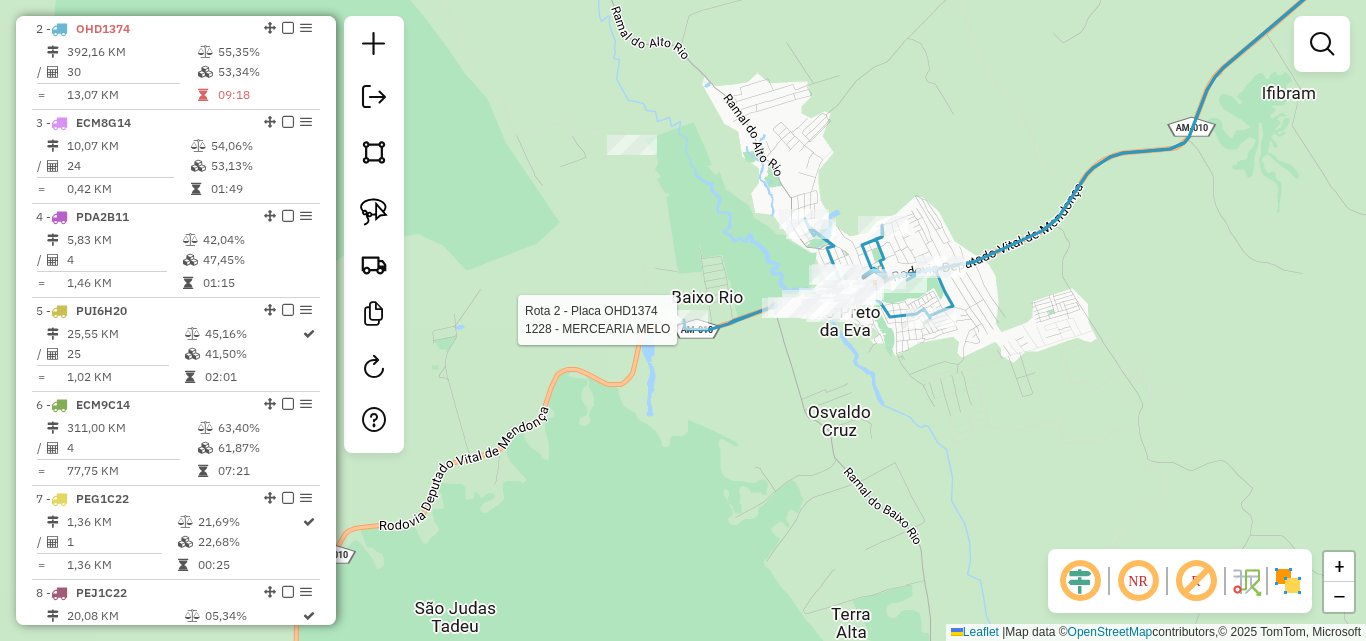 select on "**********" 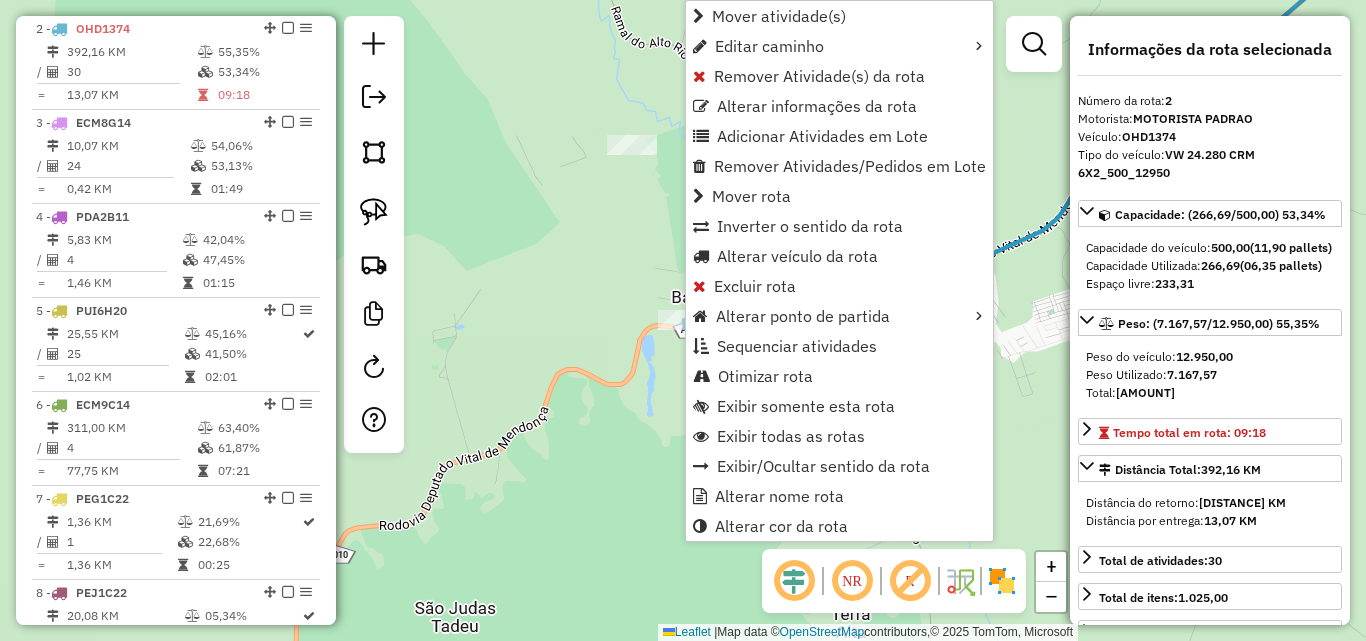 click on "Janela de atendimento Grade de atendimento Capacidade Transportadoras Veículos Cliente Pedidos  Rotas Selecione os dias de semana para filtrar as janelas de atendimento  Seg   Ter   Qua   Qui   Sex   Sáb   Dom  Informe o período da janela de atendimento: De: Até:  Filtrar exatamente a janela do cliente  Considerar janela de atendimento padrão  Selecione os dias de semana para filtrar as grades de atendimento  Seg   Ter   Qua   Qui   Sex   Sáb   Dom   Considerar clientes sem dia de atendimento cadastrado  Clientes fora do dia de atendimento selecionado Filtrar as atividades entre os valores definidos abaixo:  Peso mínimo:   Peso máximo:   Cubagem mínima:   Cubagem máxima:   De:   Até:  Filtrar as atividades entre o tempo de atendimento definido abaixo:  De:   Até:   Considerar capacidade total dos clientes não roteirizados Transportadora: Selecione um ou mais itens Tipo de veículo: Selecione um ou mais itens Veículo: Selecione um ou mais itens Motorista: Selecione um ou mais itens Nome: Rótulo:" 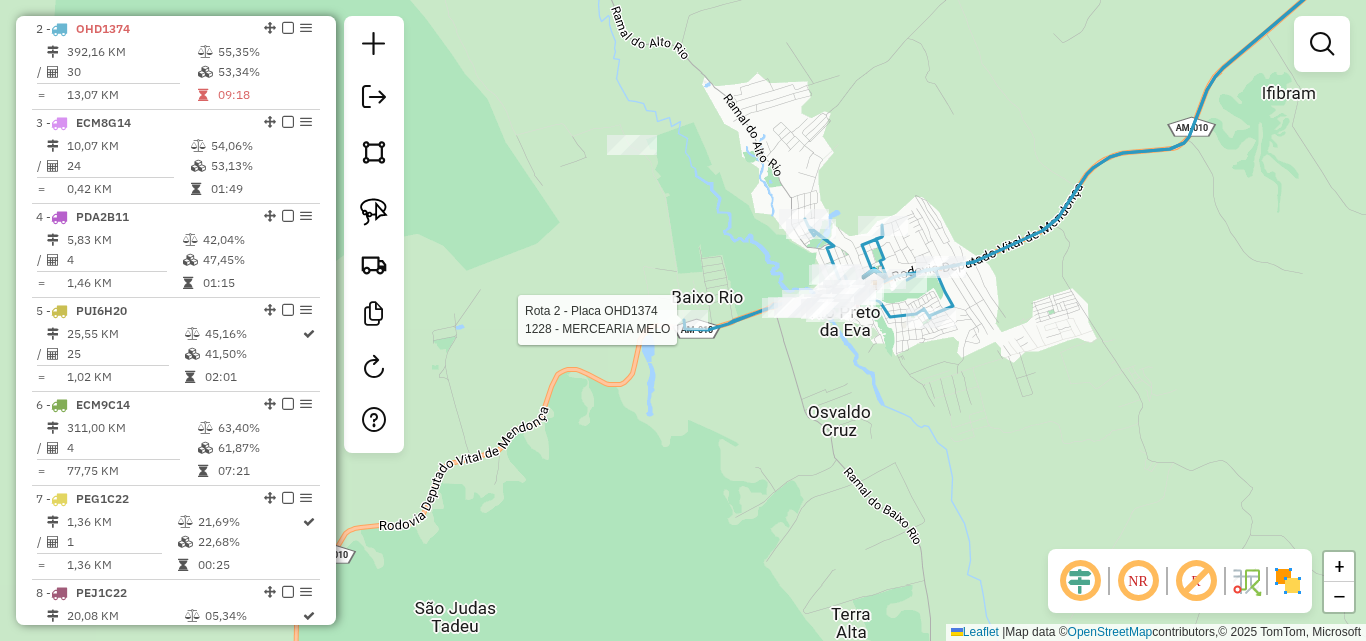 select on "**********" 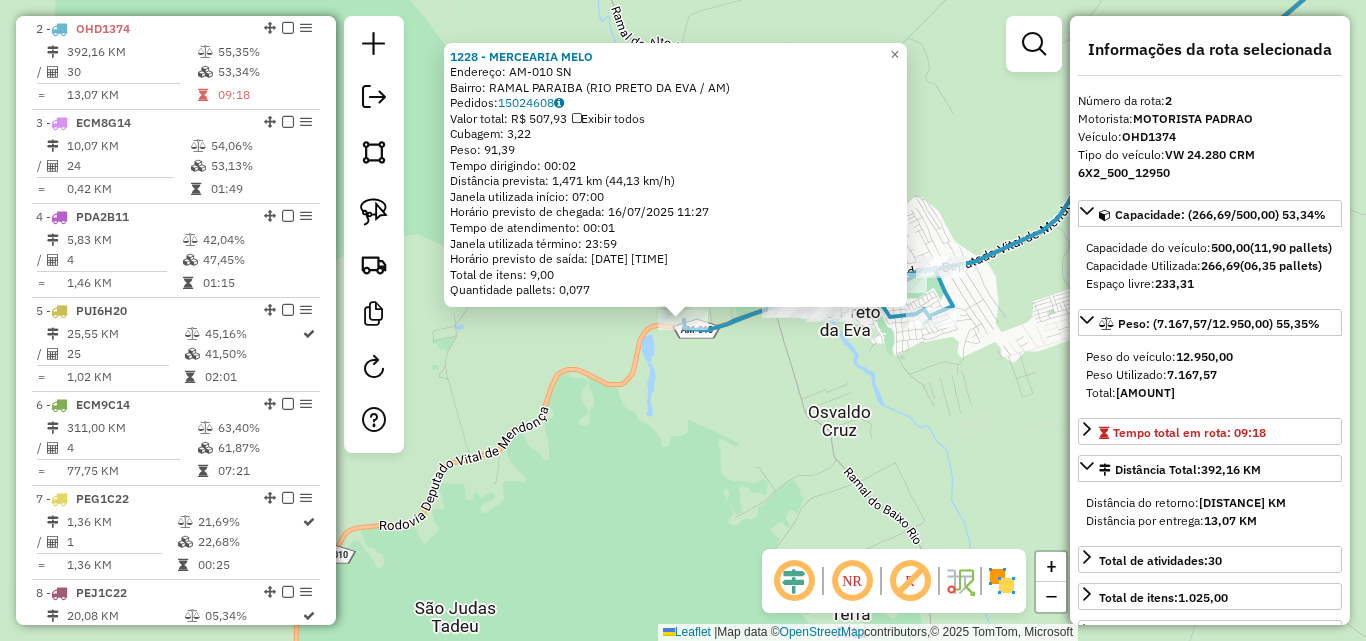 click on "1228 - MERCEARIA MELO  Endereço:  AM-010 SN   Bairro: RAMAL PARAIBA (RIO PRETO DA EVA / AM)   Pedidos:  15024608   Valor total: R$ 507,93   Exibir todos   Cubagem: 3,22  Peso: 91,39  Tempo dirigindo: 00:02   Distância prevista: 1,471 km (44,13 km/h)   Janela utilizada início: 07:00   Horário previsto de chegada: 16/07/2025 11:27   Tempo de atendimento: 00:01   Janela utilizada término: 23:59   Horário previsto de saída: 16/07/2025 11:28   Total de itens: 9,00   Quantidade pallets: 0,077  × Janela de atendimento Grade de atendimento Capacidade Transportadoras Veículos Cliente Pedidos  Rotas Selecione os dias de semana para filtrar as janelas de atendimento  Seg   Ter   Qua   Qui   Sex   Sáb   Dom  Informe o período da janela de atendimento: De: Até:  Filtrar exatamente a janela do cliente  Considerar janela de atendimento padrão  Selecione os dias de semana para filtrar as grades de atendimento  Seg   Ter   Qua   Qui   Sex   Sáb   Dom   Considerar clientes sem dia de atendimento cadastrado  De:" 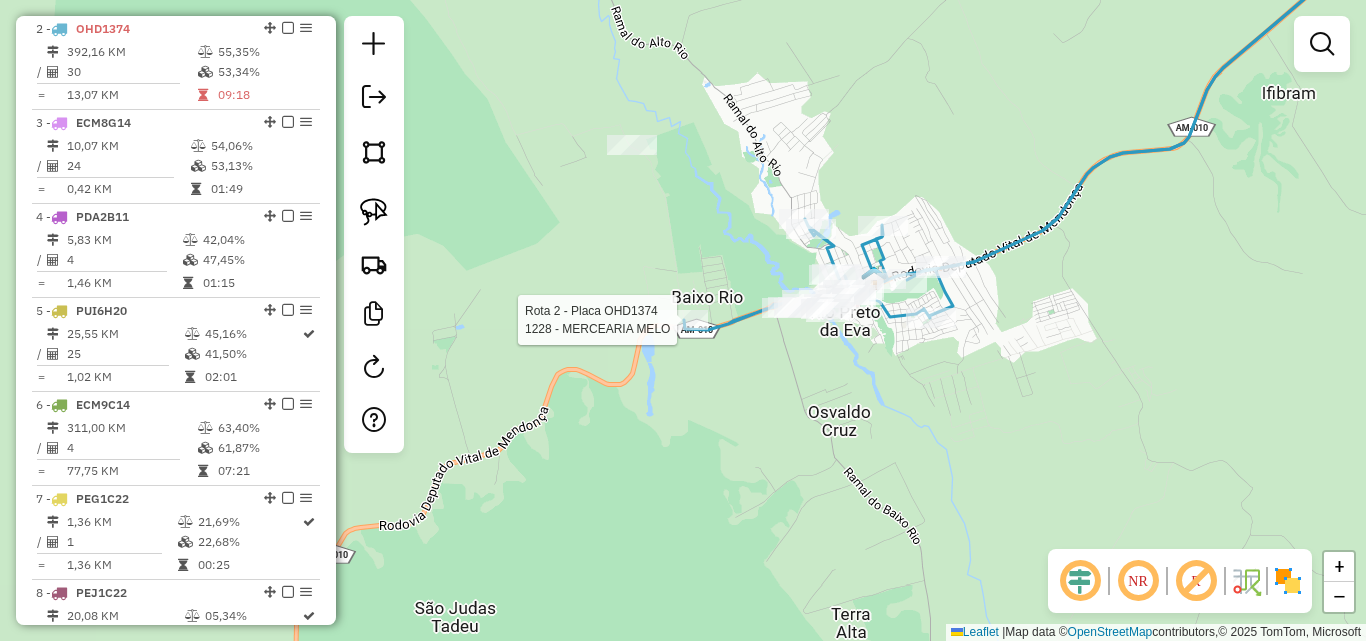select on "**********" 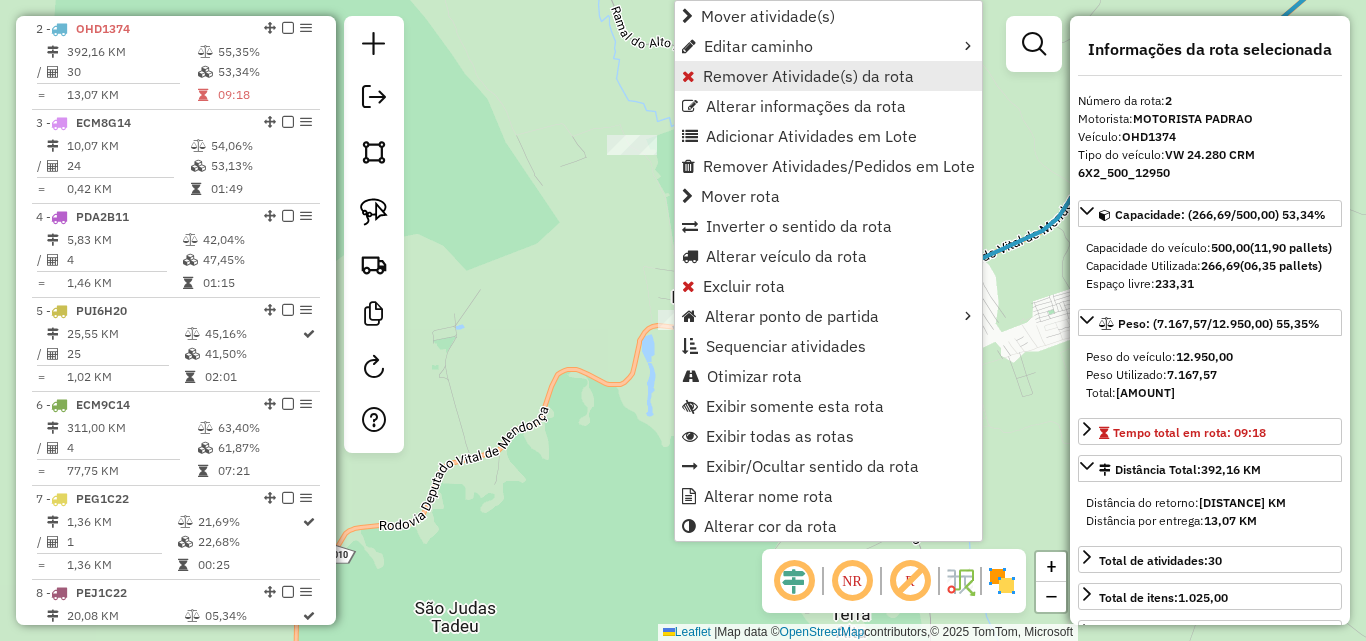 click on "Remover Atividade(s) da rota" at bounding box center [808, 76] 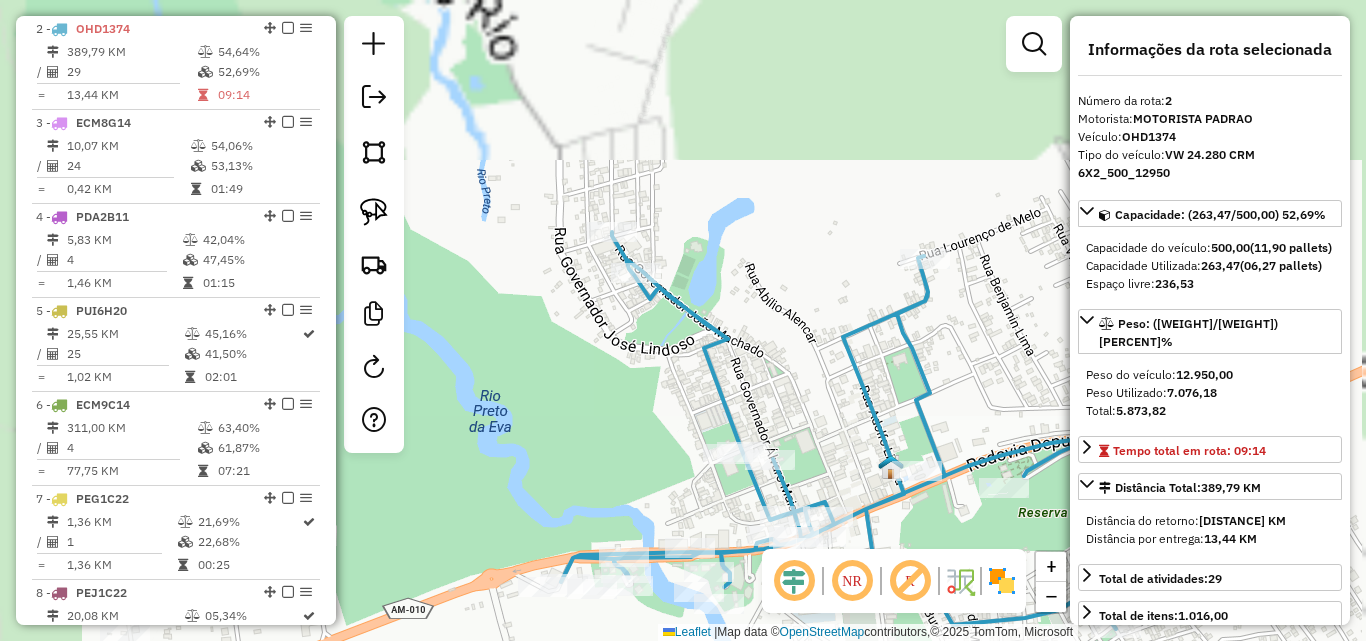 drag, startPoint x: 789, startPoint y: 295, endPoint x: 554, endPoint y: 217, distance: 247.60654 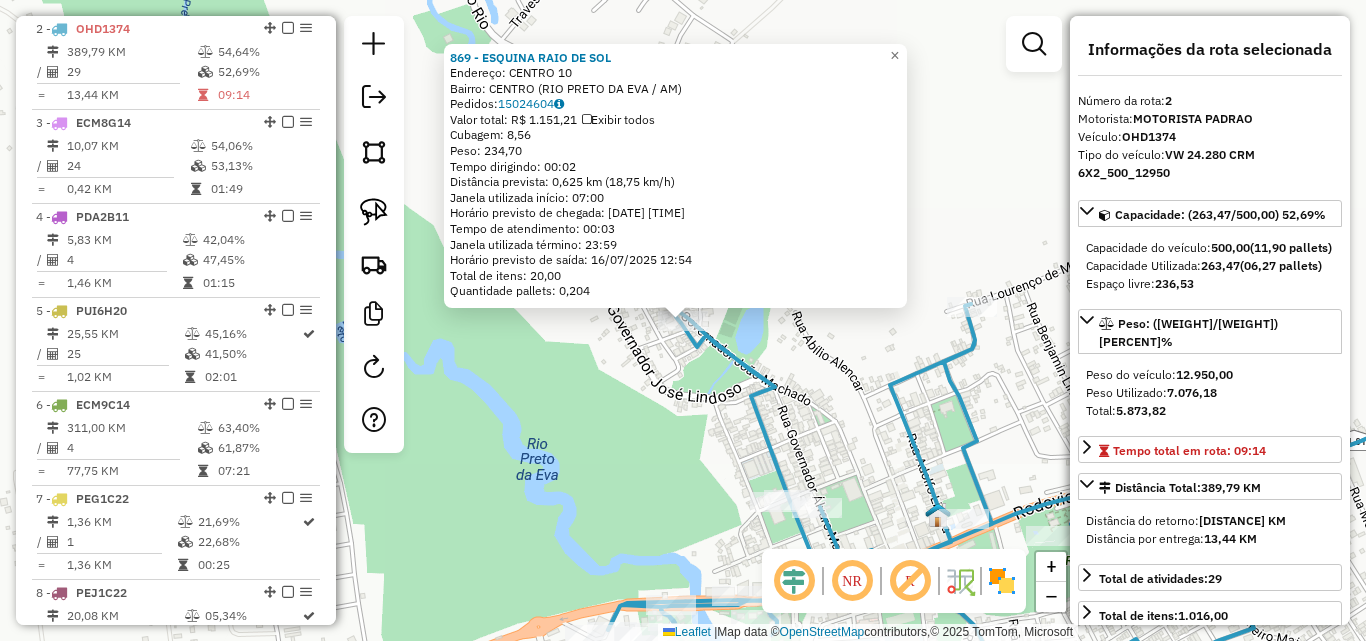 click on "869 - ESQUINA RAIO DE SOL  Endereço:  CENTRO 10   Bairro: CENTRO (RIO PRETO DA EVA / AM)   Pedidos:  15024604   Valor total: R$ 1.151,21   Exibir todos   Cubagem: 8,56  Peso: 234,70  Tempo dirigindo: 00:02   Distância prevista: 0,625 km (18,75 km/h)   Janela utilizada início: 07:00   Horário previsto de chegada: 16/07/2025 12:51   Tempo de atendimento: 00:03   Janela utilizada término: 23:59   Horário previsto de saída: 16/07/2025 12:54   Total de itens: 20,00   Quantidade pallets: 0,204  × Janela de atendimento Grade de atendimento Capacidade Transportadoras Veículos Cliente Pedidos  Rotas Selecione os dias de semana para filtrar as janelas de atendimento  Seg   Ter   Qua   Qui   Sex   Sáb   Dom  Informe o período da janela de atendimento: De: Até:  Filtrar exatamente a janela do cliente  Considerar janela de atendimento padrão  Selecione os dias de semana para filtrar as grades de atendimento  Seg   Ter   Qua   Qui   Sex   Sáb   Dom   Considerar clientes sem dia de atendimento cadastrado  De:" 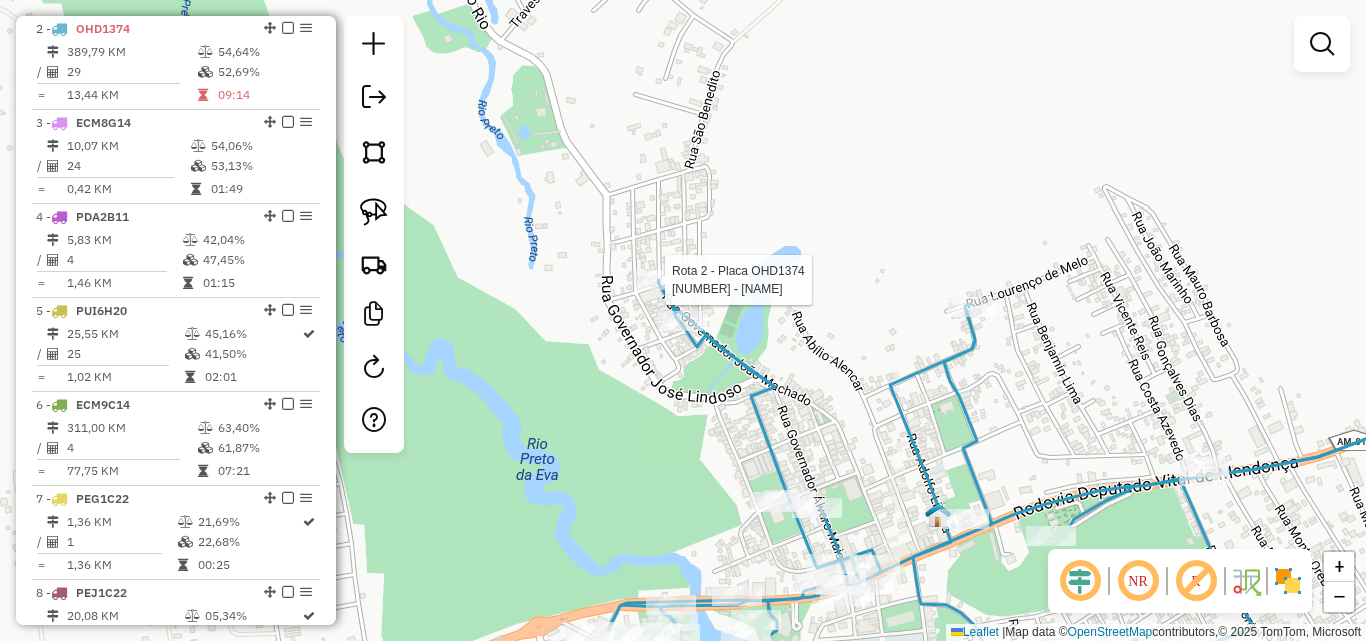 select on "**********" 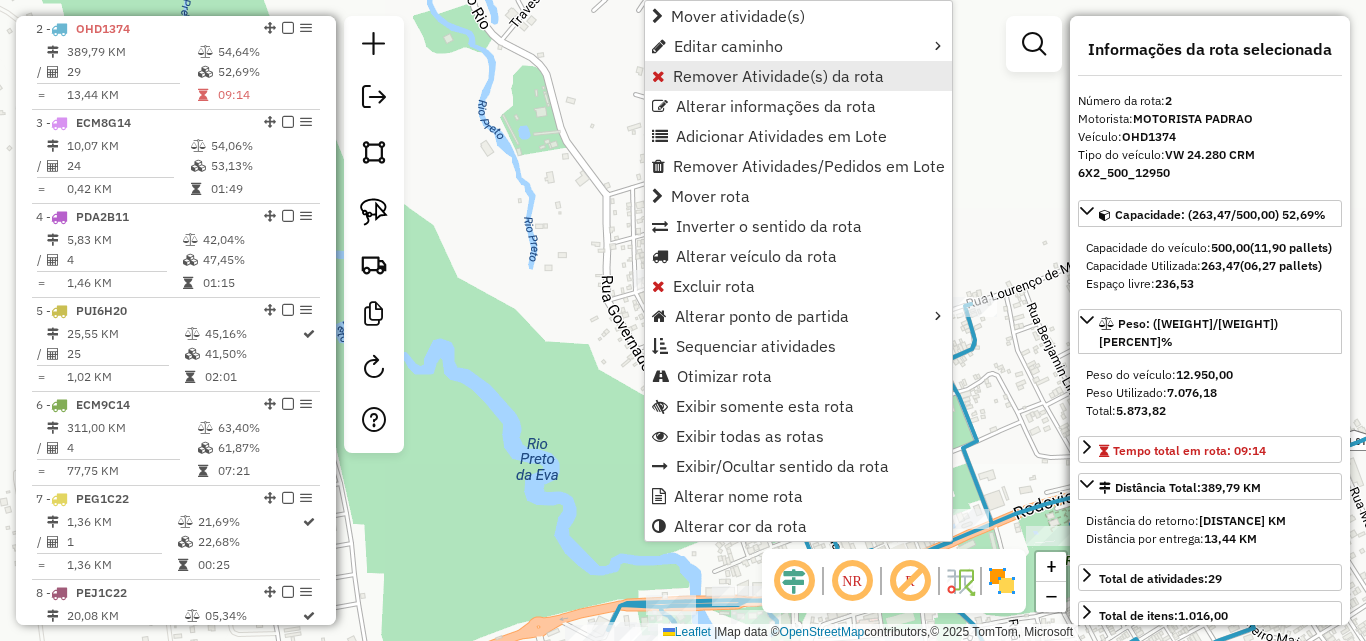 click on "Remover Atividade(s) da rota" at bounding box center (798, 76) 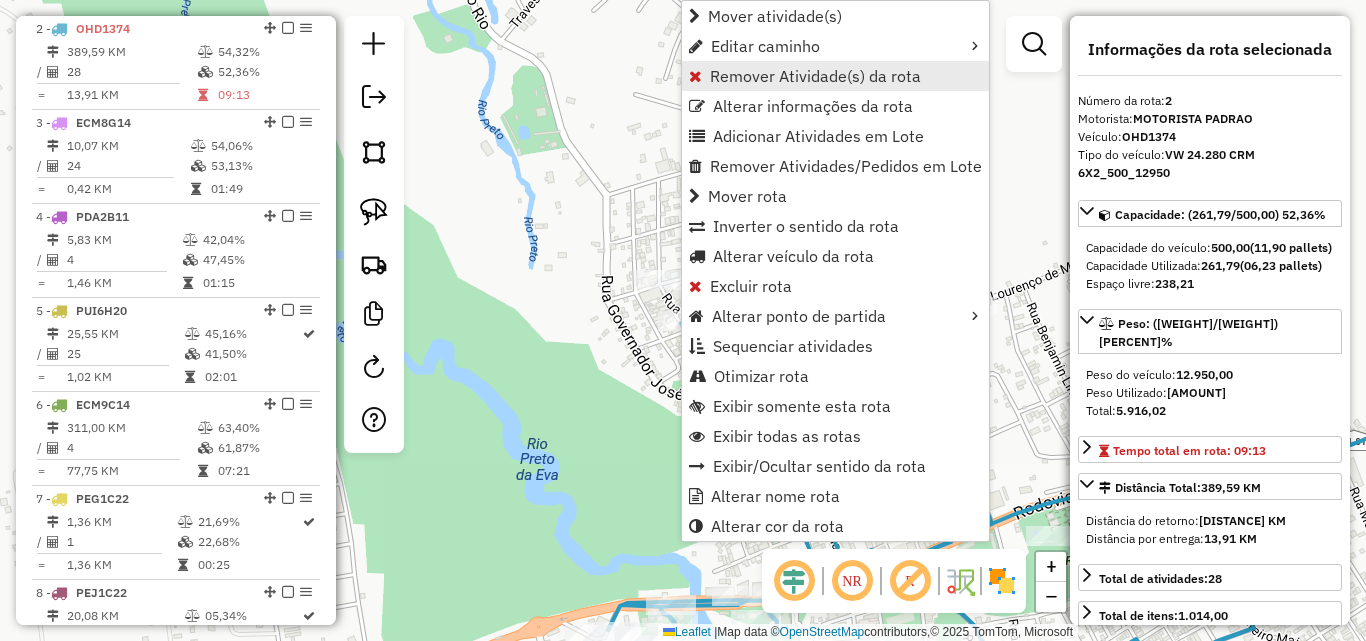 click on "Remover Atividade(s) da rota" at bounding box center [815, 76] 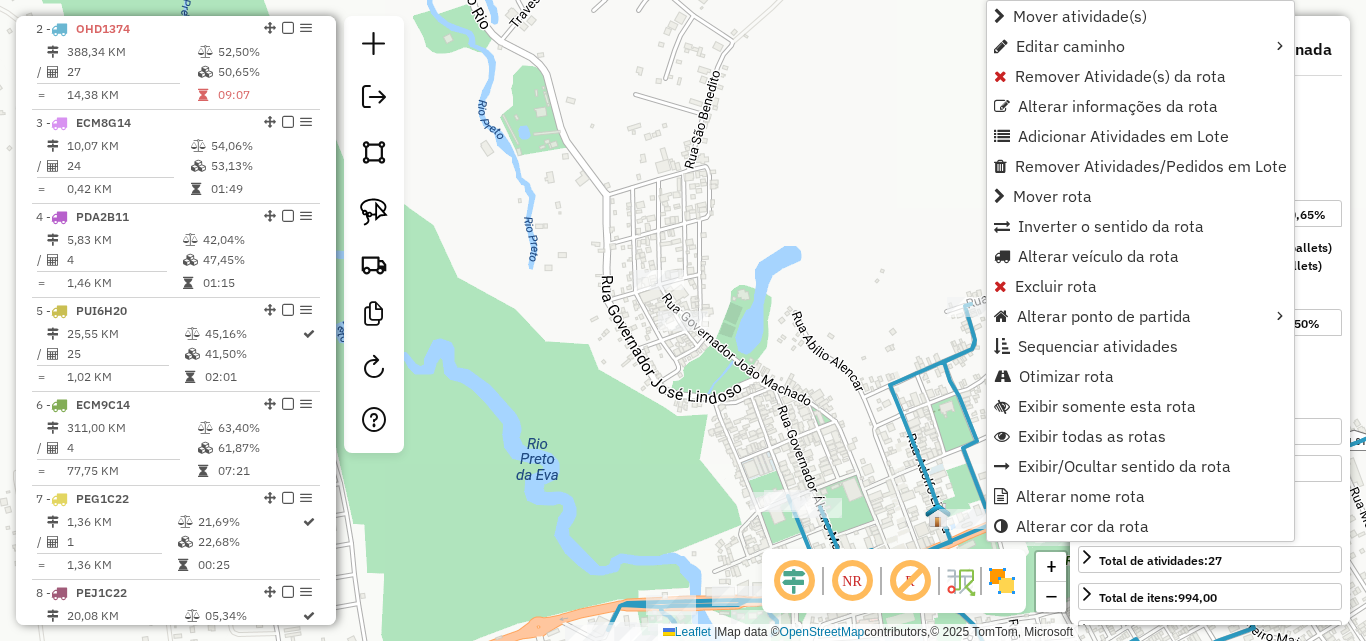 click on "Janela de atendimento Grade de atendimento Capacidade Transportadoras Veículos Cliente Pedidos  Rotas Selecione os dias de semana para filtrar as janelas de atendimento  Seg   Ter   Qua   Qui   Sex   Sáb   Dom  Informe o período da janela de atendimento: De: Até:  Filtrar exatamente a janela do cliente  Considerar janela de atendimento padrão  Selecione os dias de semana para filtrar as grades de atendimento  Seg   Ter   Qua   Qui   Sex   Sáb   Dom   Considerar clientes sem dia de atendimento cadastrado  Clientes fora do dia de atendimento selecionado Filtrar as atividades entre os valores definidos abaixo:  Peso mínimo:   Peso máximo:   Cubagem mínima:   Cubagem máxima:   De:   Até:  Filtrar as atividades entre o tempo de atendimento definido abaixo:  De:   Até:   Considerar capacidade total dos clientes não roteirizados Transportadora: Selecione um ou mais itens Tipo de veículo: Selecione um ou mais itens Veículo: Selecione um ou mais itens Motorista: Selecione um ou mais itens Nome: Rótulo:" 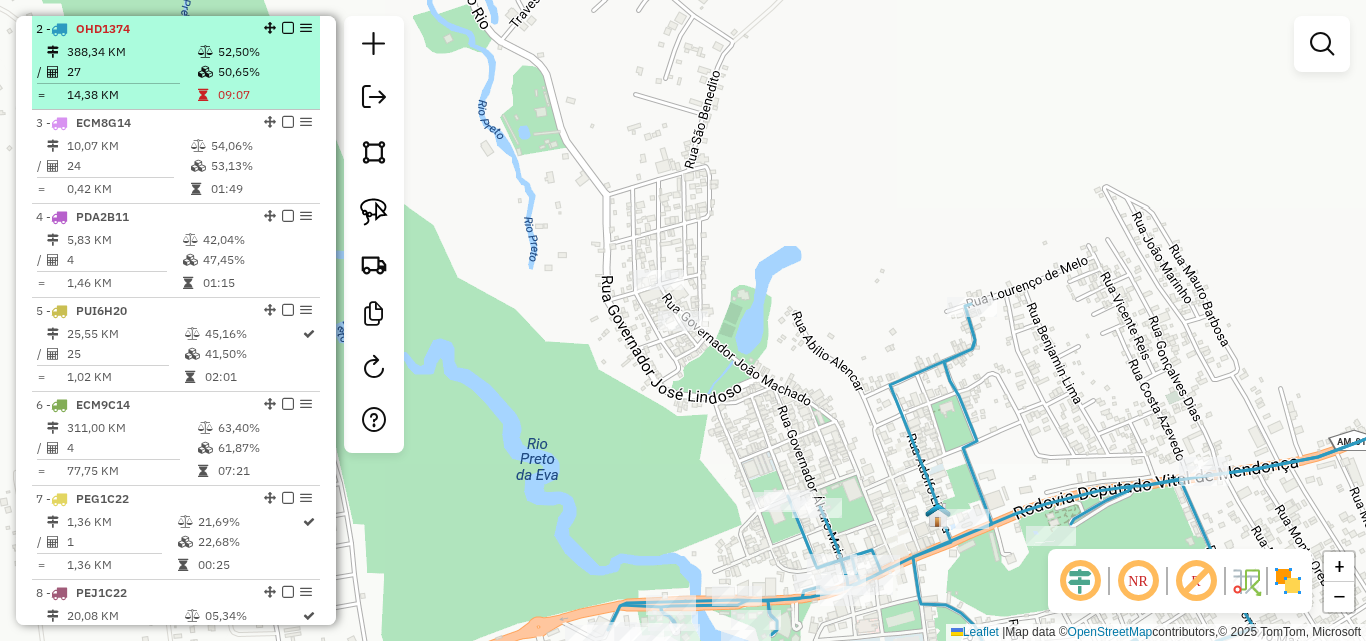 click on "27" at bounding box center [131, 72] 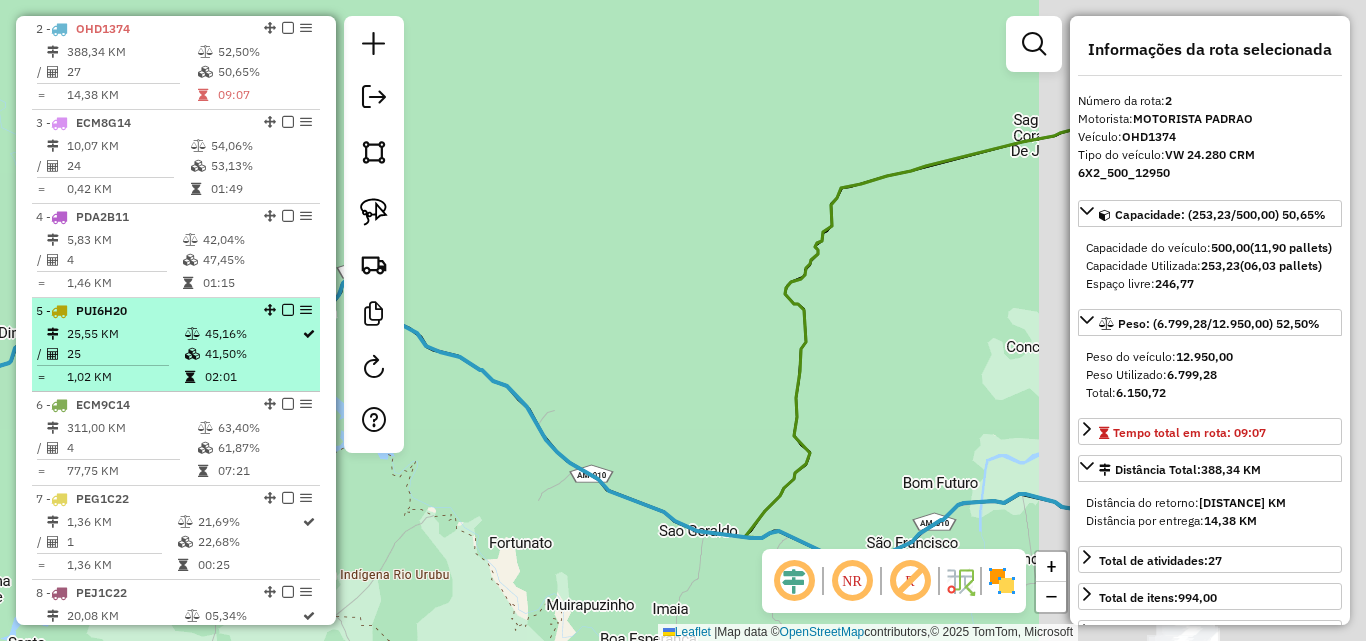 drag, startPoint x: 910, startPoint y: 354, endPoint x: 281, endPoint y: 331, distance: 629.42035 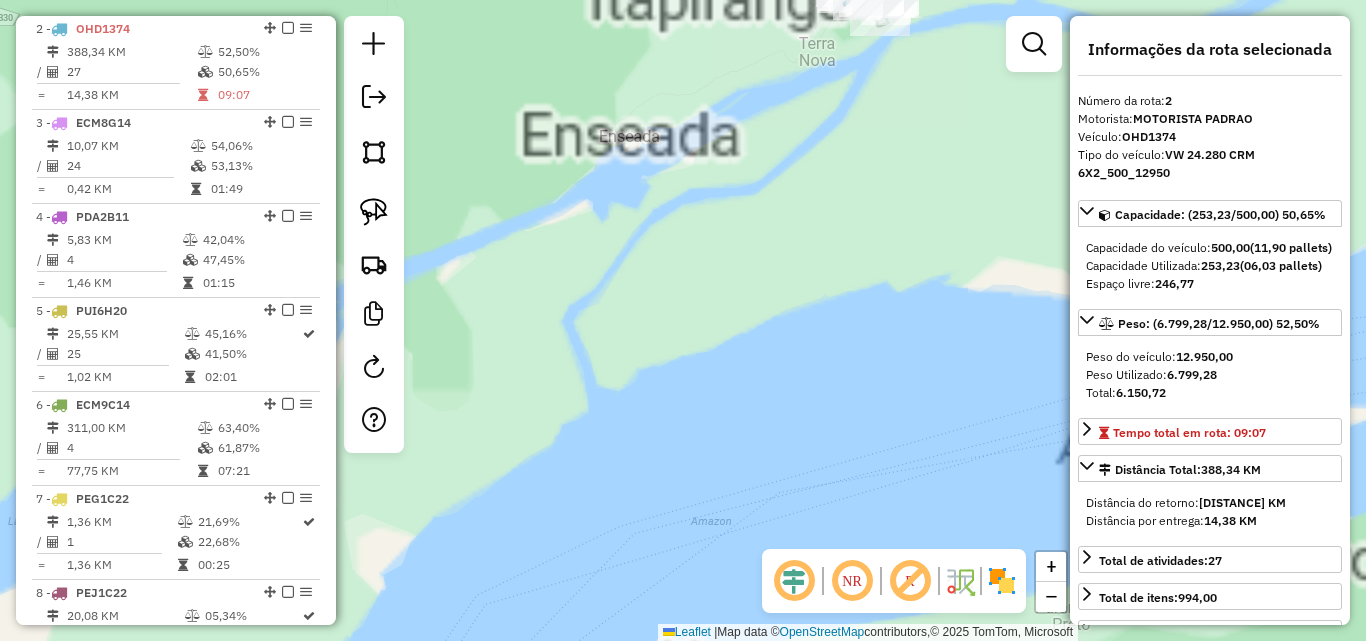 drag, startPoint x: 834, startPoint y: 239, endPoint x: 791, endPoint y: 486, distance: 250.71498 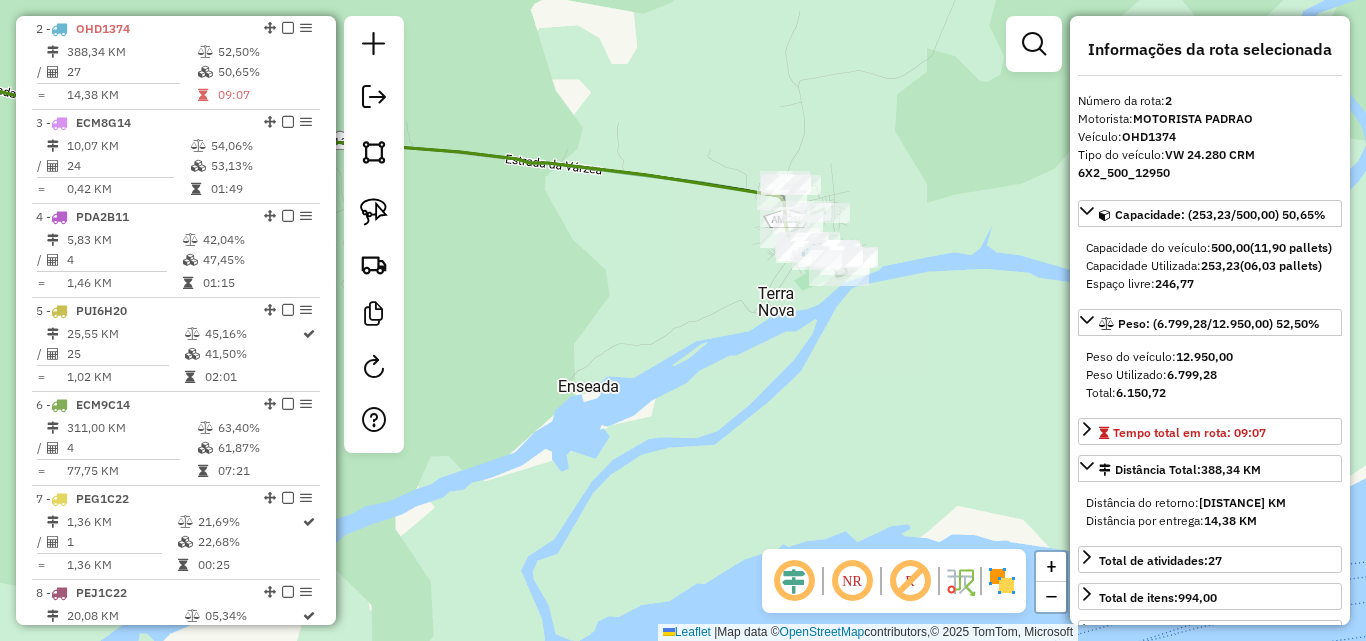 click on "Janela de atendimento Grade de atendimento Capacidade Transportadoras Veículos Cliente Pedidos  Rotas Selecione os dias de semana para filtrar as janelas de atendimento  Seg   Ter   Qua   Qui   Sex   Sáb   Dom  Informe o período da janela de atendimento: De: Até:  Filtrar exatamente a janela do cliente  Considerar janela de atendimento padrão  Selecione os dias de semana para filtrar as grades de atendimento  Seg   Ter   Qua   Qui   Sex   Sáb   Dom   Considerar clientes sem dia de atendimento cadastrado  Clientes fora do dia de atendimento selecionado Filtrar as atividades entre os valores definidos abaixo:  Peso mínimo:   Peso máximo:   Cubagem mínima:   Cubagem máxima:   De:   Até:  Filtrar as atividades entre o tempo de atendimento definido abaixo:  De:   Até:   Considerar capacidade total dos clientes não roteirizados Transportadora: Selecione um ou mais itens Tipo de veículo: Selecione um ou mais itens Veículo: Selecione um ou mais itens Motorista: Selecione um ou mais itens Nome: Rótulo:" 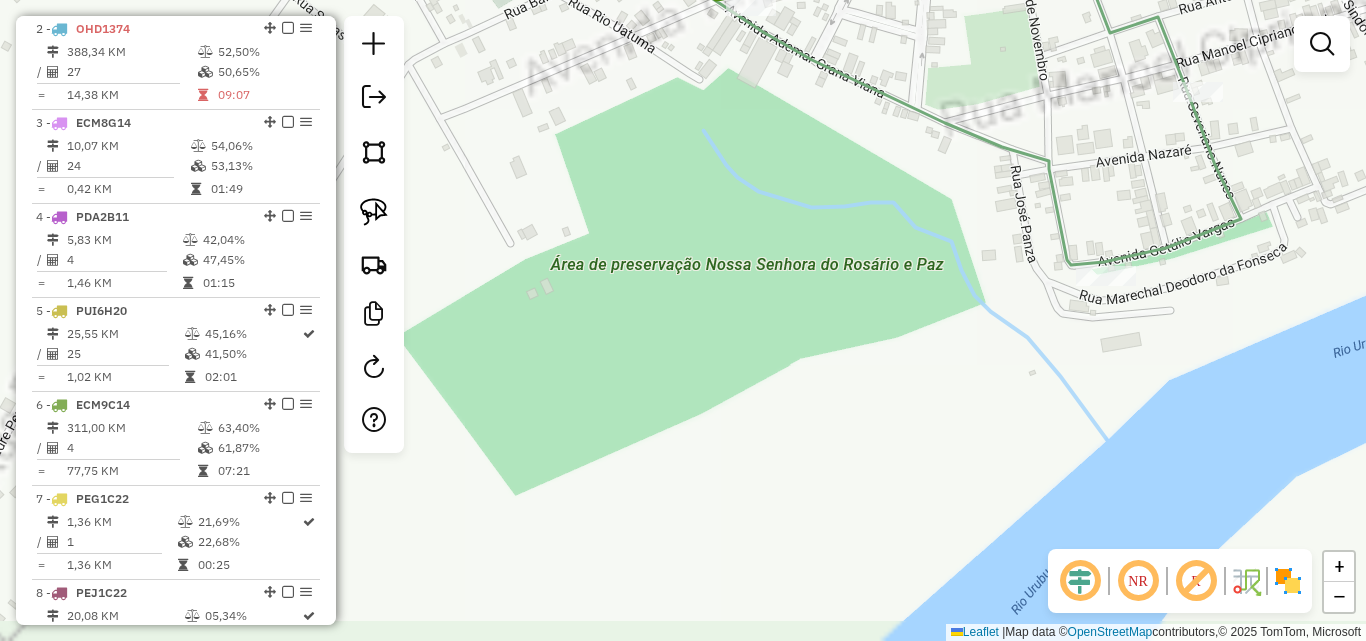 drag, startPoint x: 880, startPoint y: 247, endPoint x: 716, endPoint y: 665, distance: 449.02115 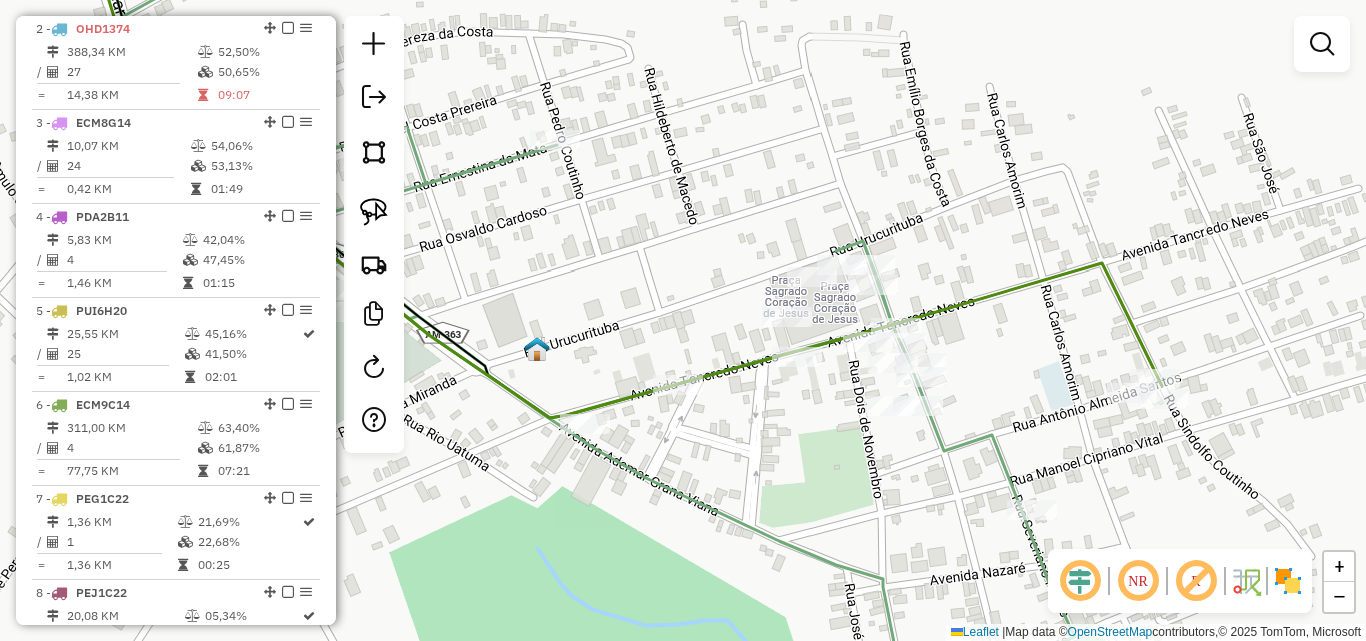 drag, startPoint x: 813, startPoint y: 513, endPoint x: 667, endPoint y: 554, distance: 151.64761 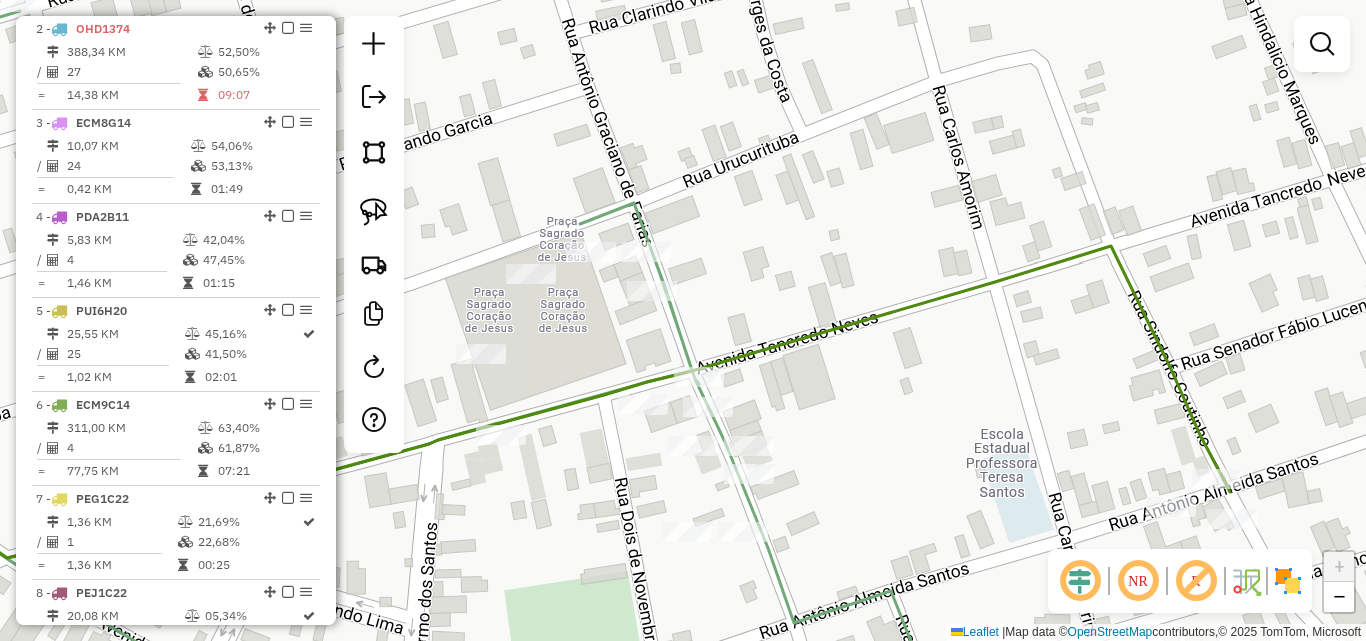 drag, startPoint x: 700, startPoint y: 305, endPoint x: 767, endPoint y: 289, distance: 68.88396 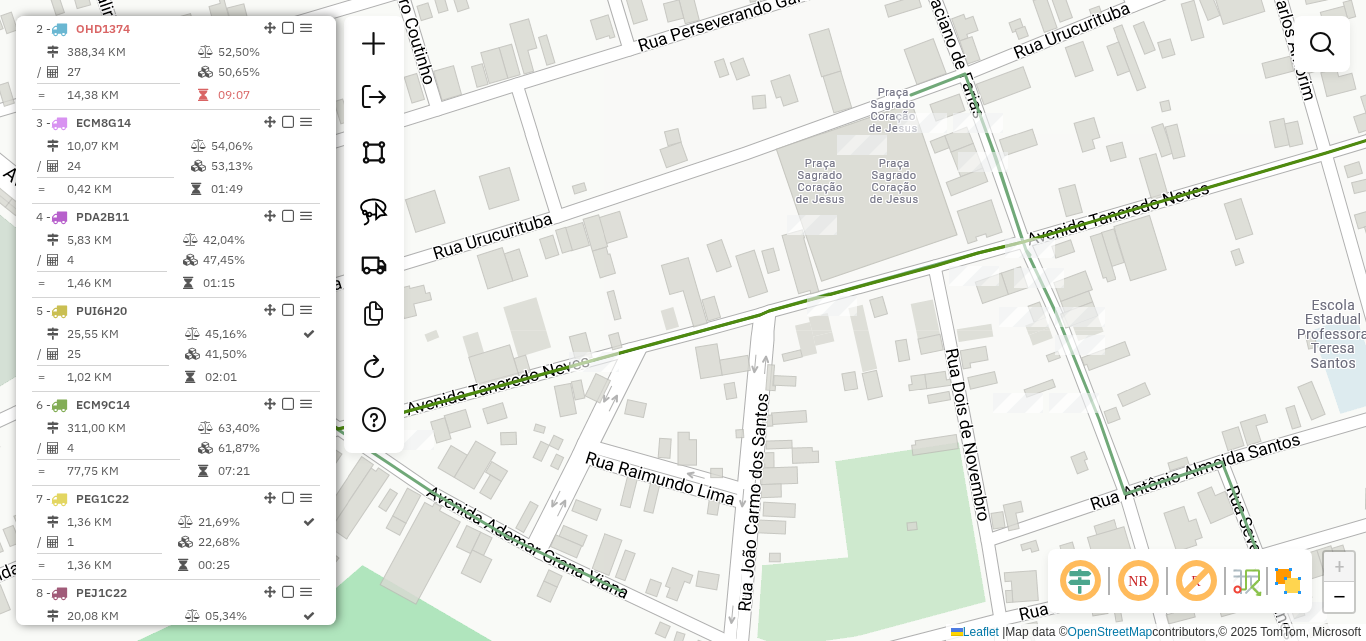 drag, startPoint x: 859, startPoint y: 274, endPoint x: 1194, endPoint y: 158, distance: 354.51517 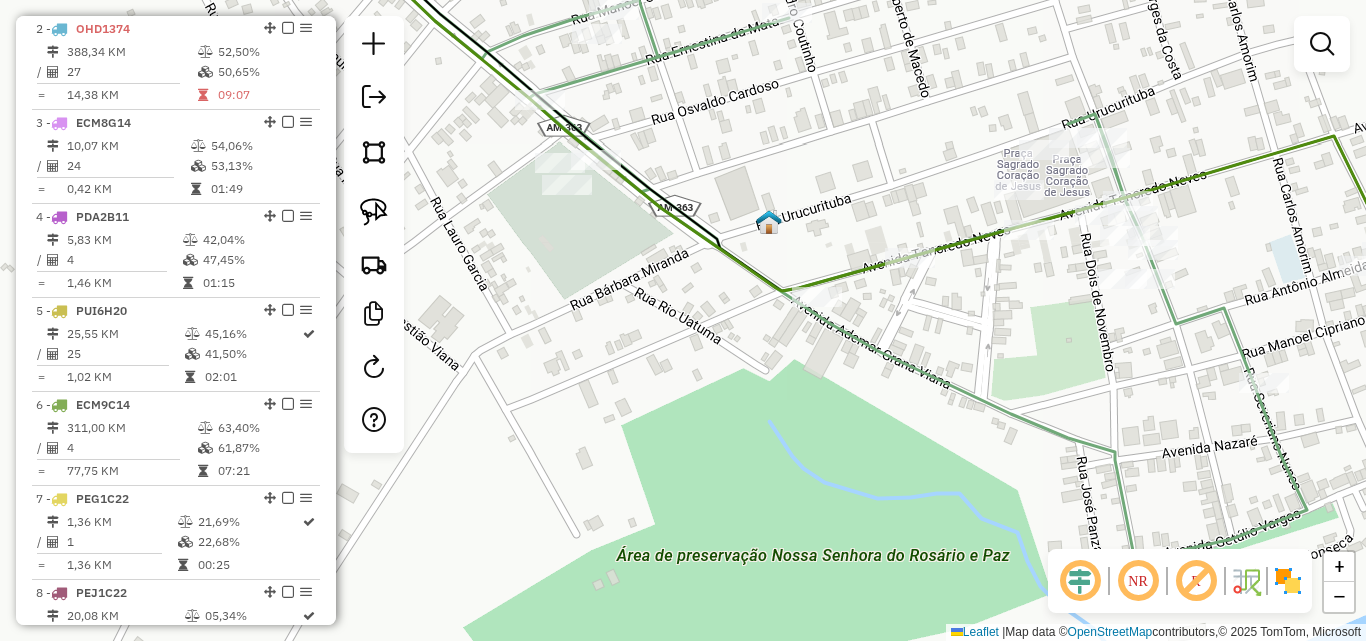 drag, startPoint x: 1201, startPoint y: 163, endPoint x: 1161, endPoint y: 156, distance: 40.60788 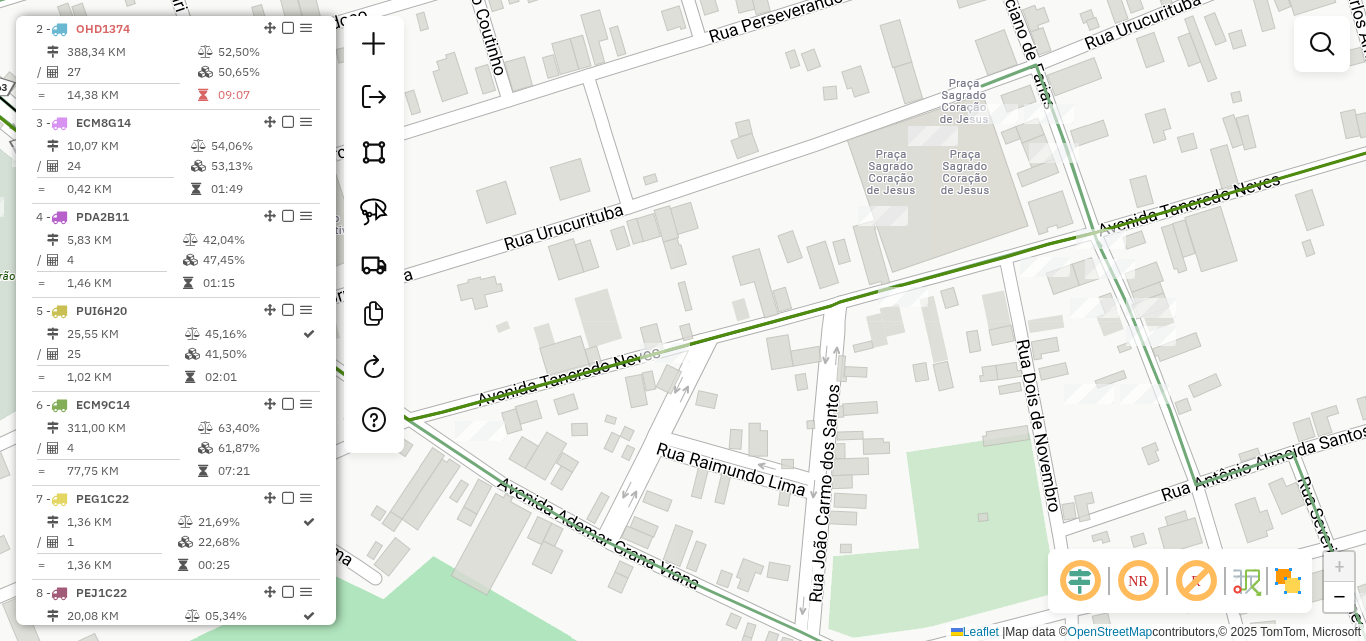 drag, startPoint x: 1133, startPoint y: 157, endPoint x: 1160, endPoint y: 158, distance: 27.018513 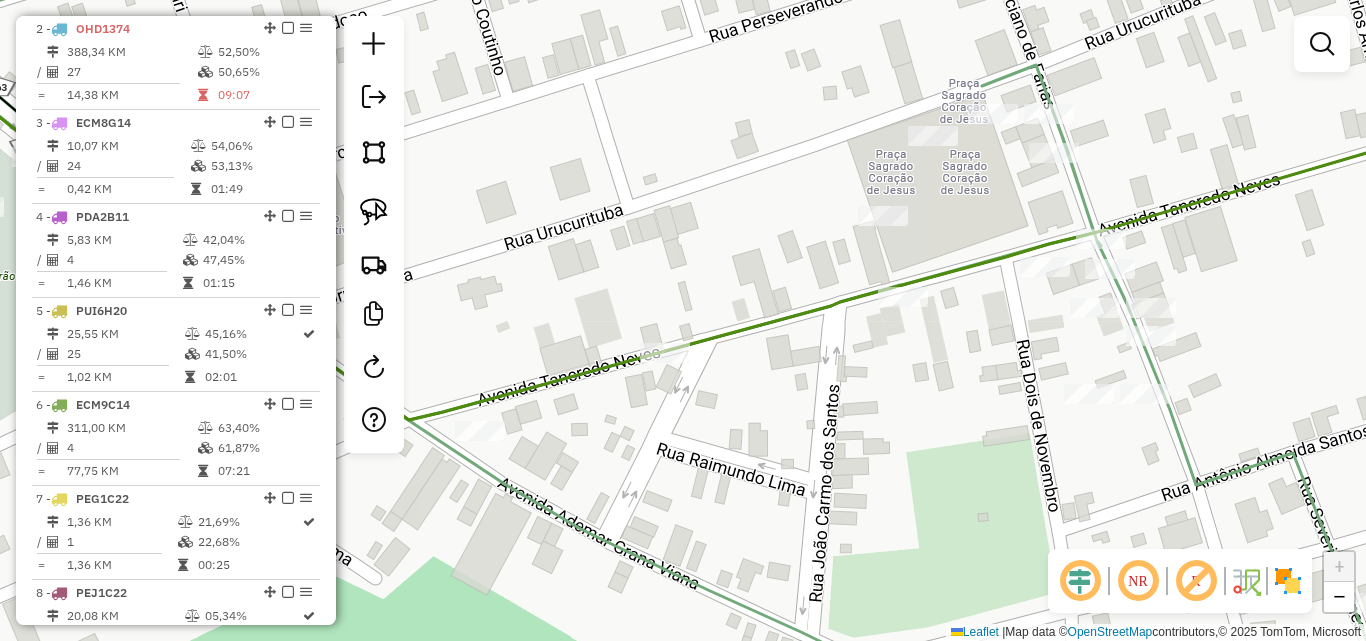 click 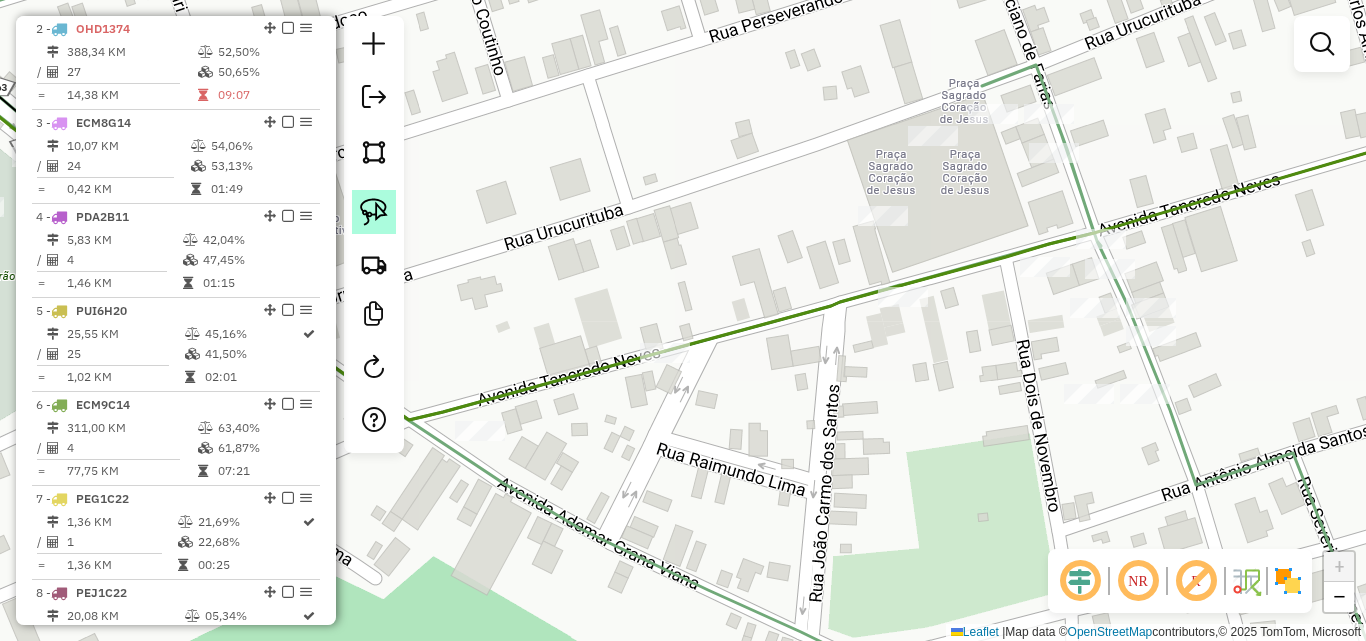 click 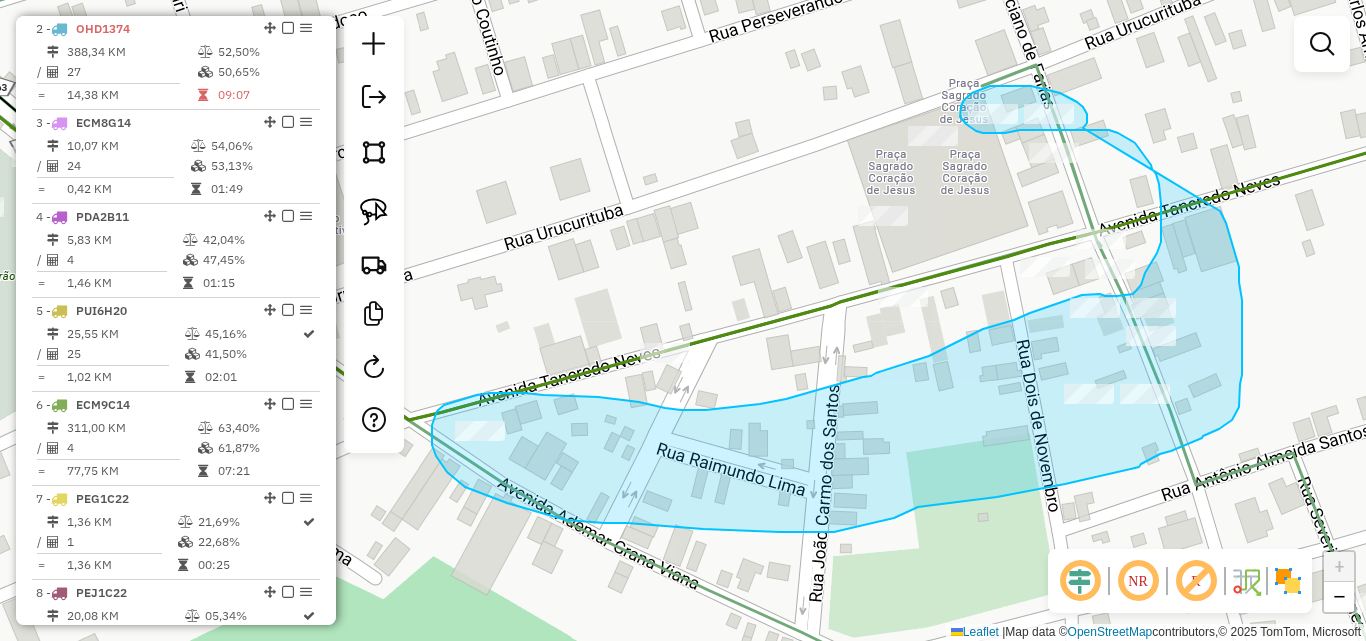 drag, startPoint x: 1083, startPoint y: 128, endPoint x: 1220, endPoint y: 211, distance: 160.18115 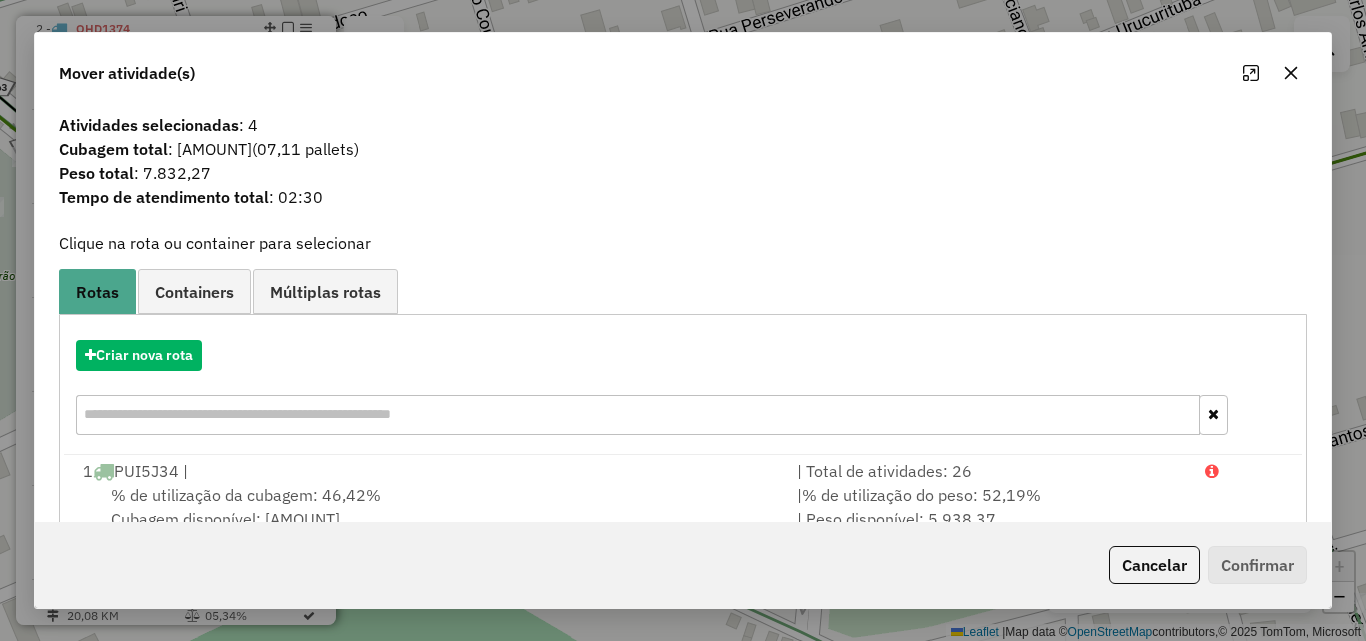 click 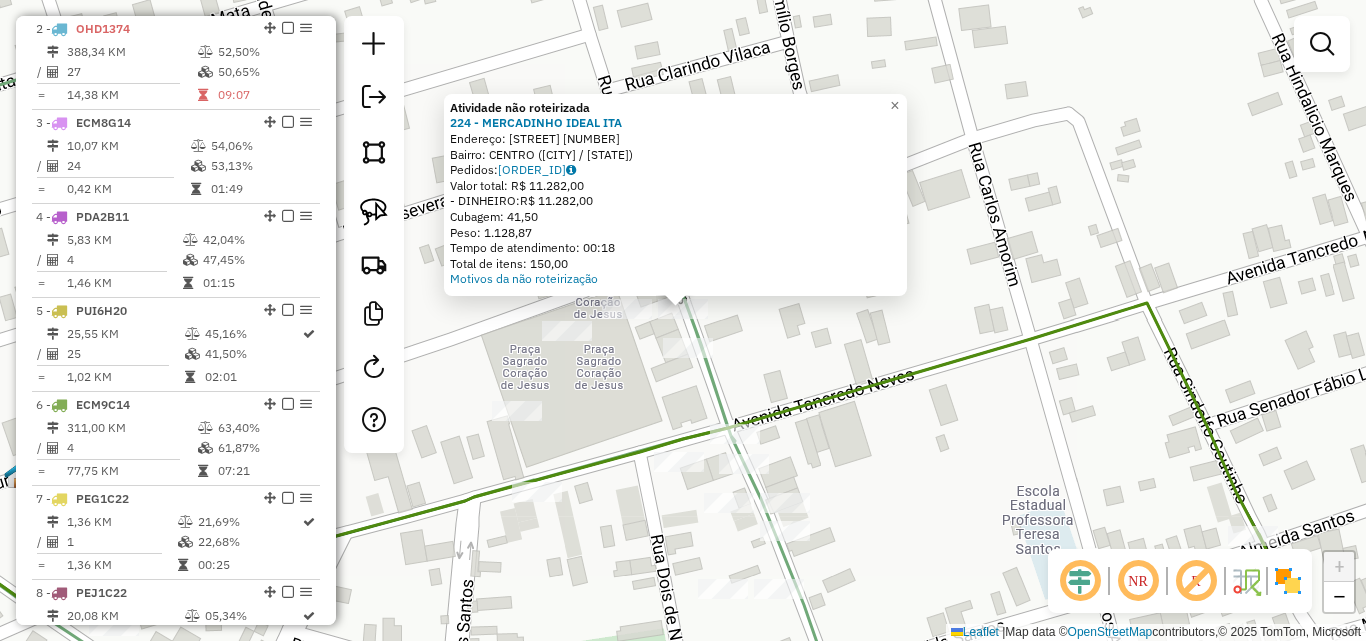 drag, startPoint x: 815, startPoint y: 403, endPoint x: 782, endPoint y: 251, distance: 155.54099 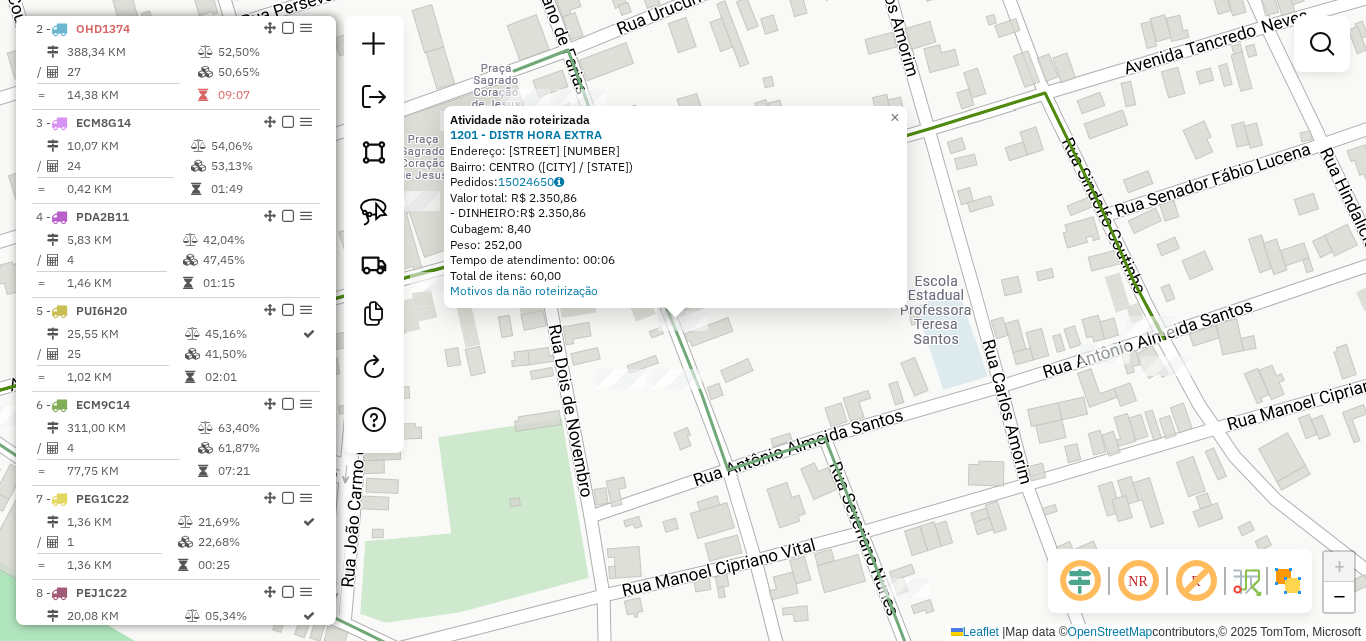 click on "Atividade não roteirizada 1201 - DISTR HORA EXTRA  Endereço:  Rua [NAME] [NUMBER]   Bairro: [NEIGHBORHOOD] ([CITY] / [STATE])   Pedidos:  15024650   Valor total: R$ 2.350,86   - DINHEIRO:  R$ 2.350,86   Cubagem: 8,40   Peso: 252,00   Tempo de atendimento: 00:06   Total de itens: 60,00  Motivos da não roteirização × Janela de atendimento Grade de atendimento Capacidade Transportadoras Veículos Cliente Pedidos  Rotas Selecione os dias de semana para filtrar as janelas de atendimento  Seg   Ter   Qua   Qui   Sex   Sáb   Dom  Informe o período da janela de atendimento: De: Até:  Filtrar exatamente a janela do cliente  Considerar janela de atendimento padrão  Selecione os dias de semana para filtrar as grades de atendimento  Seg   Ter   Qua   Qui   Sex   Sáb   Dom   Considerar clientes sem dia de atendimento cadastrado  Clientes fora do dia de atendimento selecionado Filtrar as atividades entre os valores definidos abaixo:  Peso mínimo:   Peso máximo:   Cubagem mínima:   Cubagem máxima:   De:" 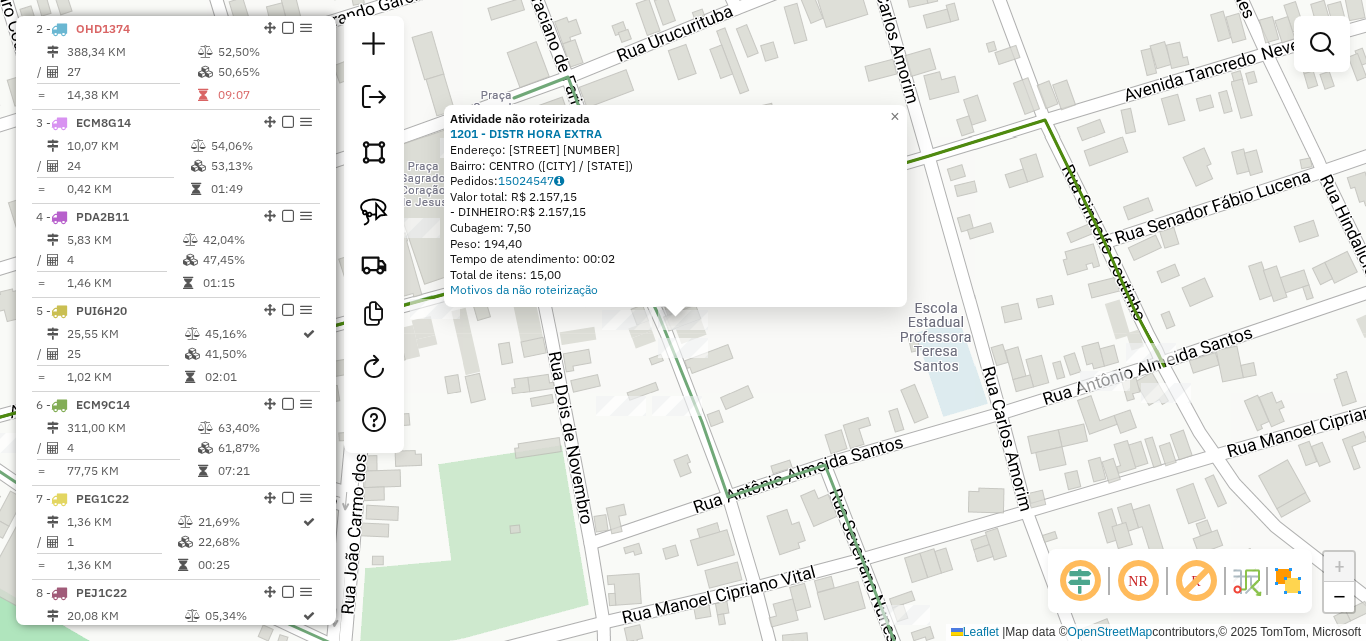 click on "Atividade não roteirizada [NUMBER] - [BUSINESS_NAME] Endereço: Rua [NAME] de [LAST_NAME] SN Bairro: [NEIGHBORHOOD] ([CITY] / [STATE]) Pedidos: [ORDER_ID] Valor total: [CURRENCY] [AMOUNT] - [PAYMENT_METHOD]: [CURRENCY] [AMOUNT] Cubagem: [CUBAGE] Peso: [WEIGHT] Tempo de atendimento: [TIME] Total de itens: [ITEM_COUNT] Motivos da não roteirização × Janela de atendimento Grade de atendimento Capacidade Transportadoras Veículos Cliente Pedidos Rotas Selecione os dias de semana para filtrar as janelas de atendimento Seg Ter Qua Qui Sex Sáb Dom Informe o período da janela de atendimento: De: Até: Filtrar exatamente a janela do cliente Considerar janela de atendimento padrão Selecione os dias de semana para filtrar as grades de atendimento Seg Ter Qua Qui Sex Sáb Dom Considerar clientes sem dia de atendimento cadastrado Clientes fora do dia de atendimento selecionado Filtrar as atividades entre os valores definidos abaixo: Peso mínimo: Peso máximo: Cubagem mínima: Cubagem máxima: De:" 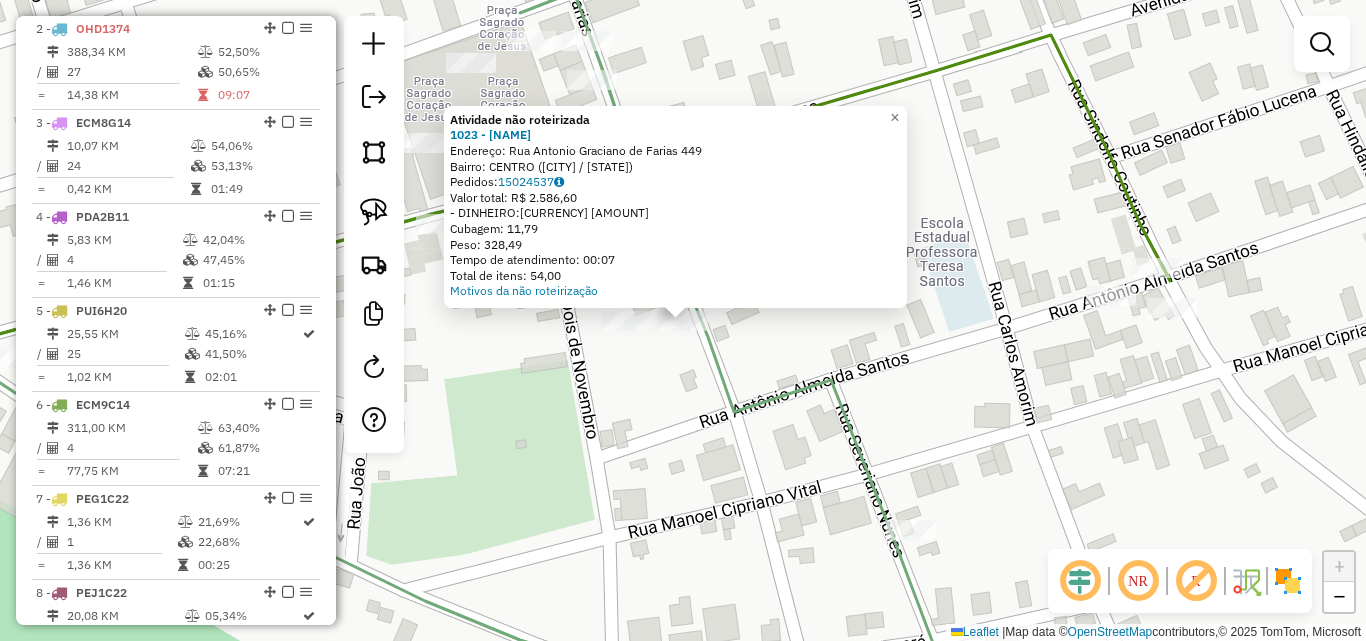 click on "Atividade não roteirizada 1023 - NADABE SOARES QUEIRO Endereço: Rua Antonio Graciano de Farias [NUMBER] Bairro: CENTRO ([CITY] / [STATE]) Pedidos: 15024537 Valor total: R$ 2.586,60 - DINHEIRO: R$ 2.586,60 Cubagem: 11,79 Peso: 328,49 Tempo de atendimento: 00:07 Total de itens: 54,00 Motivos da não roteirização × Janela de atendimento Grade de atendimento Capacidade Transportadoras Veículos Cliente Pedidos Rotas Selecione os dias de semana para filtrar as janelas de atendimento Seg Ter Qua Qui Sex Sáb Dom Informe o período da janela de atendimento: De: Até: Filtrar exatamente a janela do cliente Considerar janela de atendimento padrão Selecione os dias de semana para filtrar as grades de atendimento Seg Ter Qua Qui Sex Sáb Dom Considerar clientes sem dia de atendimento cadastrado Clientes fora do dia de atendimento selecionado Filtrar as atividades entre os valores definidos abaixo: Peso mínimo: Peso máximo: Cubagem mínima: Cubagem máxima:" 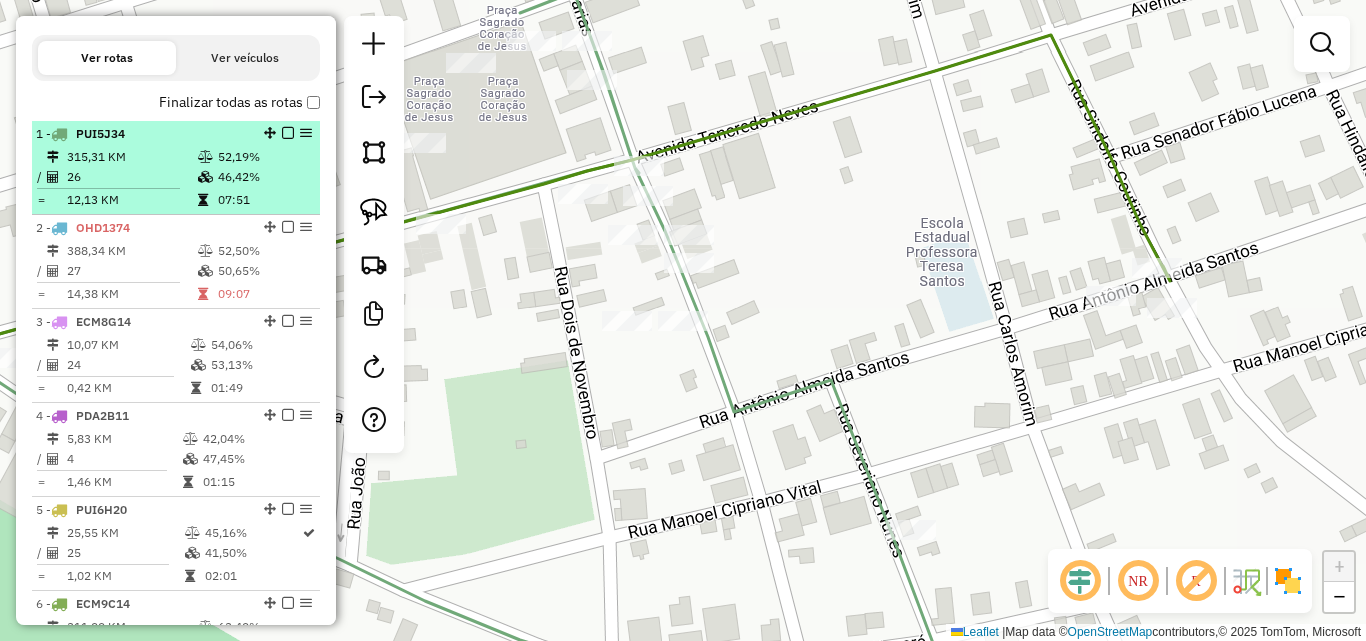 scroll, scrollTop: 668, scrollLeft: 0, axis: vertical 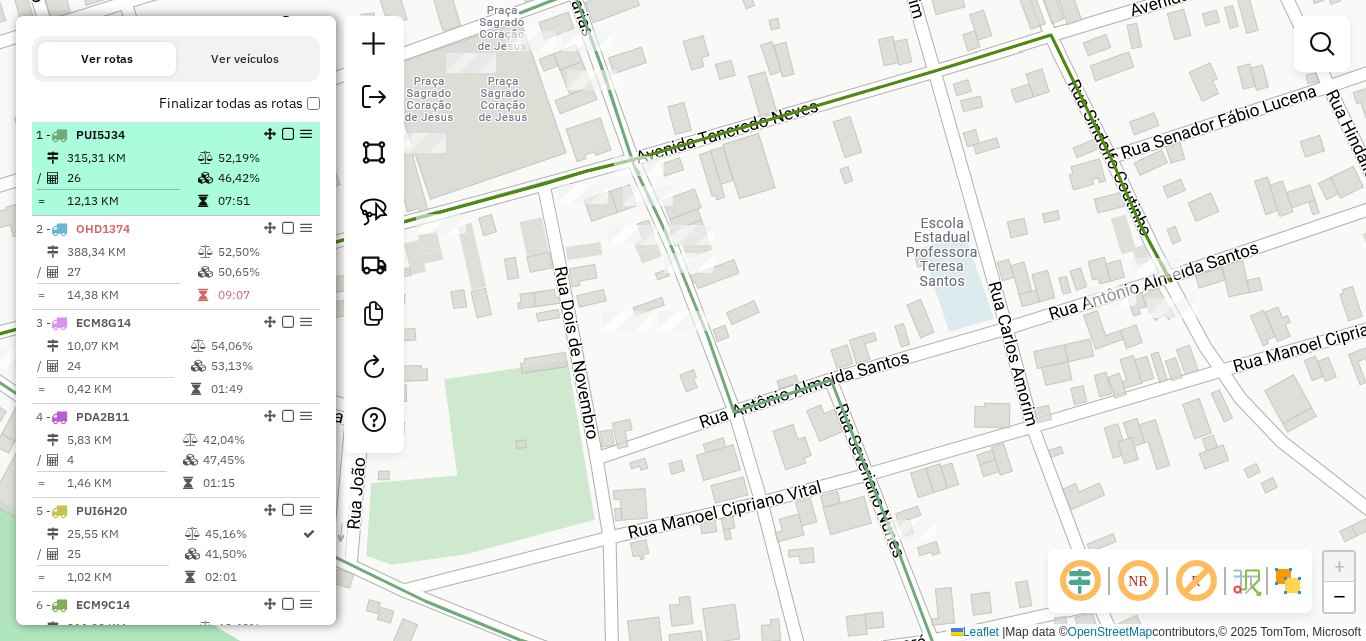 click on "315,31 KM" at bounding box center (131, 158) 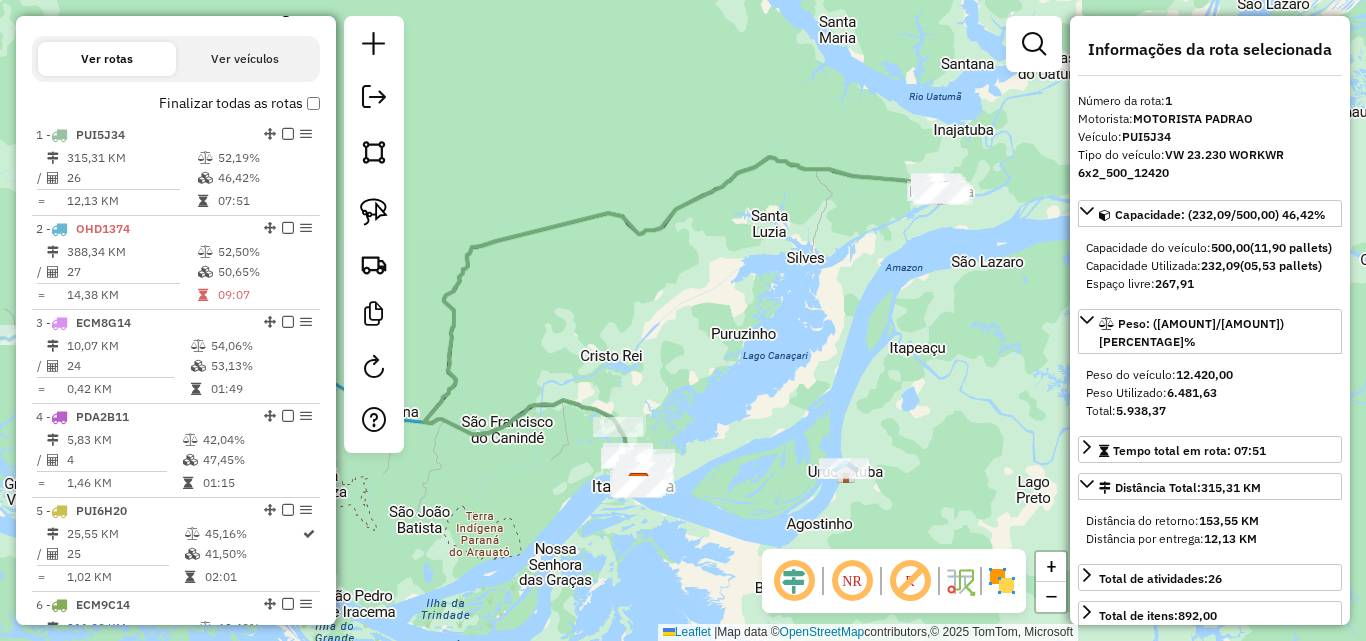 drag, startPoint x: 911, startPoint y: 263, endPoint x: 663, endPoint y: 482, distance: 330.85495 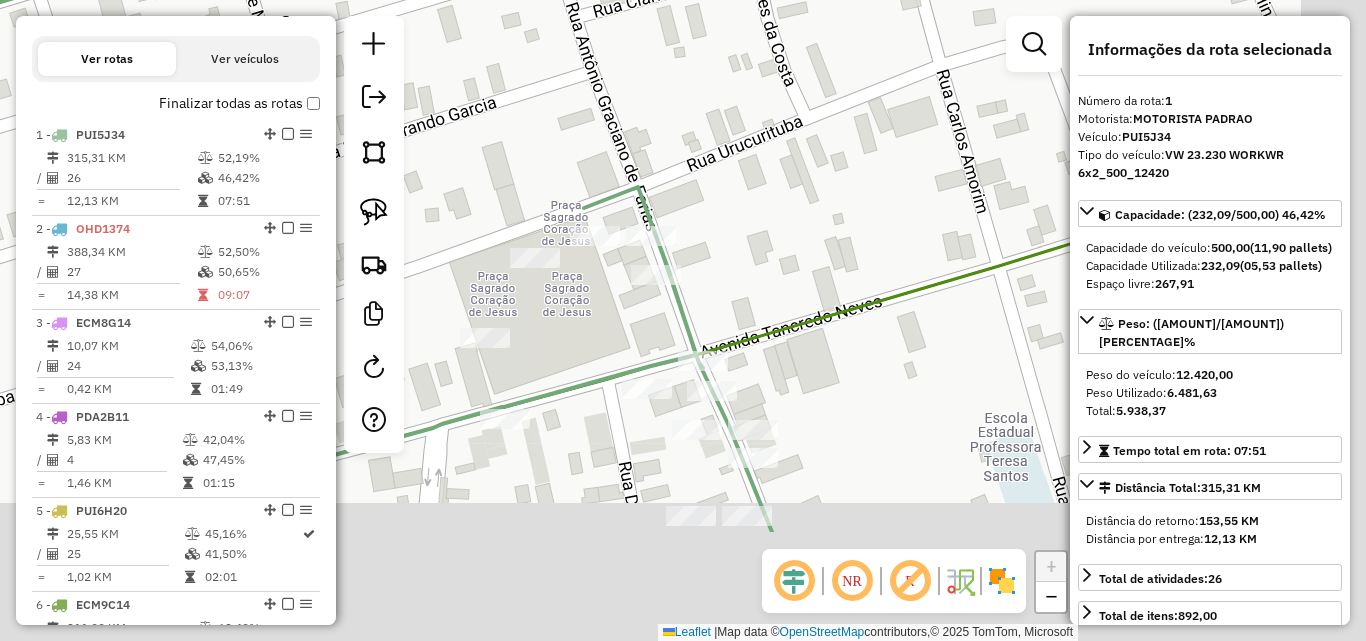 drag, startPoint x: 821, startPoint y: 448, endPoint x: 728, endPoint y: 313, distance: 163.9329 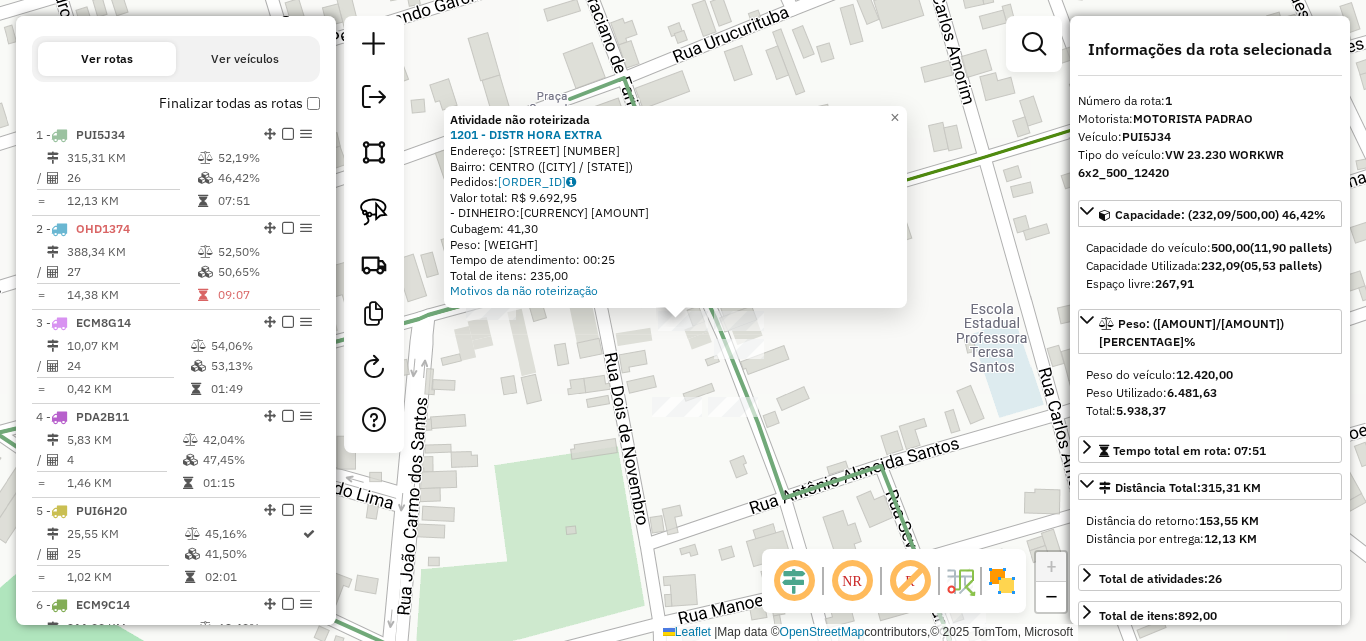 click on "Atividade não roteirizada [NUMBER] - [BRAND]  Endereço:  [STREET] [NUMBER]   Bairro: [CITY] ([CITY] / [STATE])   Pedidos:  [ORDER_ID]   Valor total: R$ [PRICE]   - DINHEIRO:  R$ [PRICE]   Cubagem: [CUBAGE]   Peso: [WEIGHT]   Tempo de atendimento: [TIME]   Total de itens: [ITEMS]  Motivos da não roteirização × Janela de atendimento Grade de atendimento Capacidade Transportadoras Veículos Cliente Pedidos  Rotas Selecione os dias de semana para filtrar as janelas de atendimento  Seg   Ter   Qua   Qui   Sex   Sáb   Dom  Informe o período da janela de atendimento: De: [TIME] Até: [TIME]  Filtrar exatamente a janela do cliente  Considerar janela de atendimento padrão  Selecione os dias de semana para filtrar as grades de atendimento  Seg   Ter   Qua   Qui   Sex   Sáb   Dom   Considerar clientes sem dia de atendimento cadastrado  Clientes fora do dia de atendimento selecionado Filtrar as atividades entre os valores definidos abaixo:  Peso mínimo: [WEIGHT]  Peso máximo: [WEIGHT]  Cubagem mínima: [CUBAGE]  Cubagem máxima: [CUBAGE]  De: [TIME]   Até: [TIME]   De: [TIME]   Até: [TIME]  +" 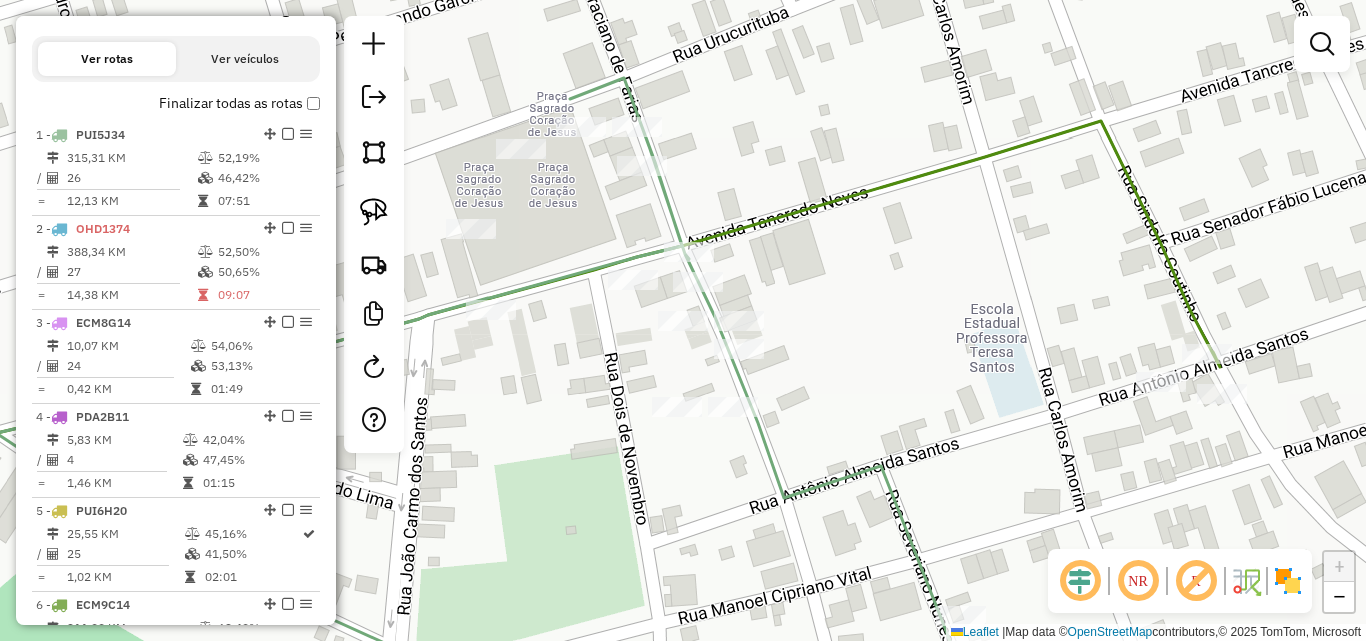 click on "Janela de atendimento Grade de atendimento Capacidade Transportadoras Veículos Cliente Pedidos  Rotas Selecione os dias de semana para filtrar as janelas de atendimento  Seg   Ter   Qua   Qui   Sex   Sáb   Dom  Informe o período da janela de atendimento: De: Até:  Filtrar exatamente a janela do cliente  Considerar janela de atendimento padrão  Selecione os dias de semana para filtrar as grades de atendimento  Seg   Ter   Qua   Qui   Sex   Sáb   Dom   Considerar clientes sem dia de atendimento cadastrado  Clientes fora do dia de atendimento selecionado Filtrar as atividades entre os valores definidos abaixo:  Peso mínimo:   Peso máximo:   Cubagem mínima:   Cubagem máxima:   De:   Até:  Filtrar as atividades entre o tempo de atendimento definido abaixo:  De:   Até:   Considerar capacidade total dos clientes não roteirizados Transportadora: Selecione um ou mais itens Tipo de veículo: Selecione um ou mais itens Veículo: Selecione um ou mais itens Motorista: Selecione um ou mais itens Nome: Rótulo:" 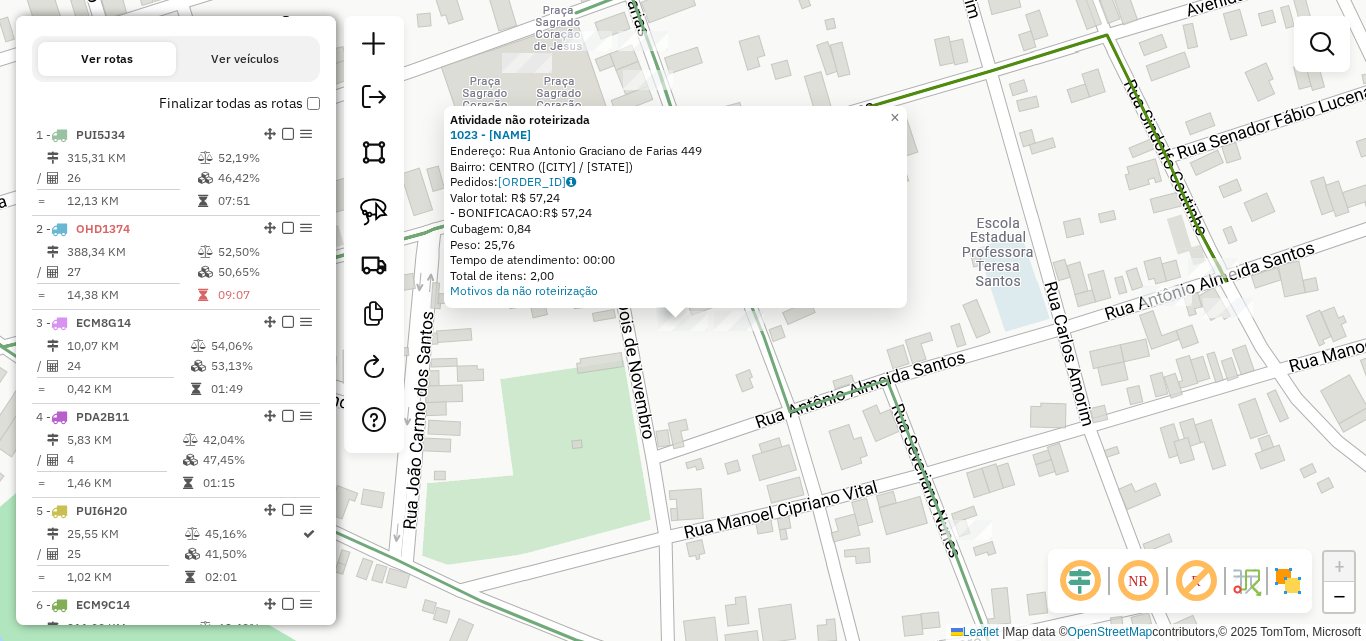 click on "Atividade não roteirizada 1023 - NADABE SOARES QUEIRO  Endereço:  Rua Antonio Graciano de Farias [NUMBER]   Bairro: CENTRO ([CITY] / [STATE])   Pedidos:  15024538   Valor total: R$ 57,24   - BONIFICACAO:  R$ 57,24   Cubagem: 0,84   Peso: 25,76   Tempo de atendimento: 00:00   Total de itens: 2,00  Motivos da não roteirização × Janela de atendimento Grade de atendimento Capacidade Transportadoras Veículos Cliente Pedidos  Rotas Selecione os dias de semana para filtrar as janelas de atendimento  Seg   Ter   Qua   Qui   Sex   Sáb   Dom  Informe o período da janela de atendimento: De: Até:  Filtrar exatamente a janela do cliente  Considerar janela de atendimento padrão  Selecione os dias de semana para filtrar as grades de atendimento  Seg   Ter   Qua   Qui   Sex   Sáb   Dom   Considerar clientes sem dia de atendimento cadastrado  Clientes fora do dia de atendimento selecionado Filtrar as atividades entre os valores definidos abaixo:  Peso mínimo:   Peso máximo:   Cubagem mínima:   Cubagem máxima:   De:" 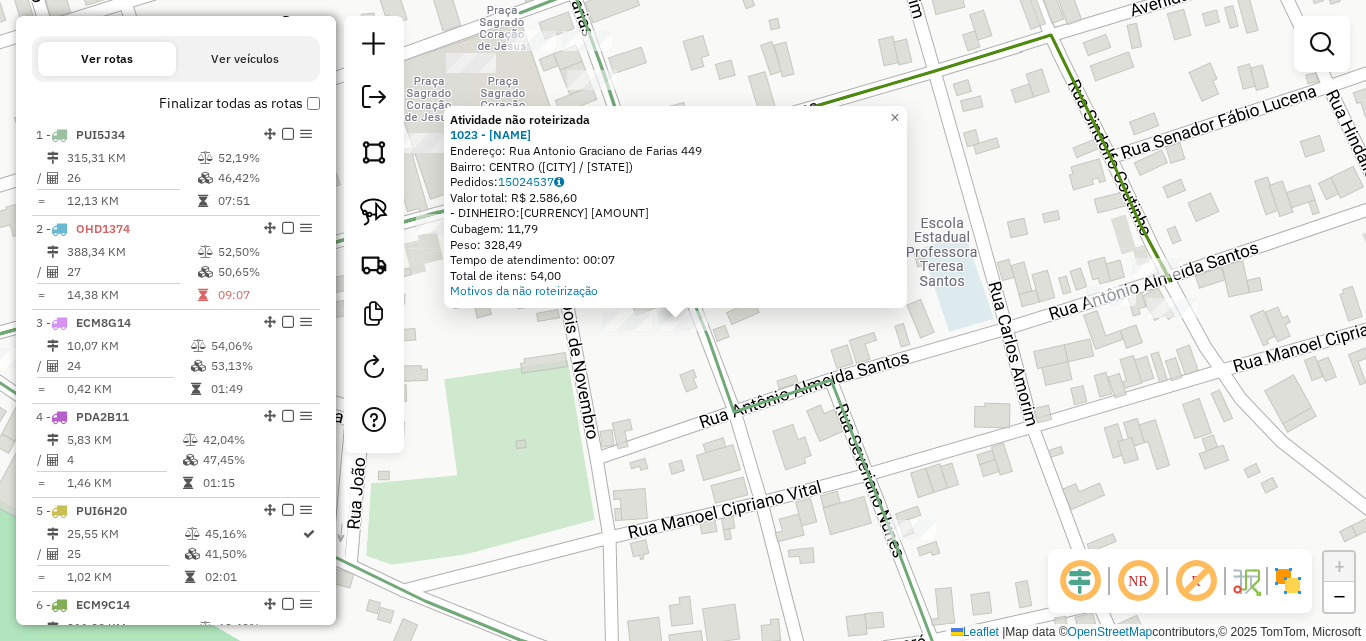 click on "Atividade não roteirizada 1023 - NADABE SOARES QUEIRO Endereço: Rua Antonio Graciano de Farias [NUMBER] Bairro: CENTRO ([CITY] / [STATE]) Pedidos: 15024537 Valor total: R$ 2.586,60 - DINHEIRO: R$ 2.586,60 Cubagem: 11,79 Peso: 328,49 Tempo de atendimento: 00:07 Total de itens: 54,00 Motivos da não roteirização × Janela de atendimento Grade de atendimento Capacidade Transportadoras Veículos Cliente Pedidos Rotas Selecione os dias de semana para filtrar as janelas de atendimento Seg Ter Qua Qui Sex Sáb Dom Informe o período da janela de atendimento: De: Até: Filtrar exatamente a janela do cliente Considerar janela de atendimento padrão Selecione os dias de semana para filtrar as grades de atendimento Seg Ter Qua Qui Sex Sáb Dom Considerar clientes sem dia de atendimento cadastrado Clientes fora do dia de atendimento selecionado Filtrar as atividades entre os valores definidos abaixo: Peso mínimo: Peso máximo: Cubagem mínima: Cubagem máxima:" 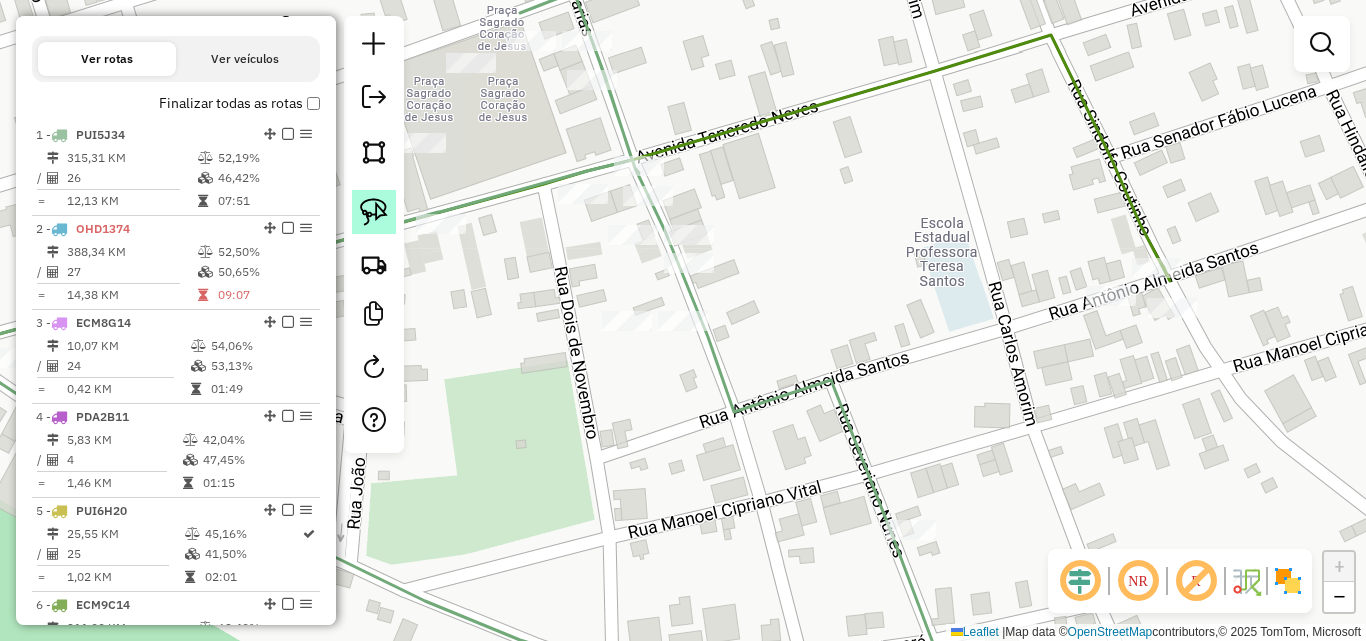 click 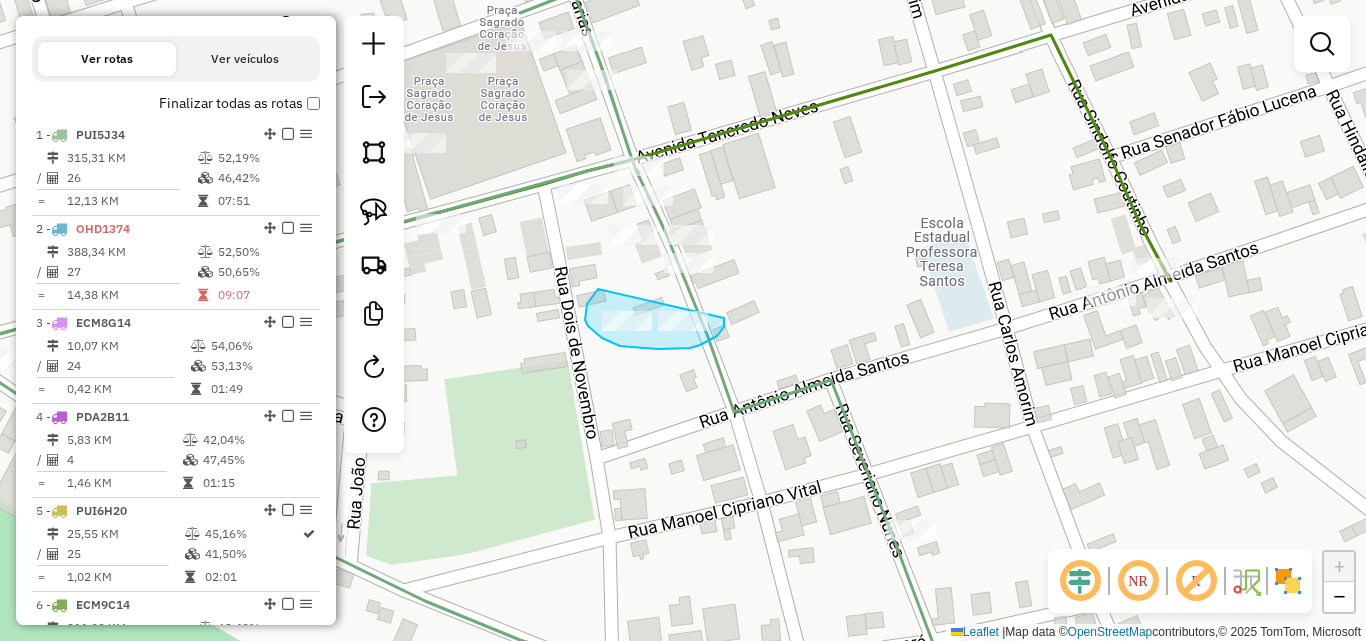 drag, startPoint x: 598, startPoint y: 289, endPoint x: 724, endPoint y: 317, distance: 129.07362 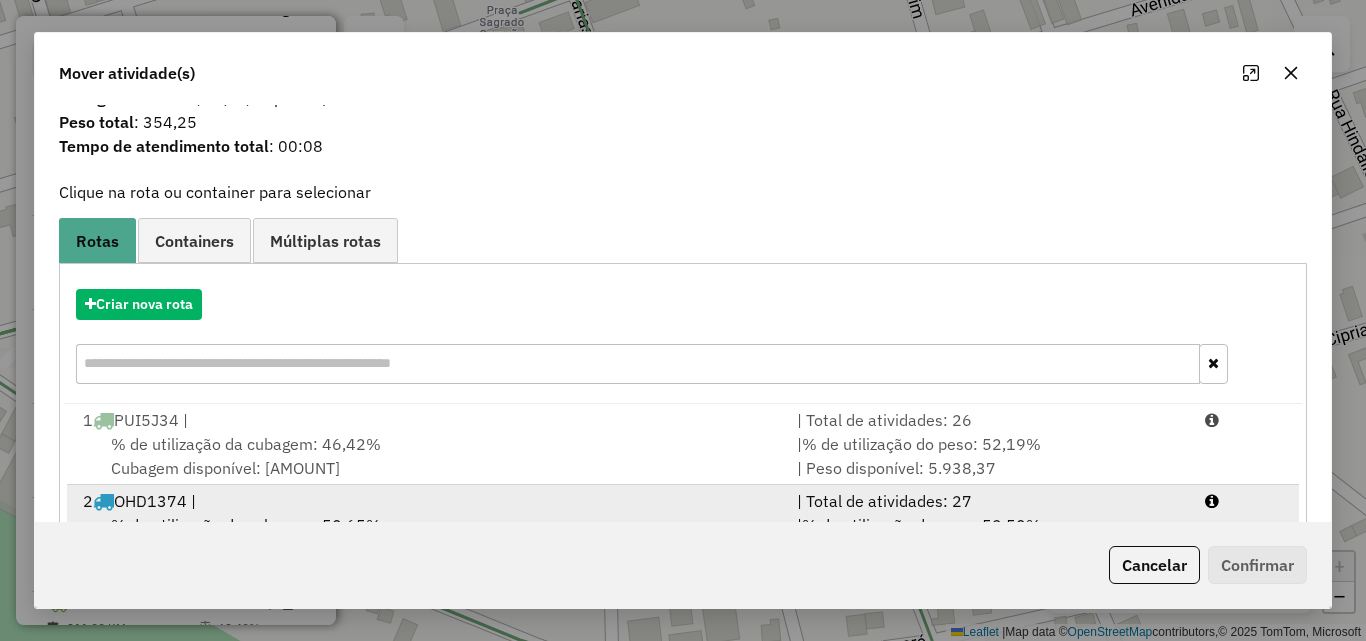 scroll, scrollTop: 100, scrollLeft: 0, axis: vertical 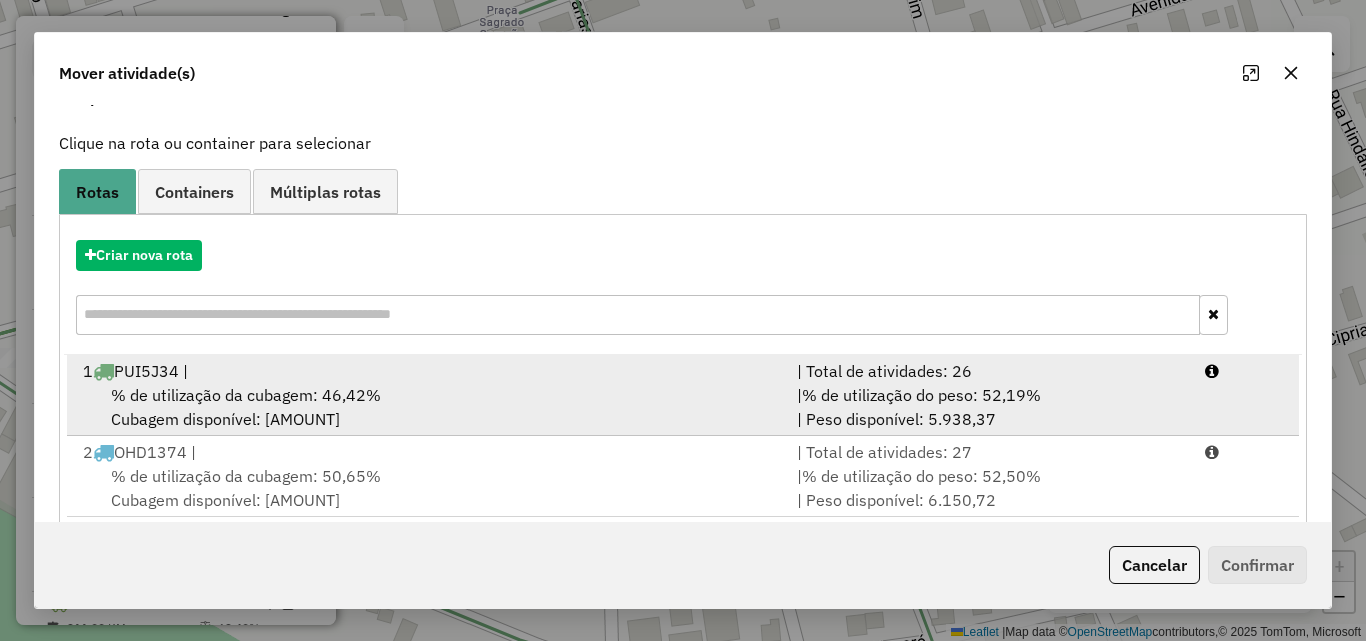 click on "% de utilização da cubagem: 46,42%  Cubagem disponível: 267,91" at bounding box center [428, 407] 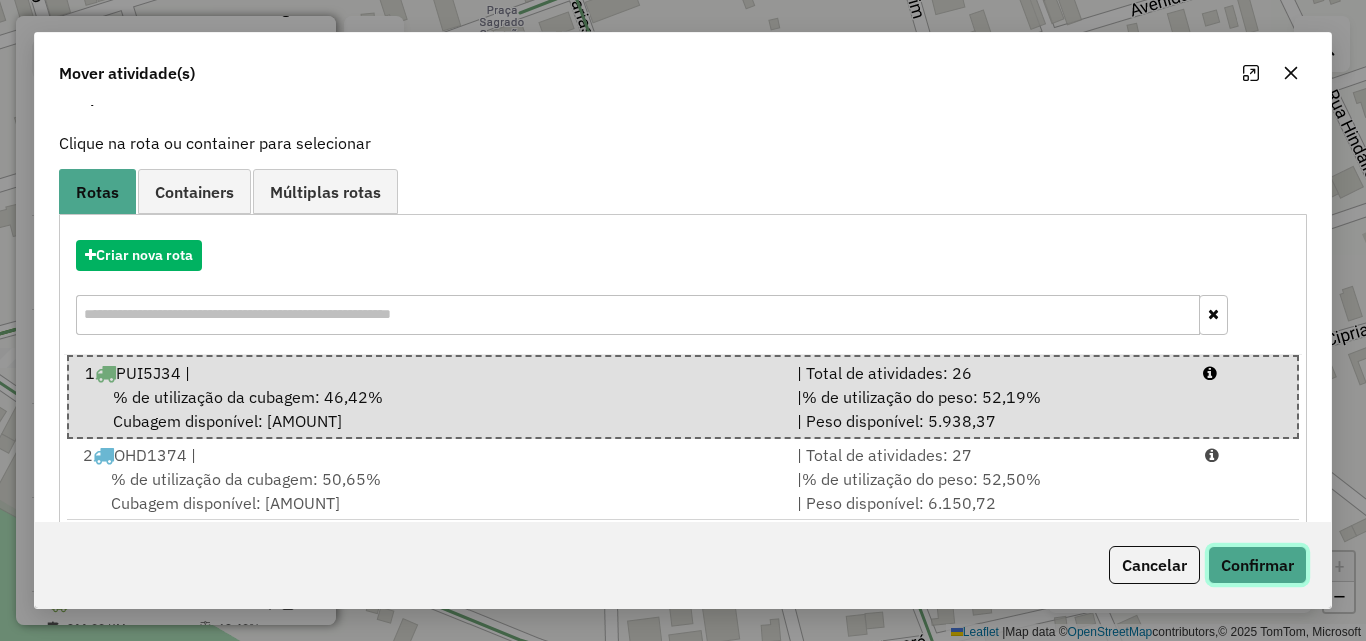 click on "Confirmar" 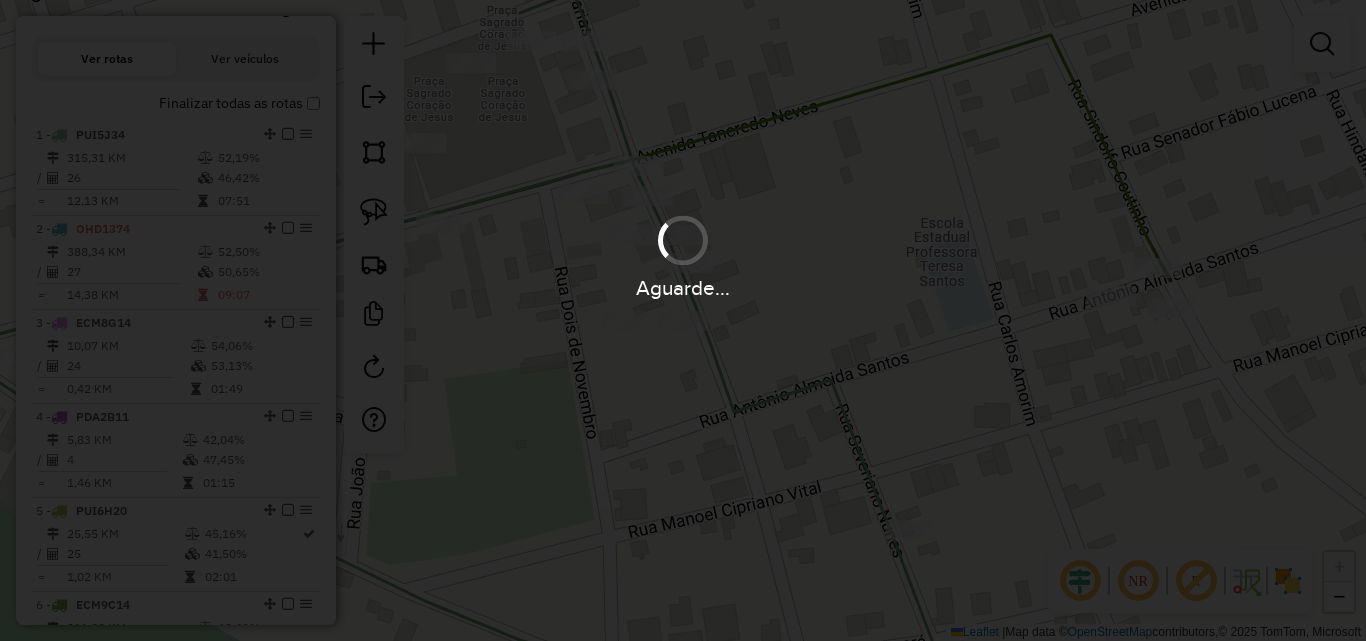 scroll, scrollTop: 0, scrollLeft: 0, axis: both 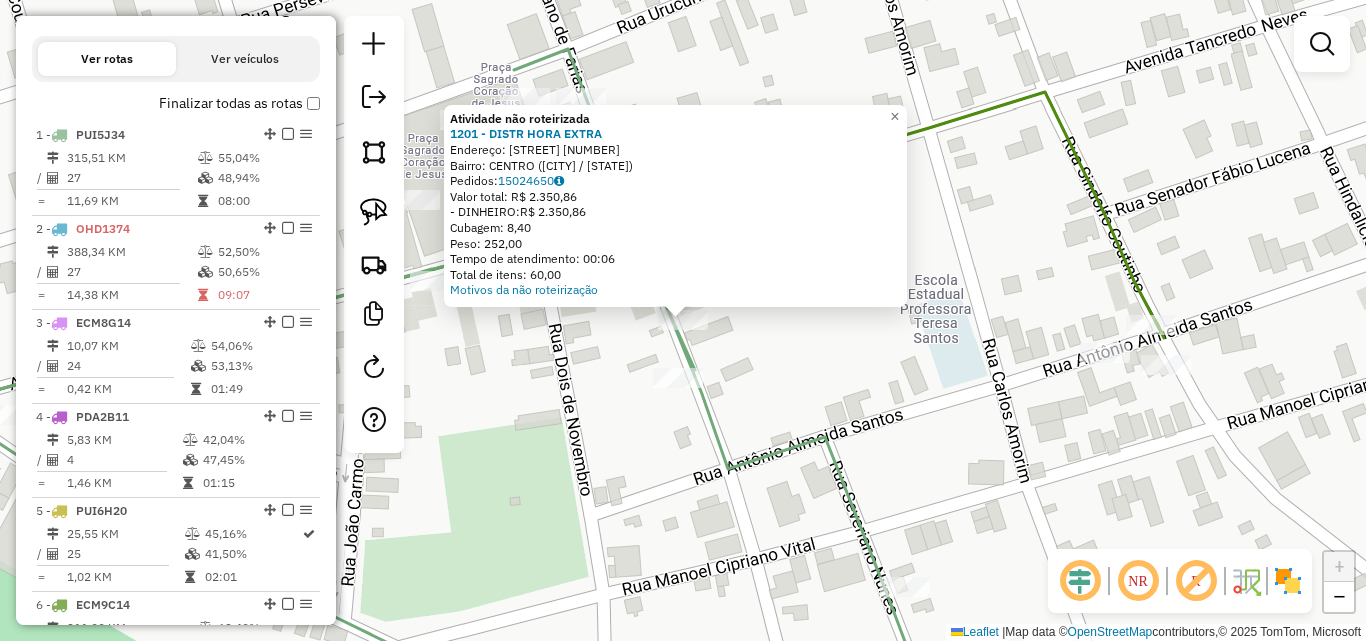 click on "Atividade não roteirizada 1201 - DISTR HORA EXTRA  Endereço:  Rua [NAME] [NUMBER]   Bairro: [NEIGHBORHOOD] ([CITY] / [STATE])   Pedidos:  15024650   Valor total: R$ 2.350,86   - DINHEIRO:  R$ 2.350,86   Cubagem: 8,40   Peso: 252,00   Tempo de atendimento: 00:06   Total de itens: 60,00  Motivos da não roteirização × Janela de atendimento Grade de atendimento Capacidade Transportadoras Veículos Cliente Pedidos  Rotas Selecione os dias de semana para filtrar as janelas de atendimento  Seg   Ter   Qua   Qui   Sex   Sáb   Dom  Informe o período da janela de atendimento: De: Até:  Filtrar exatamente a janela do cliente  Considerar janela de atendimento padrão  Selecione os dias de semana para filtrar as grades de atendimento  Seg   Ter   Qua   Qui   Sex   Sáb   Dom   Considerar clientes sem dia de atendimento cadastrado  Clientes fora do dia de atendimento selecionado Filtrar as atividades entre os valores definidos abaixo:  Peso mínimo:   Peso máximo:   Cubagem mínima:   Cubagem máxima:   De:" 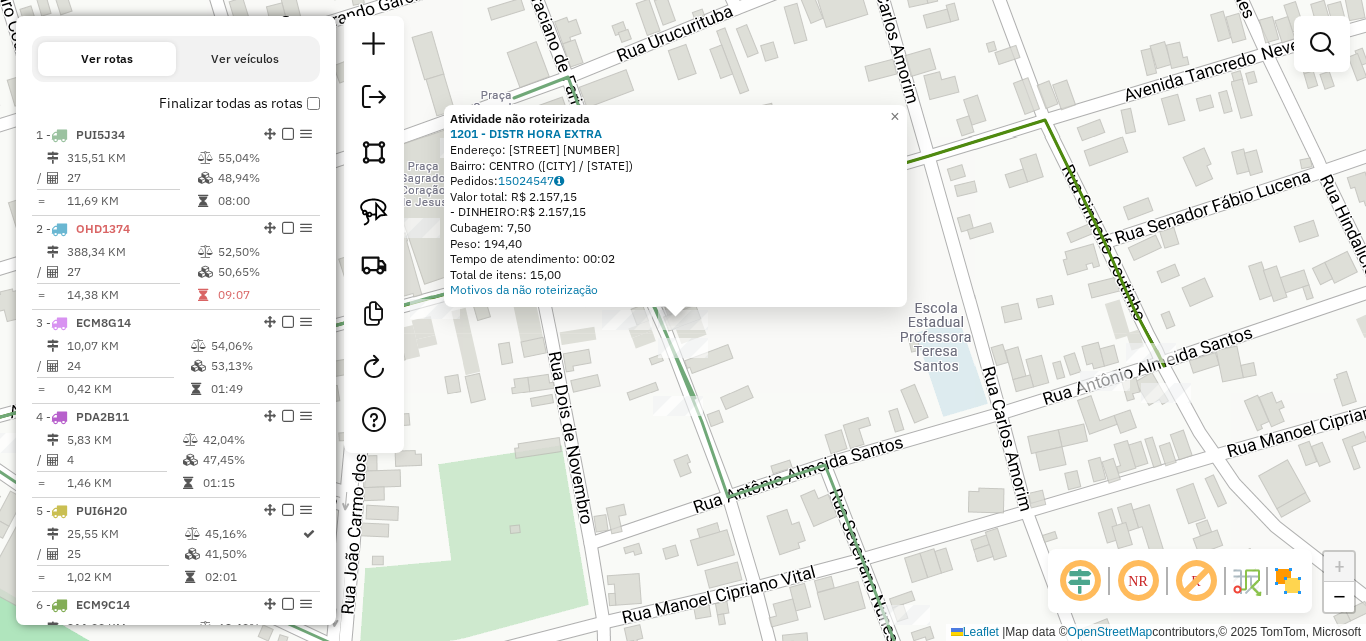 click on "Atividade não roteirizada [NUMBER] - [BUSINESS_NAME] Endereço: Rua [NAME] de [LAST_NAME] SN Bairro: [NEIGHBORHOOD] ([CITY] / [STATE]) Pedidos: [ORDER_ID] Valor total: [CURRENCY] [AMOUNT] - [PAYMENT_METHOD]: [CURRENCY] [AMOUNT] Cubagem: [CUBAGE] Peso: [WEIGHT] Tempo de atendimento: [TIME] Total de itens: [ITEM_COUNT] Motivos da não roteirização × Janela de atendimento Grade de atendimento Capacidade Transportadoras Veículos Cliente Pedidos Rotas Selecione os dias de semana para filtrar as janelas de atendimento Seg Ter Qua Qui Sex Sáb Dom Informe o período da janela de atendimento: De: Até: Filtrar exatamente a janela do cliente Considerar janela de atendimento padrão Selecione os dias de semana para filtrar as grades de atendimento Seg Ter Qua Qui Sex Sáb Dom Considerar clientes sem dia de atendimento cadastrado Clientes fora do dia de atendimento selecionado Filtrar as atividades entre os valores definidos abaixo: Peso mínimo: Peso máximo: Cubagem mínima: Cubagem máxima: De:" 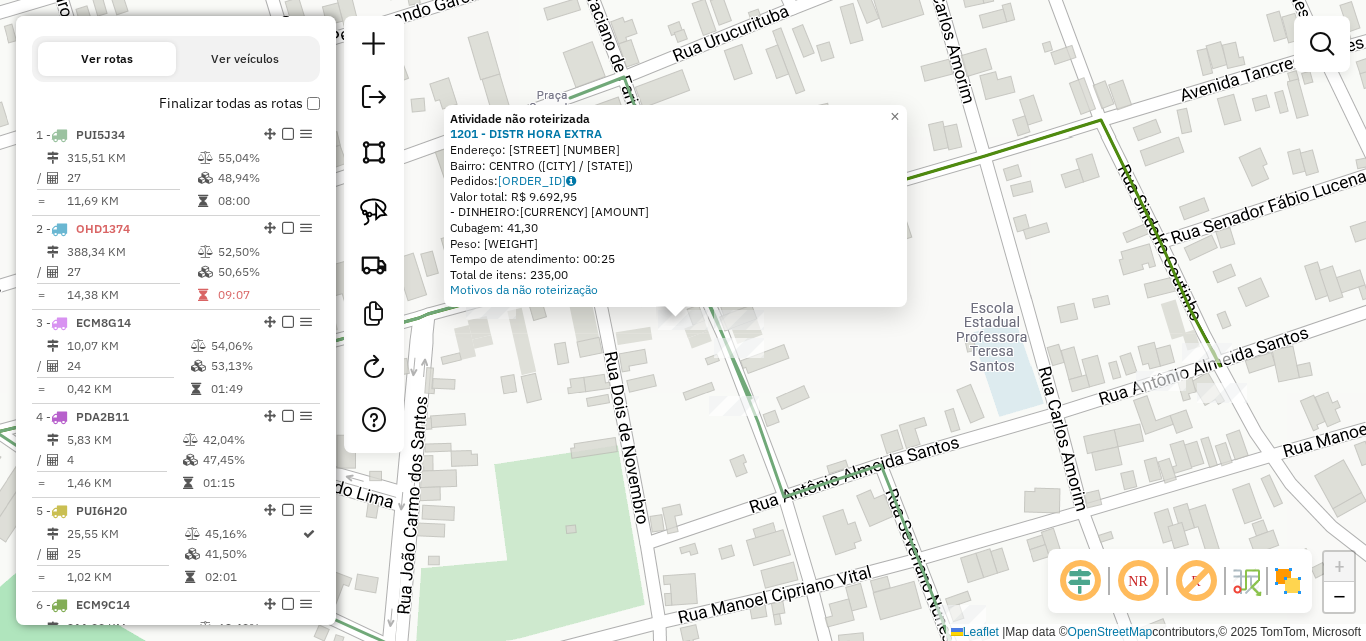 click on "Atividade não roteirizada [NUMBER] - [BRAND]  Endereço:  [STREET] [NUMBER]   Bairro: [CITY] ([CITY] / [STATE])   Pedidos:  [ORDER_ID]   Valor total: R$ [PRICE]   - DINHEIRO:  R$ [PRICE]   Cubagem: [CUBAGE]   Peso: [WEIGHT]   Tempo de atendimento: [TIME]   Total de itens: [ITEMS]  Motivos da não roteirização × Janela de atendimento Grade de atendimento Capacidade Transportadoras Veículos Cliente Pedidos  Rotas Selecione os dias de semana para filtrar as janelas de atendimento  Seg   Ter   Qua   Qui   Sex   Sáb   Dom  Informe o período da janela de atendimento: De: [TIME] Até: [TIME]  Filtrar exatamente a janela do cliente  Considerar janela de atendimento padrão  Selecione os dias de semana para filtrar as grades de atendimento  Seg   Ter   Qua   Qui   Sex   Sáb   Dom   Considerar clientes sem dia de atendimento cadastrado  Clientes fora do dia de atendimento selecionado Filtrar as atividades entre os valores definidos abaixo:  Peso mínimo: [WEIGHT]  Peso máximo: [WEIGHT]  Cubagem mínima: [CUBAGE]  Cubagem máxima: [CUBAGE]  De: [TIME]   Até: [TIME]   De: [TIME]   Até: [TIME]  +" 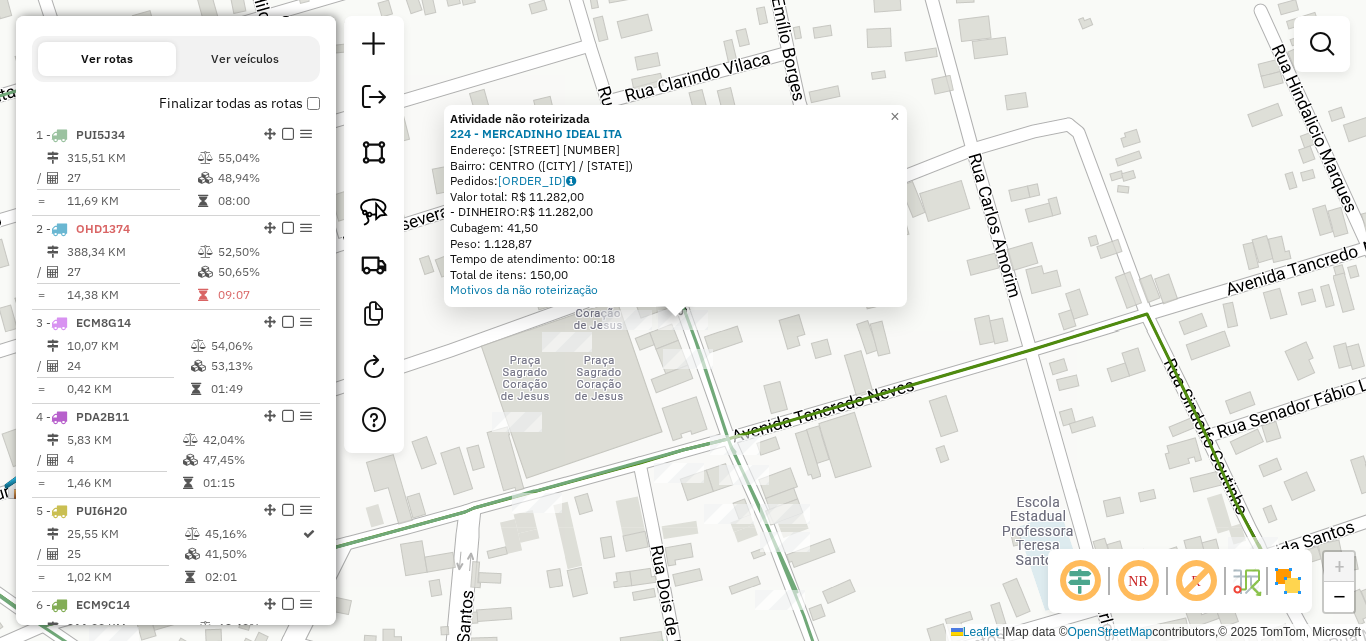click 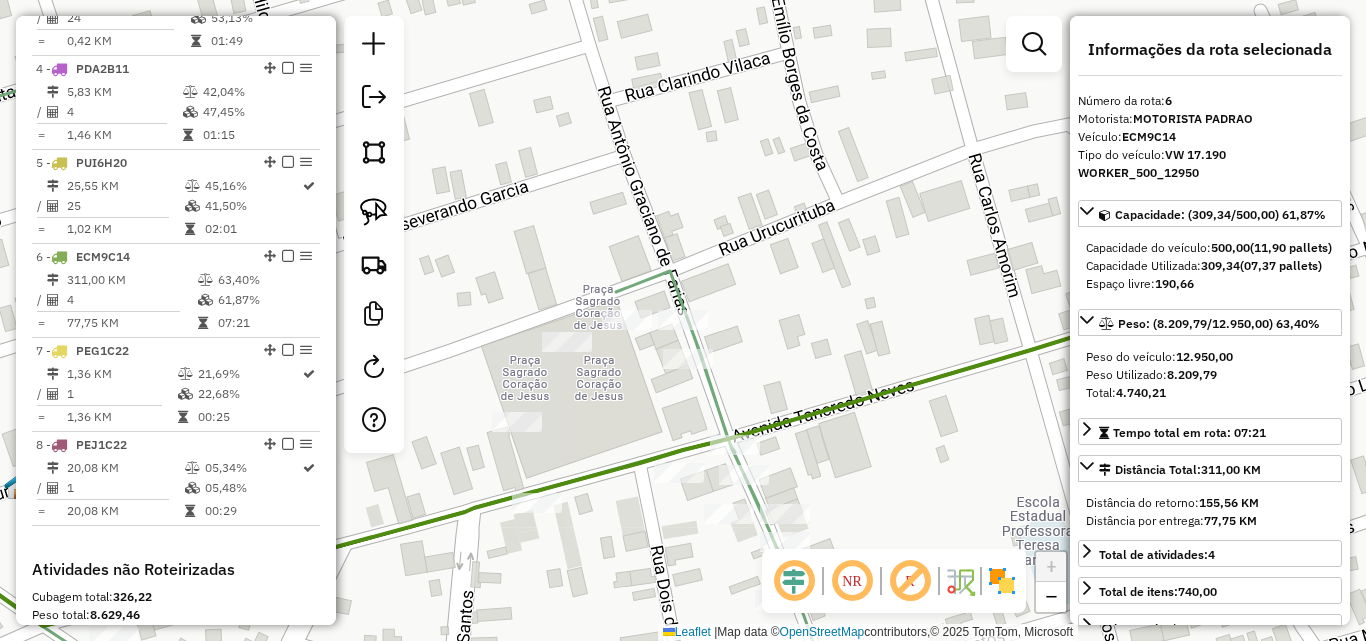 scroll, scrollTop: 1244, scrollLeft: 0, axis: vertical 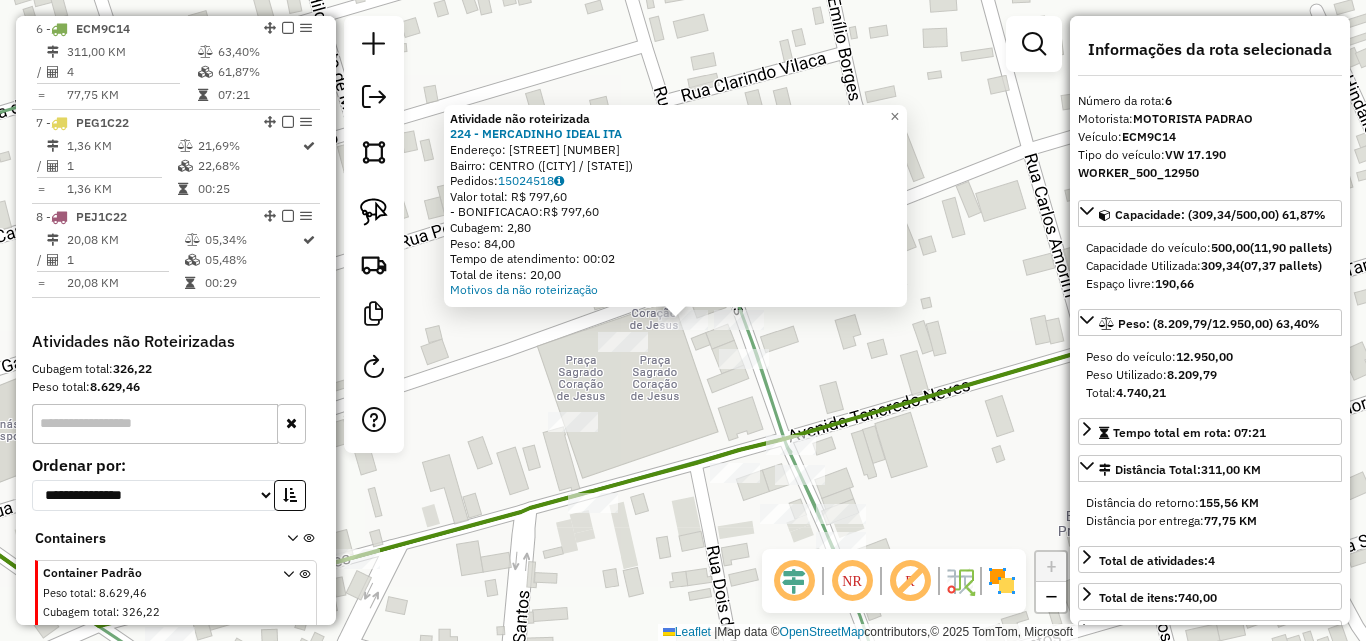 click on "Atividade não roteirizada 224 - MERCADINHO IDEAL ITA  Endereço:  Joao Paulo 1   Bairro: CENTRO (ITAPIRANGA / AM)   Pedidos:  15024518   Valor total: R$ 797,60   - BONIFICACAO:  R$ 797,60   Cubagem: 2,80   Peso: 84,00   Tempo de atendimento: 00:02   Total de itens: 20,00  Motivos da não roteirização × Janela de atendimento Grade de atendimento Capacidade Transportadoras Veículos Cliente Pedidos  Rotas Selecione os dias de semana para filtrar as janelas de atendimento  Seg   Ter   Qua   Qui   Sex   Sáb   Dom  Informe o período da janela de atendimento: De: Até:  Filtrar exatamente a janela do cliente  Considerar janela de atendimento padrão  Selecione os dias de semana para filtrar as grades de atendimento  Seg   Ter   Qua   Qui   Sex   Sáb   Dom   Considerar clientes sem dia de atendimento cadastrado  Clientes fora do dia de atendimento selecionado Filtrar as atividades entre os valores definidos abaixo:  Peso mínimo:   Peso máximo:   Cubagem mínima:   Cubagem máxima:   De:   Até:   De:  Nome:" 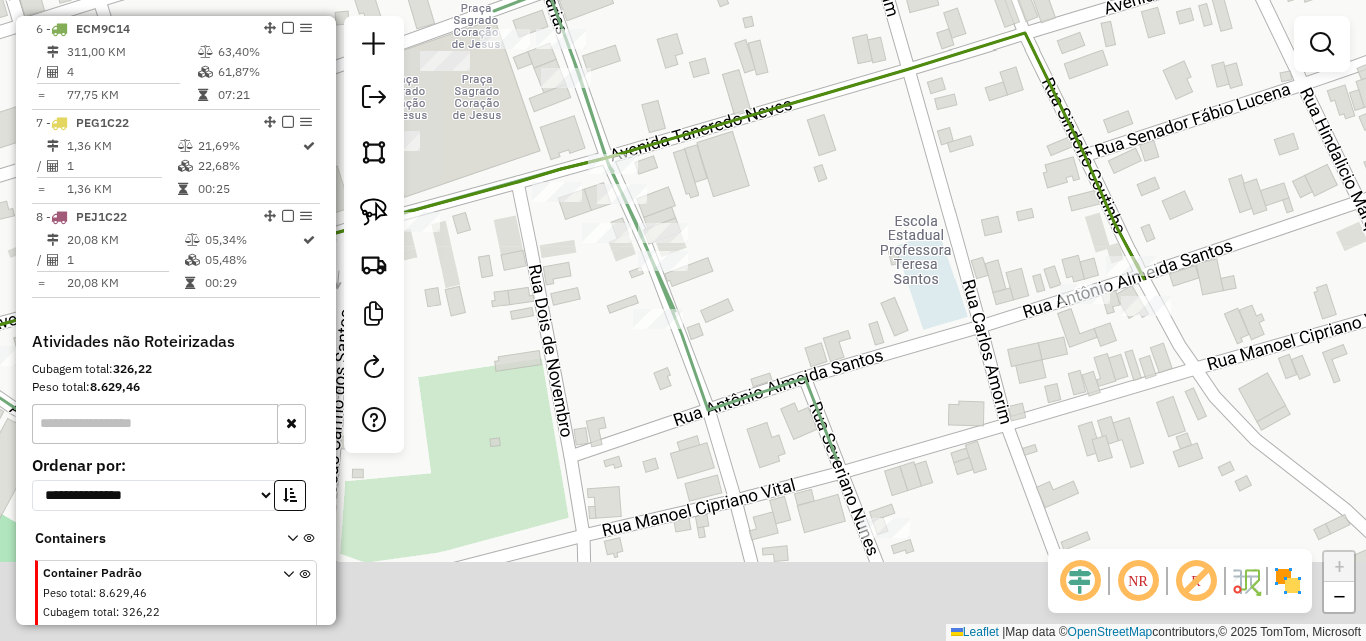drag, startPoint x: 779, startPoint y: 264, endPoint x: 733, endPoint y: 222, distance: 62.289646 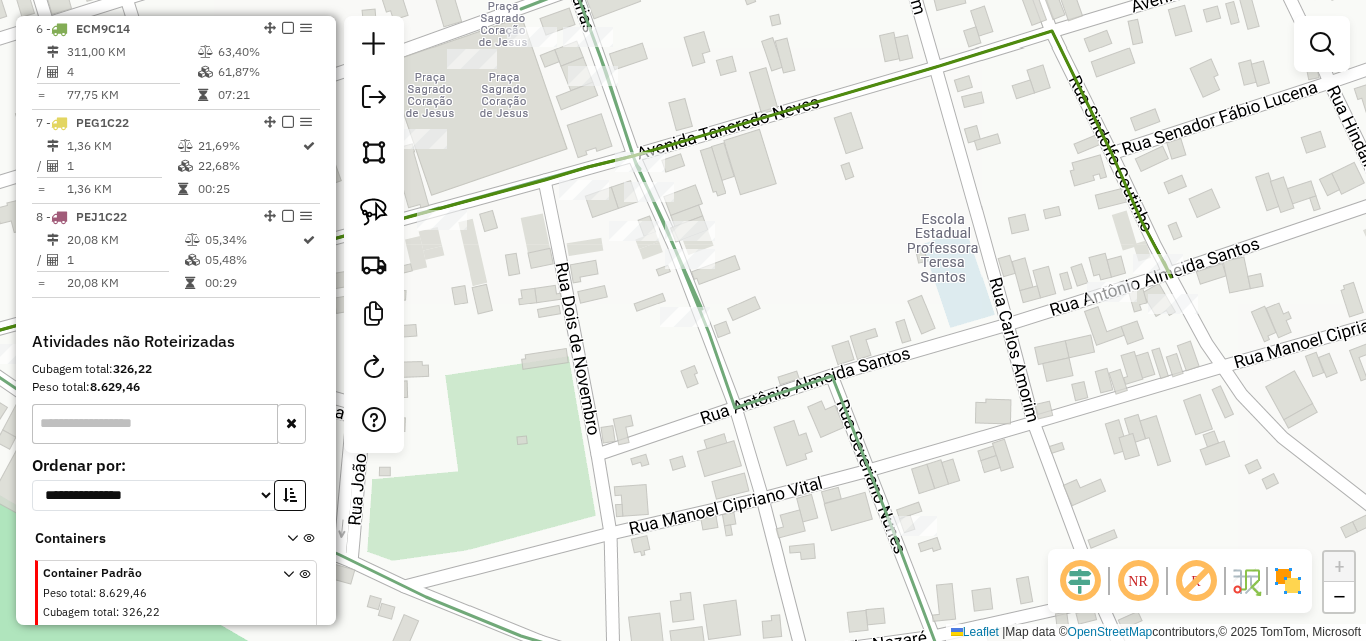 drag, startPoint x: 735, startPoint y: 268, endPoint x: 800, endPoint y: 289, distance: 68.30813 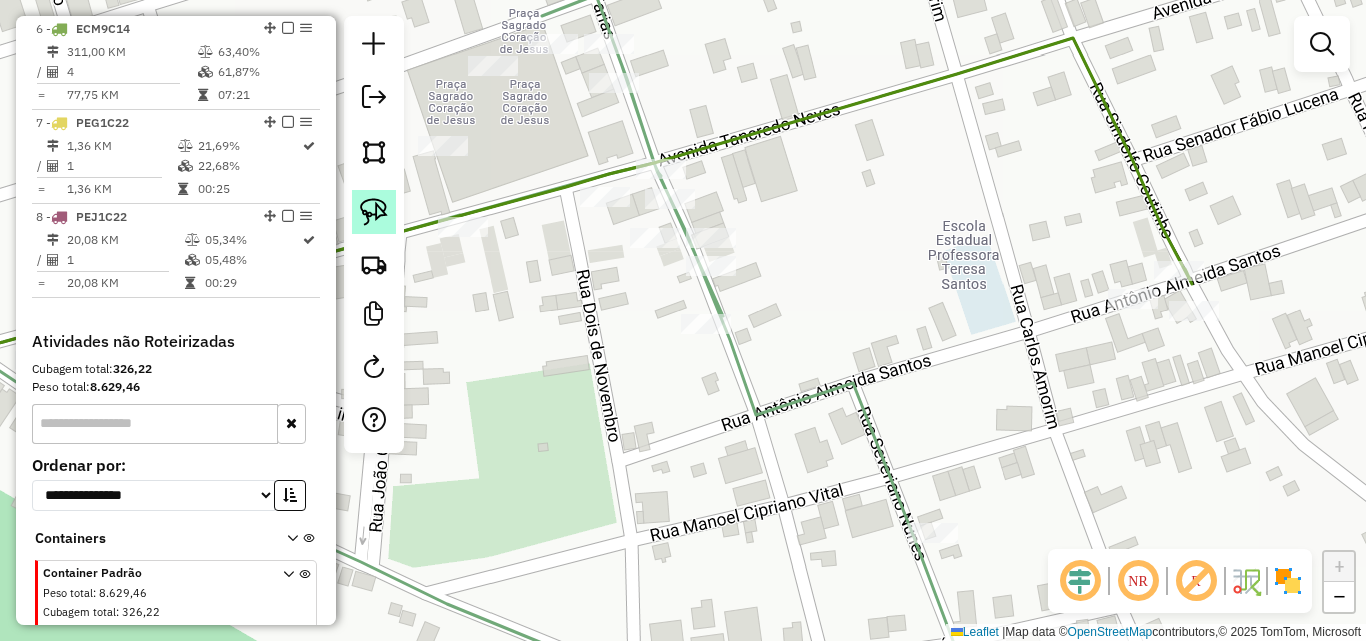 click 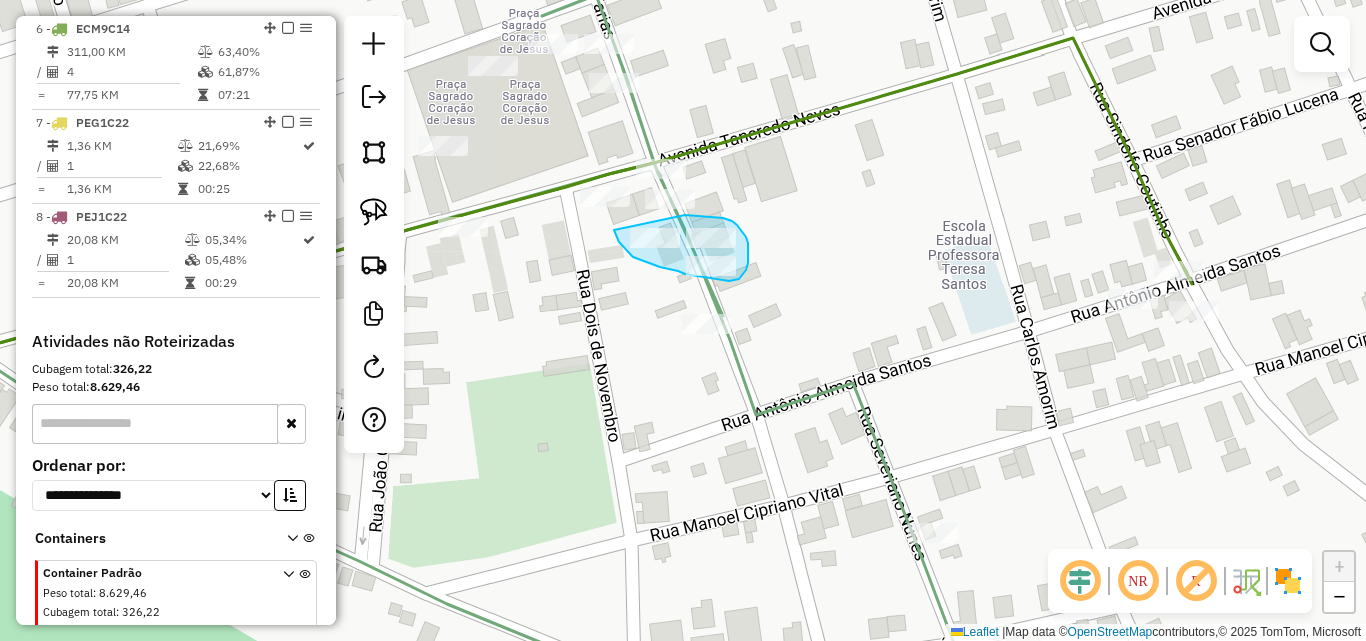 drag, startPoint x: 614, startPoint y: 230, endPoint x: 685, endPoint y: 215, distance: 72.56721 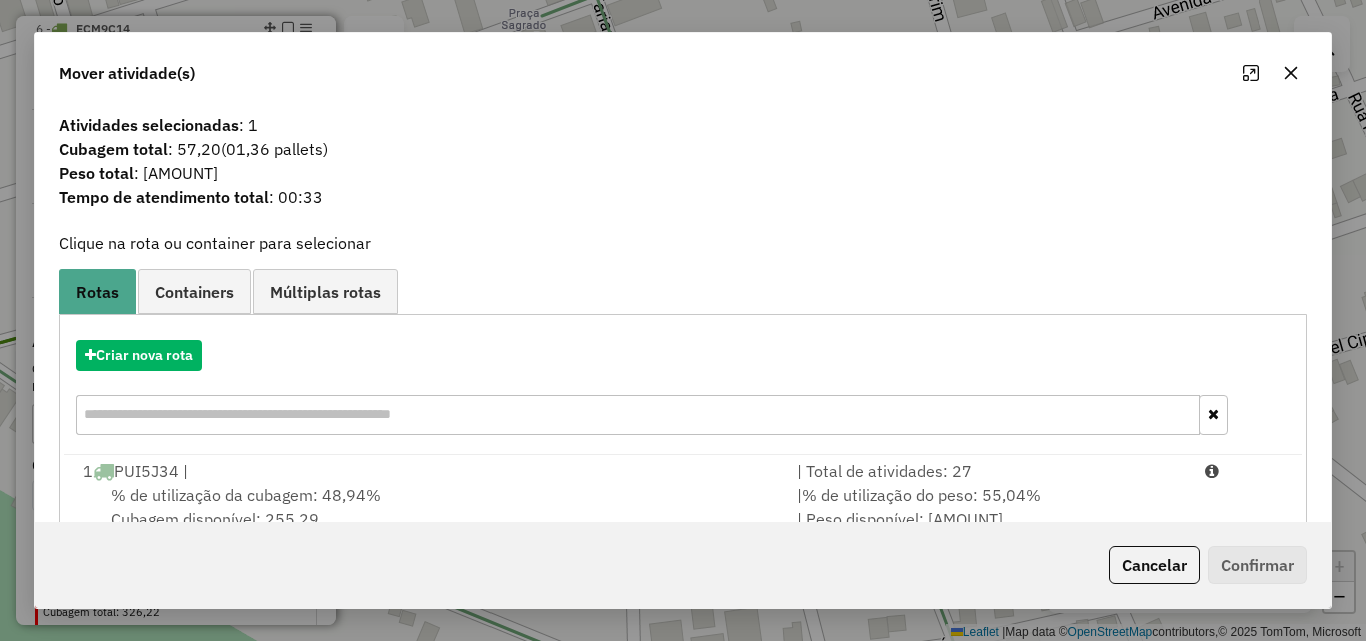 click 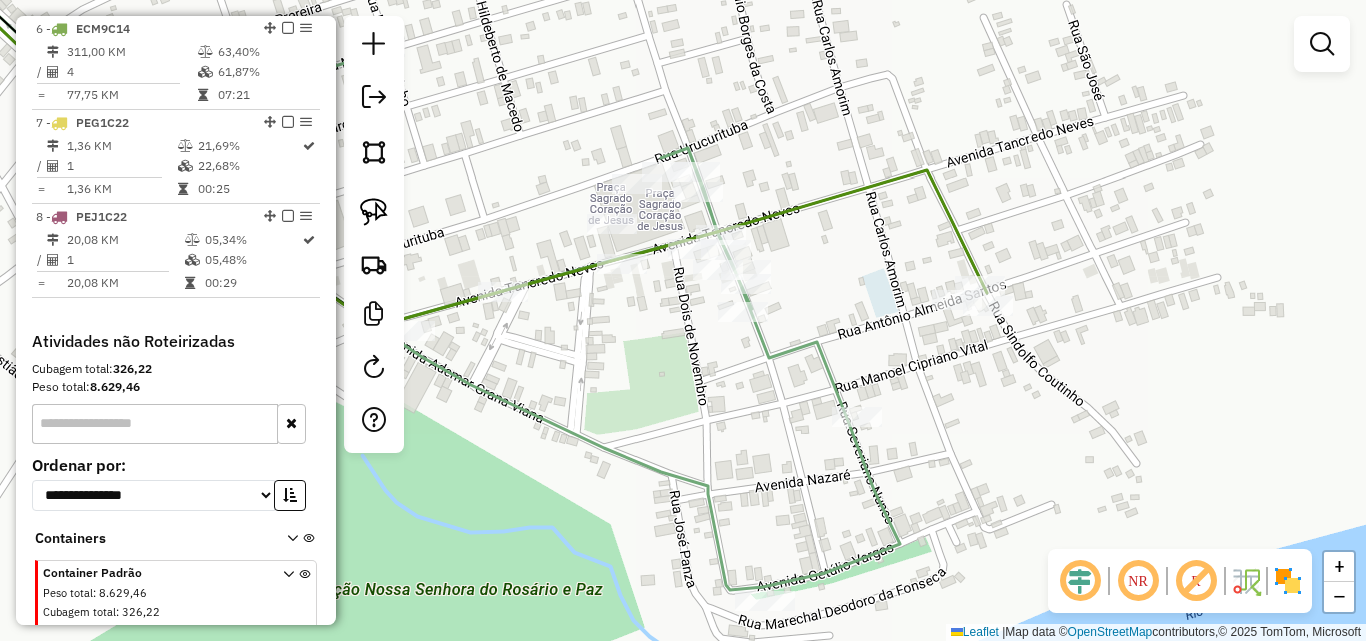 drag, startPoint x: 629, startPoint y: 339, endPoint x: 684, endPoint y: 321, distance: 57.870544 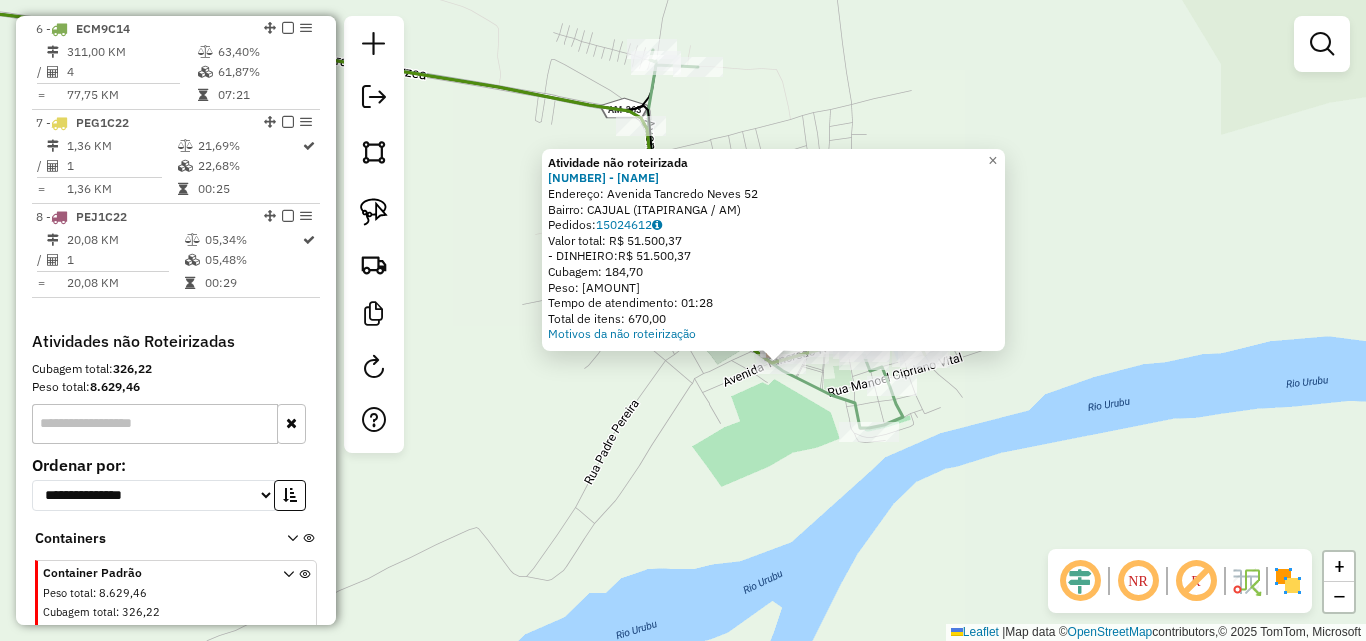 click on "Atividade não roteirizada [CODE] - [BRAND]  Endereço:  [STREET] [NUMBER]   Bairro: [NEIGHBORHOOD] ([CITY] / [STATE])   Pedidos:  [ORDER_ID]   Valor total: [CURRENCY] [AMOUNT]   - [PAYMENT_METHOD]:  [CURRENCY] [AMOUNT]   Cubagem: [CUBAGE]   Peso: [WEIGHT]   Tempo de atendimento: [TIME]   Total de itens: [ITEMS]  Motivos da não roteirização × Janela de atendimento Grade de atendimento Capacidade Transportadoras Veículos Cliente Pedidos  Rotas Selecione os dias de semana para filtrar as janelas de atendimento  Seg   Ter   Qua   Qui   Sex   Sáb   Dom  Informe o período da janela de atendimento: De: [DATE] Até: [DATE]  Filtrar exatamente a janela do cliente  Considerar janela de atendimento padrão  Selecione os dias de semana para filtrar as grades de atendimento  Seg   Ter   Qua   Qui   Sex   Sáb   Dom   Considerar clientes sem dia de atendimento cadastrado  Clientes fora do dia de atendimento selecionado Filtrar as atividades entre os valores definidos abaixo:  Peso mínimo: [WEIGHT]   Peso máximo: [WEIGHT]   Cubagem mínima: [CUBAGE]   Cubagem máxima: [CUBAGE]  +" 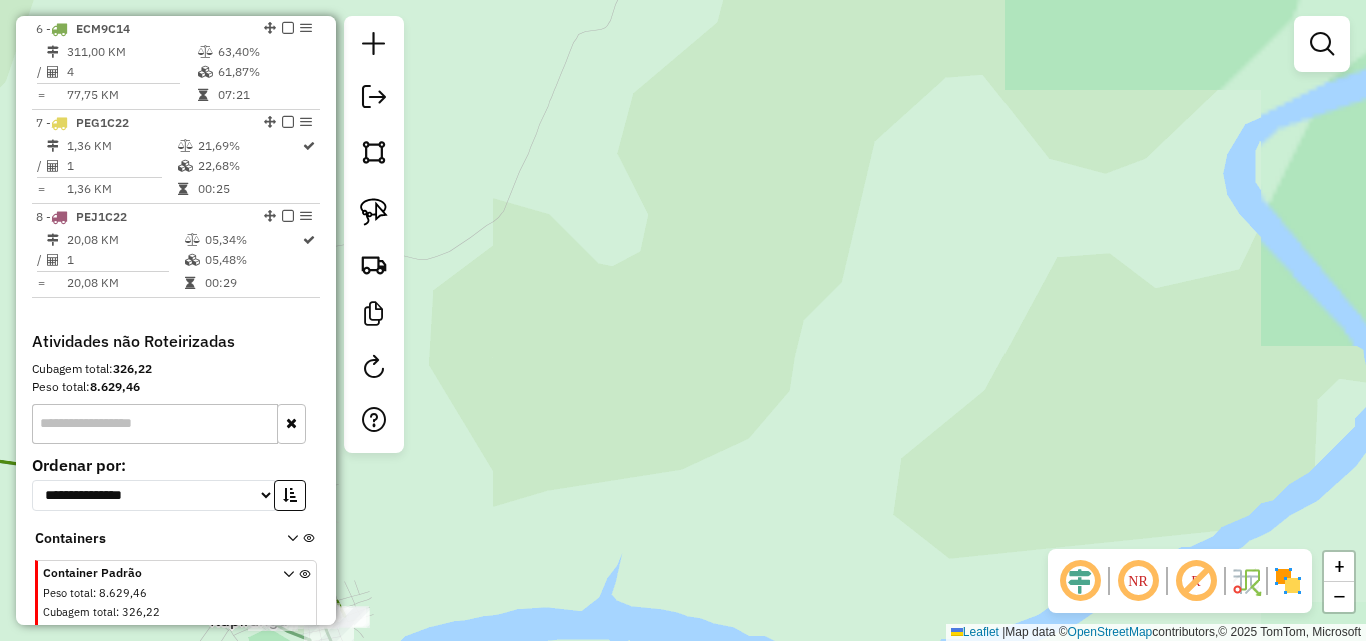 drag, startPoint x: 534, startPoint y: 532, endPoint x: 876, endPoint y: 307, distance: 409.37634 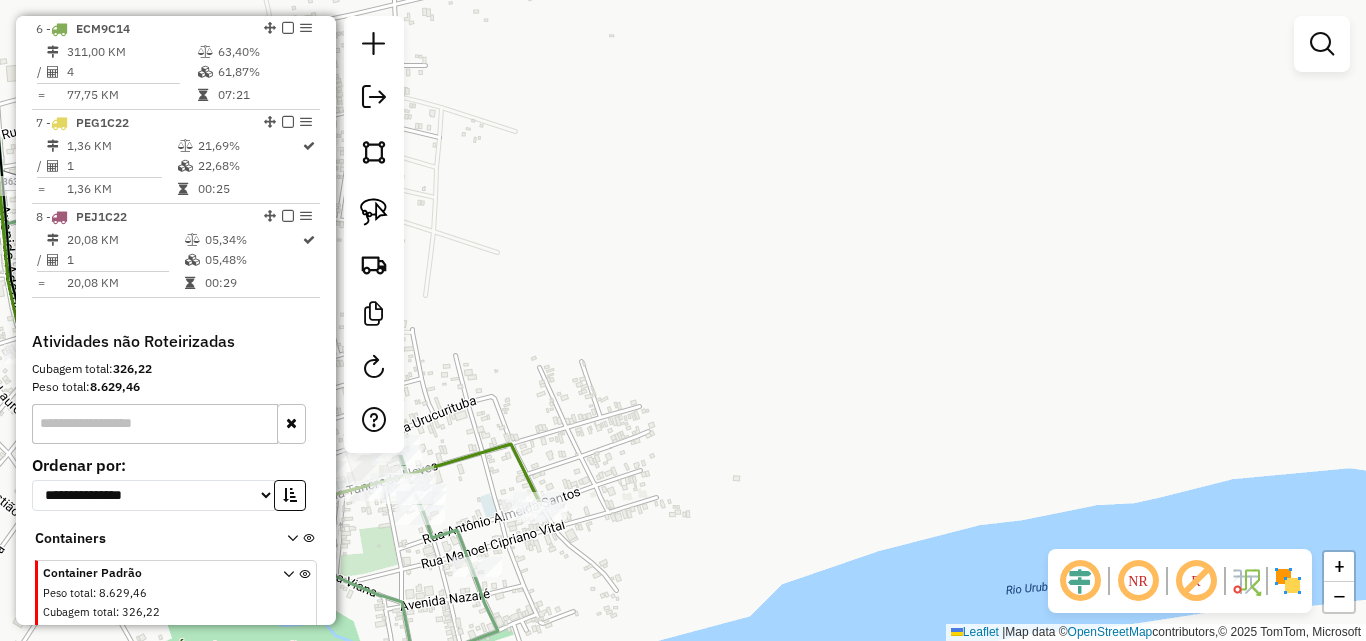 drag, startPoint x: 588, startPoint y: 420, endPoint x: 937, endPoint y: 267, distance: 381.0643 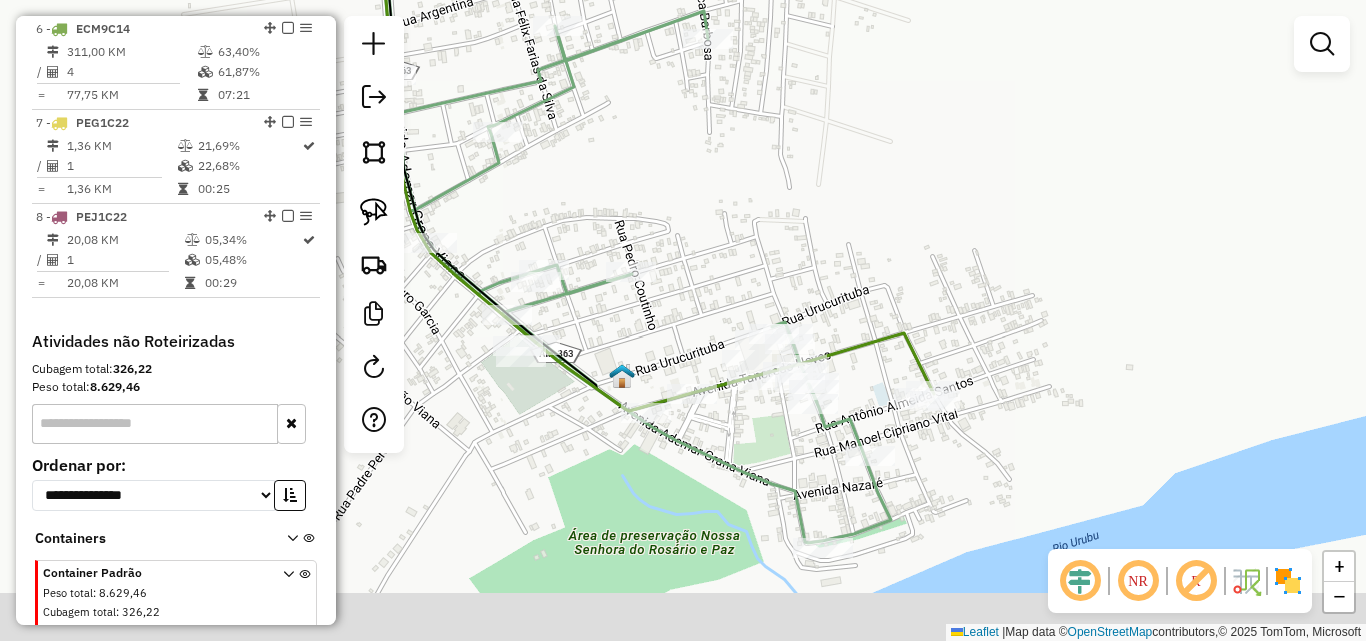 drag, startPoint x: 577, startPoint y: 476, endPoint x: 1096, endPoint y: 360, distance: 531.8054 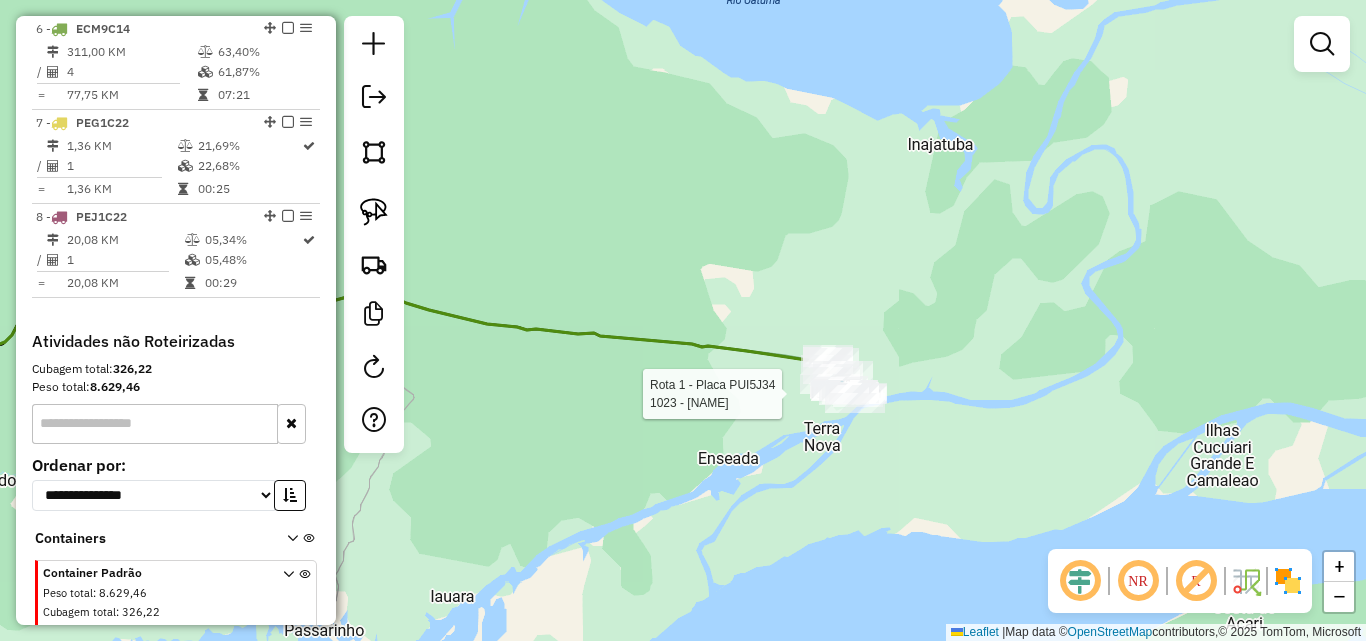 drag, startPoint x: 550, startPoint y: 422, endPoint x: 1192, endPoint y: 407, distance: 642.17523 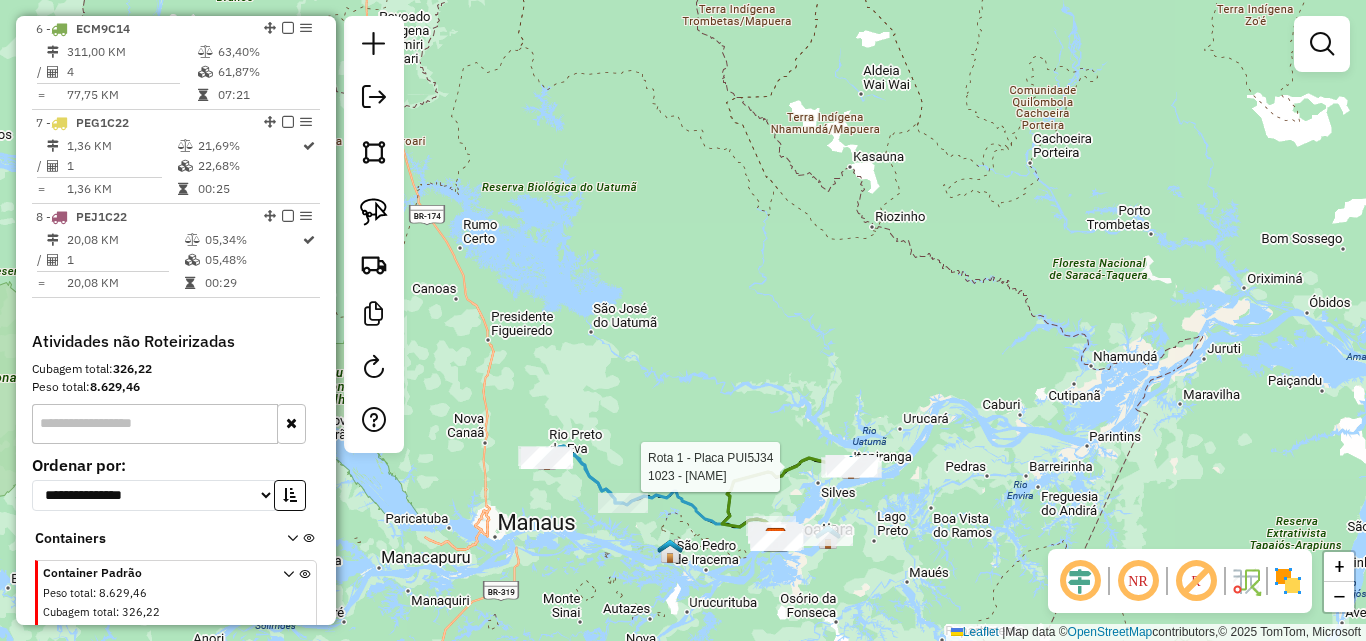 drag, startPoint x: 605, startPoint y: 466, endPoint x: 1035, endPoint y: 481, distance: 430.26154 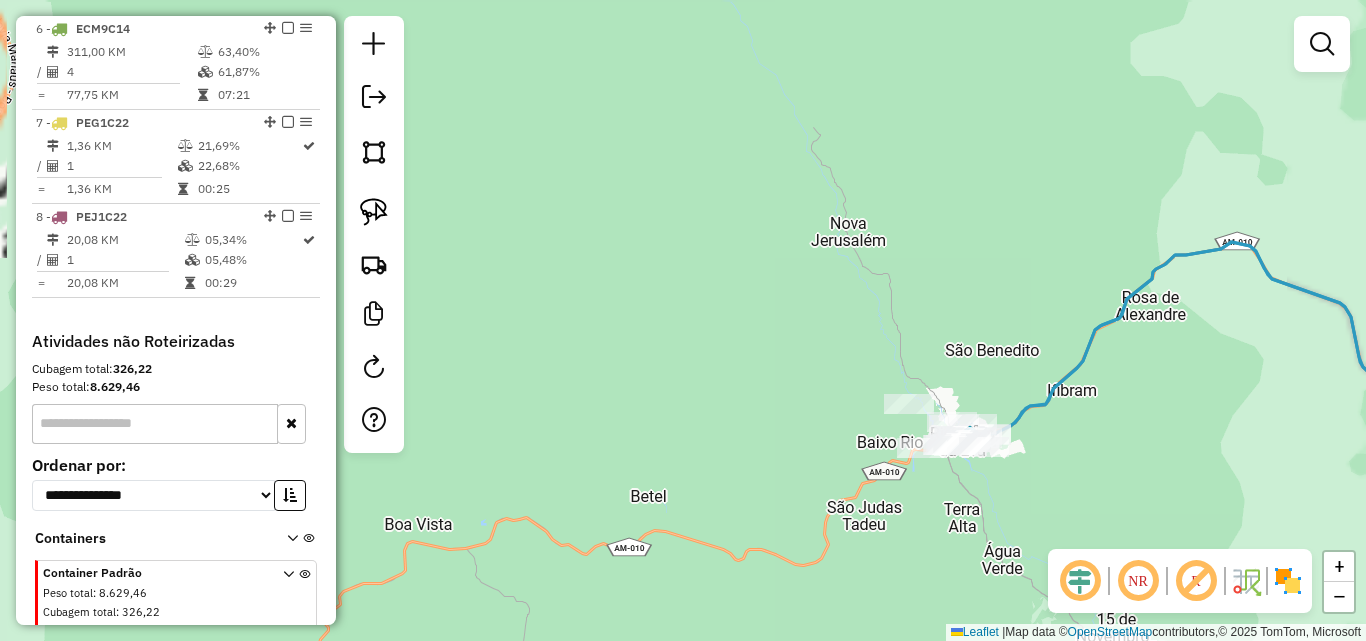 drag, startPoint x: 1061, startPoint y: 420, endPoint x: 969, endPoint y: 567, distance: 173.41568 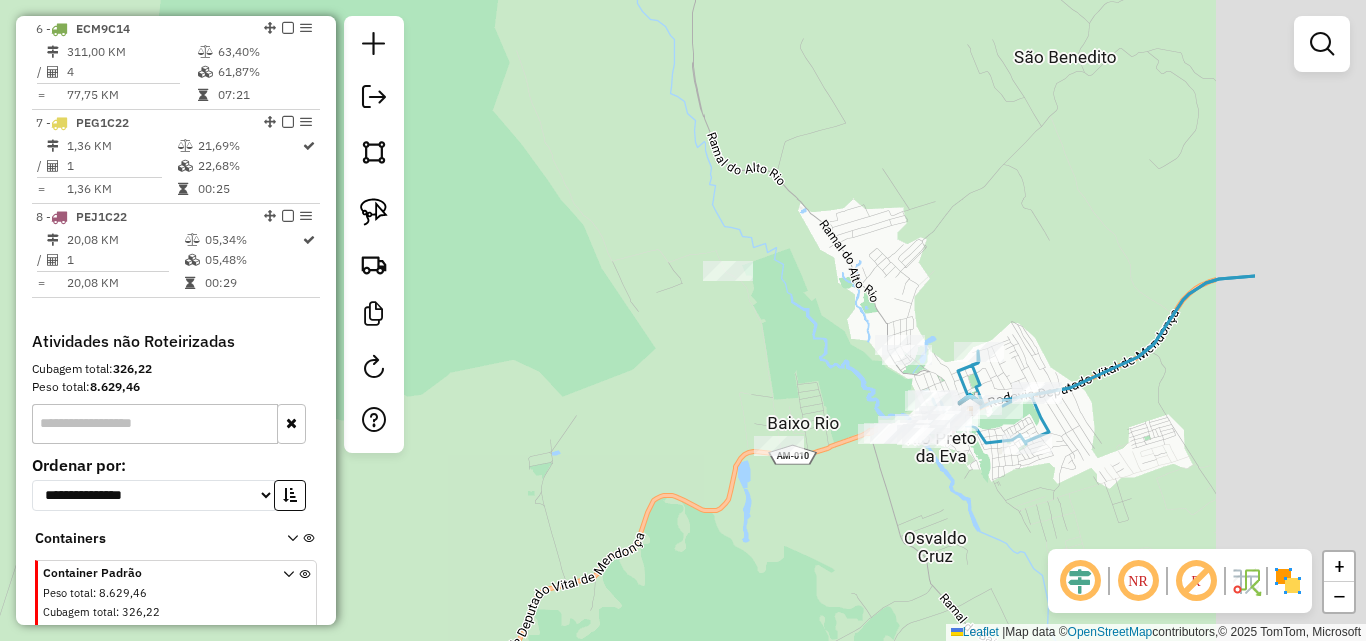 drag, startPoint x: 955, startPoint y: 463, endPoint x: 708, endPoint y: 570, distance: 269.18024 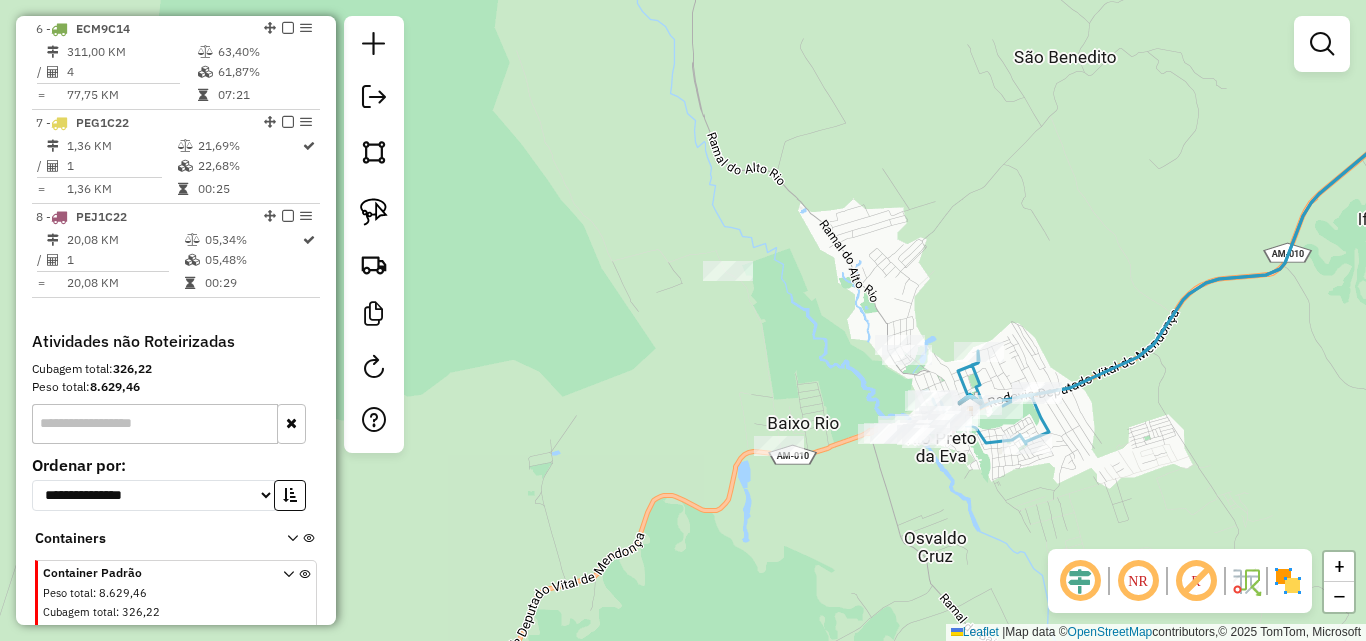 click on "Rota 1 - Placa PUI5J34  1023 - NADABE SOARES QUEIRO Janela de atendimento Grade de atendimento Capacidade Transportadoras Veículos Cliente Pedidos  Rotas Selecione os dias de semana para filtrar as janelas de atendimento  Seg   Ter   Qua   Qui   Sex   Sáb   Dom  Informe o período da janela de atendimento: De: Até:  Filtrar exatamente a janela do cliente  Considerar janela de atendimento padrão  Selecione os dias de semana para filtrar as grades de atendimento  Seg   Ter   Qua   Qui   Sex   Sáb   Dom   Considerar clientes sem dia de atendimento cadastrado  Clientes fora do dia de atendimento selecionado Filtrar as atividades entre os valores definidos abaixo:  Peso mínimo:   Peso máximo:   Cubagem mínima:   Cubagem máxima:   De:   Até:  Filtrar as atividades entre o tempo de atendimento definido abaixo:  De:   Até:   Considerar capacidade total dos clientes não roteirizados Transportadora: Selecione um ou mais itens Tipo de veículo: Selecione um ou mais itens Veículo: Selecione um ou mais itens" 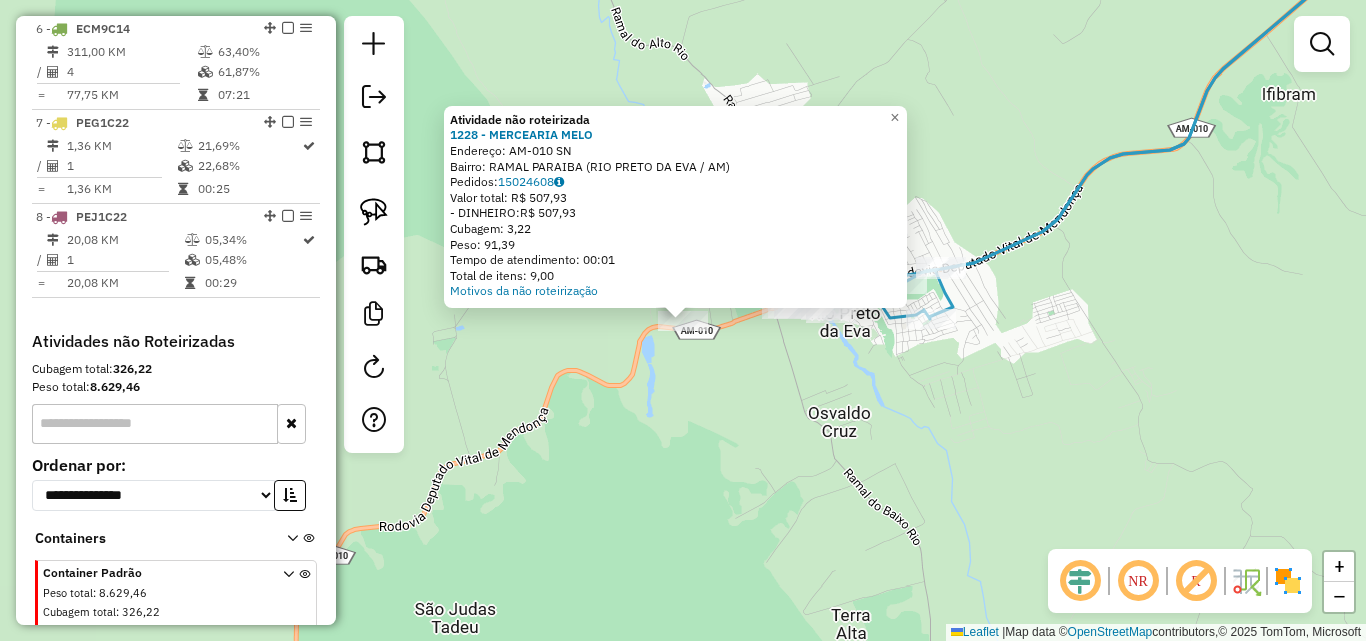 click on "Atividade não roteirizada 1228 - MERCEARIA MELO  Endereço:  AM-010 SN   Bairro: RAMAL PARAIBA (RIO PRETO DA EVA / AM)   Pedidos:  15024608   Valor total: R$ 507,93   - DINHEIRO:  R$ 507,93   Cubagem: 3,22   Peso: 91,39   Tempo de atendimento: 00:01   Total de itens: 9,00  Motivos da não roteirização × Janela de atendimento Grade de atendimento Capacidade Transportadoras Veículos Cliente Pedidos  Rotas Selecione os dias de semana para filtrar as janelas de atendimento  Seg   Ter   Qua   Qui   Sex   Sáb   Dom  Informe o período da janela de atendimento: De: Até:  Filtrar exatamente a janela do cliente  Considerar janela de atendimento padrão  Selecione os dias de semana para filtrar as grades de atendimento  Seg   Ter   Qua   Qui   Sex   Sáb   Dom   Considerar clientes sem dia de atendimento cadastrado  Clientes fora do dia de atendimento selecionado Filtrar as atividades entre os valores definidos abaixo:  Peso mínimo:   Peso máximo:   Cubagem mínima:   Cubagem máxima:   De:   Até:   De:  De:" 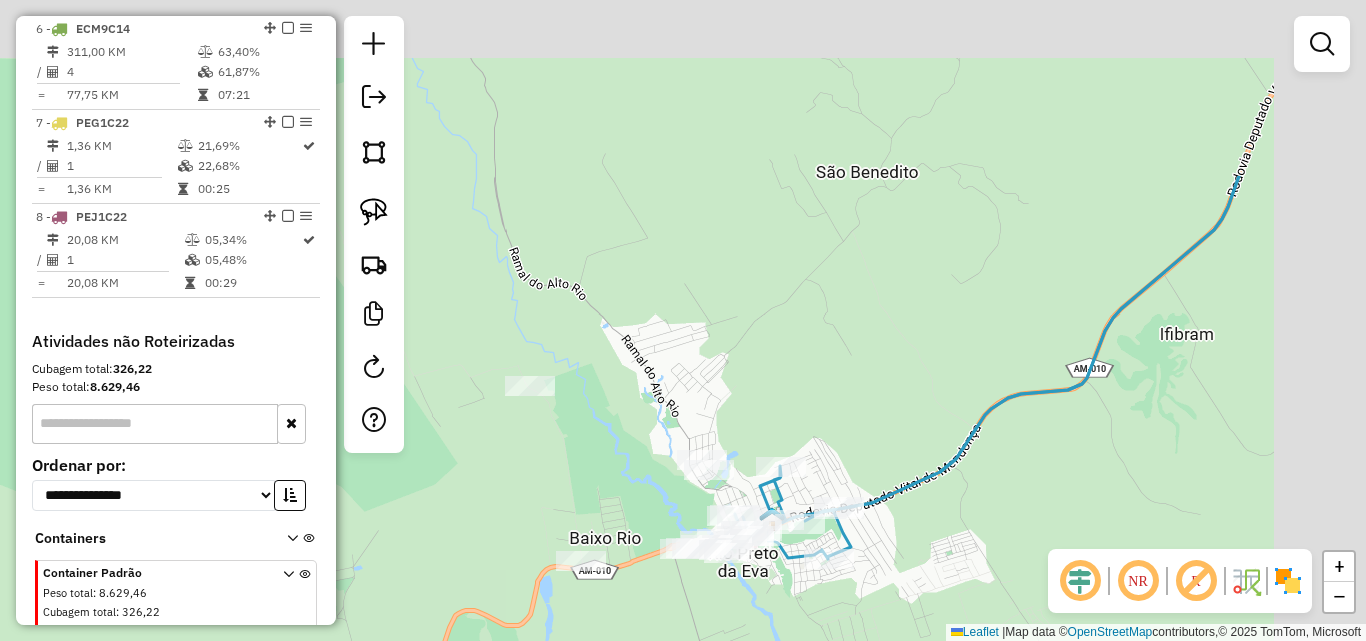 drag, startPoint x: 775, startPoint y: 359, endPoint x: 669, endPoint y: 512, distance: 186.13167 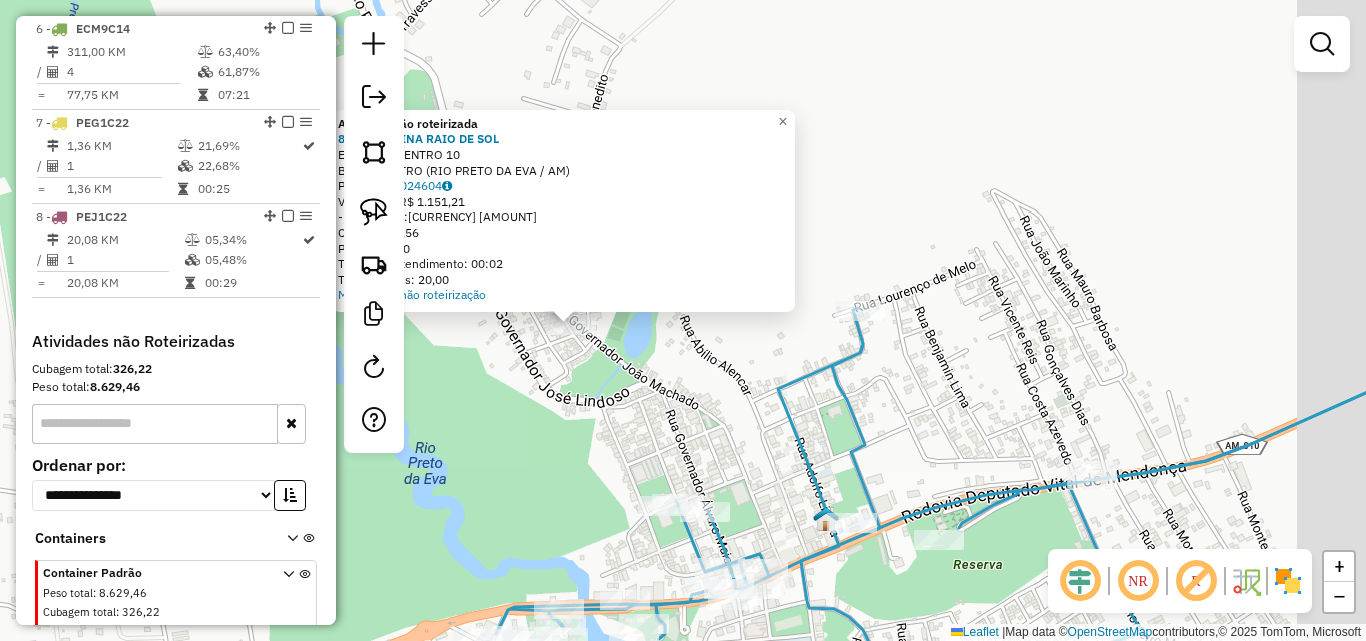 drag, startPoint x: 827, startPoint y: 388, endPoint x: 749, endPoint y: 383, distance: 78.160095 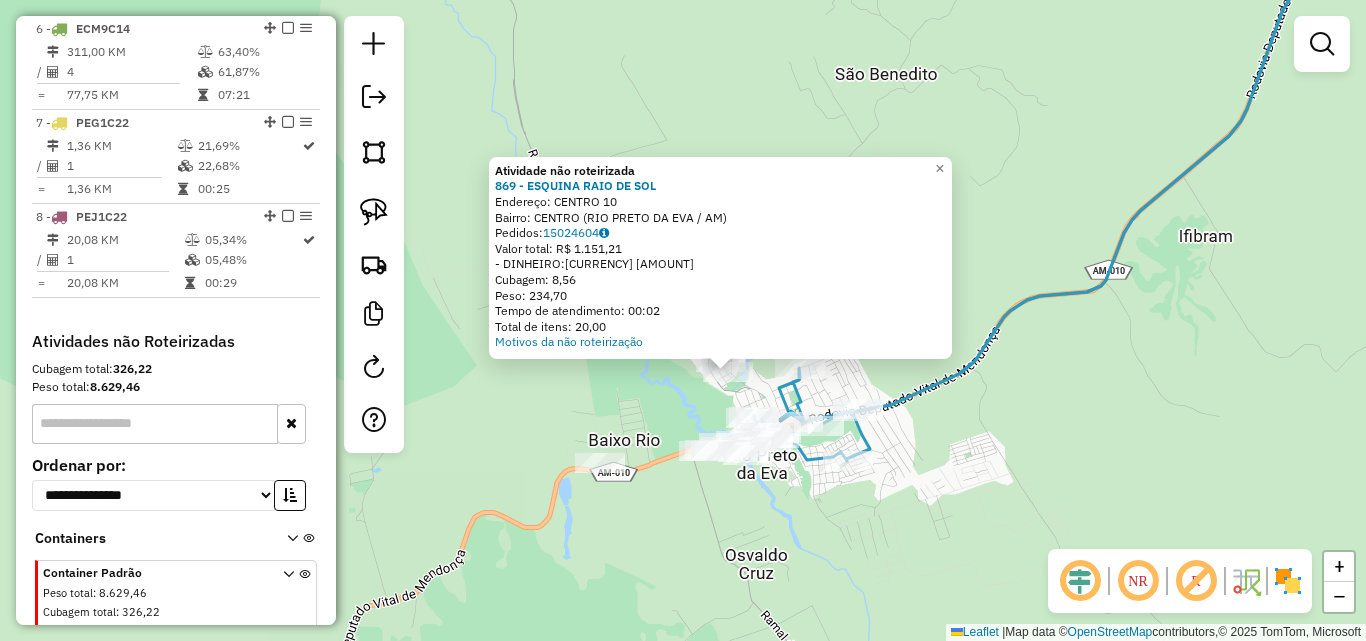 click 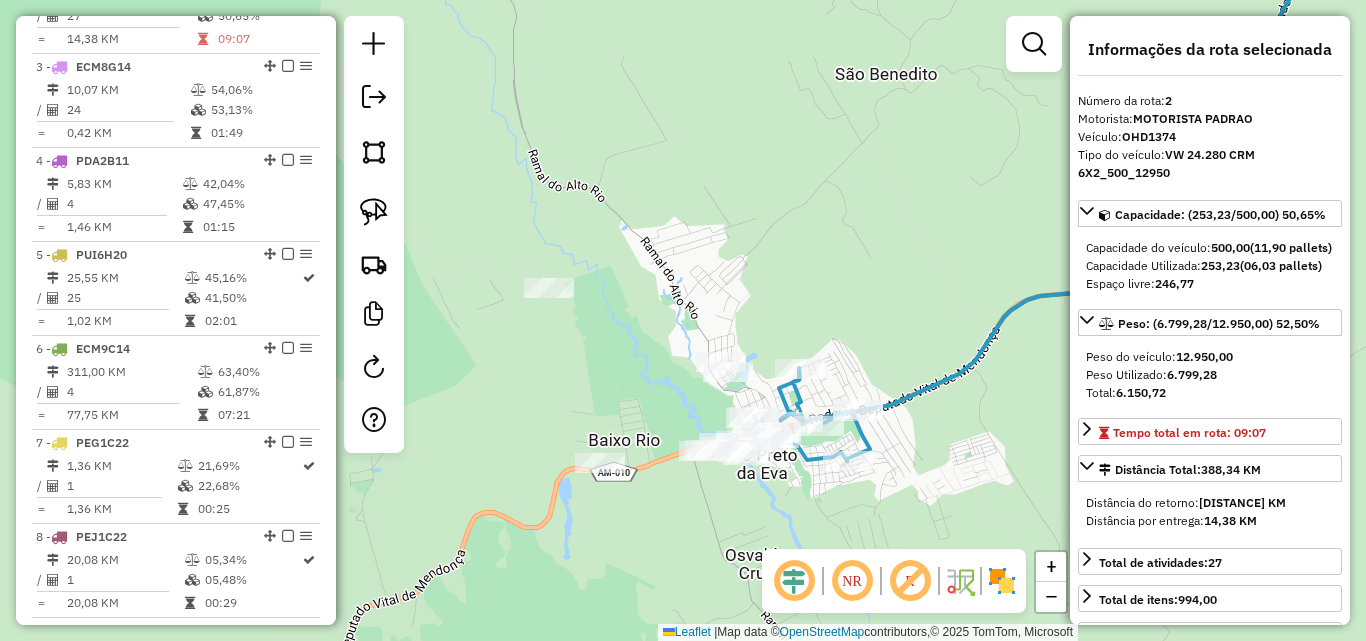scroll, scrollTop: 868, scrollLeft: 0, axis: vertical 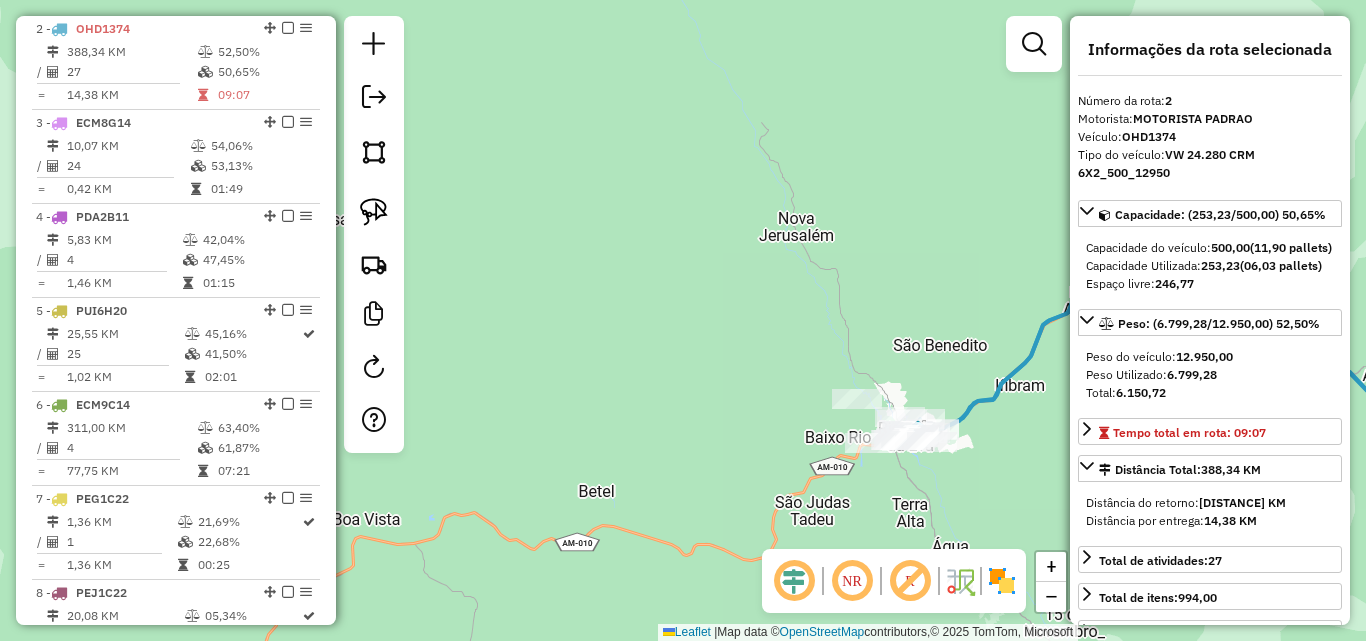 drag, startPoint x: 979, startPoint y: 461, endPoint x: 622, endPoint y: 213, distance: 434.68726 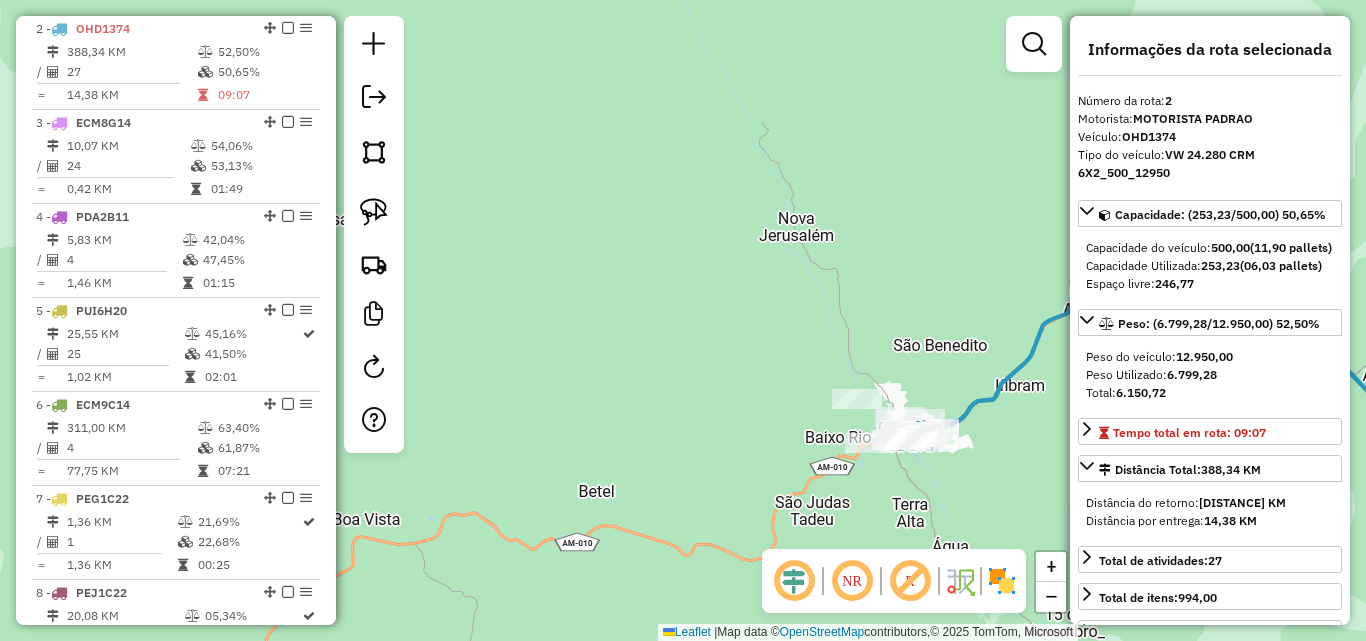 click on "Janela de atendimento Grade de atendimento Capacidade Transportadoras Veículos Cliente Pedidos  Rotas Selecione os dias de semana para filtrar as janelas de atendimento  Seg   Ter   Qua   Qui   Sex   Sáb   Dom  Informe o período da janela de atendimento: De: Até:  Filtrar exatamente a janela do cliente  Considerar janela de atendimento padrão  Selecione os dias de semana para filtrar as grades de atendimento  Seg   Ter   Qua   Qui   Sex   Sáb   Dom   Considerar clientes sem dia de atendimento cadastrado  Clientes fora do dia de atendimento selecionado Filtrar as atividades entre os valores definidos abaixo:  Peso mínimo:   Peso máximo:   Cubagem mínima:   Cubagem máxima:   De:   Até:  Filtrar as atividades entre o tempo de atendimento definido abaixo:  De:   Até:   Considerar capacidade total dos clientes não roteirizados Transportadora: Selecione um ou mais itens Tipo de veículo: Selecione um ou mais itens Veículo: Selecione um ou mais itens Motorista: Selecione um ou mais itens Nome: Rótulo:" 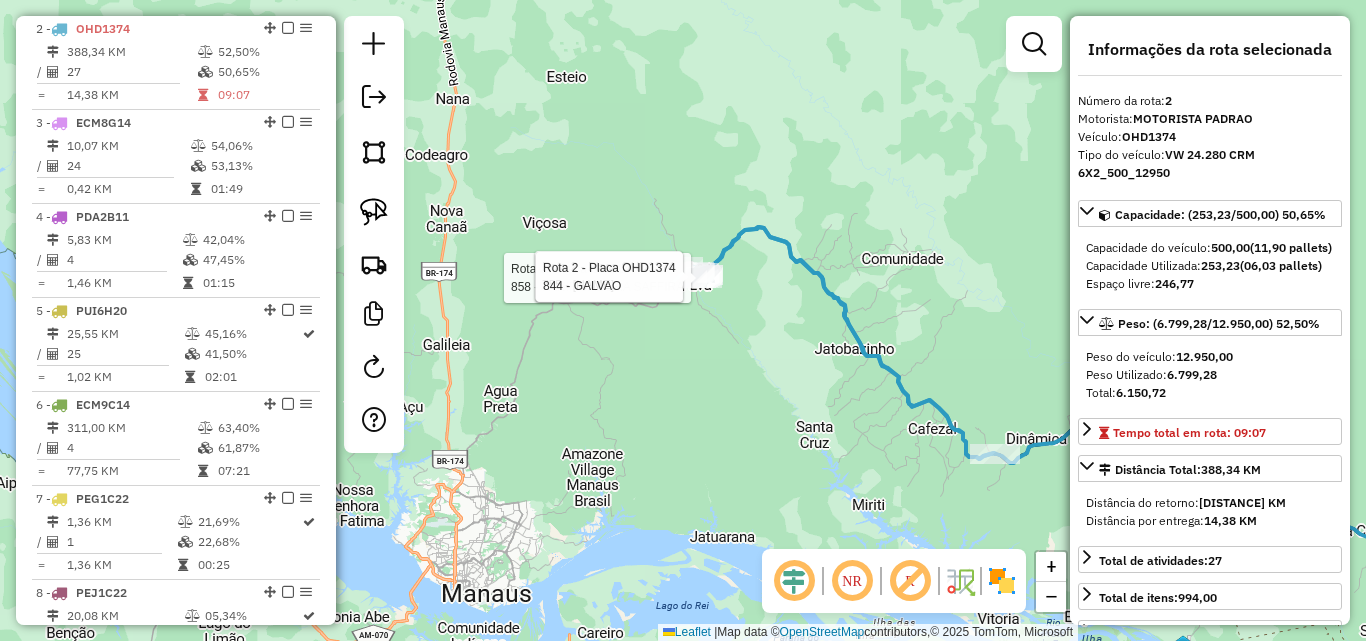 drag, startPoint x: 819, startPoint y: 370, endPoint x: 608, endPoint y: 135, distance: 315.8259 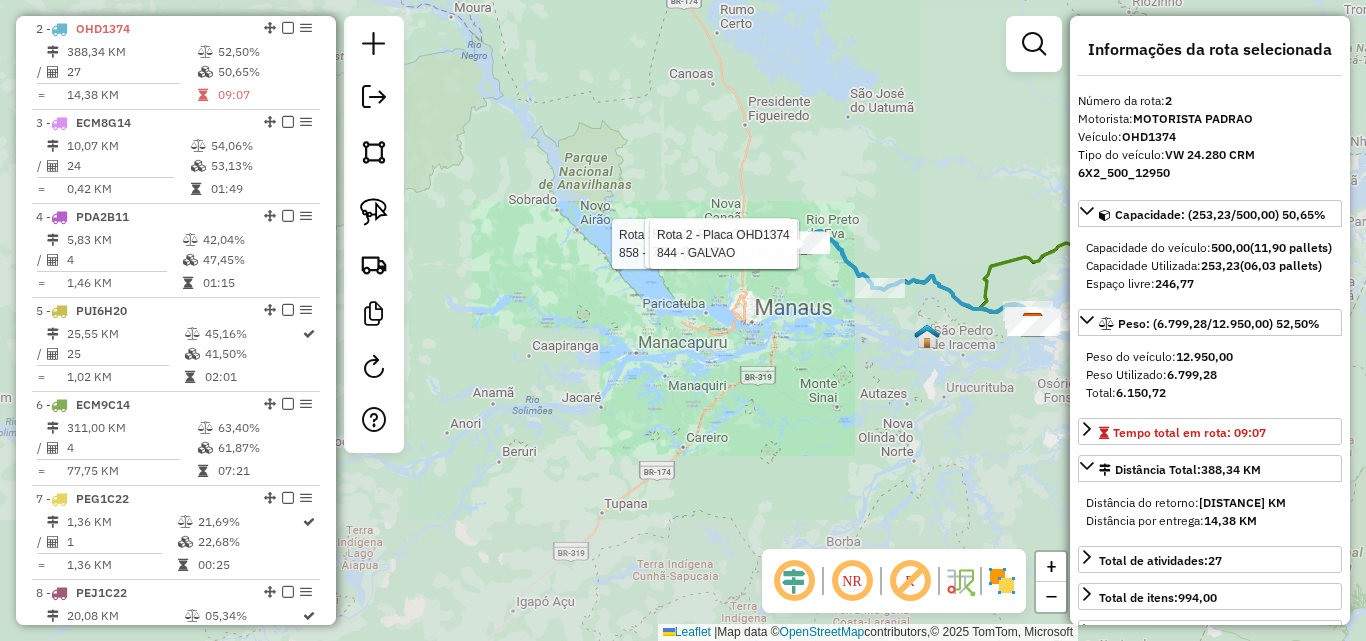 drag, startPoint x: 914, startPoint y: 367, endPoint x: 674, endPoint y: 327, distance: 243.3105 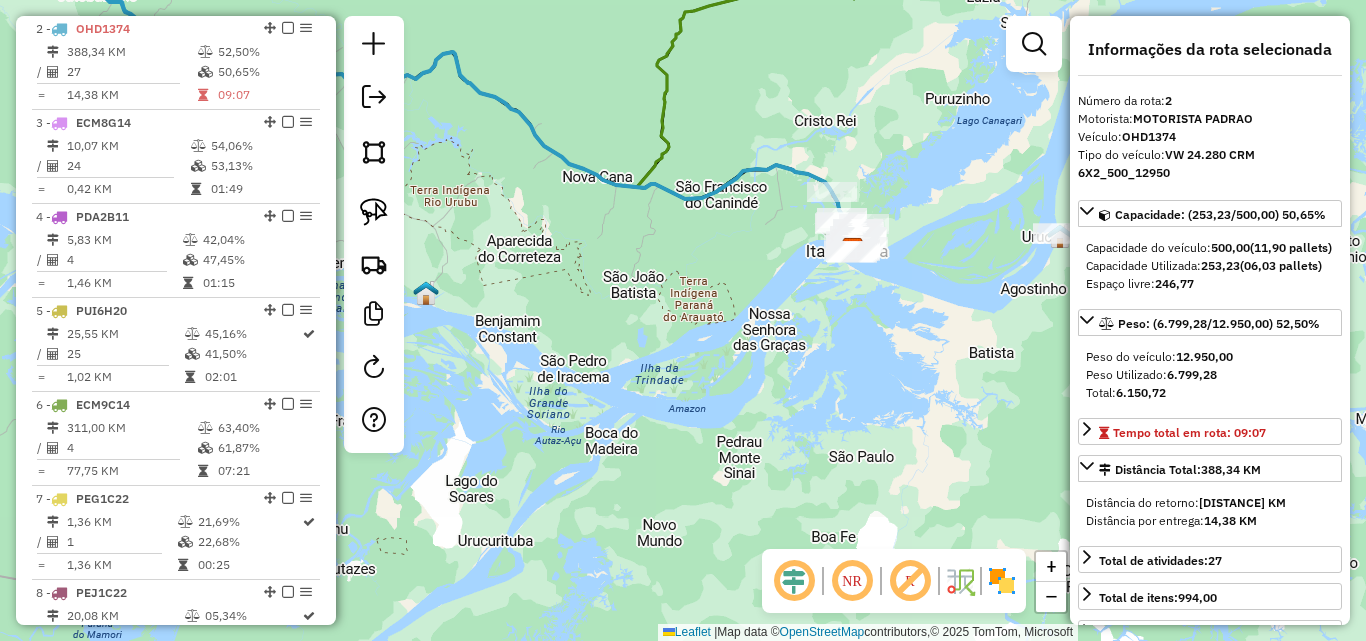 click on "Rota 2 - Placa OHD1374  858 - PANIFICADORA SAFFIRA Rota 2 - Placa OHD1374  755 - PIZZARIA NICOLAS Rota 2 - Placa OHD1374  844 - GALVaO Janela de atendimento Grade de atendimento Capacidade Transportadoras Veículos Cliente Pedidos  Rotas Selecione os dias de semana para filtrar as janelas de atendimento  Seg   Ter   Qua   Qui   Sex   Sáb   Dom  Informe o período da janela de atendimento: De: Até:  Filtrar exatamente a janela do cliente  Considerar janela de atendimento padrão  Selecione os dias de semana para filtrar as grades de atendimento  Seg   Ter   Qua   Qui   Sex   Sáb   Dom   Considerar clientes sem dia de atendimento cadastrado  Clientes fora do dia de atendimento selecionado Filtrar as atividades entre os valores definidos abaixo:  Peso mínimo:   Peso máximo:   Cubagem mínima:   Cubagem máxima:   De:   Até:  Filtrar as atividades entre o tempo de atendimento definido abaixo:  De:   Até:   Considerar capacidade total dos clientes não roteirizados Transportadora: Selecione um ou mais itens" 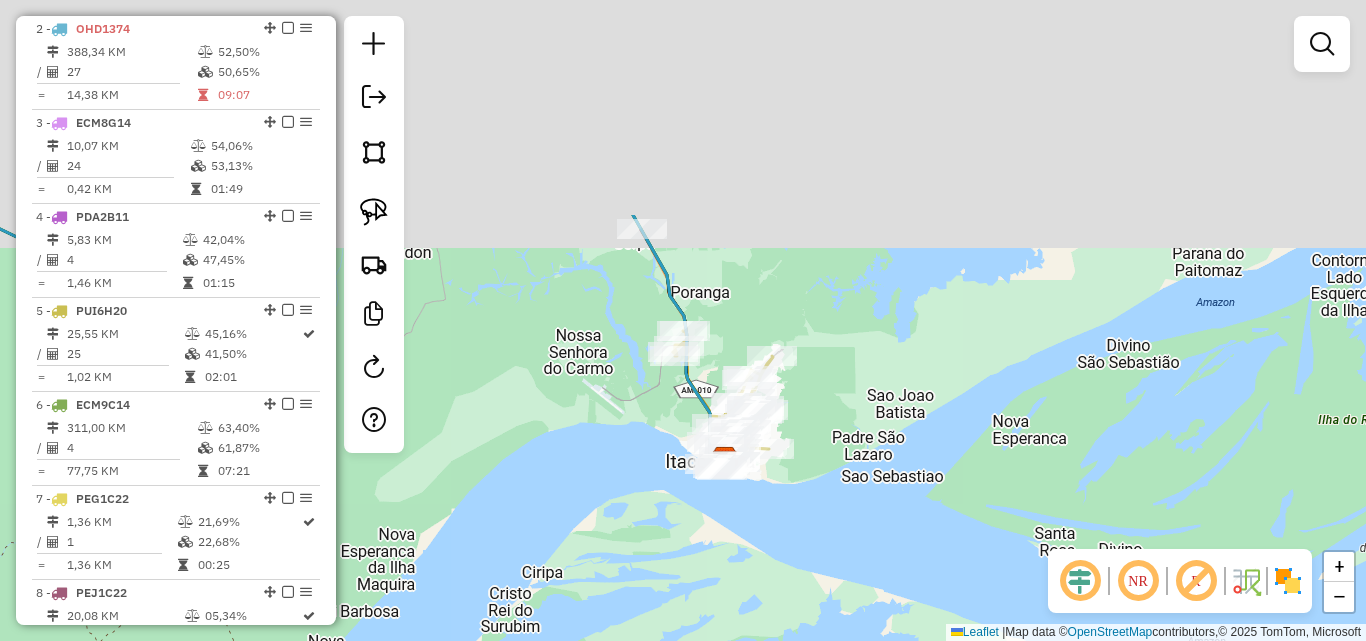 drag, startPoint x: 917, startPoint y: 317, endPoint x: 818, endPoint y: 582, distance: 282.88867 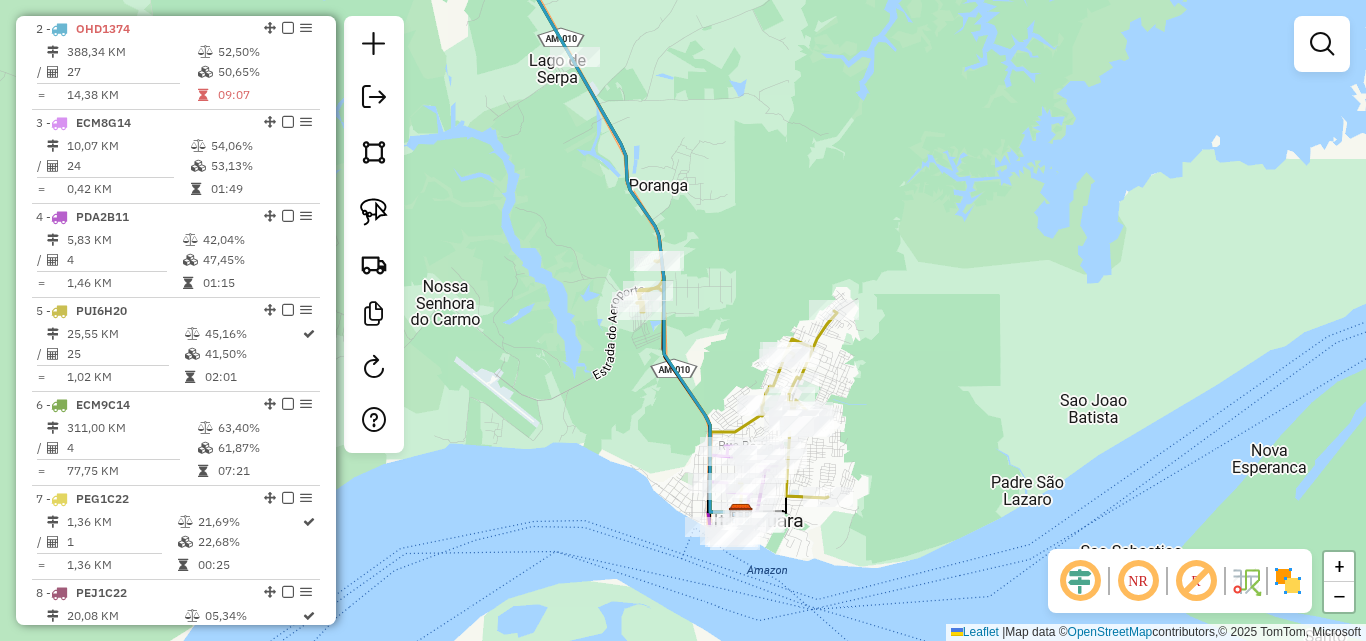 drag, startPoint x: 744, startPoint y: 305, endPoint x: 778, endPoint y: 368, distance: 71.5891 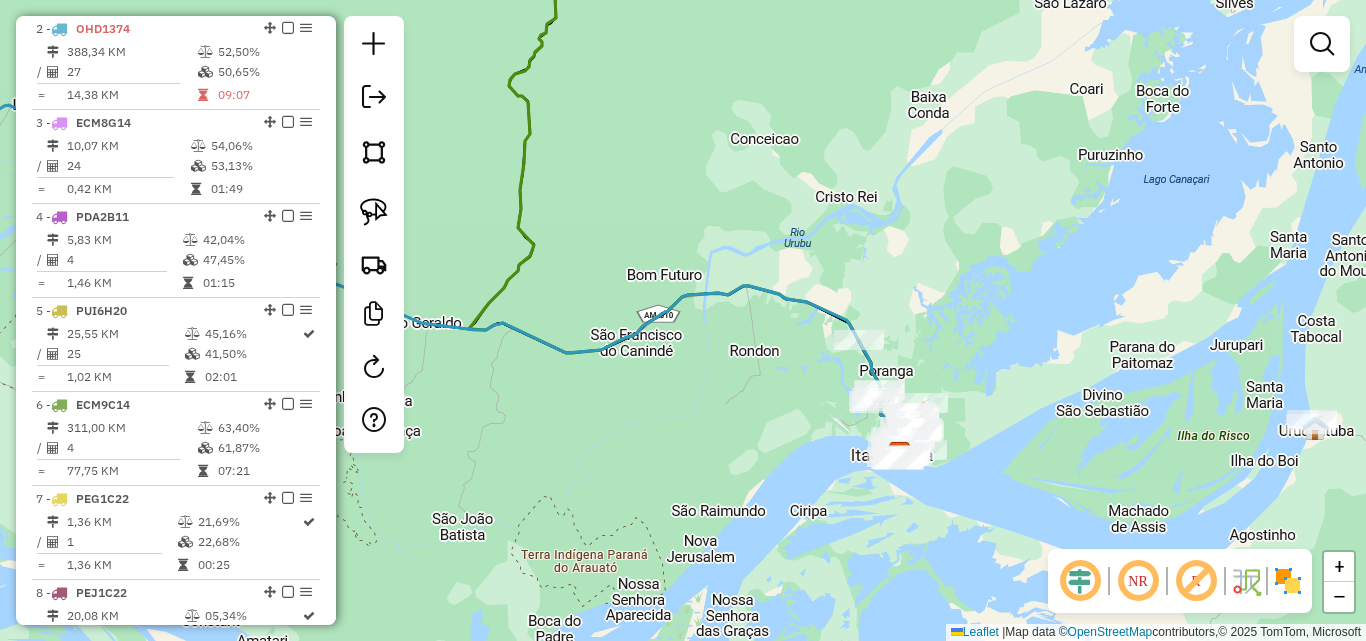 drag, startPoint x: 1056, startPoint y: 363, endPoint x: 981, endPoint y: 359, distance: 75.10659 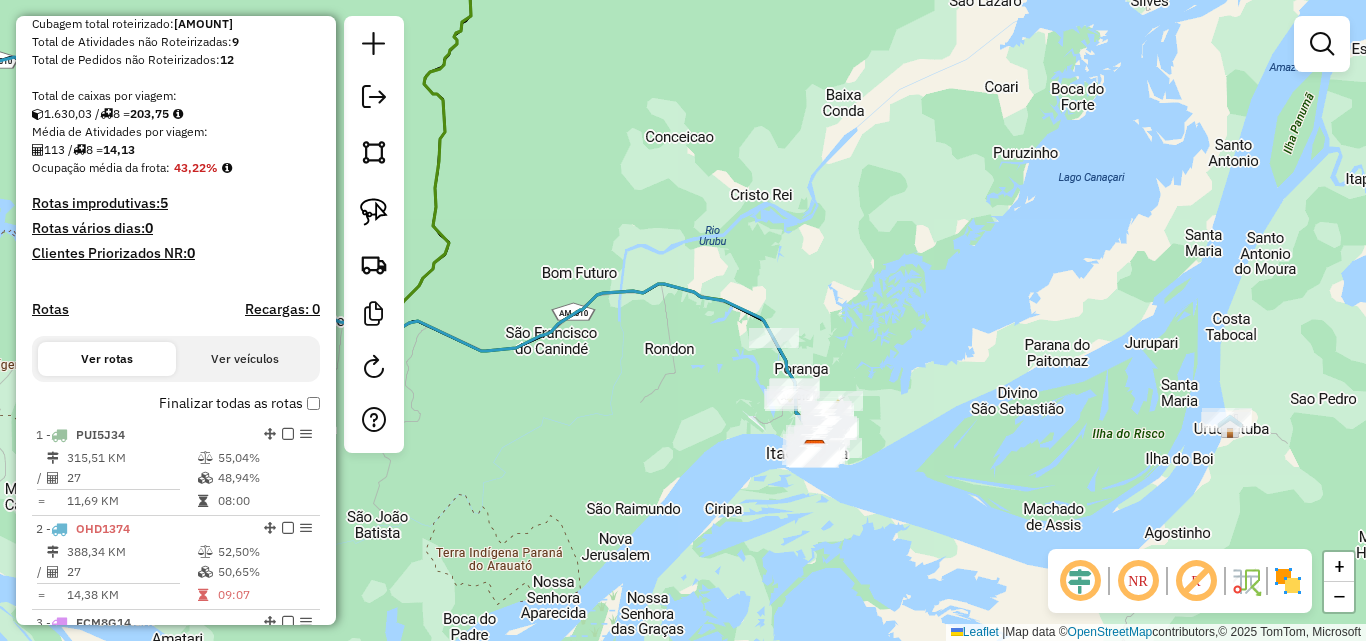 scroll, scrollTop: 0, scrollLeft: 0, axis: both 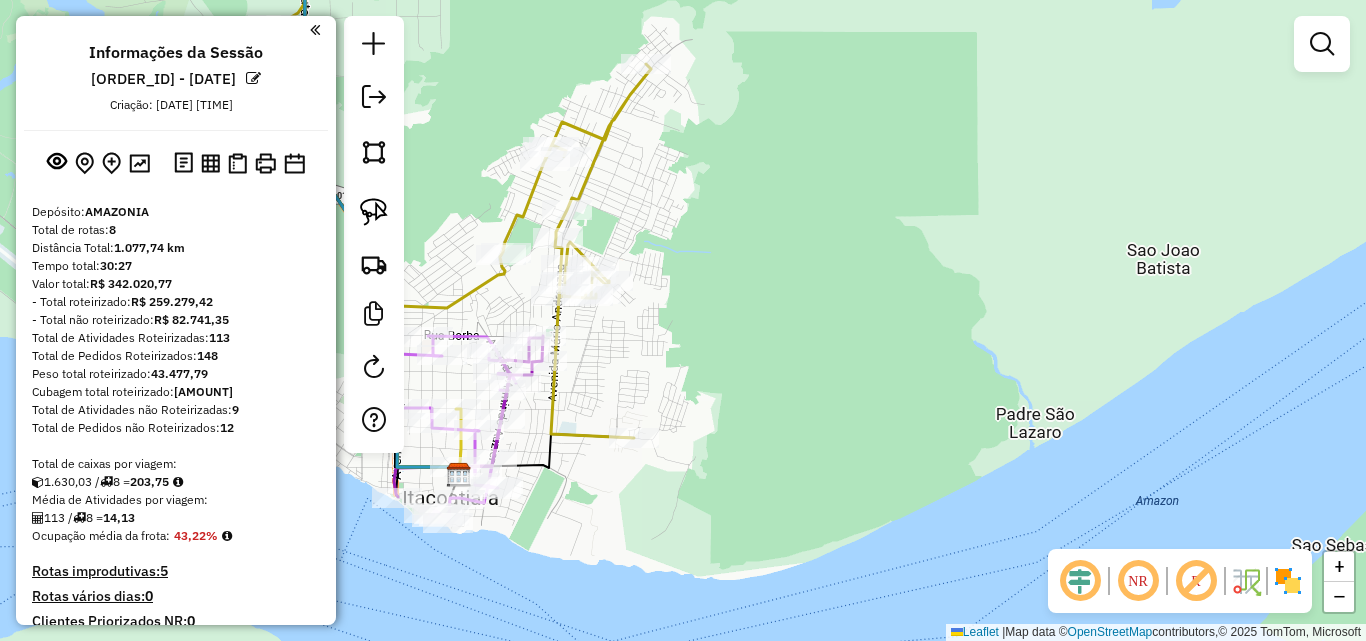 drag, startPoint x: 751, startPoint y: 325, endPoint x: 1051, endPoint y: 352, distance: 301.21255 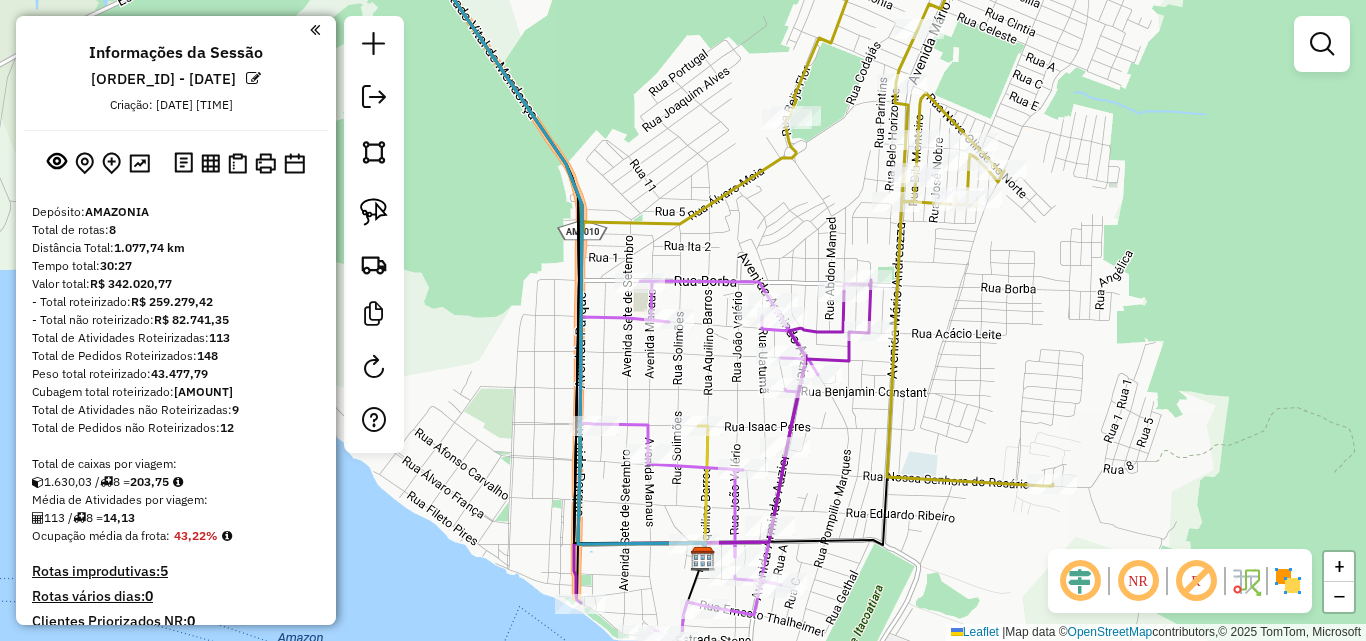 drag, startPoint x: 817, startPoint y: 493, endPoint x: 830, endPoint y: 400, distance: 93.904205 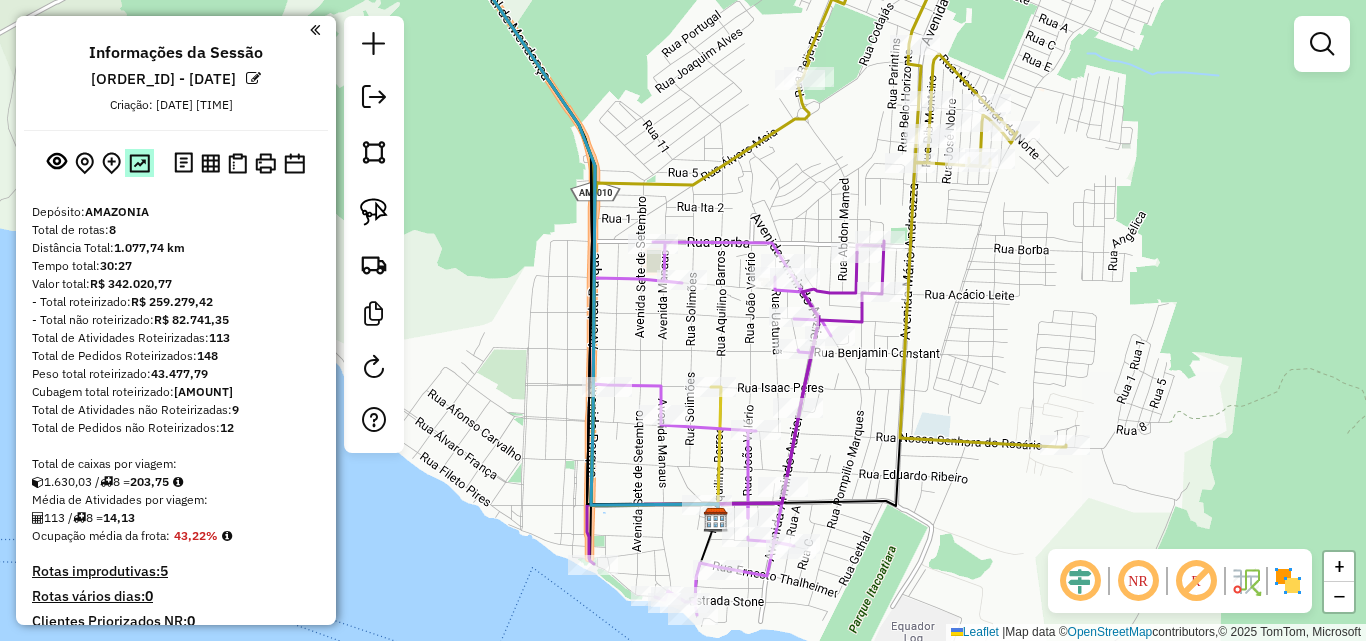 click at bounding box center (139, 163) 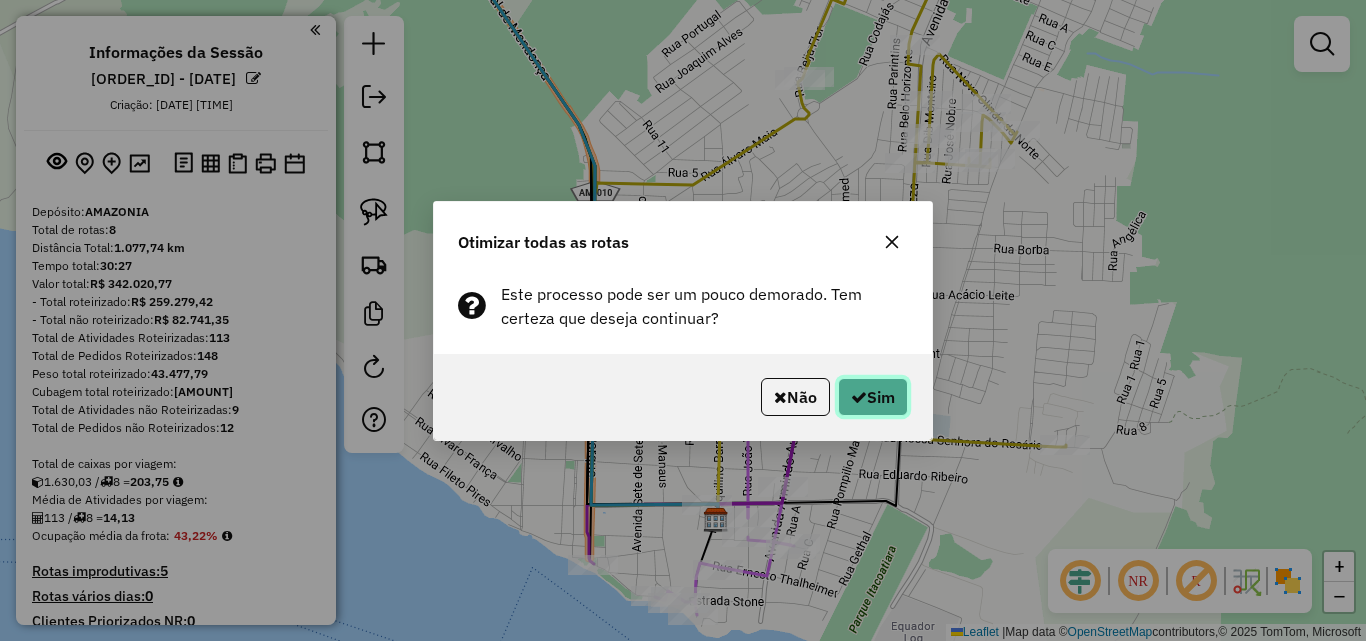 click on "Sim" 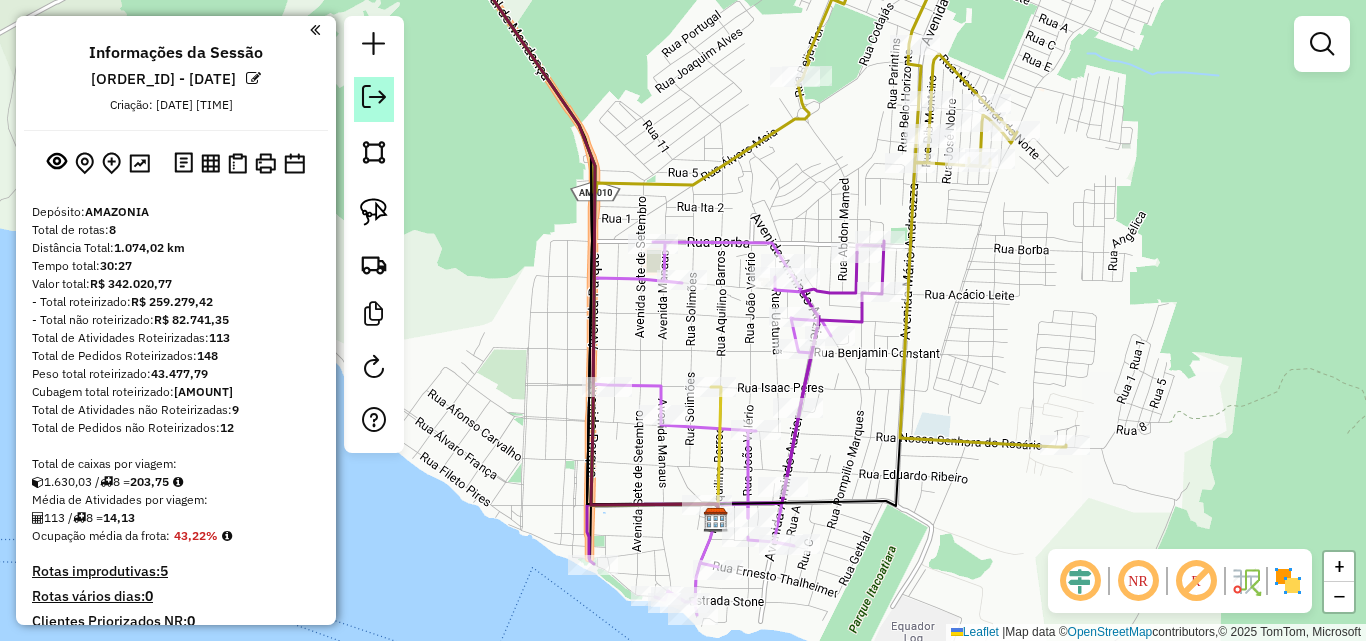 click 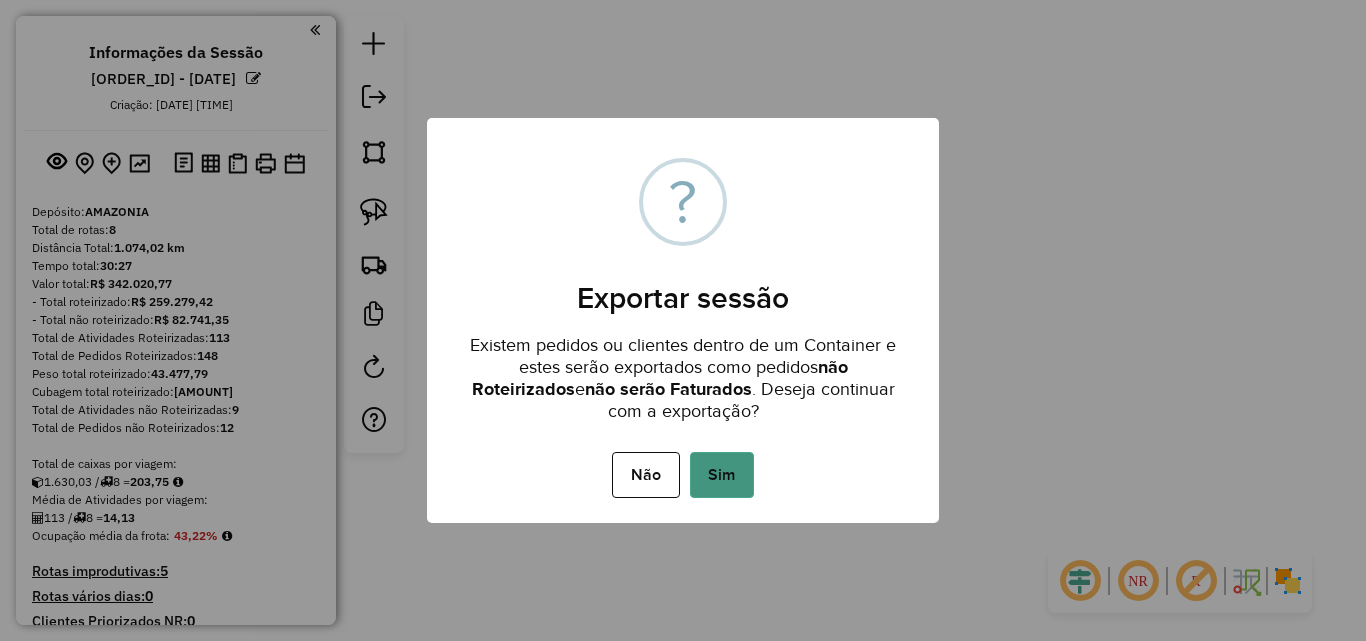 click on "Sim" at bounding box center [722, 475] 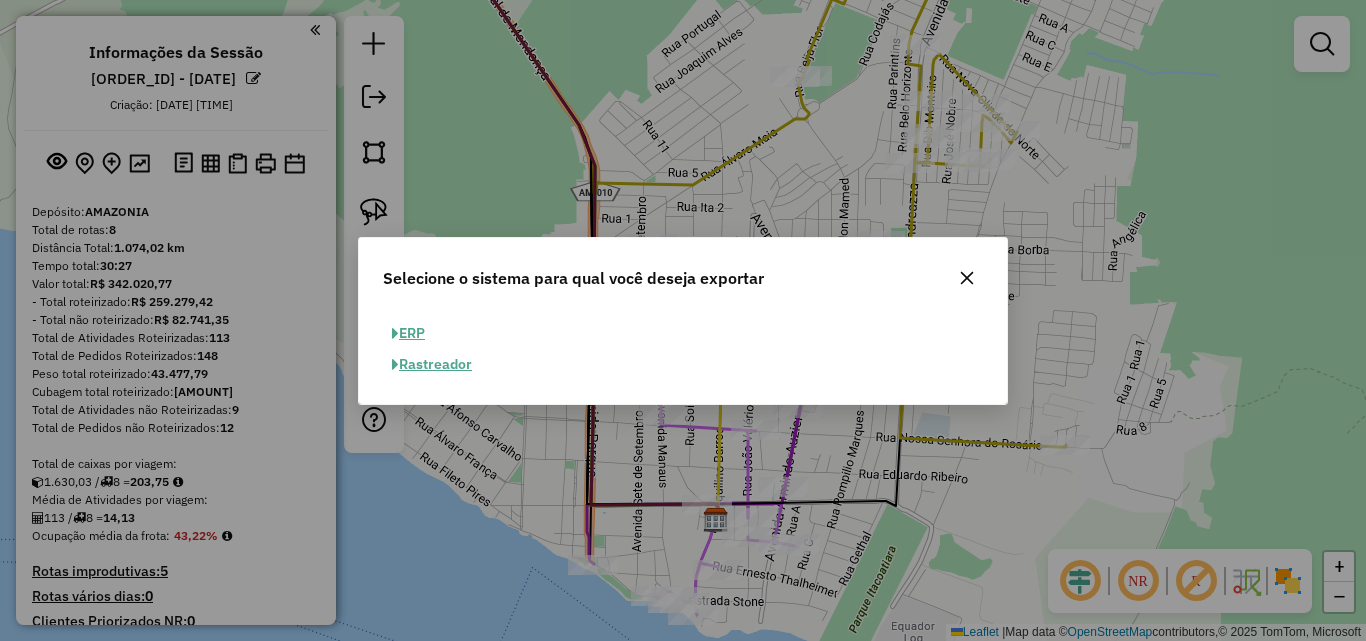 click 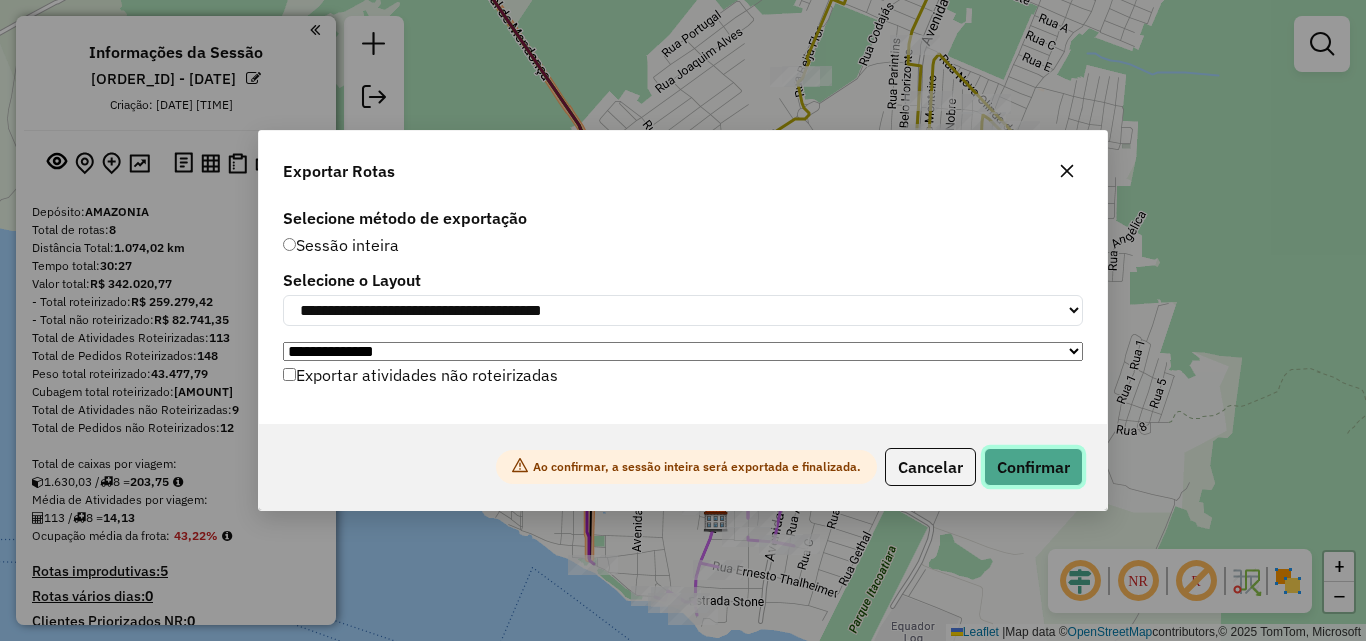 click on "Confirmar" 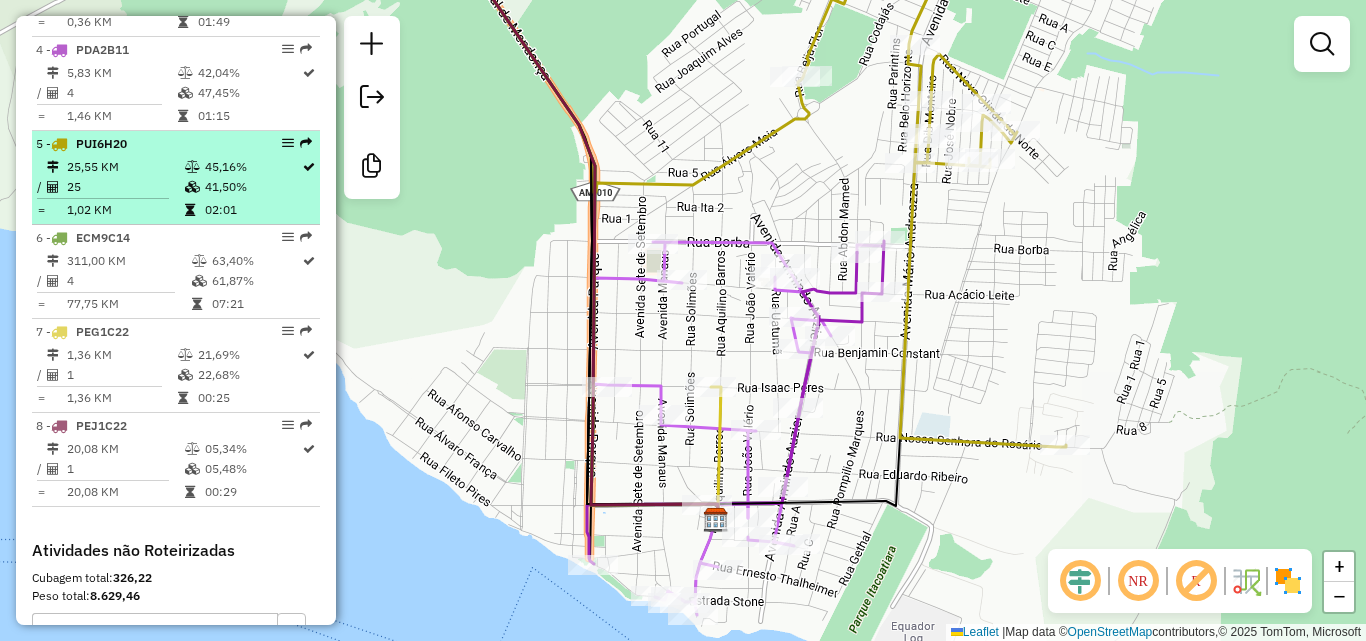 scroll, scrollTop: 1100, scrollLeft: 0, axis: vertical 